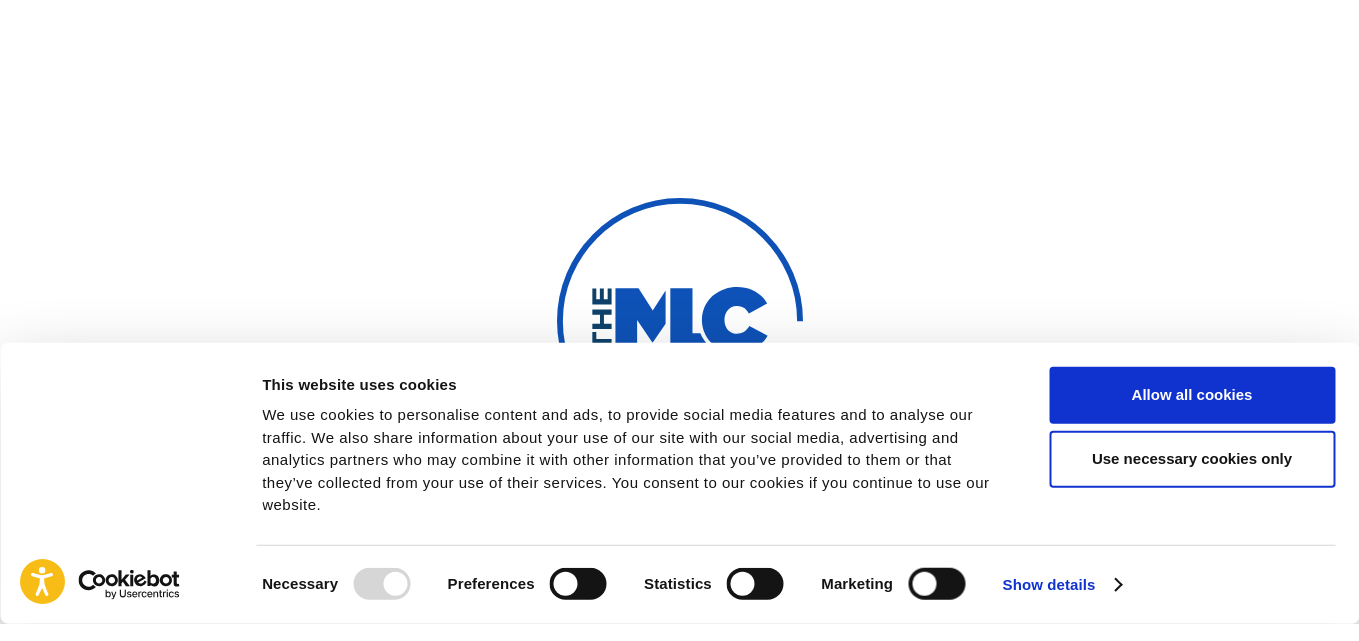 scroll, scrollTop: 0, scrollLeft: 0, axis: both 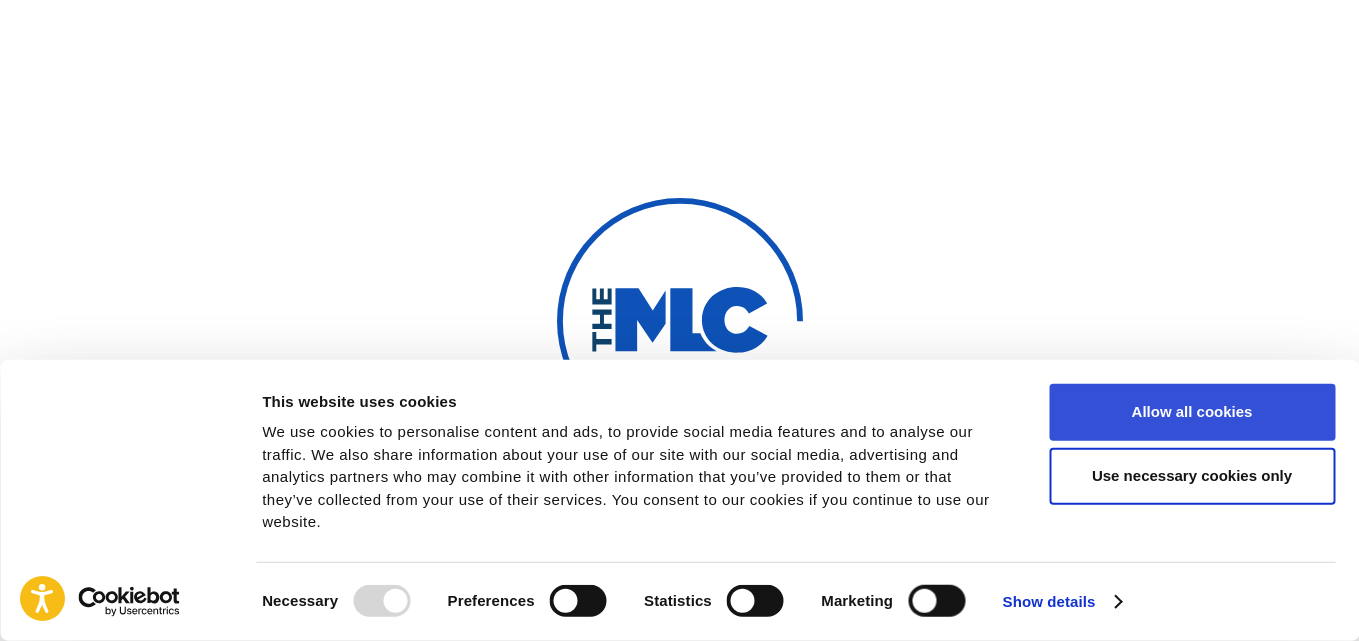 click on "Allow all cookies" at bounding box center (1192, 412) 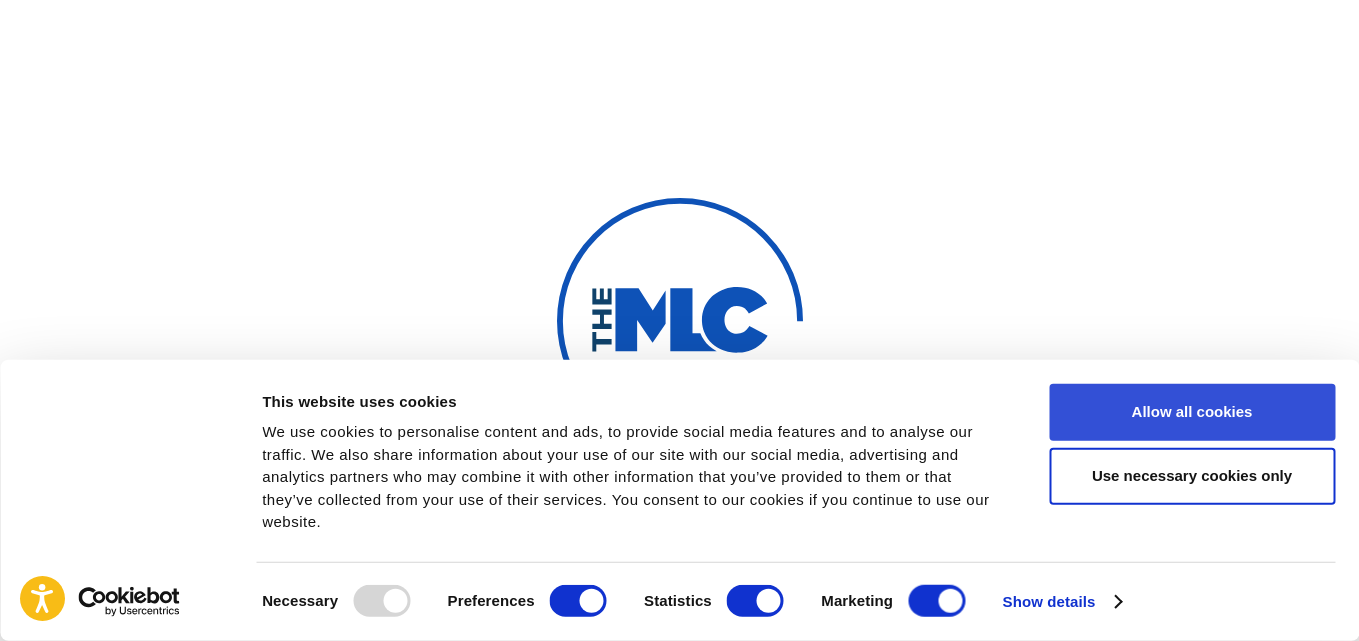 checkbox on "true" 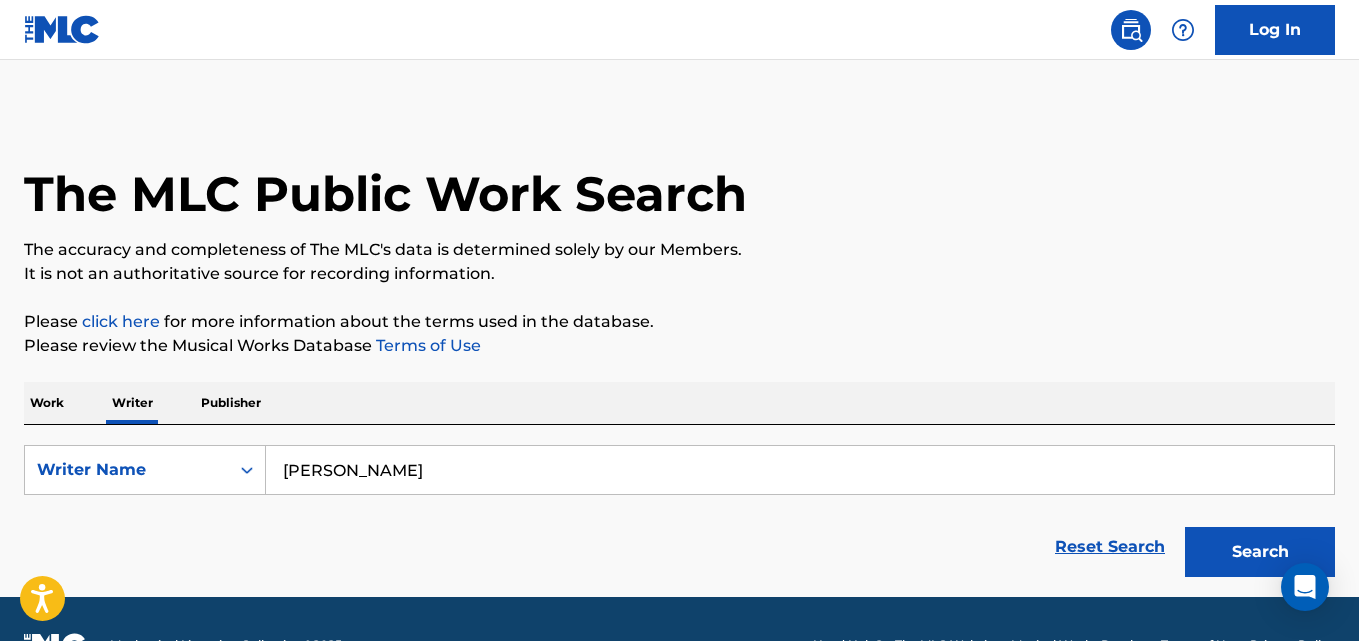 type on "[PERSON_NAME]" 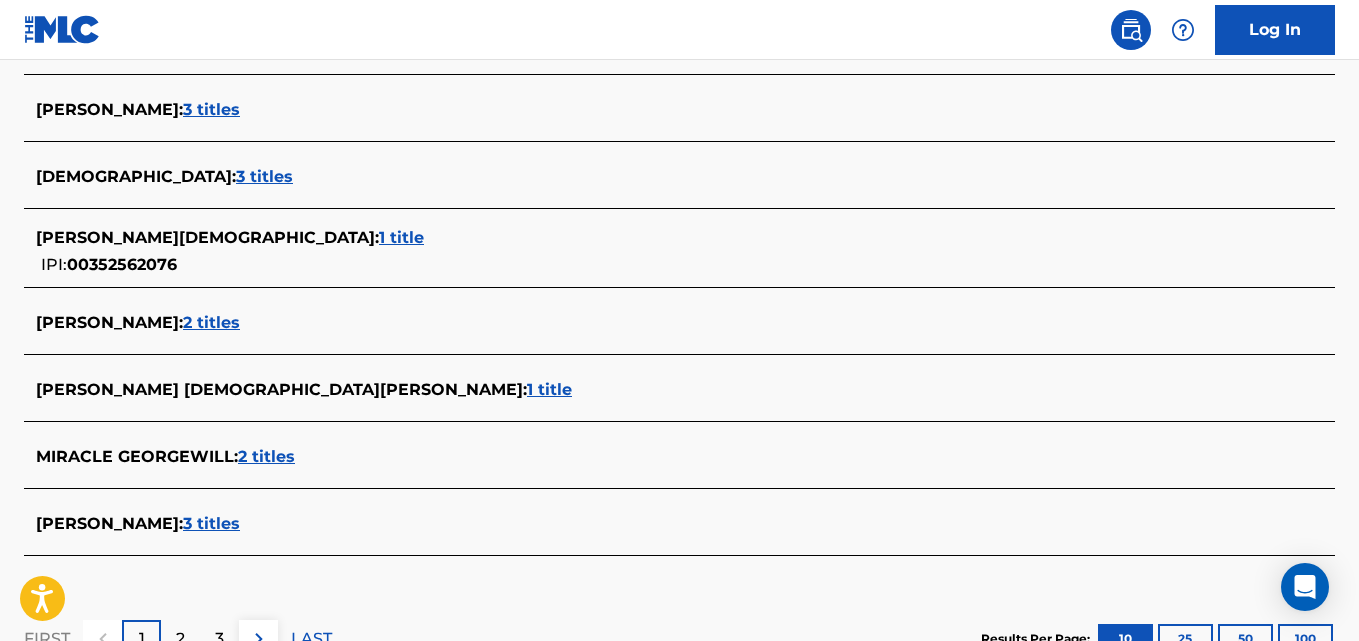 scroll, scrollTop: 799, scrollLeft: 0, axis: vertical 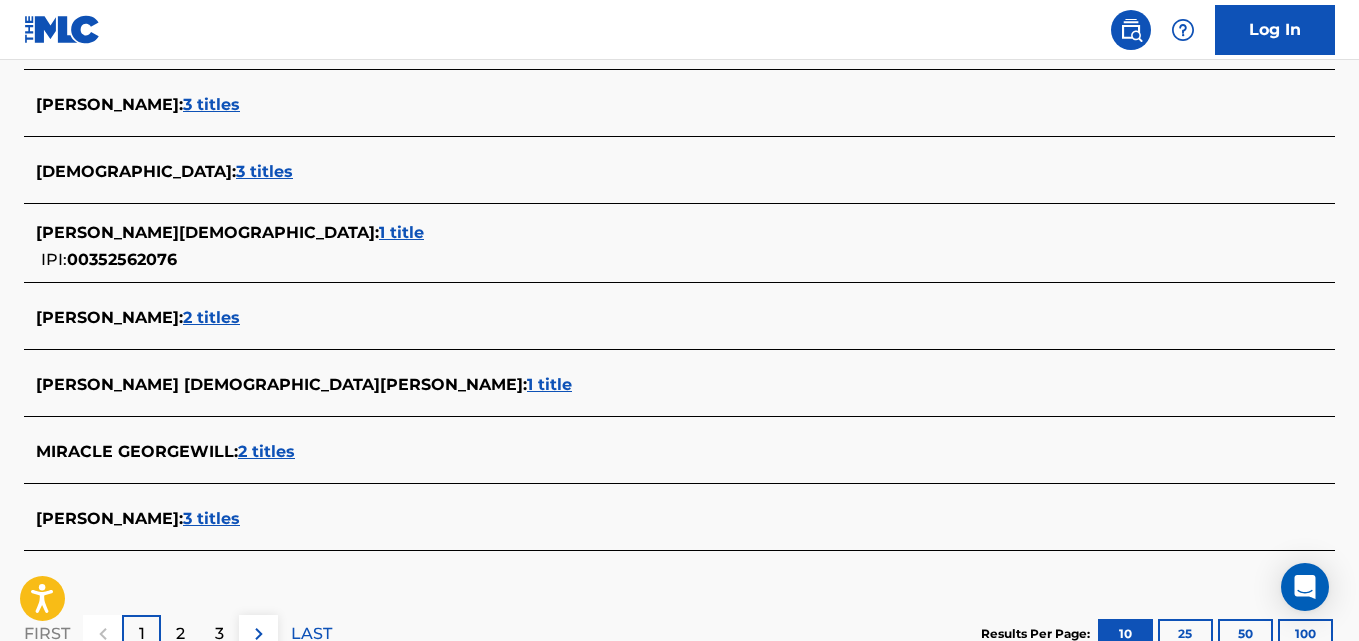 click on "2 titles" at bounding box center [211, 317] 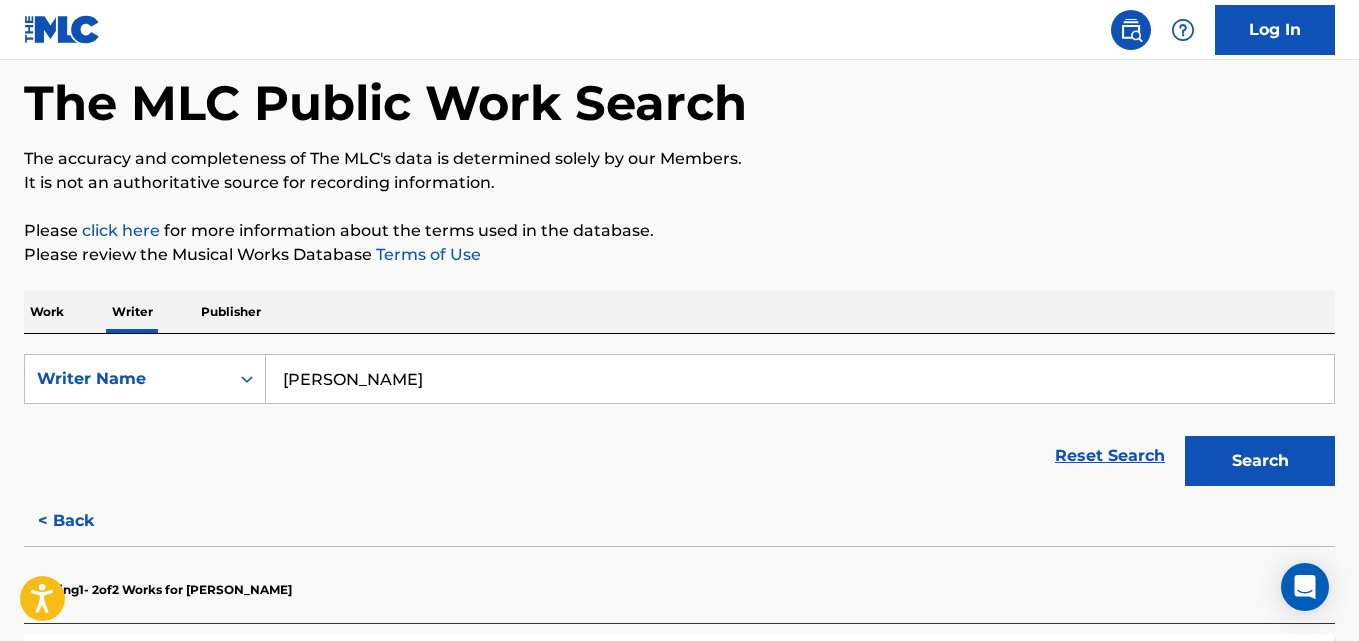 scroll, scrollTop: 137, scrollLeft: 0, axis: vertical 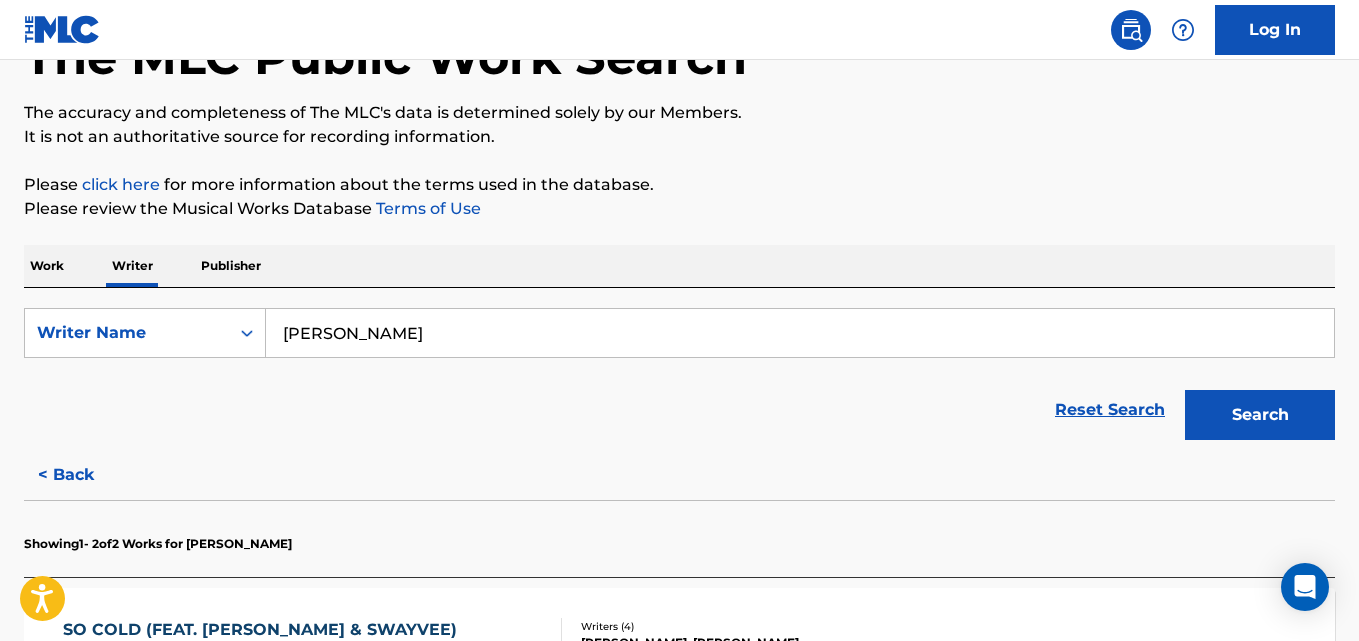 click on "< Back" at bounding box center [84, 475] 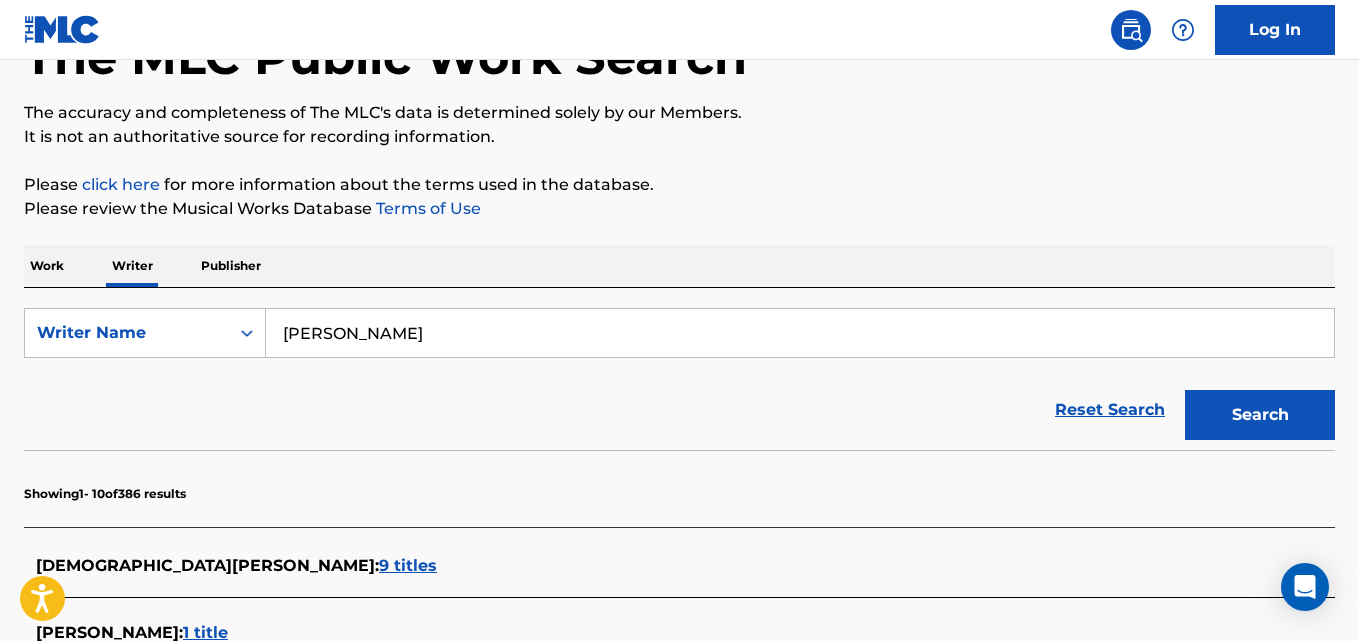 click on "Ezekiel Georgewill" at bounding box center [800, 333] 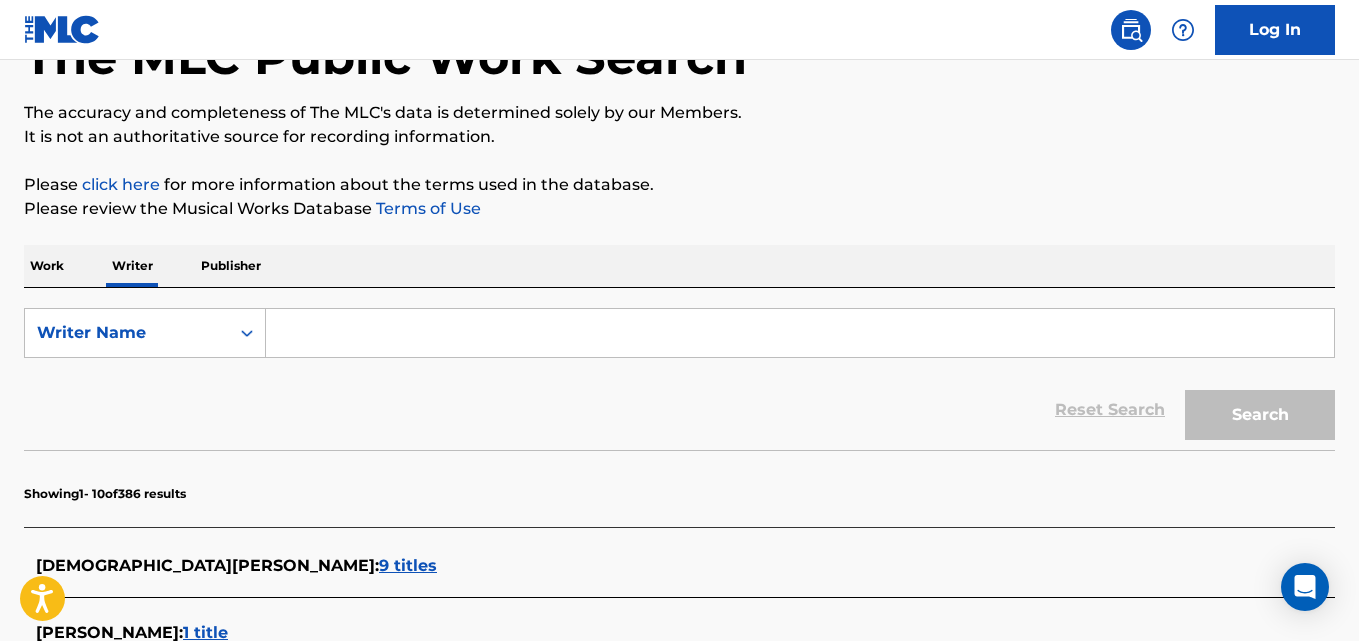 click at bounding box center (800, 333) 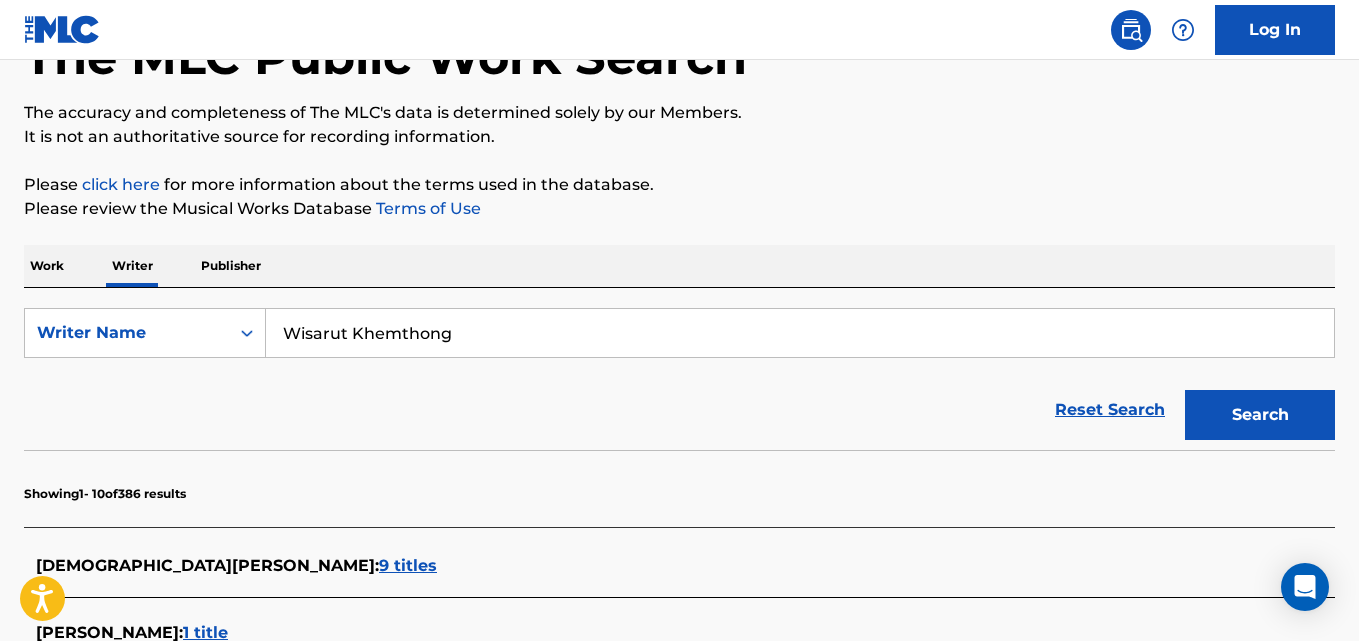 type on "Wisarut Khemthong" 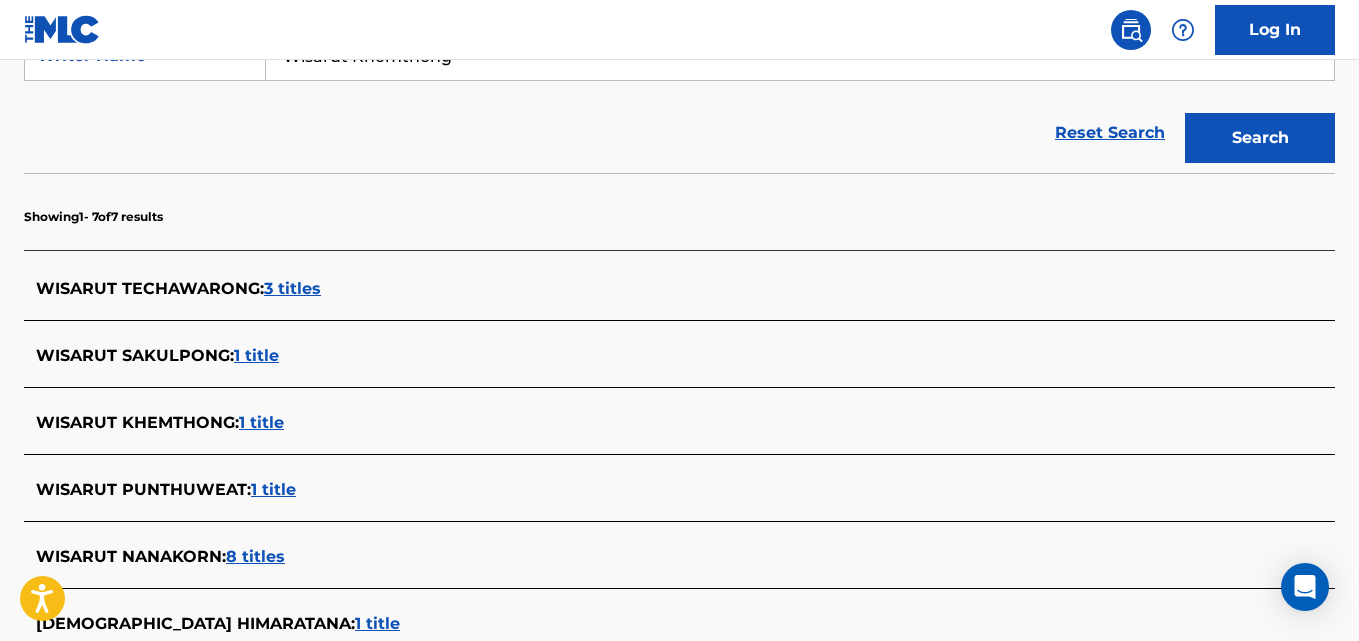 scroll, scrollTop: 423, scrollLeft: 0, axis: vertical 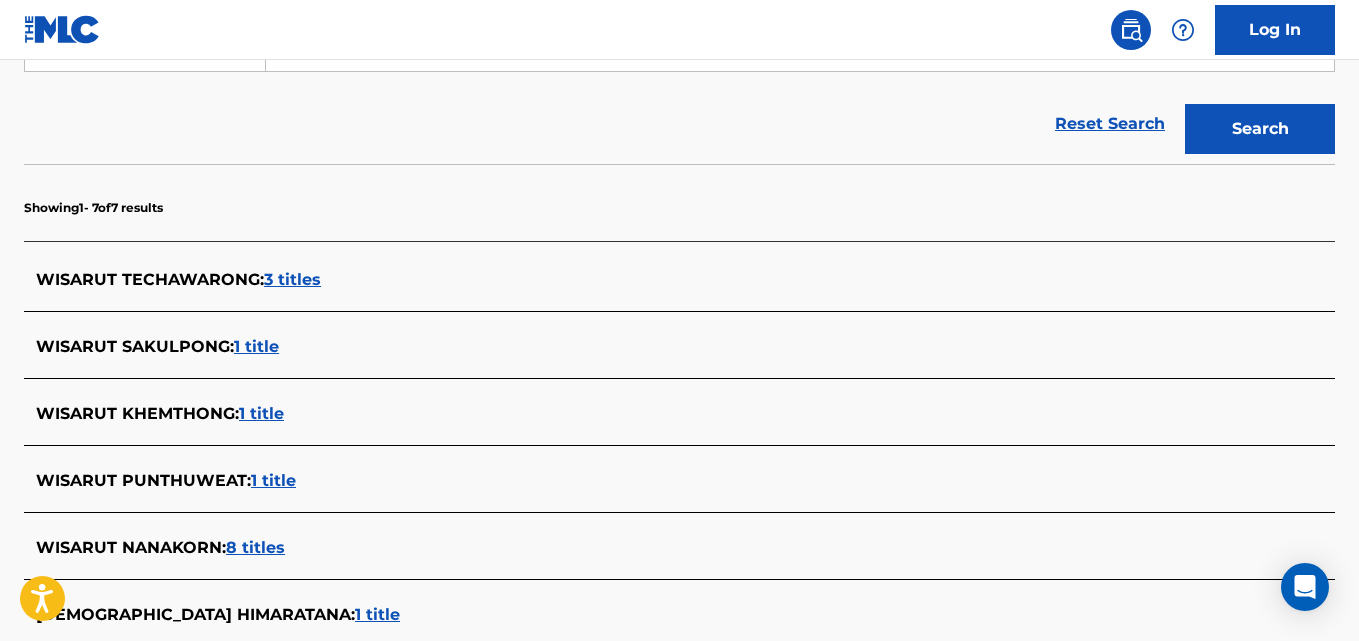 click on "1 title" at bounding box center (261, 413) 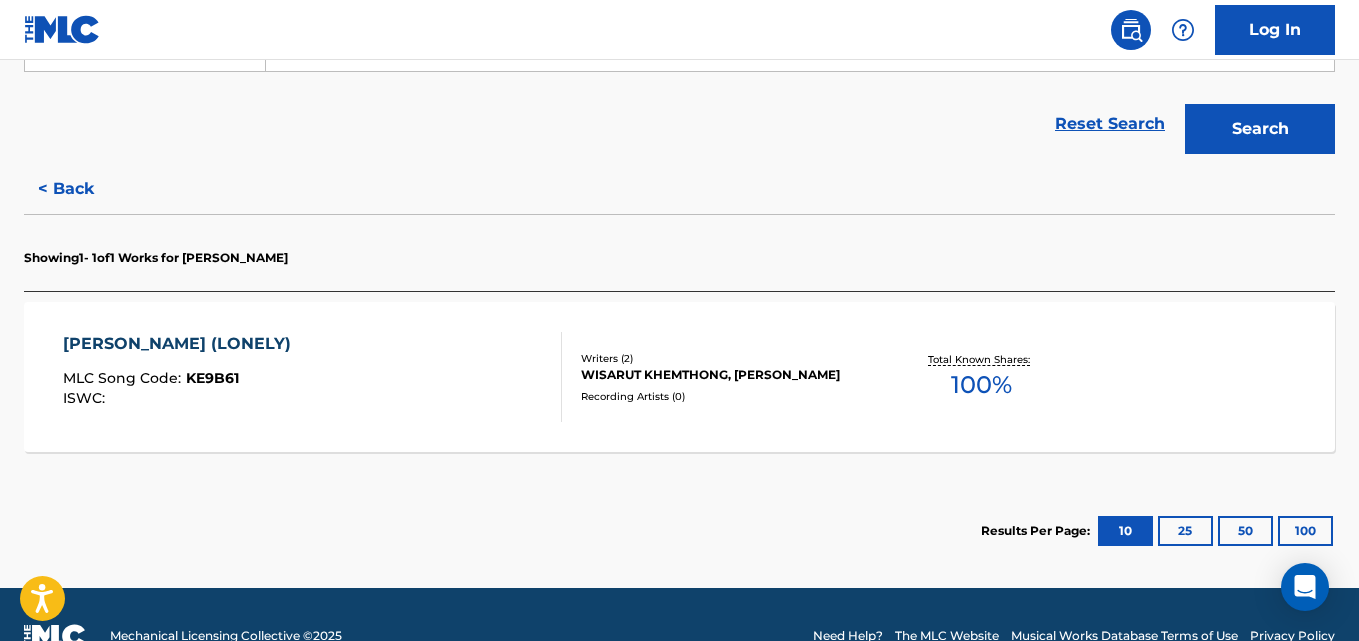 click on "Total Known Shares: 100 %" at bounding box center (982, 377) 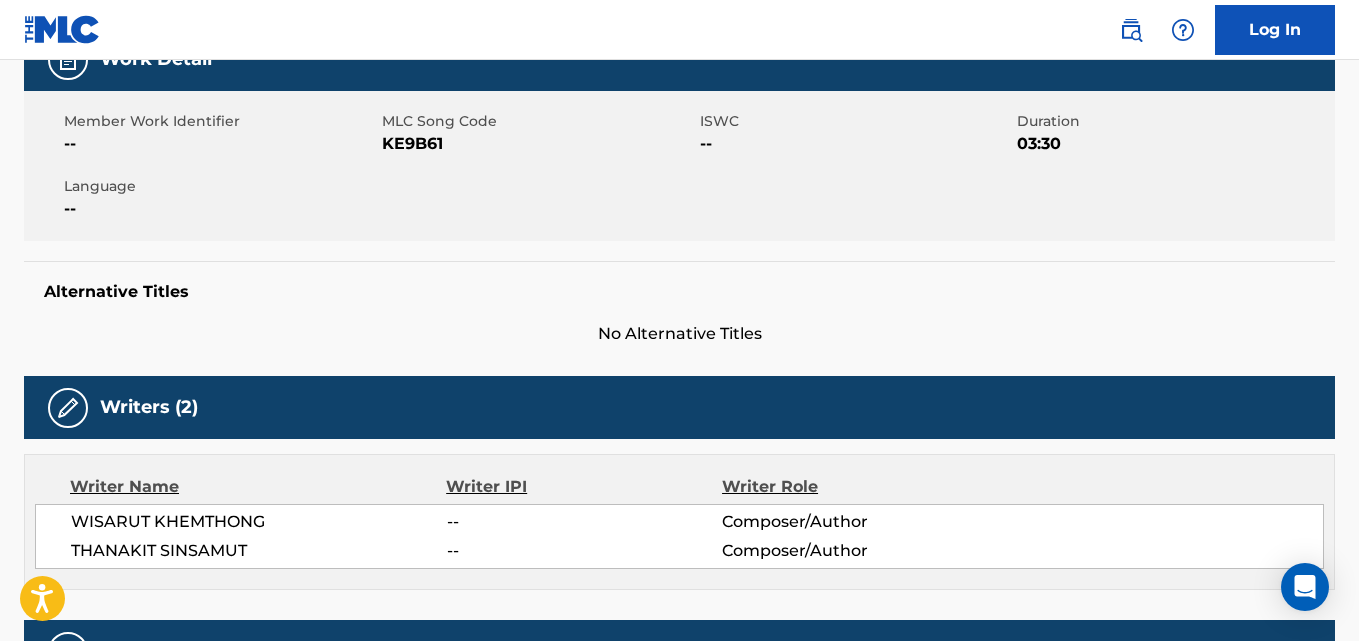 scroll, scrollTop: 320, scrollLeft: 0, axis: vertical 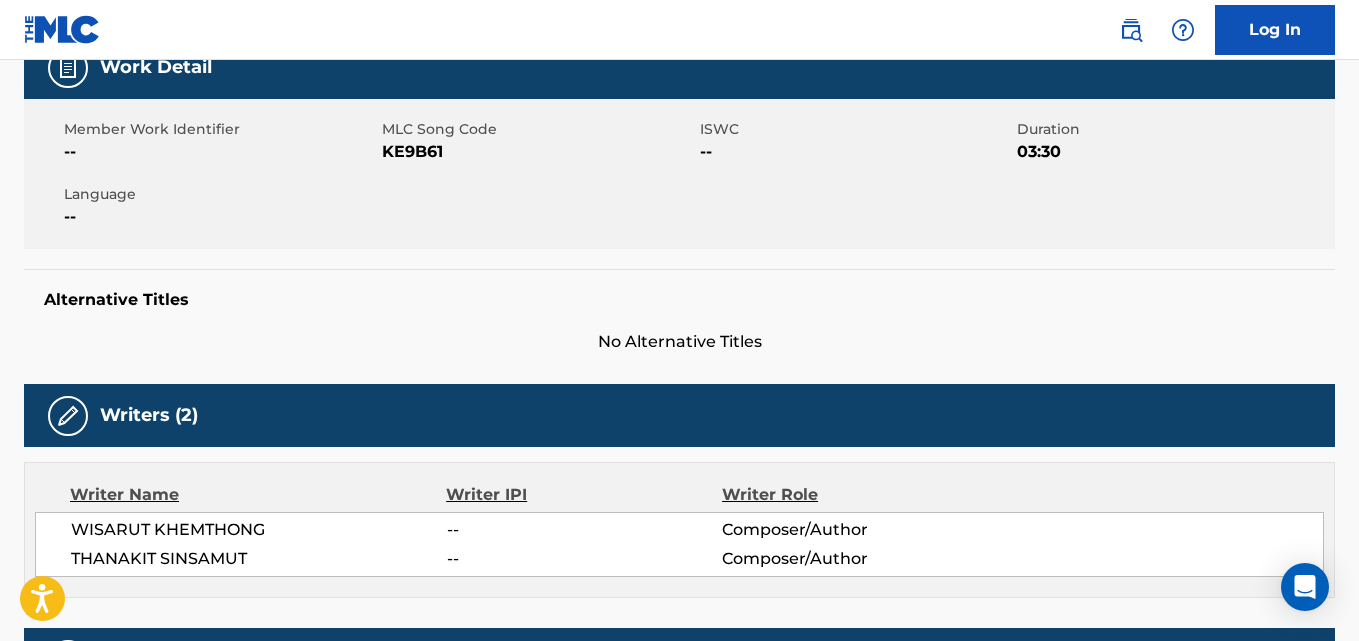 click on "KE9B61" at bounding box center (538, 152) 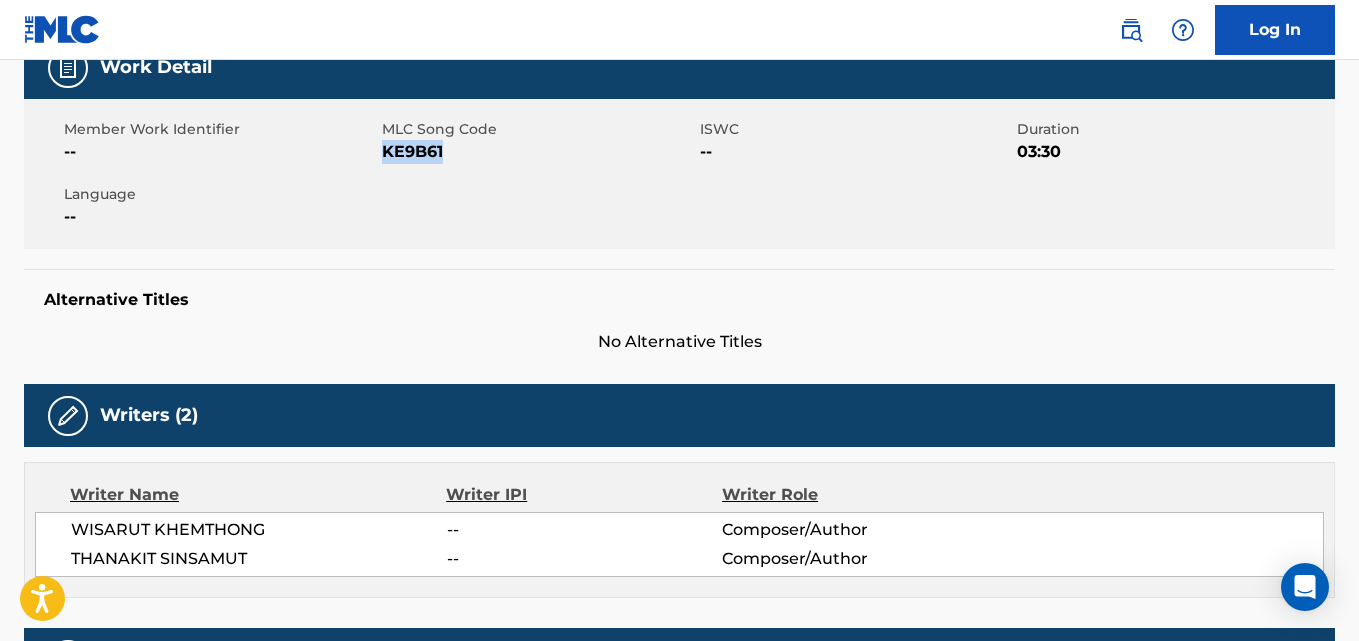 copy on "KE9B61" 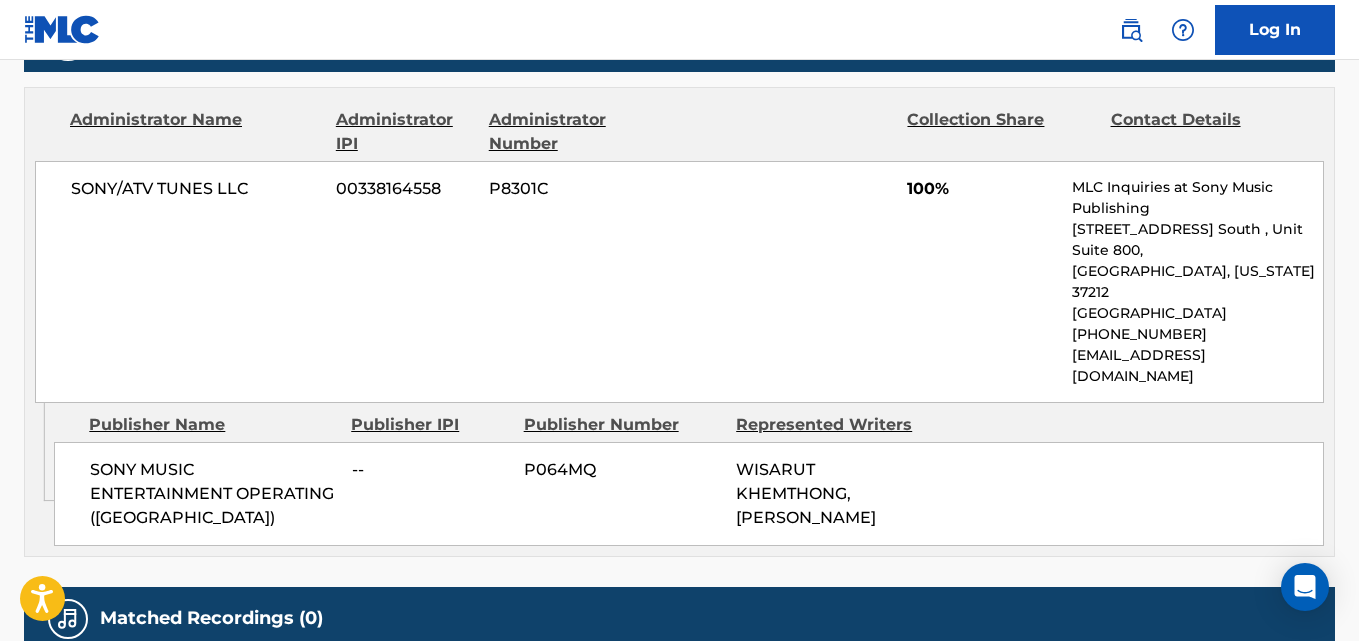 scroll, scrollTop: 950, scrollLeft: 0, axis: vertical 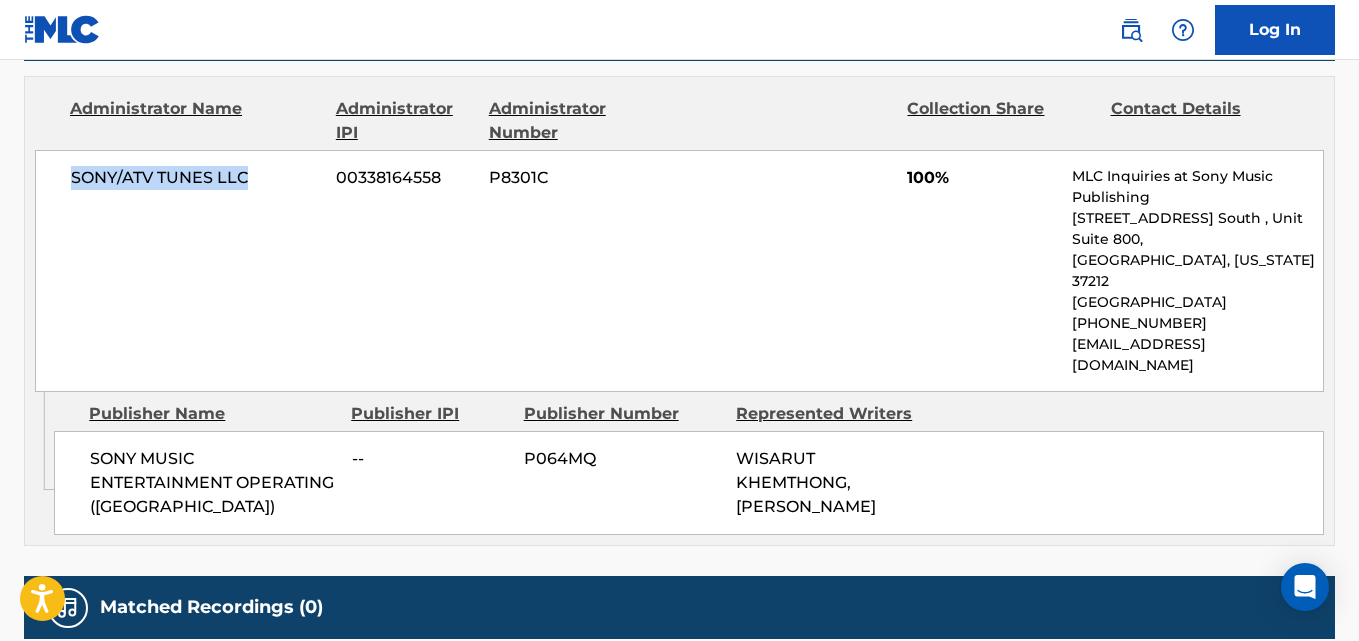 drag, startPoint x: 72, startPoint y: 172, endPoint x: 258, endPoint y: 173, distance: 186.00269 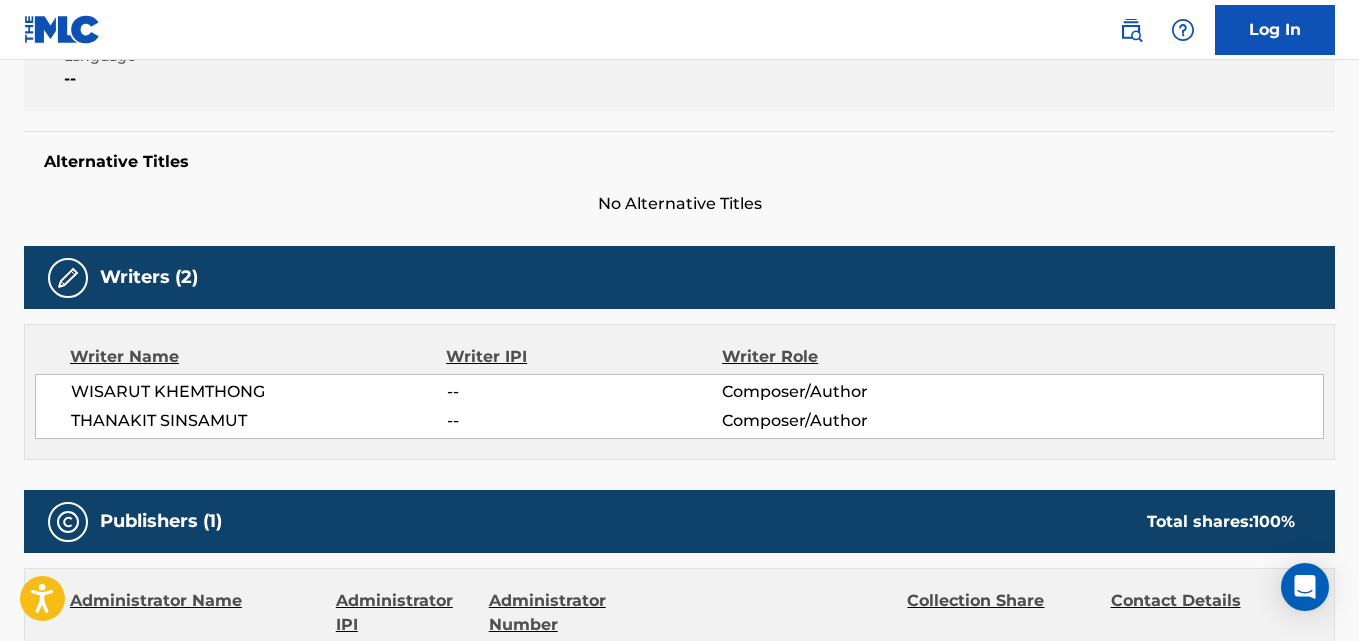scroll, scrollTop: 0, scrollLeft: 0, axis: both 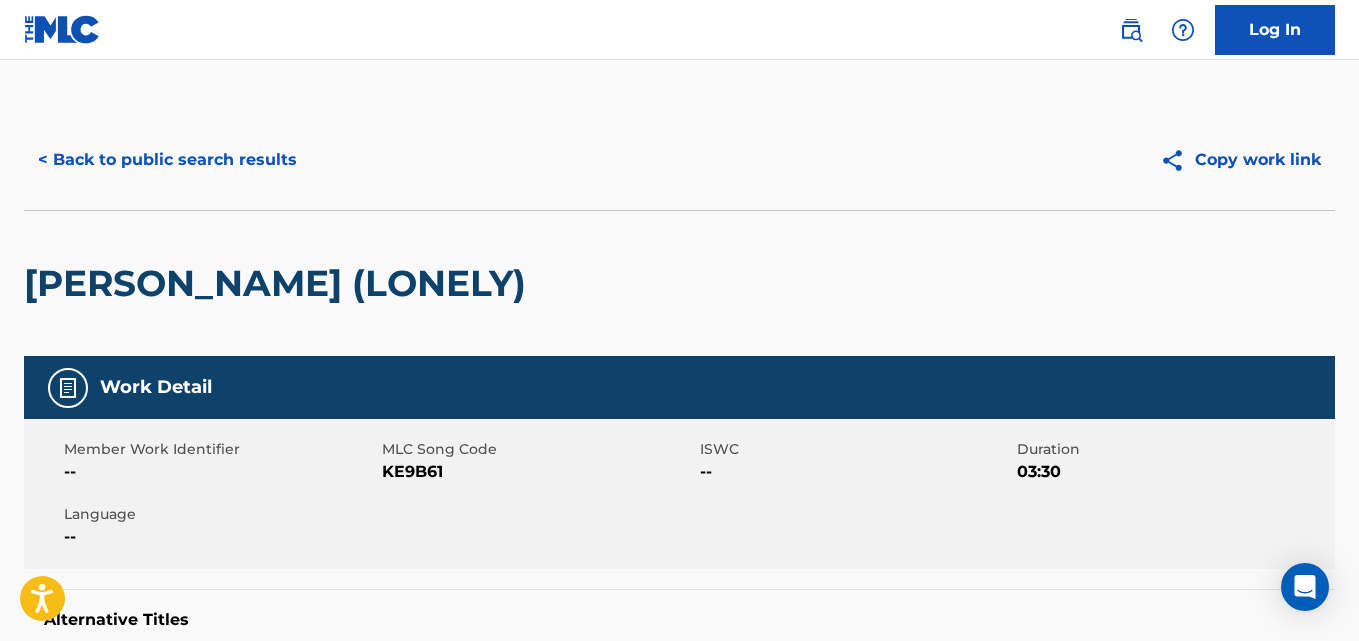 click on "< Back to public search results" at bounding box center (167, 160) 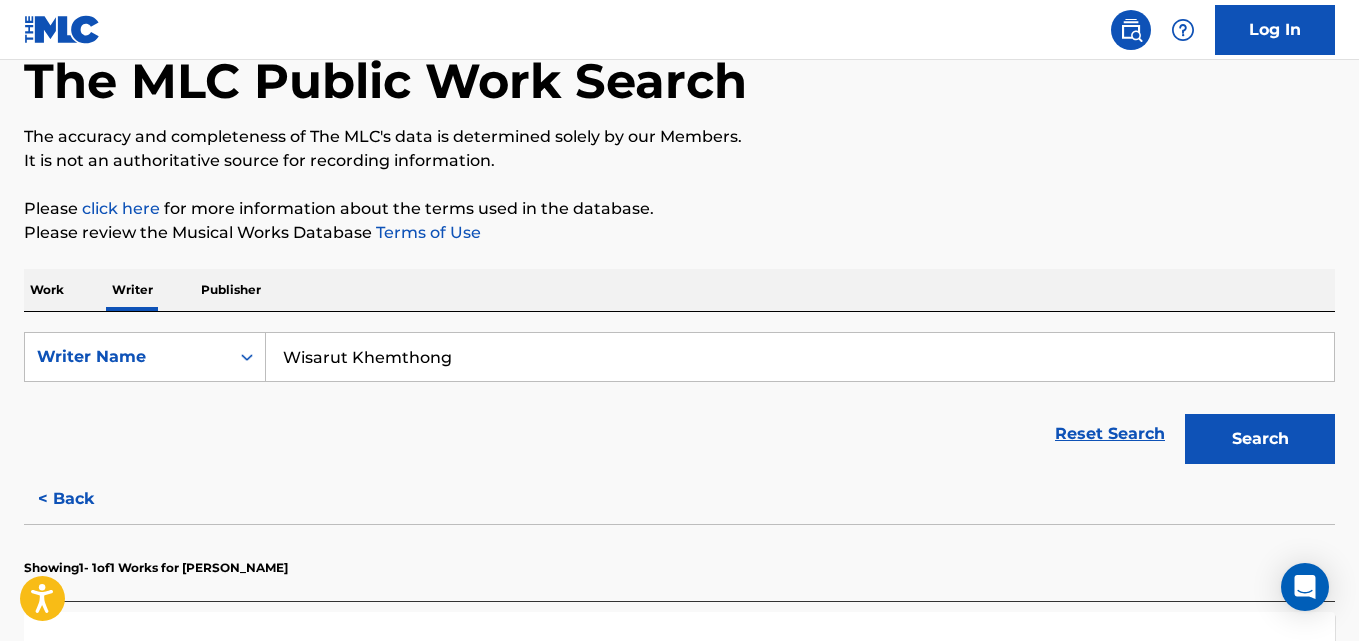 click on "Work Writer Publisher" at bounding box center (679, 290) 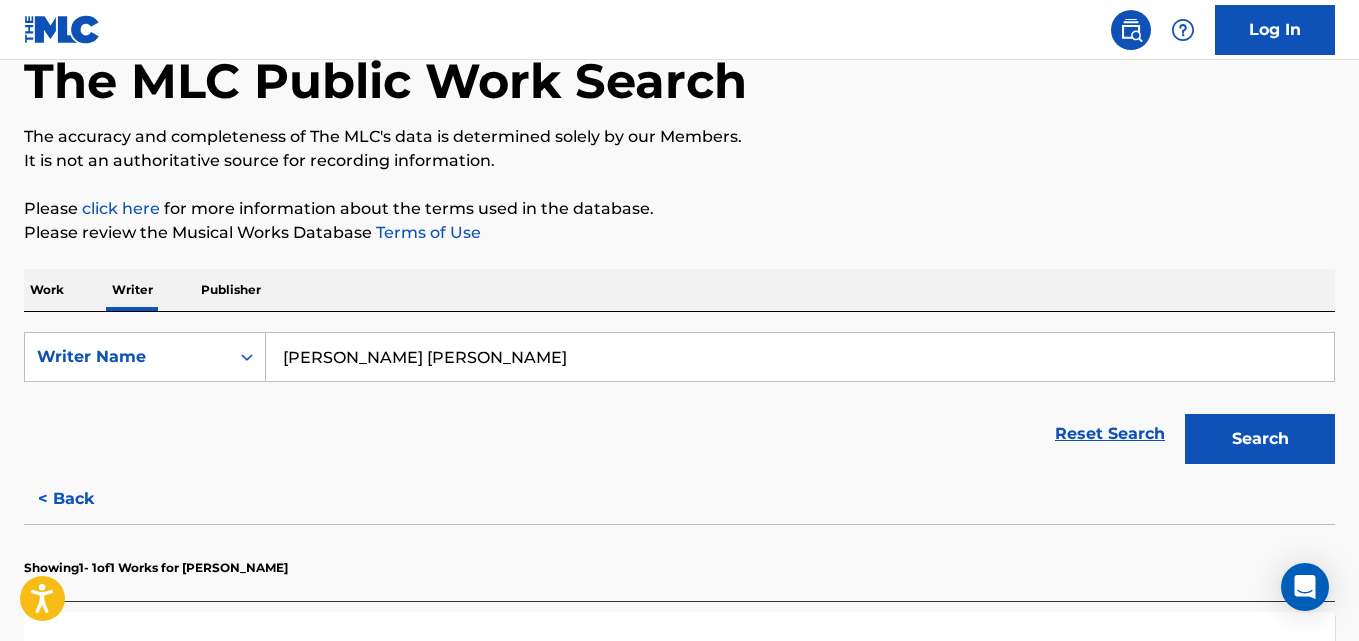 type on "Terry Sanchez Wallace Jr." 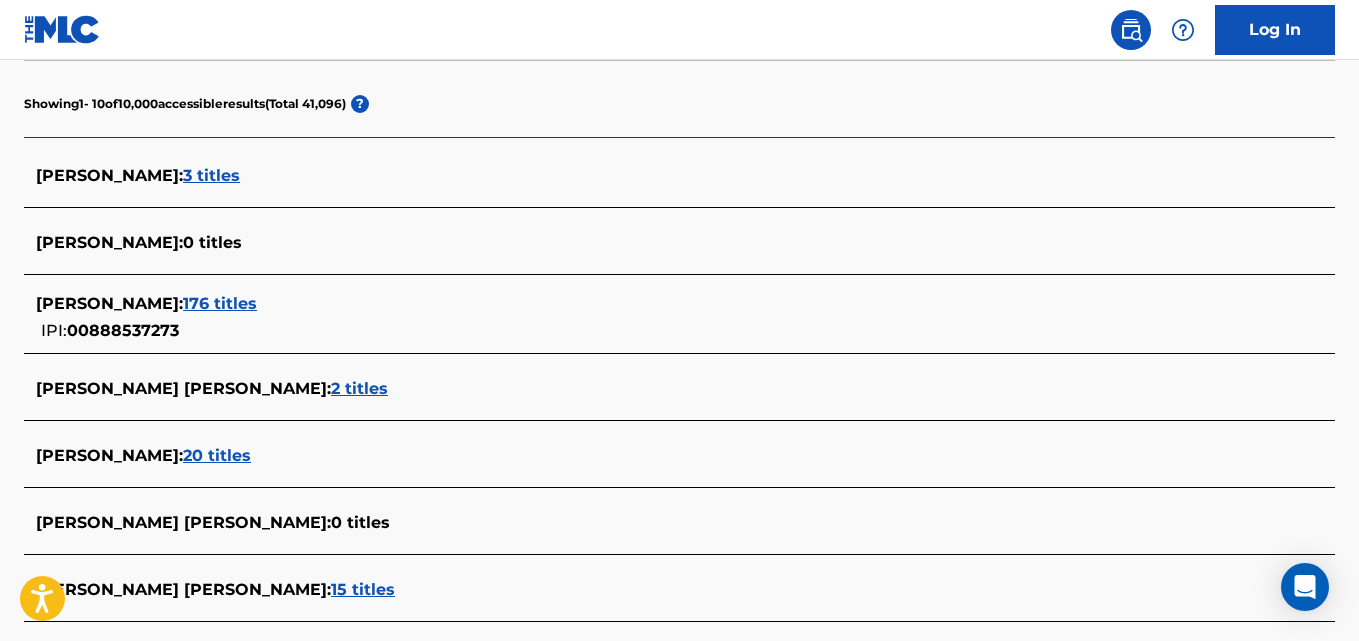 scroll, scrollTop: 576, scrollLeft: 0, axis: vertical 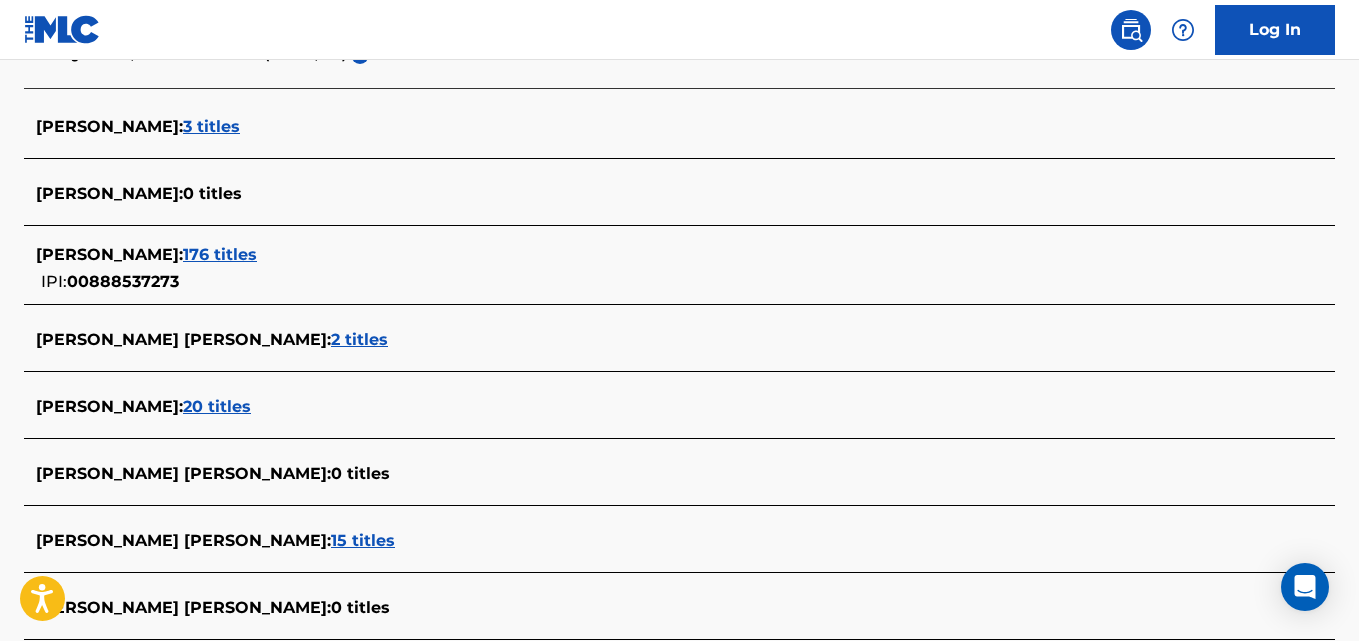click on "176 titles" at bounding box center (220, 254) 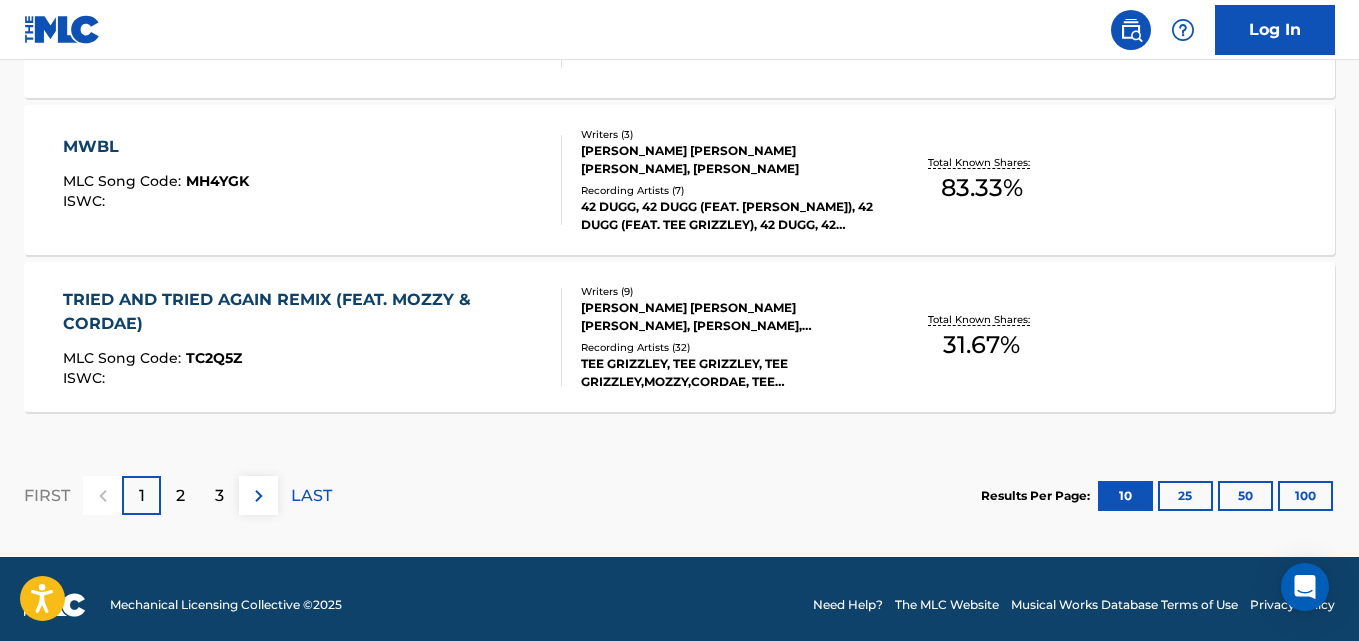 scroll, scrollTop: 1875, scrollLeft: 0, axis: vertical 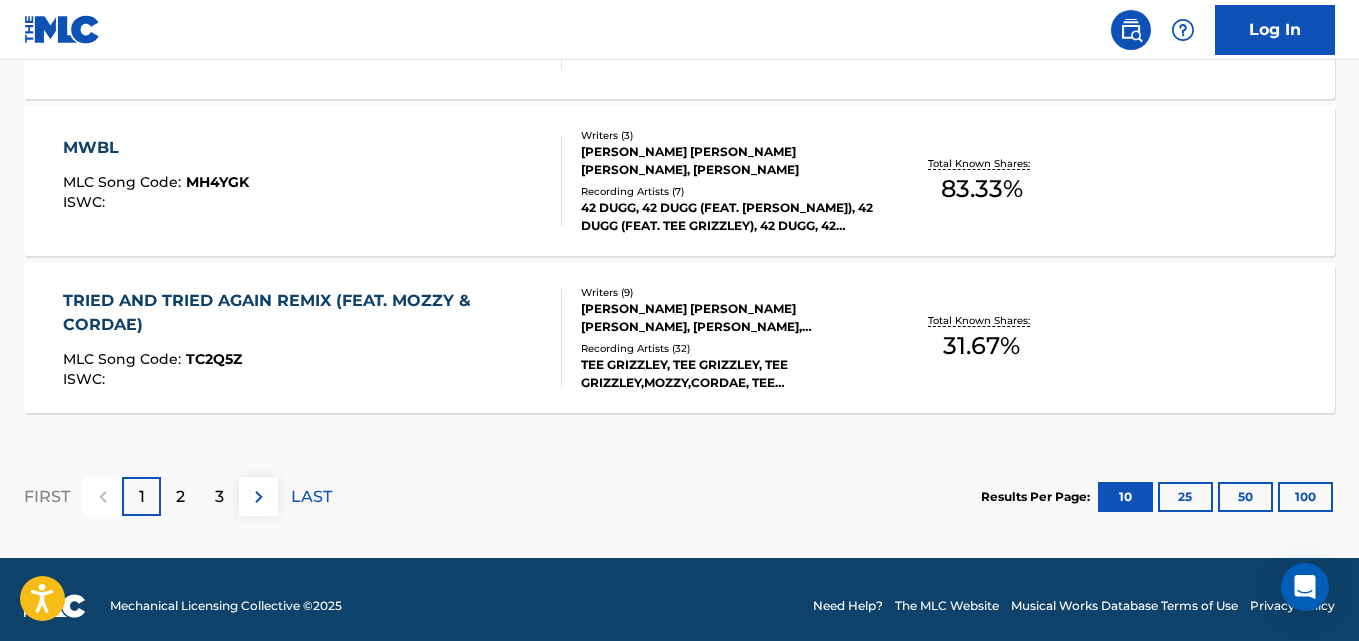 click on "Total Known Shares:" at bounding box center [981, 163] 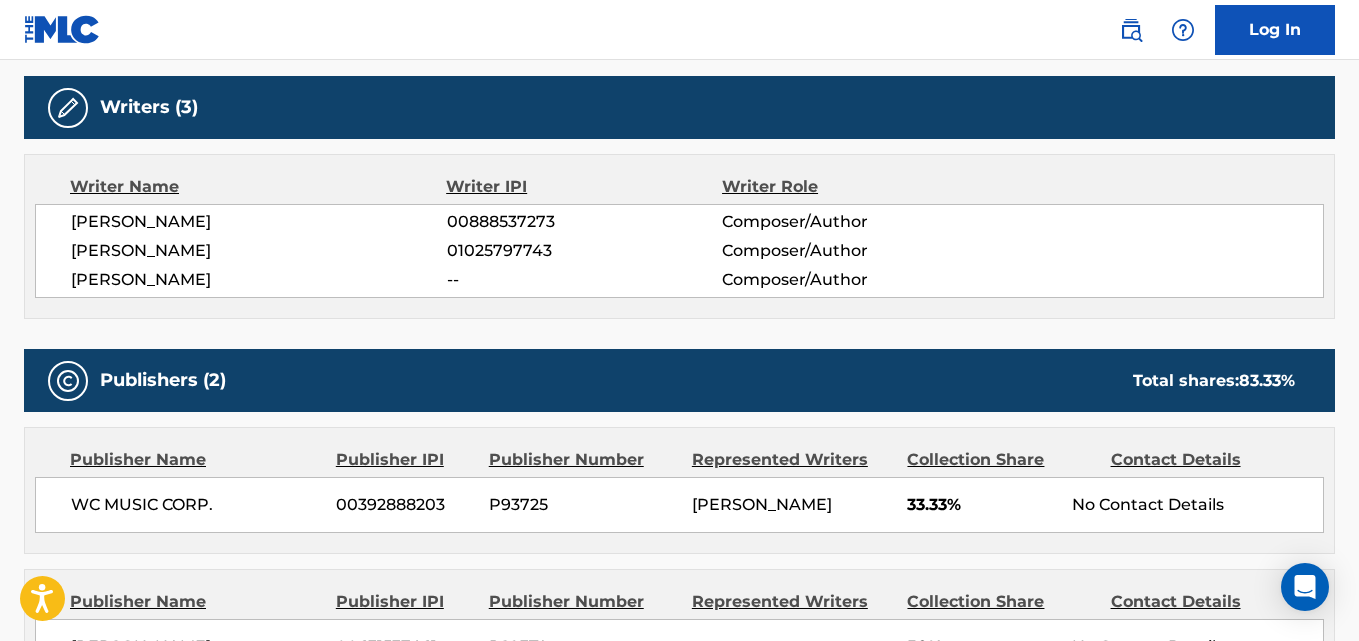 scroll, scrollTop: 0, scrollLeft: 0, axis: both 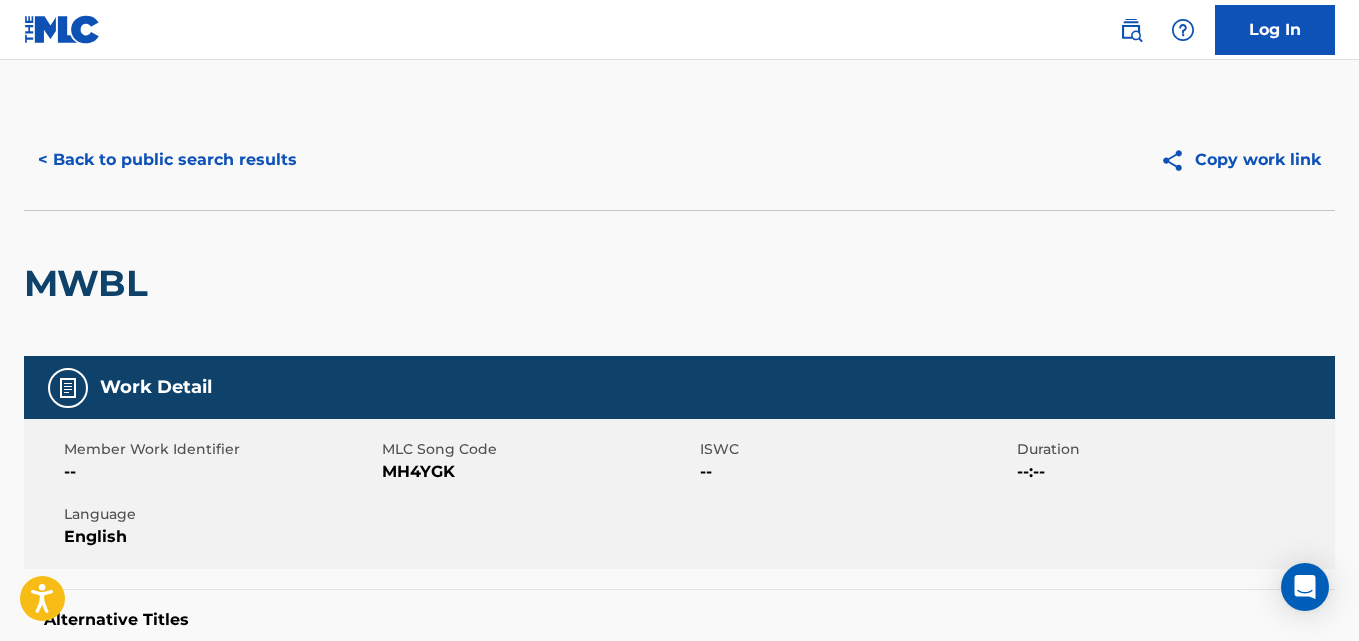 click on "< Back to public search results" at bounding box center [167, 160] 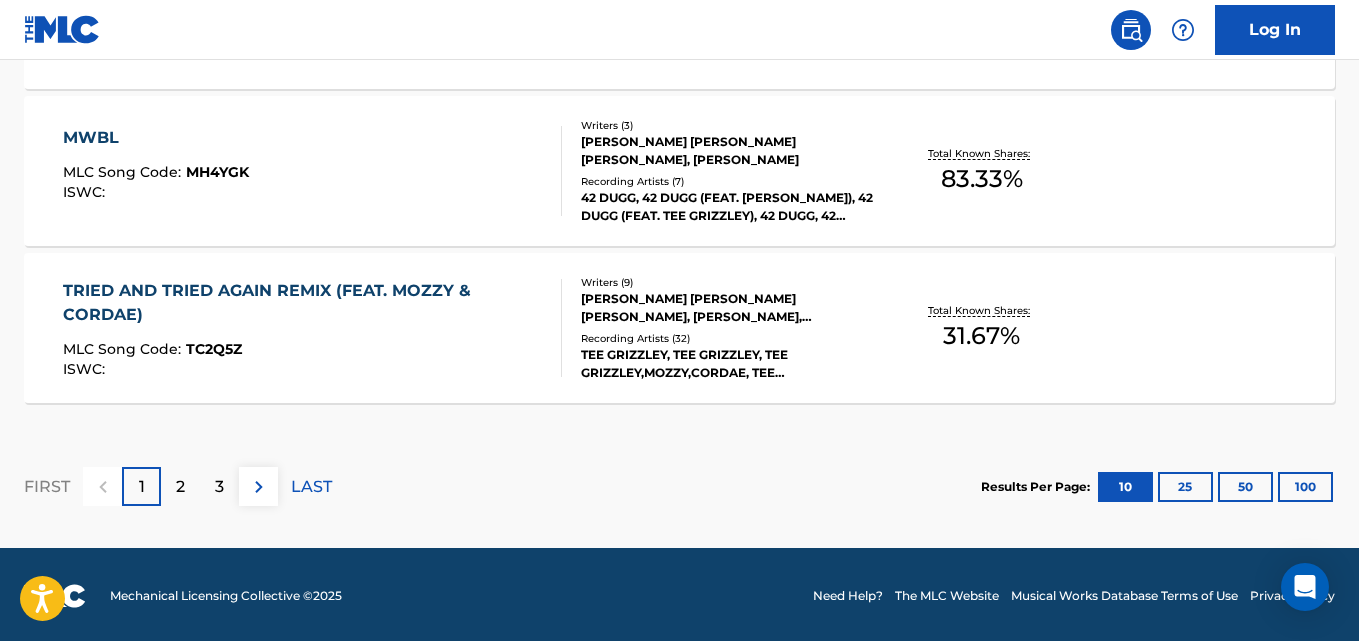 click on "3" at bounding box center (219, 487) 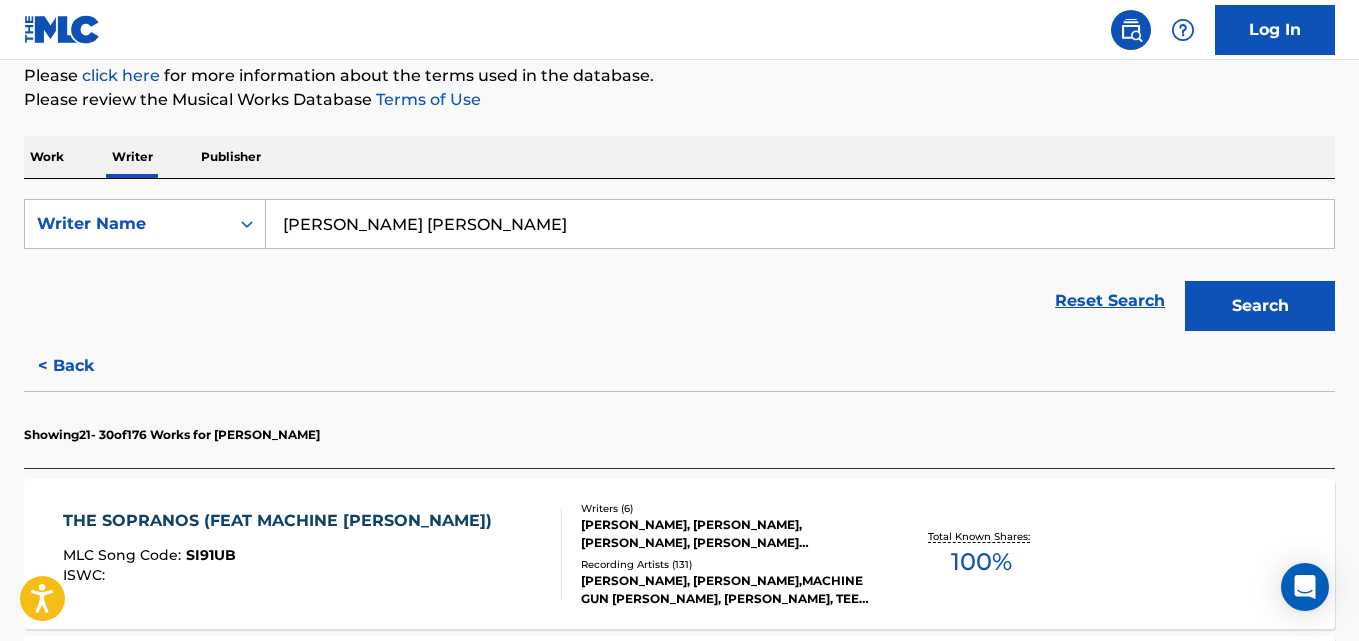 scroll, scrollTop: 1885, scrollLeft: 0, axis: vertical 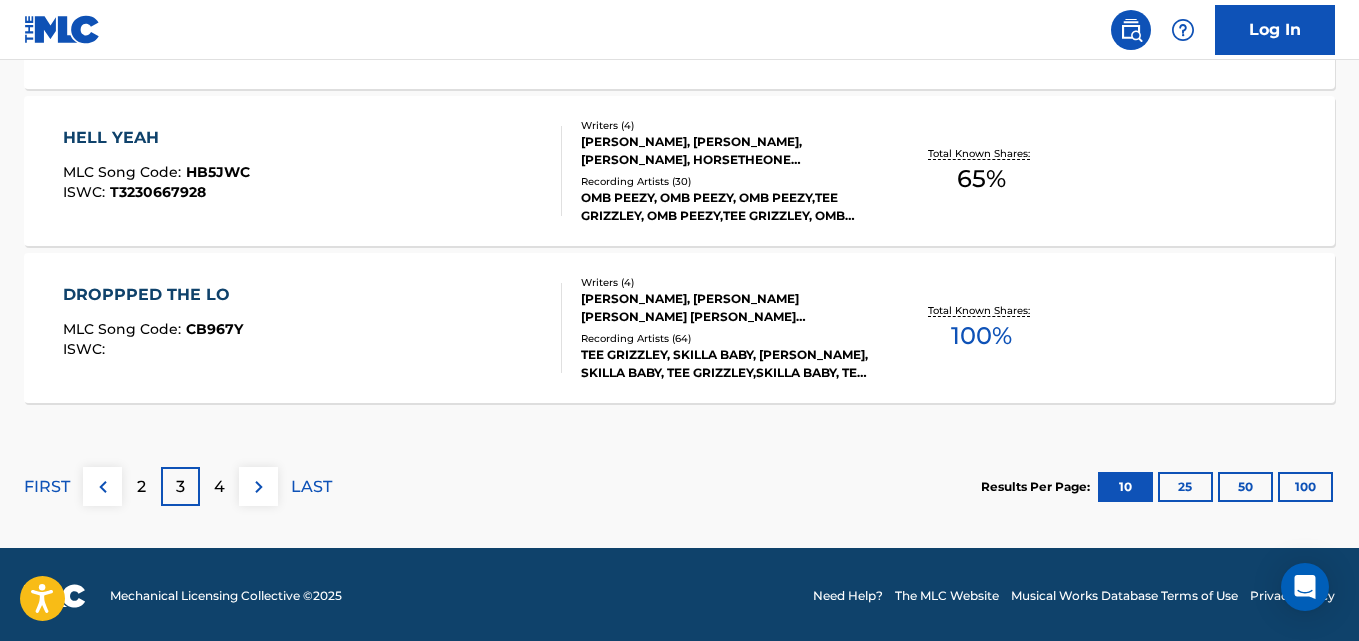 click on "DROPPPED THE LO MLC Song Code : CB967Y ISWC : Writers ( 4 ) MARTIN MCCURTIS, TERRY SANCHEZ WALLACE, MARLON LAFAYETTE JR BROWN, TREVON GARDNER Recording Artists ( 64 ) TEE GRIZZLEY, SKILLA BABY, TEE GRIZZLEY, SKILLA BABY, TEE GRIZZLEY,SKILLA BABY, TEE GRIZZLEY,SKILLA BABY, TEE GRIZZLEY, SKILLA BABY Total Known Shares: 100 %" at bounding box center [679, 328] 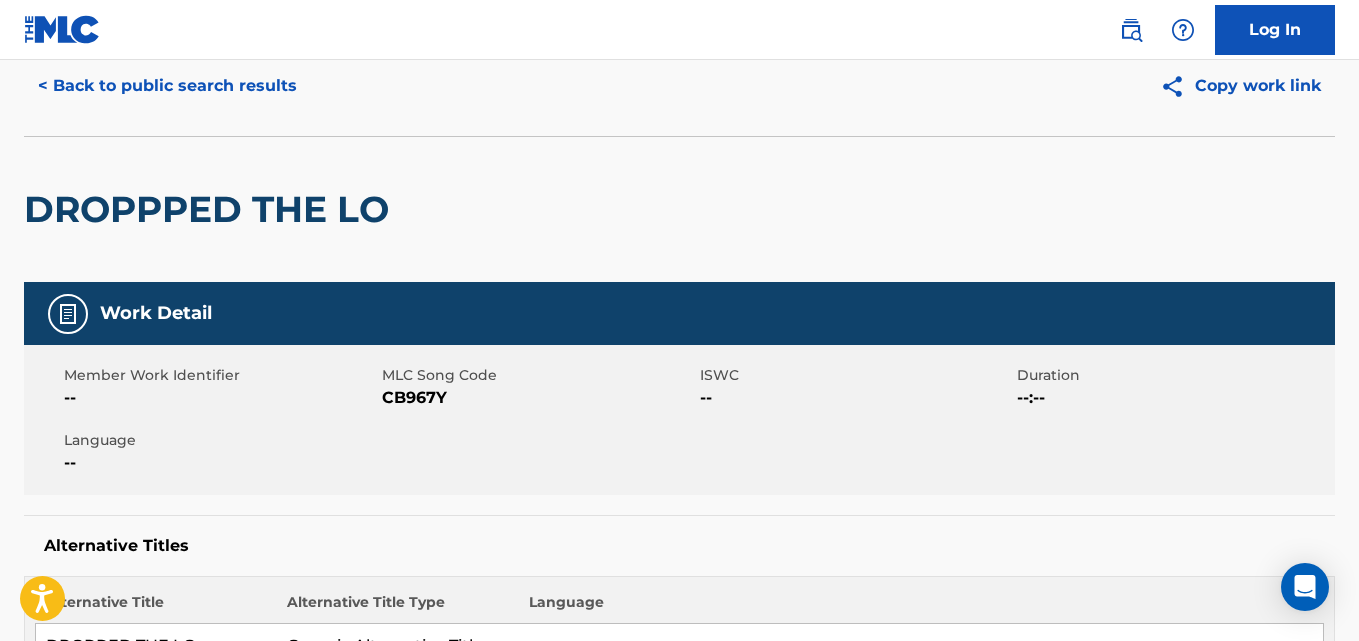 scroll, scrollTop: 0, scrollLeft: 0, axis: both 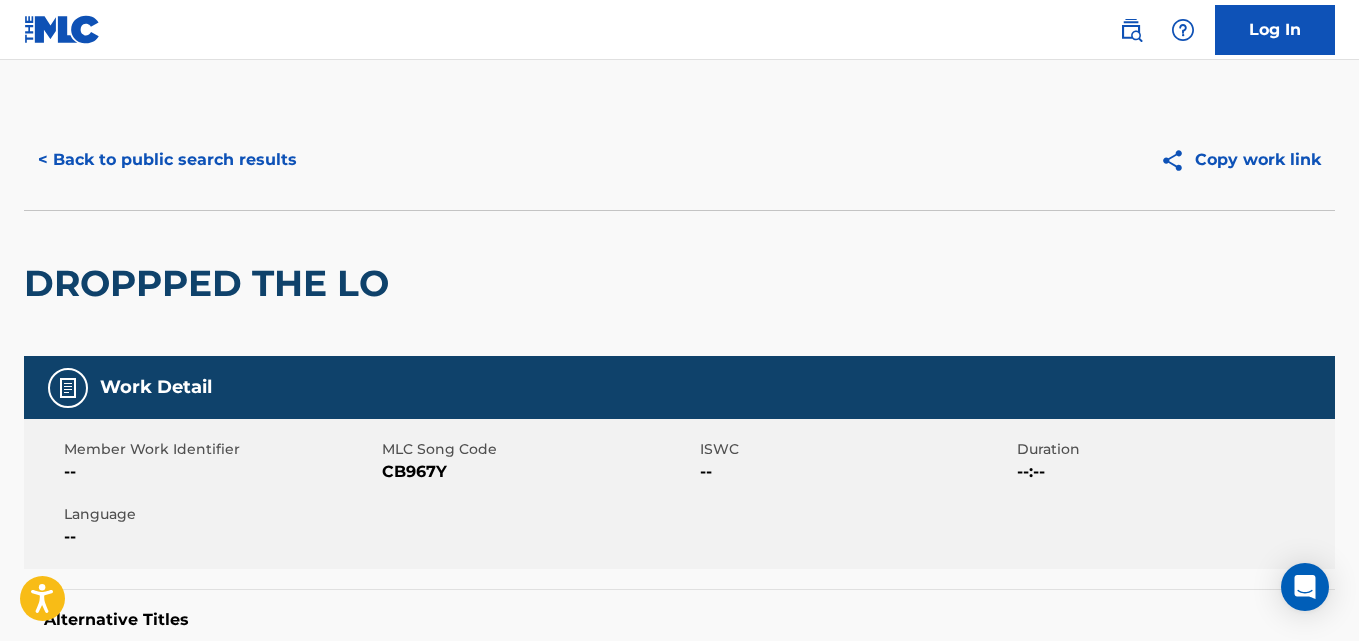 click on "< Back to public search results" at bounding box center (167, 160) 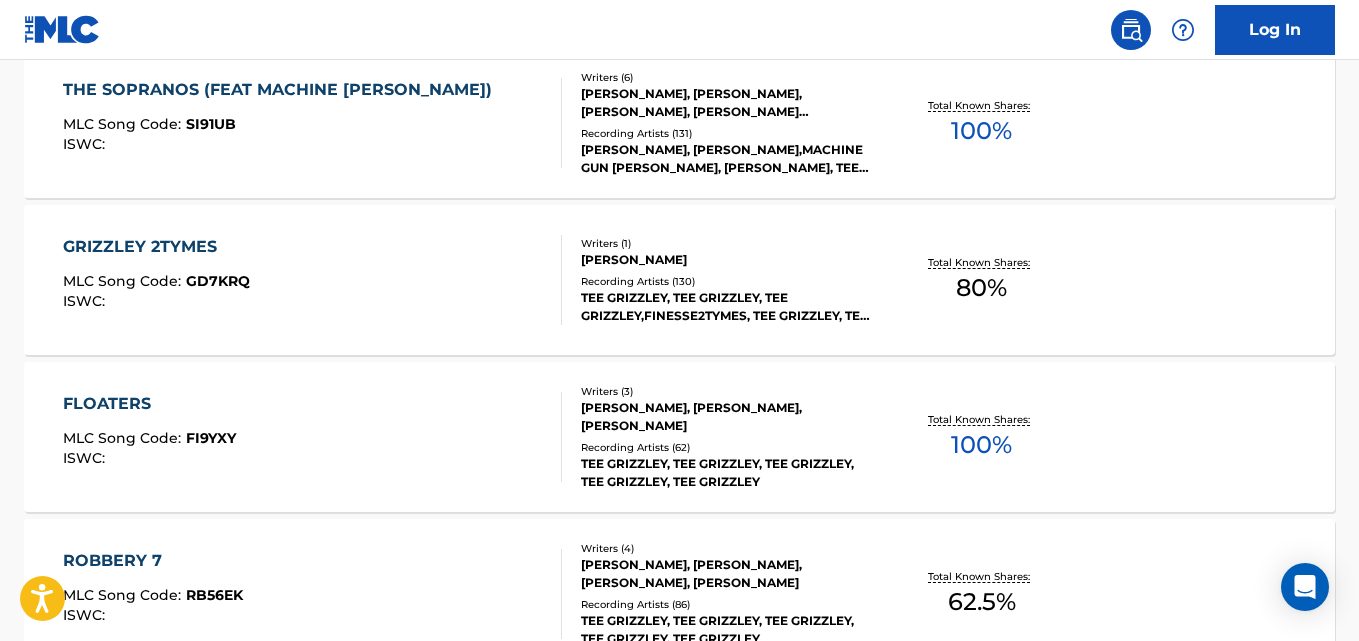 scroll, scrollTop: 678, scrollLeft: 0, axis: vertical 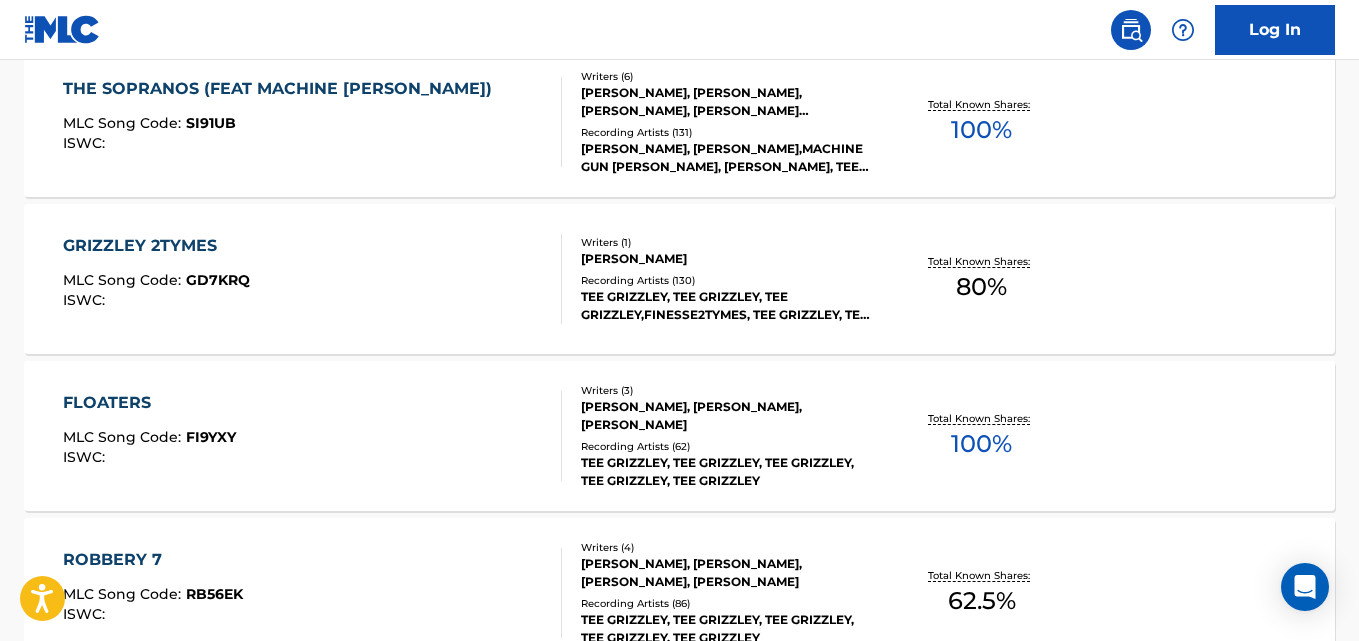 click on "FLOATERS MLC Song Code : FI9YXY ISWC : Writers ( 3 ) DWAYNE MOORE, MARTIN MCCURTIS, TERRY SANCHEZ WALLACE Recording Artists ( 62 ) TEE GRIZZLEY, TEE GRIZZLEY, TEE GRIZZLEY, TEE GRIZZLEY, TEE GRIZZLEY Total Known Shares: 100 %" at bounding box center [679, 436] 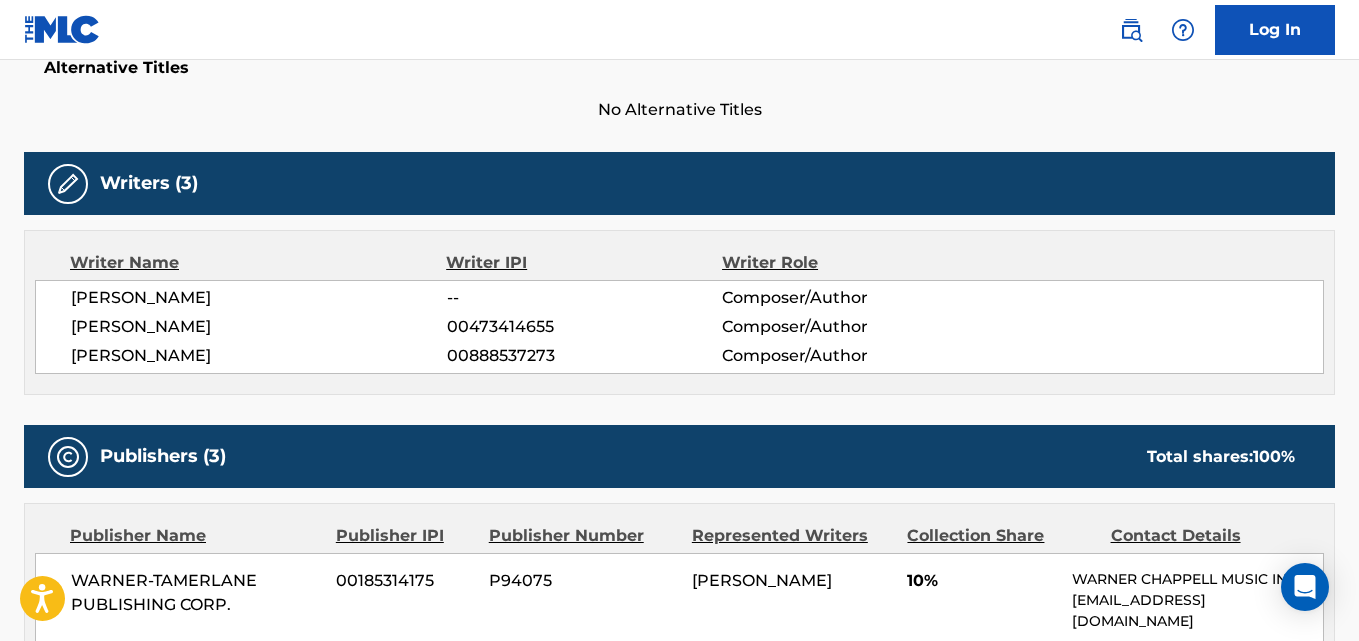scroll, scrollTop: 0, scrollLeft: 0, axis: both 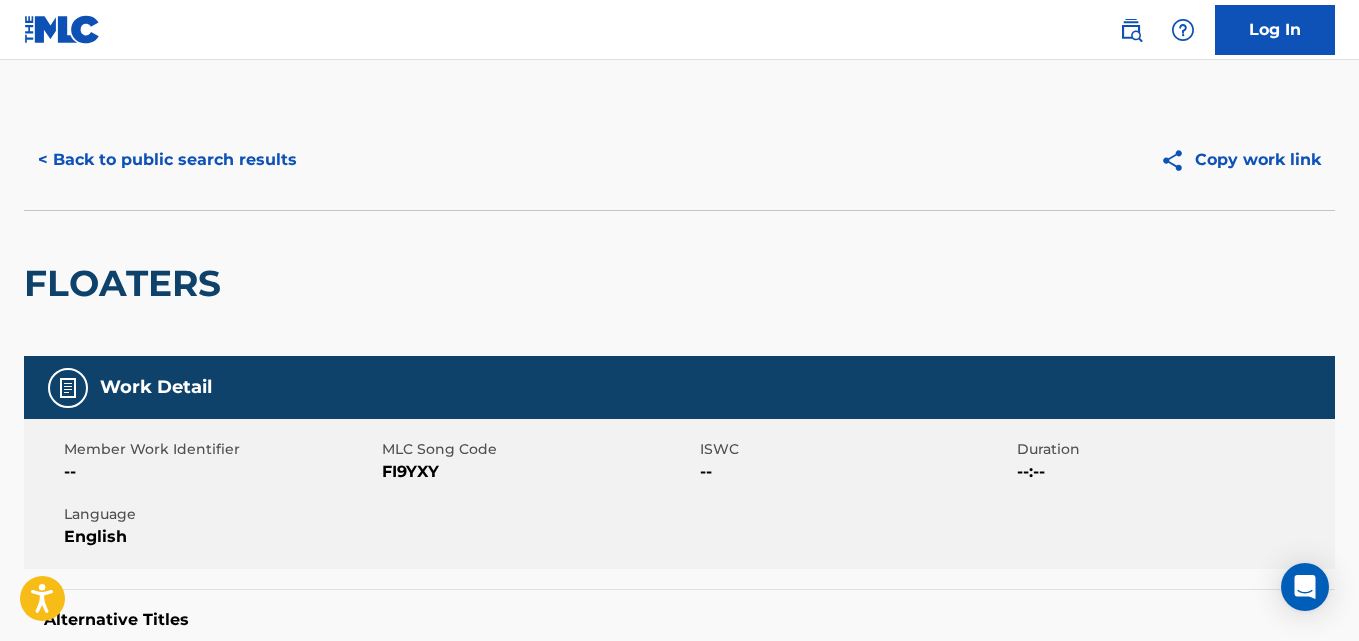 click on "< Back to public search results" at bounding box center (167, 160) 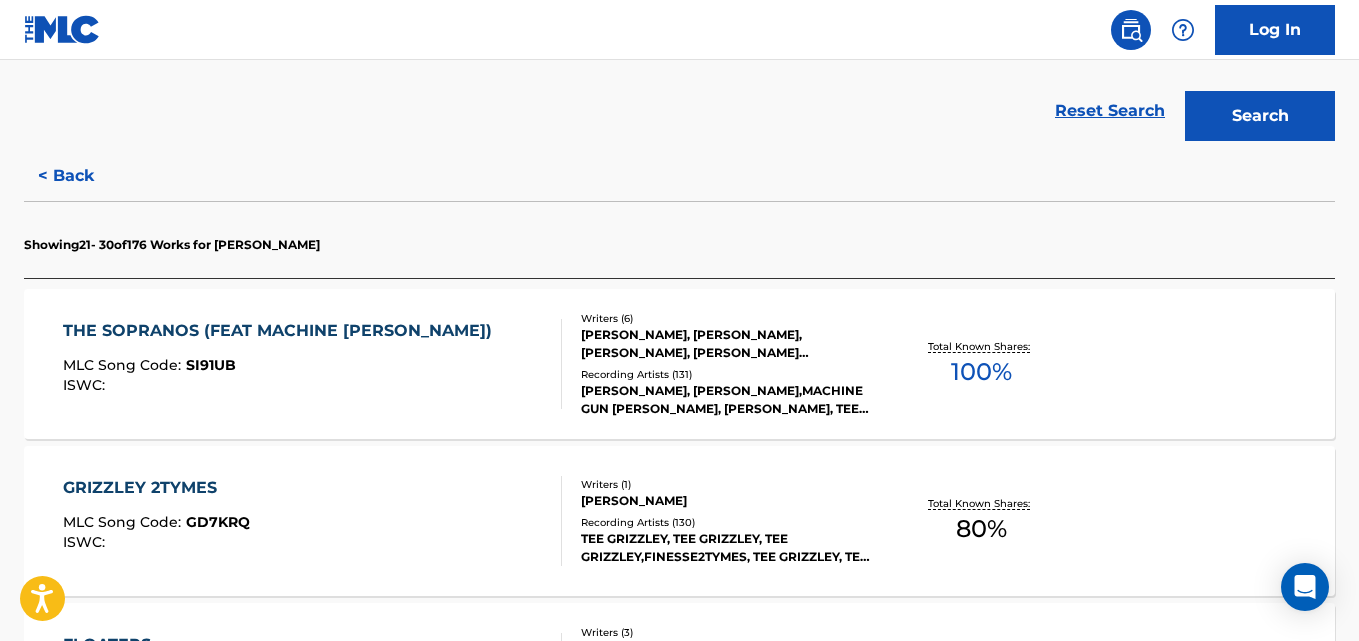 scroll, scrollTop: 437, scrollLeft: 0, axis: vertical 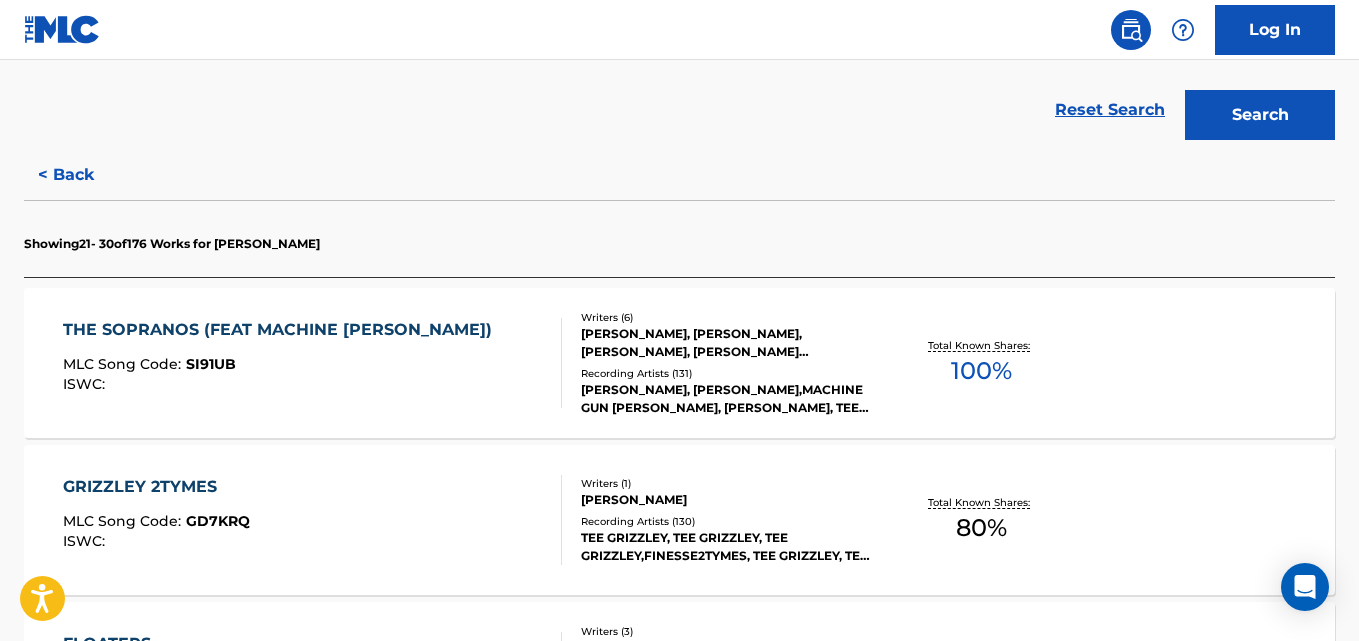 click on "THE SOPRANOS (FEAT MACHINE GUN KELLY) MLC Song Code : SI91UB ISWC : Writers ( 6 ) RICHARD COLSON BAKER, LEWIS RICHARDSON, MARTIN MCCURTIS, TERRY SANCHEZ WALLACE, LEONARDO BOSTAN, LU RICHARDSON Recording Artists ( 131 ) TEE GRIZZLEY, TEE GRIZZLEY,MACHINE GUN KELLY, TEE GRIZZLEY, TEE GRIZZLEY, TEE GRIZZLEY Total Known Shares: 100 %" at bounding box center (679, 363) 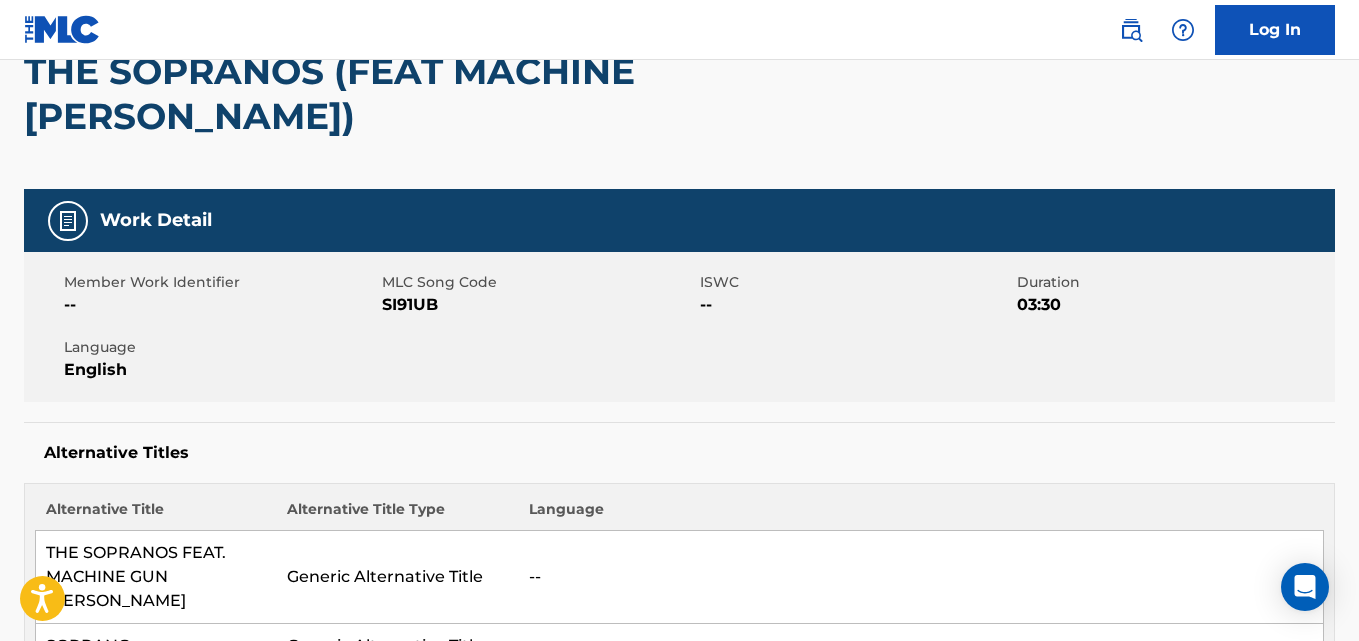 scroll, scrollTop: 0, scrollLeft: 0, axis: both 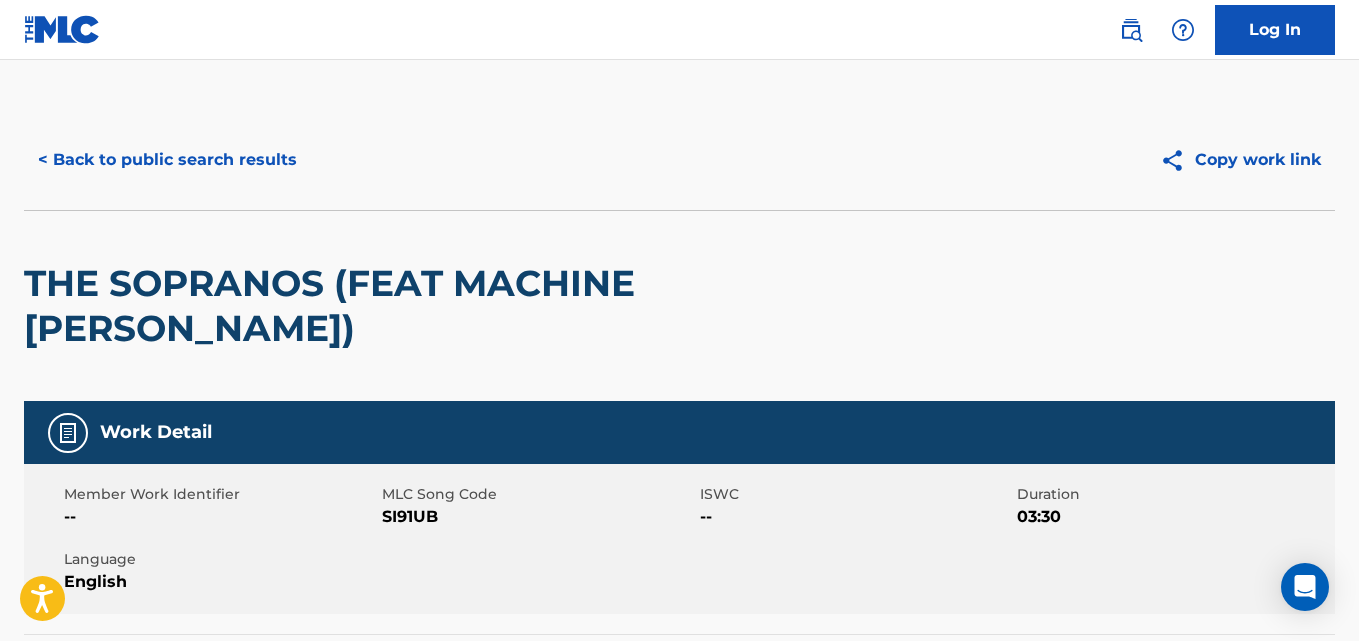 click on "< Back to public search results" at bounding box center [167, 160] 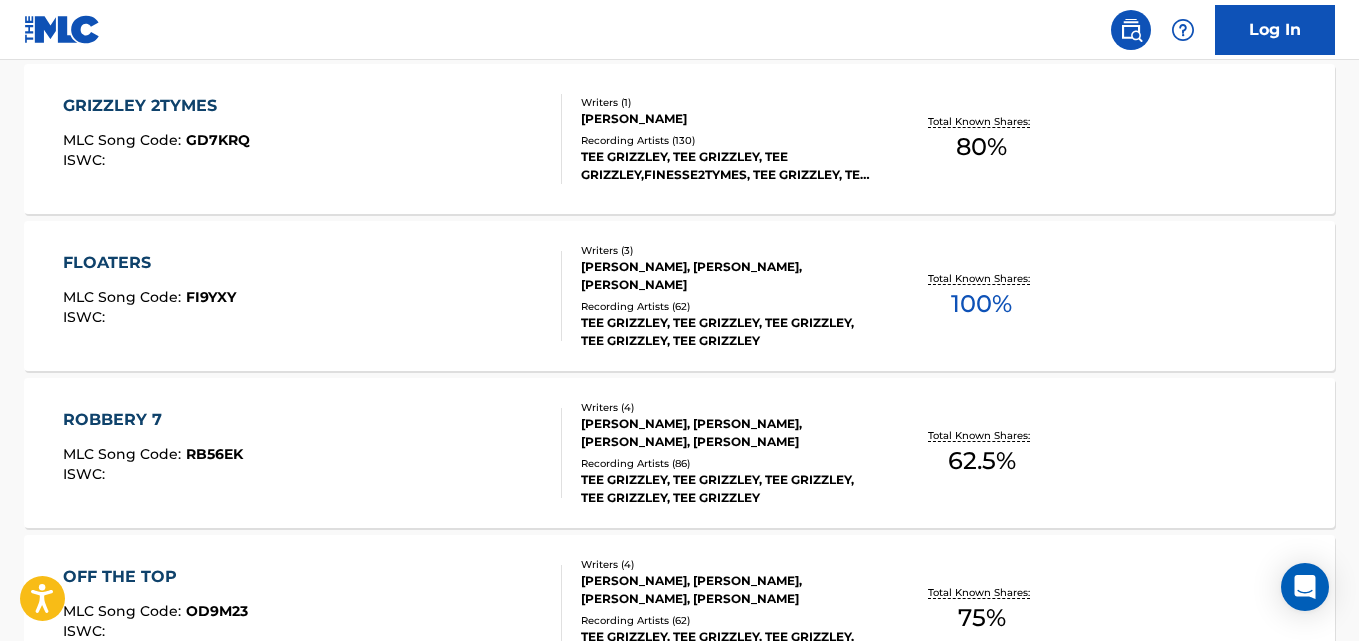 scroll, scrollTop: 817, scrollLeft: 0, axis: vertical 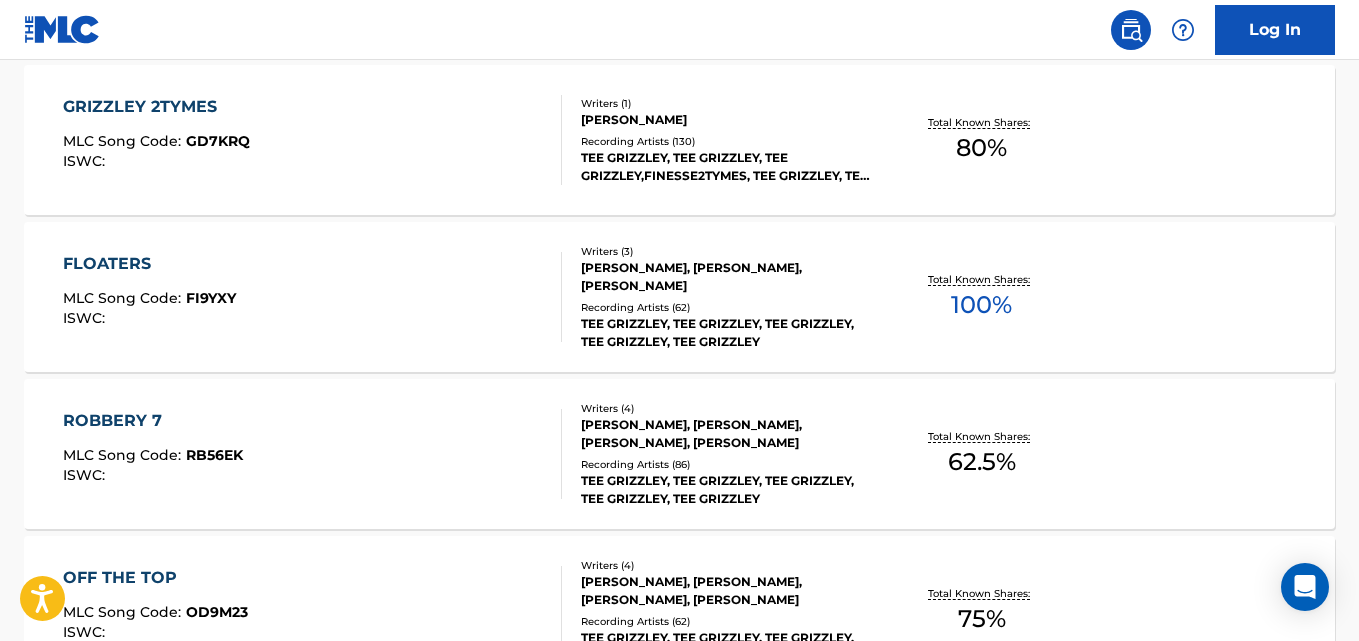 click on "GRIZZLEY 2TYMES MLC Song Code : GD7KRQ ISWC : Writers ( 1 ) TERRY SANCHEZ WALLACE Recording Artists ( 130 ) TEE GRIZZLEY, TEE GRIZZLEY, TEE GRIZZLEY,FINESSE2TYMES, TEE GRIZZLEY, TEE GRIZZLEY Total Known Shares: 80 %" at bounding box center (679, 140) 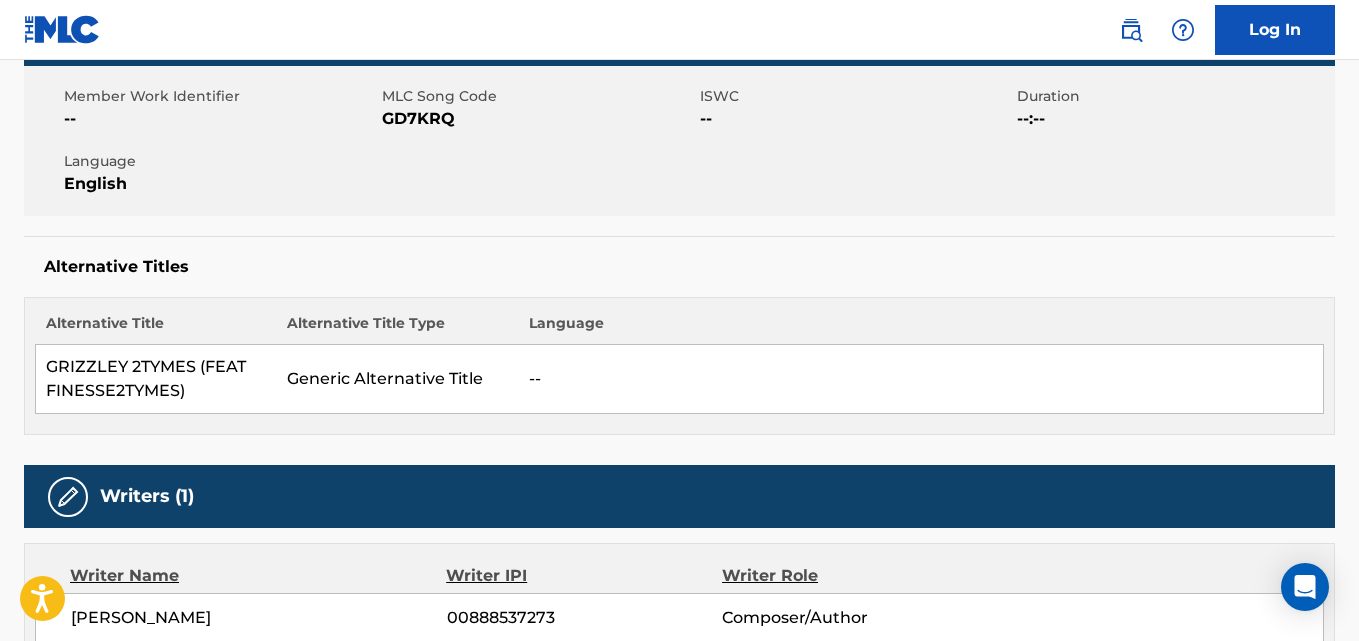 scroll, scrollTop: 227, scrollLeft: 0, axis: vertical 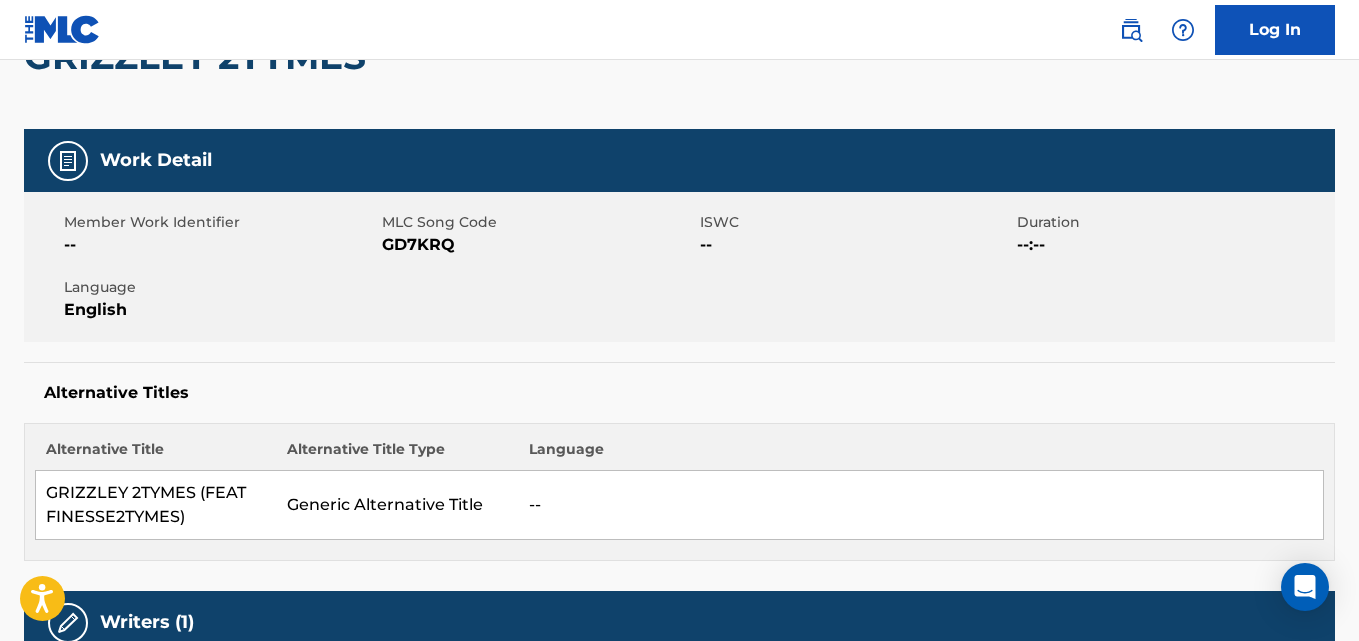 click on "Member Work Identifier -- MLC Song Code GD7KRQ ISWC -- Duration --:-- Language English" at bounding box center (679, 267) 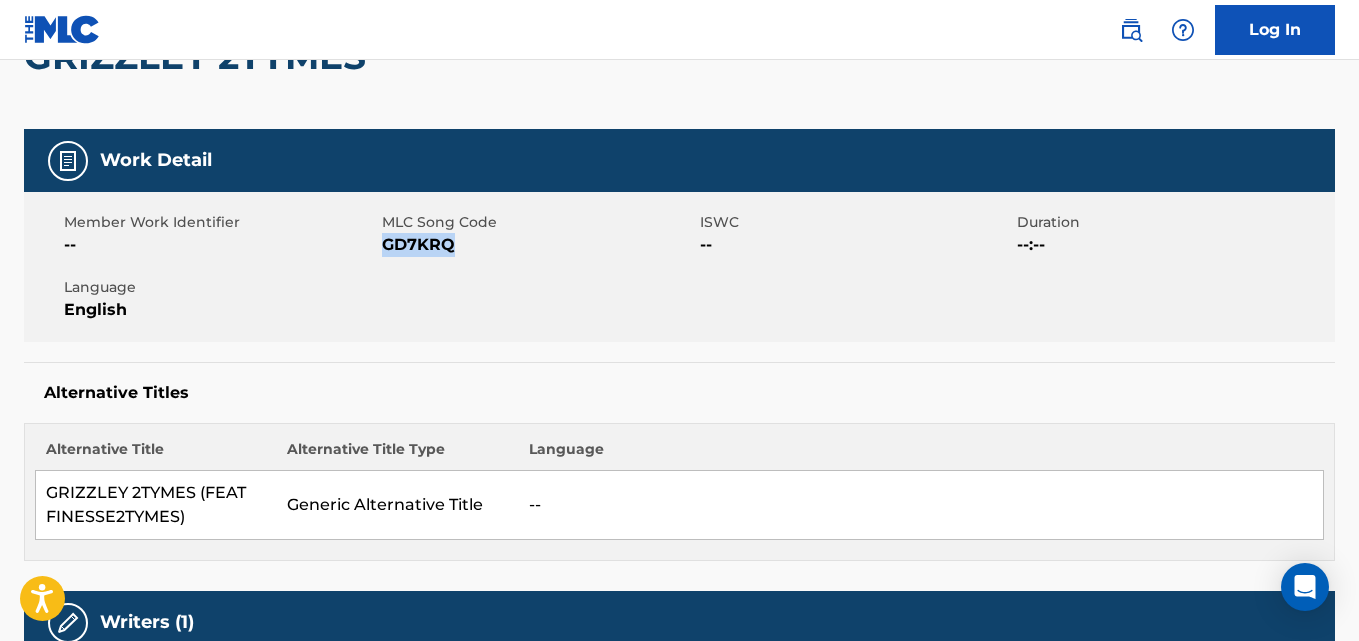 copy on "GD7KRQ" 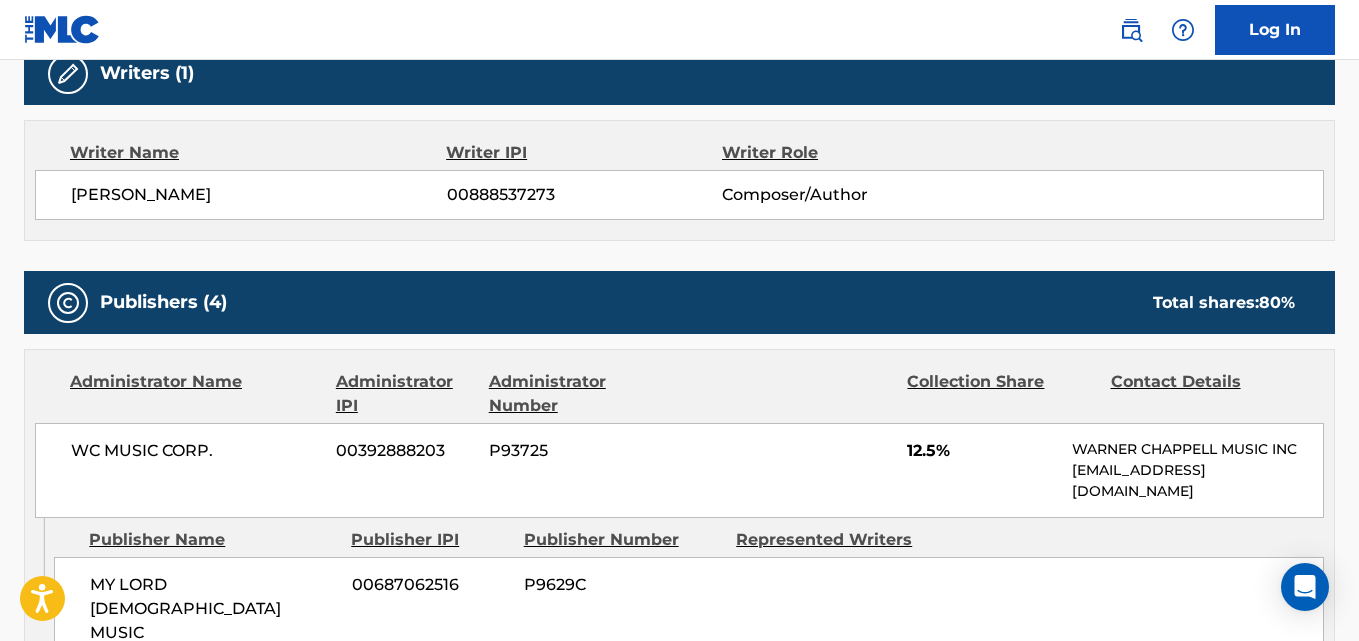 scroll, scrollTop: 784, scrollLeft: 0, axis: vertical 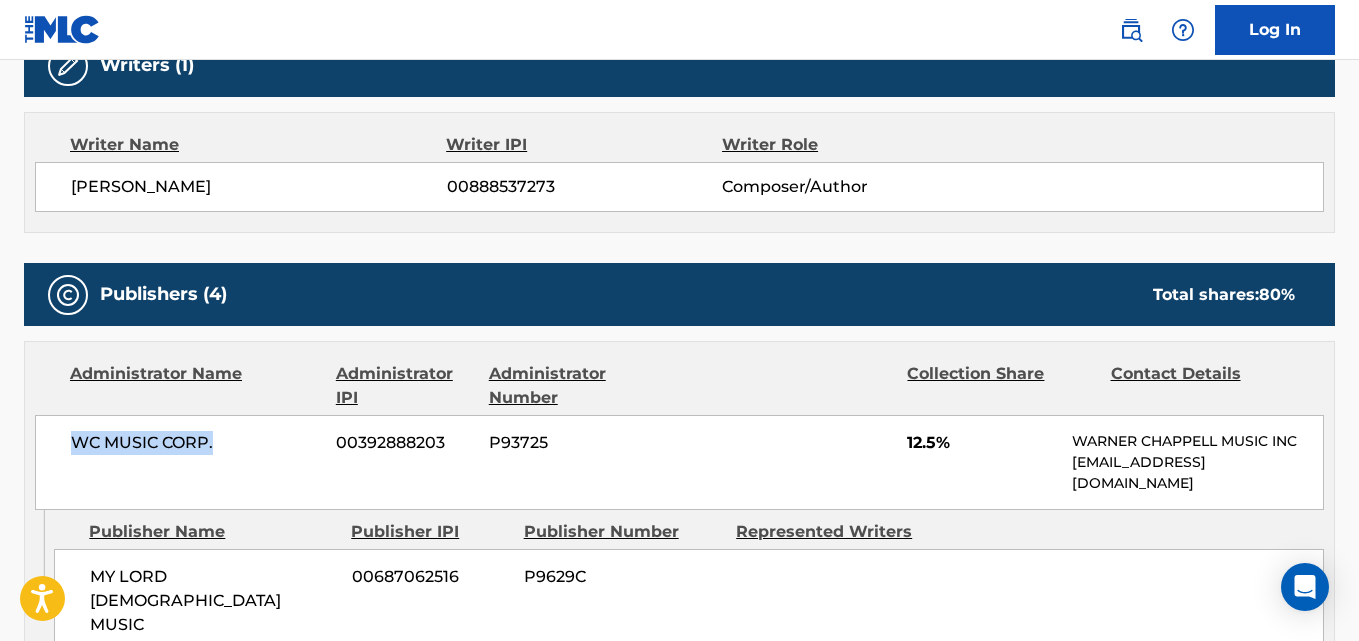 drag, startPoint x: 66, startPoint y: 437, endPoint x: 217, endPoint y: 445, distance: 151.21178 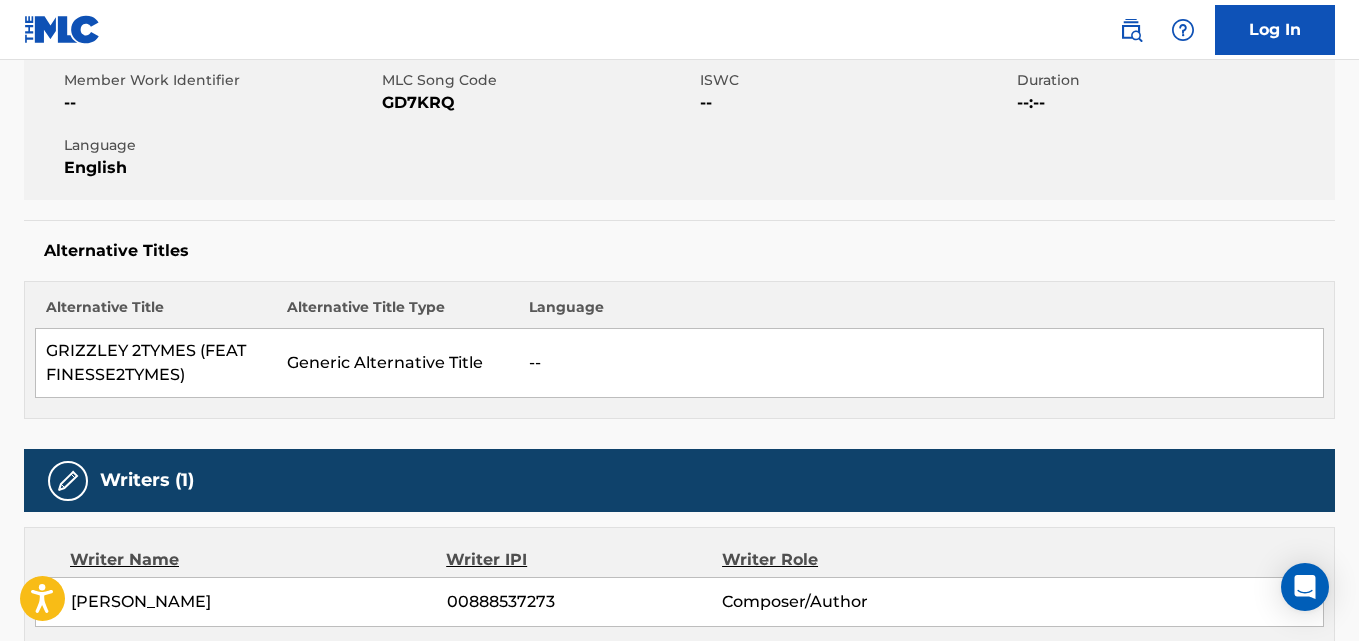 scroll, scrollTop: 0, scrollLeft: 0, axis: both 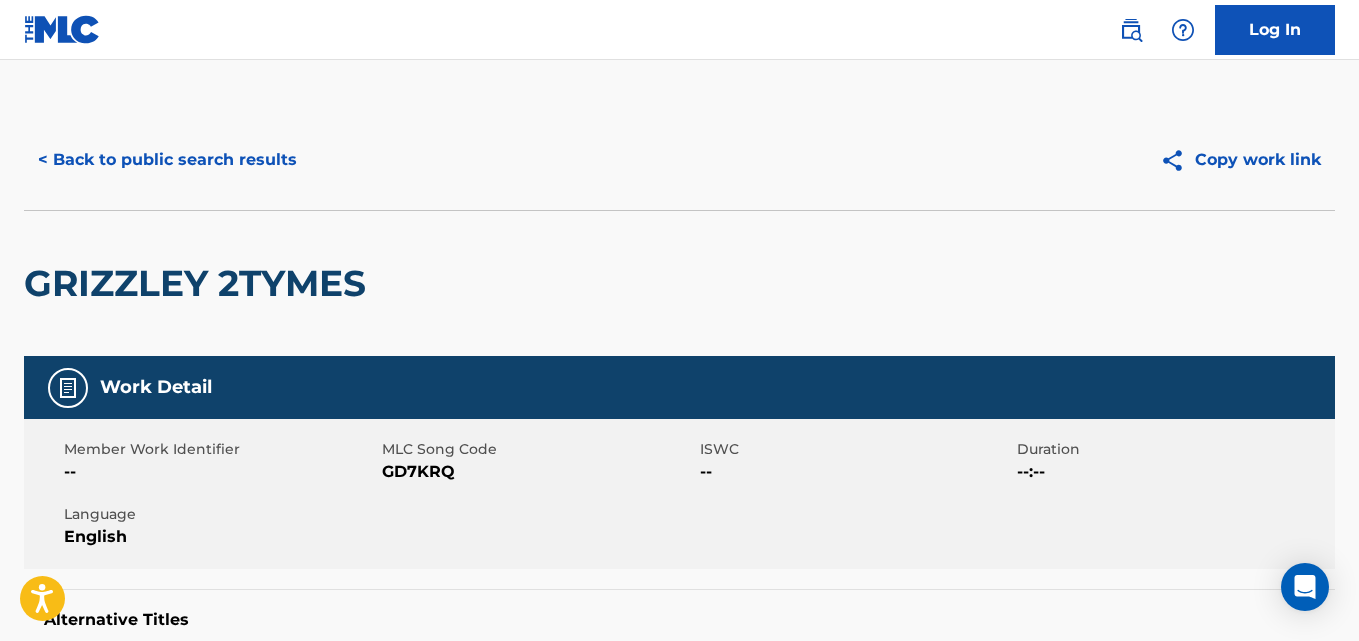 click on "< Back to public search results" at bounding box center (167, 160) 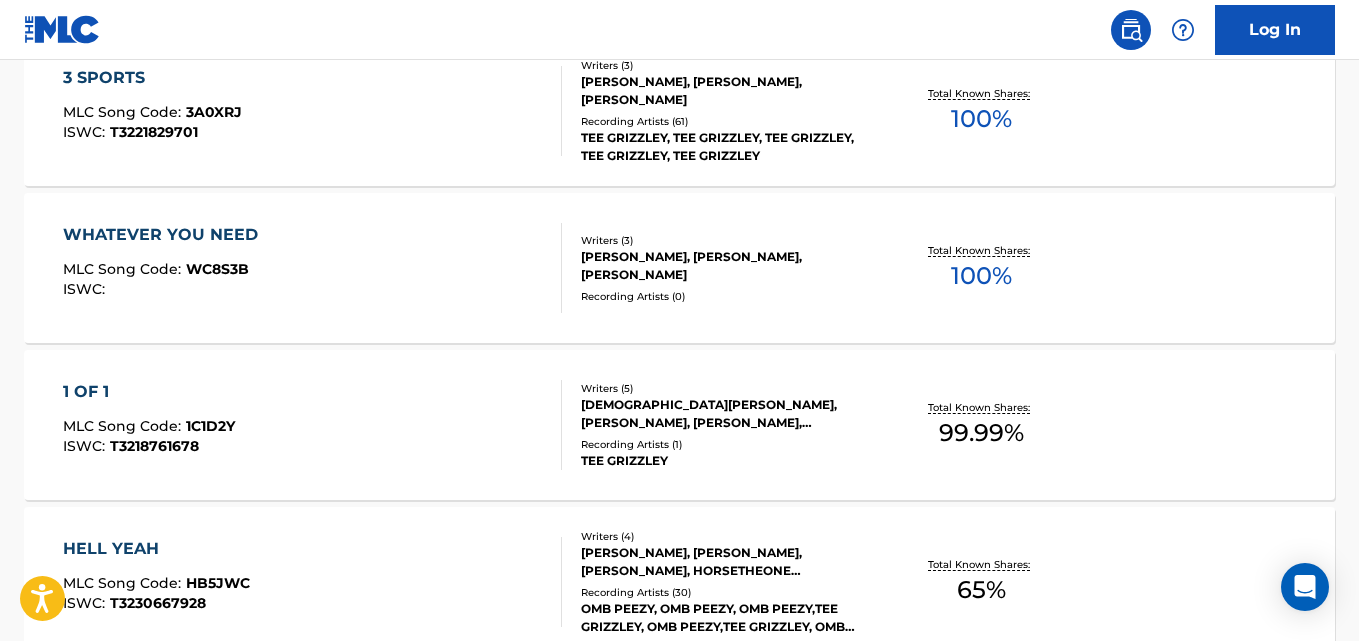 scroll, scrollTop: 1466, scrollLeft: 0, axis: vertical 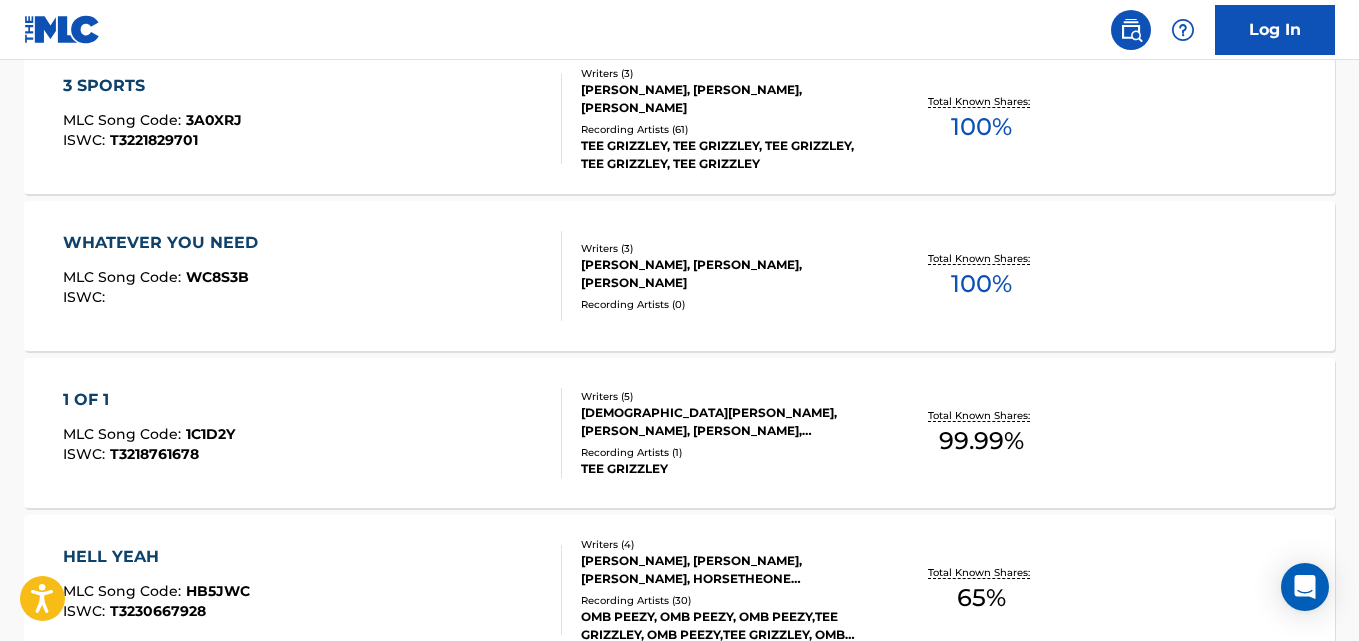 click on "WHATEVER YOU NEED MLC Song Code : WC8S3B ISWC : Writers ( 3 ) CHRISTIAN WARD, MARTIN MCCURTIS, TERRY SANCHEZ WALLACE Recording Artists ( 0 ) Total Known Shares: 100 %" at bounding box center (679, 276) 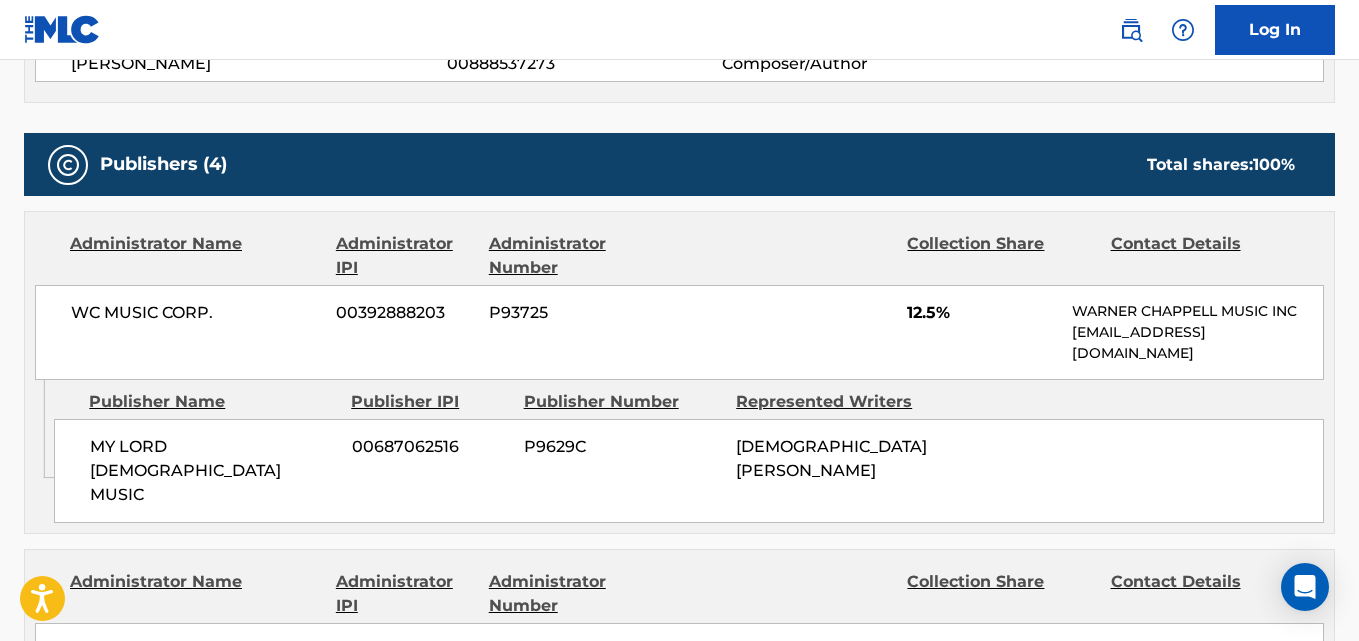 scroll, scrollTop: 0, scrollLeft: 0, axis: both 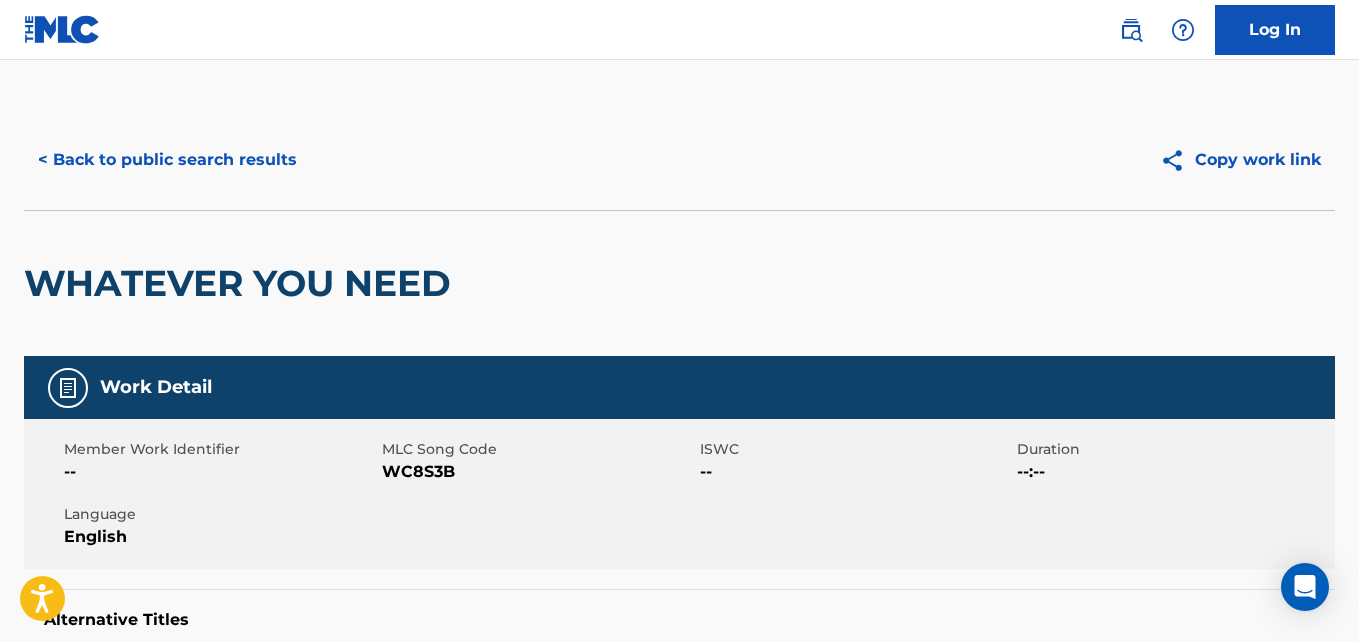 click on "< Back to public search results" at bounding box center (167, 160) 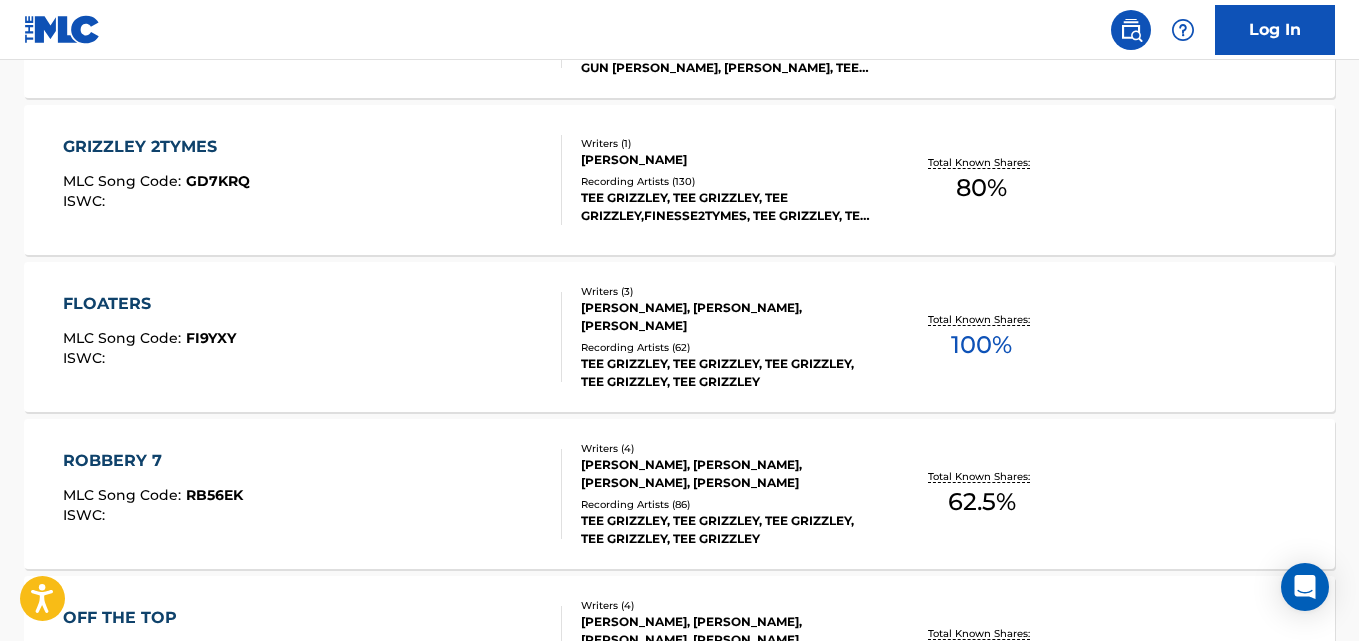 scroll, scrollTop: 810, scrollLeft: 0, axis: vertical 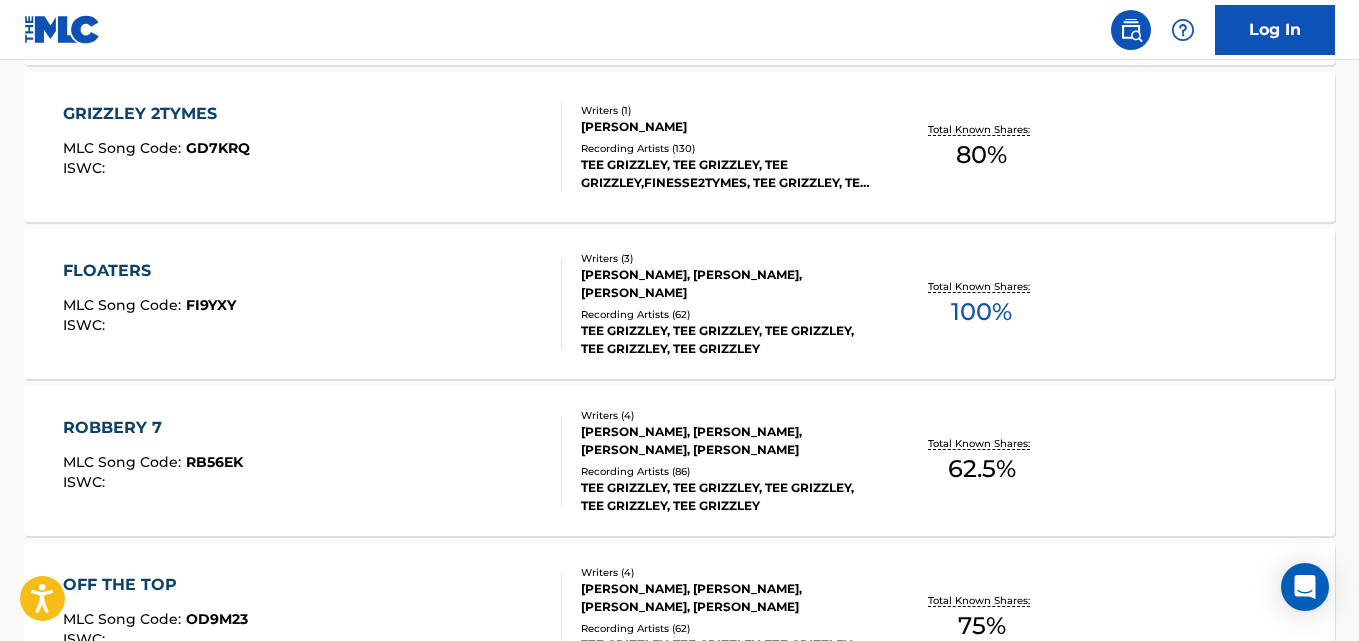 click on "Total Known Shares: 100 %" at bounding box center (982, 304) 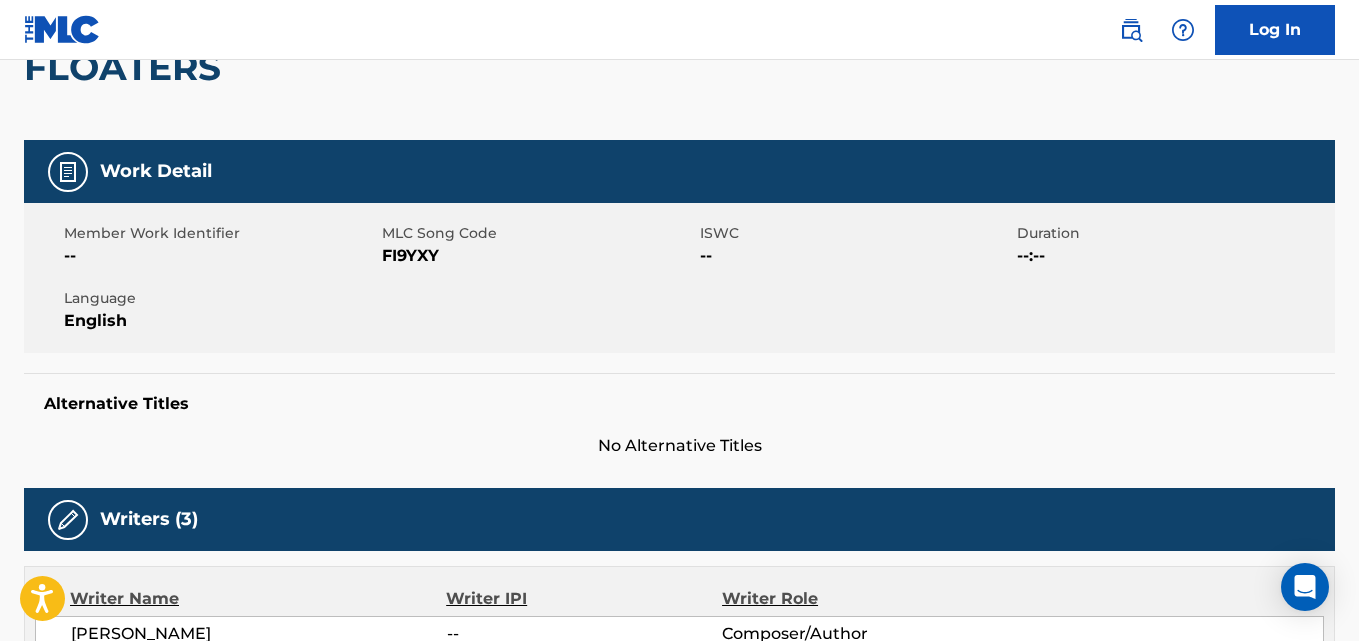 scroll, scrollTop: 0, scrollLeft: 0, axis: both 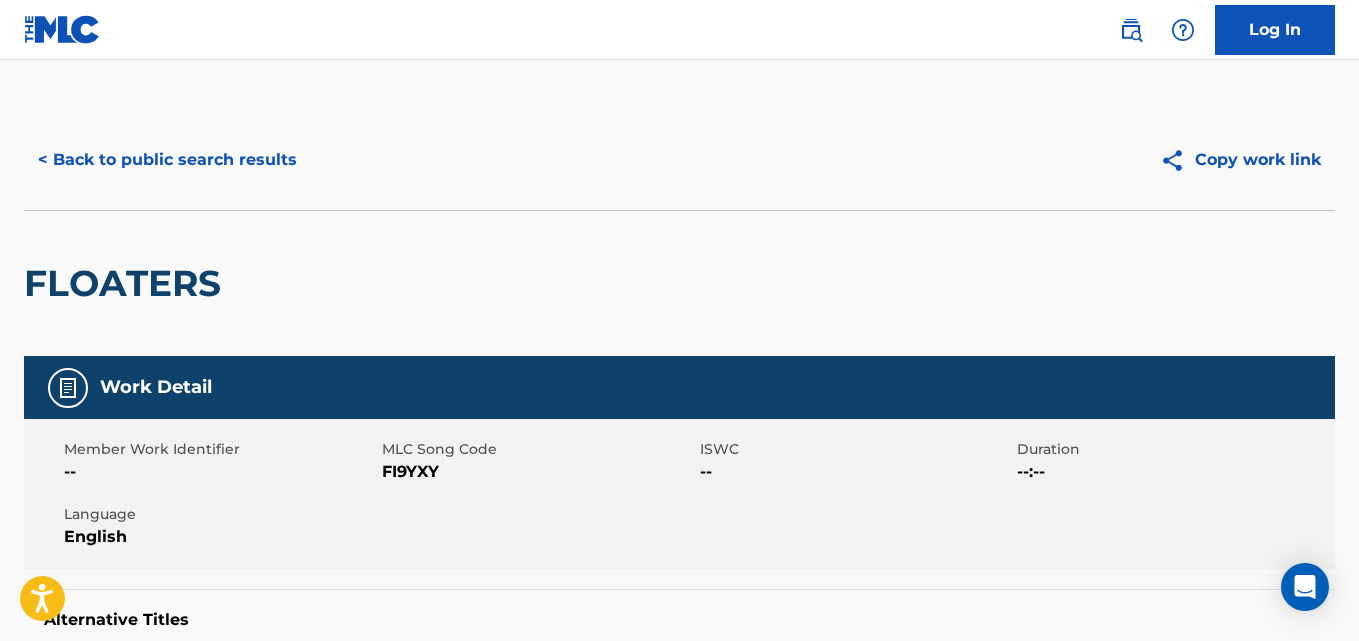 click on "< Back to public search results" at bounding box center (167, 160) 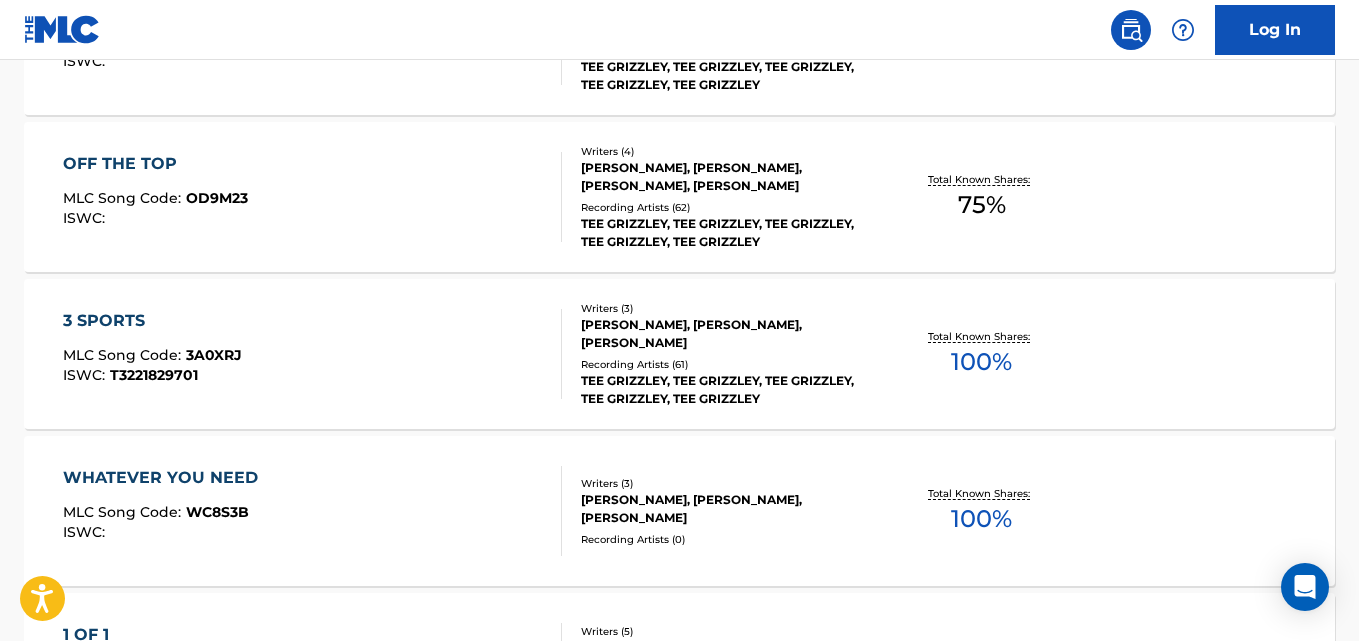 scroll, scrollTop: 0, scrollLeft: 0, axis: both 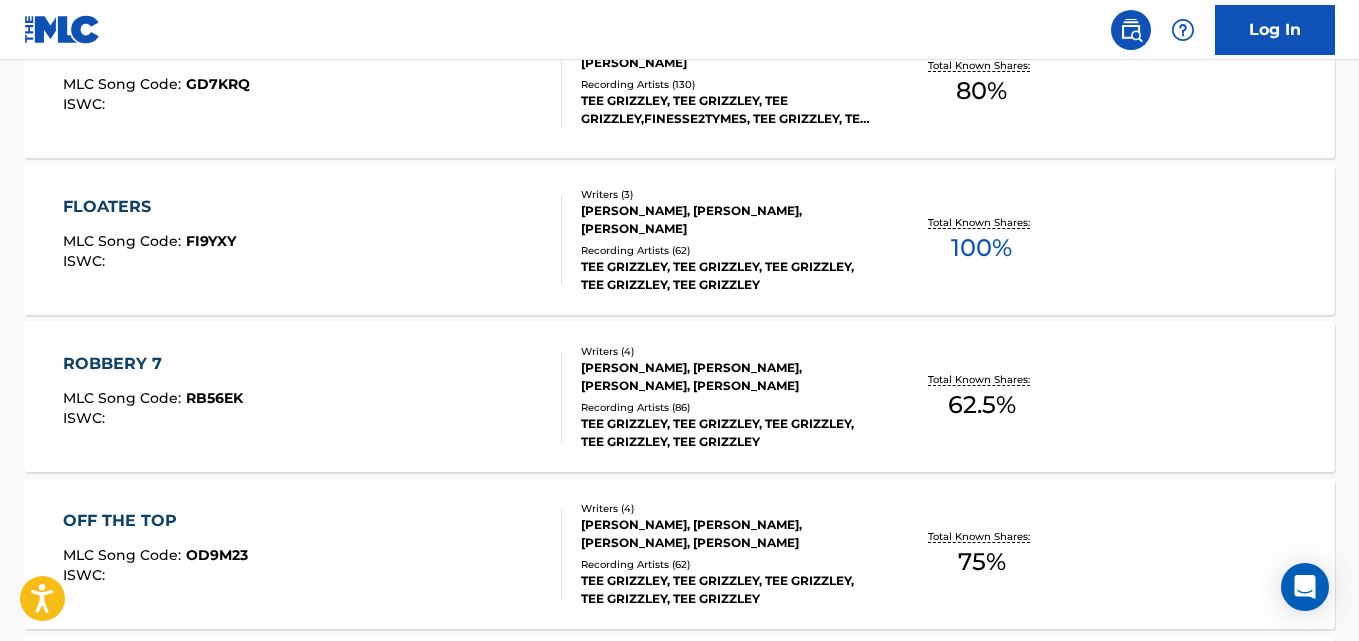 click on "Total Known Shares: 75 %" at bounding box center (982, 554) 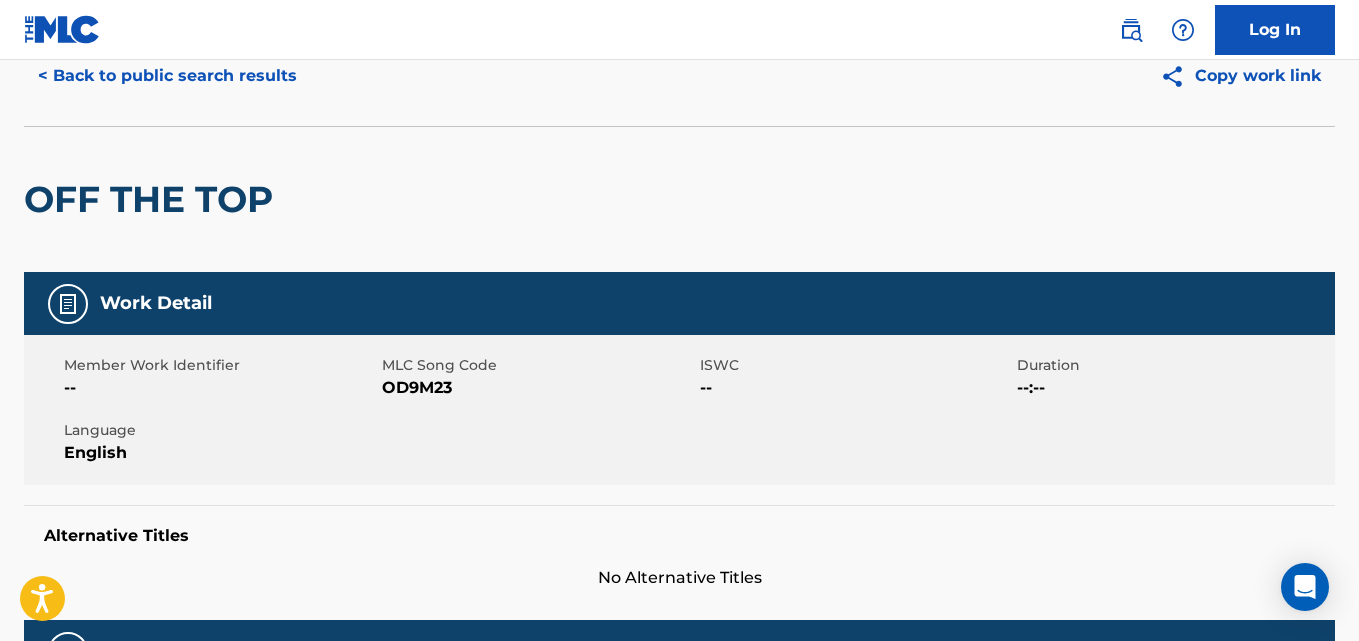 scroll, scrollTop: 0, scrollLeft: 0, axis: both 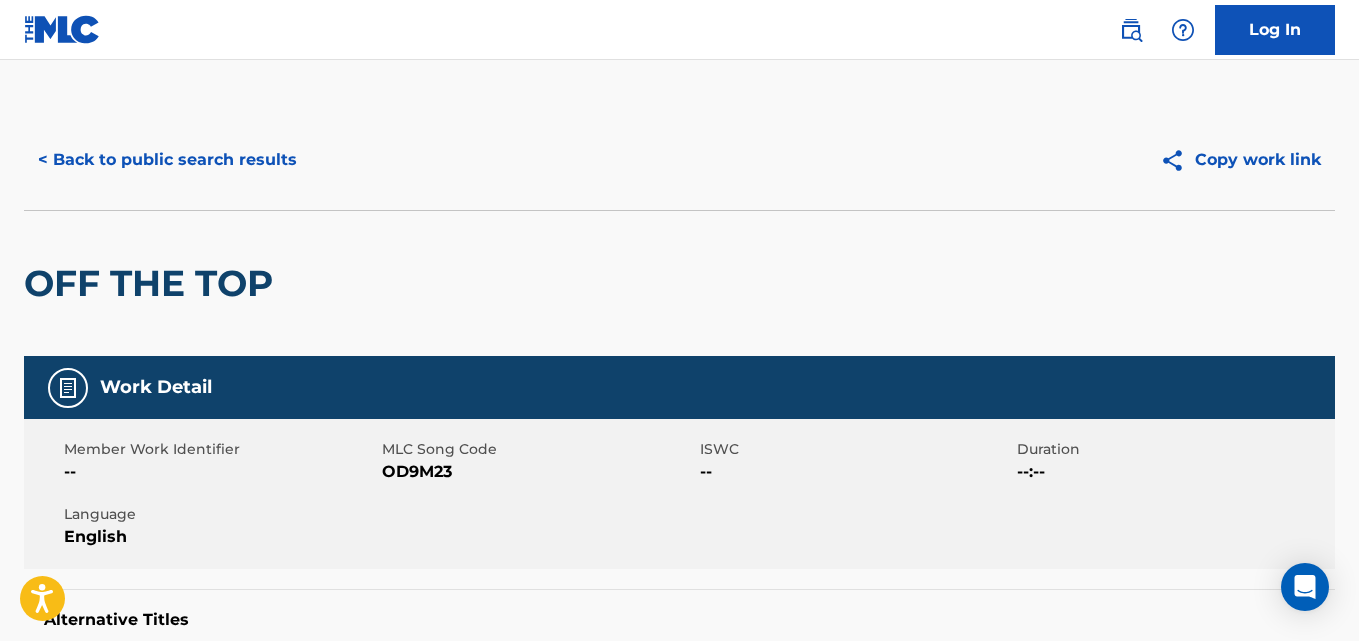 click on "< Back to public search results" at bounding box center [167, 160] 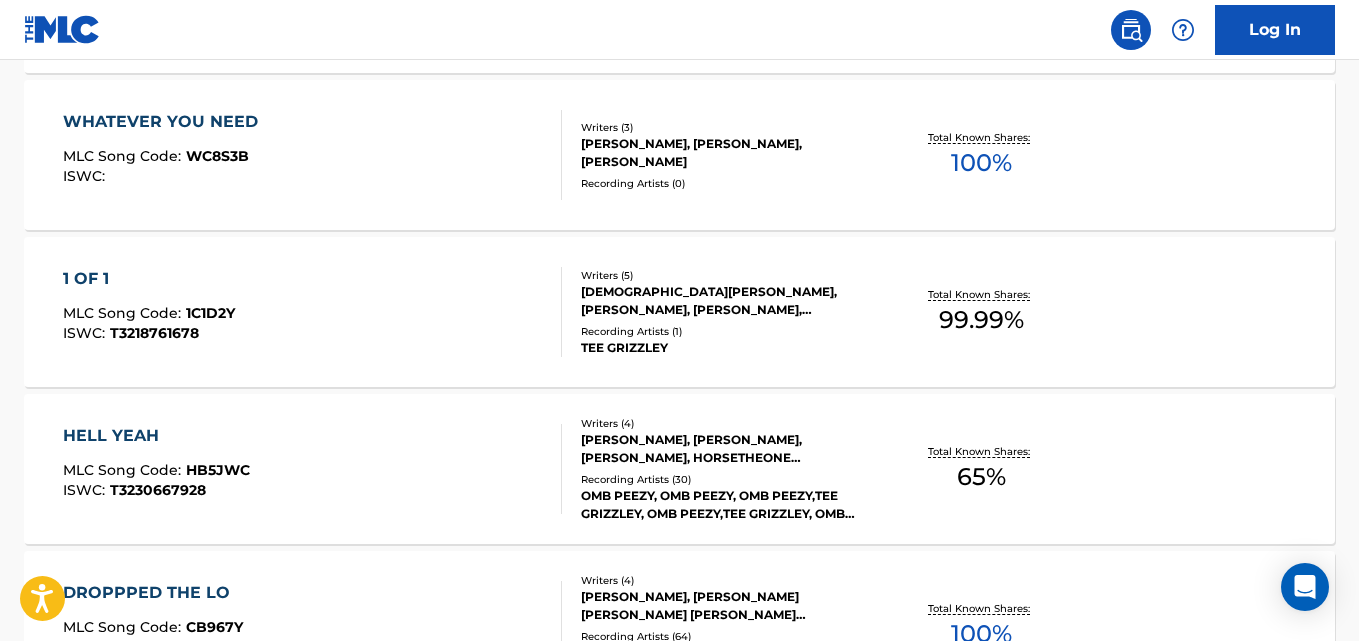 scroll, scrollTop: 1596, scrollLeft: 0, axis: vertical 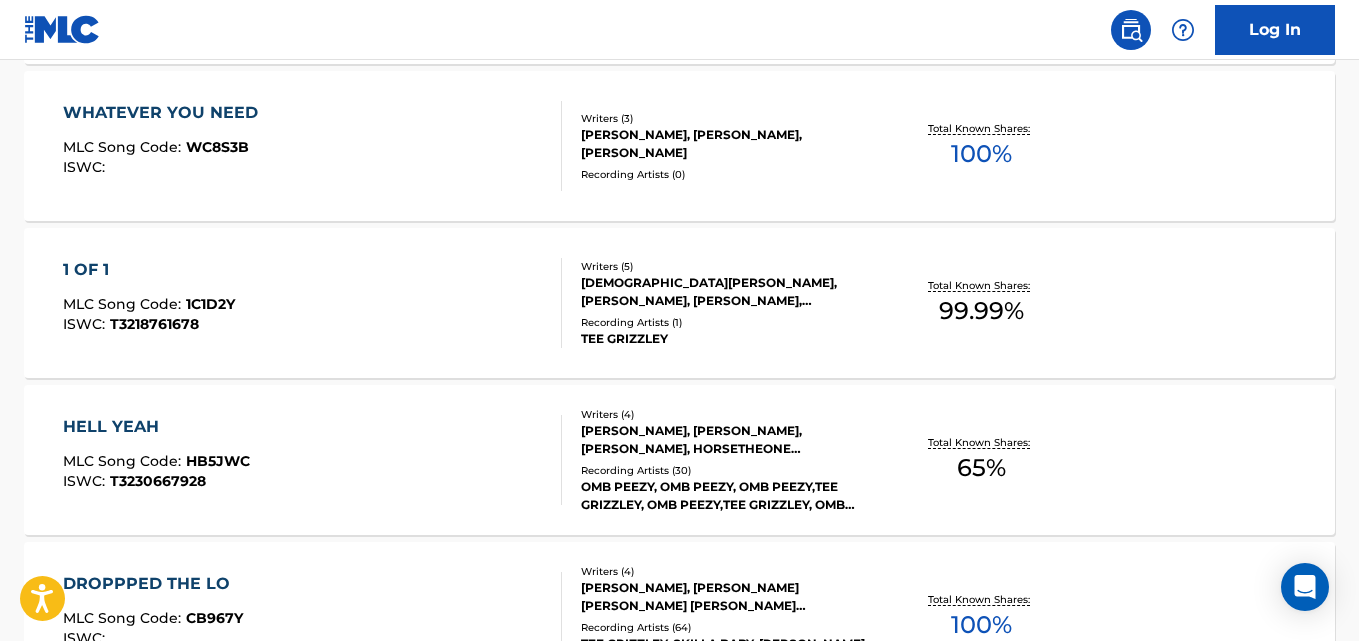 click on "Total Known Shares:" at bounding box center (981, 285) 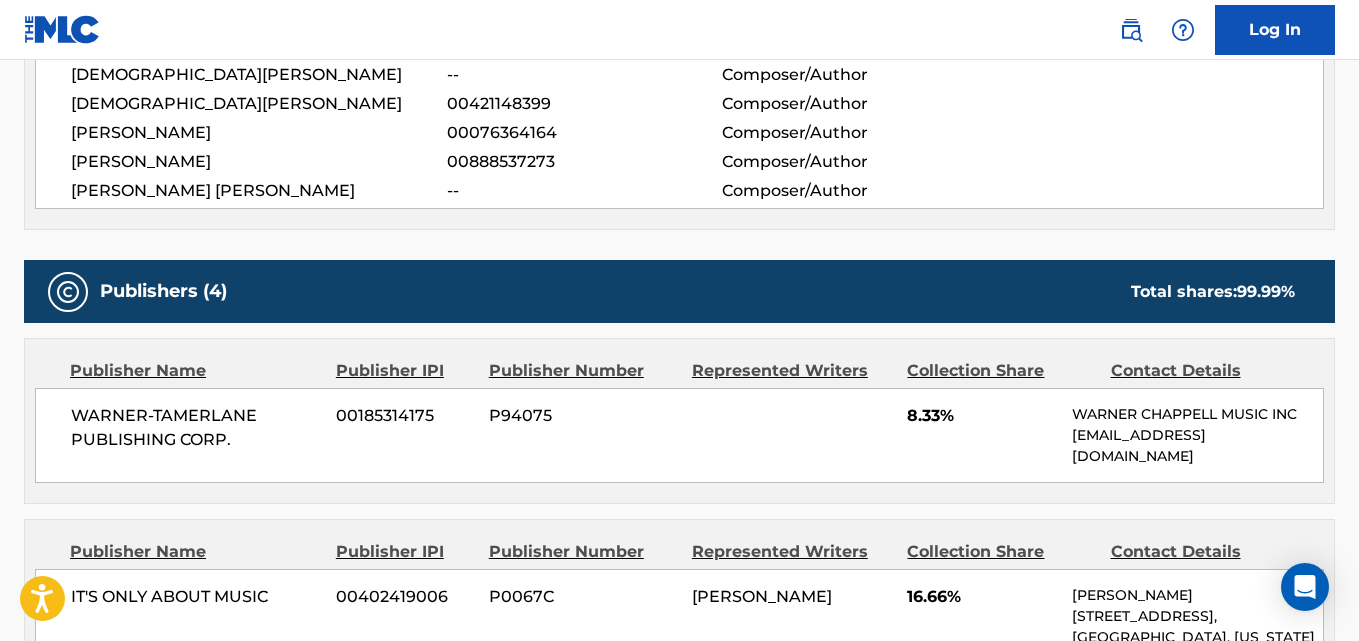 scroll, scrollTop: 880, scrollLeft: 0, axis: vertical 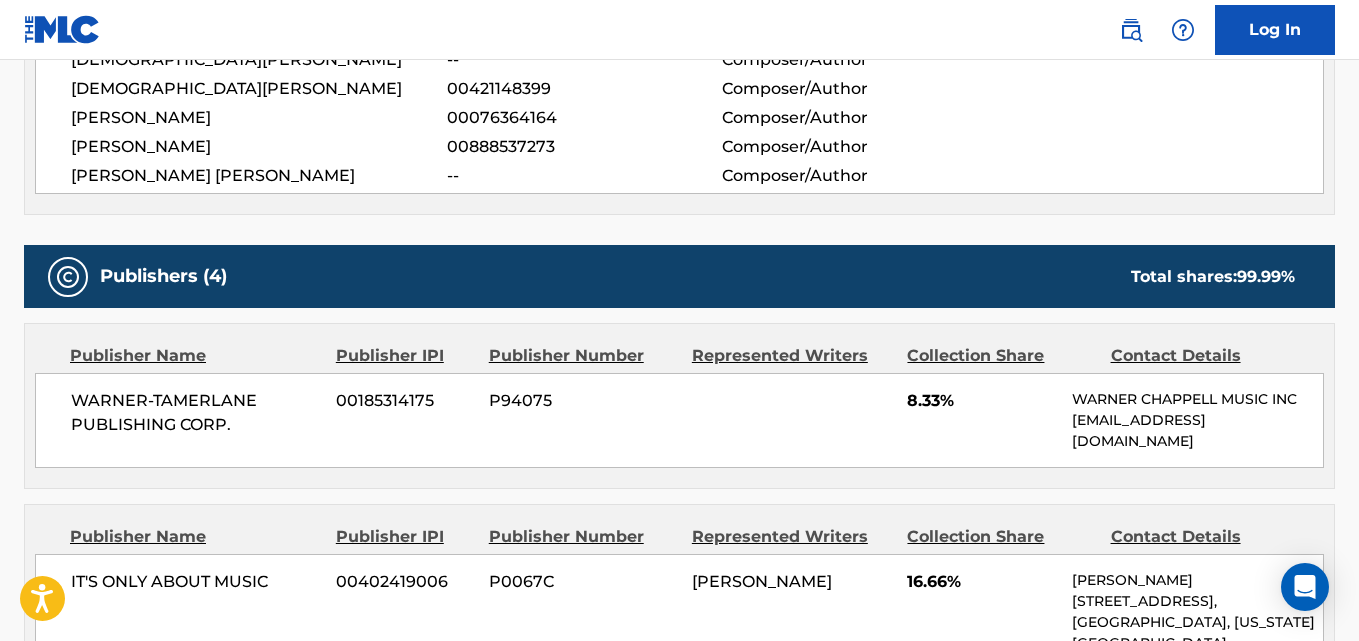 drag, startPoint x: 309, startPoint y: 150, endPoint x: 71, endPoint y: 139, distance: 238.25406 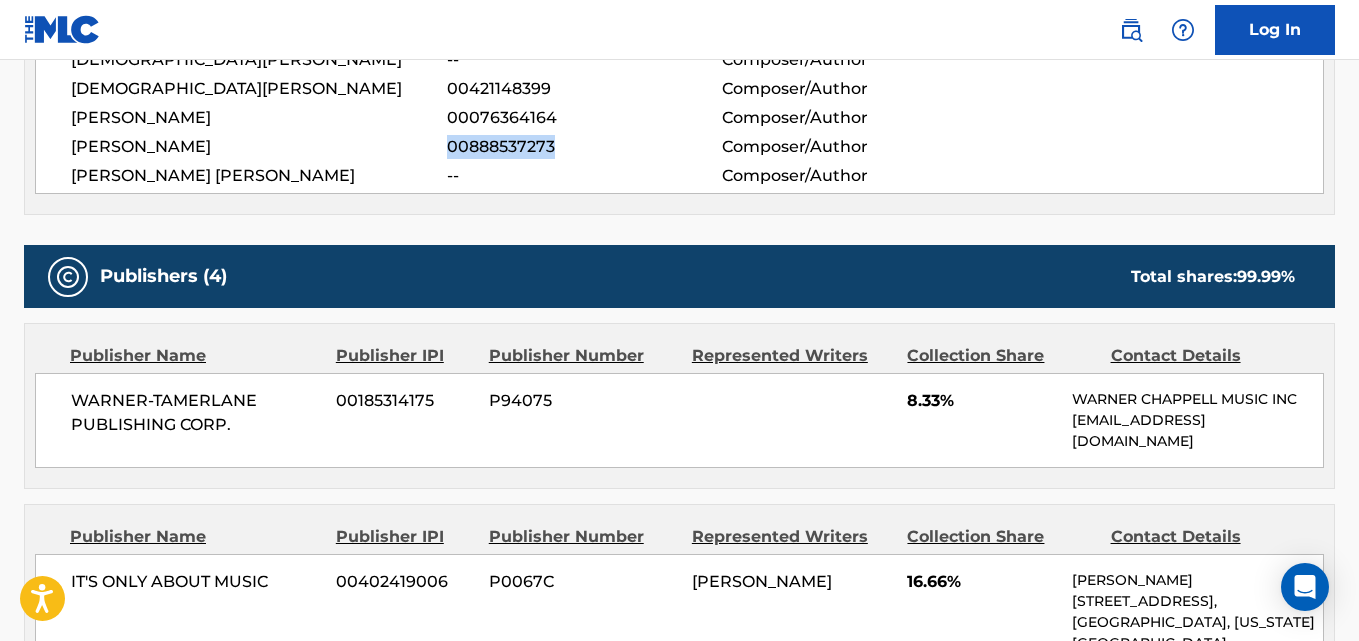 drag, startPoint x: 560, startPoint y: 149, endPoint x: 446, endPoint y: 137, distance: 114.62984 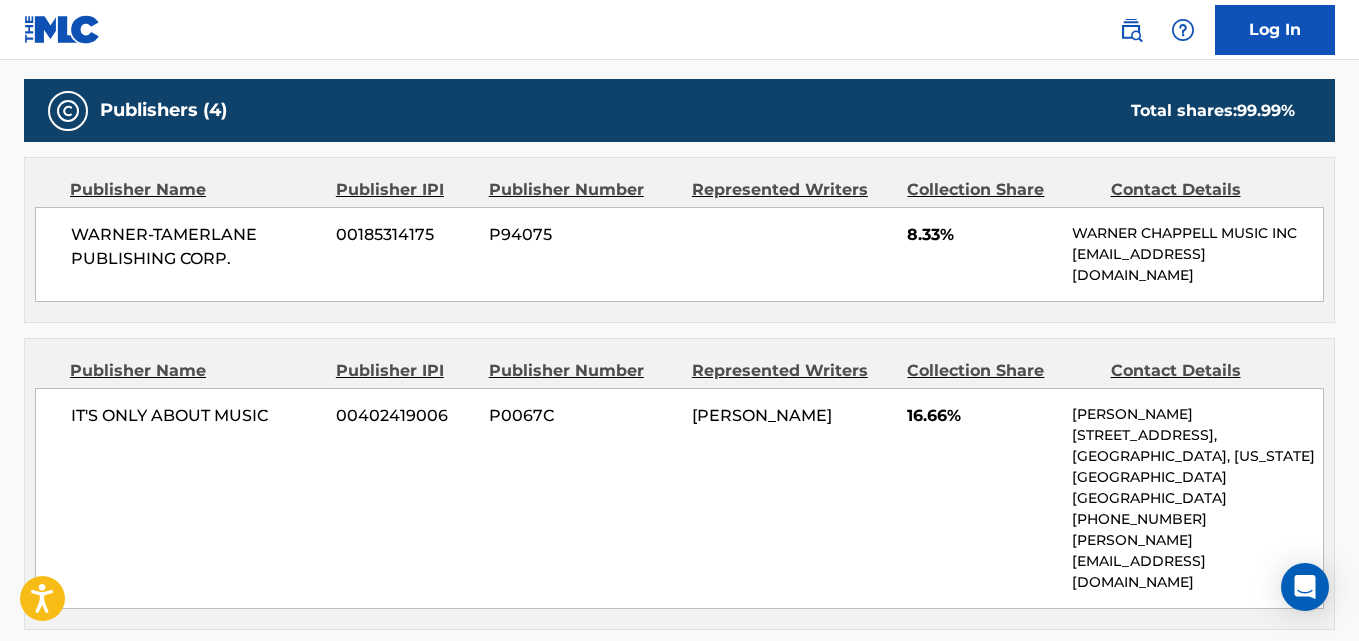 scroll, scrollTop: 1093, scrollLeft: 0, axis: vertical 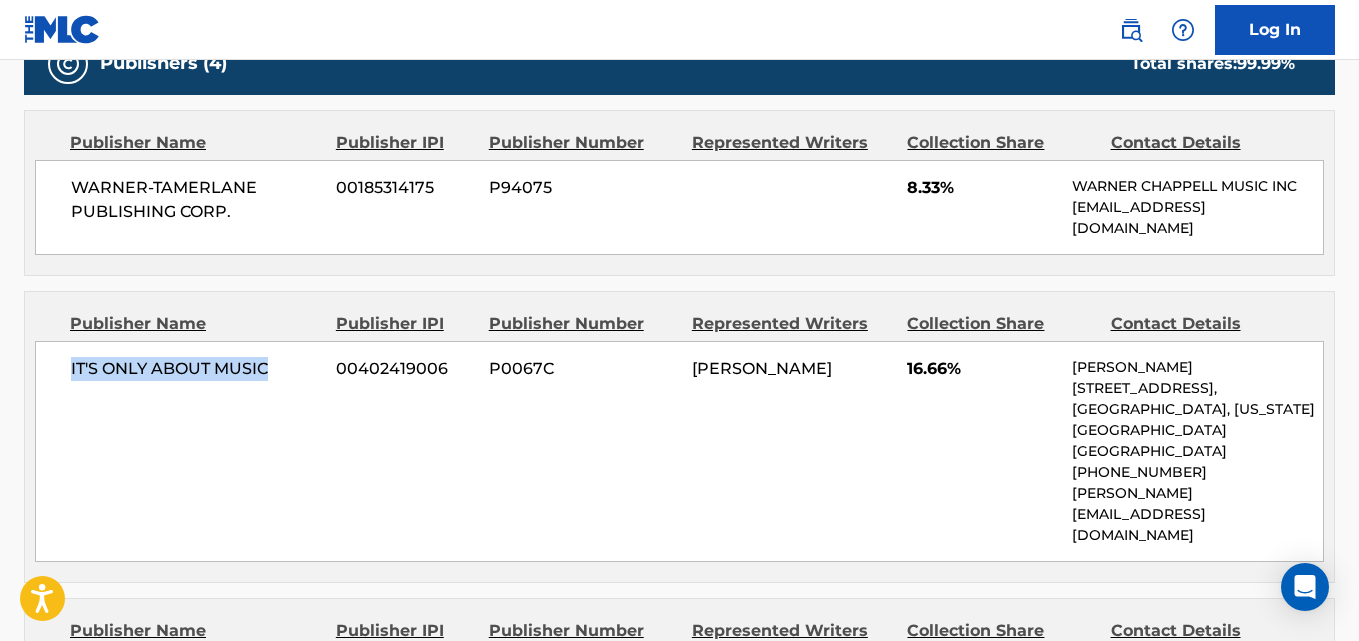 drag, startPoint x: 66, startPoint y: 362, endPoint x: 290, endPoint y: 364, distance: 224.00893 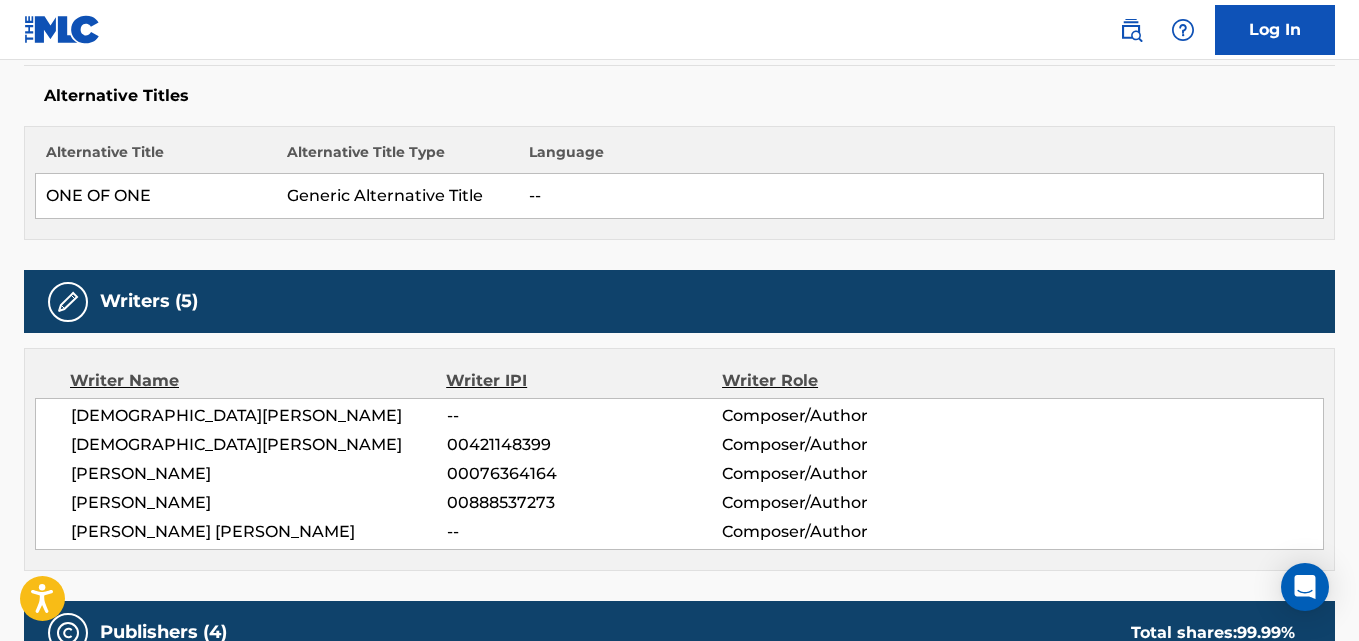 scroll, scrollTop: 0, scrollLeft: 0, axis: both 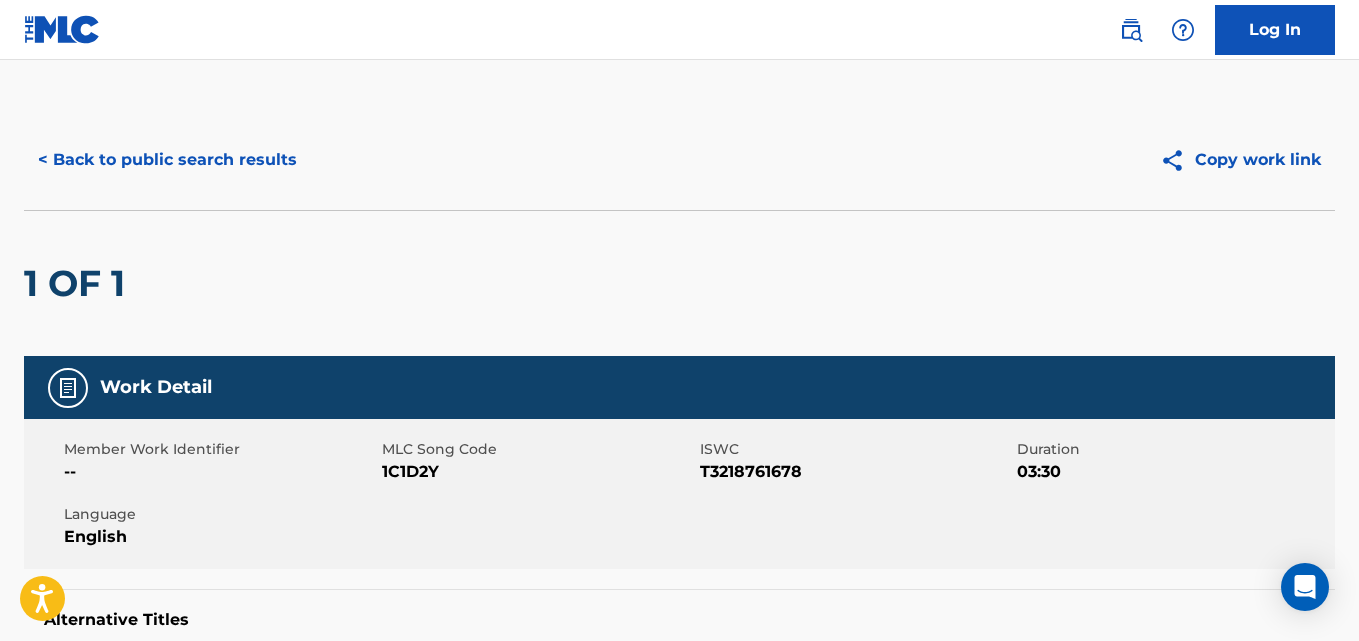 click on "< Back to public search results" at bounding box center [167, 160] 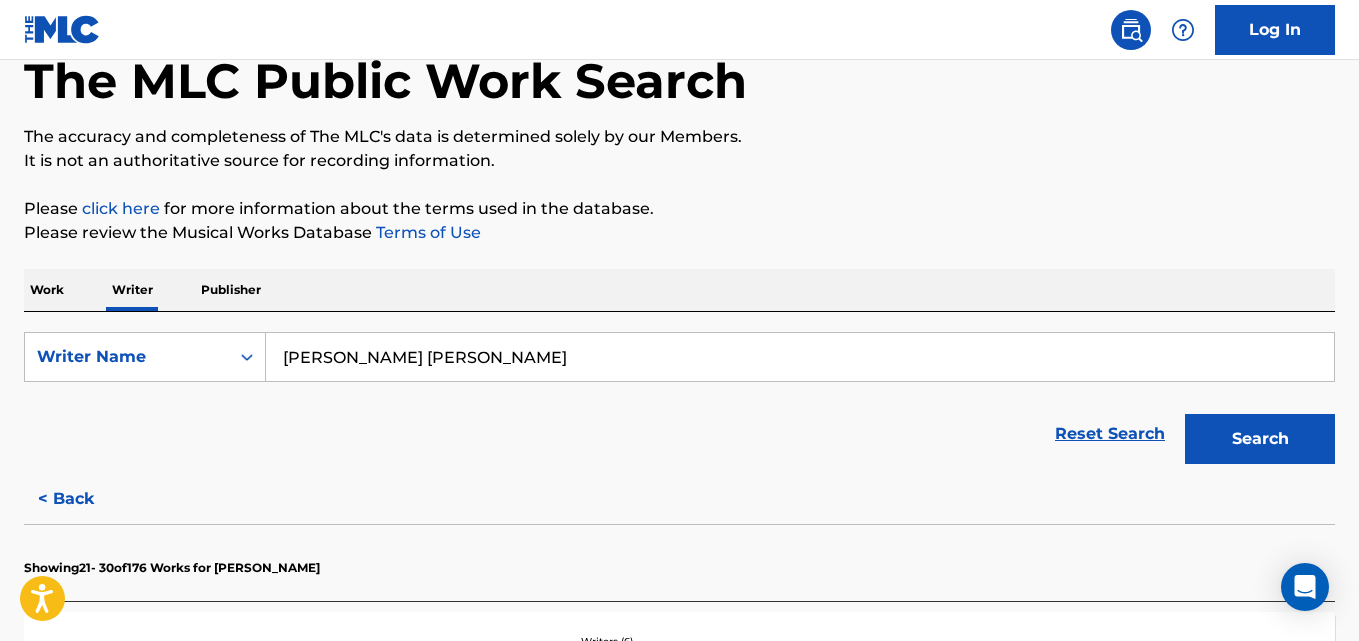 click on "Terry Sanchez Wallace Jr." at bounding box center [800, 357] 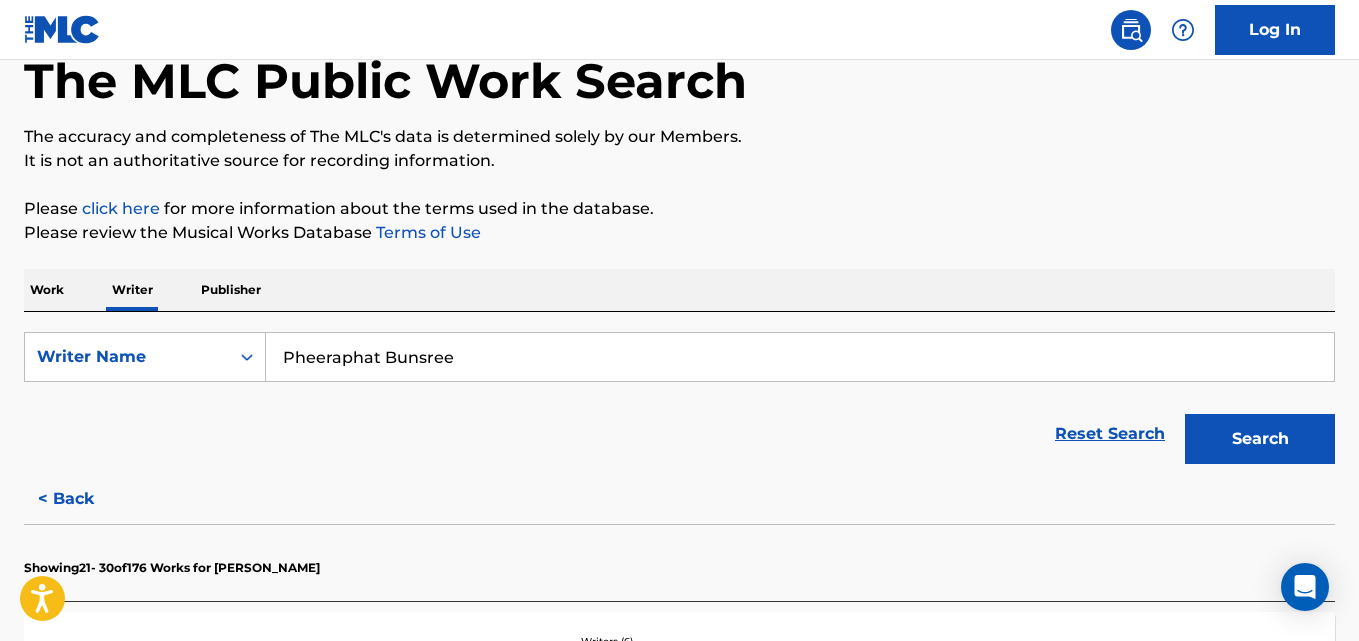 click on "Search" at bounding box center (1260, 439) 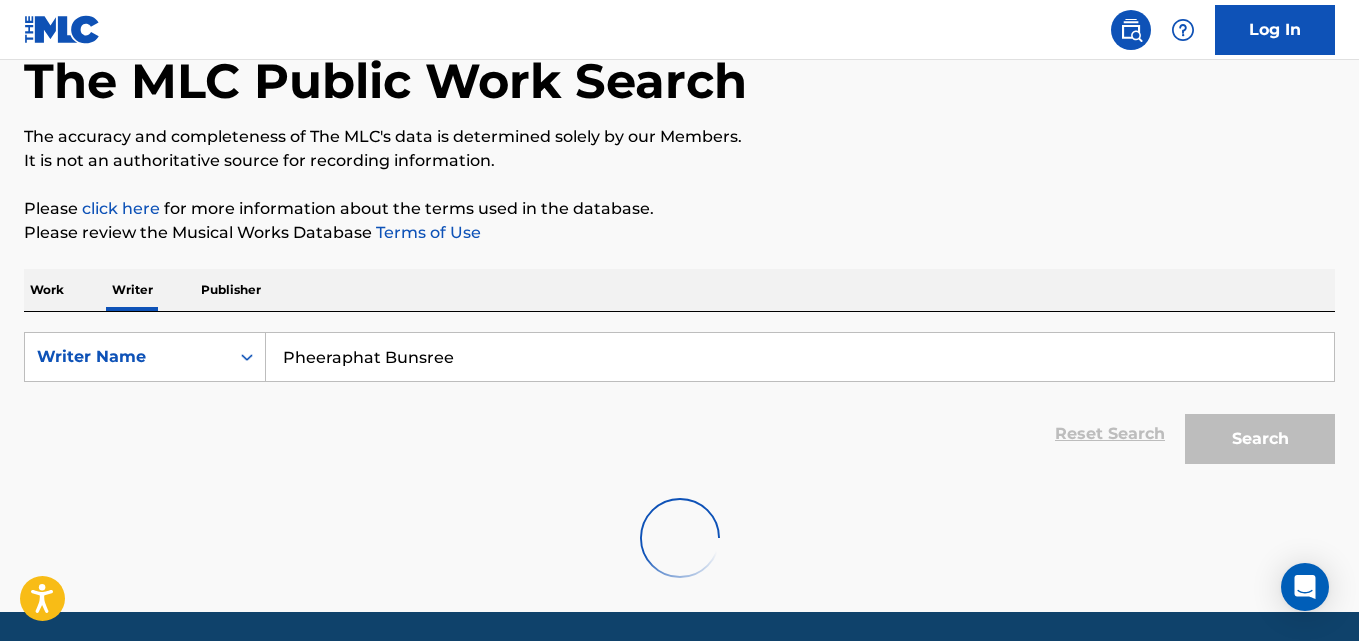 scroll, scrollTop: 52, scrollLeft: 0, axis: vertical 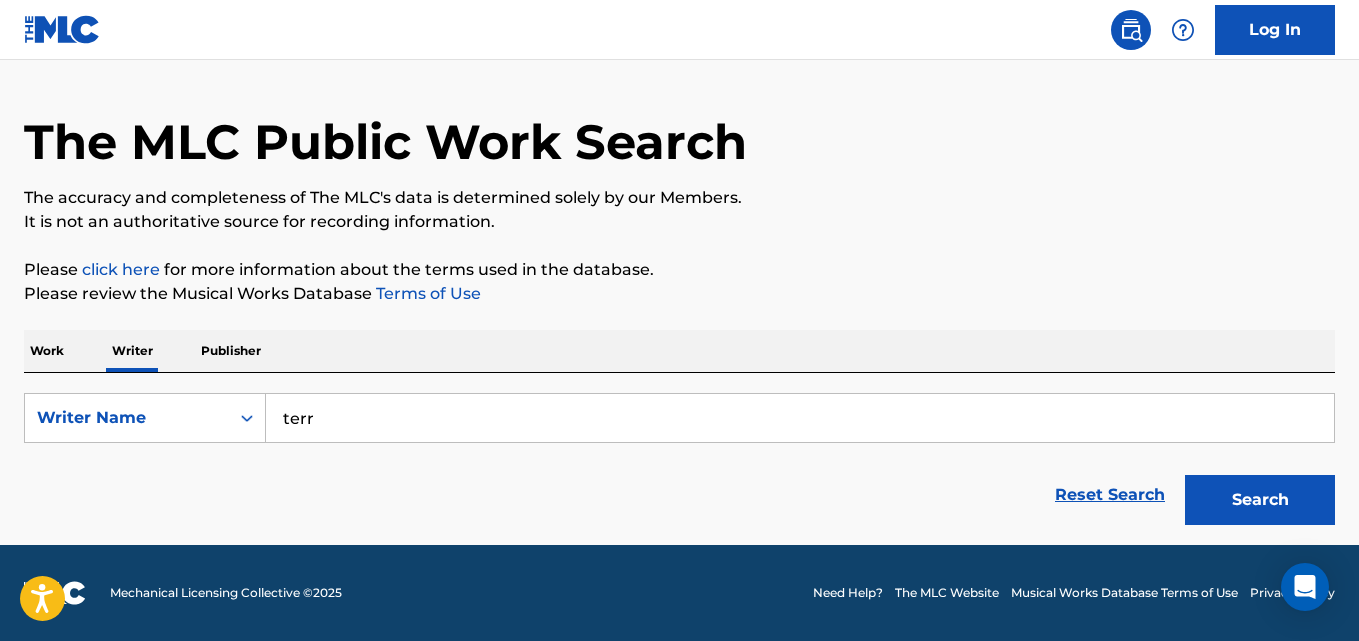 type on "Terry Sanchez Wallace Jr." 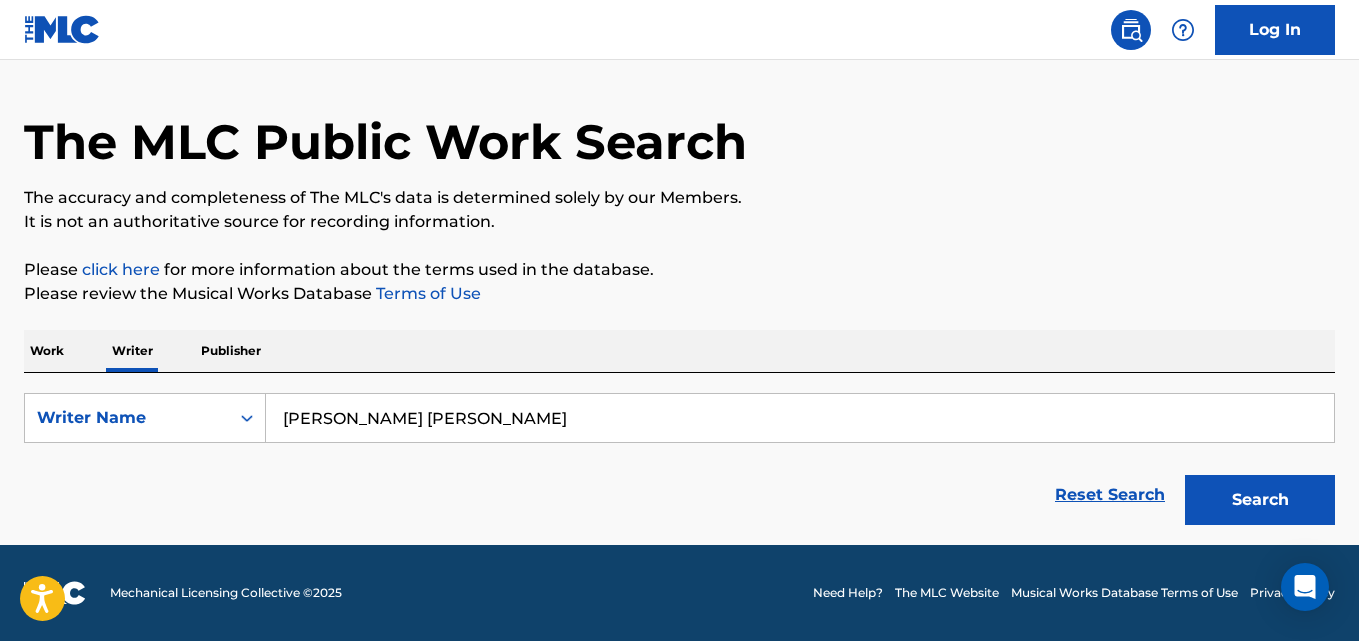 click on "Search" at bounding box center [1260, 500] 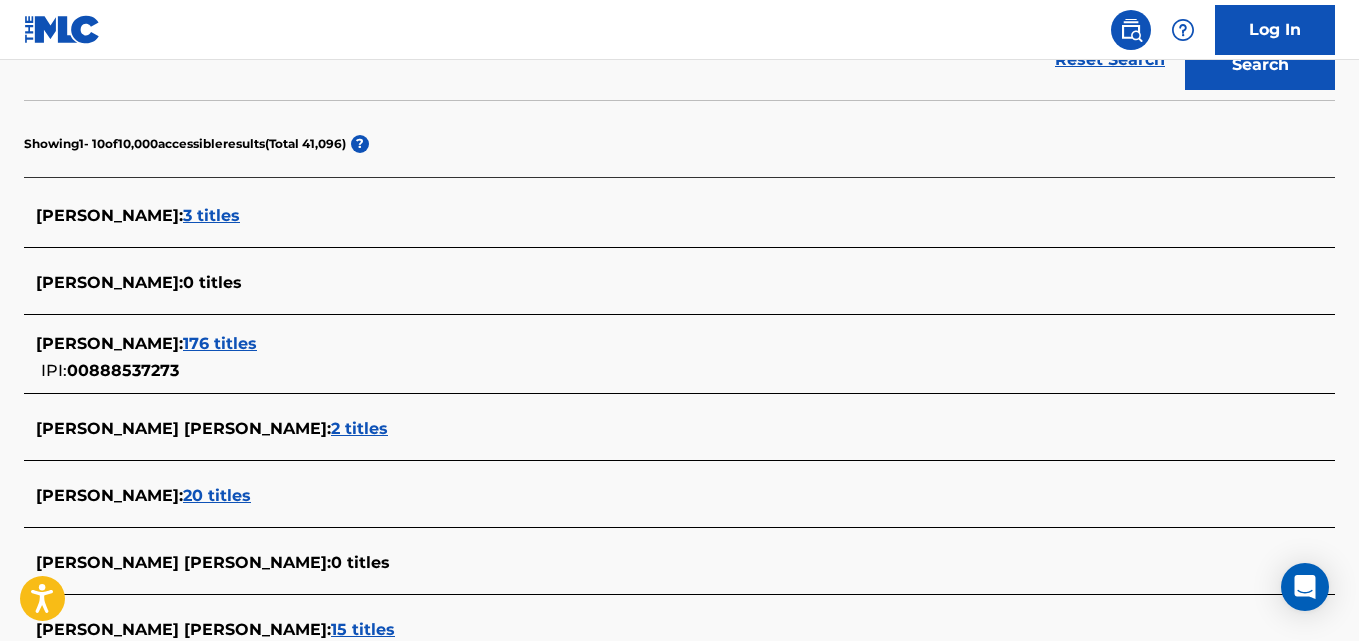 scroll, scrollTop: 555, scrollLeft: 0, axis: vertical 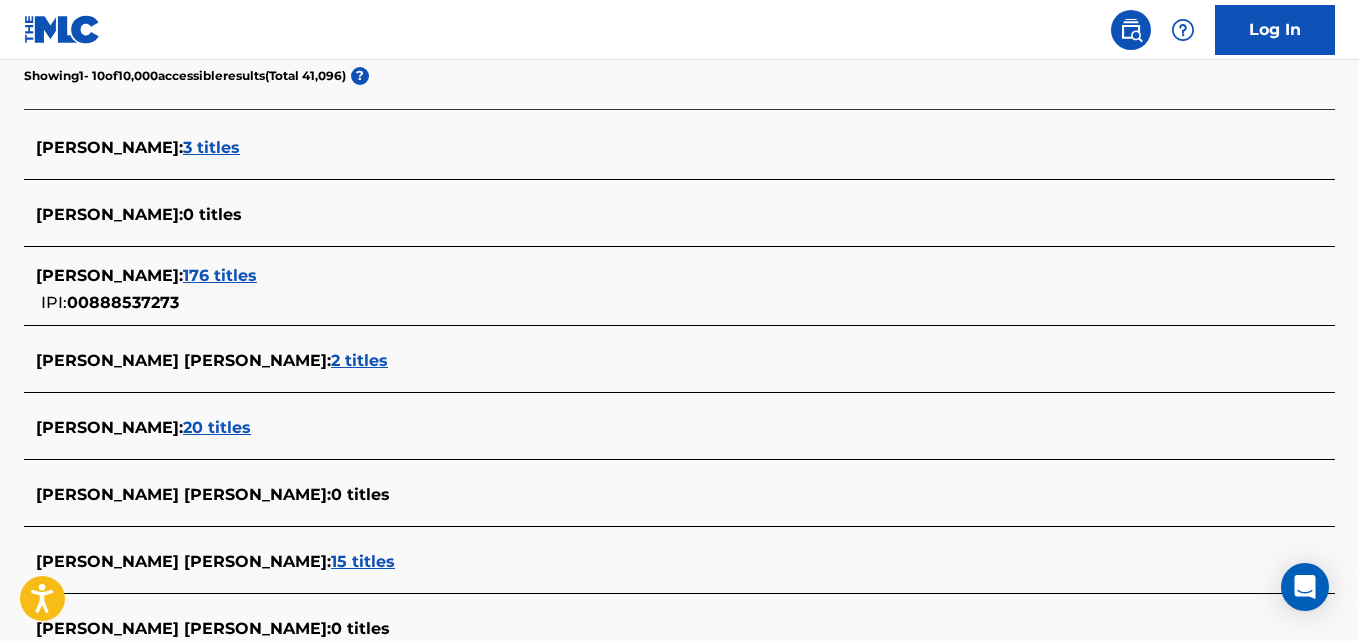 click on "TERRY SANCHEZ WALLACE :  176 titles" at bounding box center (653, 276) 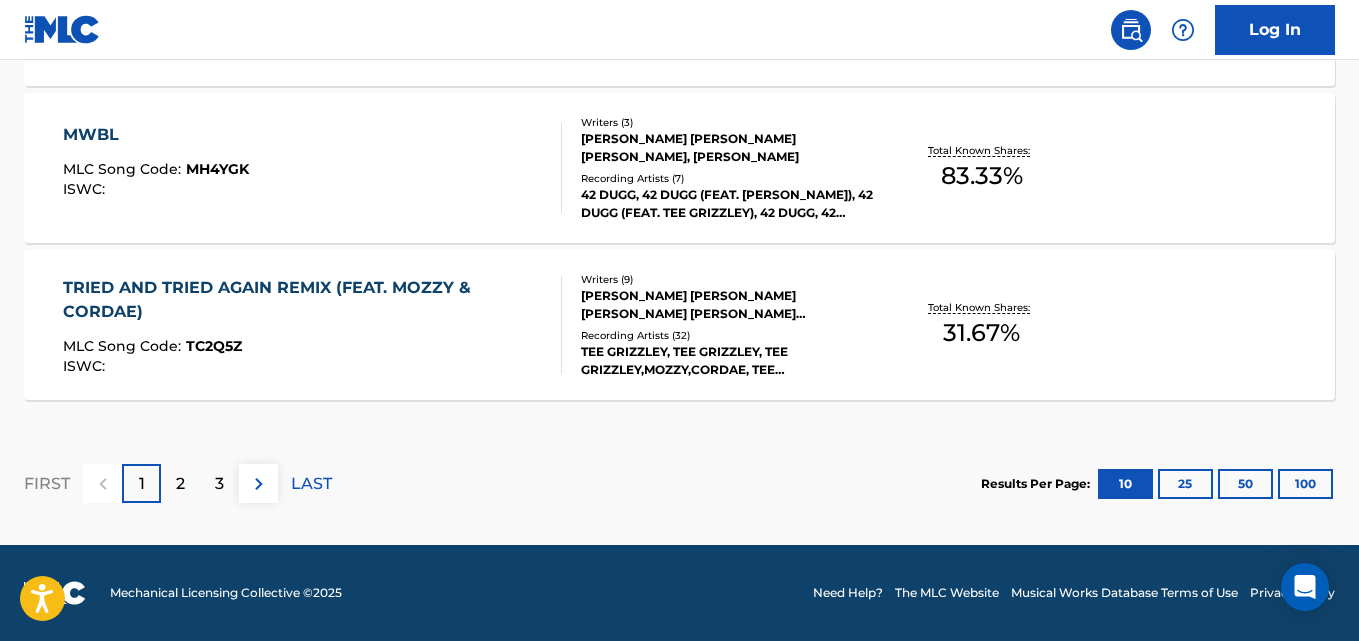 click on "2" at bounding box center [180, 483] 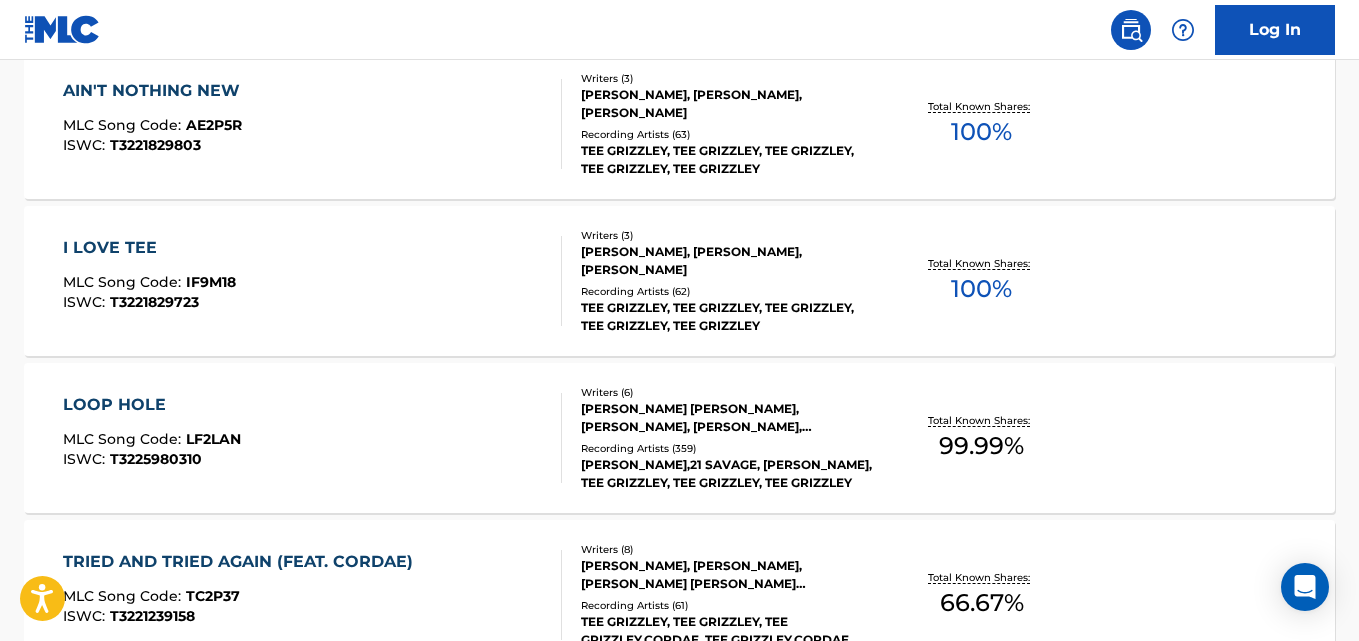 scroll, scrollTop: 1616, scrollLeft: 0, axis: vertical 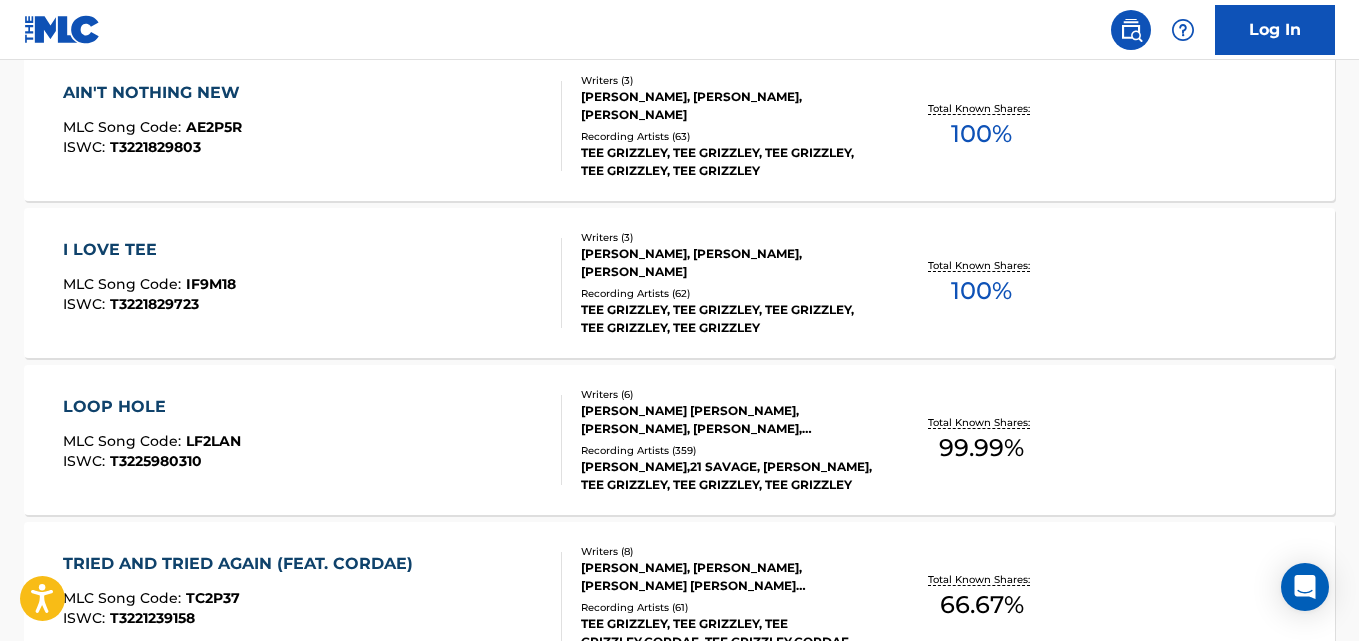 click on "I LOVE TEE MLC Song Code : IF9M18 ISWC : T3221829723 Writers ( 3 ) DWAYNE MOORE, TERRY SANCHEZ WALLACE, MARTIN MCCURTIS Recording Artists ( 62 ) TEE GRIZZLEY, TEE GRIZZLEY, TEE GRIZZLEY, TEE GRIZZLEY, TEE GRIZZLEY Total Known Shares: 100 %" at bounding box center (679, 283) 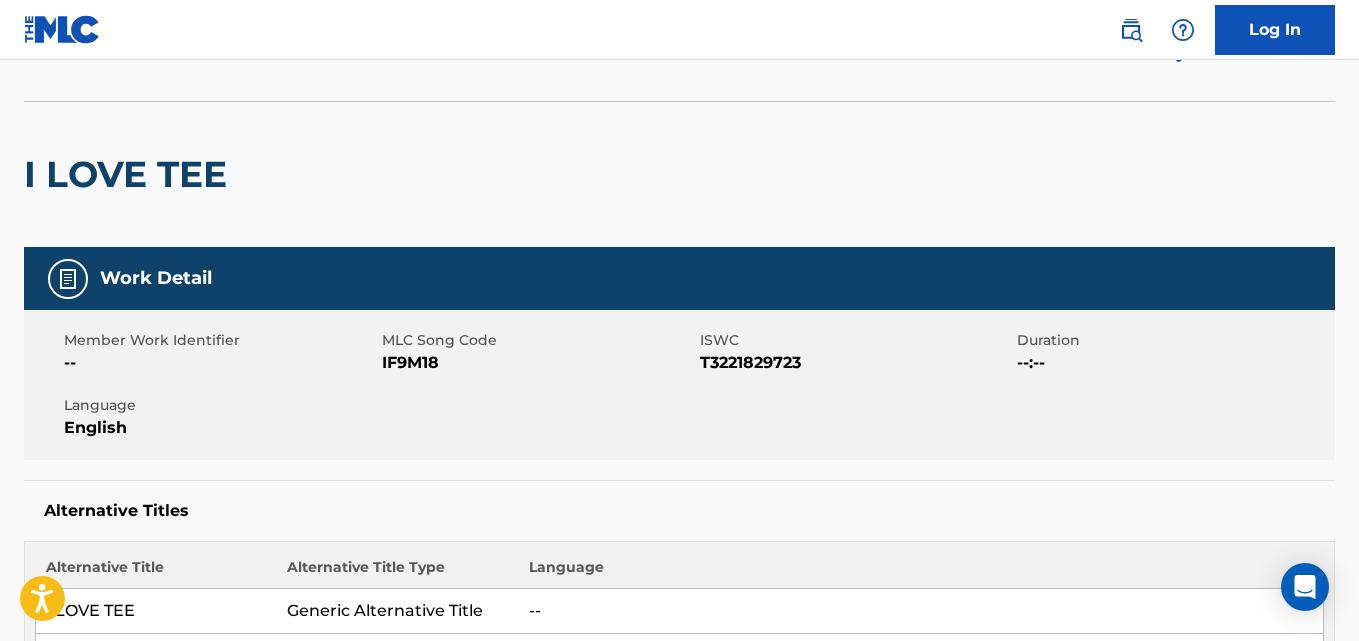 scroll, scrollTop: 0, scrollLeft: 0, axis: both 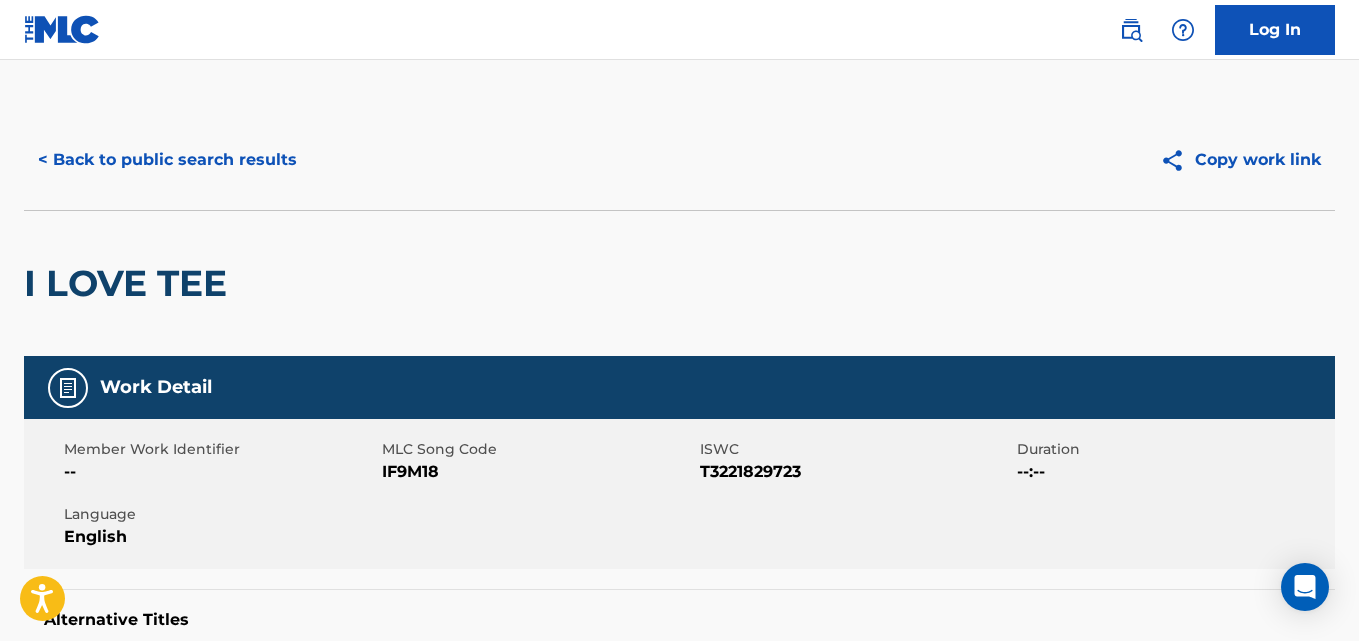 click on "< Back to public search results" at bounding box center [167, 160] 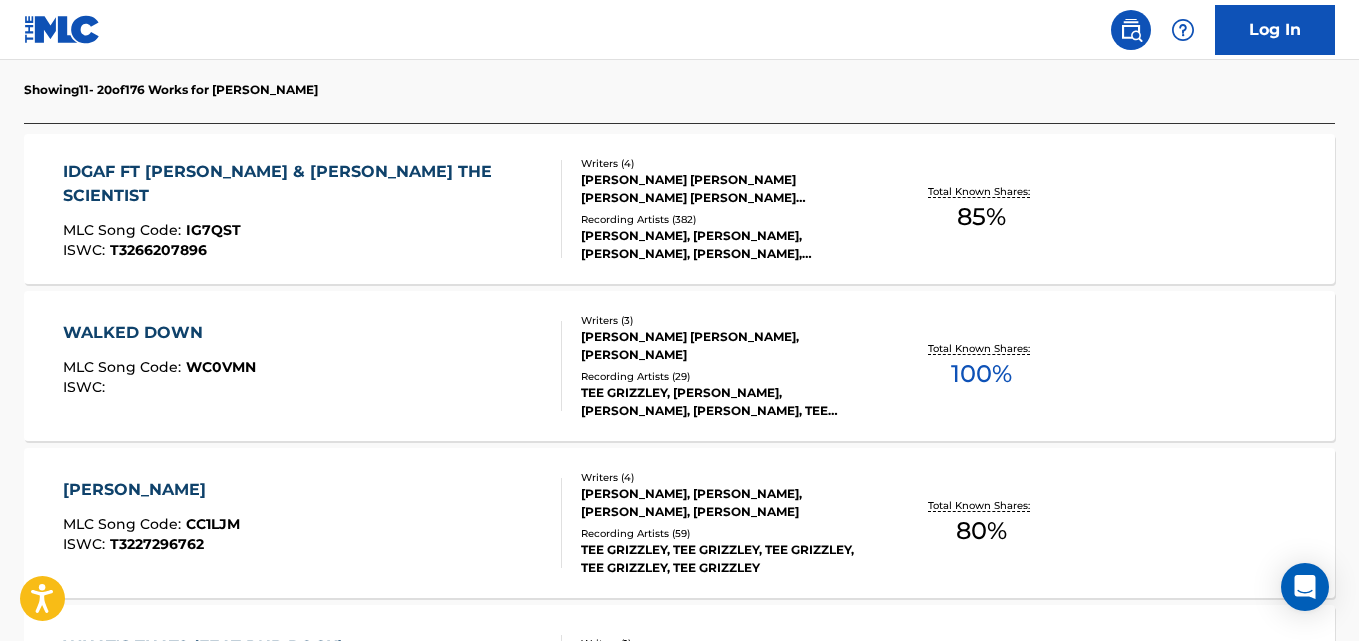 scroll, scrollTop: 613, scrollLeft: 0, axis: vertical 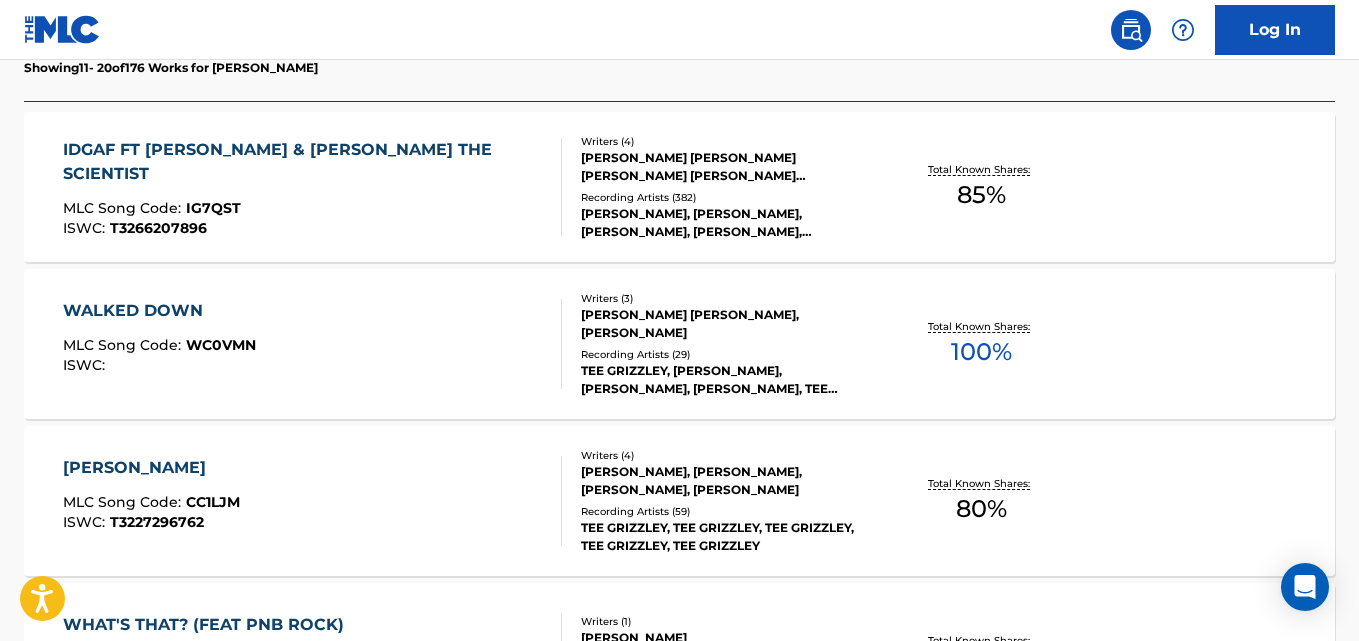 click on "Total Known Shares: 85 %" at bounding box center [982, 187] 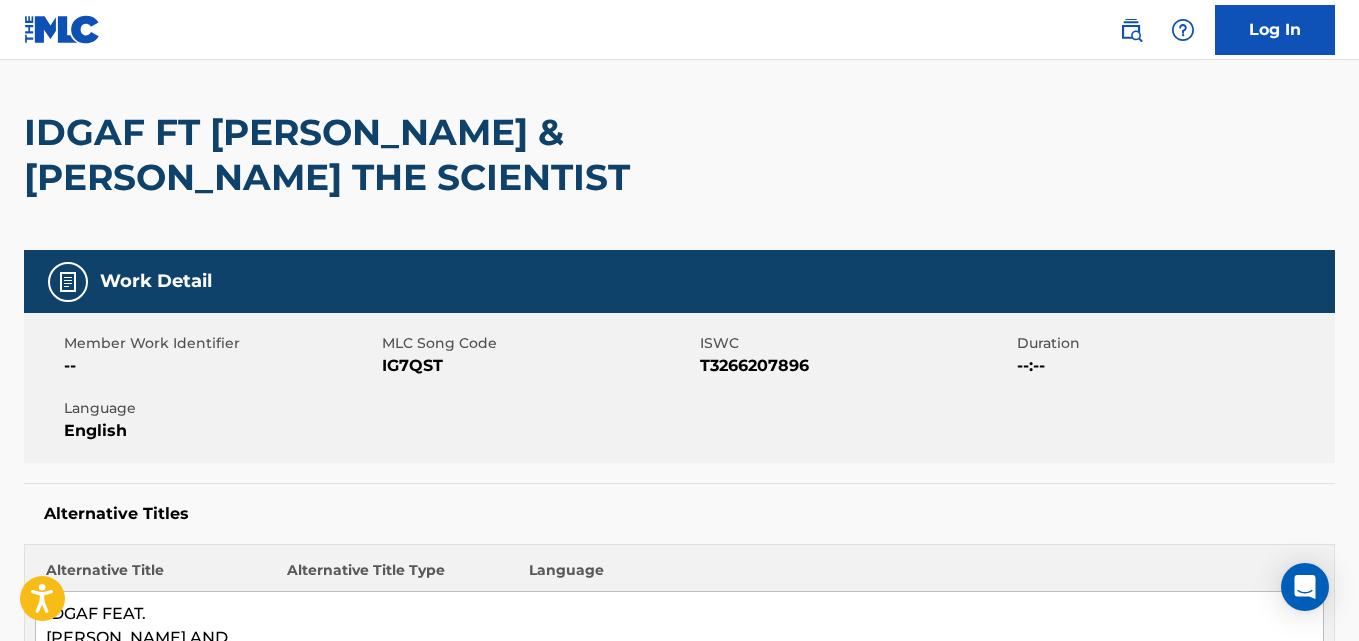 scroll, scrollTop: 0, scrollLeft: 0, axis: both 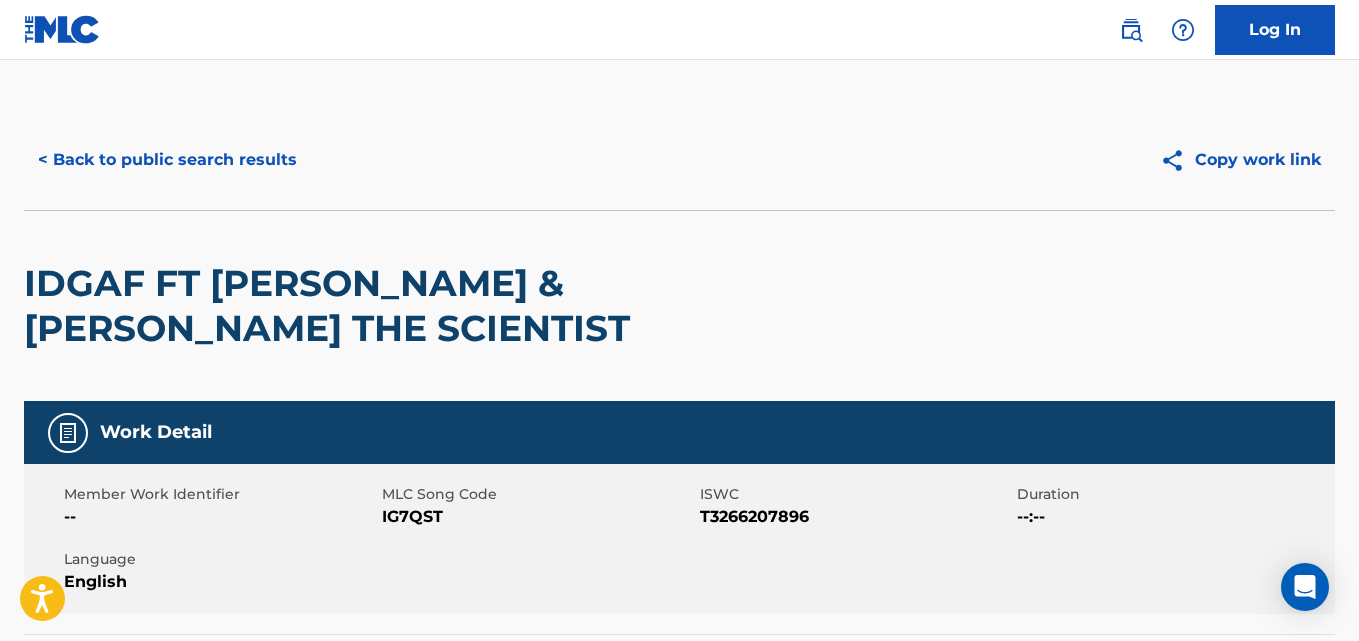 click on "< Back to public search results" at bounding box center (167, 160) 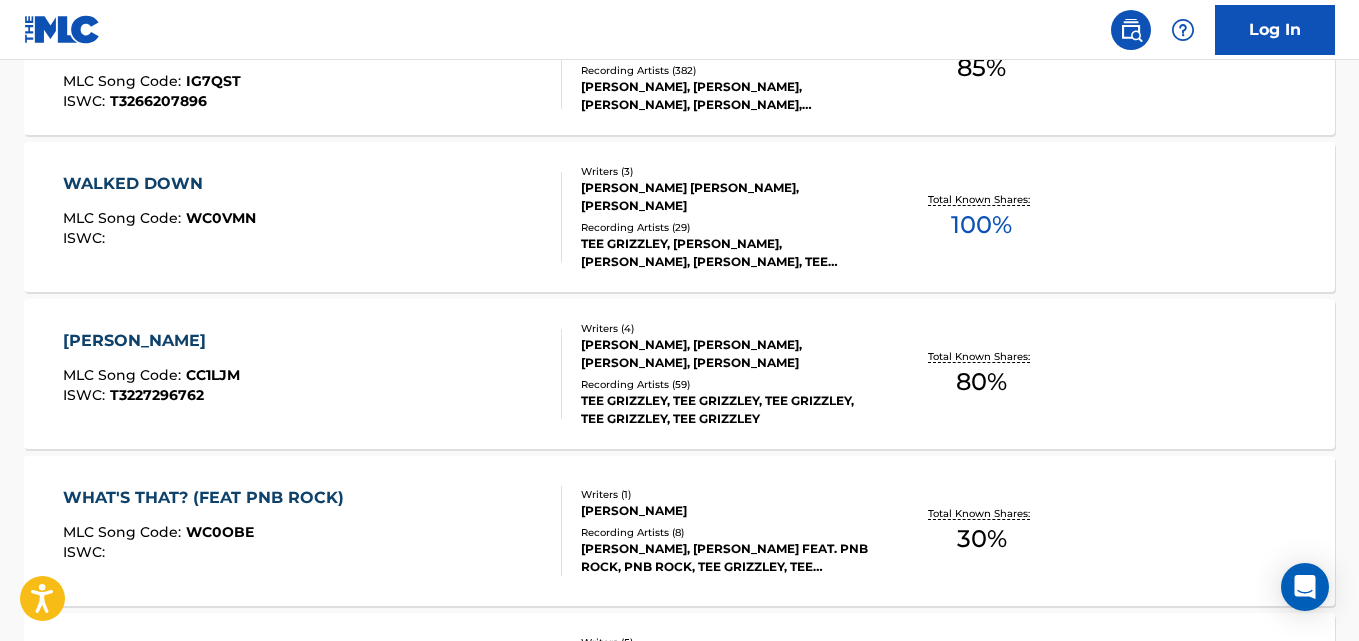 scroll, scrollTop: 745, scrollLeft: 0, axis: vertical 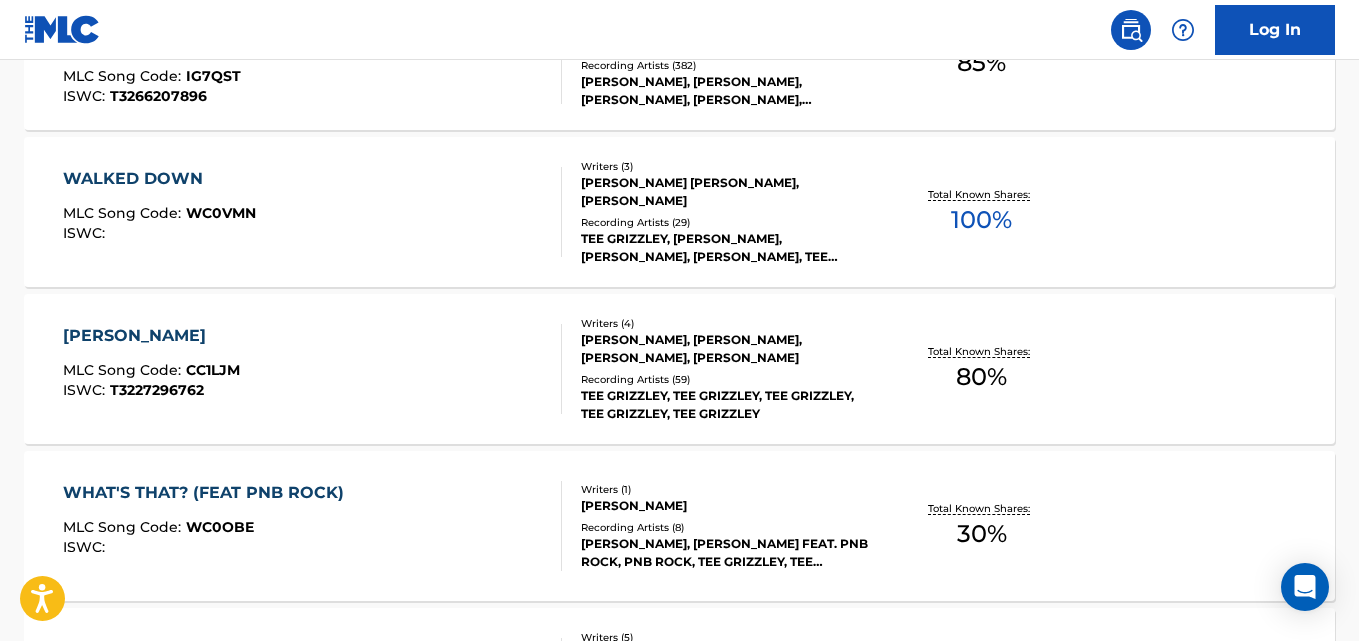 click on "Total Known Shares: 100 %" at bounding box center (982, 212) 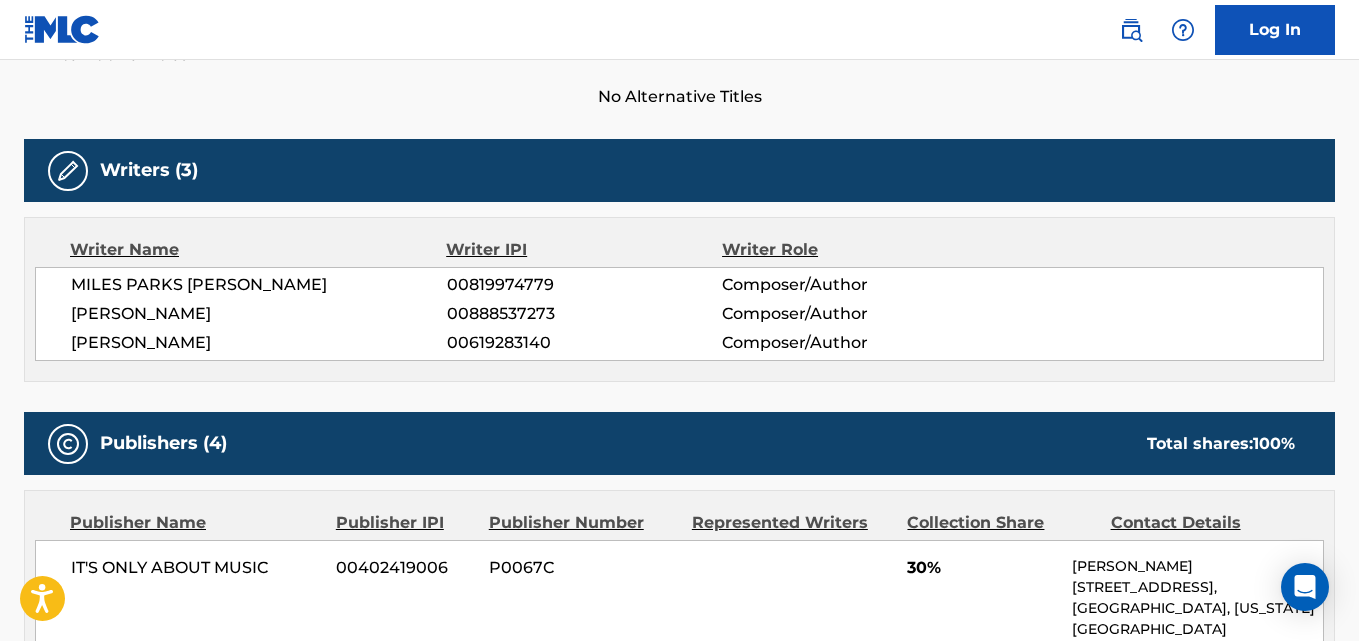 scroll, scrollTop: 0, scrollLeft: 0, axis: both 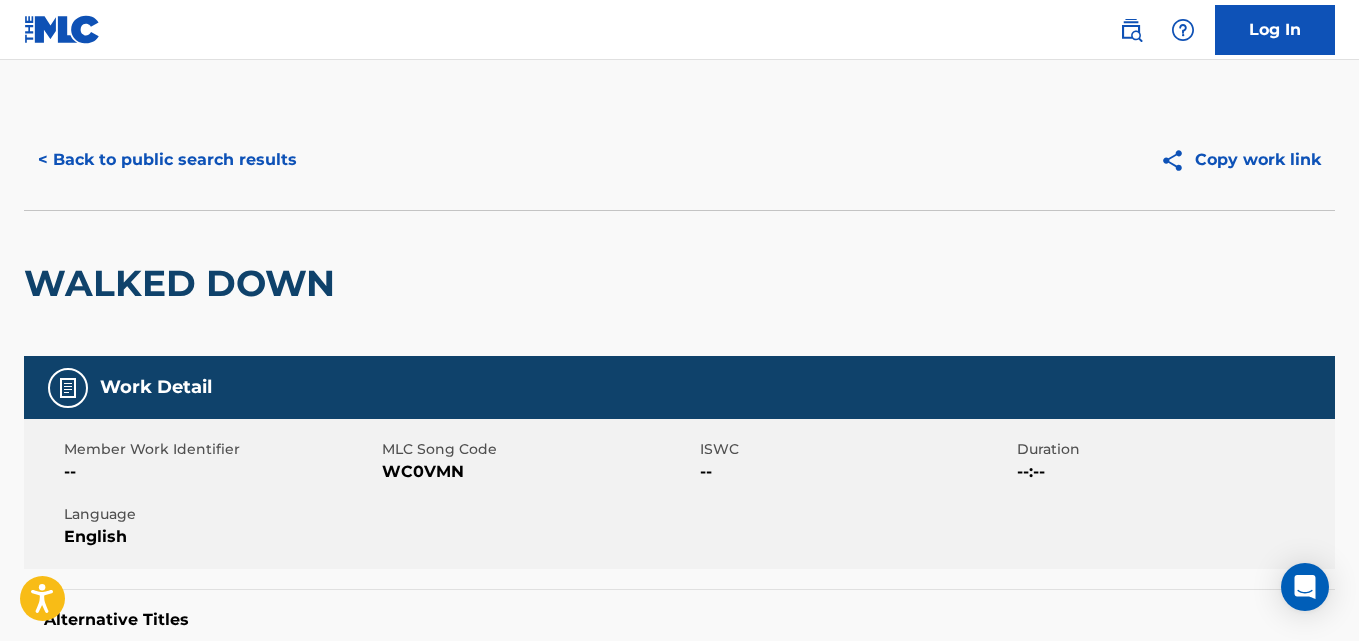 click on "< Back to public search results" at bounding box center (167, 160) 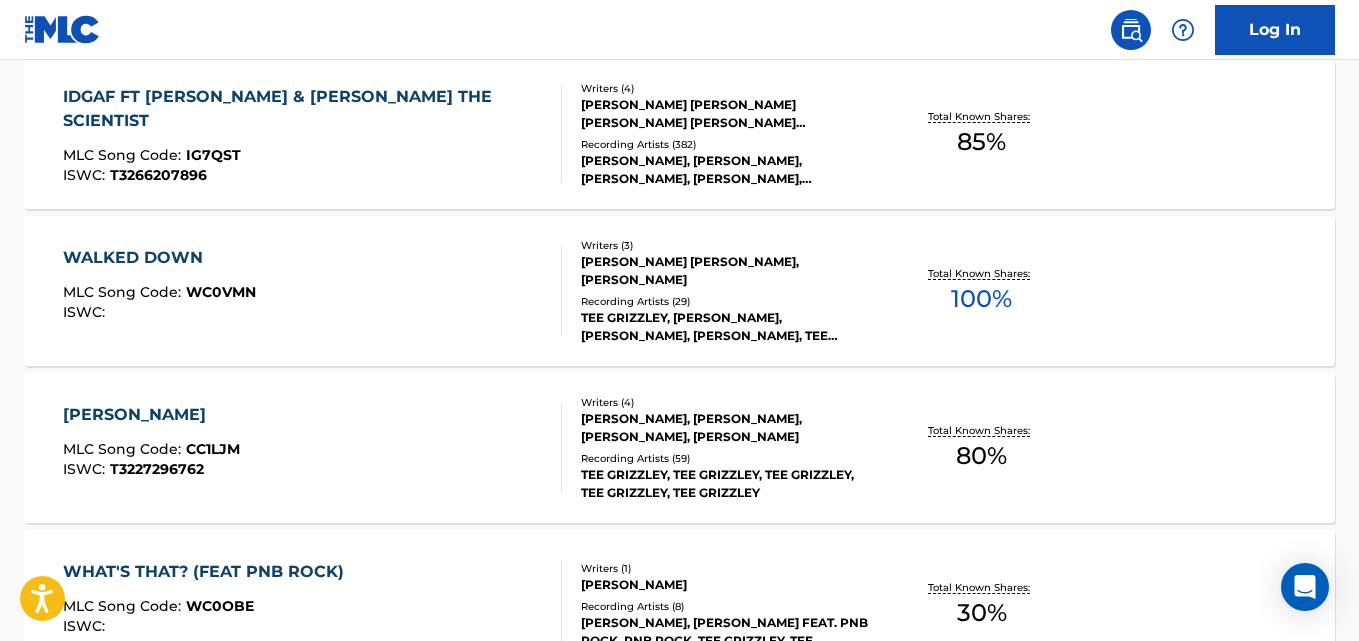scroll, scrollTop: 815, scrollLeft: 0, axis: vertical 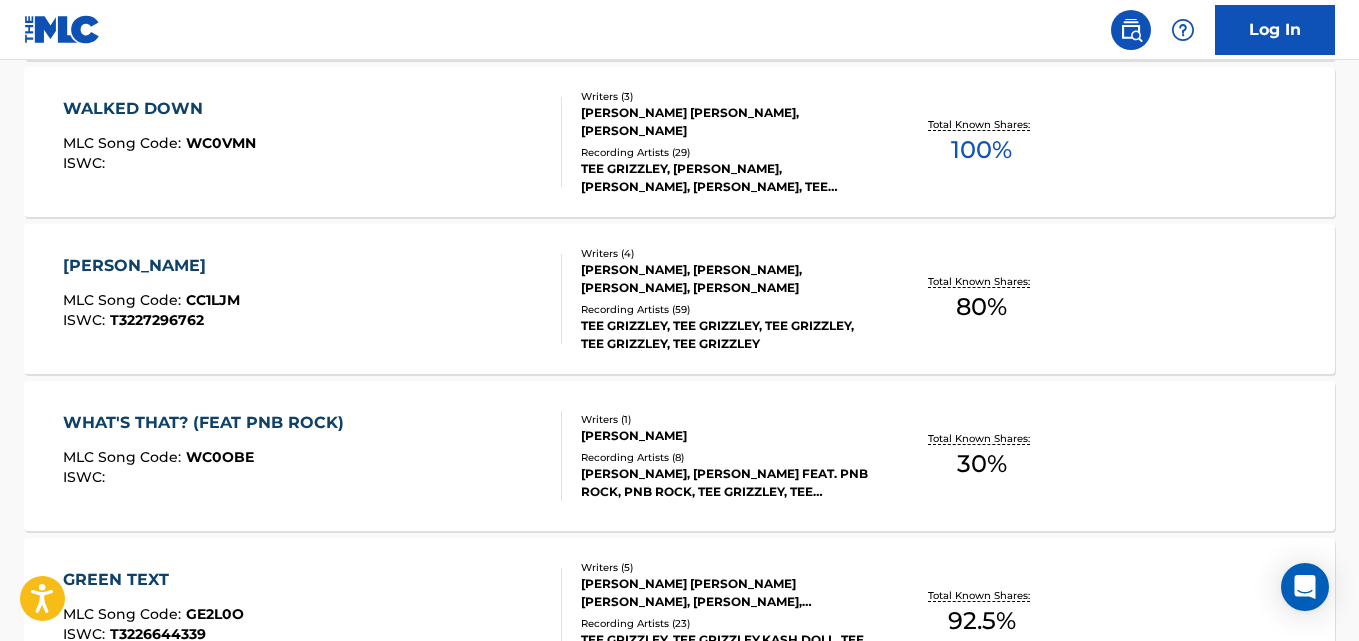 click on "80 %" at bounding box center (981, 307) 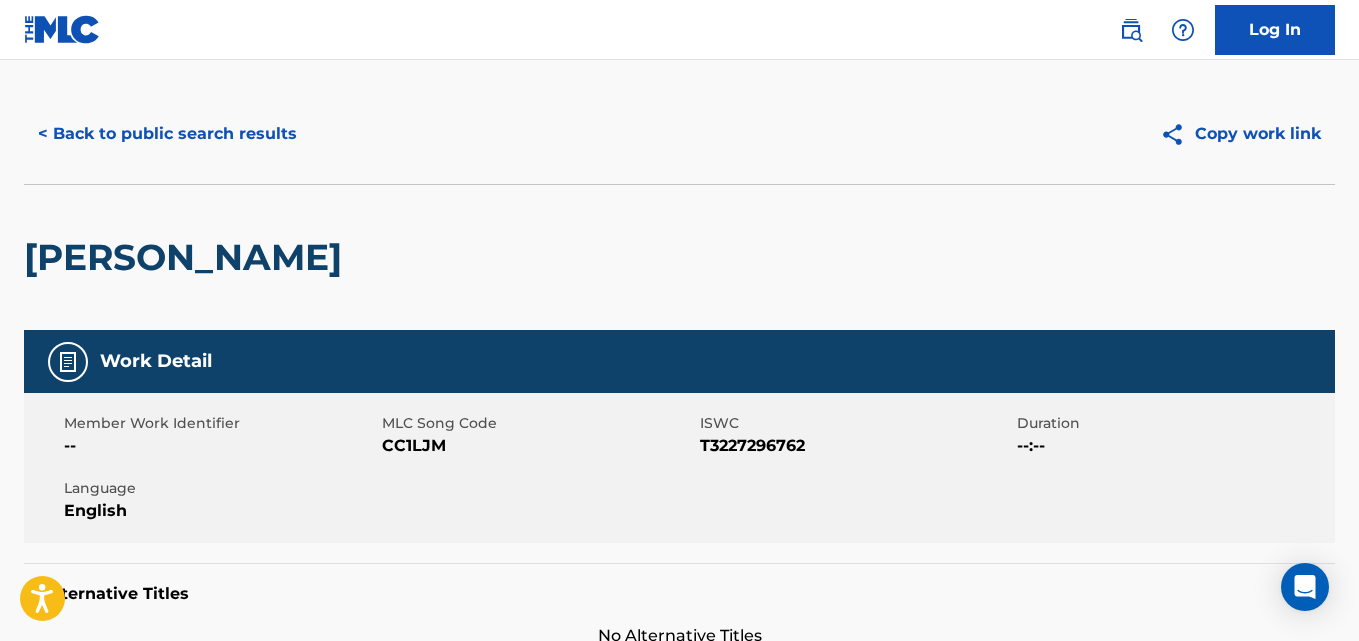 scroll, scrollTop: 0, scrollLeft: 0, axis: both 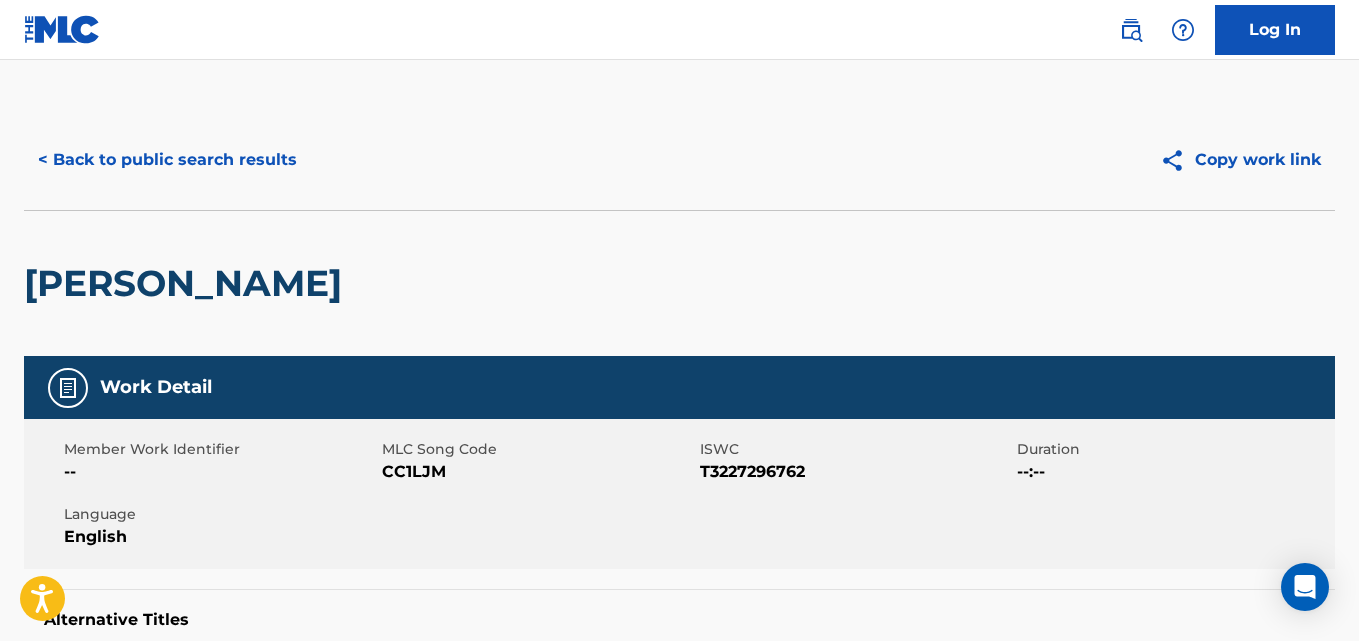 click on "< Back to public search results" at bounding box center (167, 160) 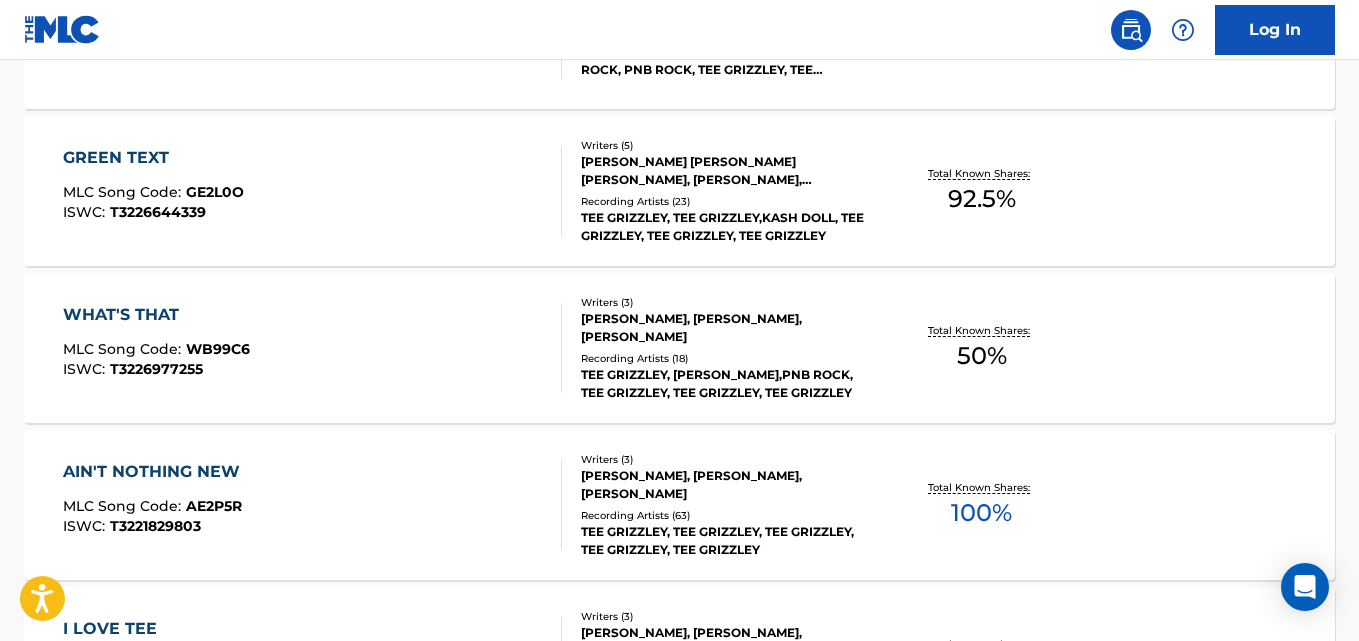 click on "92.5 %" at bounding box center (982, 199) 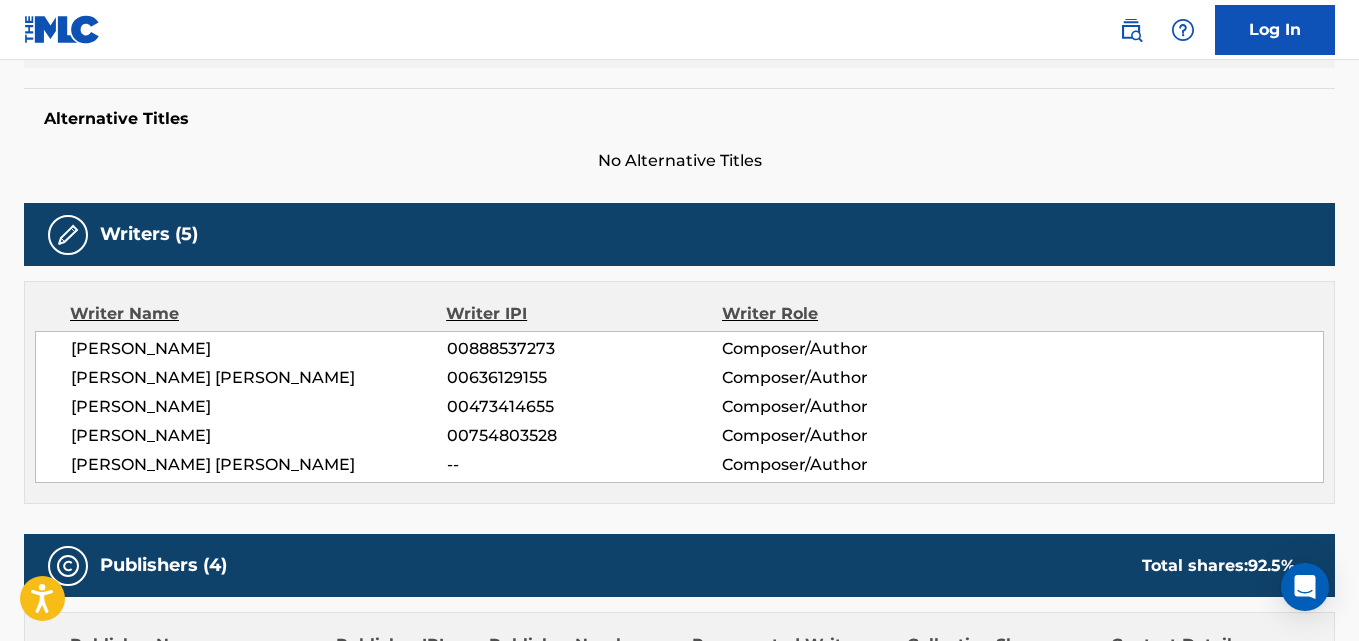 scroll, scrollTop: 0, scrollLeft: 0, axis: both 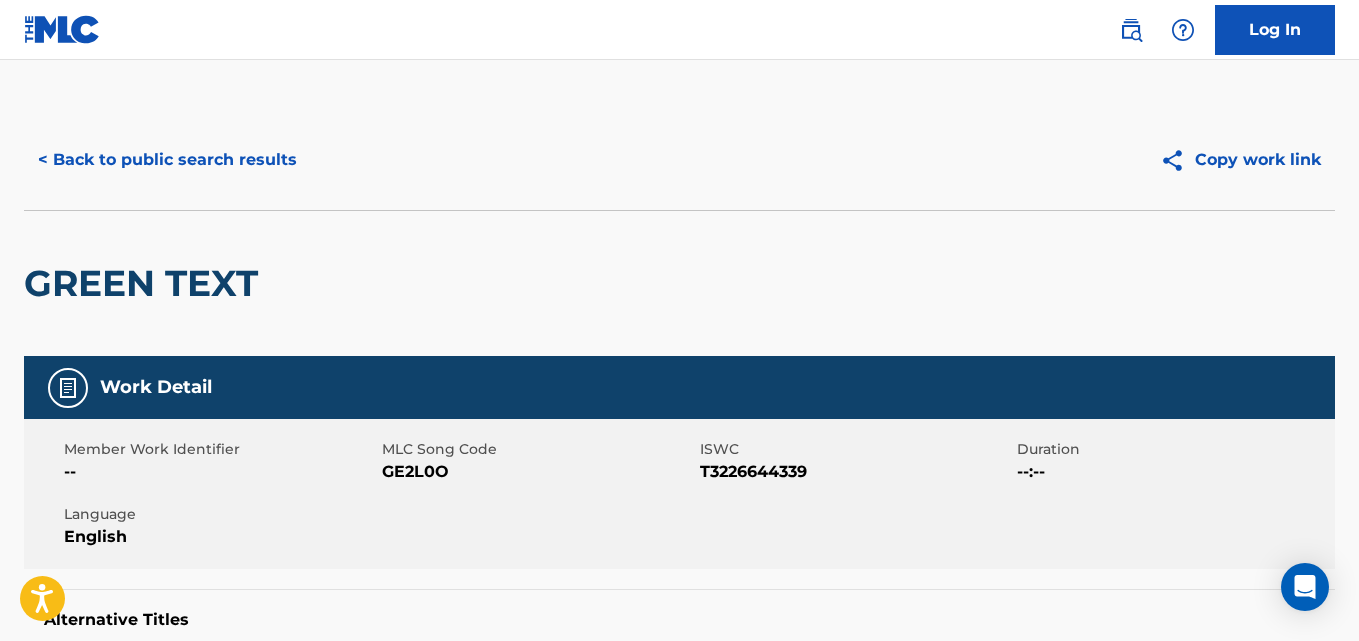 click on "< Back to public search results" at bounding box center [167, 160] 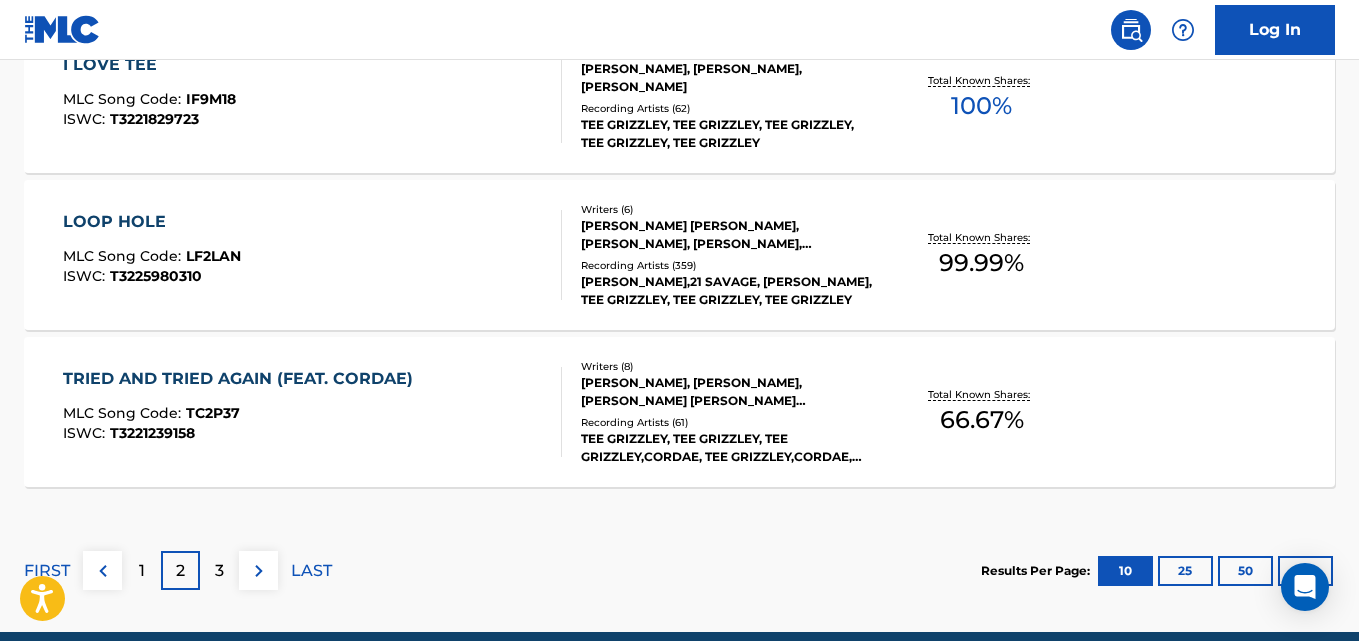 scroll, scrollTop: 1805, scrollLeft: 0, axis: vertical 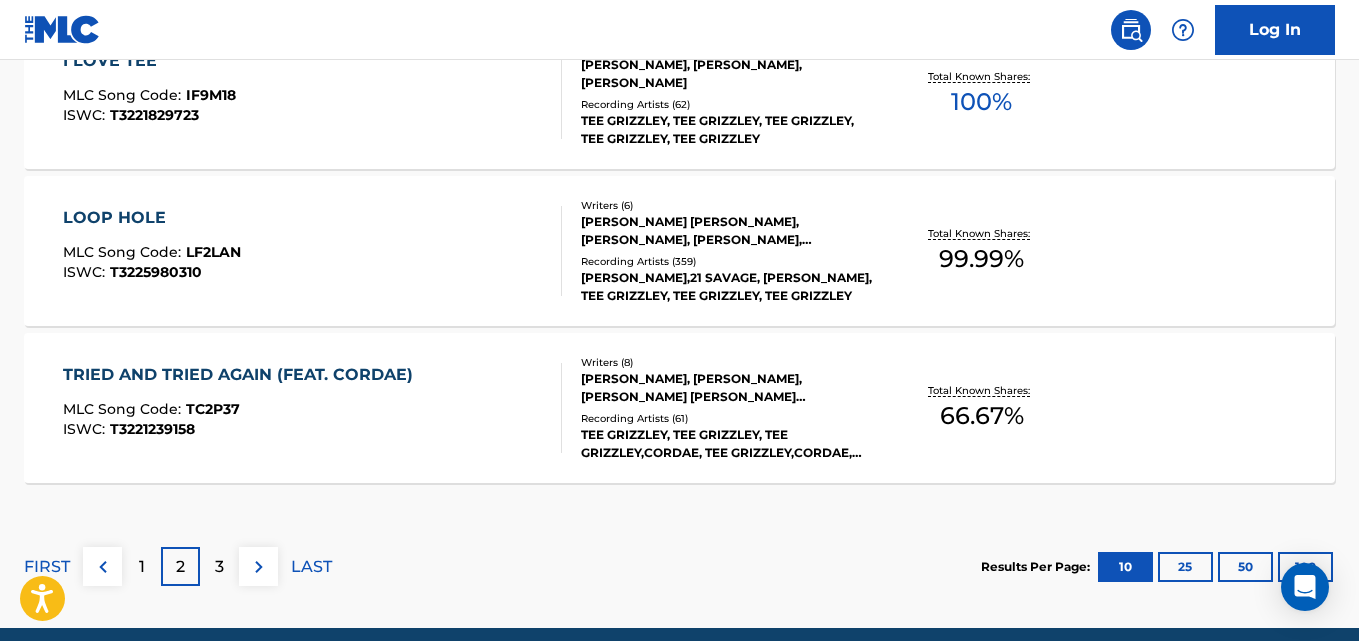 click on "Total Known Shares: 99.99 %" at bounding box center (982, 251) 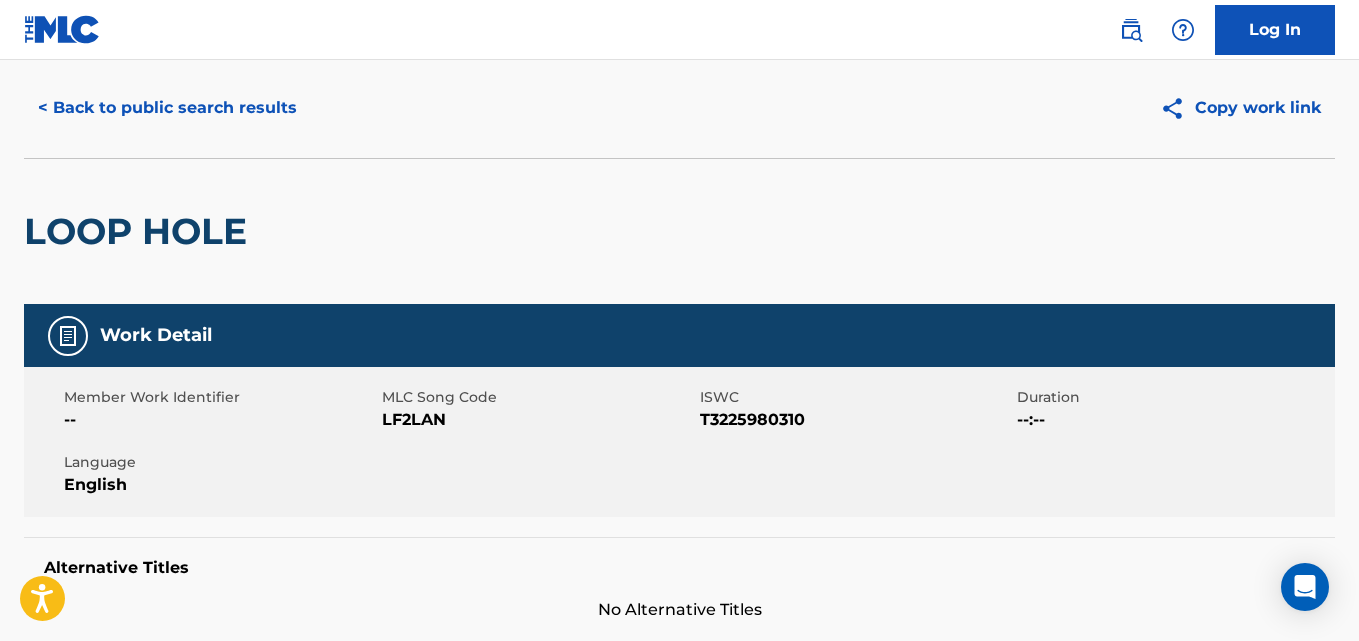 scroll, scrollTop: 0, scrollLeft: 0, axis: both 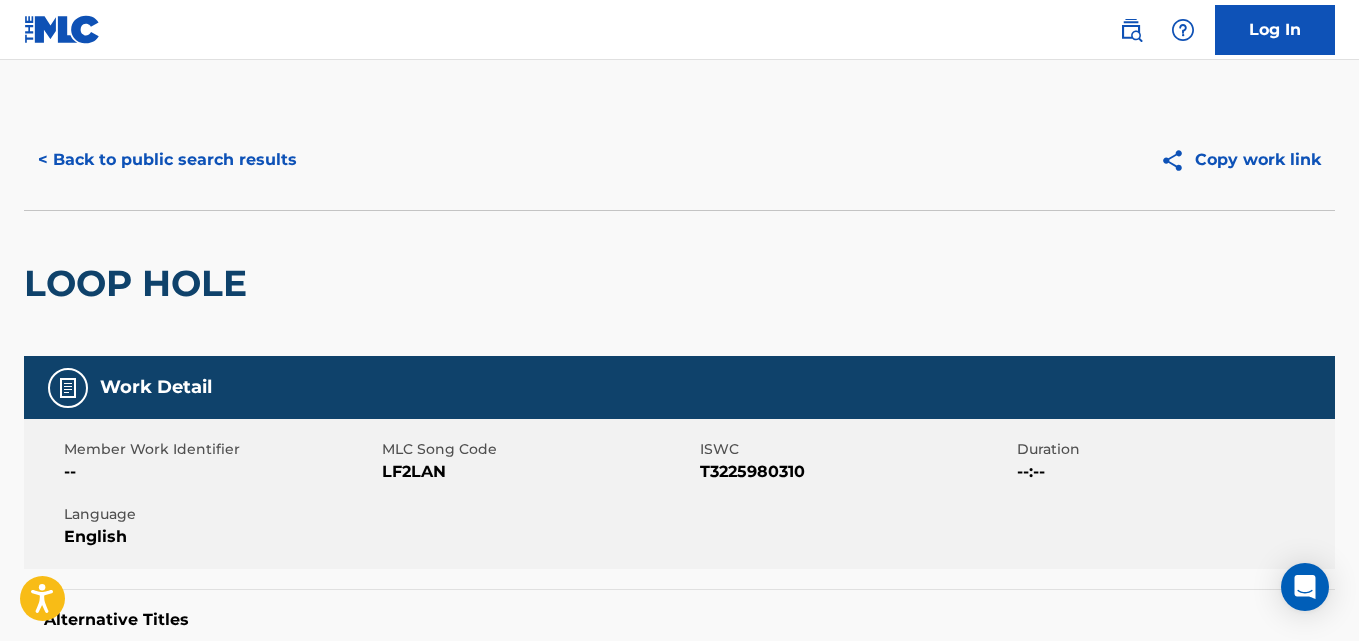 click on "< Back to public search results" at bounding box center (167, 160) 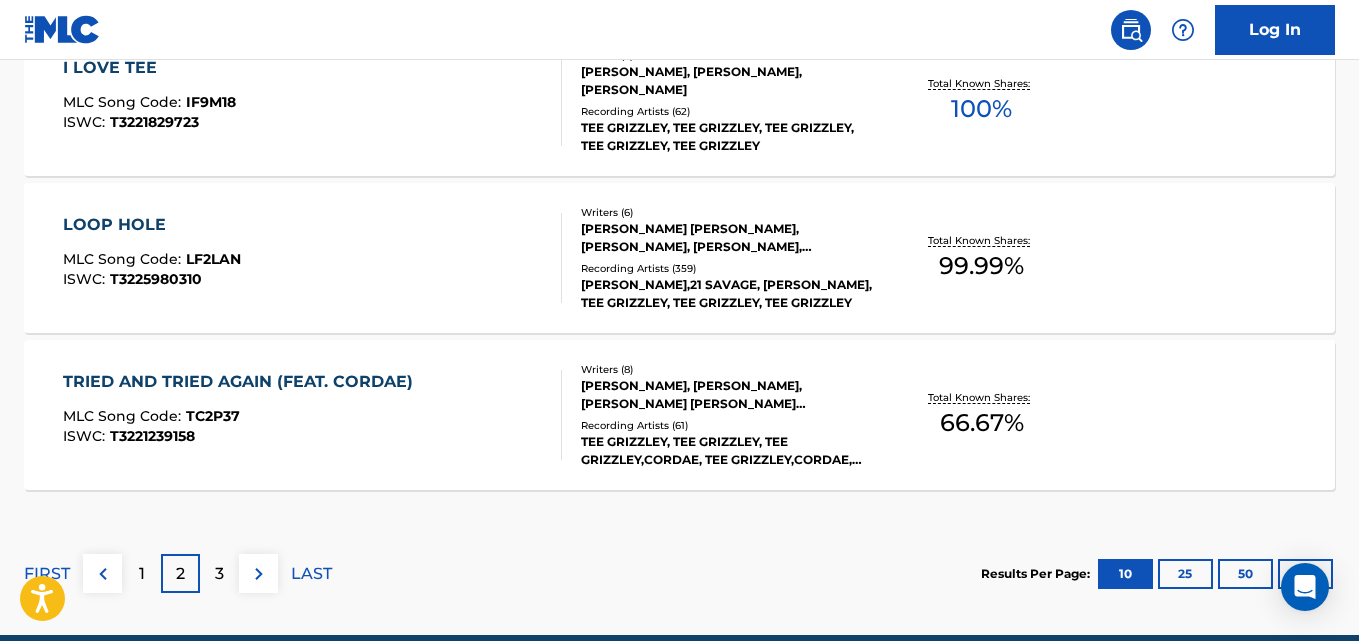 scroll, scrollTop: 1799, scrollLeft: 0, axis: vertical 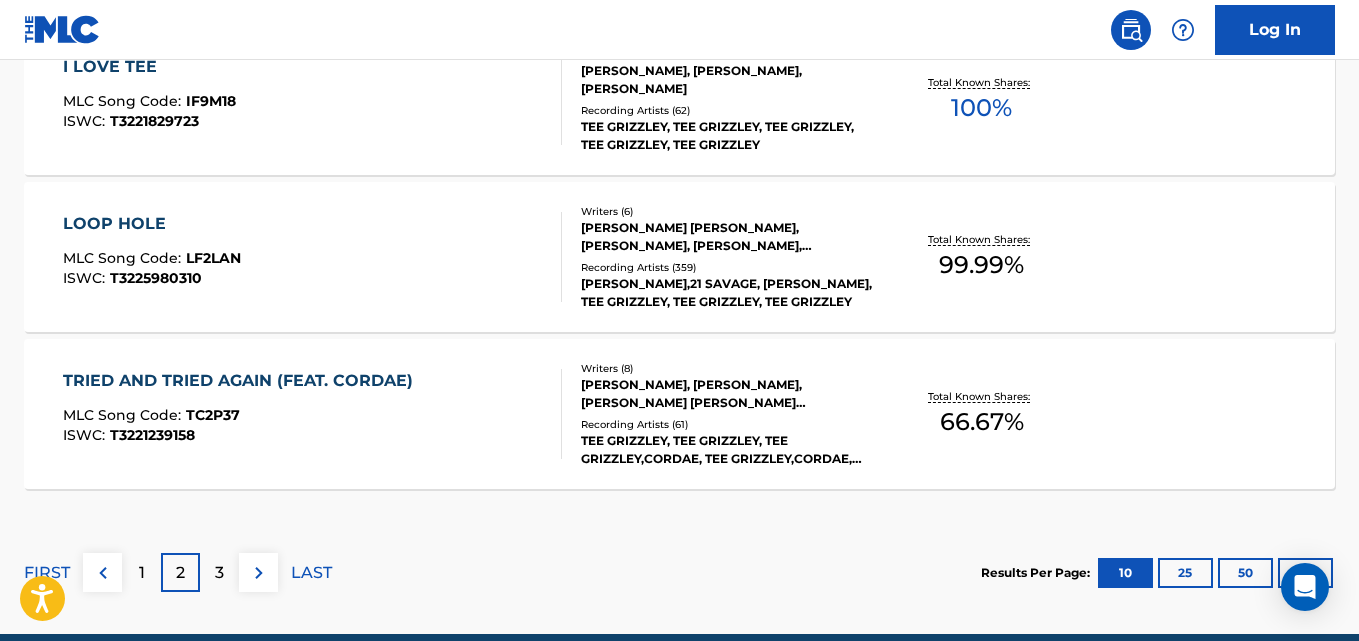 click on "3" at bounding box center (219, 573) 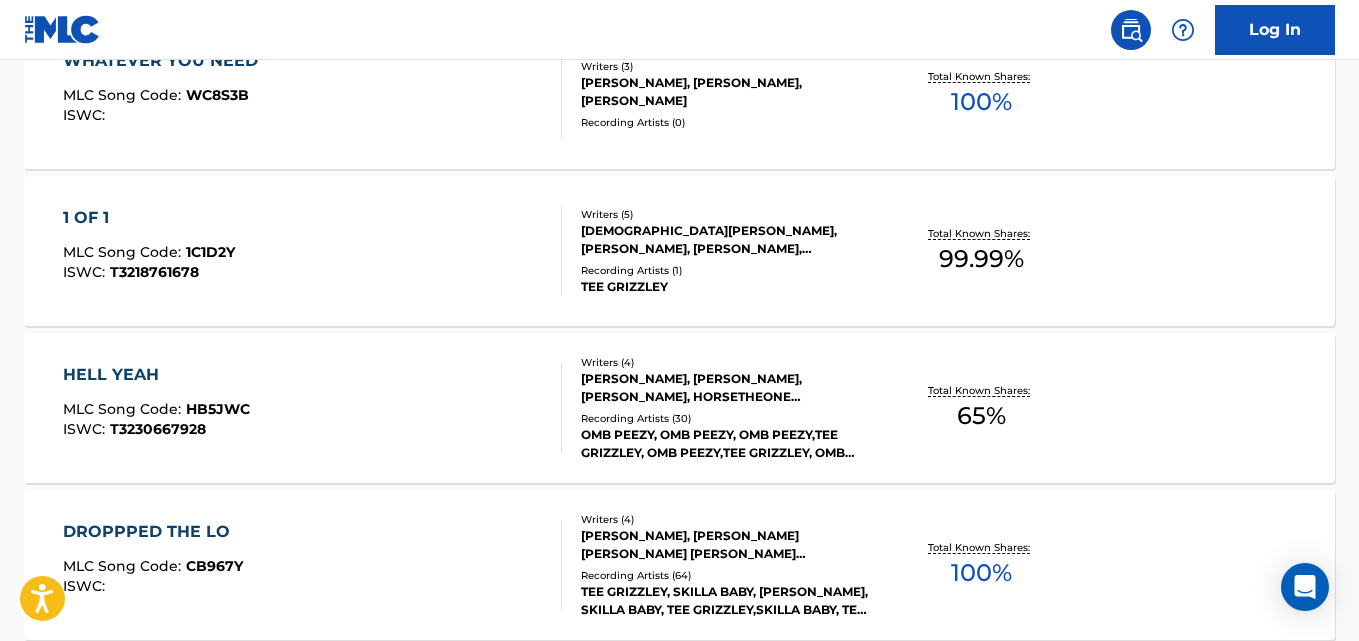 scroll, scrollTop: 1642, scrollLeft: 0, axis: vertical 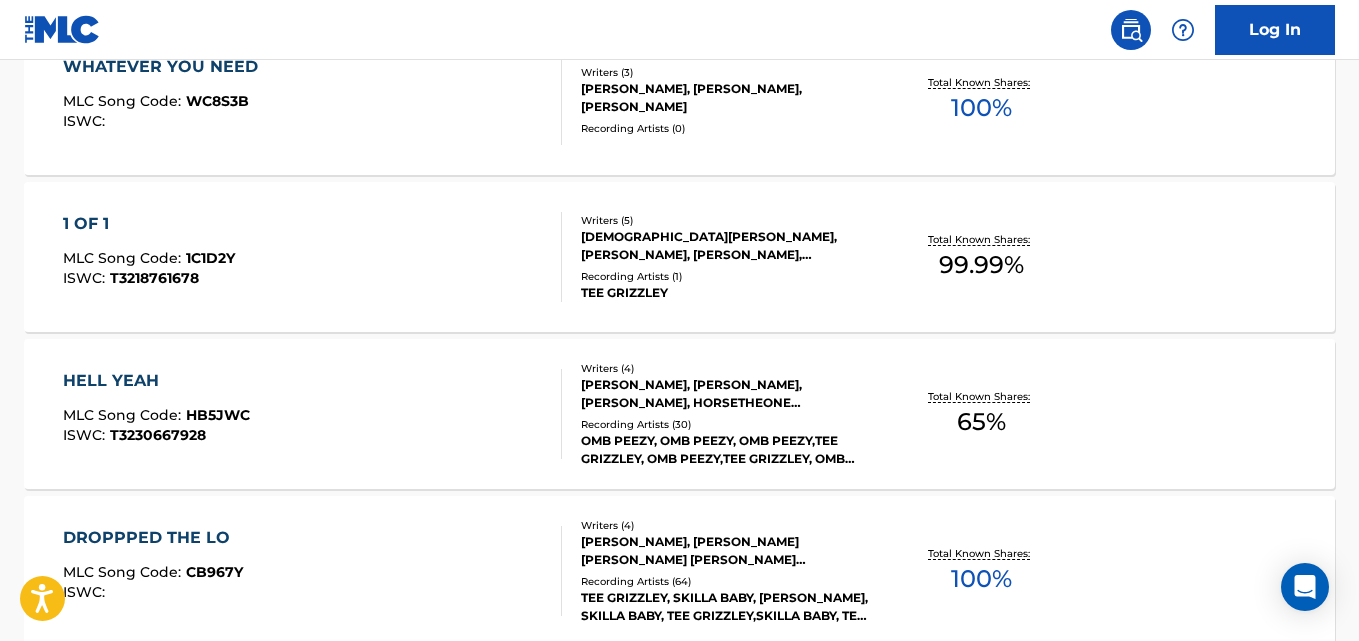 click on "Writers ( 4 ) MARTIN MCCURTIS, TERRY SANCHEZ WALLACE, MARLON LAFAYETTE JR BROWN, TREVON GARDNER Recording Artists ( 64 ) TEE GRIZZLEY, SKILLA BABY, TEE GRIZZLEY, SKILLA BABY, TEE GRIZZLEY,SKILLA BABY, TEE GRIZZLEY,SKILLA BABY, TEE GRIZZLEY, SKILLA BABY" at bounding box center (717, 571) 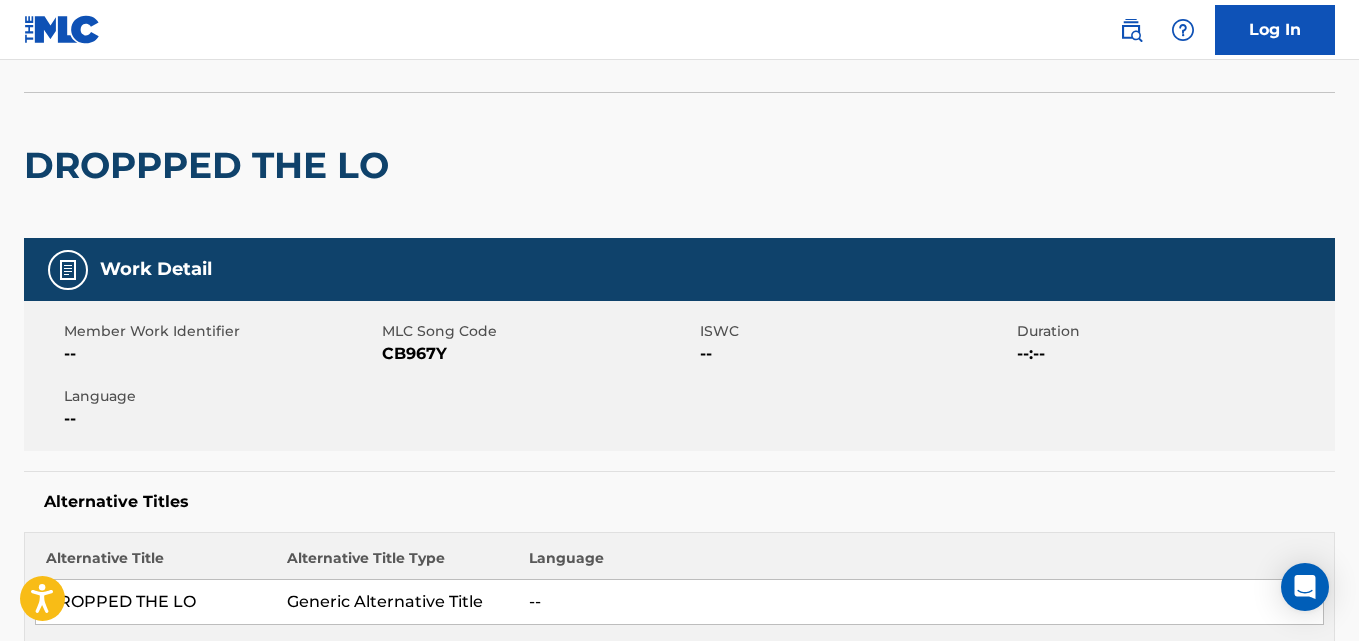 scroll, scrollTop: 0, scrollLeft: 0, axis: both 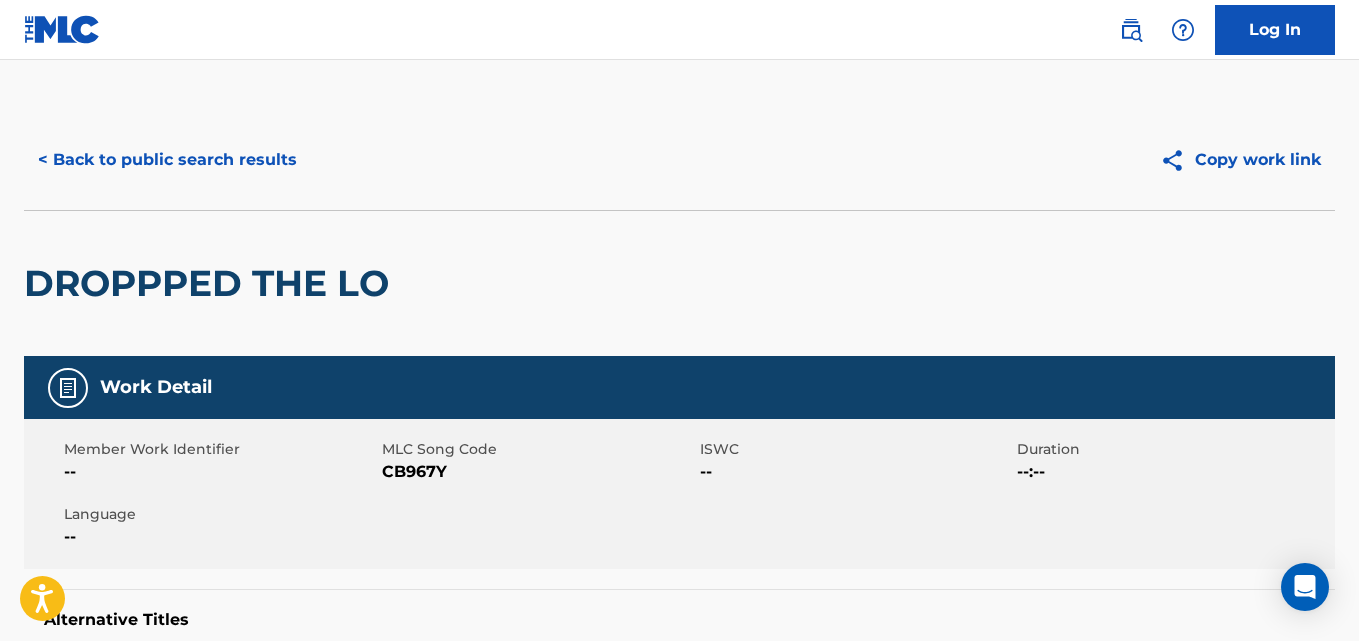 click on "< Back to public search results" at bounding box center [167, 160] 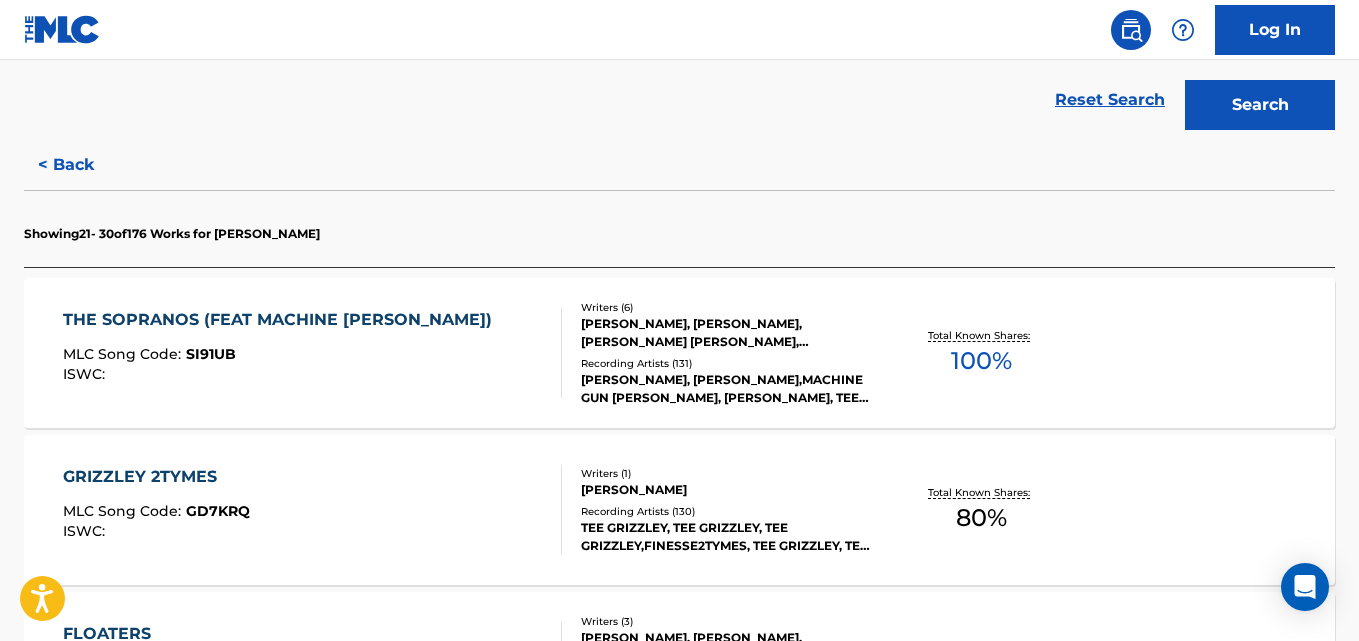 scroll, scrollTop: 445, scrollLeft: 0, axis: vertical 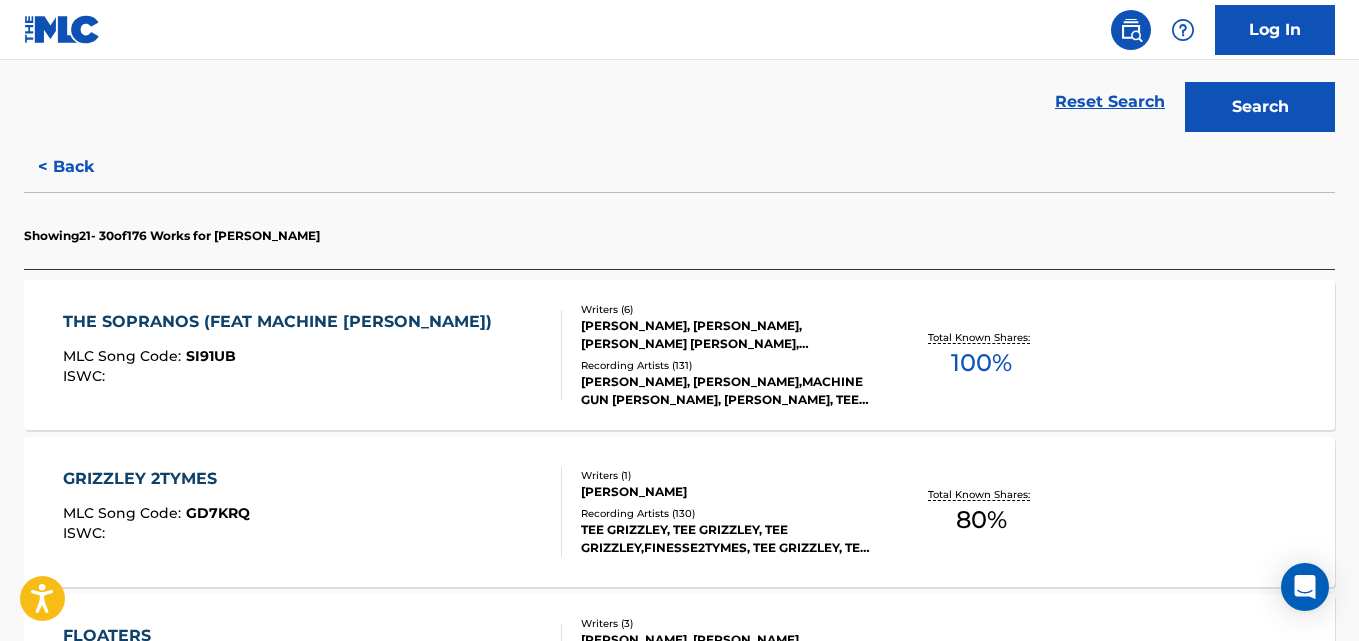 click on "RICHARD COLSON BAKER, MARTIN MCCURTIS, TERRY SANCHEZ WALLACE, LEONARDO BOSTAN, LU RICHARDSON, LEWIS RICHARDSON" at bounding box center [727, 335] 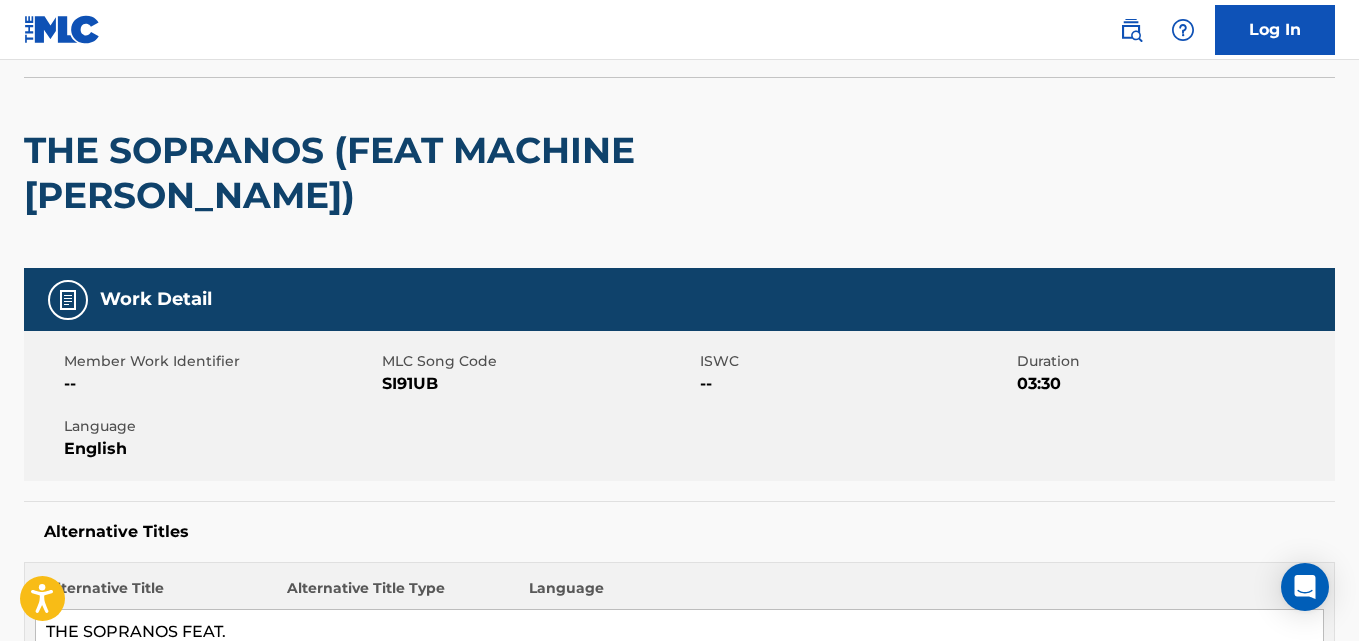 scroll, scrollTop: 0, scrollLeft: 0, axis: both 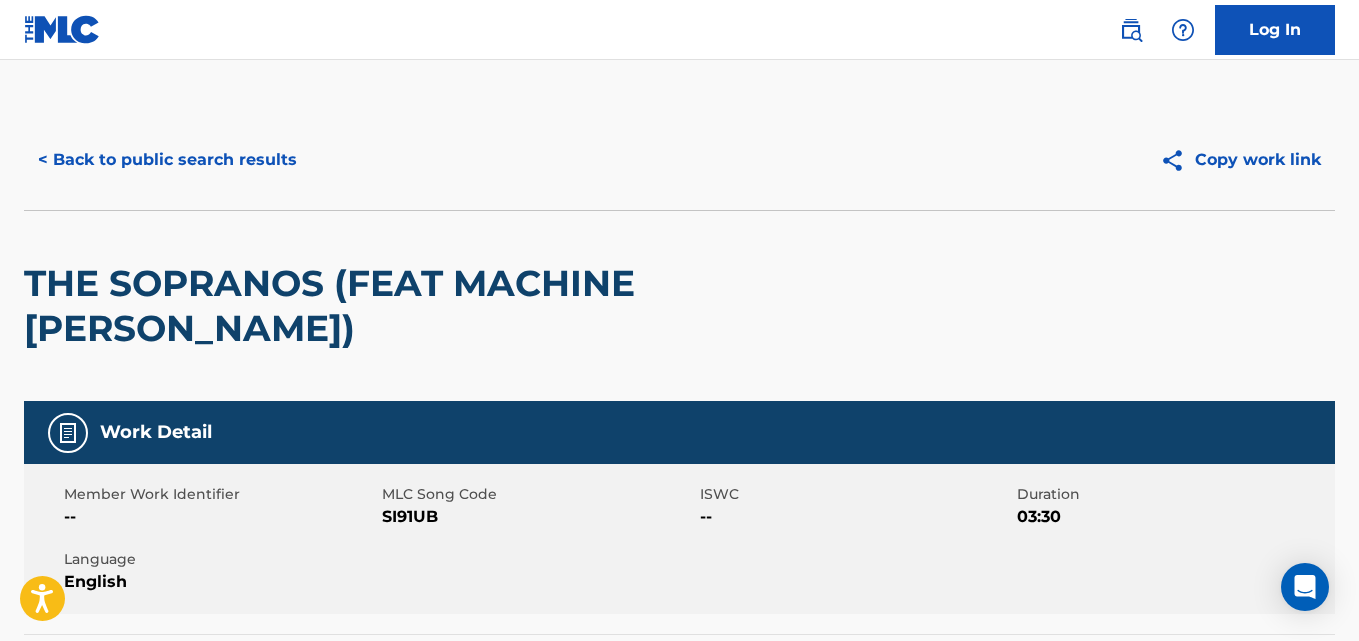 click on "< Back to public search results" at bounding box center (167, 160) 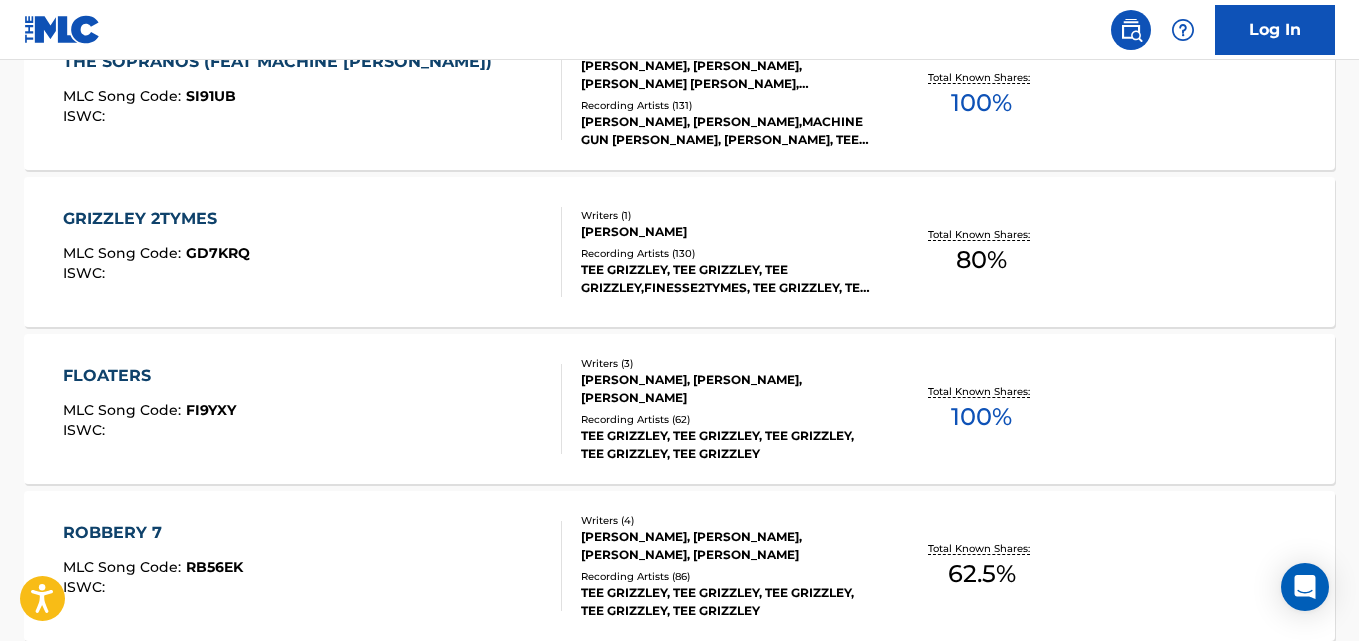 scroll, scrollTop: 727, scrollLeft: 0, axis: vertical 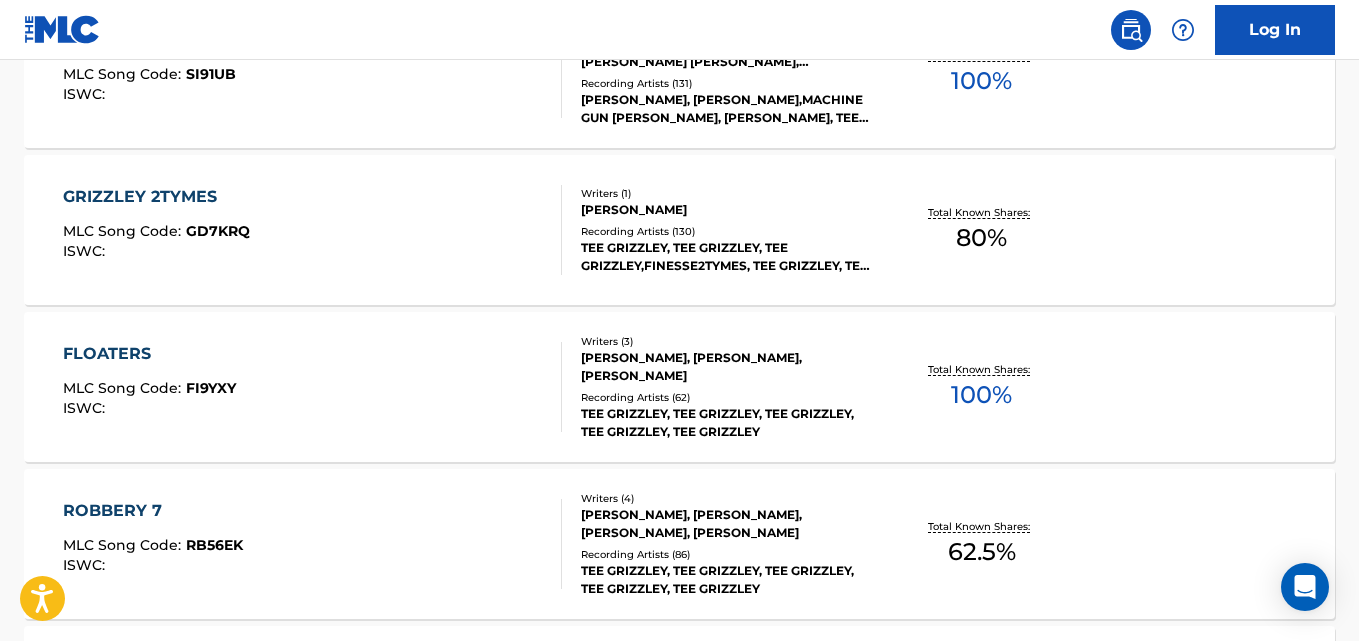 click on "Total Known Shares: 80 %" at bounding box center (982, 230) 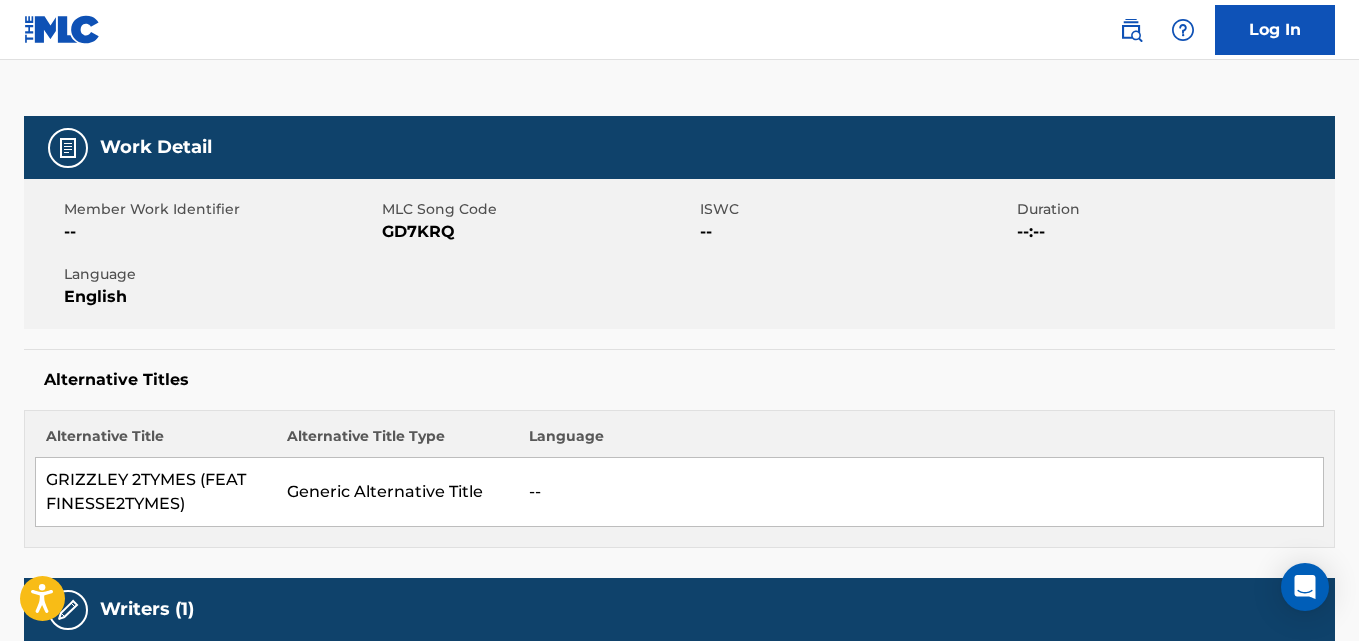 scroll, scrollTop: 0, scrollLeft: 0, axis: both 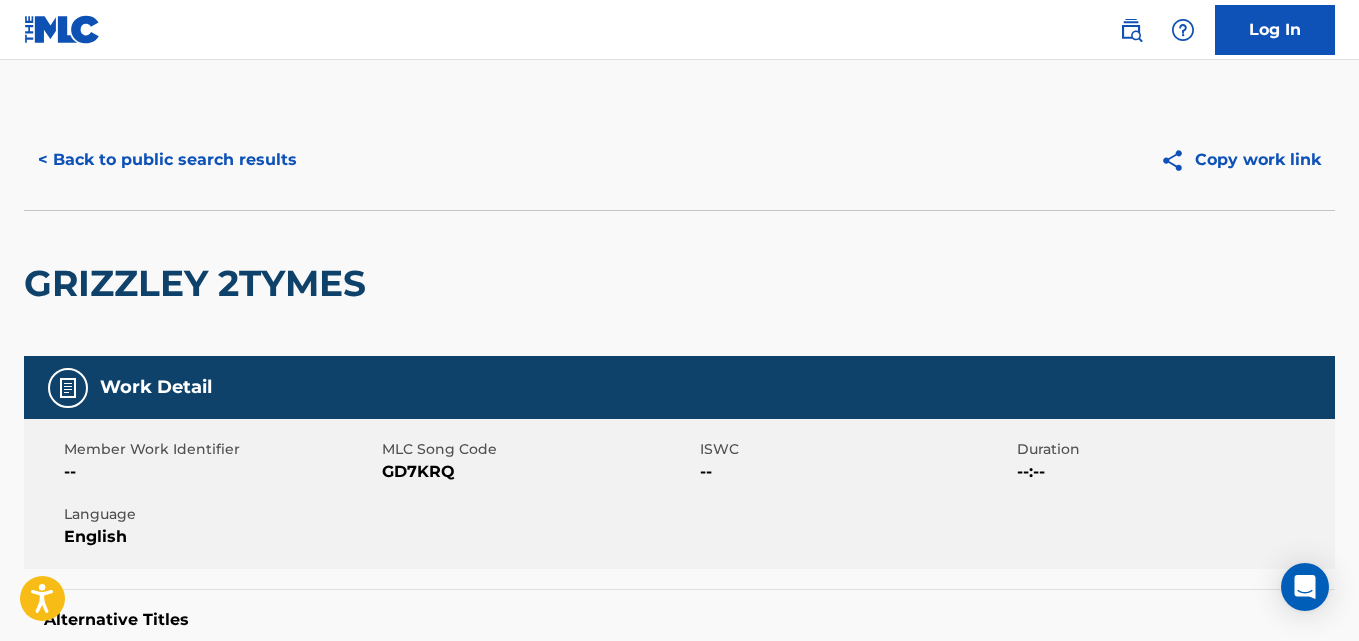 click on "< Back to public search results" at bounding box center (167, 160) 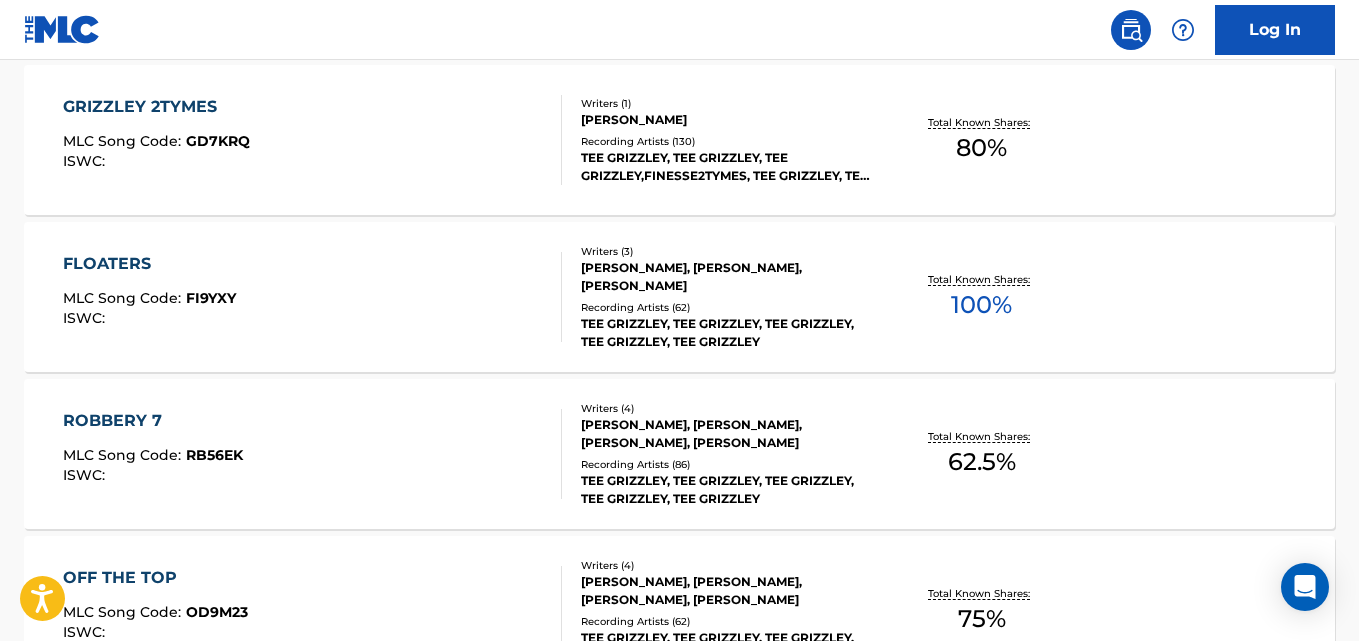 scroll, scrollTop: 820, scrollLeft: 0, axis: vertical 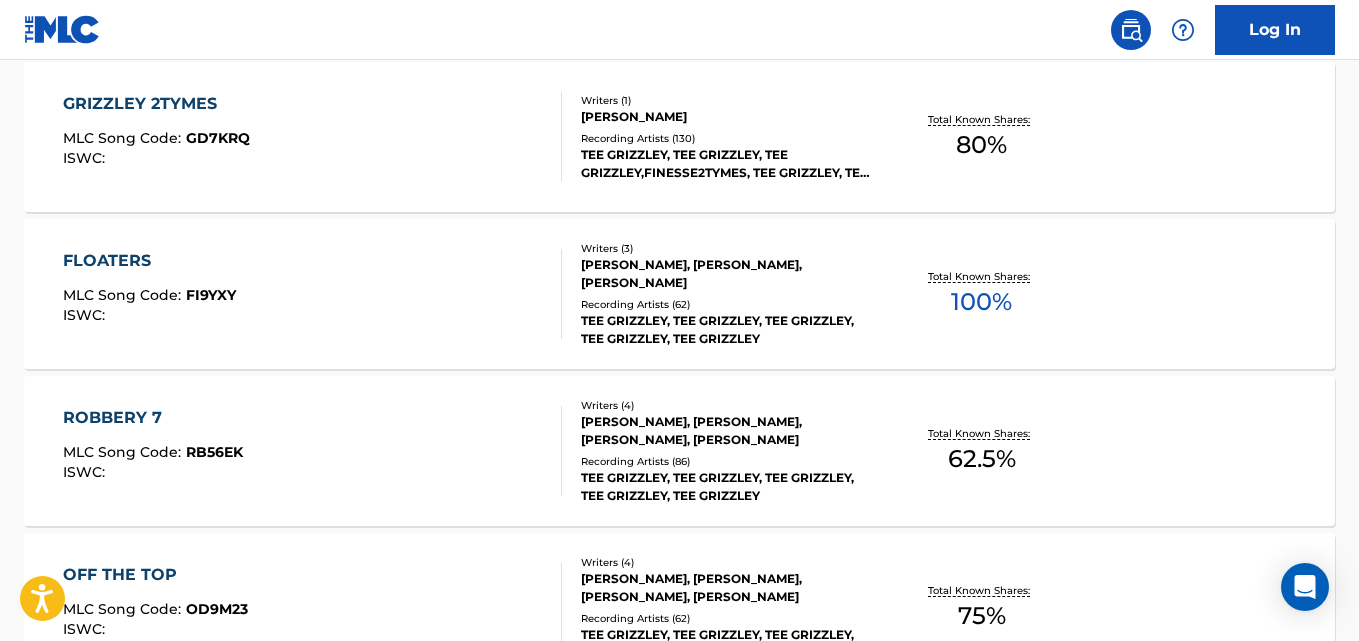 click on "Total Known Shares: 100 %" at bounding box center (982, 294) 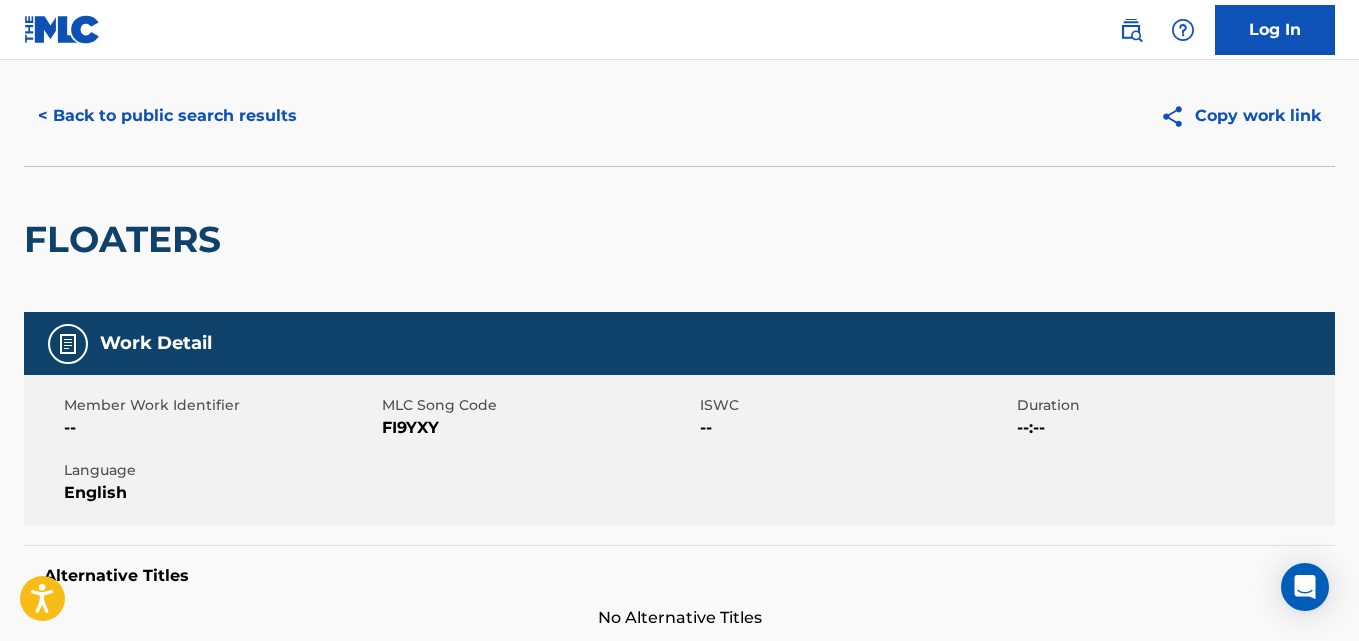 scroll, scrollTop: 0, scrollLeft: 0, axis: both 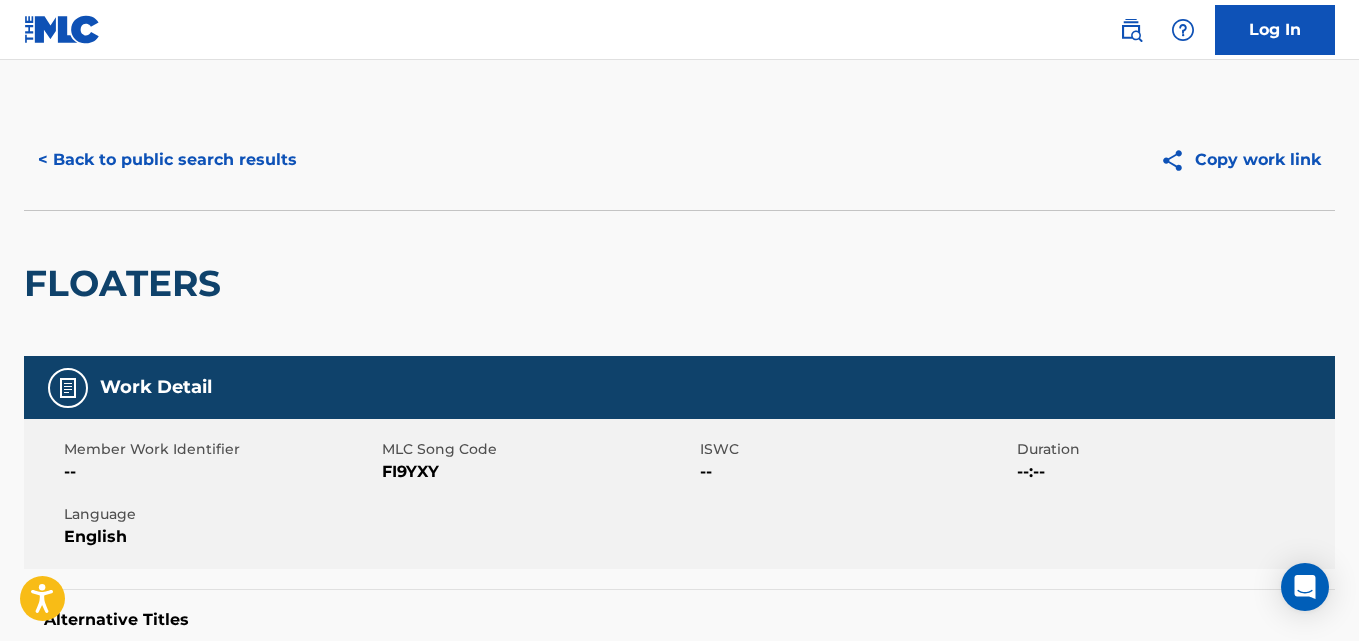click on "< Back to public search results" at bounding box center [167, 160] 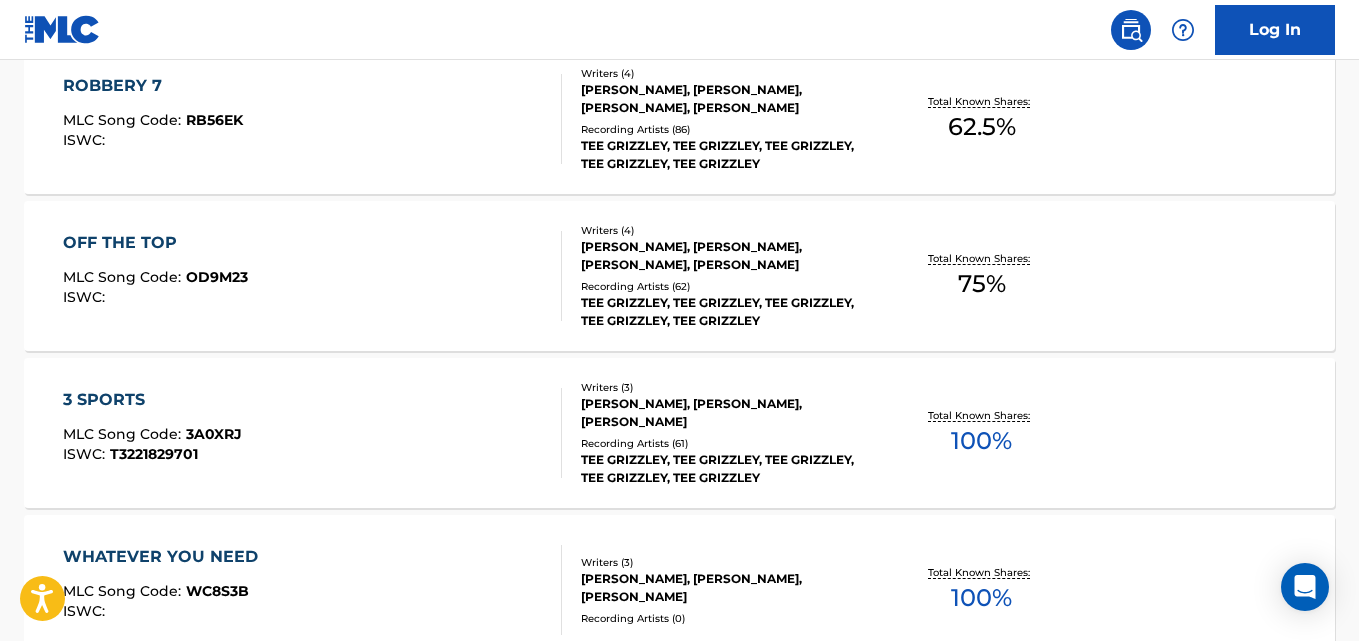 click on "Total Known Shares: 75 %" at bounding box center [982, 276] 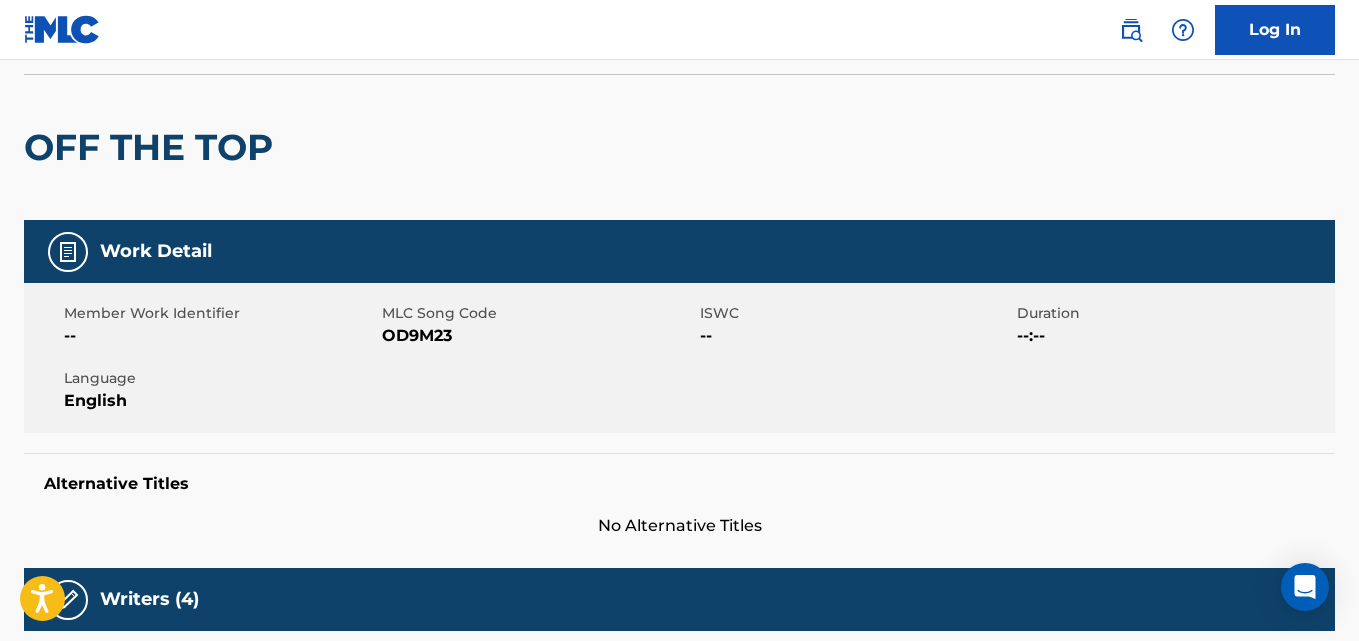 scroll, scrollTop: 0, scrollLeft: 0, axis: both 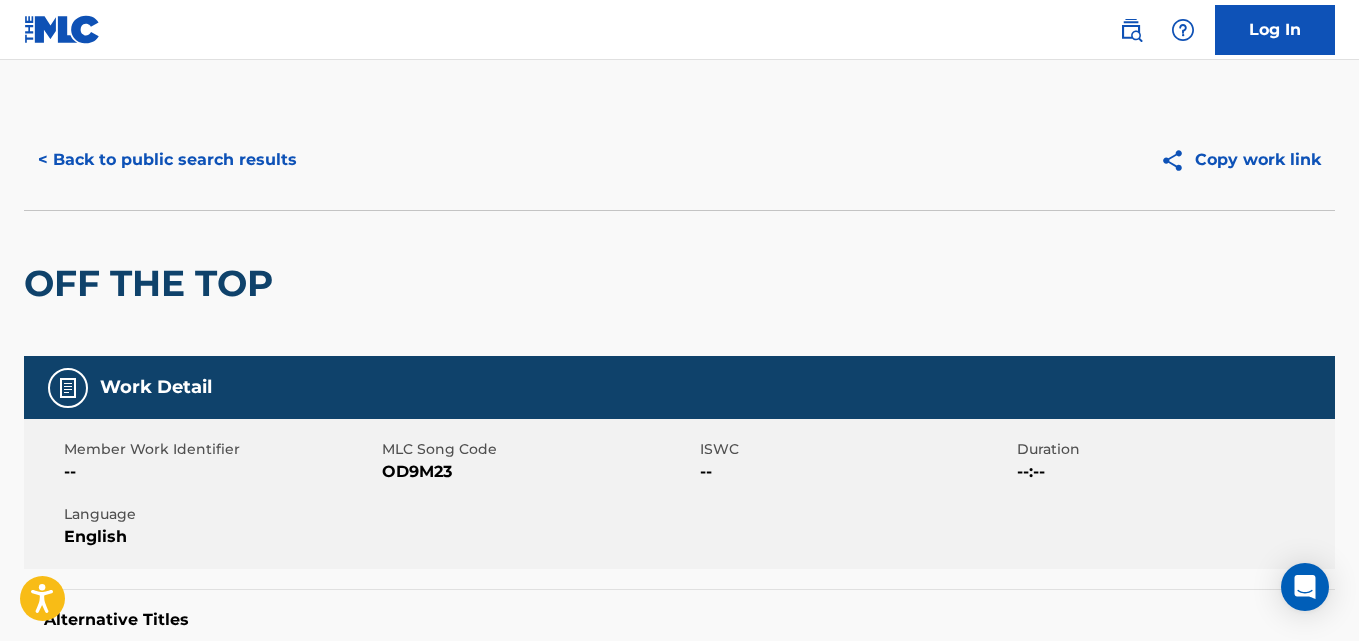 click on "< Back to public search results" at bounding box center [167, 160] 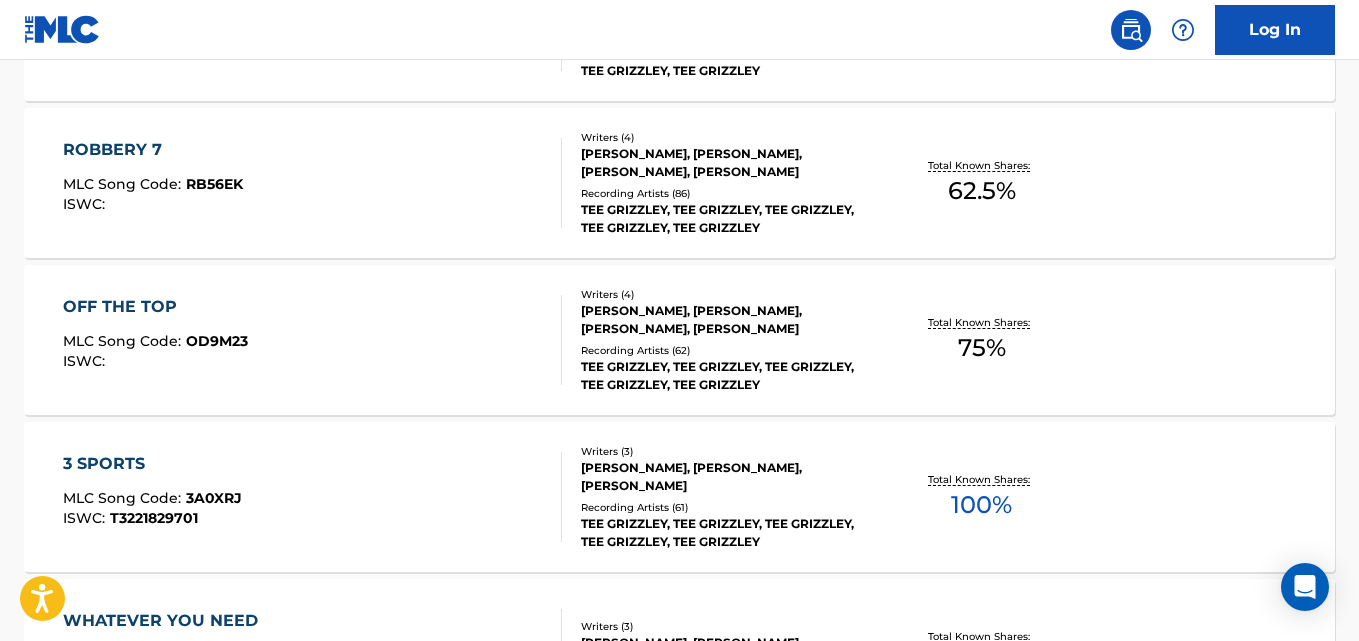 scroll, scrollTop: 1095, scrollLeft: 0, axis: vertical 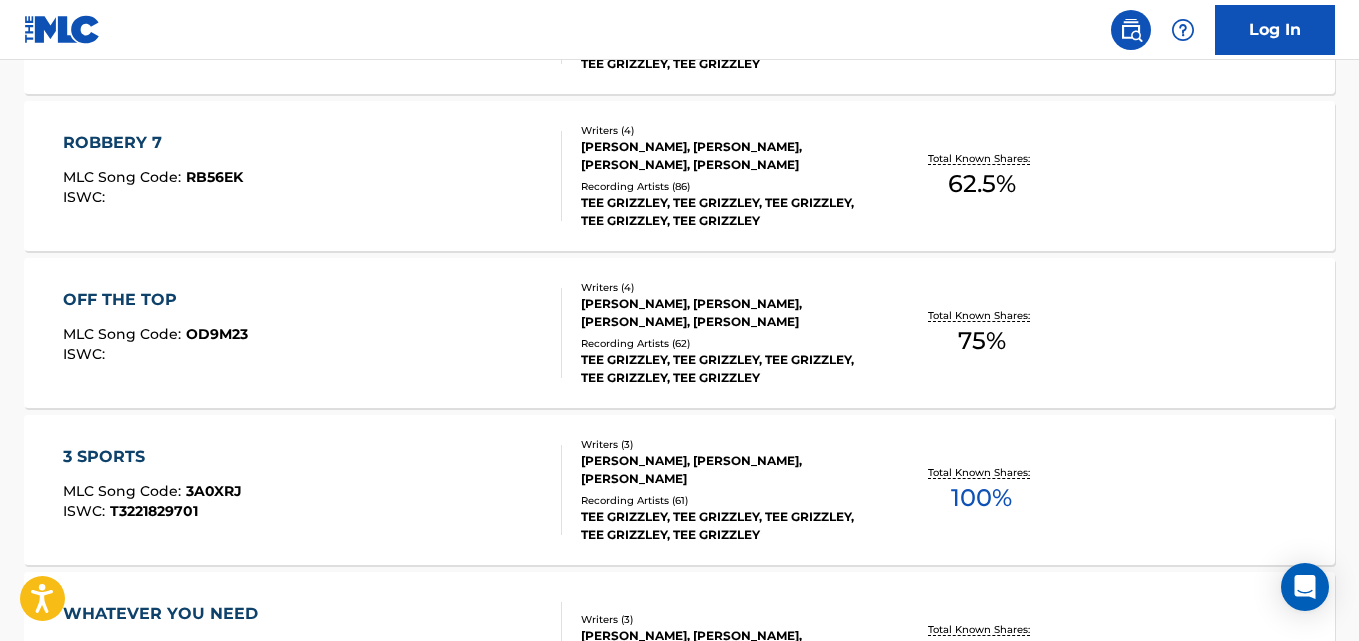click on "Total Known Shares:" at bounding box center (981, 315) 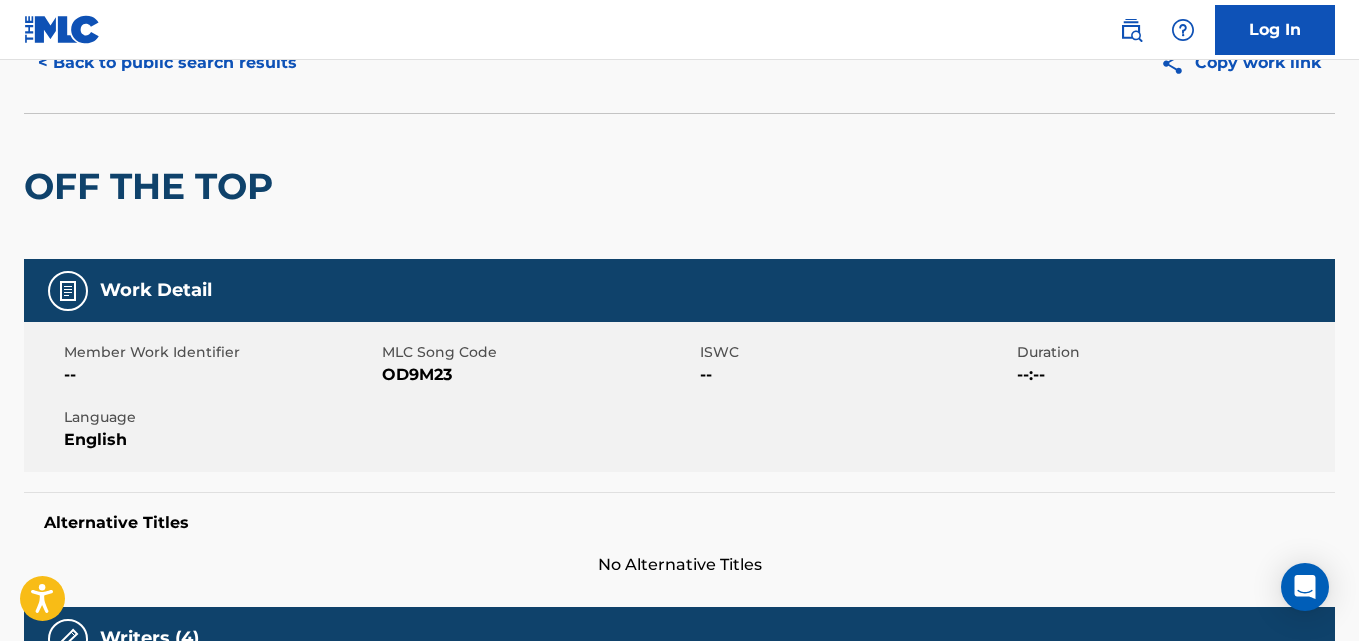 scroll, scrollTop: 0, scrollLeft: 0, axis: both 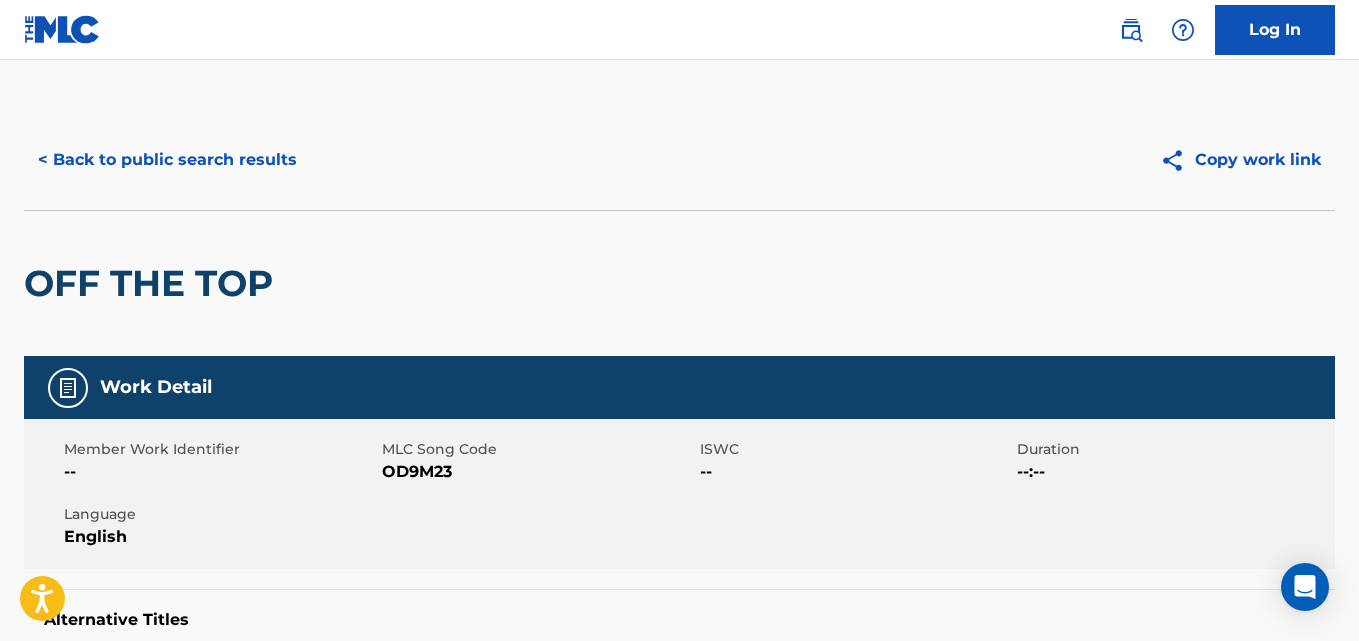 click on "< Back to public search results" at bounding box center [167, 160] 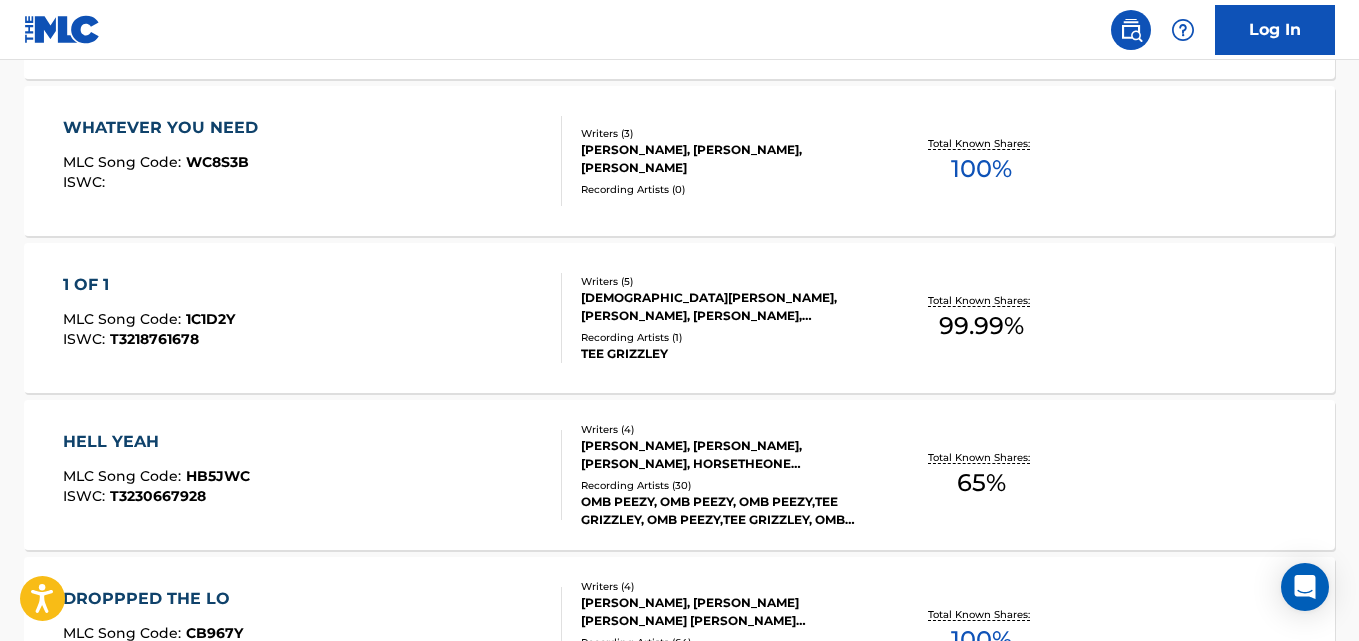 click on "99.99 %" at bounding box center [981, 326] 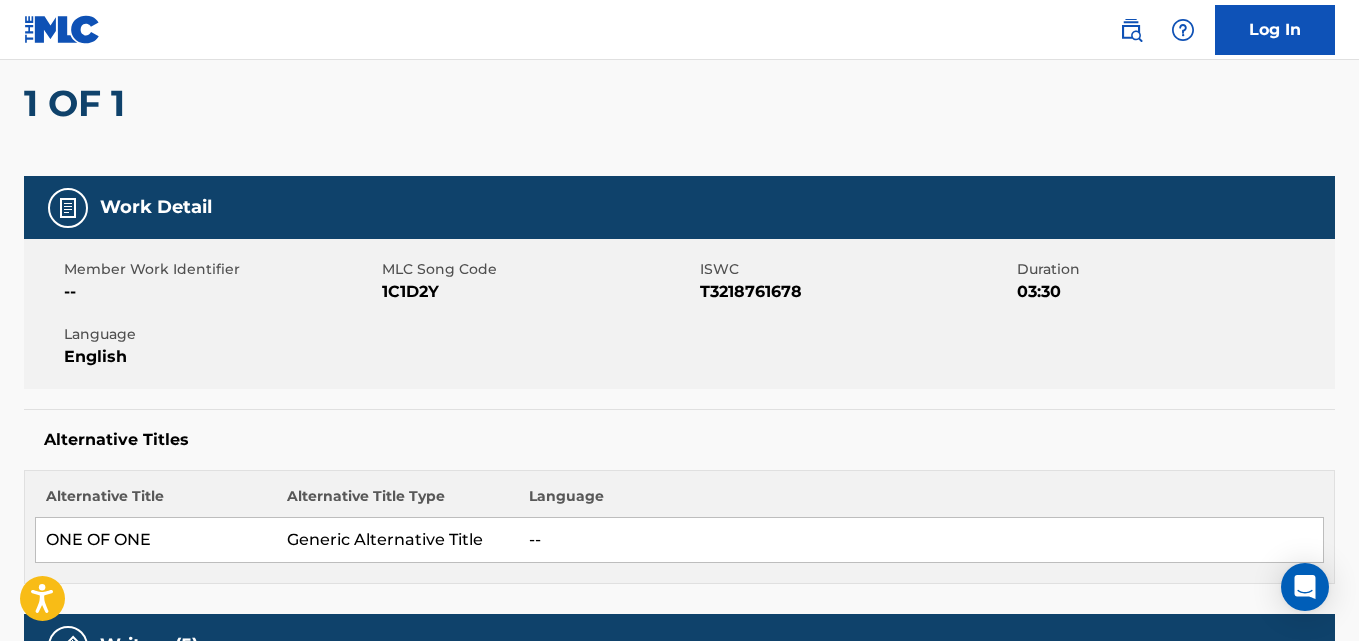 scroll, scrollTop: 181, scrollLeft: 0, axis: vertical 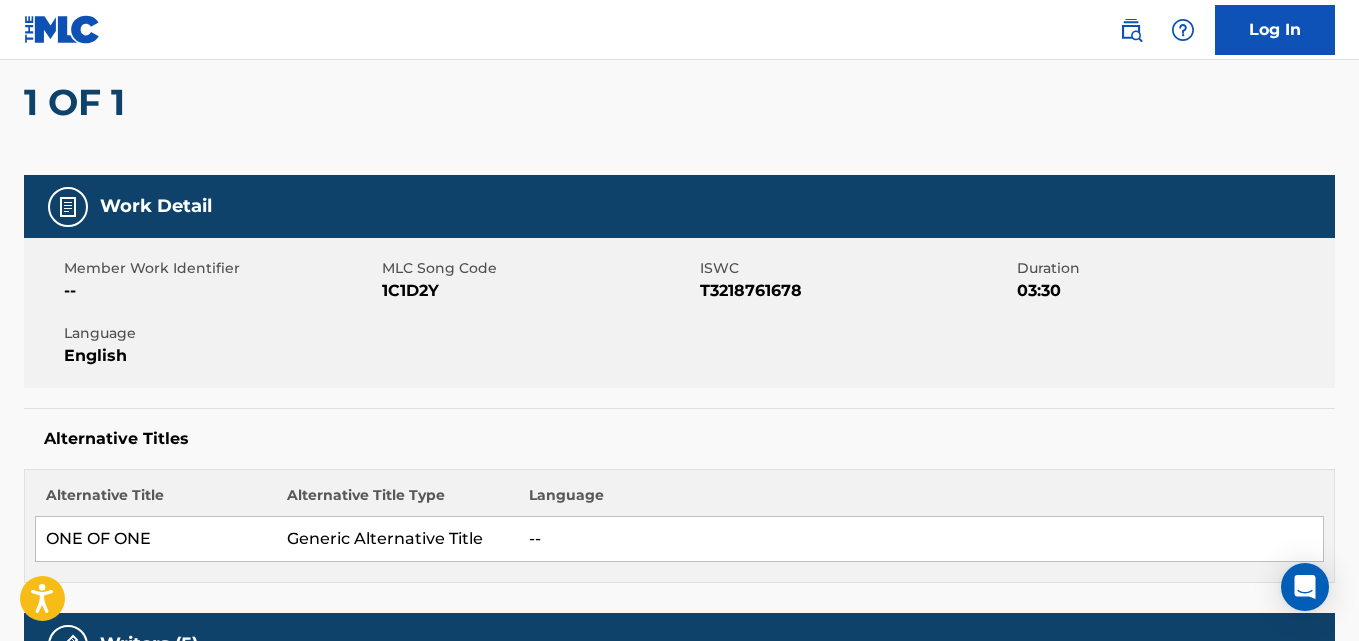 click on "Member Work Identifier -- MLC Song Code 1C1D2Y ISWC T3218761678 Duration 03:30 Language English" at bounding box center (679, 313) 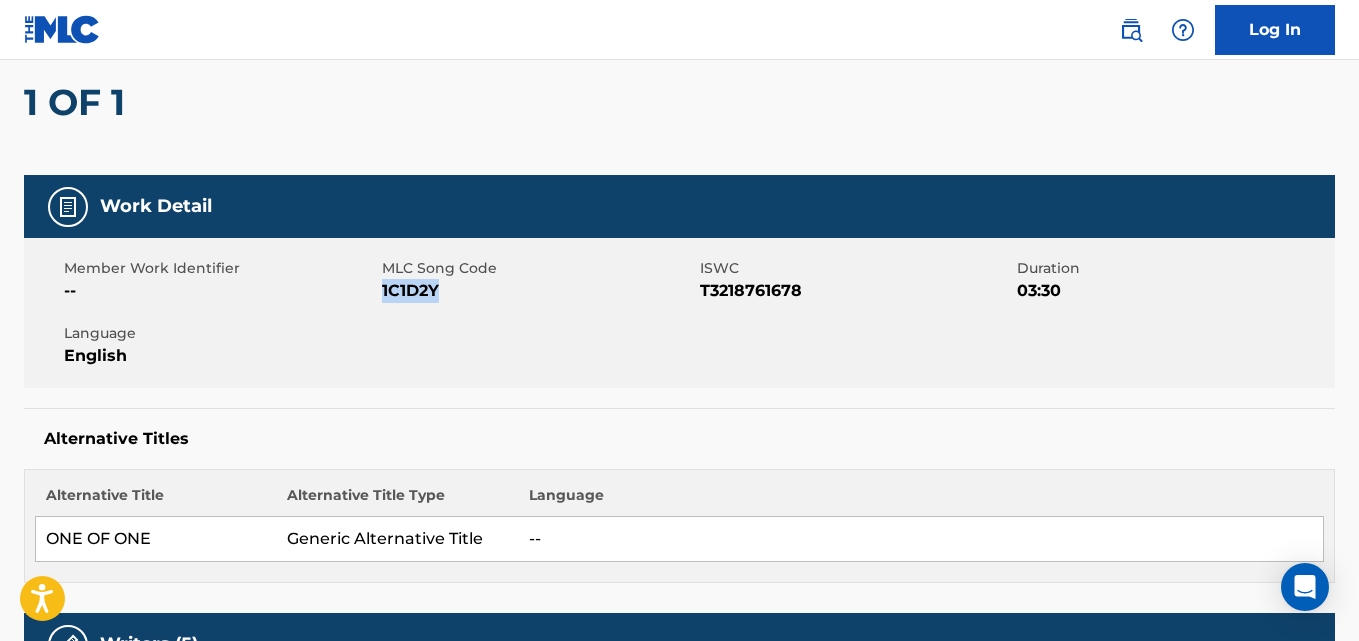 copy on "1C1D2Y" 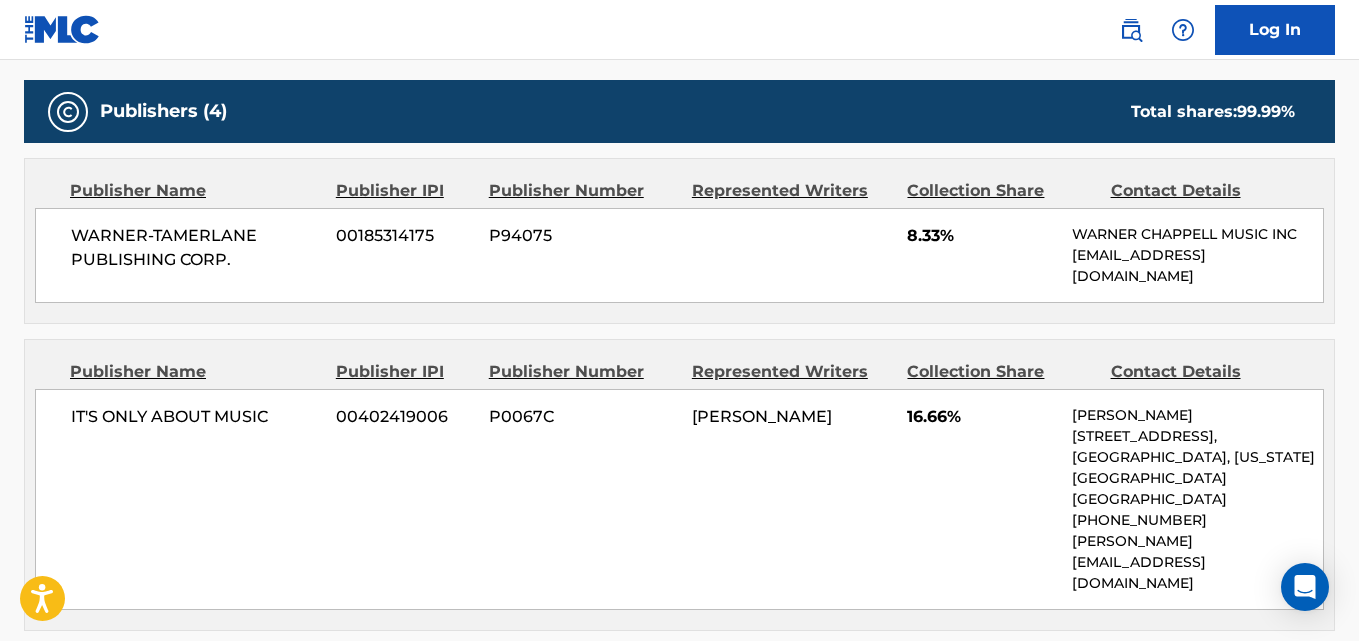 scroll, scrollTop: 1056, scrollLeft: 0, axis: vertical 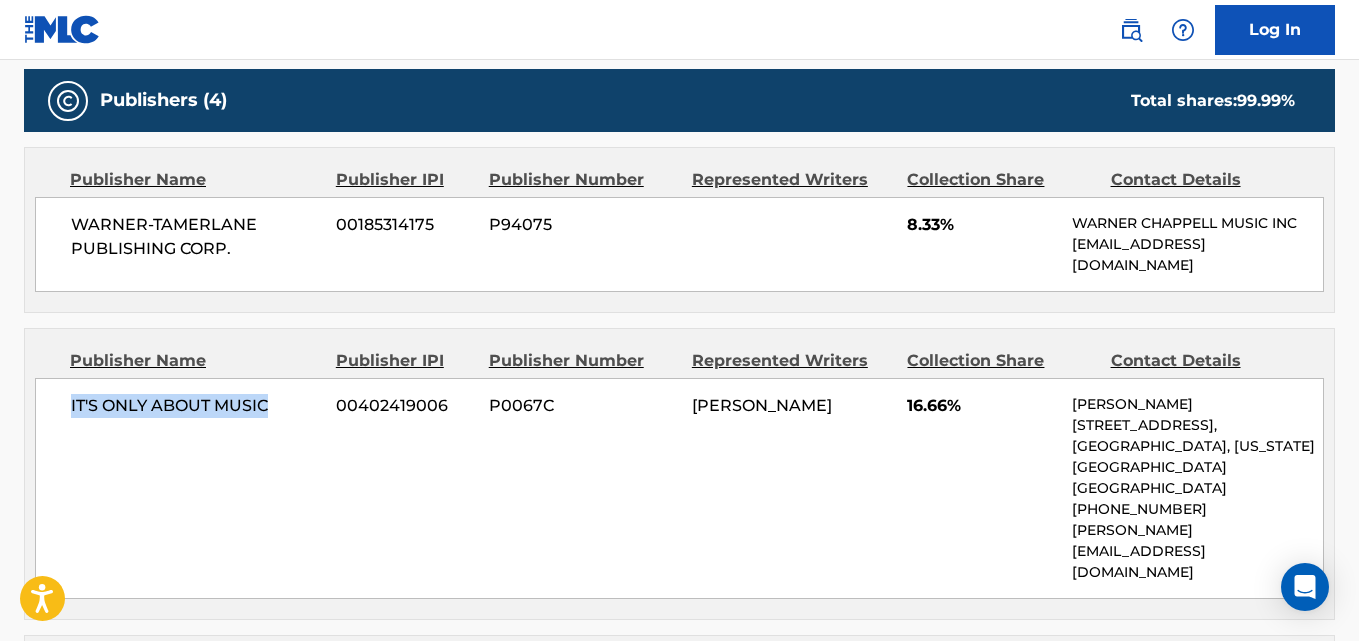 drag, startPoint x: 111, startPoint y: 410, endPoint x: 296, endPoint y: 407, distance: 185.02432 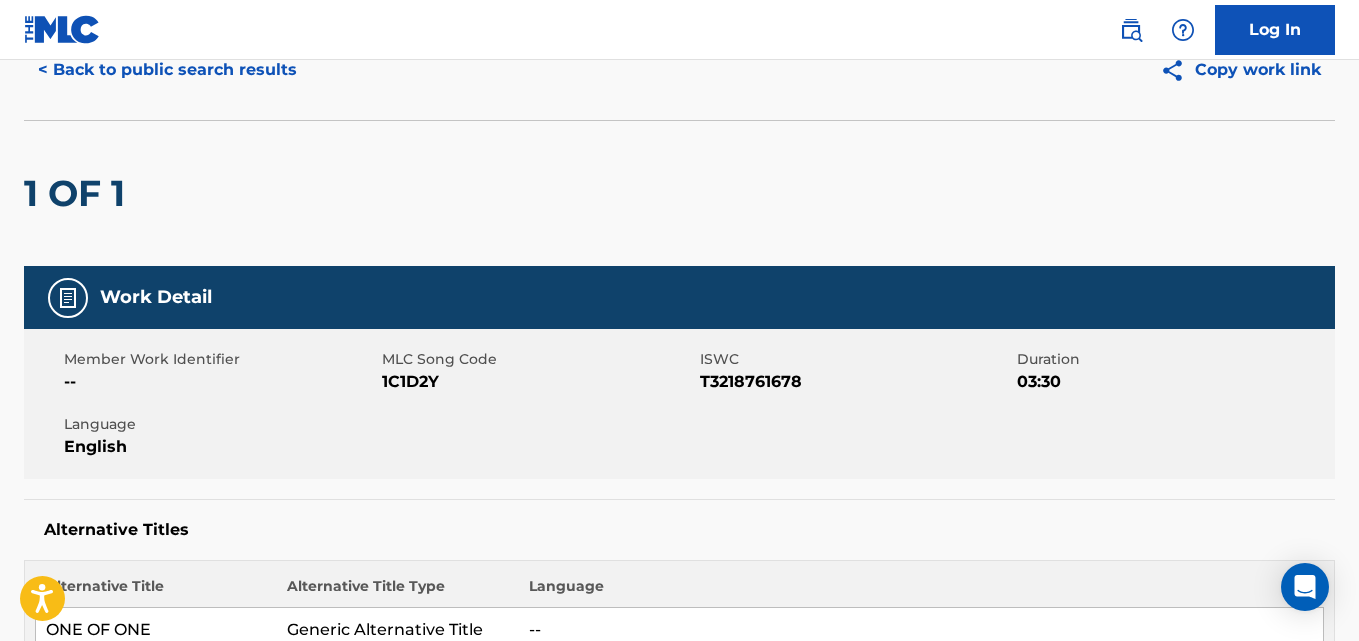 scroll, scrollTop: 0, scrollLeft: 0, axis: both 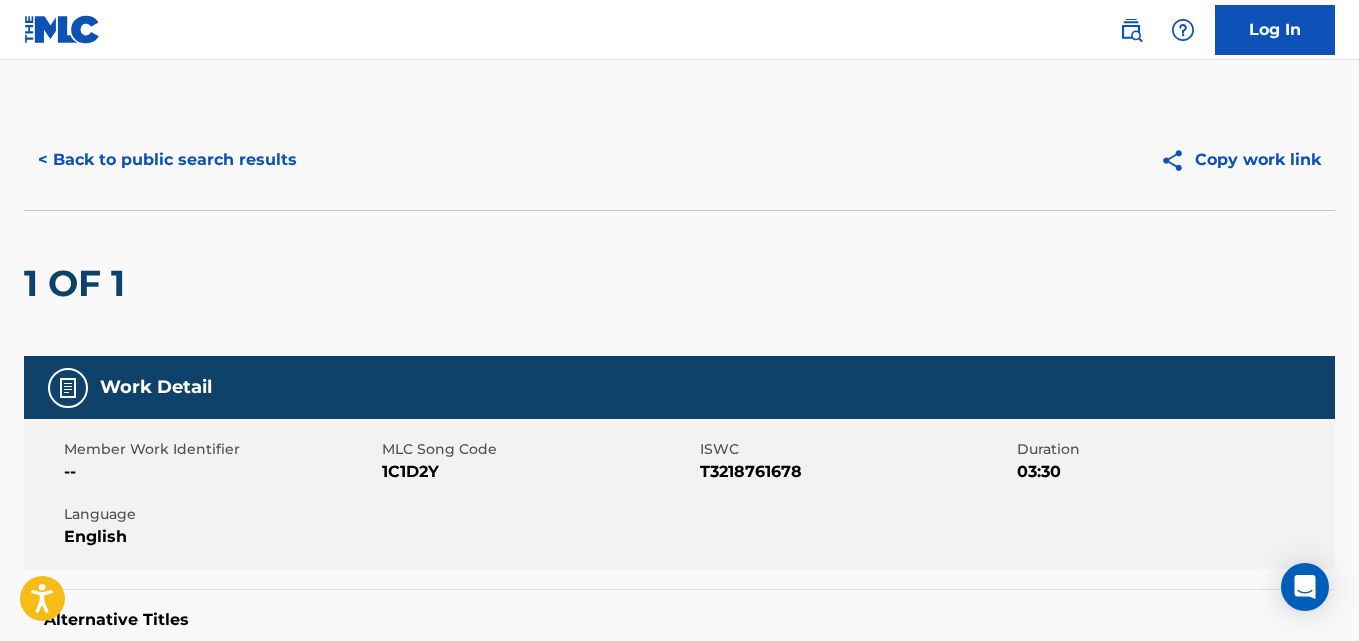 click on "< Back to public search results" at bounding box center [167, 160] 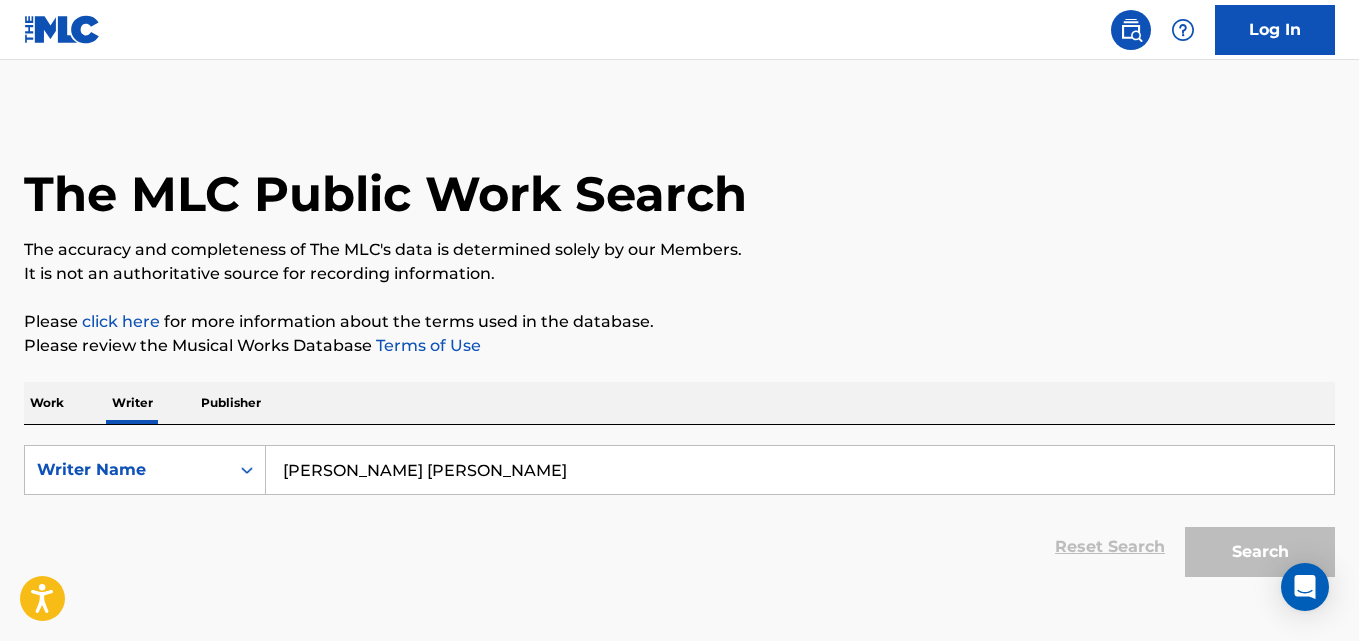 scroll, scrollTop: 113, scrollLeft: 0, axis: vertical 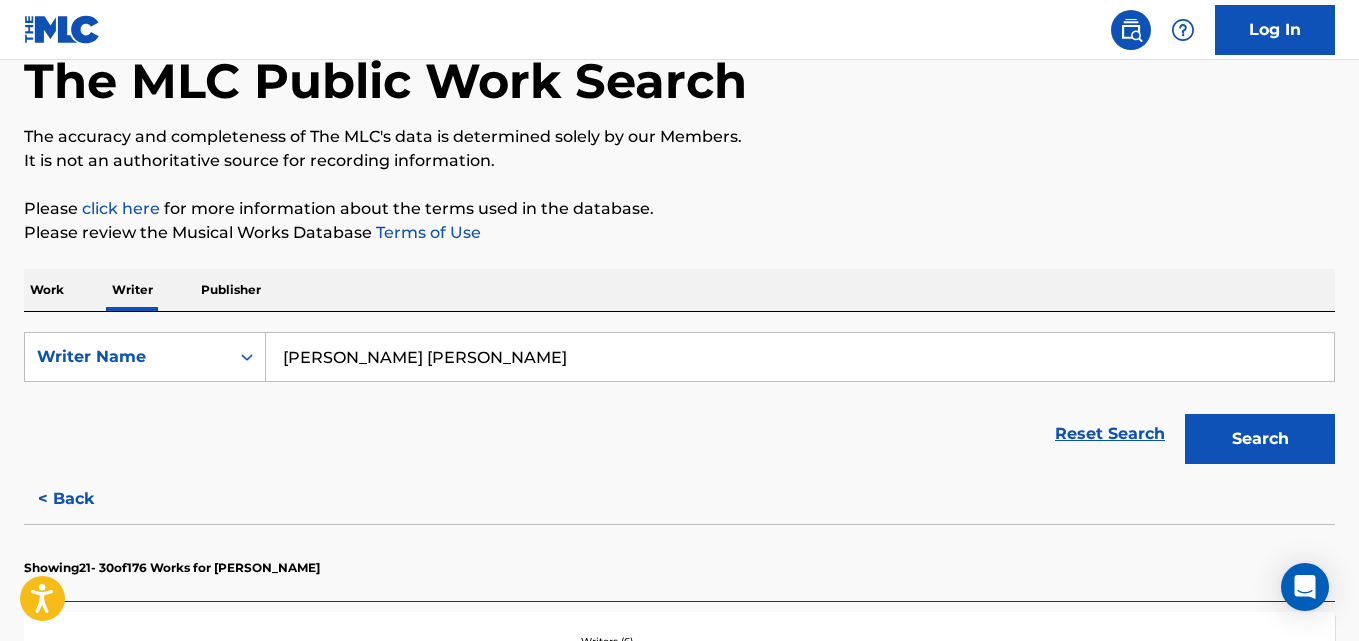 click on "Terry Sanchez Wallace Jr." at bounding box center (800, 357) 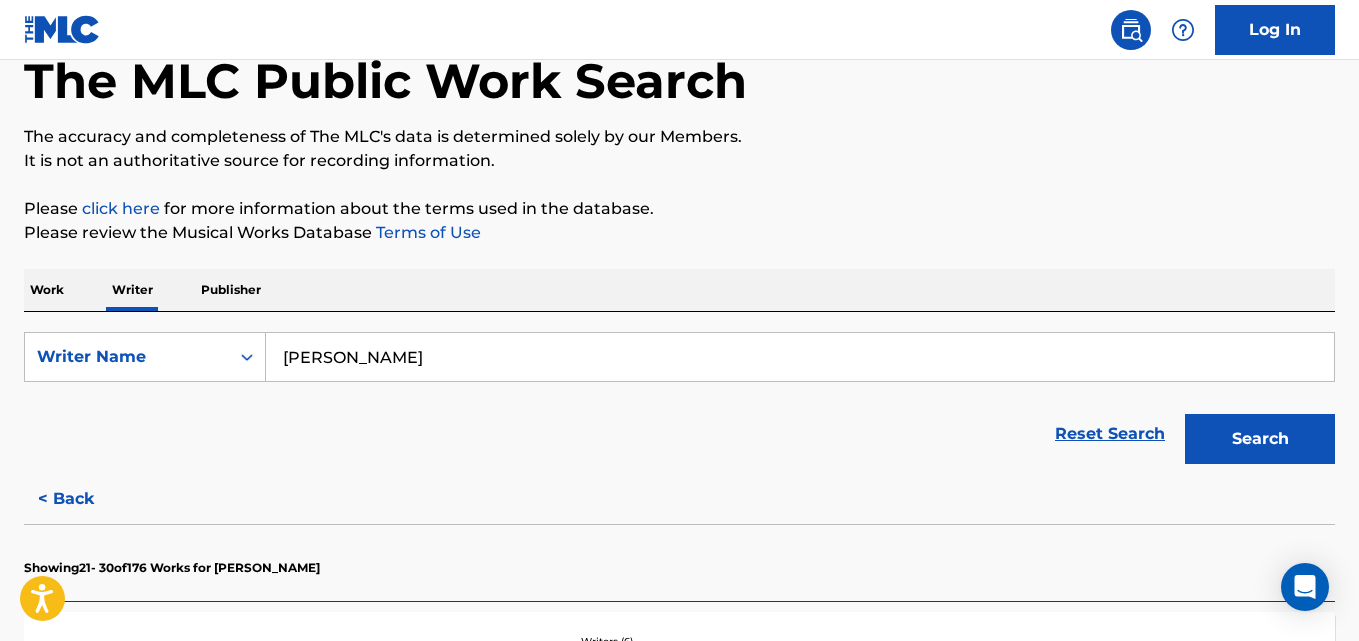 type on "David Adedeji Adeleke" 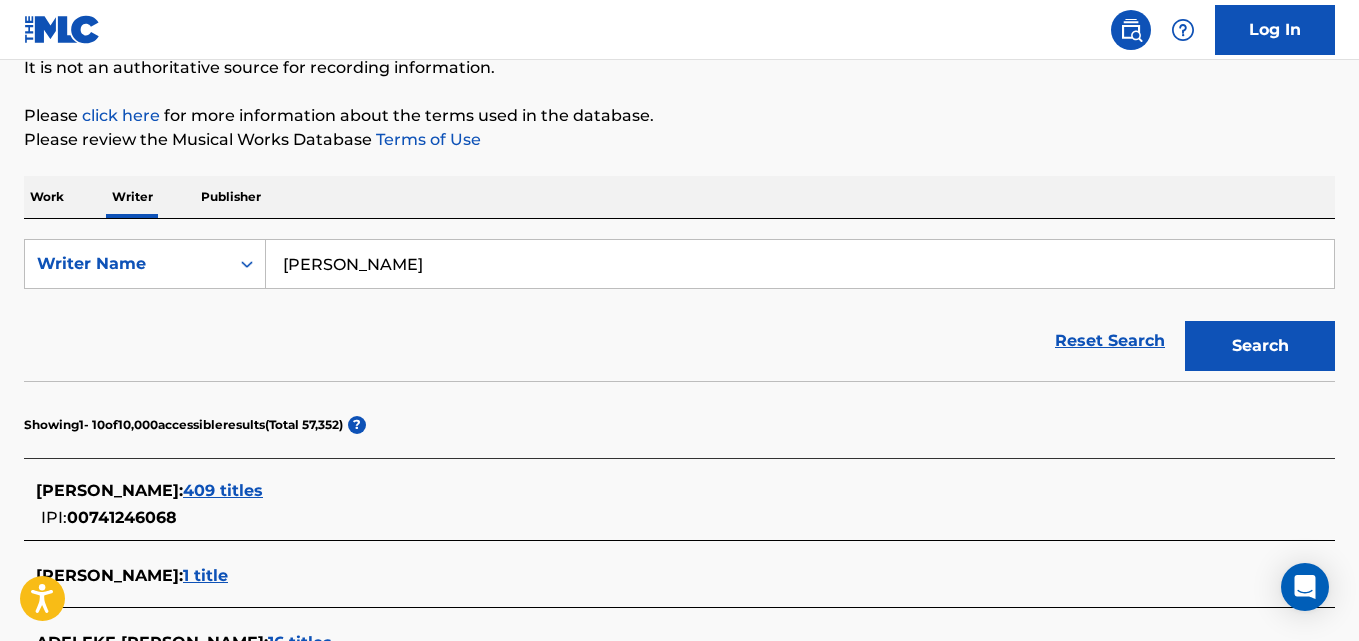scroll, scrollTop: 254, scrollLeft: 0, axis: vertical 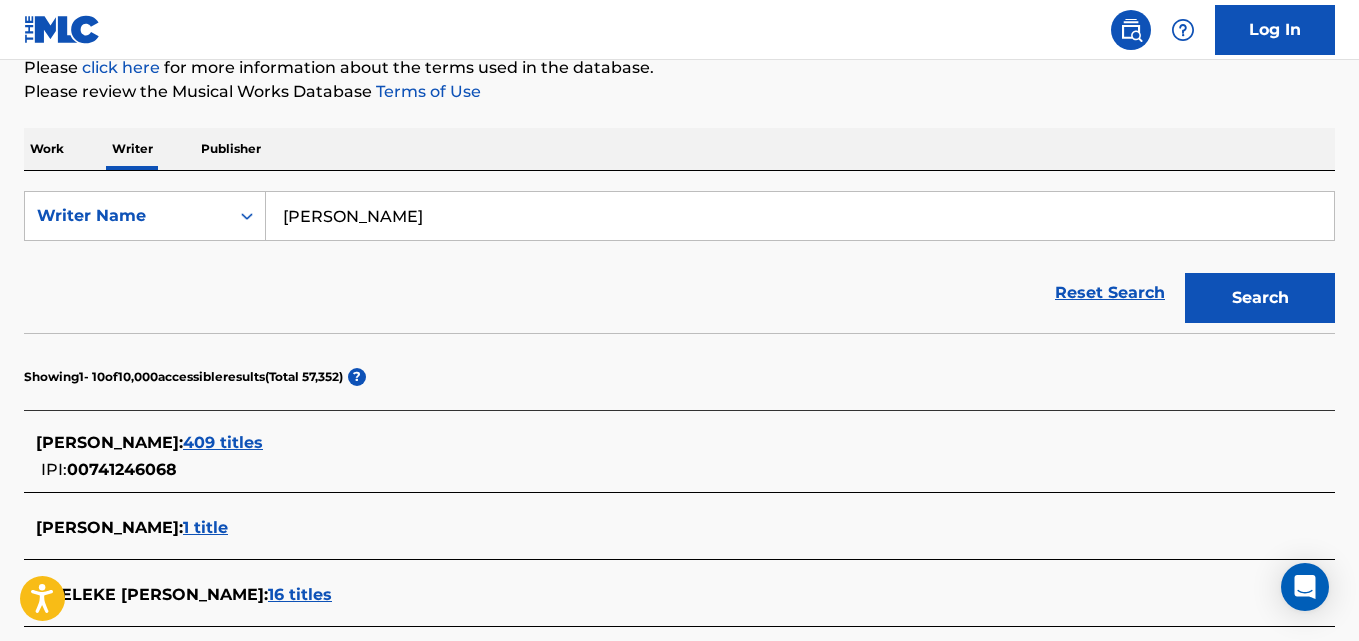 click on "409 titles" at bounding box center [223, 442] 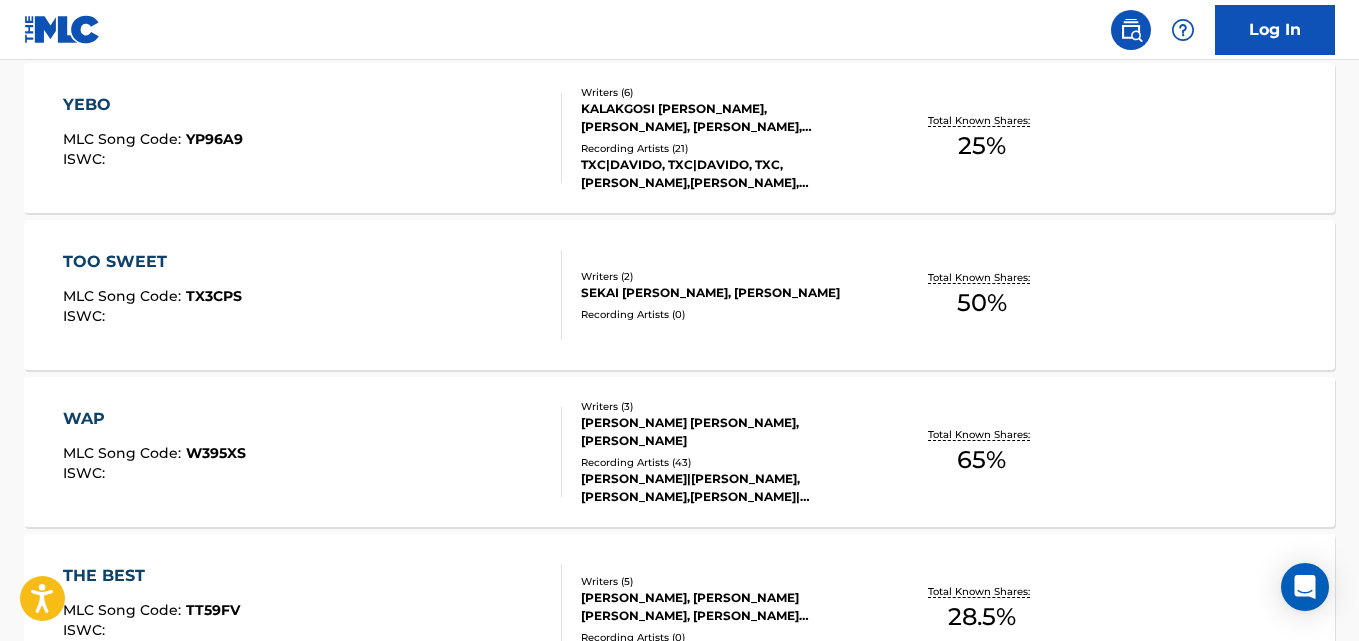 scroll, scrollTop: 666, scrollLeft: 0, axis: vertical 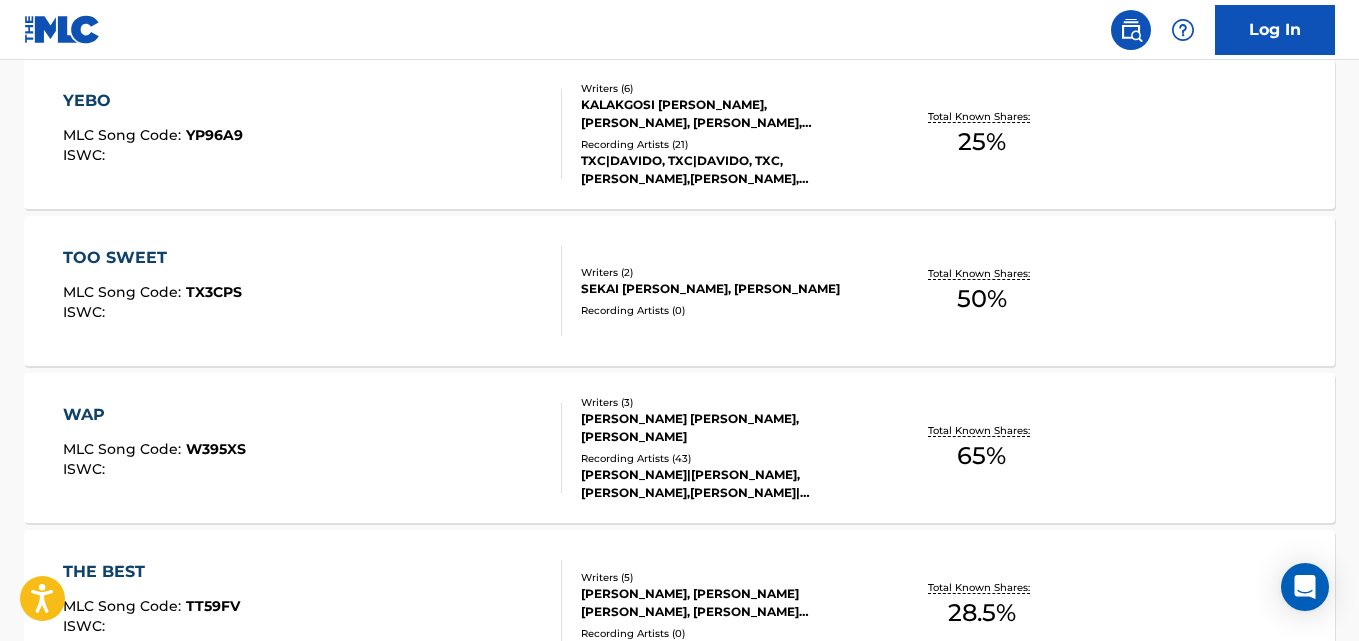 click on "TOO SWEET MLC Song Code : TX3CPS ISWC : Writers ( 2 ) SEKAI SANTIAGO PAZ-HAYWARD, DAVID ADEDEJI ADELEKE Recording Artists ( 0 ) Total Known Shares: 50 %" at bounding box center [679, 291] 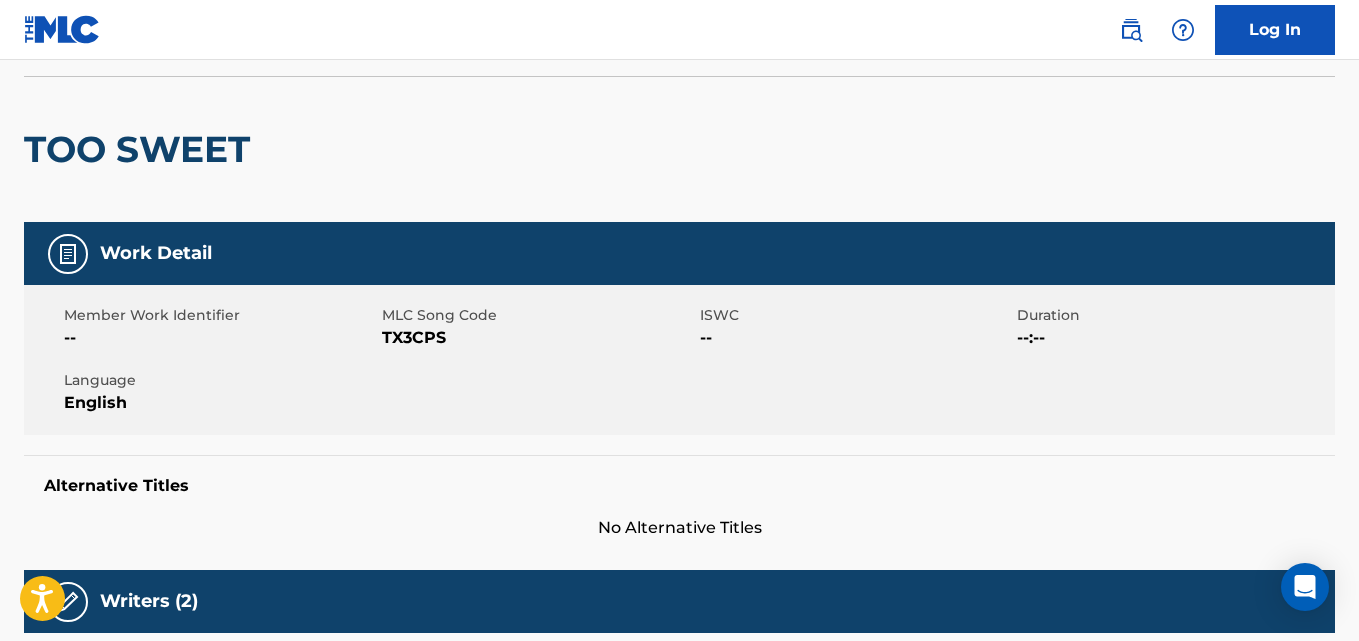 scroll, scrollTop: 0, scrollLeft: 0, axis: both 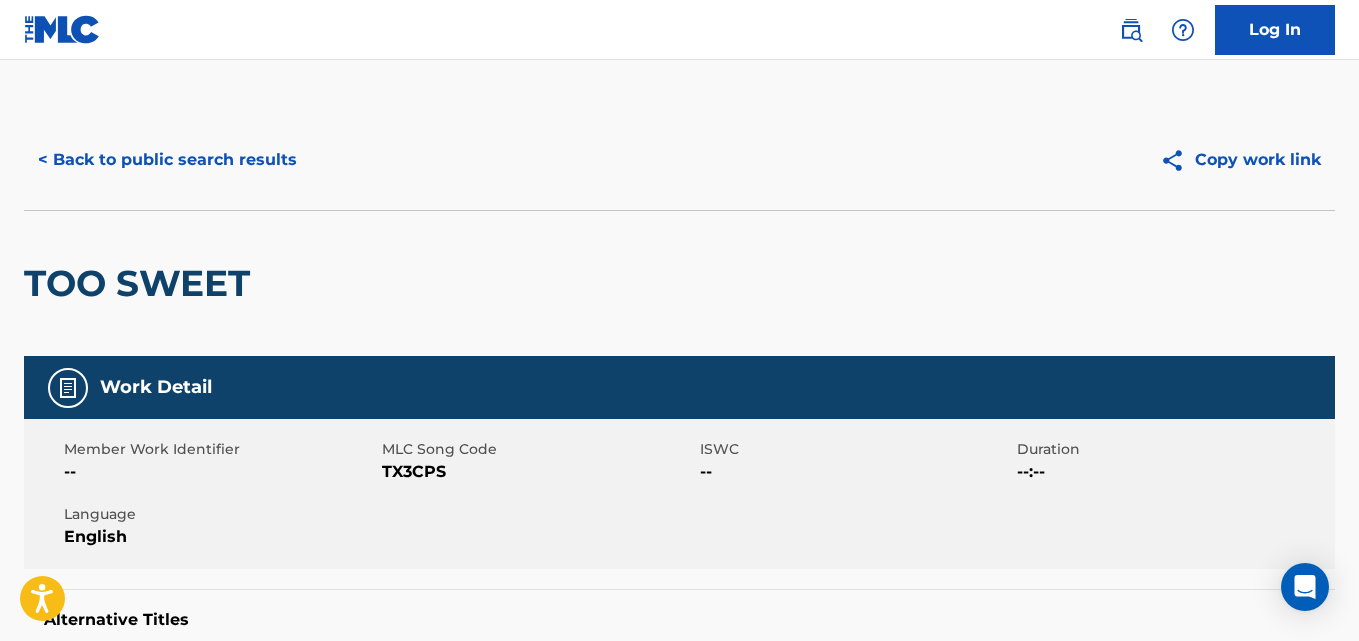 click on "< Back to public search results Copy work link" at bounding box center (679, 160) 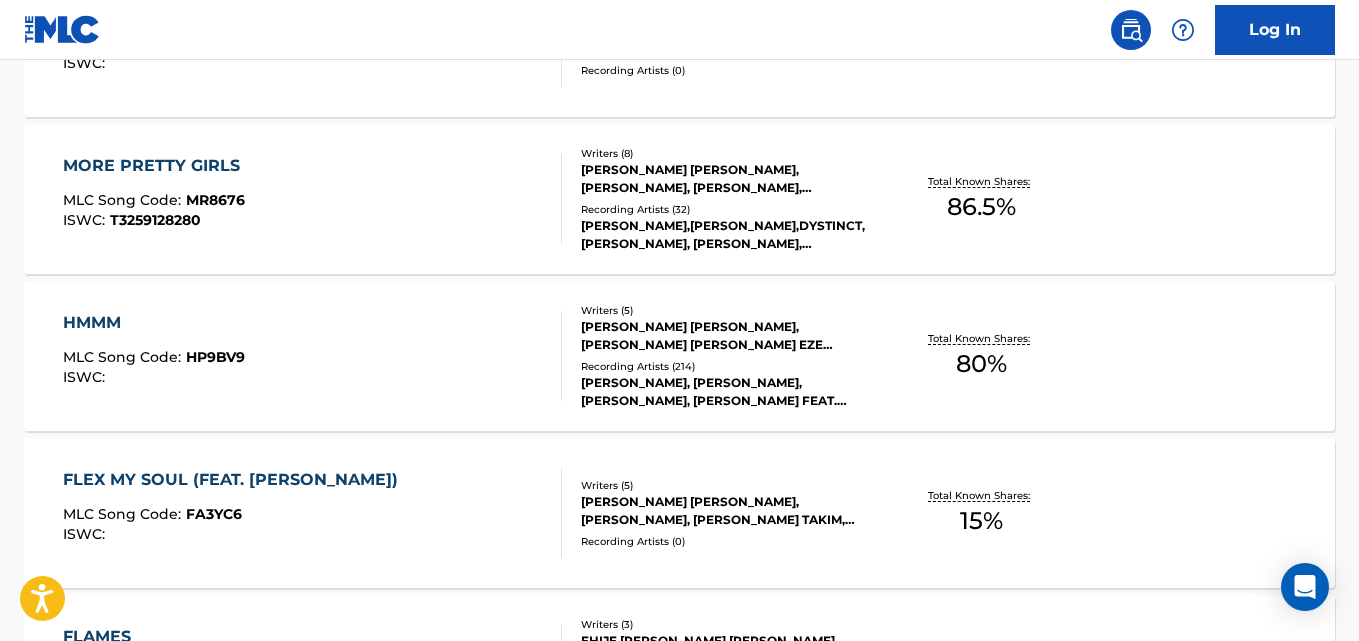 scroll, scrollTop: 0, scrollLeft: 0, axis: both 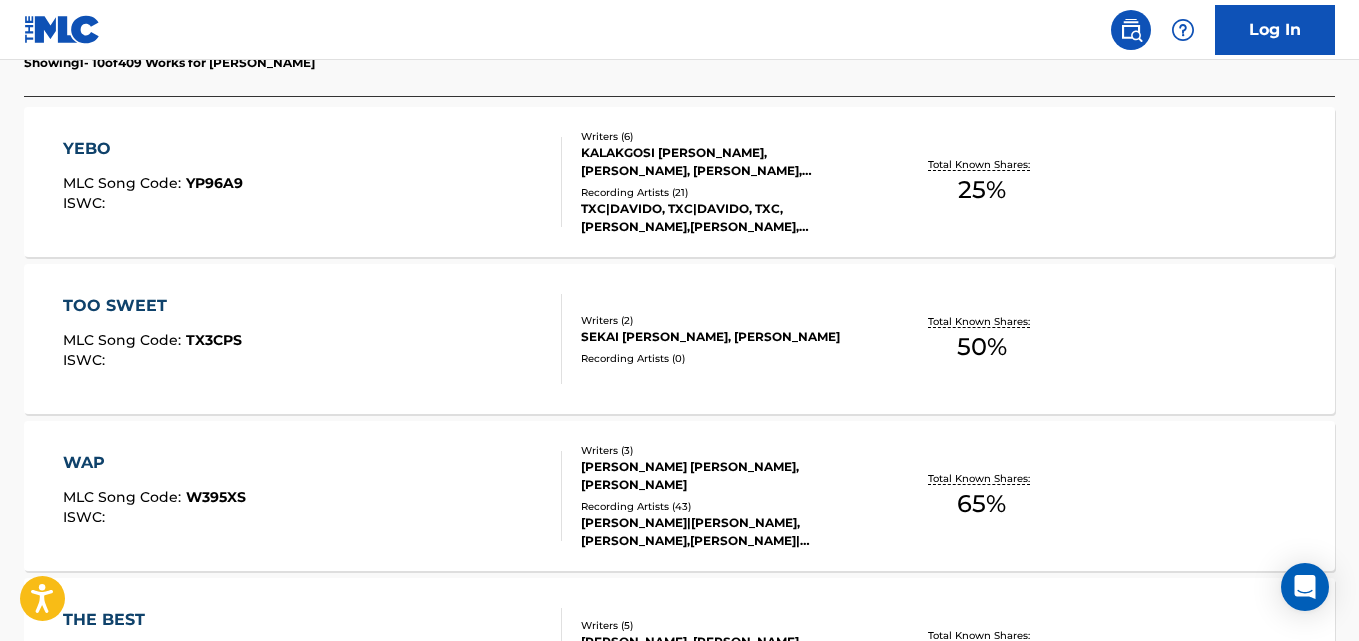click on "HMMM MLC Song Code : HP9BV9 ISWC : Writers ( 5 ) CHRISTOPHER MAURICE BROWN, DAVID ADEDEJI ADELEKE, JESSY EZE OLIVER, ABEJIDE OLUWATIMILLEHIN, BOBO F AJUDUA Recording Artists ( 214 ) CHRIS BROWN, CHRIS BROWN,DAVIDO, CHRIS BROWN FEAT. DAVIDO, CHRIS BROWN, CHRIS BROWN,DAVIDO Total Known Shares: 80 %" at bounding box center (679, 967) 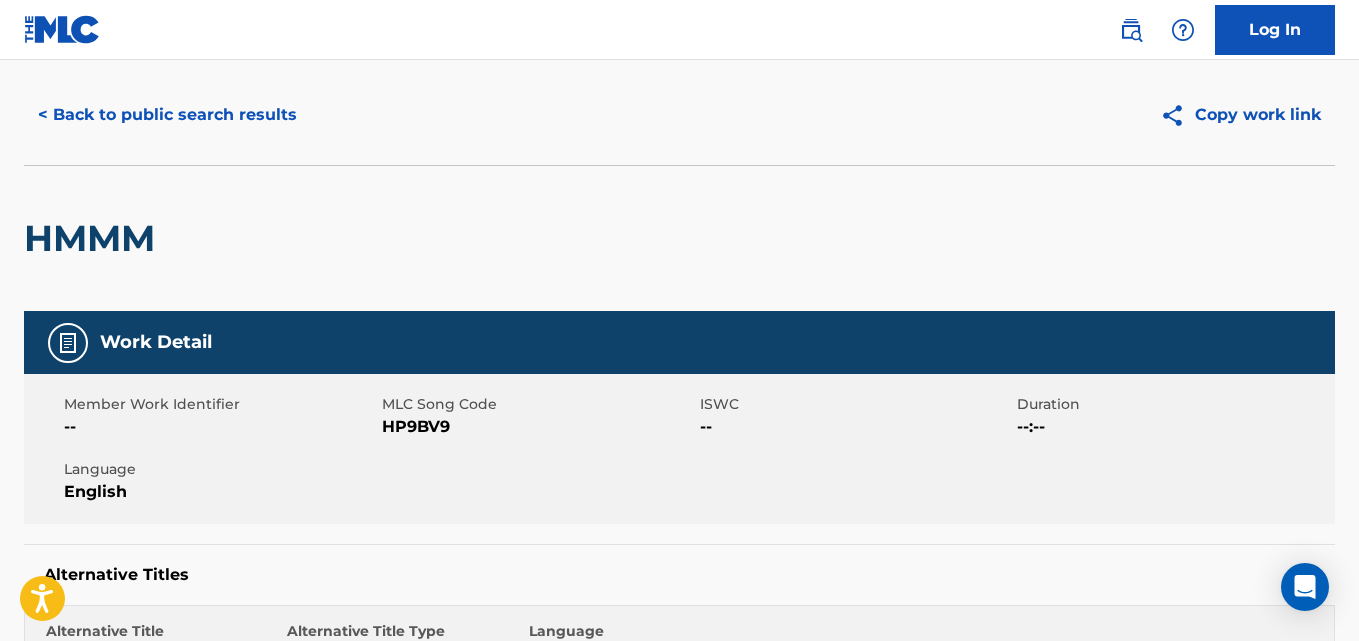 scroll, scrollTop: 0, scrollLeft: 0, axis: both 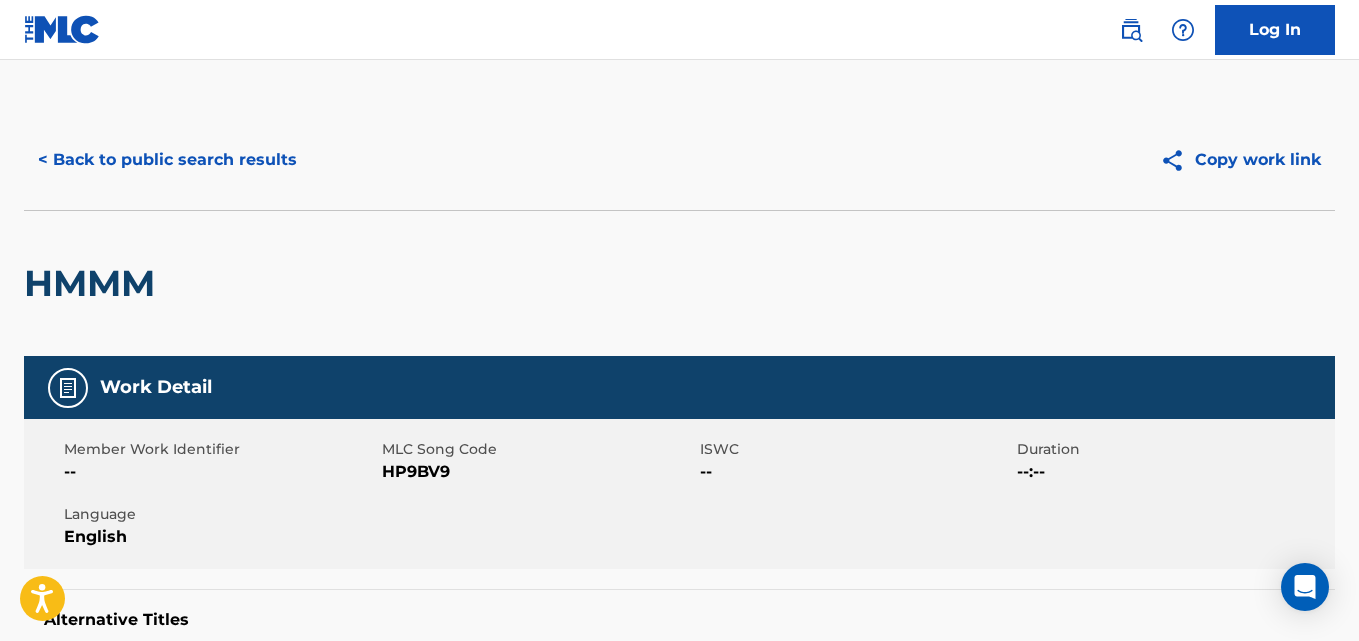 click on "< Back to public search results" at bounding box center (167, 160) 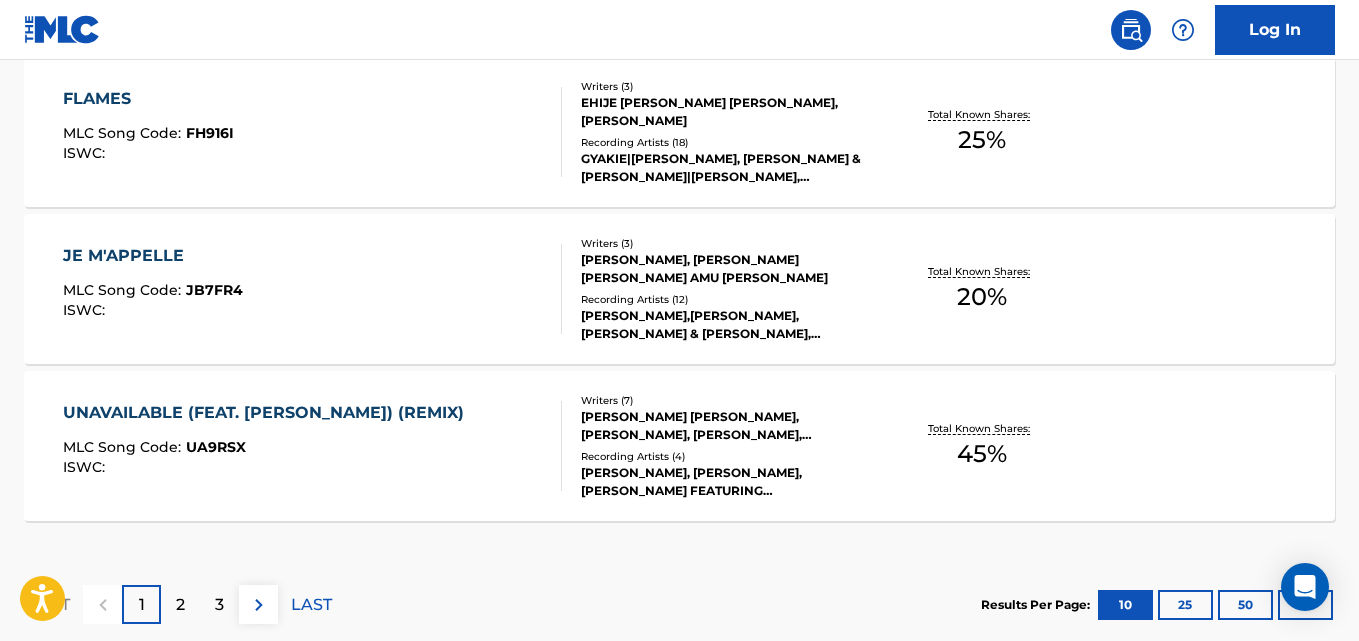 scroll, scrollTop: 1802, scrollLeft: 0, axis: vertical 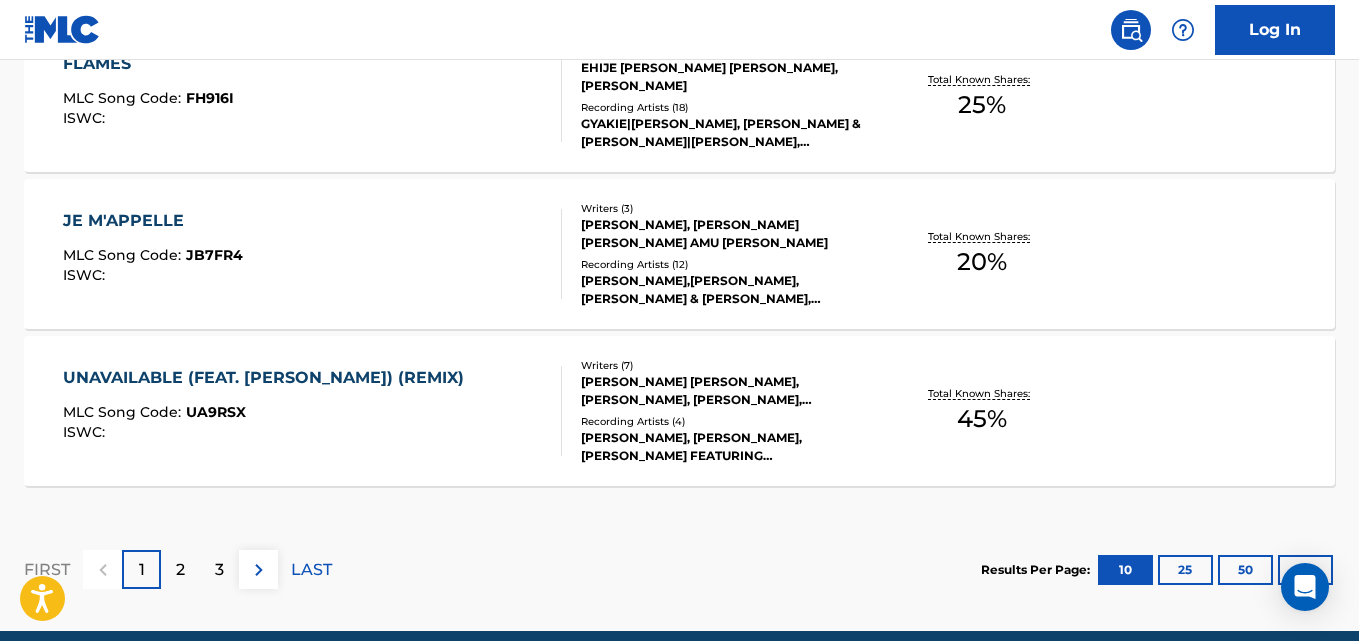 click on "UNAVAILABLE (FEAT. MUSA KEYS) (REMIX) MLC Song Code : UA9RSX ISWC : Writers ( 7 ) KAREEM OLASUNKANMI TEMITAYO, DAVID ADEDEJI ADELEKE, SEAN PAUL, VICTOR TOBECHUKWU, OLALEKAN TAIWO, KEMAR CHRISTOPHER DWAINE OTTEY, IKECHUKWU CLINTON NNAEMEKA Recording Artists ( 4 ) DAVIDO, SEAN PAUL, DING DONG FEATURING MUSA KEYS, DAVIDO, BNXN KIZZ DANIEL SEYI VIBEZ, DAVIDO Total Known Shares: 45 %" at bounding box center [679, 411] 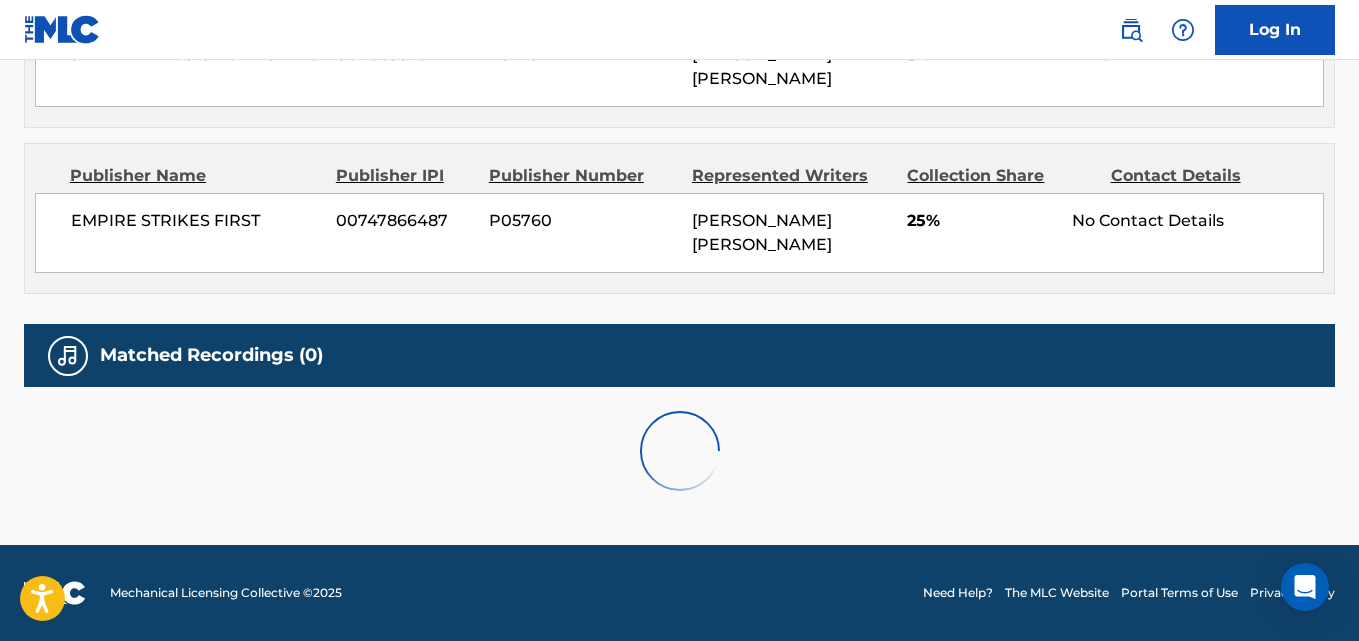 scroll, scrollTop: 0, scrollLeft: 0, axis: both 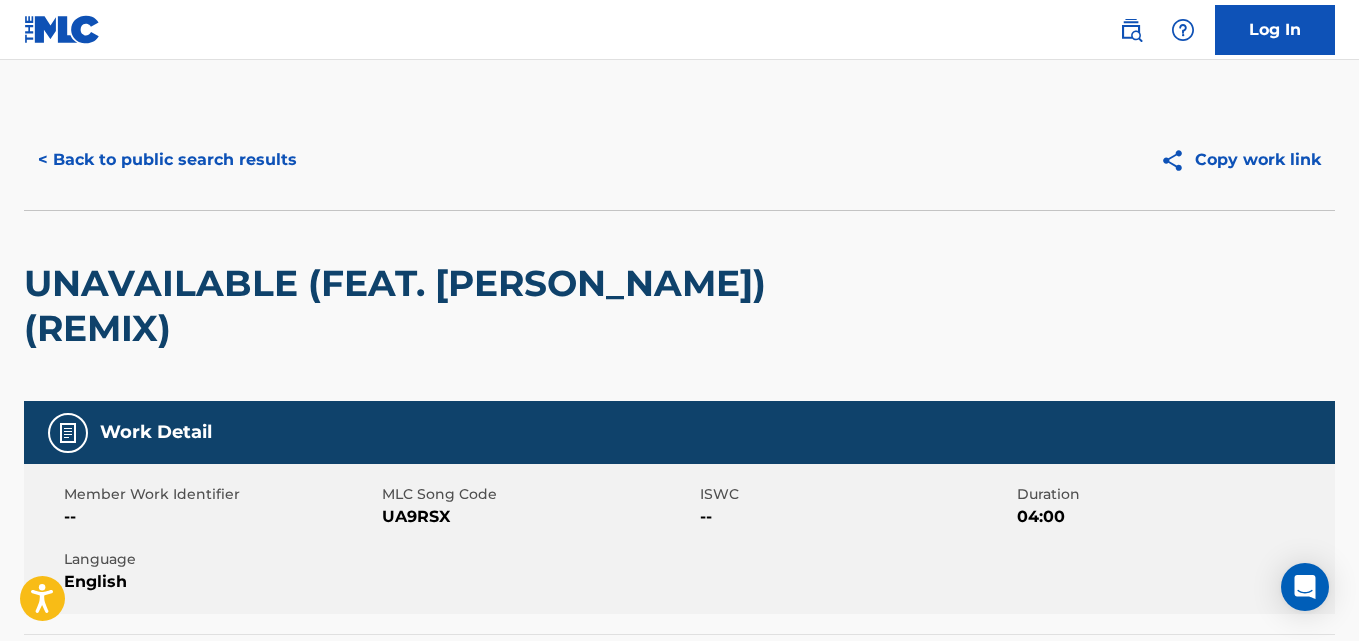 click on "UNAVAILABLE (FEAT. MUSA KEYS) (REMIX)" at bounding box center [679, 305] 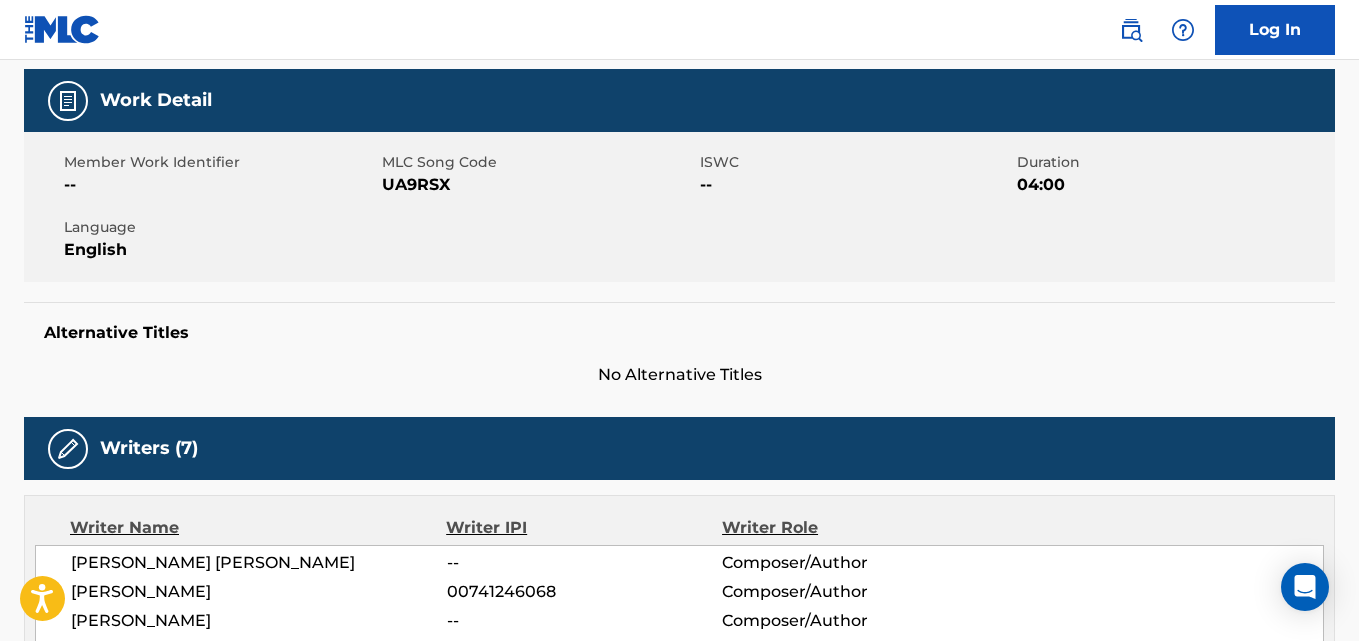 scroll, scrollTop: 330, scrollLeft: 0, axis: vertical 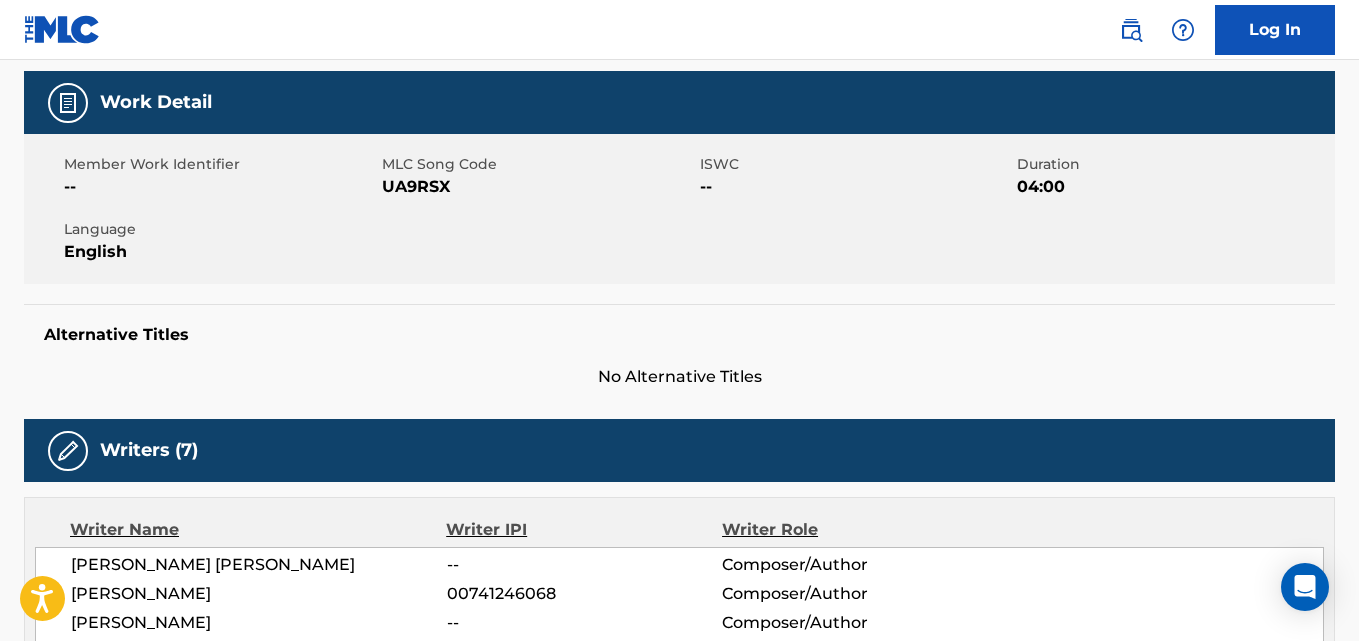 click on "Member Work Identifier -- MLC Song Code UA9RSX ISWC -- Duration 04:00 Language English" at bounding box center (679, 209) 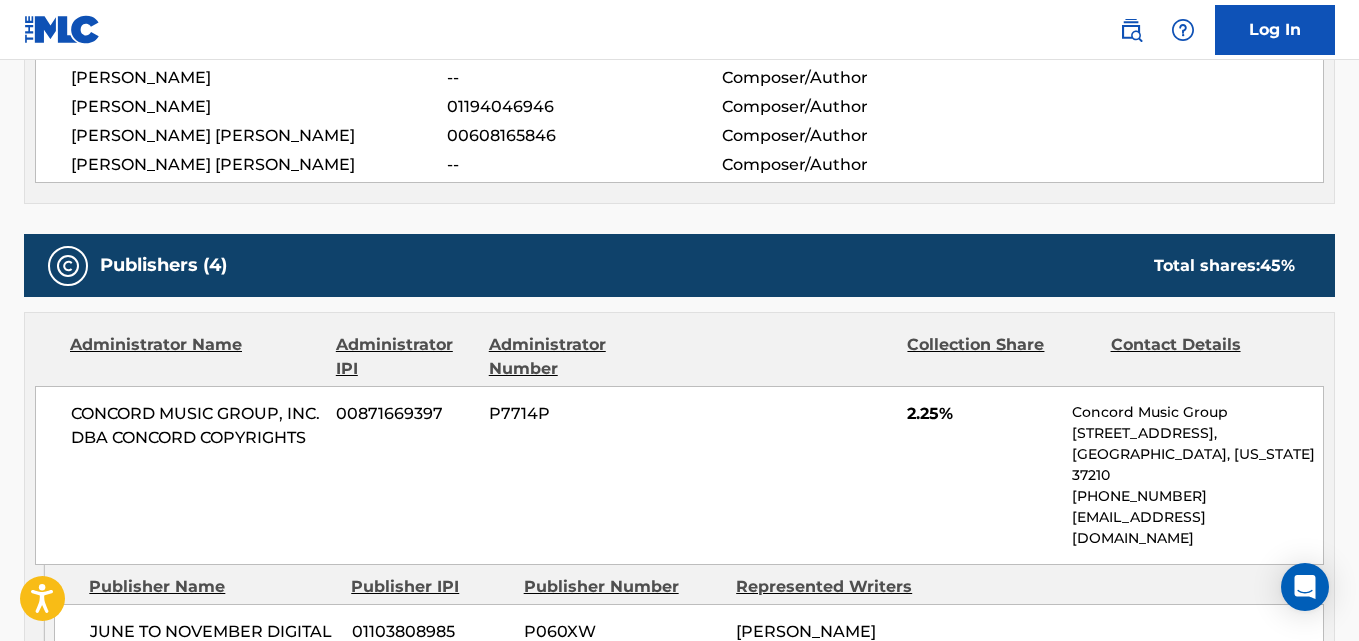 scroll, scrollTop: 903, scrollLeft: 0, axis: vertical 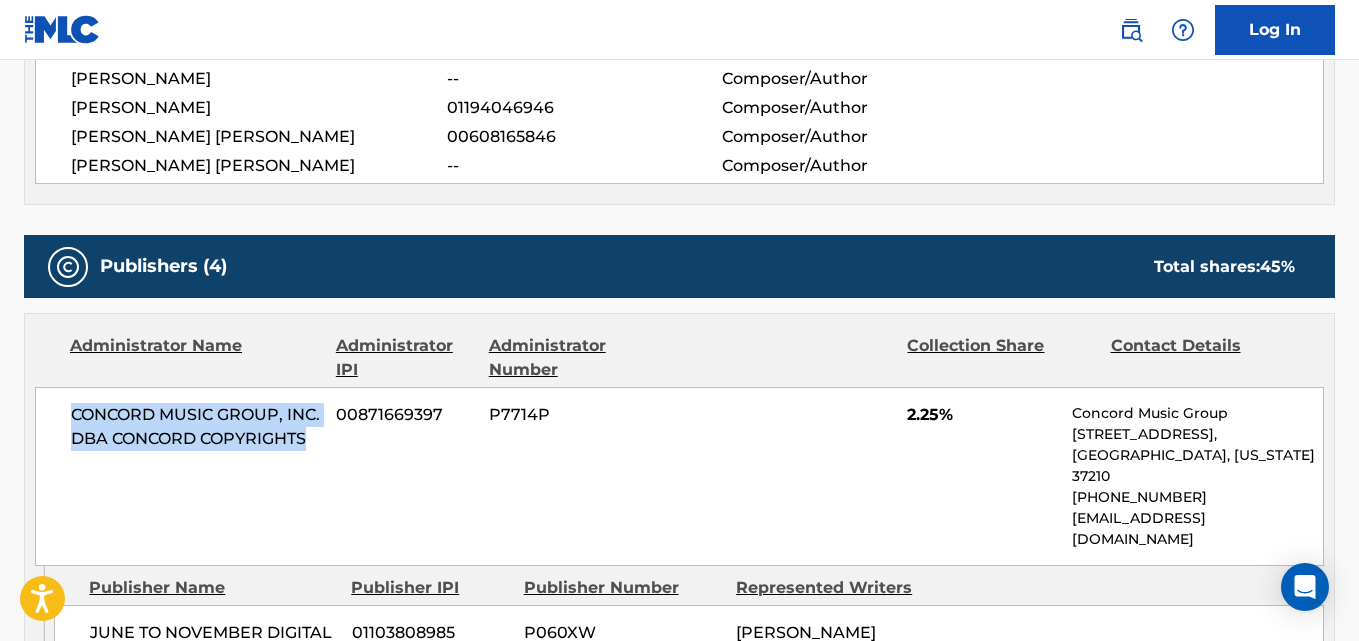 drag, startPoint x: 69, startPoint y: 408, endPoint x: 206, endPoint y: 478, distance: 153.84732 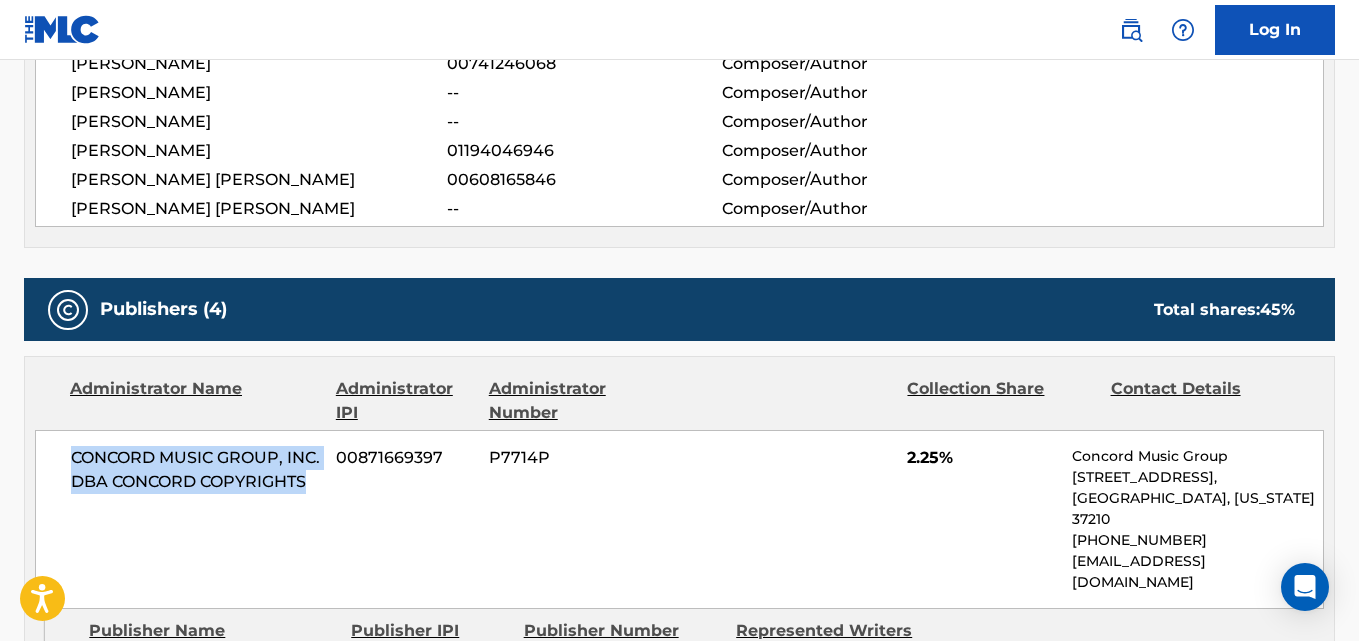 scroll, scrollTop: 810, scrollLeft: 0, axis: vertical 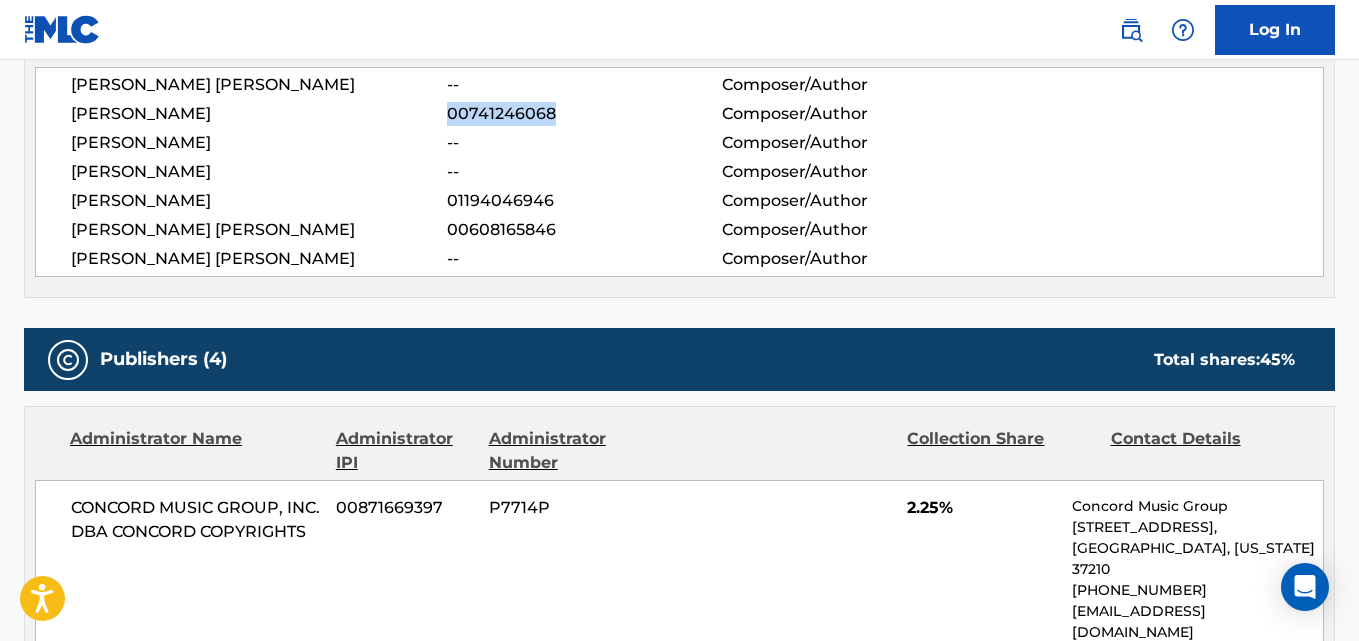 drag, startPoint x: 569, startPoint y: 110, endPoint x: 446, endPoint y: 114, distance: 123.065025 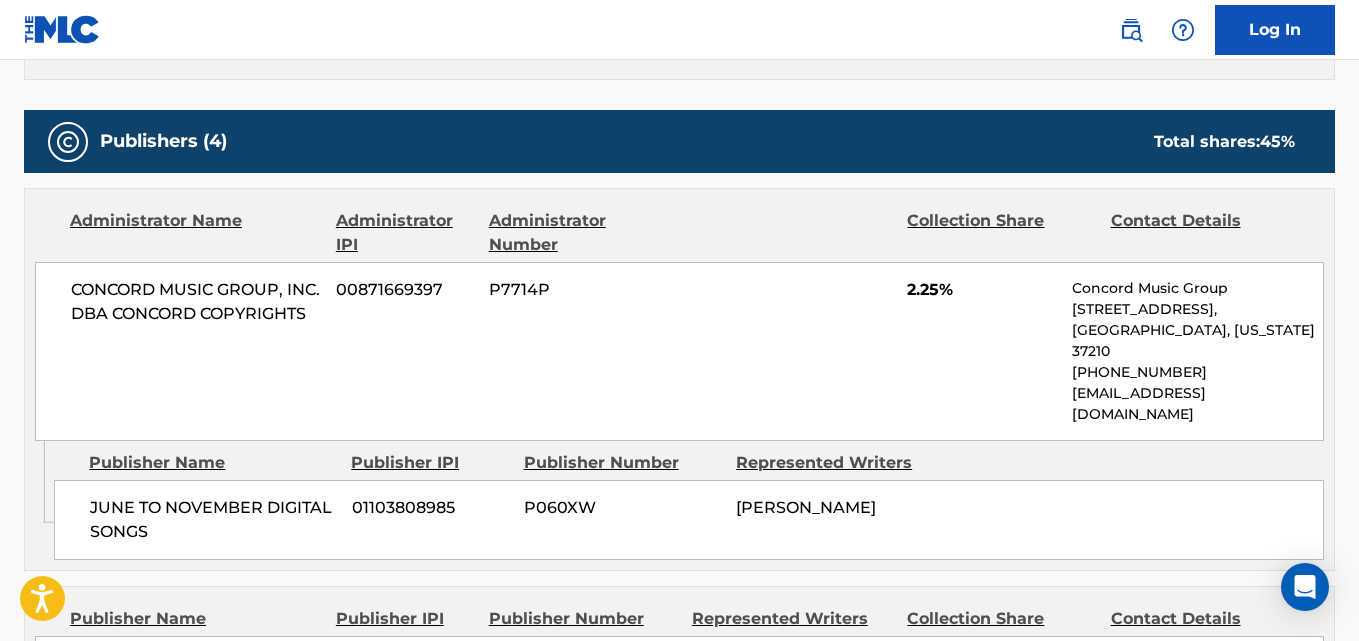 scroll, scrollTop: 1059, scrollLeft: 0, axis: vertical 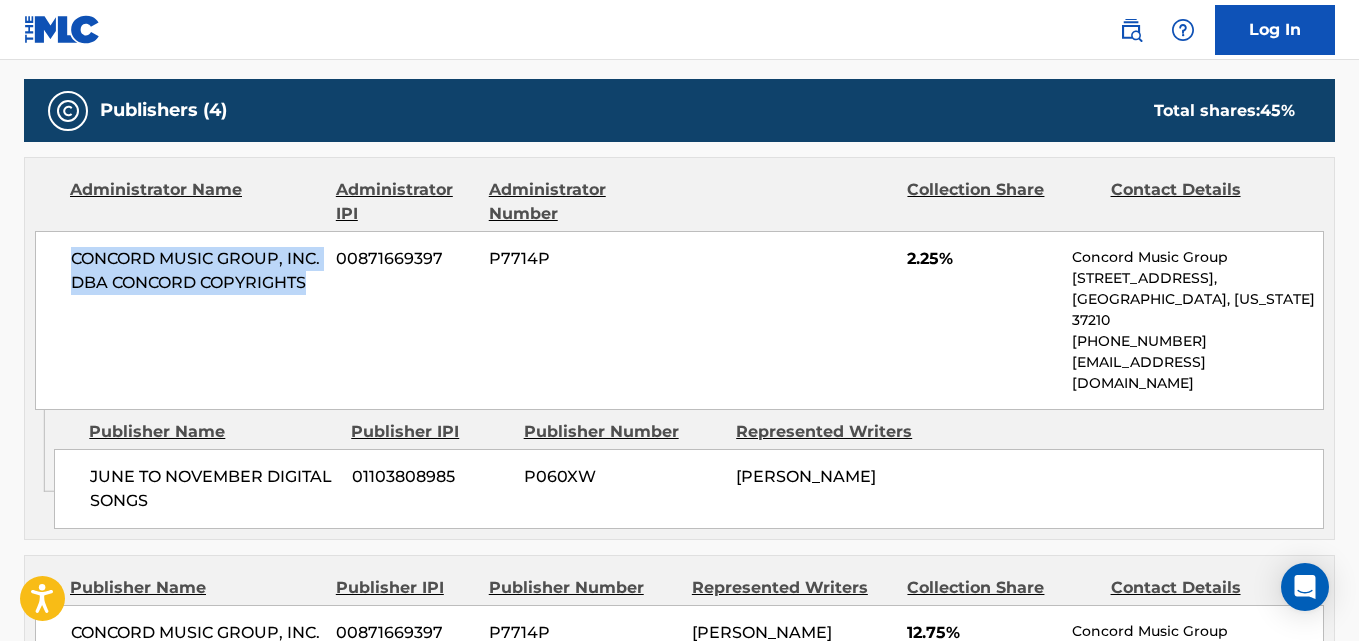 drag, startPoint x: 61, startPoint y: 252, endPoint x: 224, endPoint y: 329, distance: 180.27202 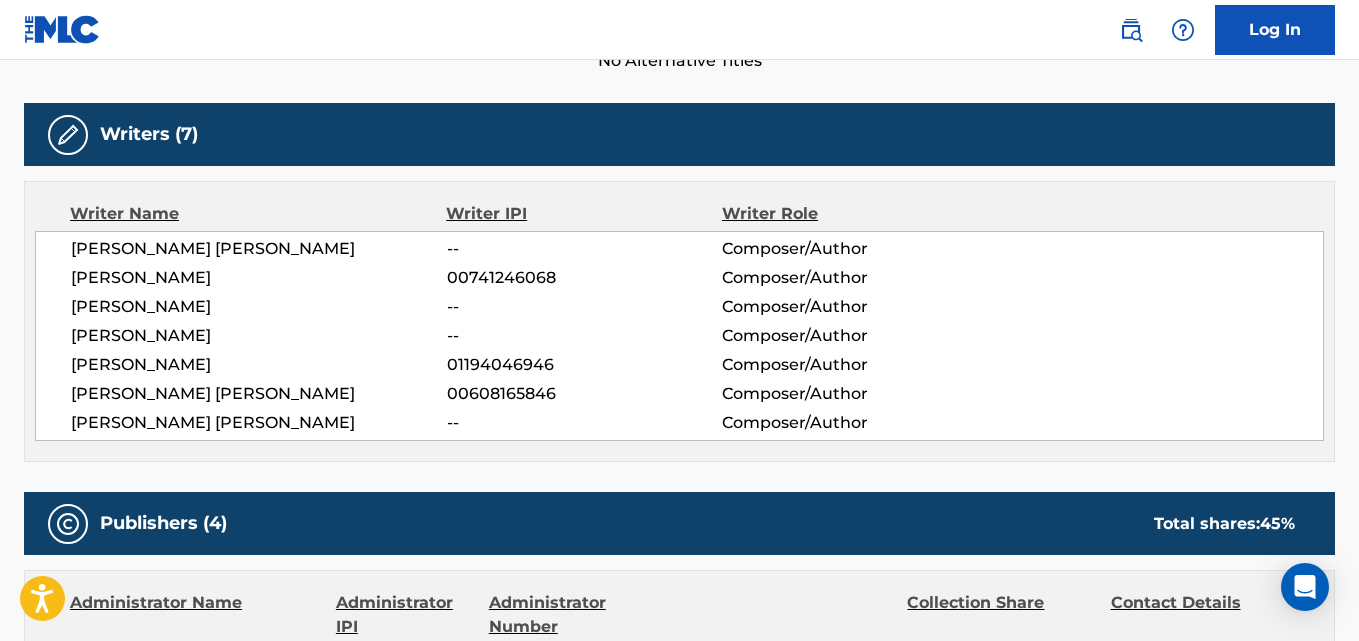 scroll, scrollTop: 0, scrollLeft: 0, axis: both 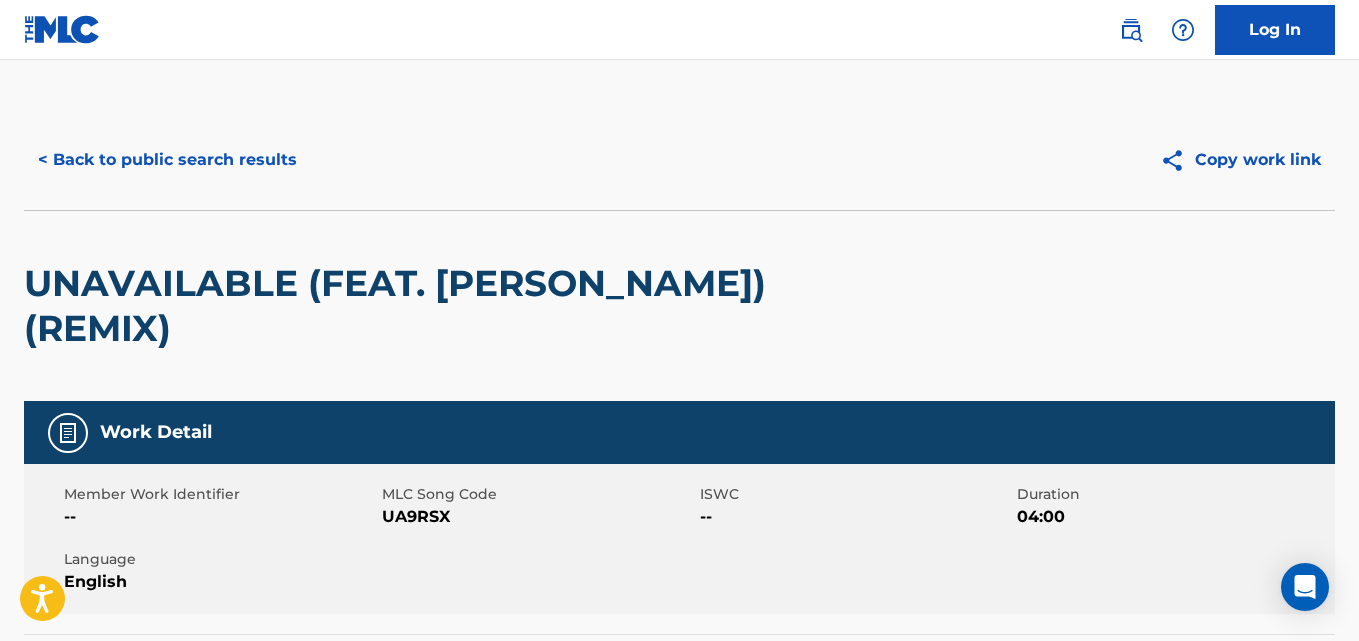 click on "< Back to public search results" at bounding box center (167, 160) 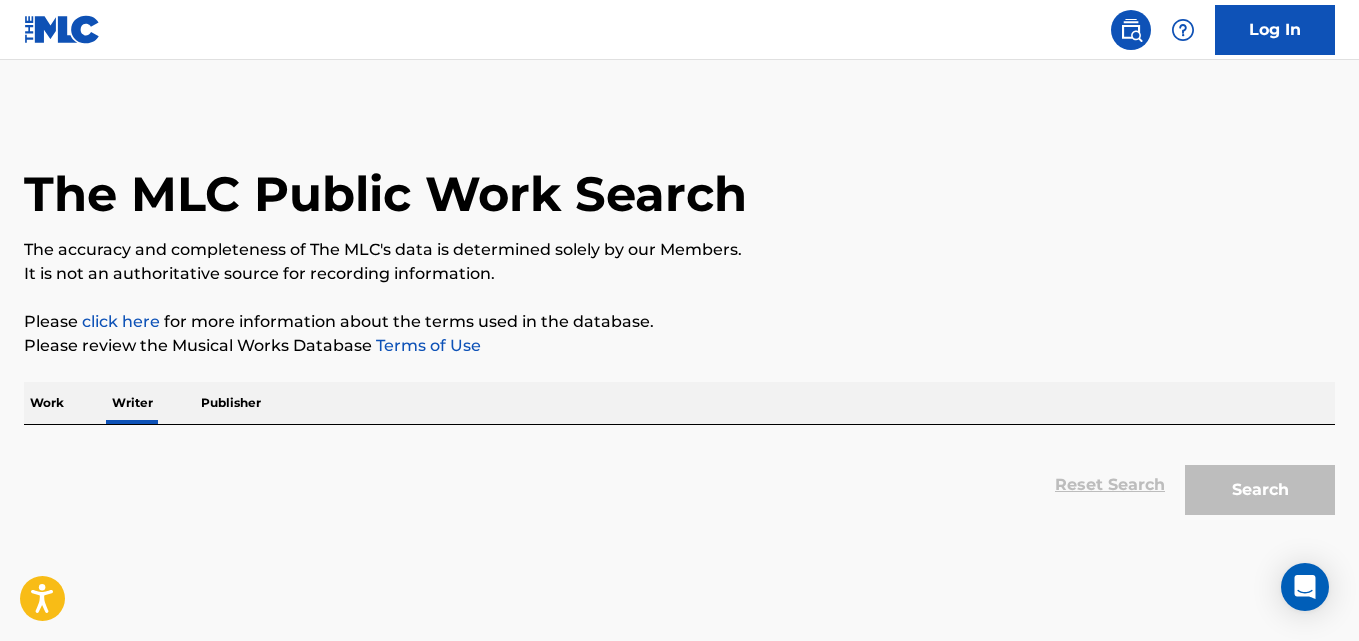scroll, scrollTop: 113, scrollLeft: 0, axis: vertical 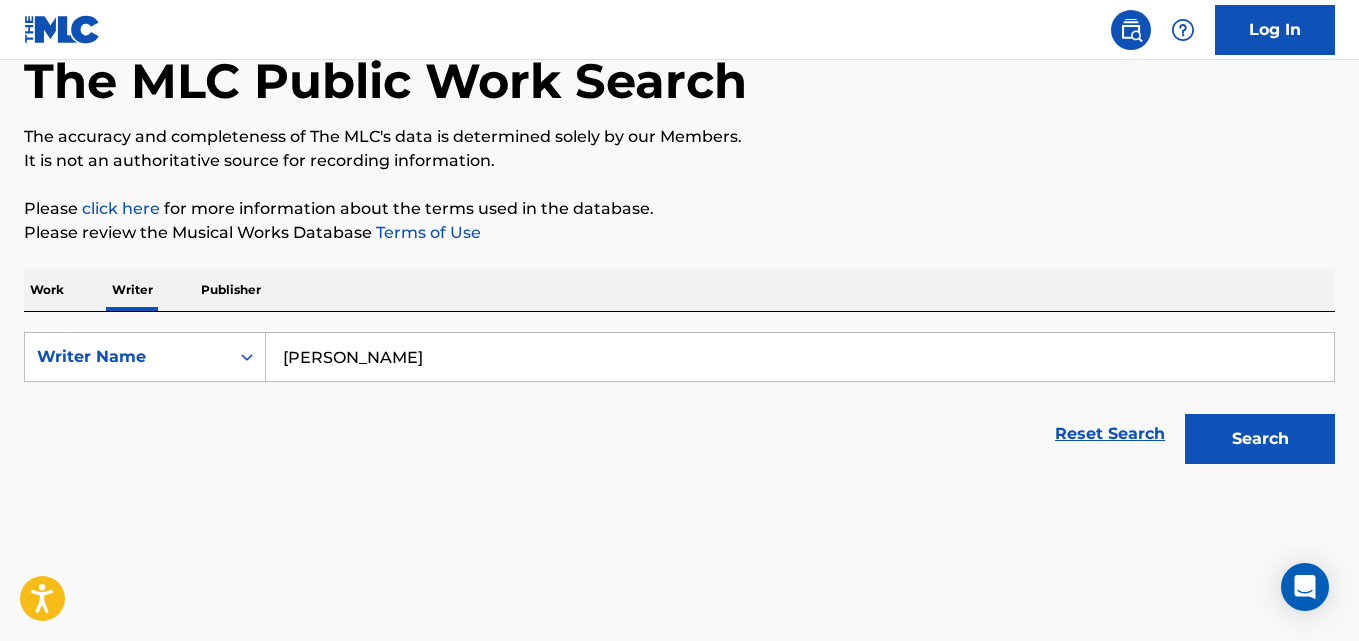 click on "David Adedeji Adeleke" at bounding box center [800, 357] 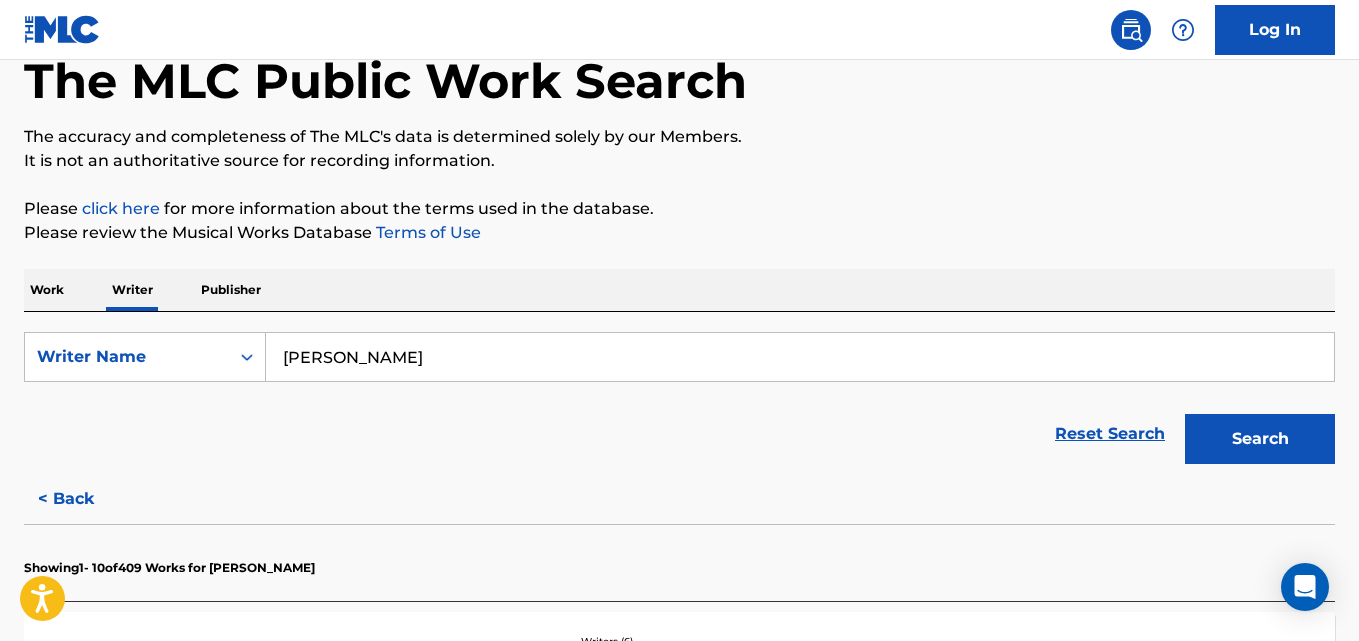 paste on "Ghassan Ramlawi" 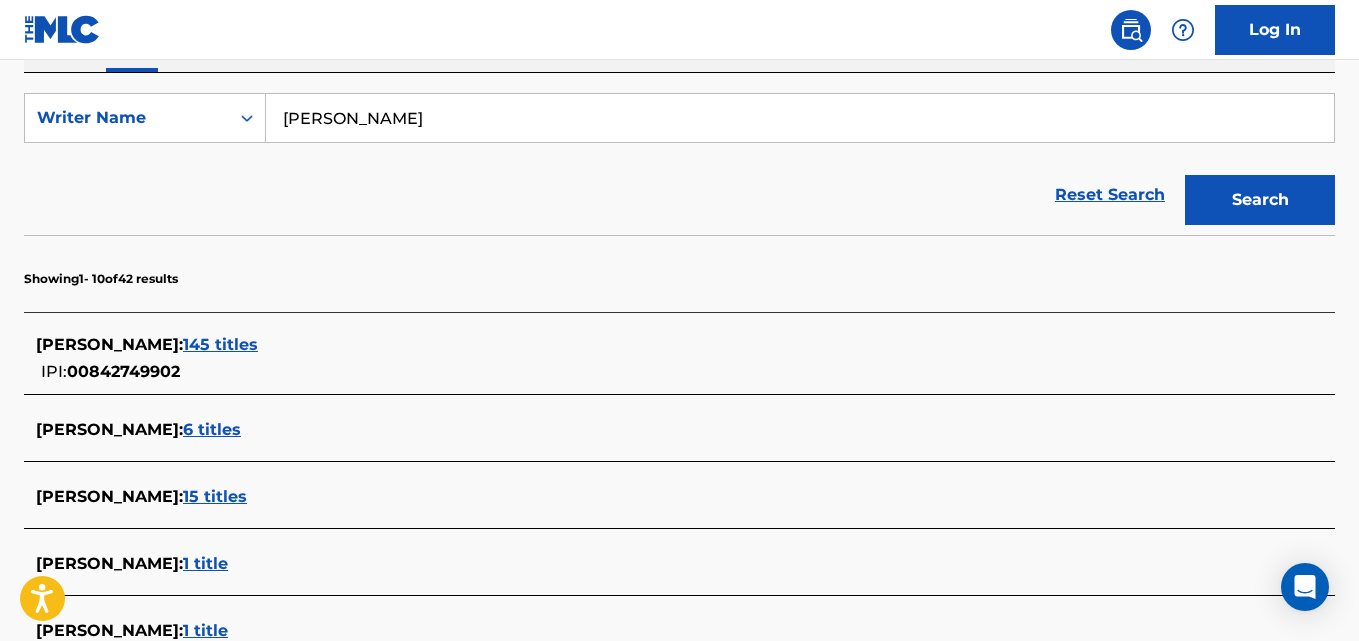 scroll, scrollTop: 361, scrollLeft: 0, axis: vertical 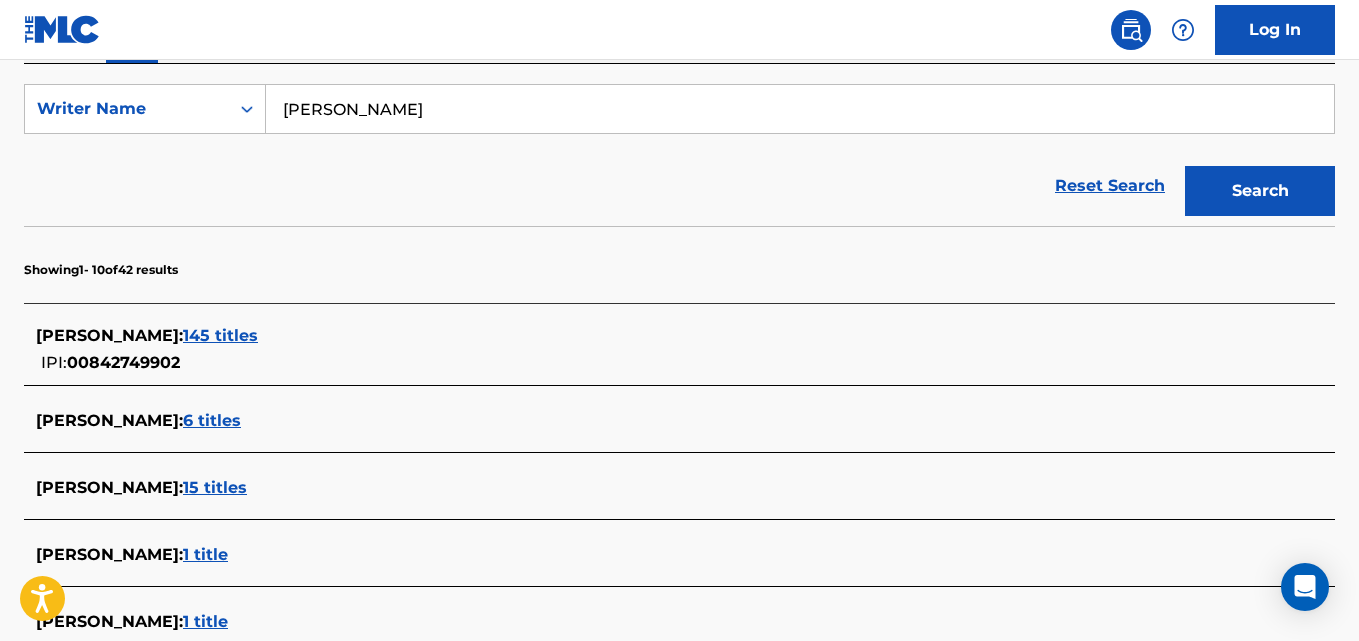 click on "145 titles" at bounding box center (220, 335) 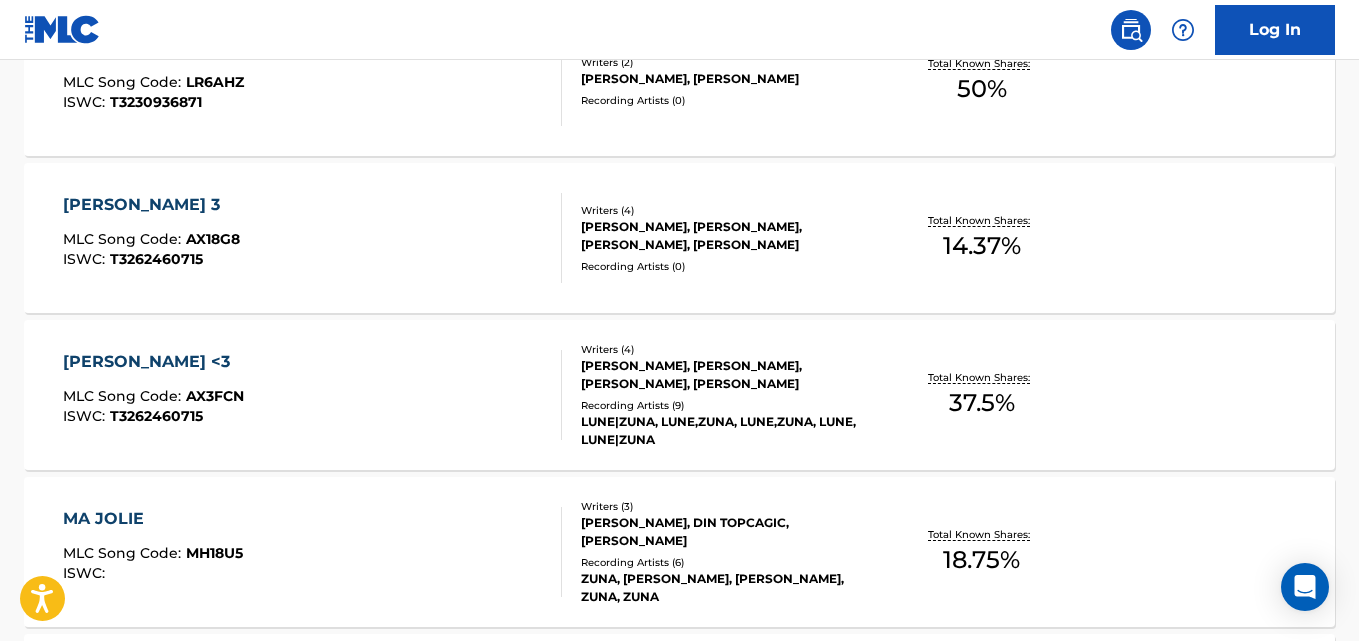 scroll, scrollTop: 485, scrollLeft: 0, axis: vertical 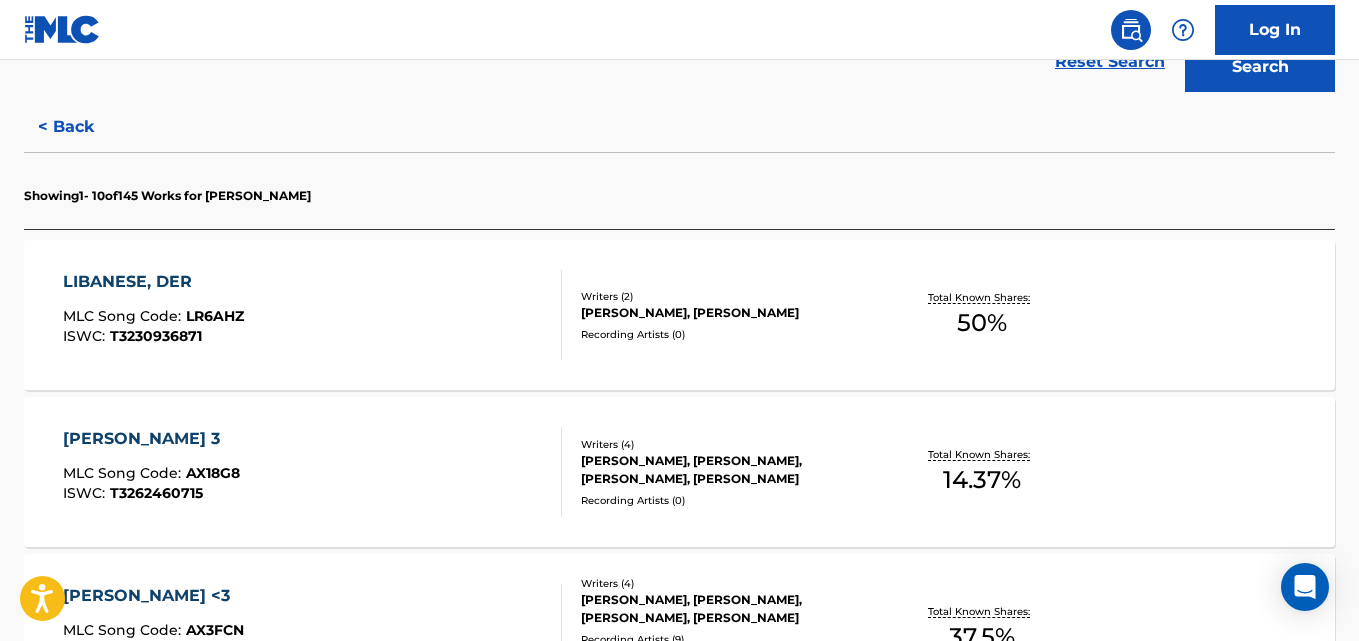 click on "LIBANESE, DER MLC Song Code : LR6AHZ ISWC : T3230936871 Writers ( 2 ) GHASSAN RAMLAWI, MUHAMMET ATA Recording Artists ( 0 ) Total Known Shares: 50 %" at bounding box center [679, 315] 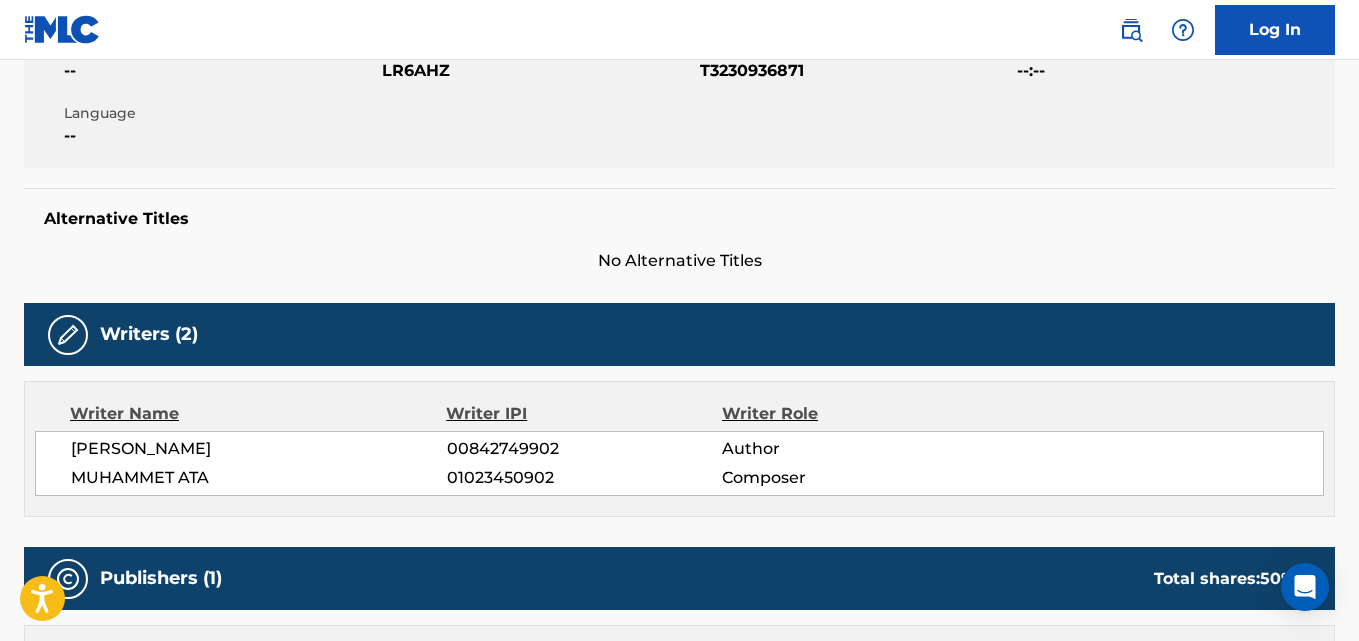 scroll, scrollTop: 393, scrollLeft: 0, axis: vertical 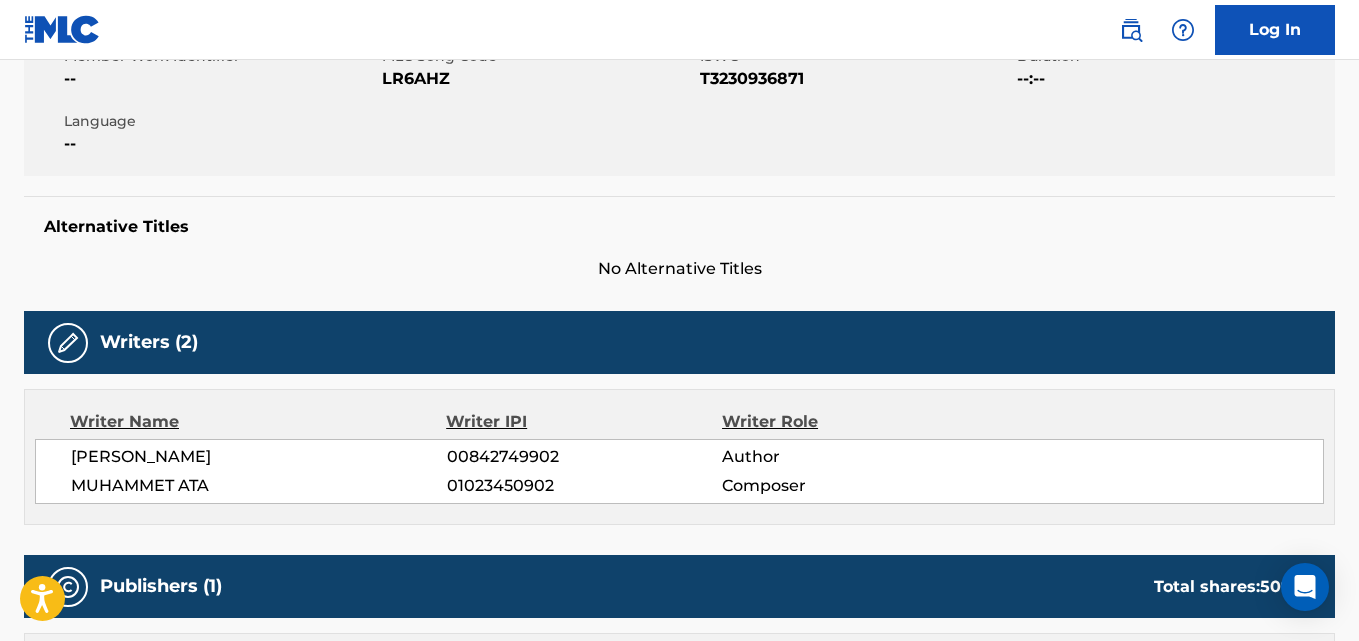click on "LR6AHZ" at bounding box center (538, 79) 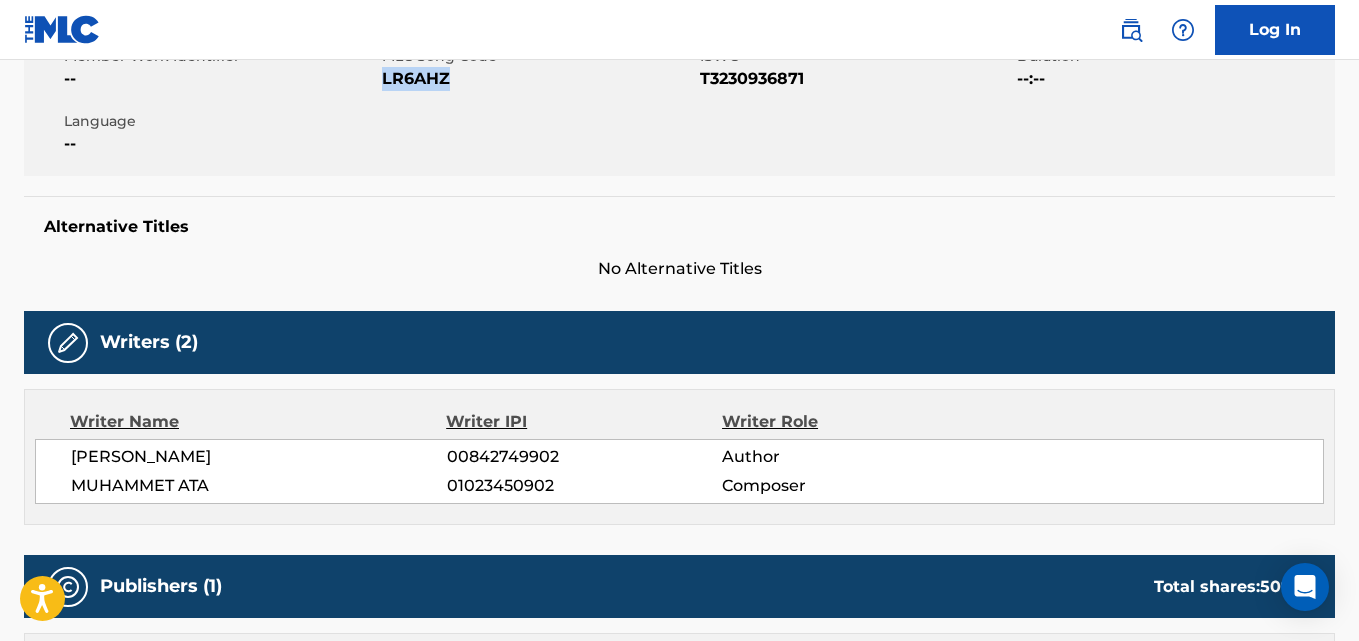 drag, startPoint x: 242, startPoint y: 461, endPoint x: 74, endPoint y: 462, distance: 168.00298 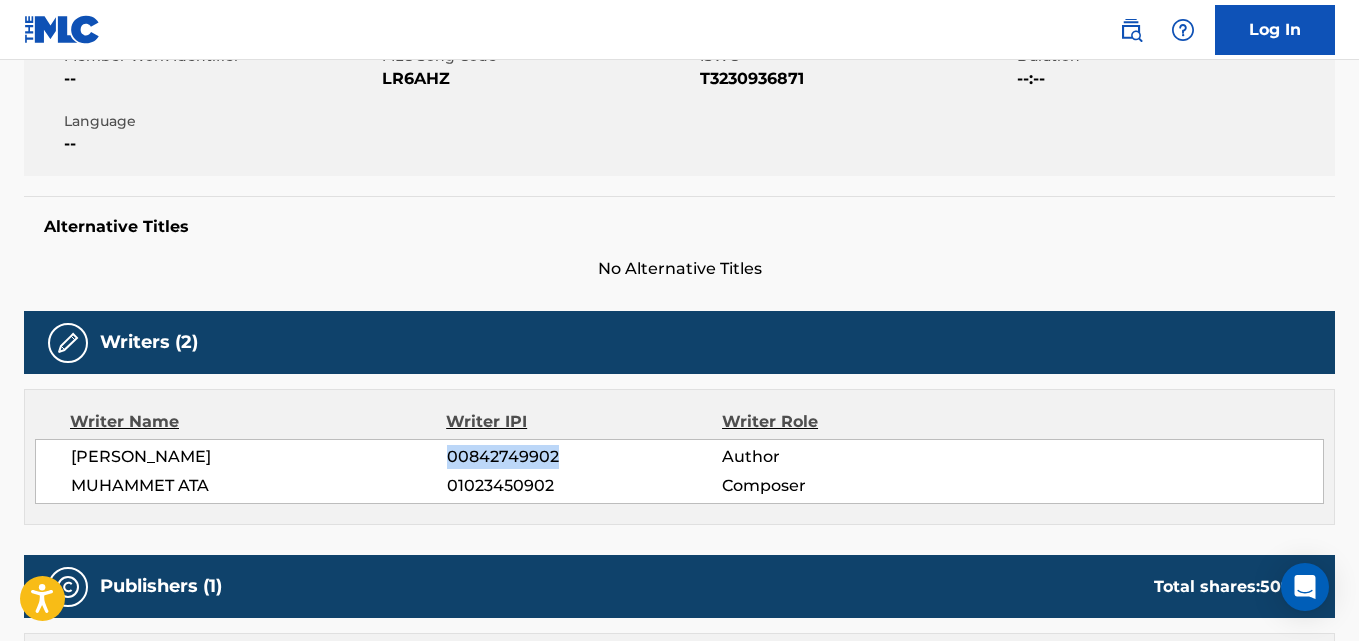 drag, startPoint x: 576, startPoint y: 455, endPoint x: 449, endPoint y: 463, distance: 127.25172 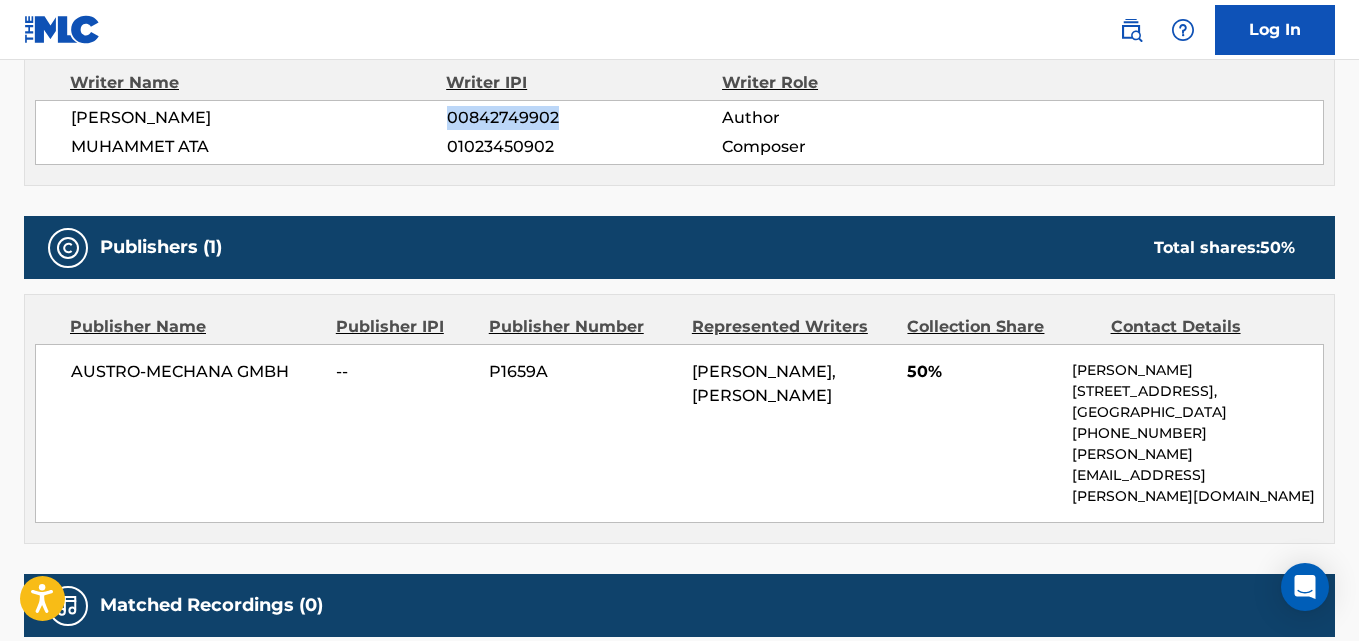 scroll, scrollTop: 734, scrollLeft: 0, axis: vertical 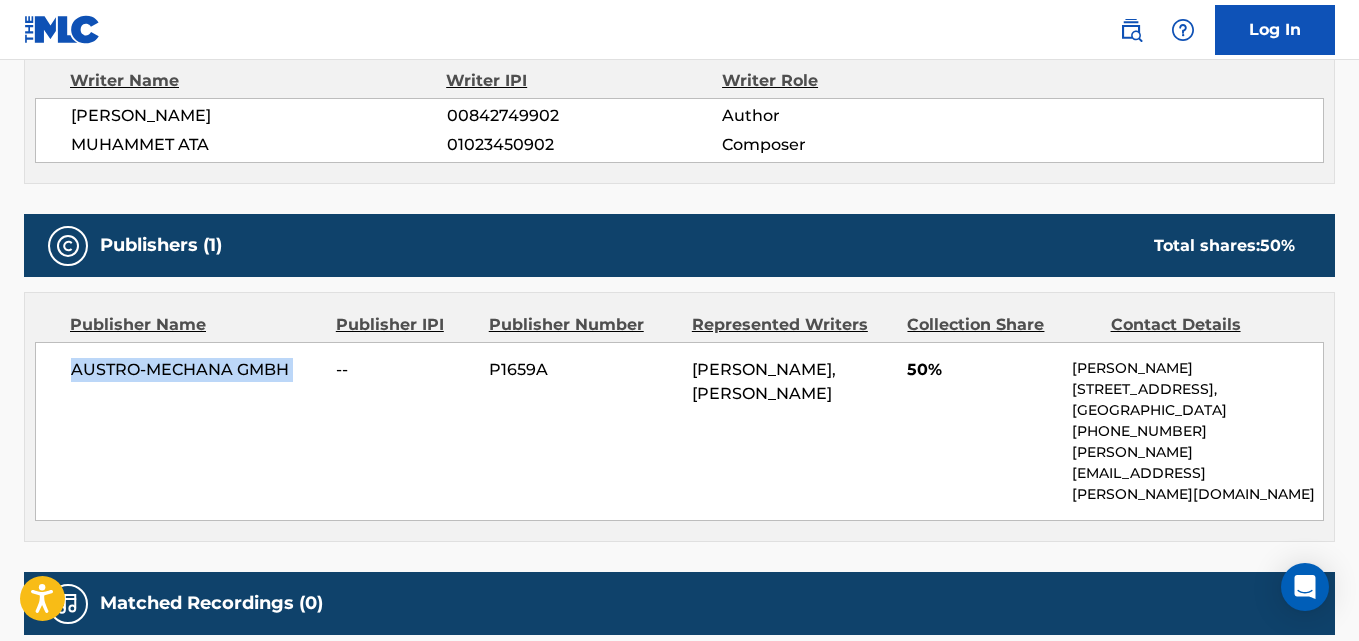 drag, startPoint x: 64, startPoint y: 364, endPoint x: 338, endPoint y: 369, distance: 274.04562 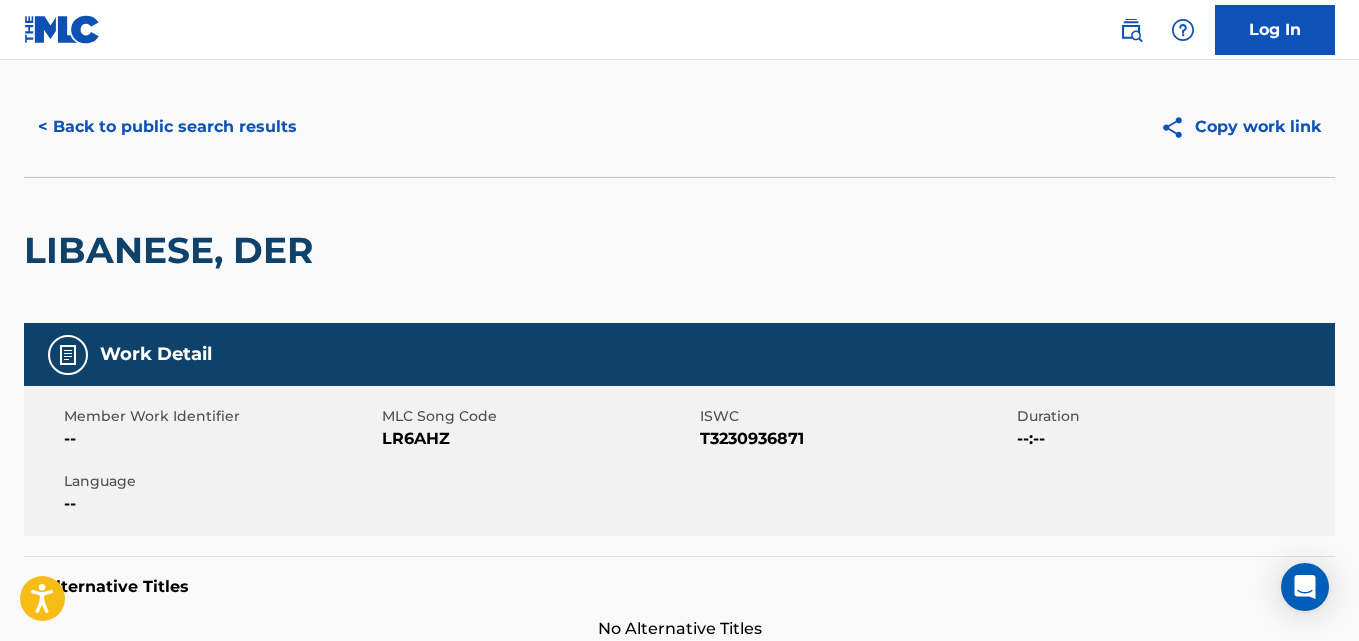 scroll, scrollTop: 0, scrollLeft: 0, axis: both 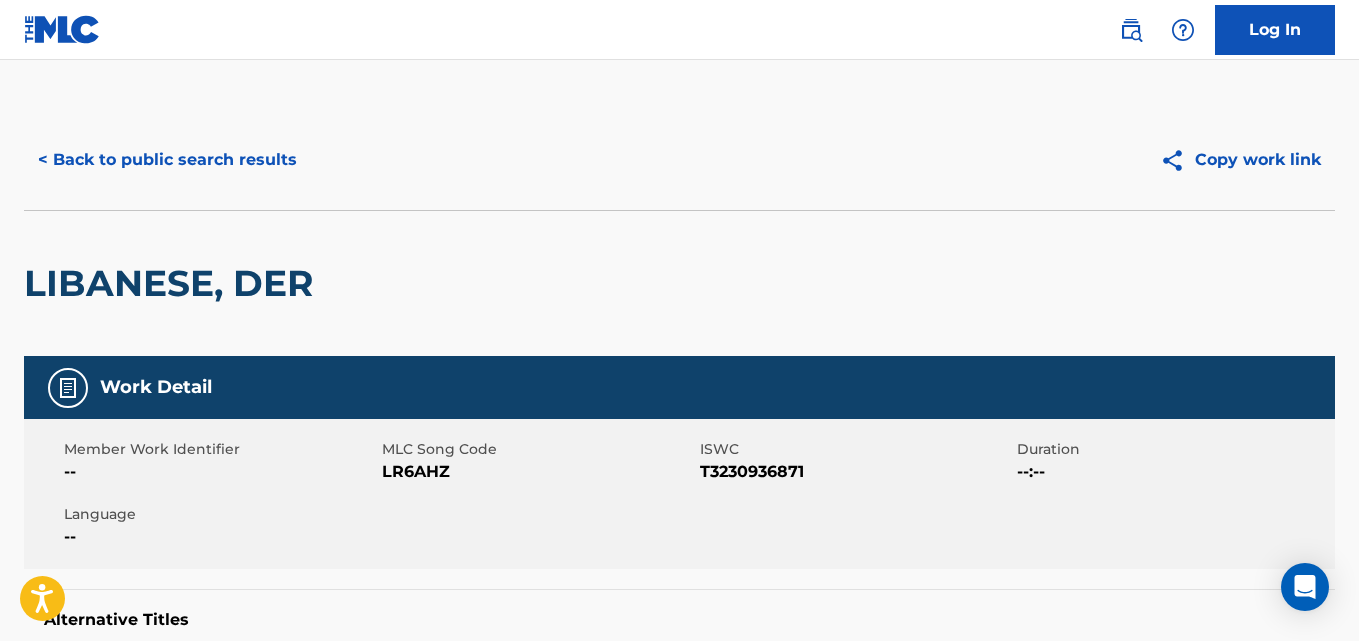 click on "< Back to public search results" at bounding box center (167, 160) 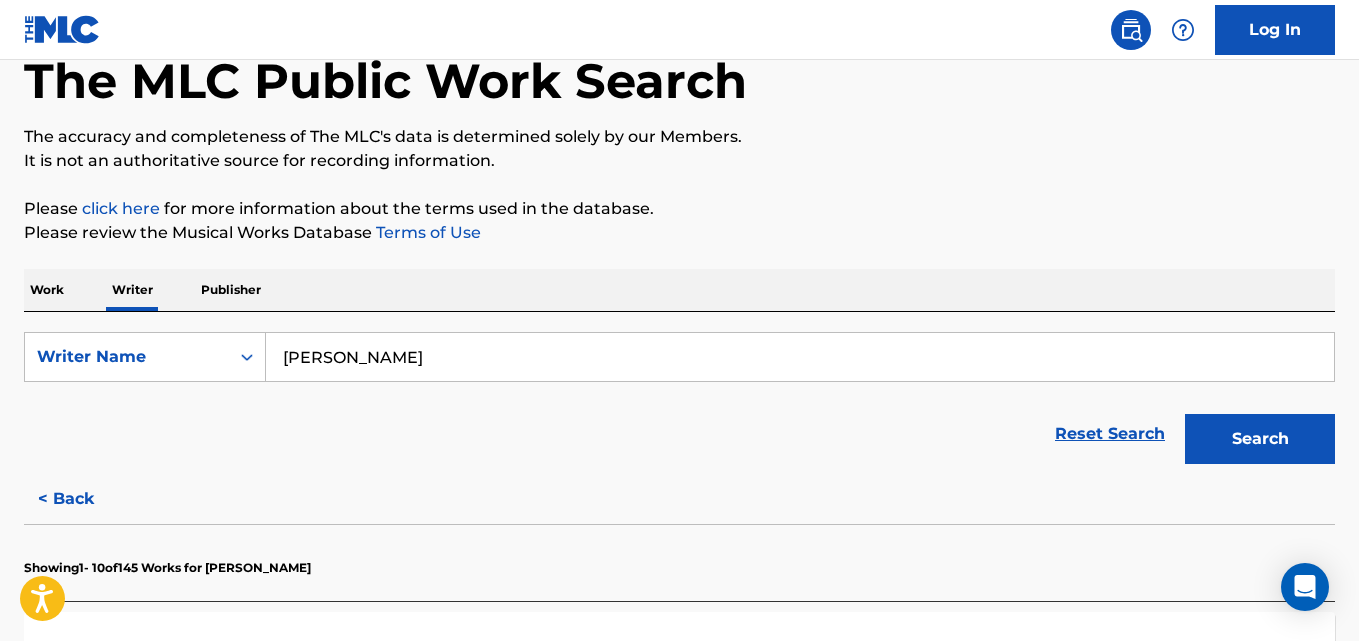 click on "Ghassan Ramlawi" at bounding box center (800, 357) 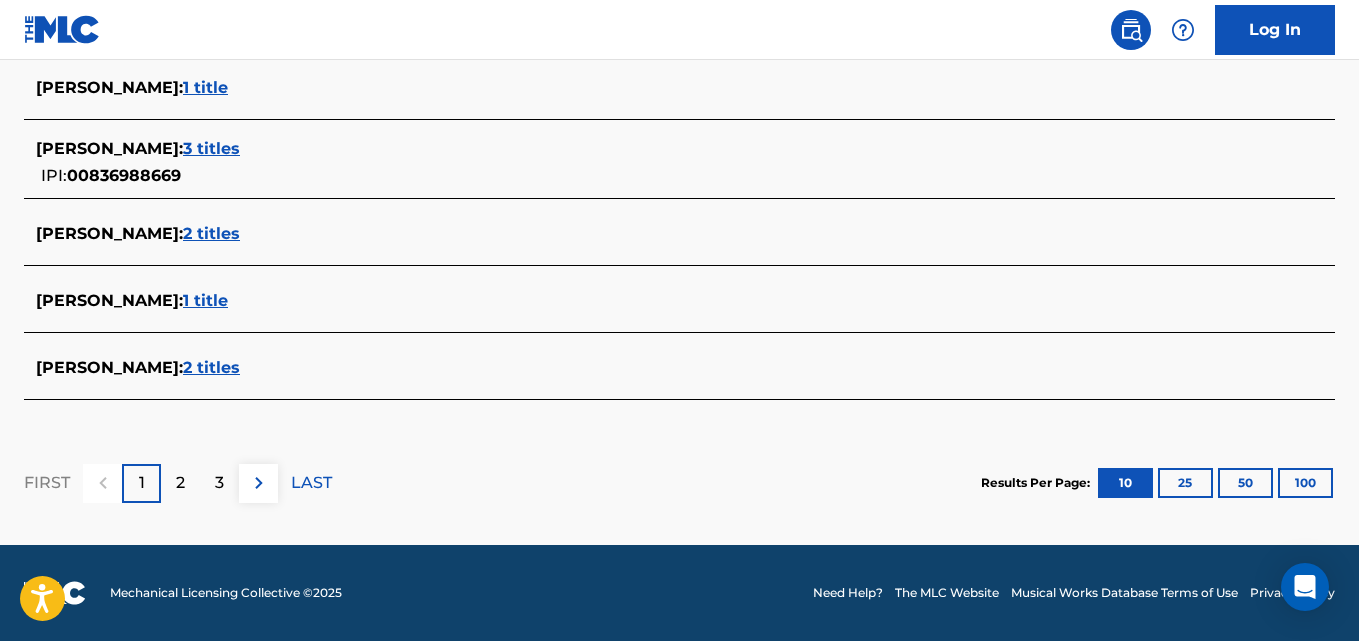 click on "2" at bounding box center (180, 483) 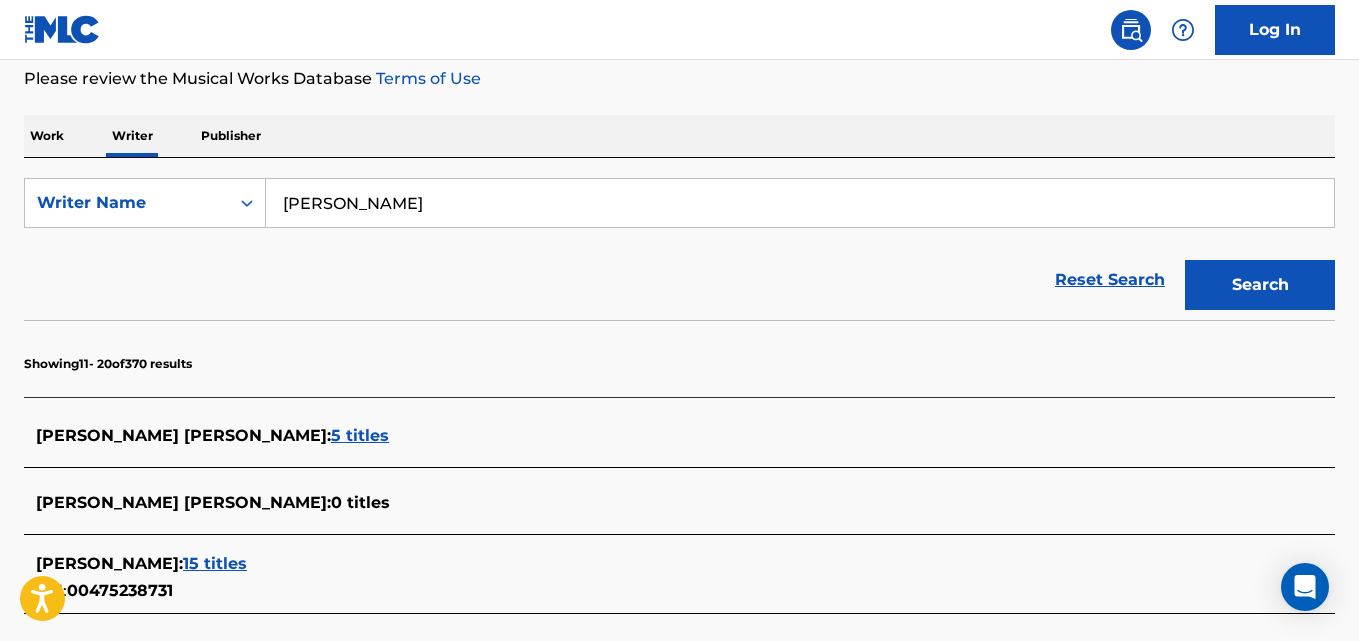 scroll, scrollTop: 0, scrollLeft: 0, axis: both 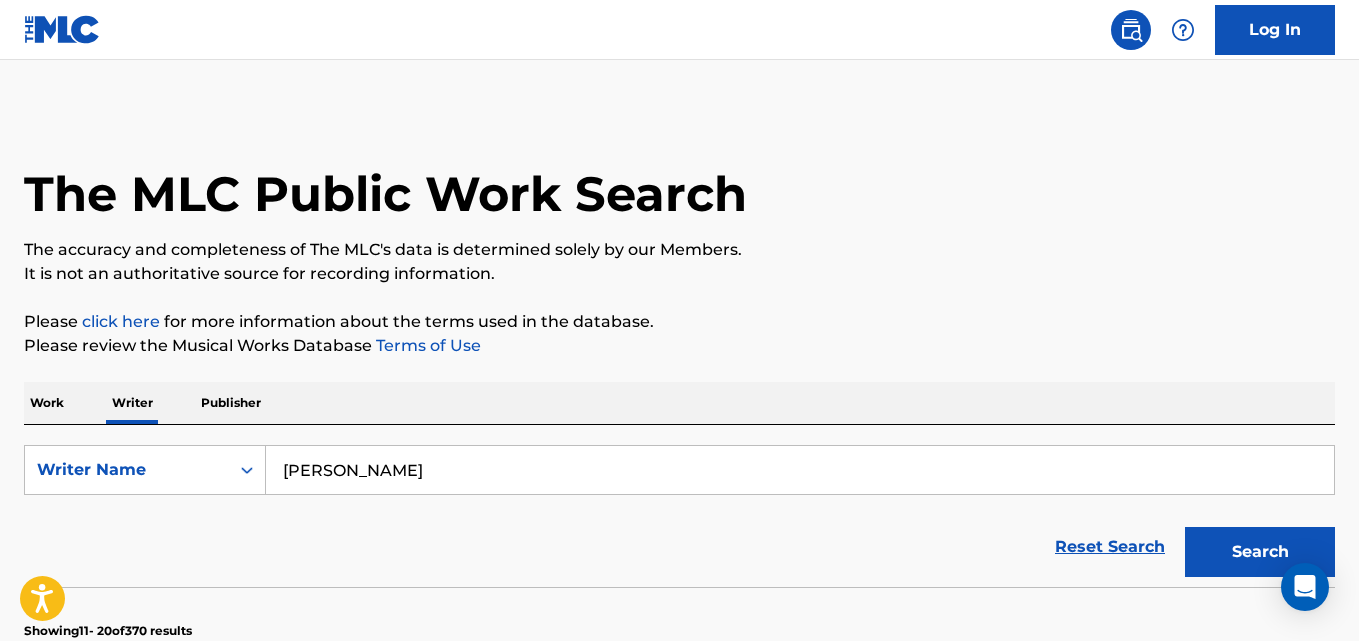 click on "Vinni Mattos" at bounding box center (800, 470) 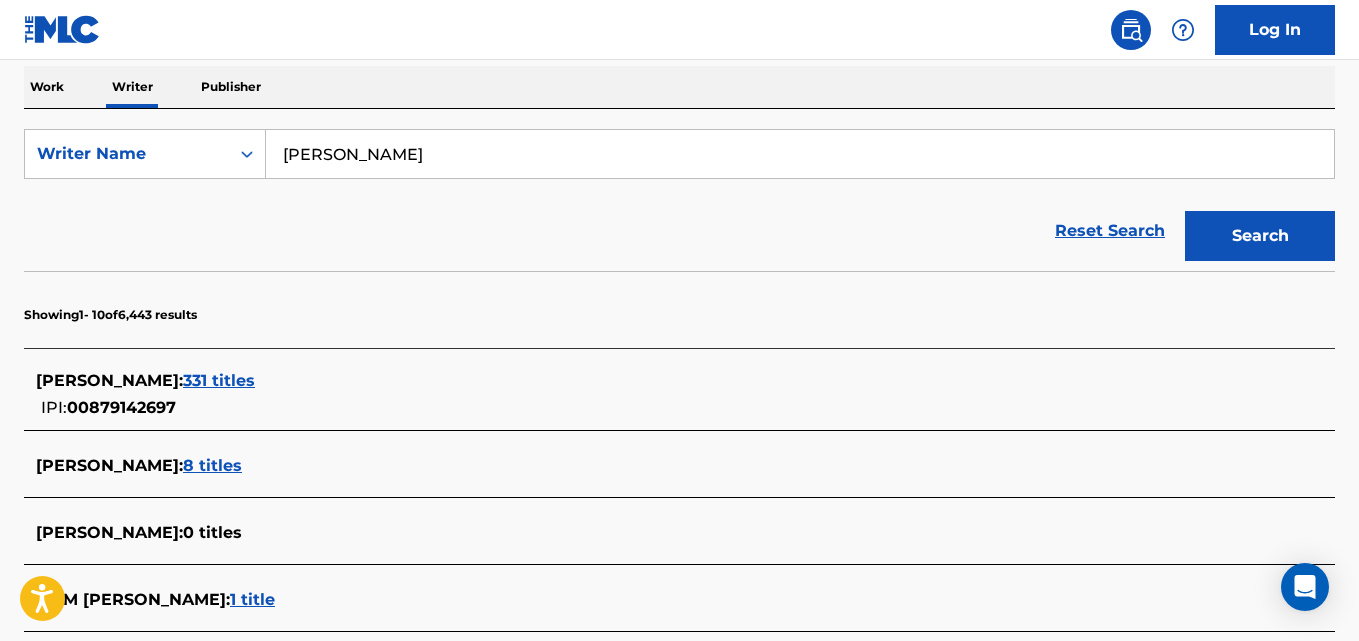 scroll, scrollTop: 341, scrollLeft: 0, axis: vertical 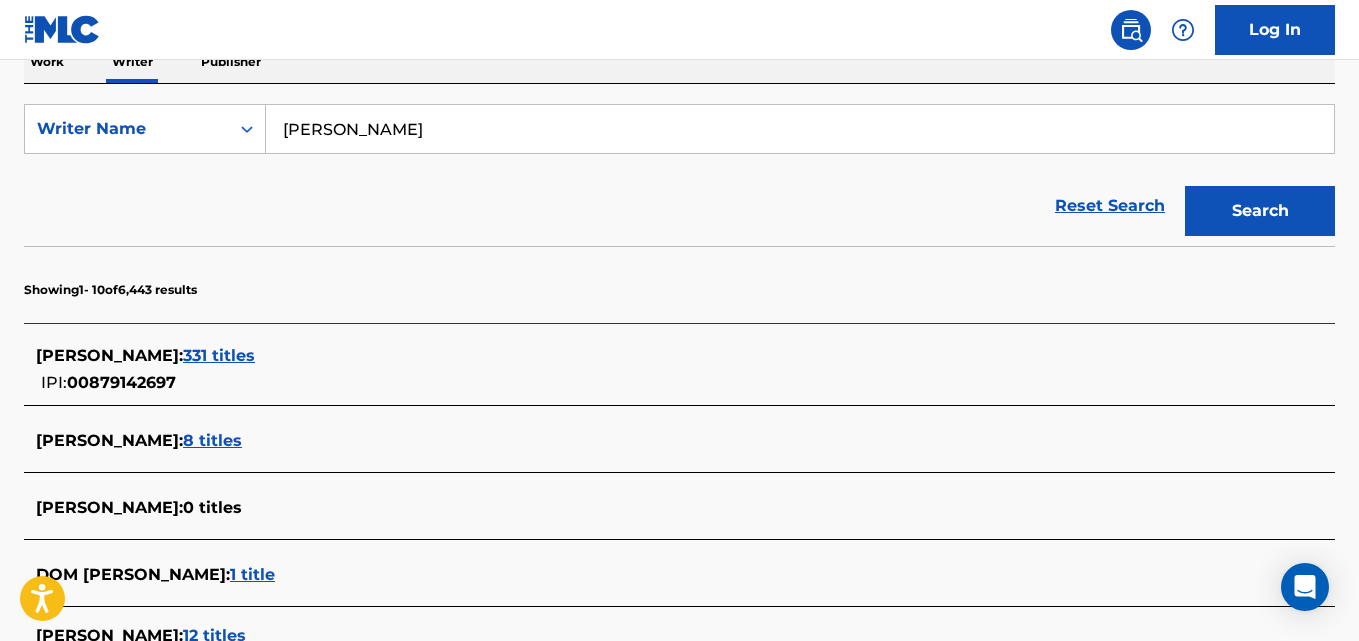 click on "331 titles" at bounding box center (219, 355) 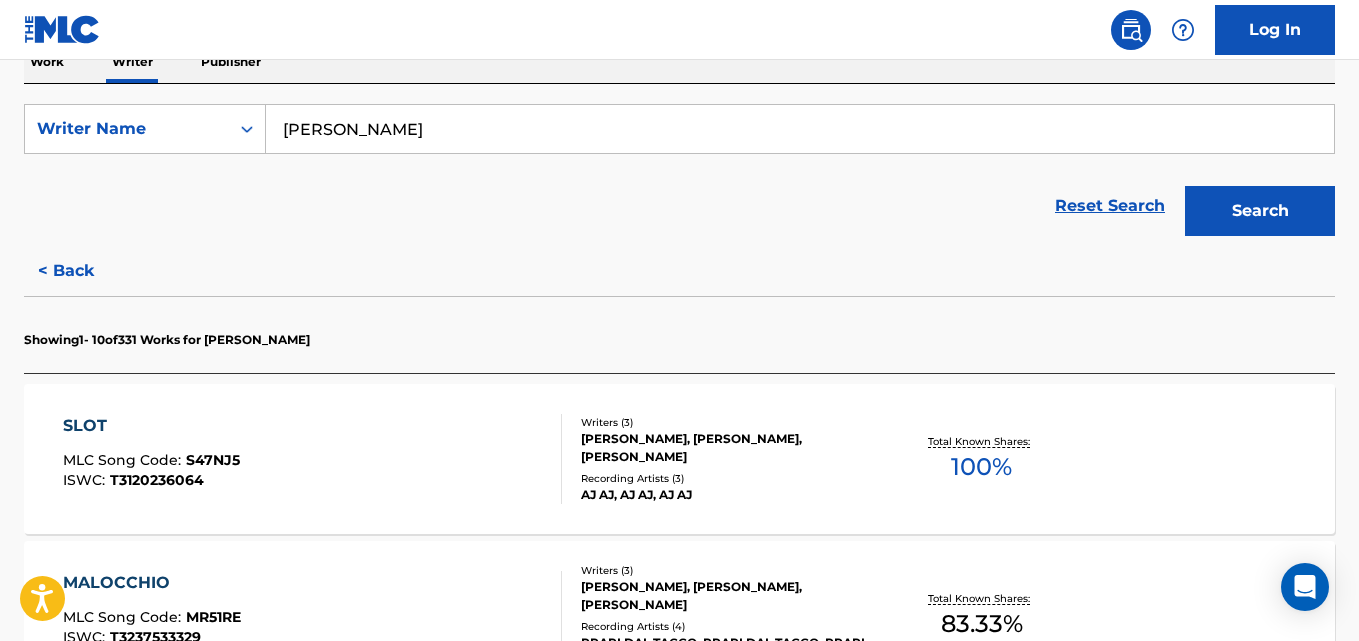 click on "Giuseppe Giocondo" at bounding box center [800, 129] 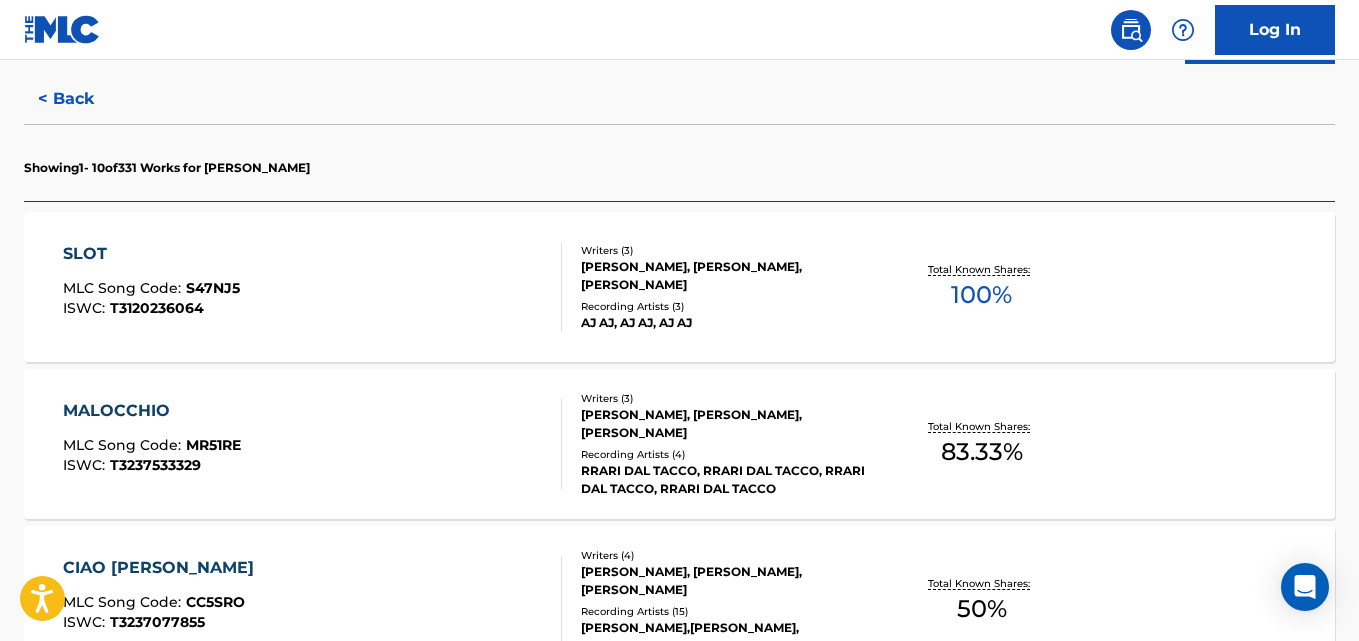 scroll, scrollTop: 533, scrollLeft: 0, axis: vertical 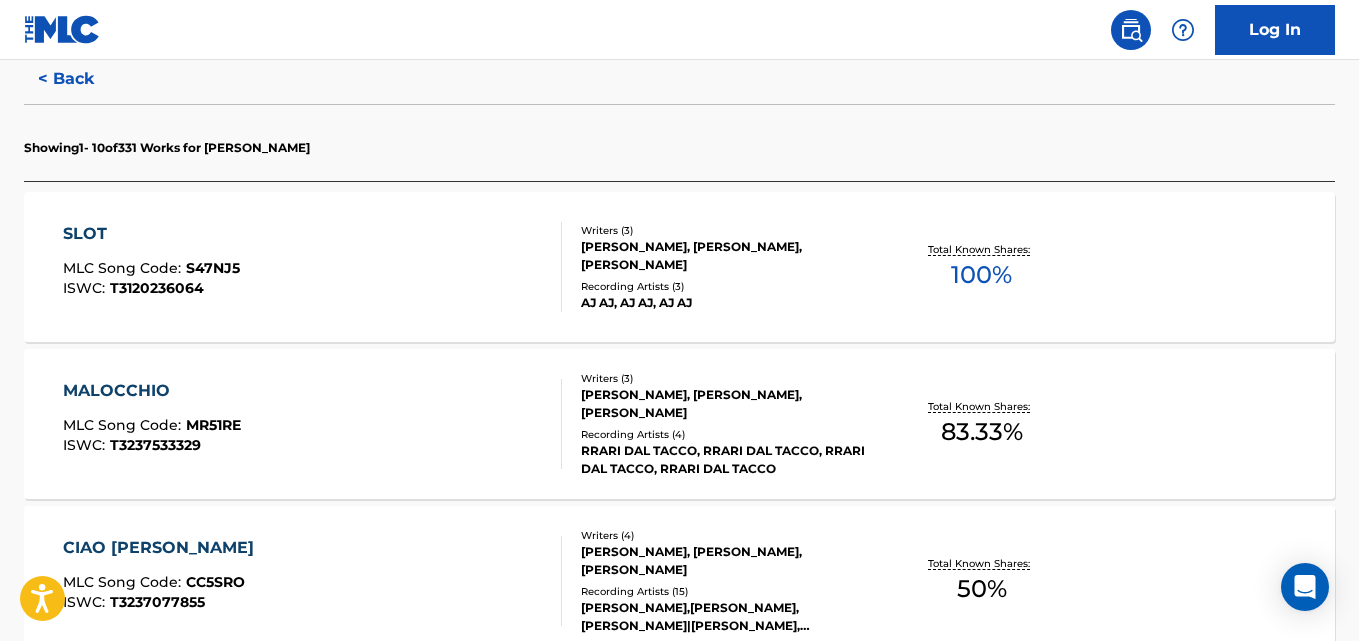 click on "100 %" at bounding box center [981, 275] 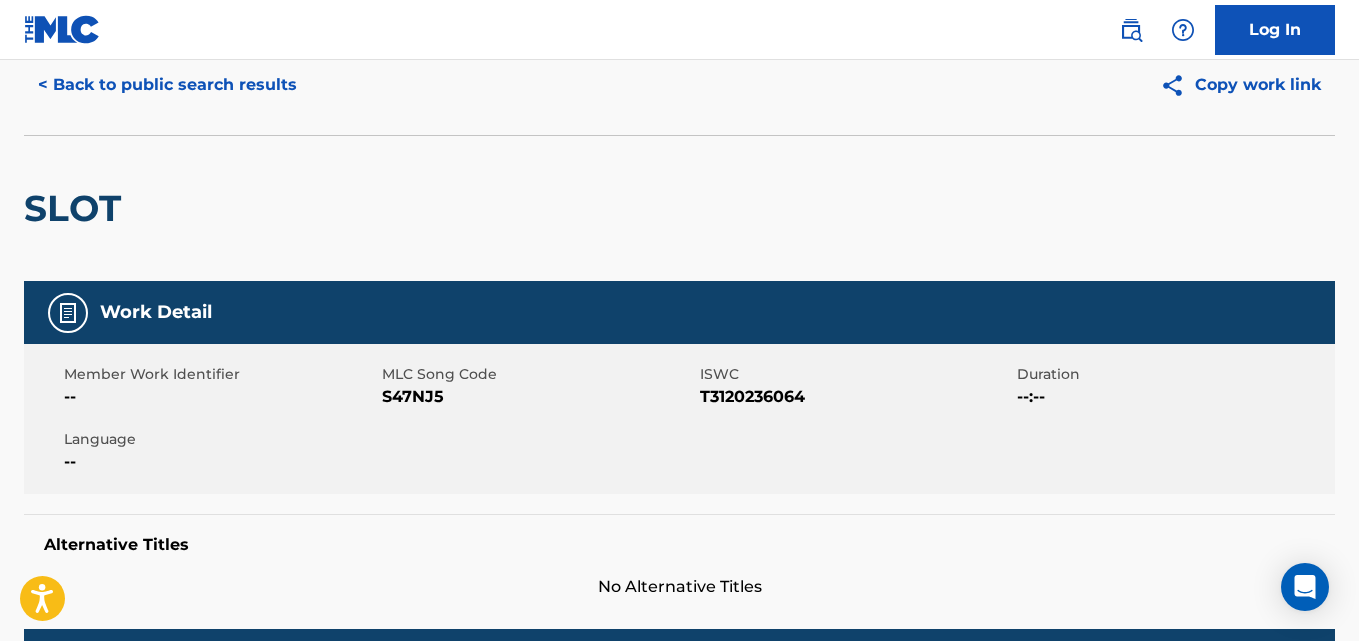scroll, scrollTop: 0, scrollLeft: 0, axis: both 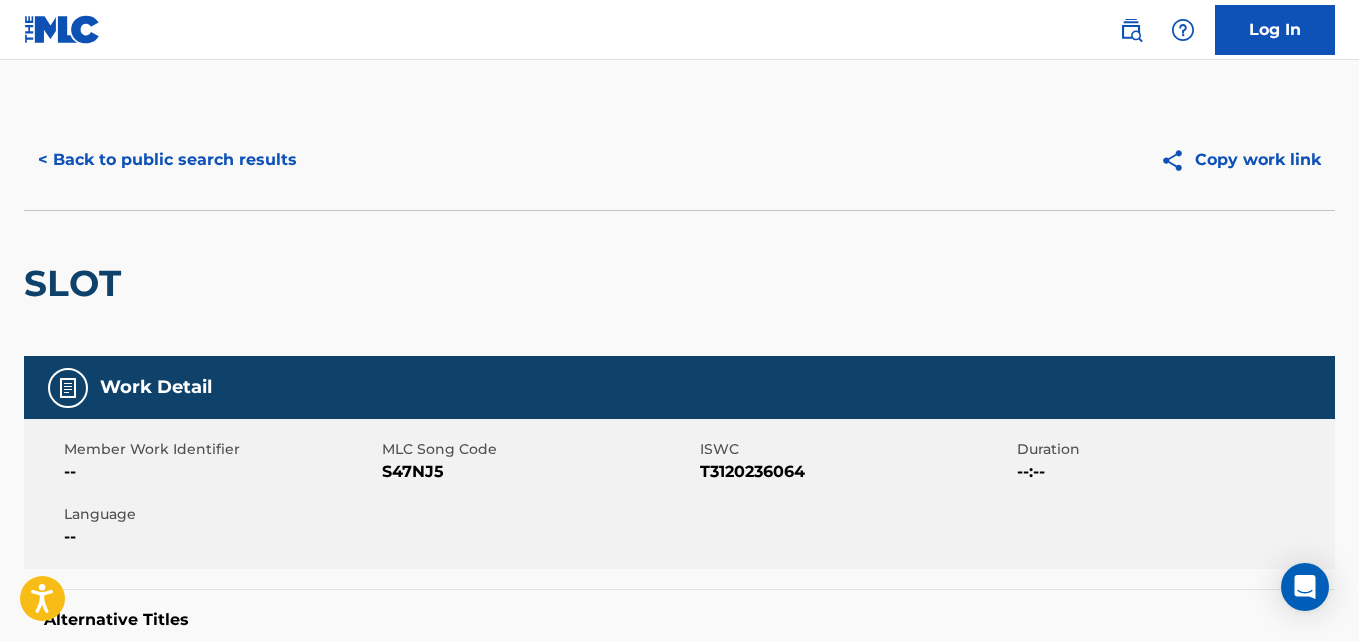 click on "< Back to public search results" at bounding box center [167, 160] 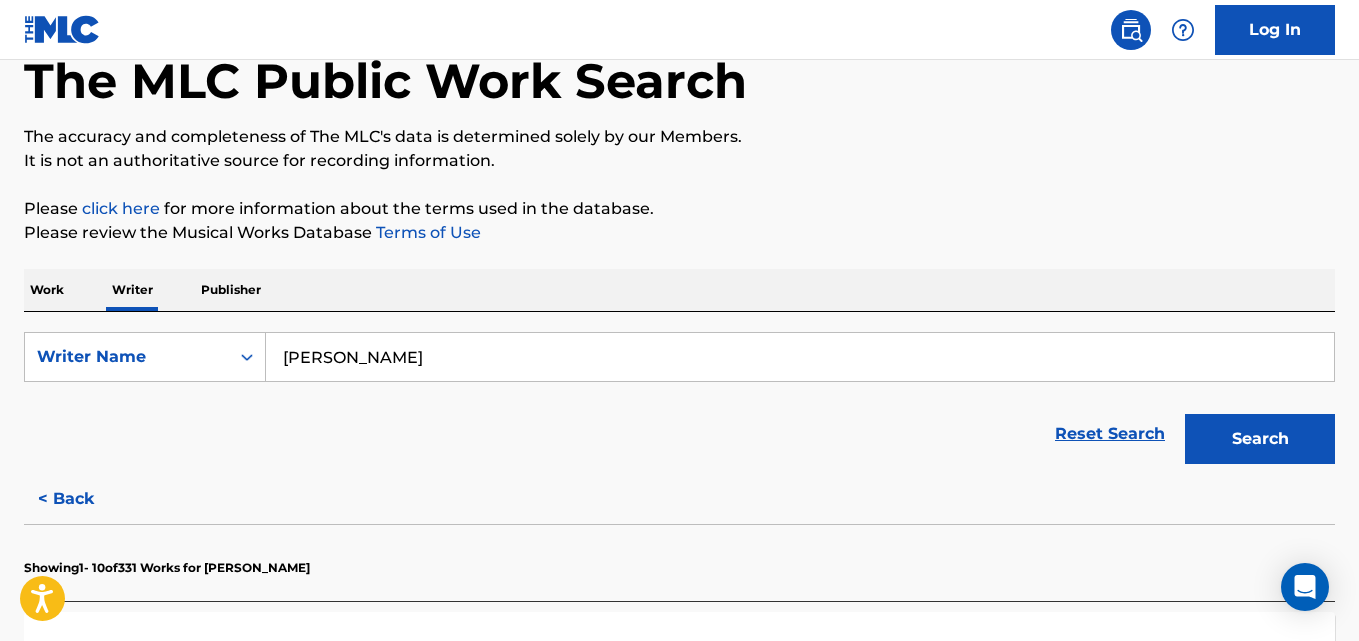 click on "Giuseppe Giocondo" at bounding box center (800, 357) 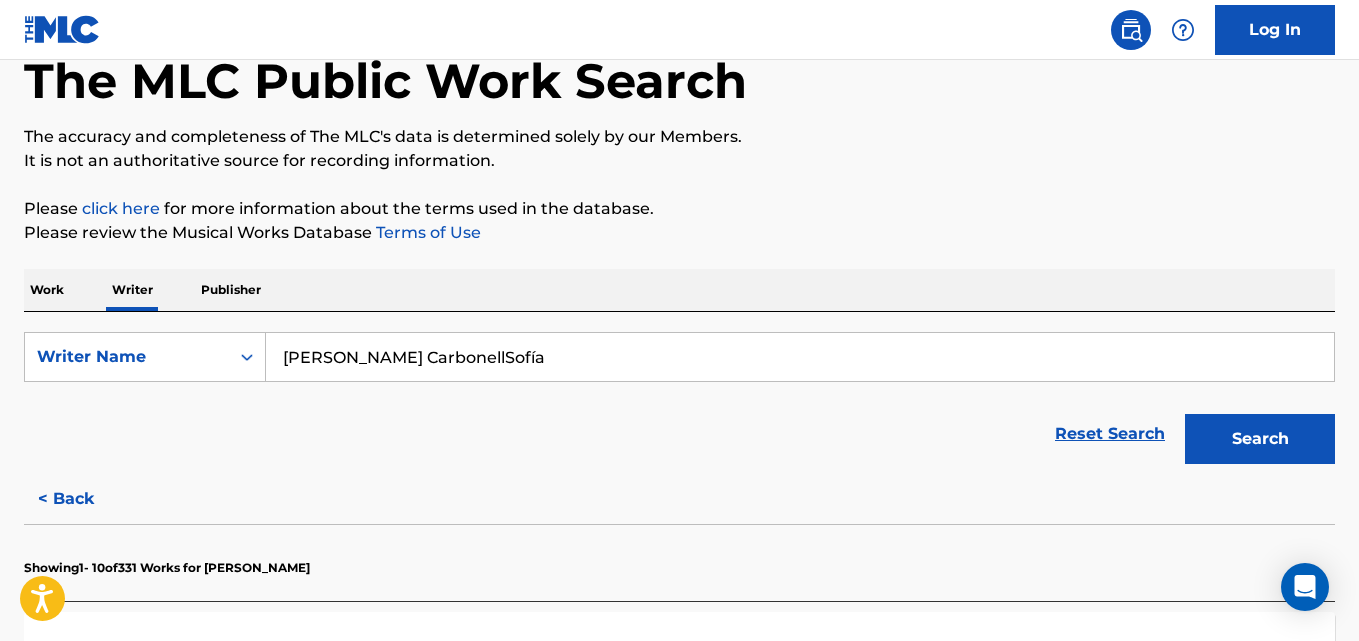drag, startPoint x: 478, startPoint y: 356, endPoint x: 520, endPoint y: 355, distance: 42.0119 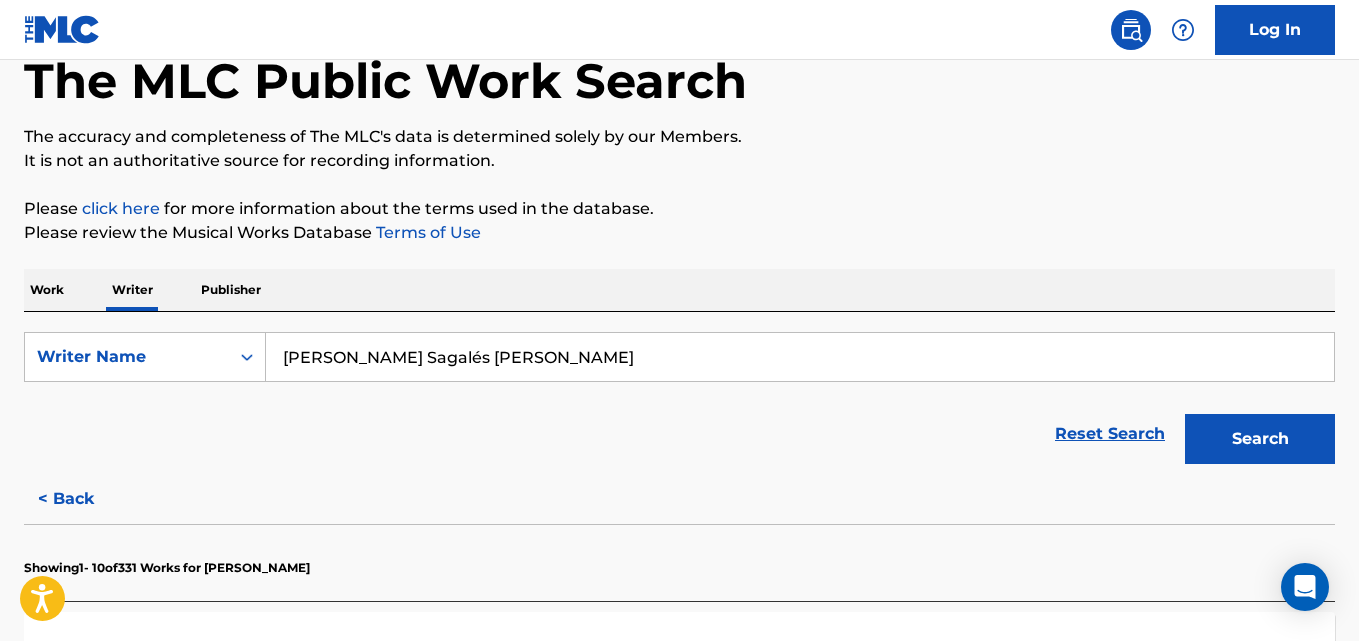 click on "Núria Sagalés Carbonell" at bounding box center [800, 357] 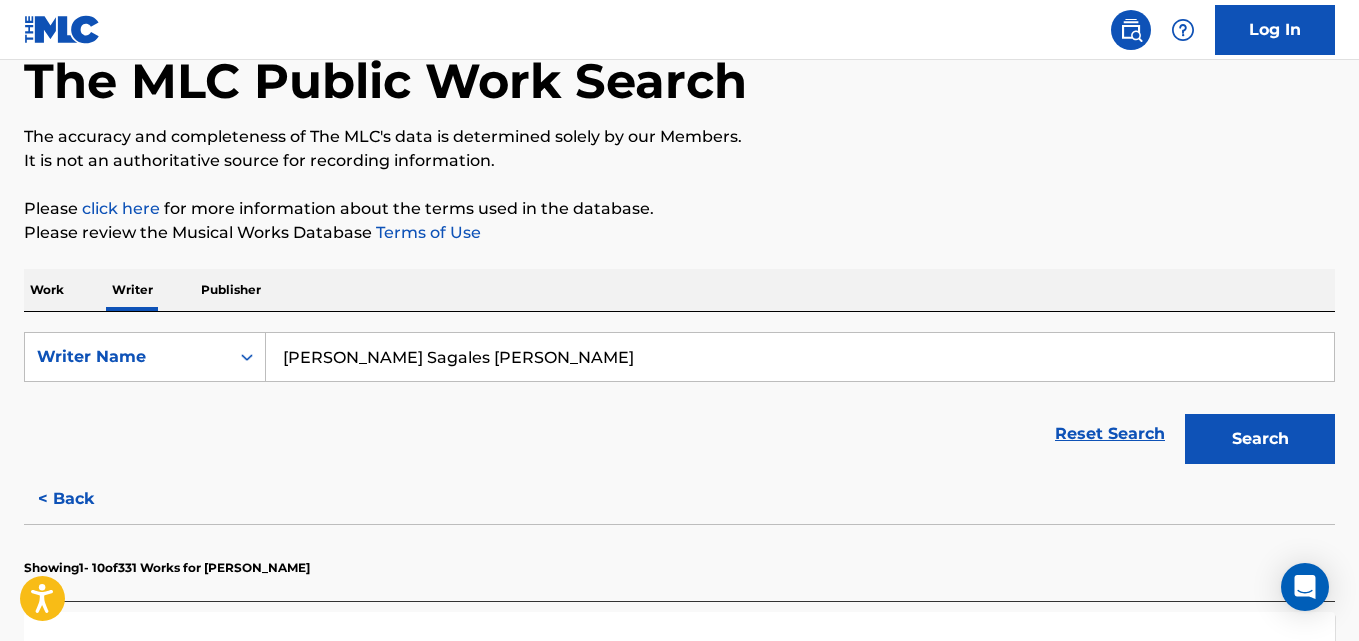 click on "Núria Sagales Carbonell" at bounding box center [800, 357] 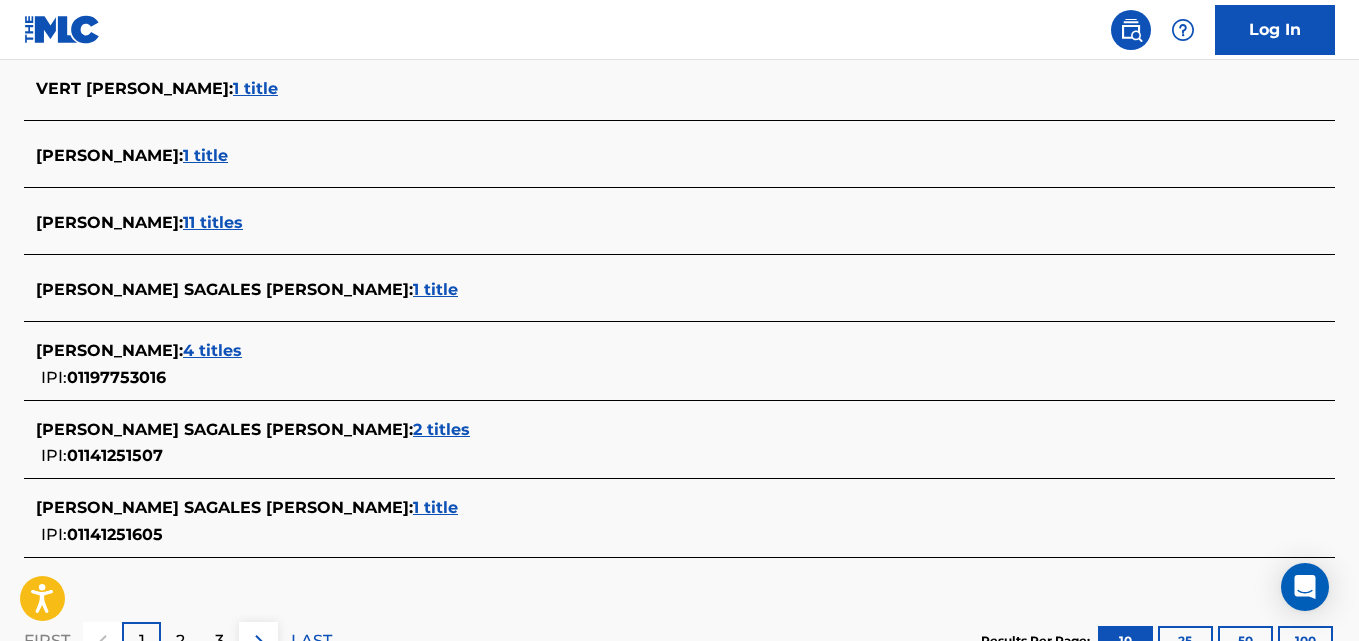 scroll, scrollTop: 816, scrollLeft: 0, axis: vertical 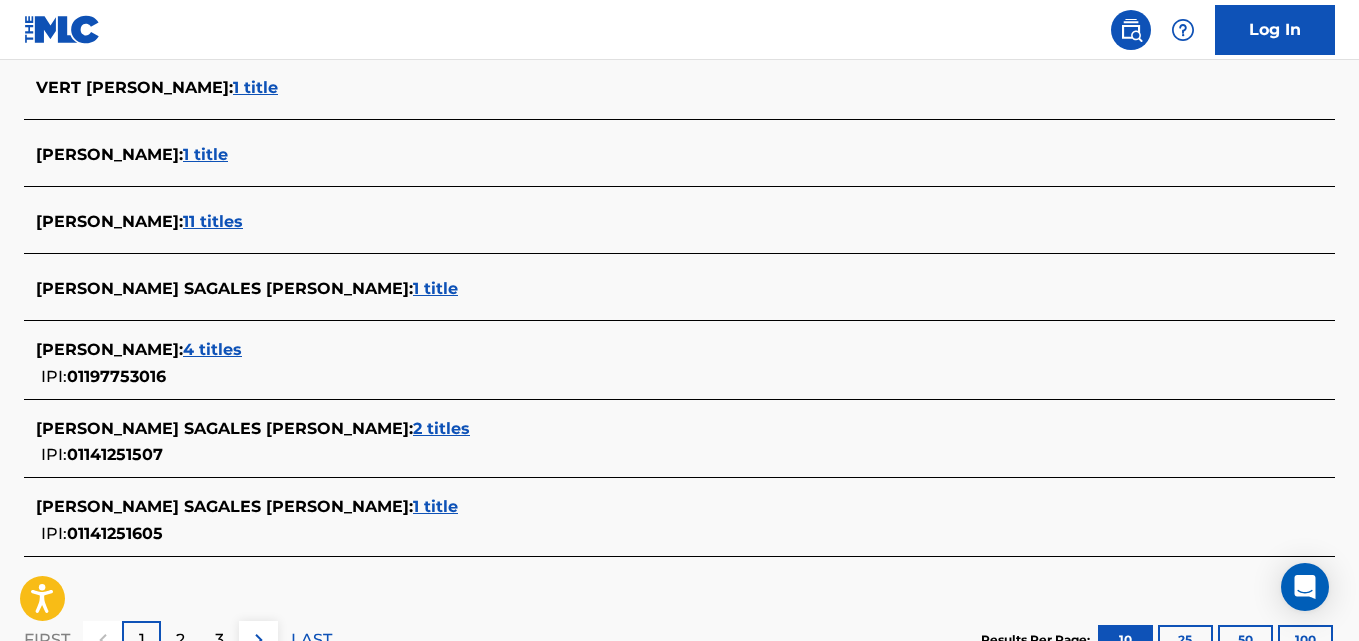 click on "2 titles" at bounding box center [441, 428] 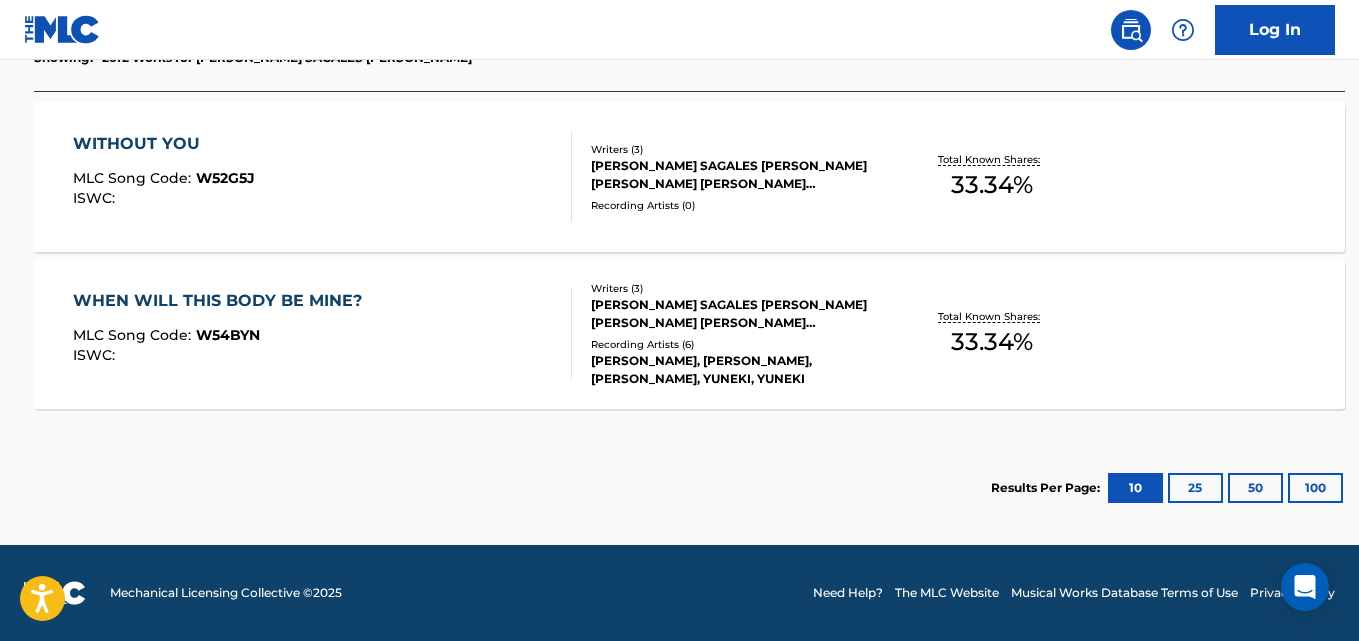 scroll, scrollTop: 623, scrollLeft: 0, axis: vertical 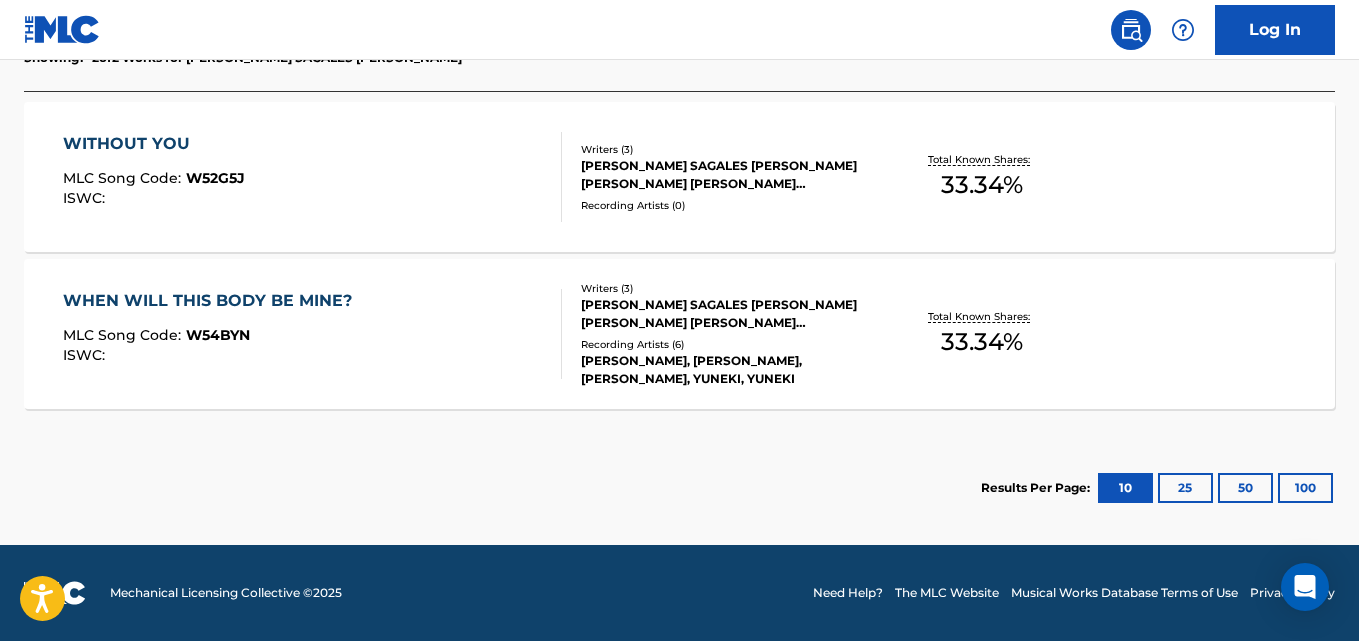 click on "WITHOUT YOU MLC Song Code : W52G5J ISWC : Writers ( 3 ) NURIA SAGALES CARBONELL, NOSA OBASOHAN, NORAH MAE NYANGEREKA Recording Artists ( 0 ) Total Known Shares: 33.34 %" at bounding box center (679, 177) 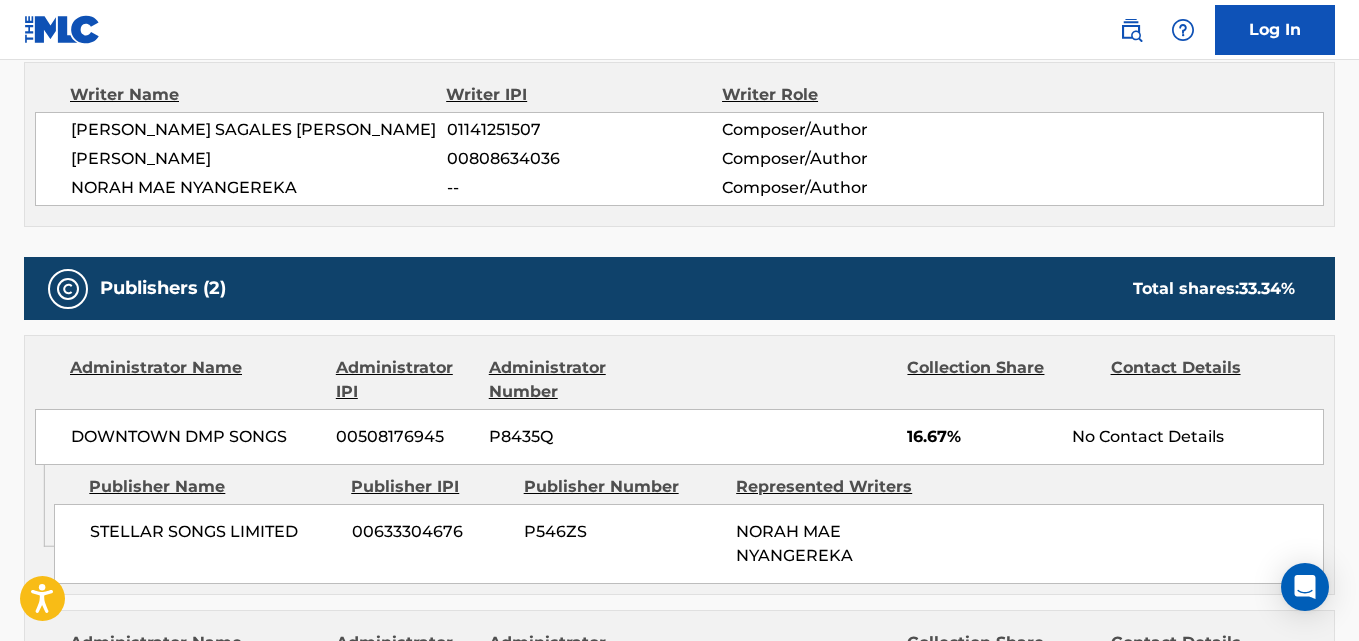 scroll, scrollTop: 0, scrollLeft: 0, axis: both 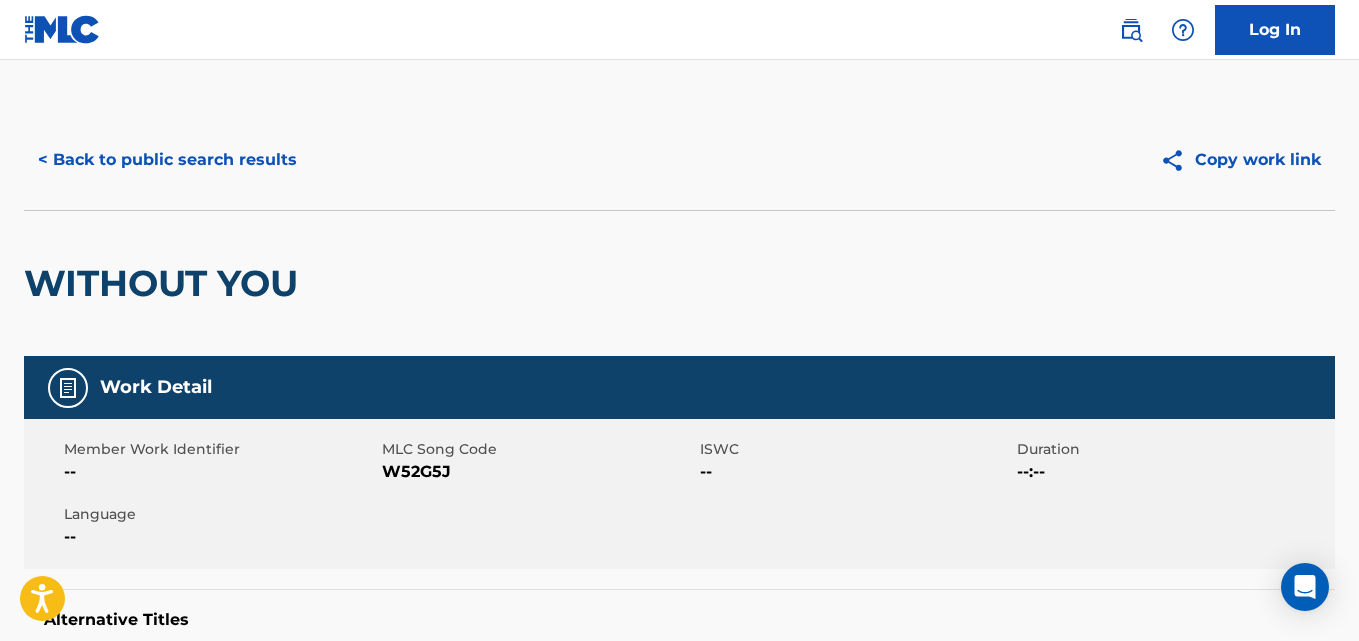 click on "< Back to public search results" at bounding box center (167, 160) 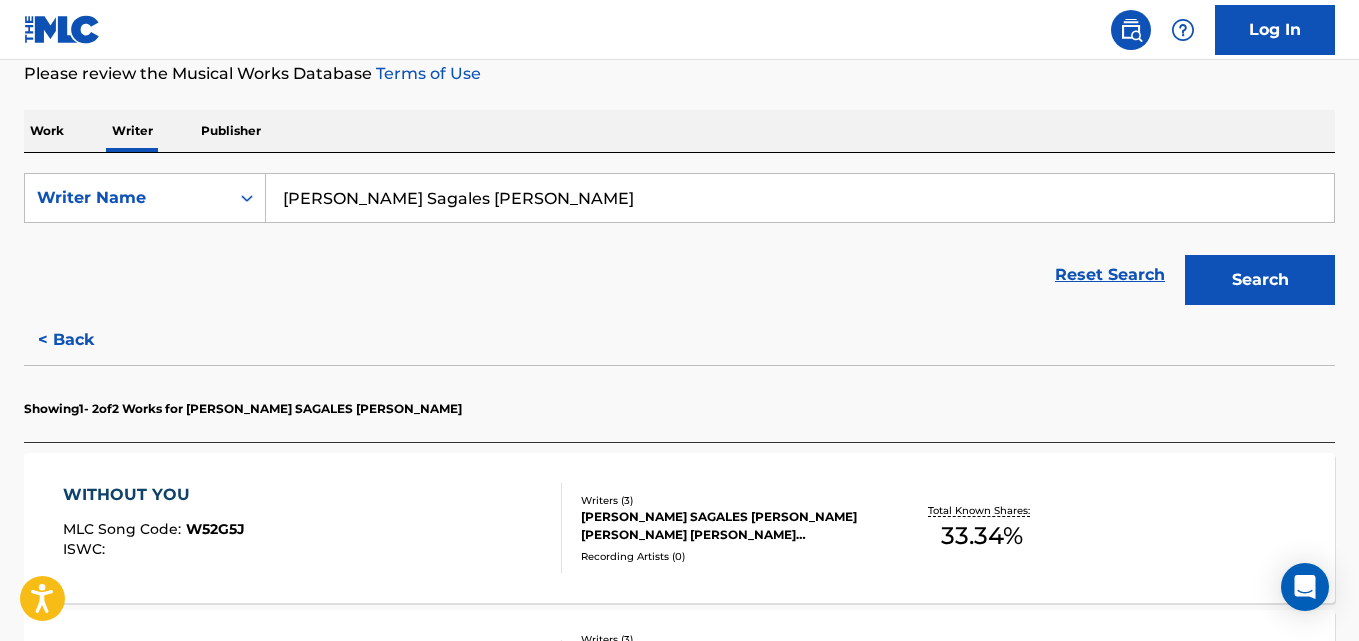 scroll, scrollTop: 528, scrollLeft: 0, axis: vertical 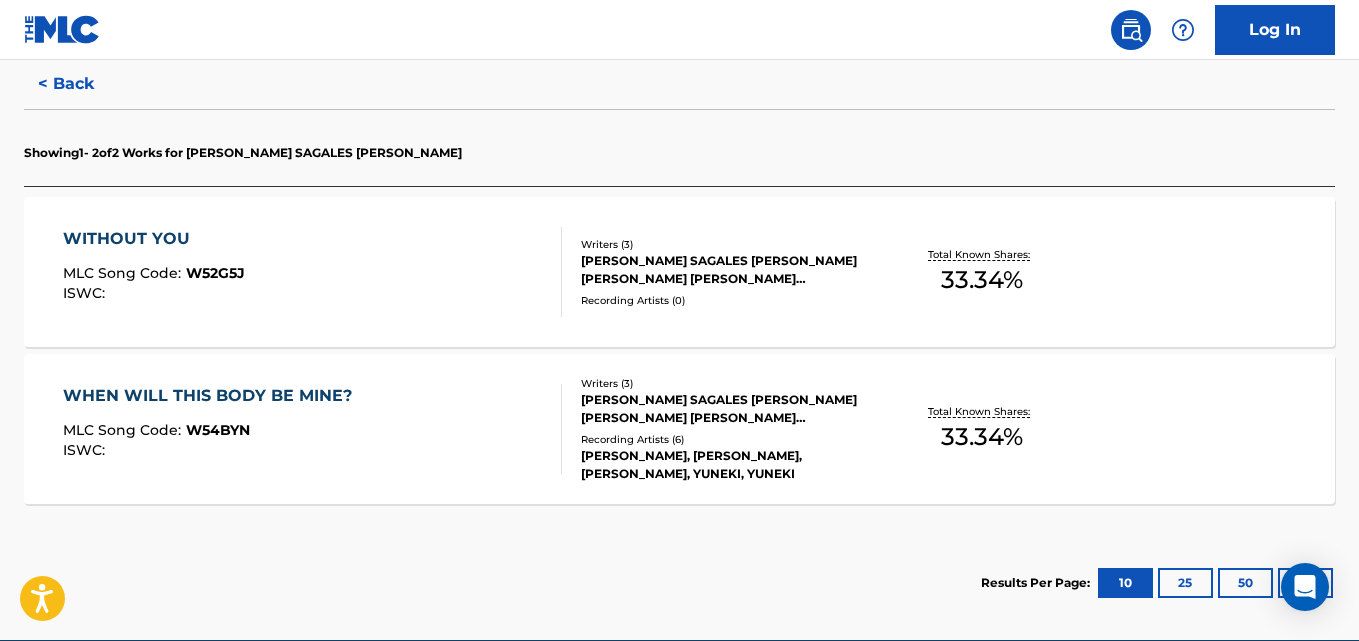 click on "NURIA SAGALES CARBONELL, NOSA OBASOHAN, NORAH MAE NYANGEREKA" at bounding box center [727, 409] 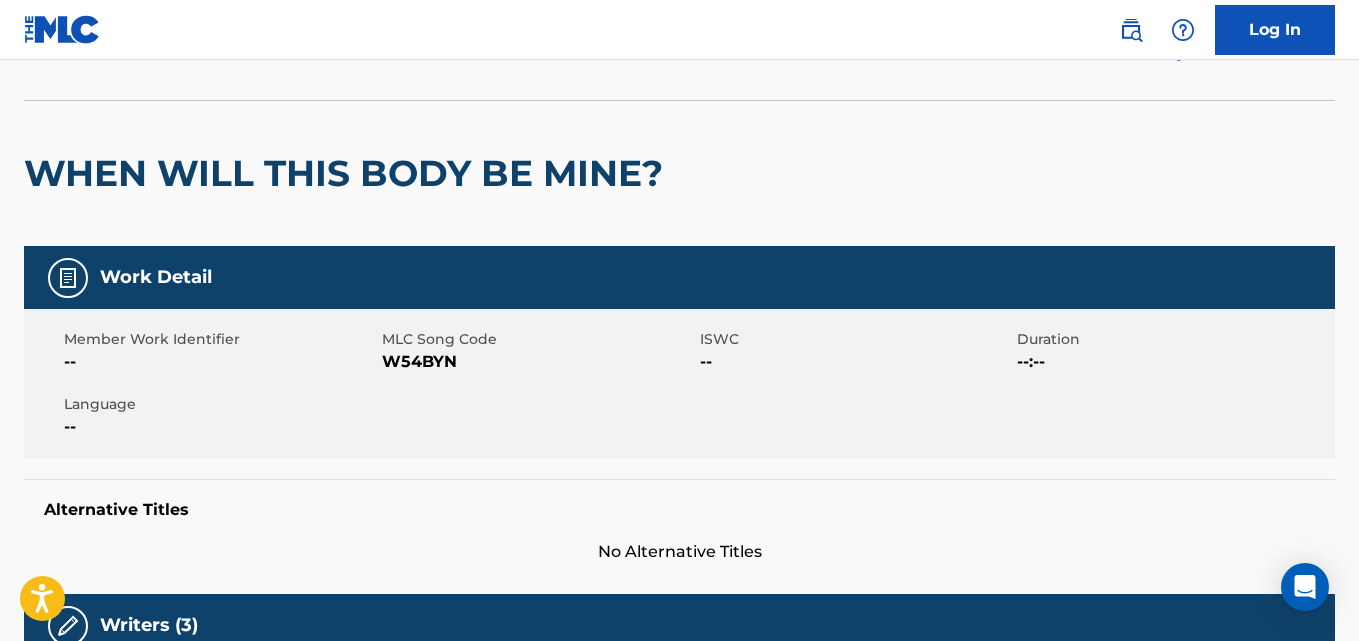 scroll, scrollTop: 0, scrollLeft: 0, axis: both 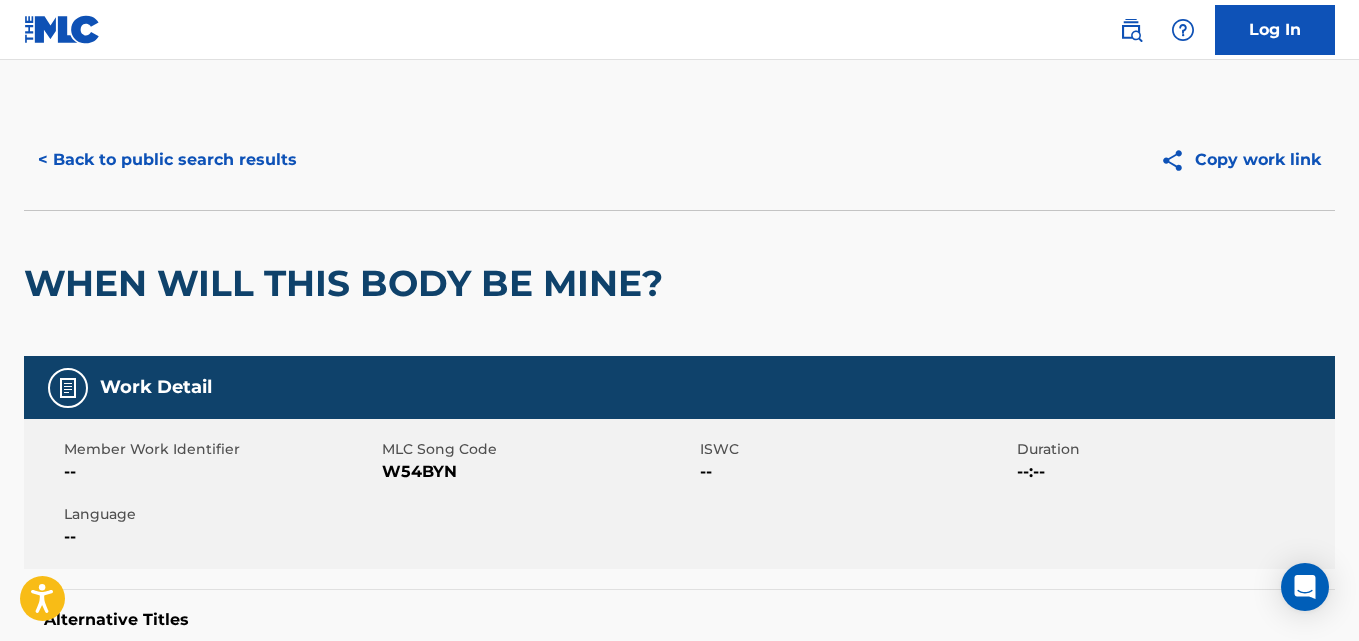 click on "< Back to public search results" at bounding box center (167, 160) 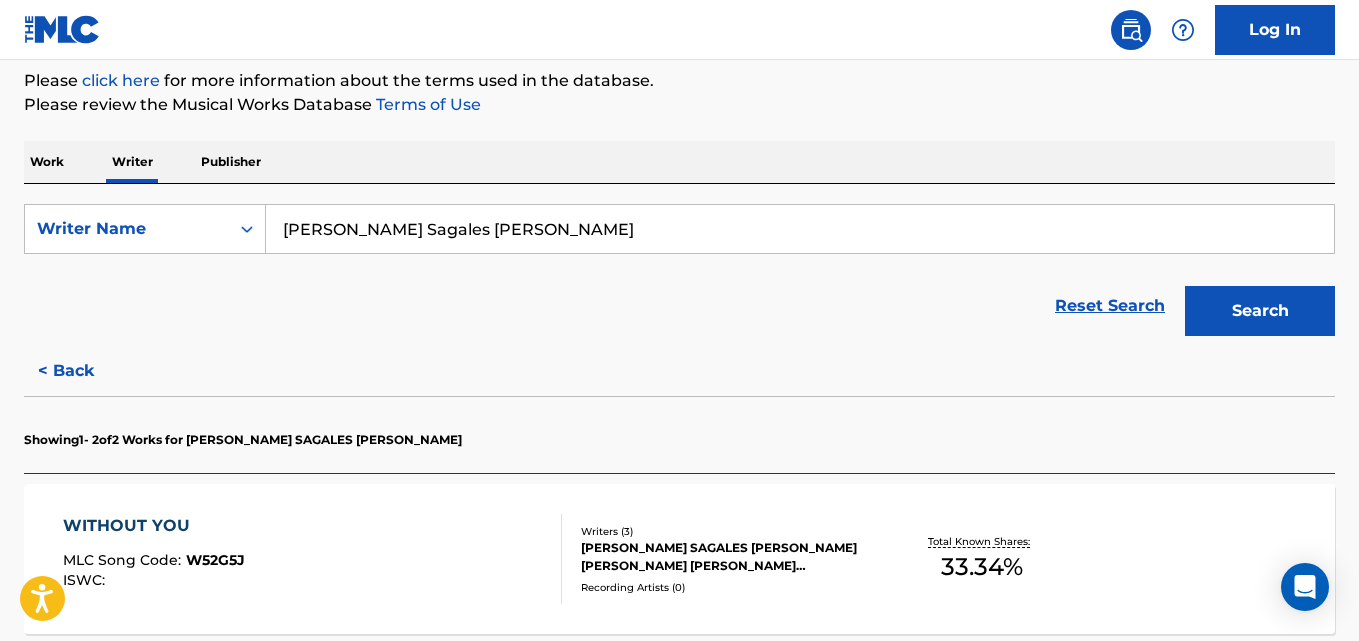 click on "< Back" at bounding box center [84, 371] 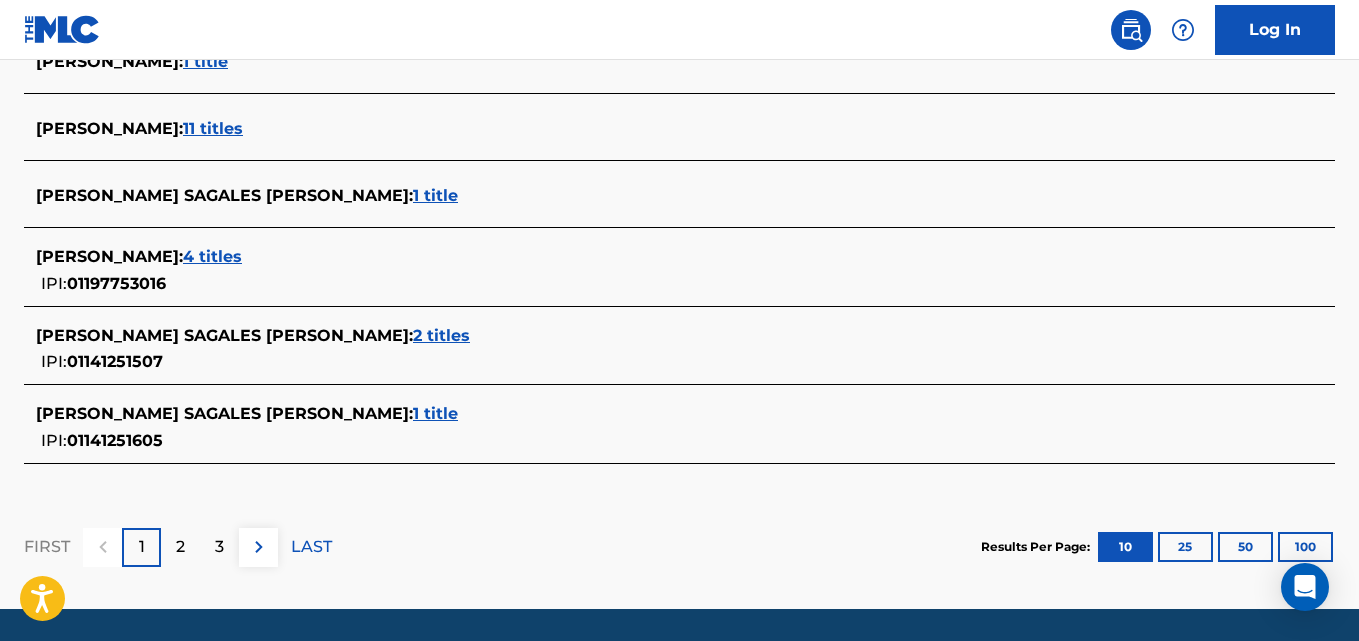scroll, scrollTop: 910, scrollLeft: 0, axis: vertical 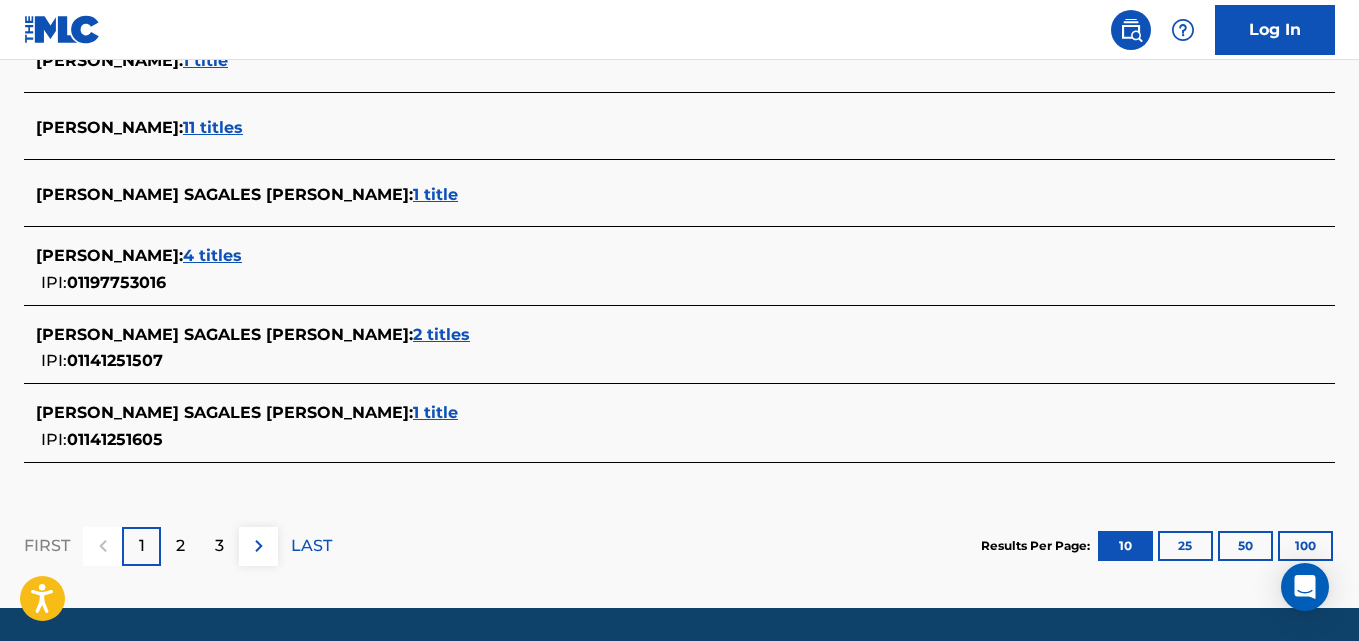 click on "1 title" at bounding box center [435, 412] 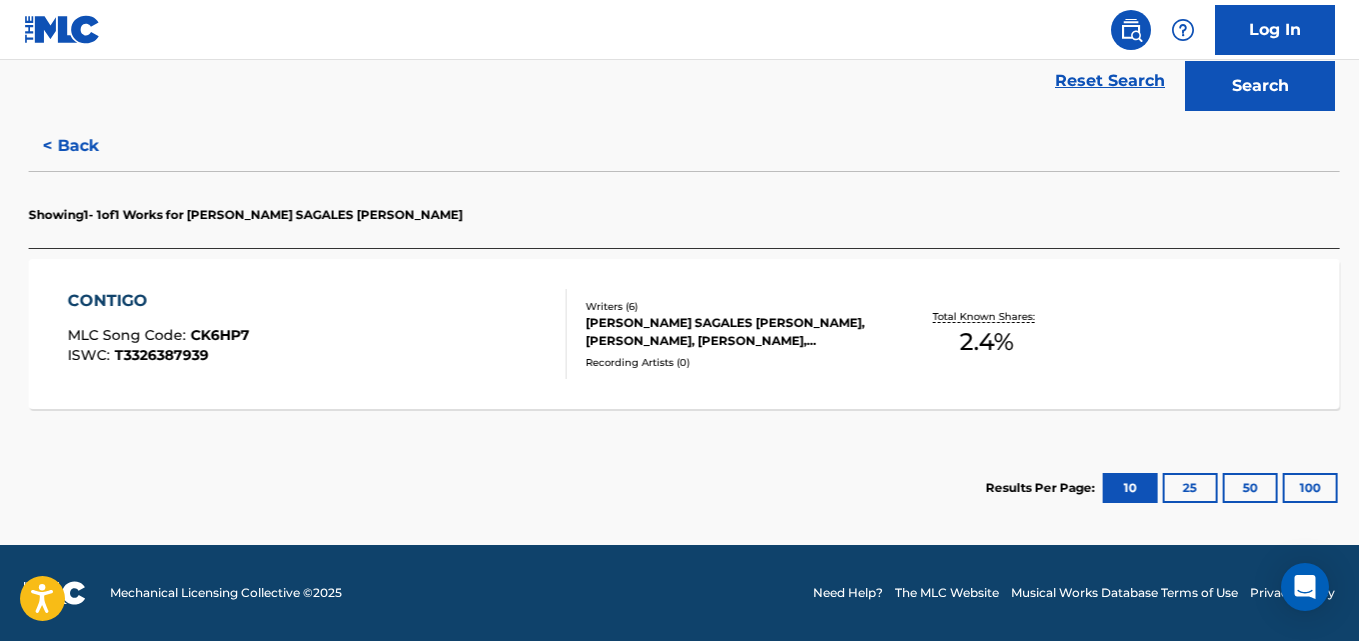 scroll, scrollTop: 466, scrollLeft: 0, axis: vertical 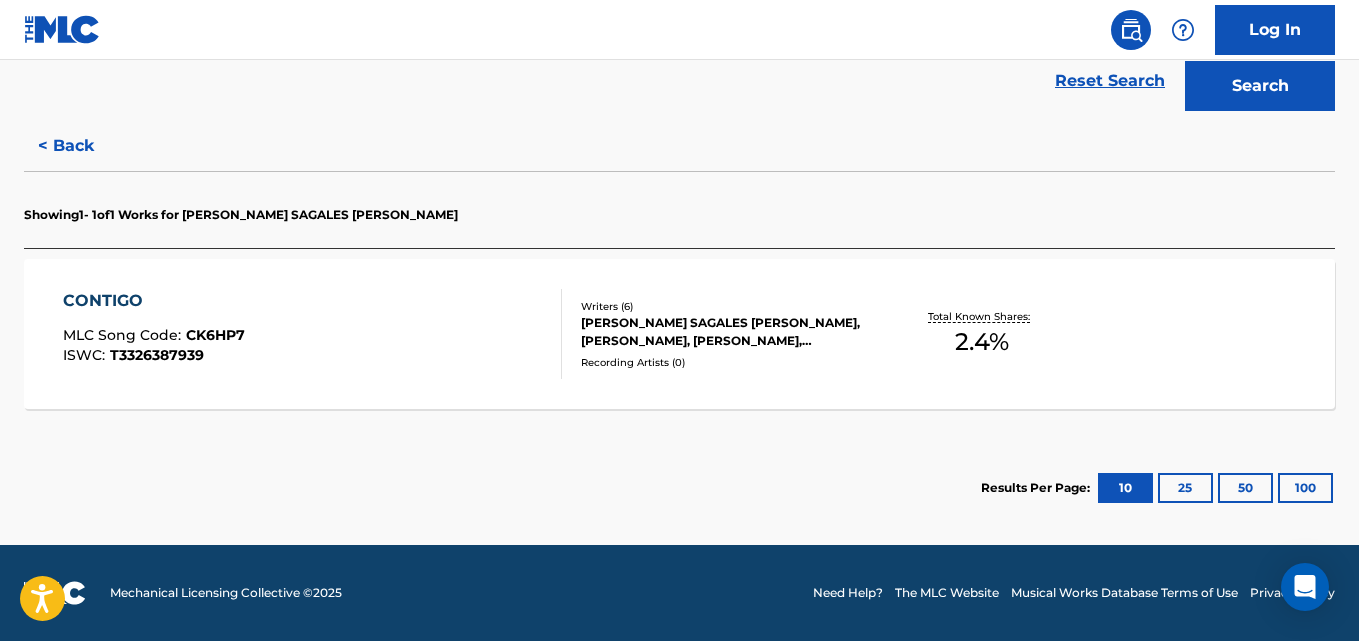 click on "[PERSON_NAME] SAGALES [PERSON_NAME], [PERSON_NAME], [PERSON_NAME], [PERSON_NAME] [PERSON_NAME]-[PERSON_NAME] [PERSON_NAME] [PERSON_NAME]" at bounding box center [727, 332] 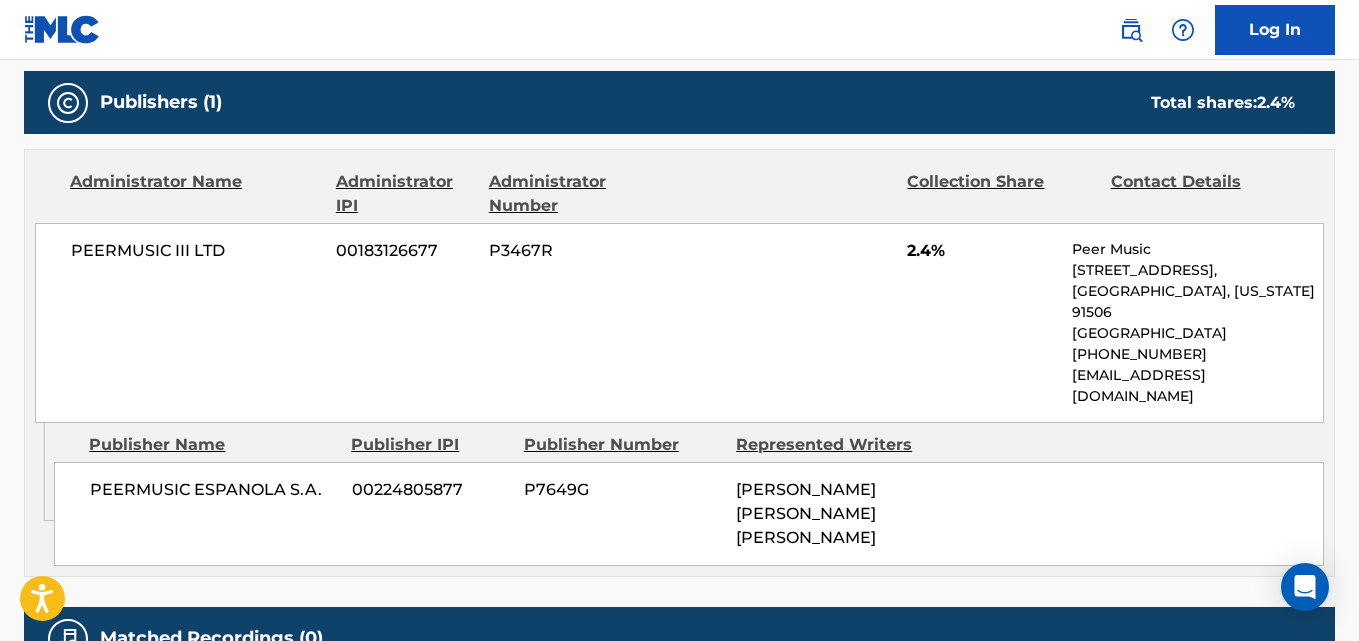 scroll, scrollTop: 1027, scrollLeft: 0, axis: vertical 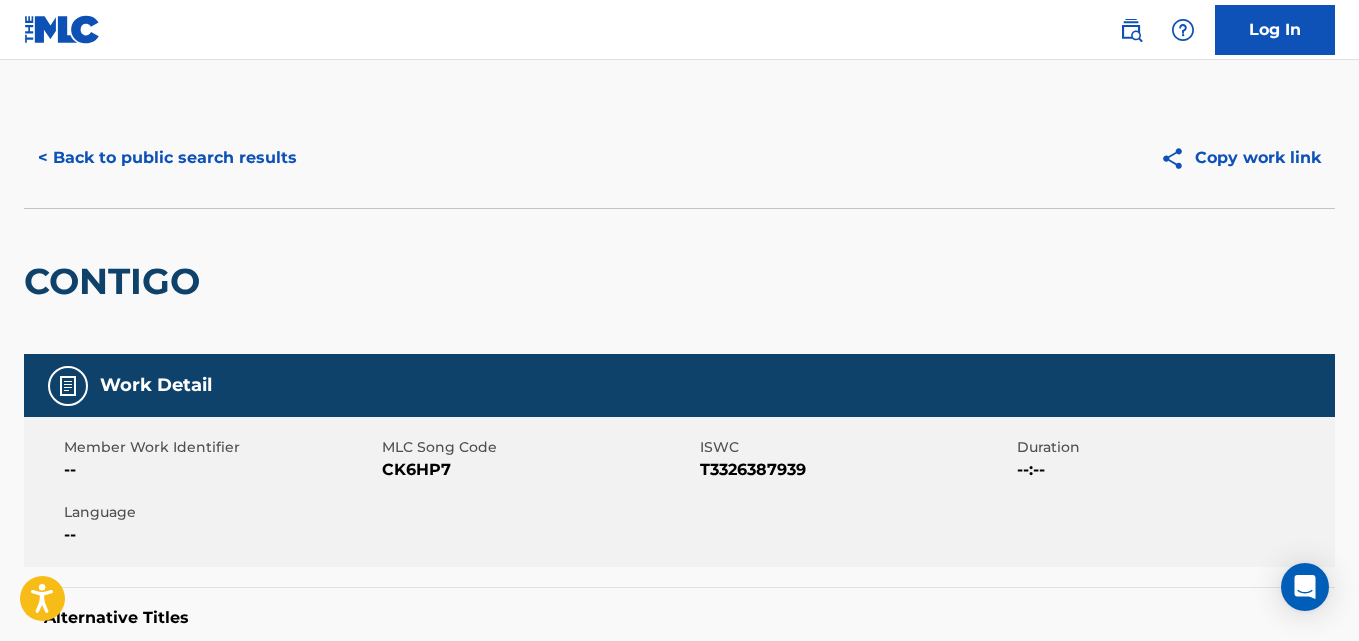 click on "< Back to public search results" at bounding box center [167, 158] 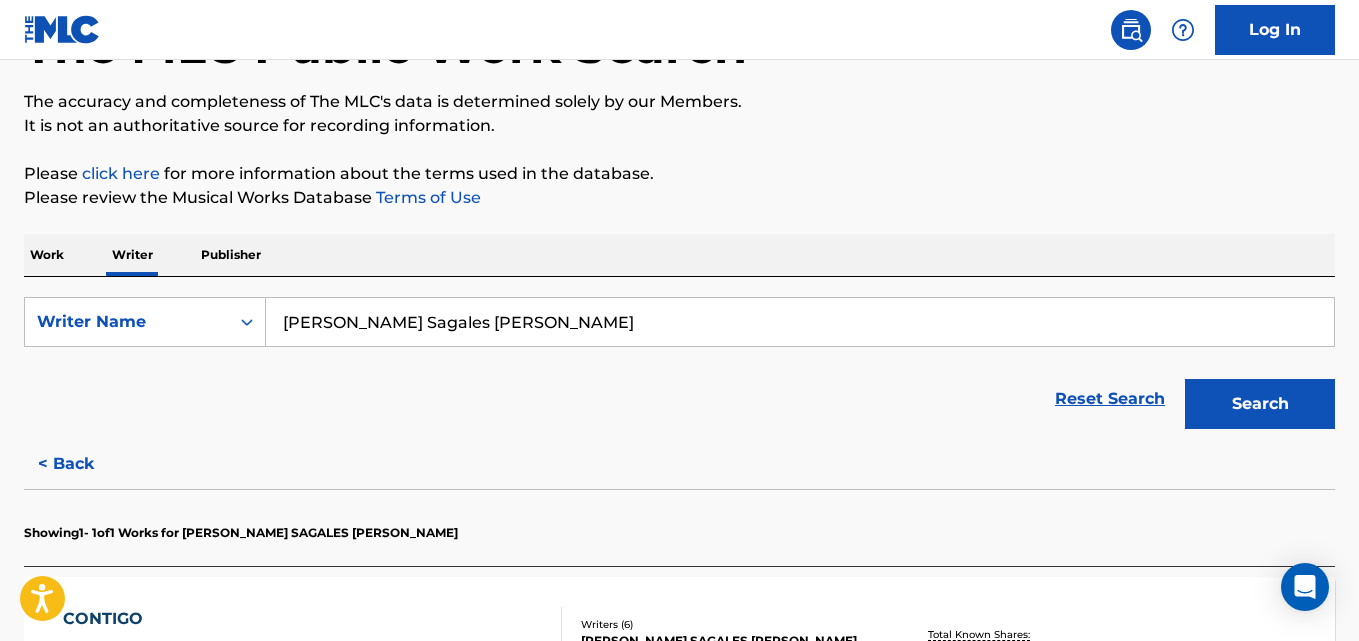 scroll, scrollTop: 276, scrollLeft: 0, axis: vertical 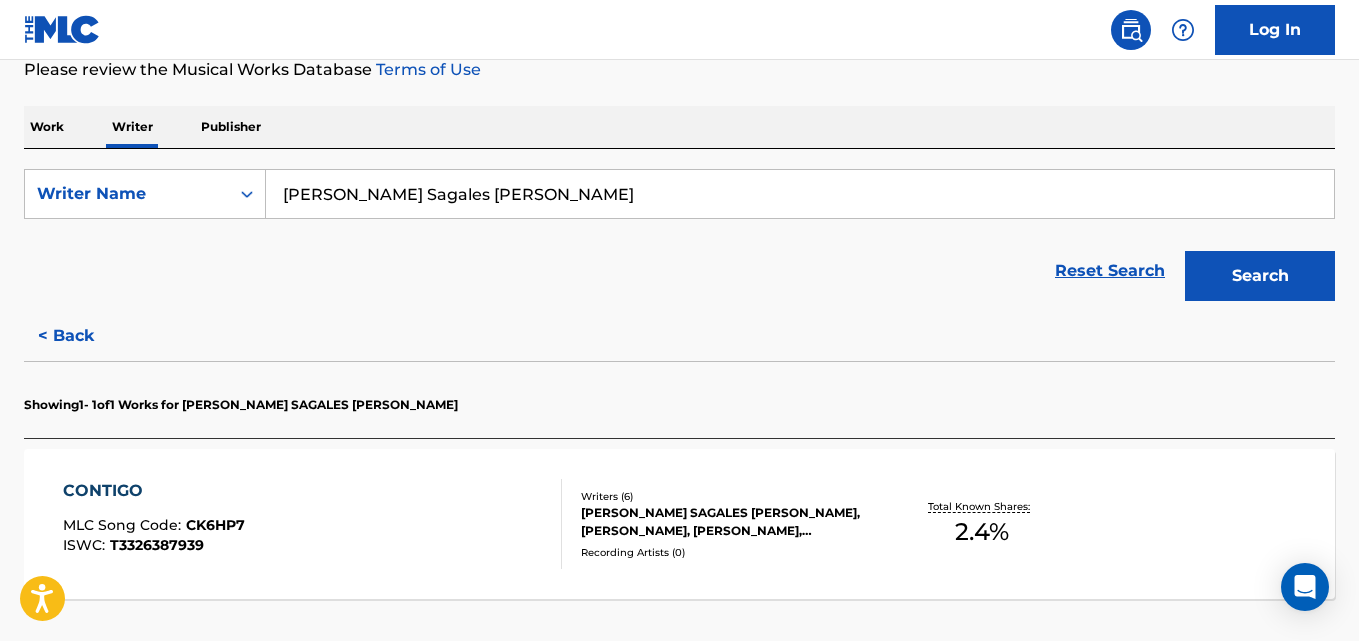 click on "< Back" at bounding box center (84, 336) 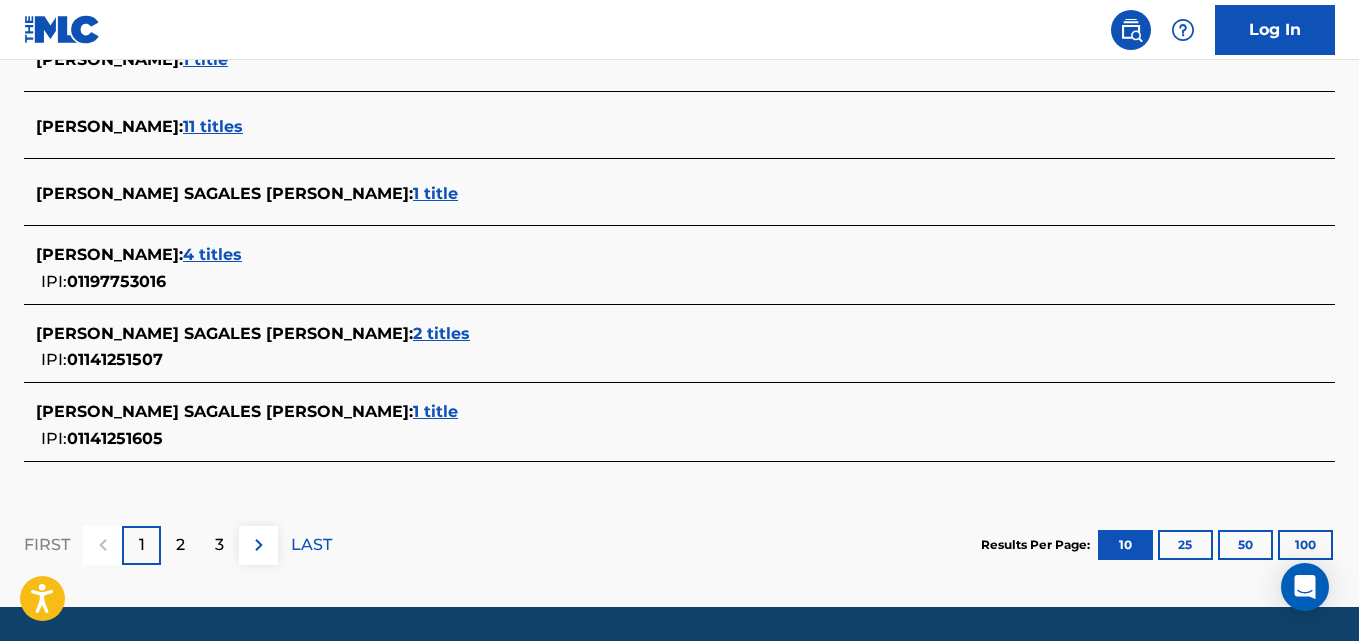 scroll, scrollTop: 907, scrollLeft: 0, axis: vertical 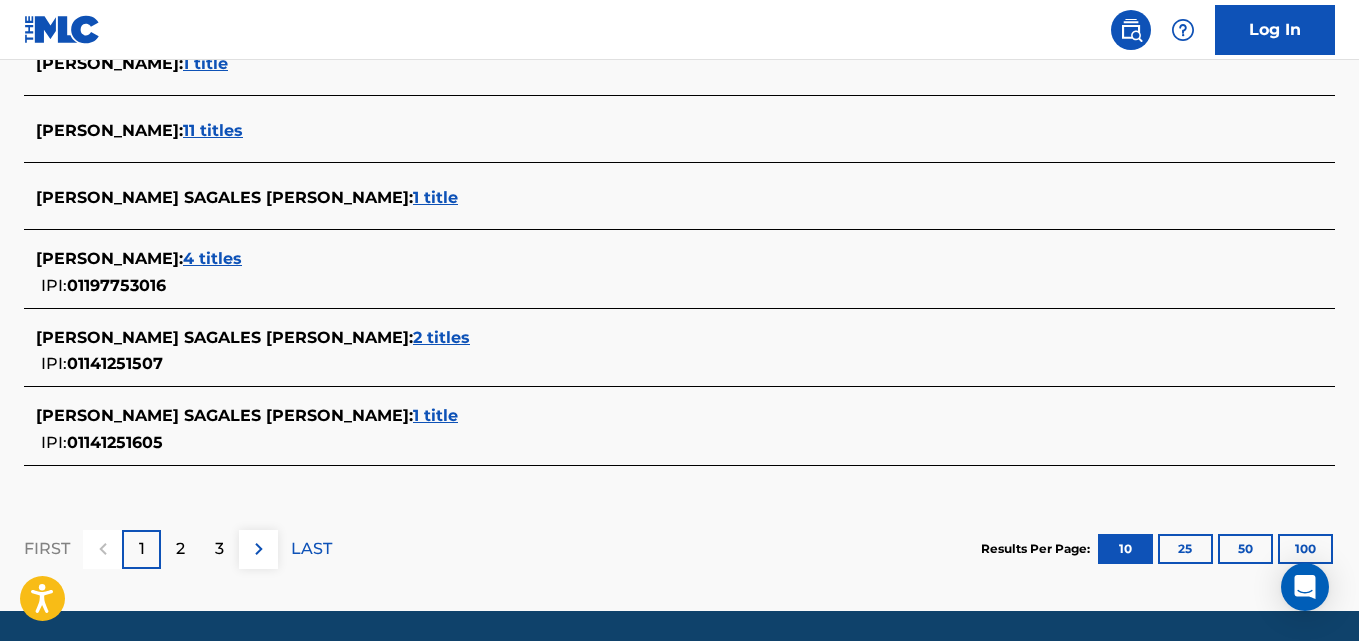 click on "1 title" at bounding box center [435, 197] 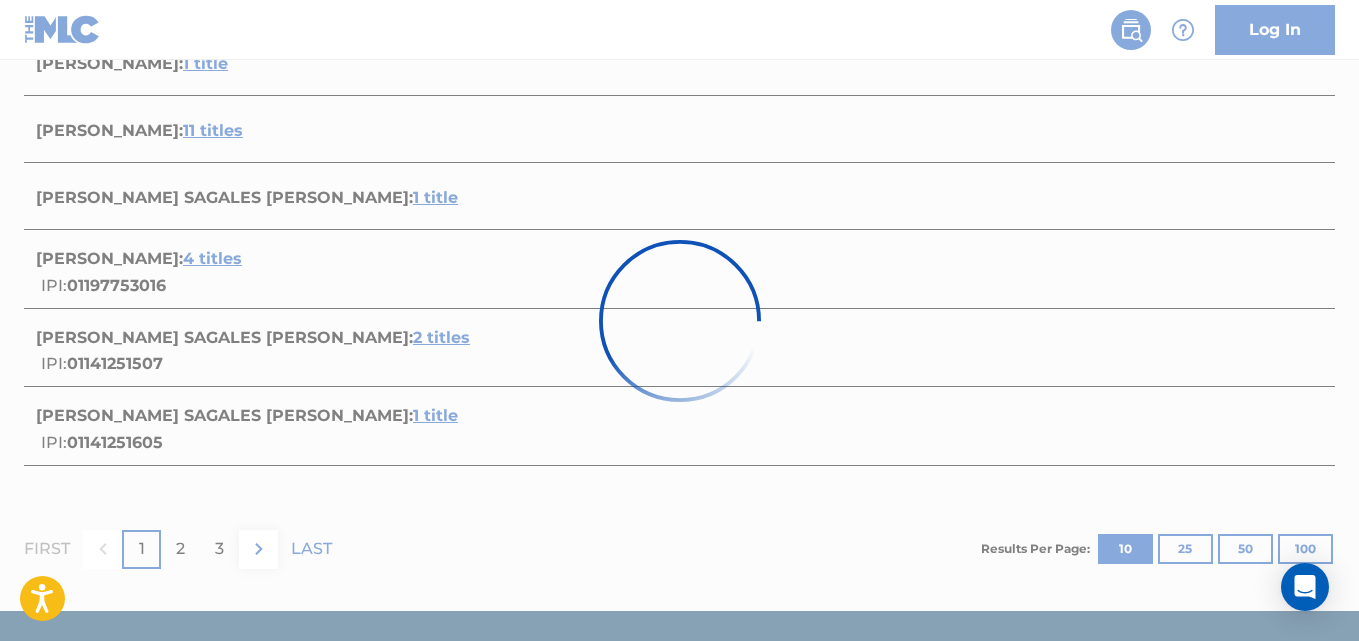 scroll, scrollTop: 466, scrollLeft: 0, axis: vertical 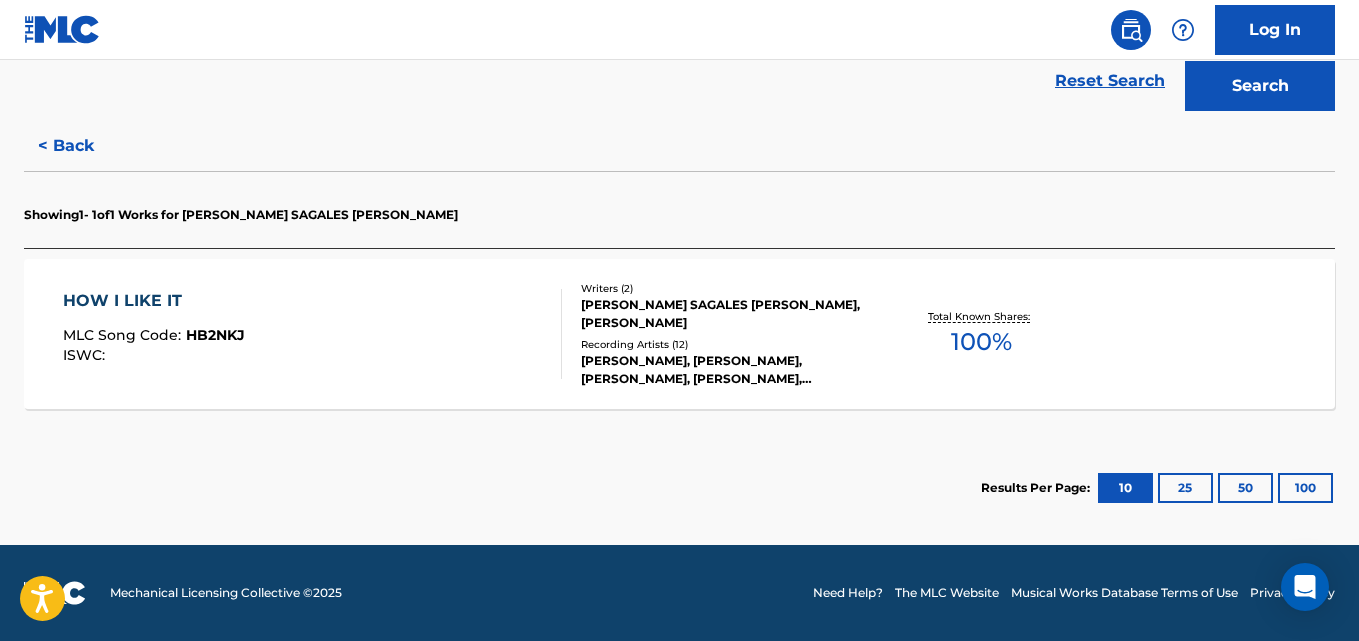 click on "HOW I LIKE IT MLC Song Code : HB2NKJ ISWC : Writers ( 2 ) NURIA SAGALES CARBONELL, FRIMANN BRUSTAD Recording Artists ( 12 ) FRIMANN, FRIMANN, FRIMANN, FRIMANN, FRIMANN Total Known Shares: 100 %" at bounding box center [679, 334] 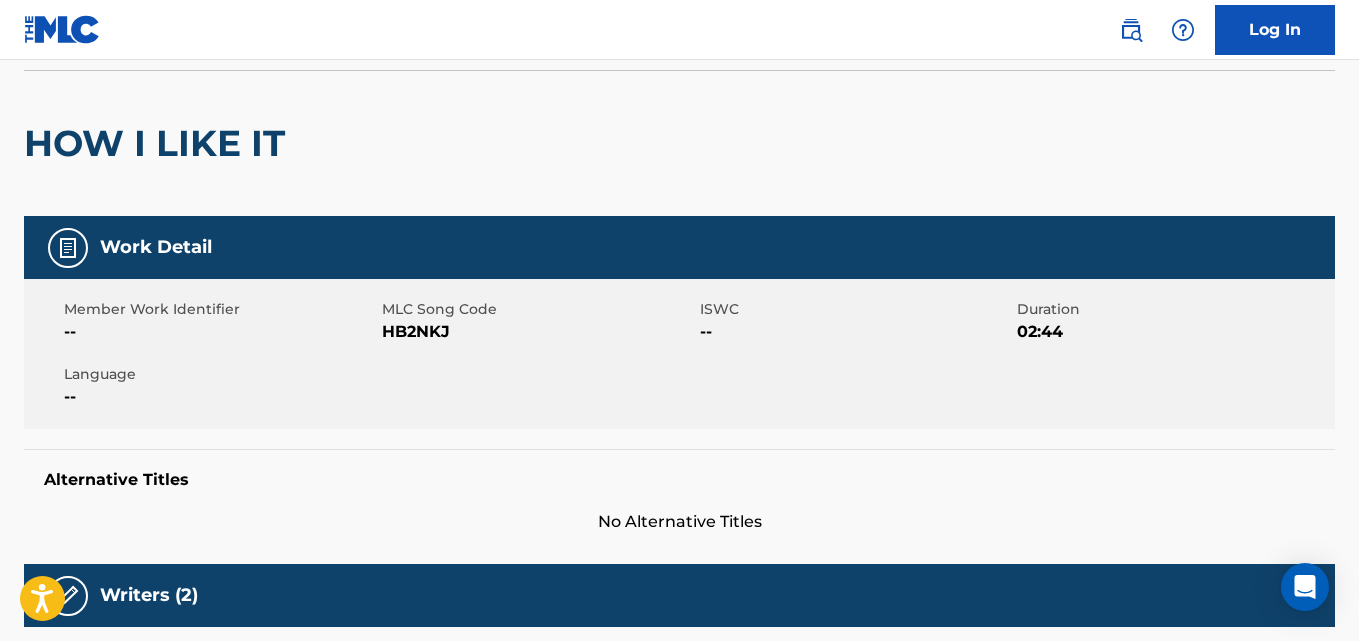 scroll, scrollTop: 0, scrollLeft: 0, axis: both 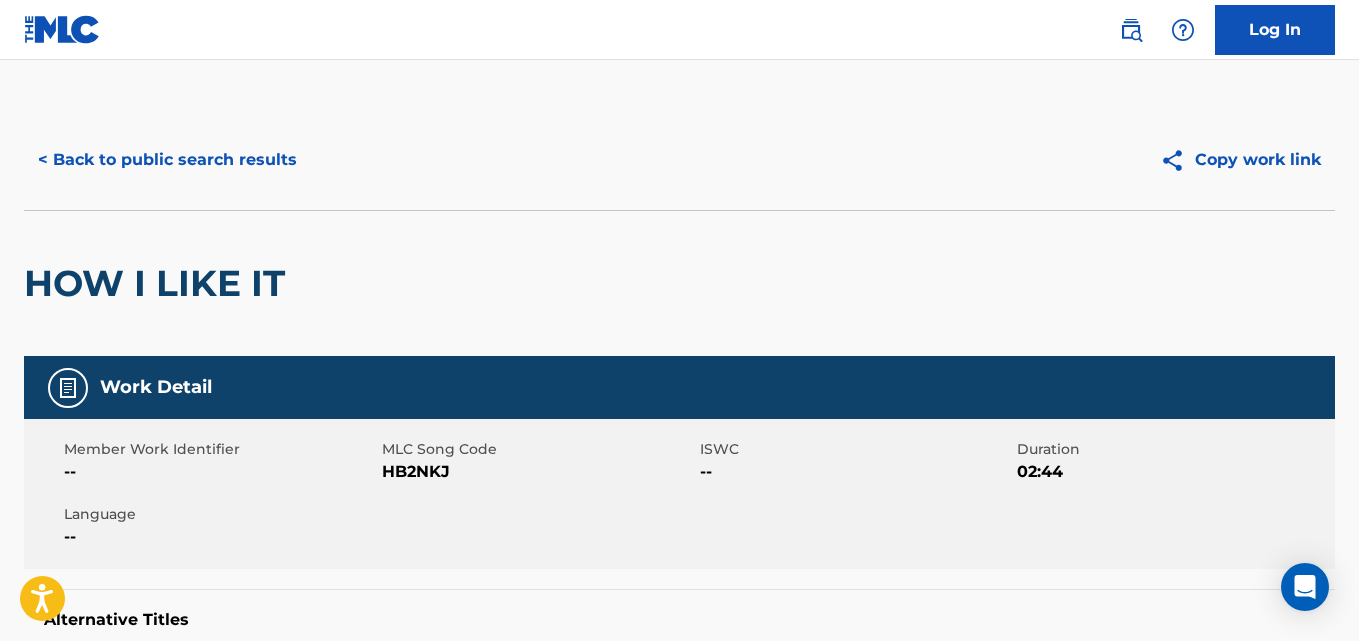 click on "< Back to public search results" at bounding box center (167, 160) 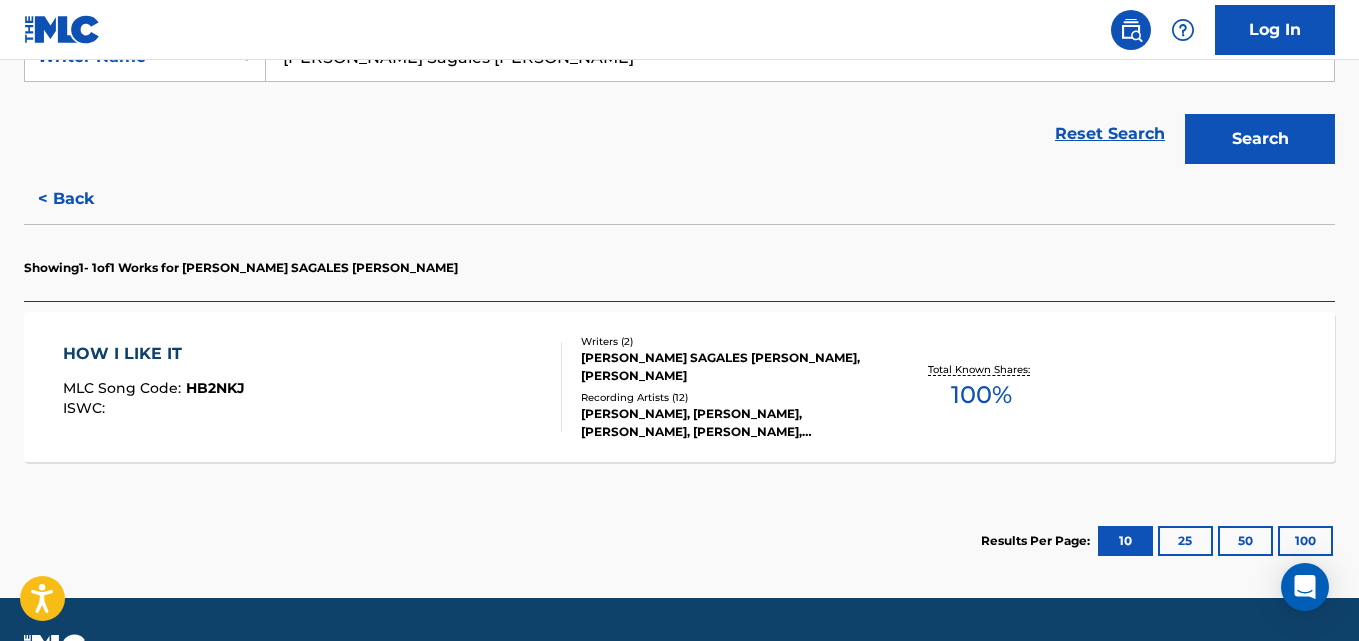 scroll, scrollTop: 438, scrollLeft: 0, axis: vertical 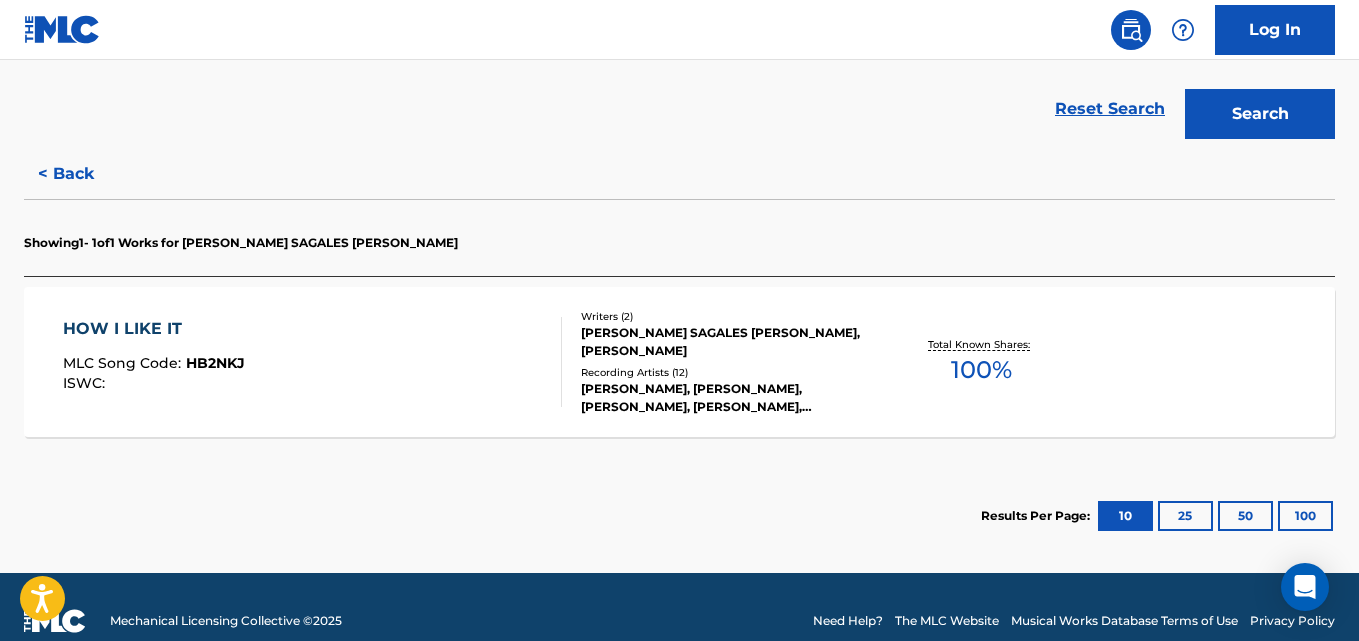 click on "HOW I LIKE IT MLC Song Code : HB2NKJ ISWC :" at bounding box center [312, 362] 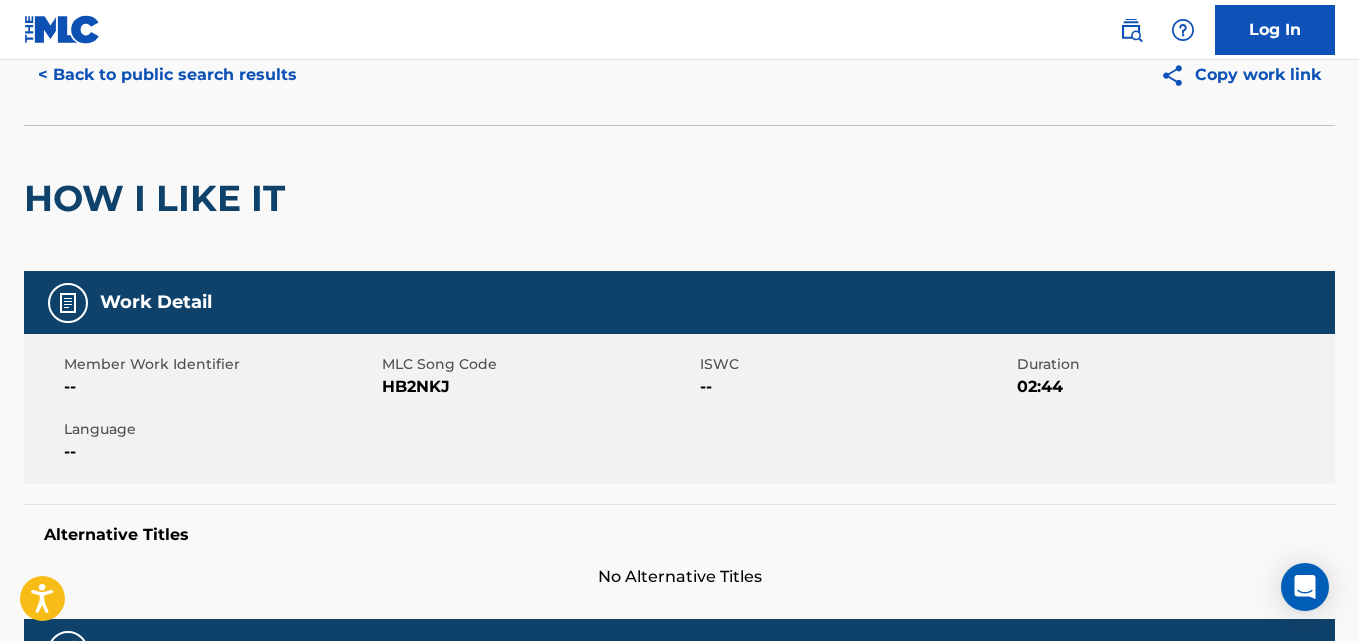 scroll, scrollTop: 84, scrollLeft: 0, axis: vertical 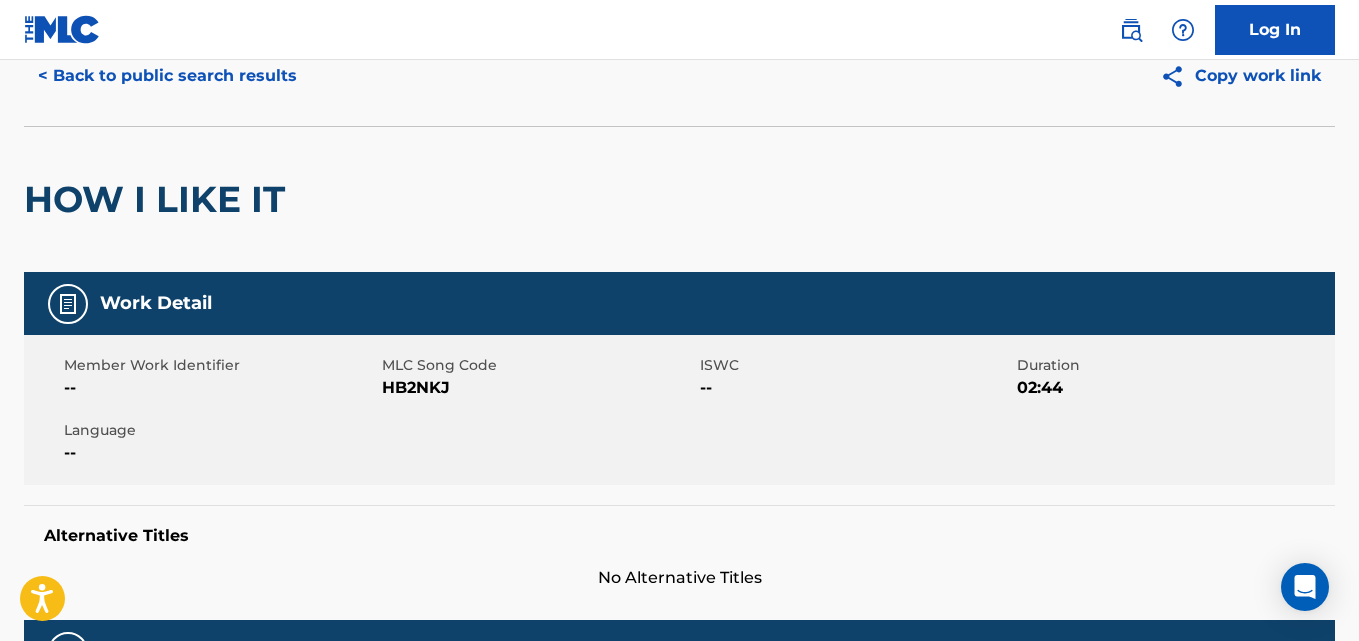 click on "< Back to public search results" at bounding box center [167, 76] 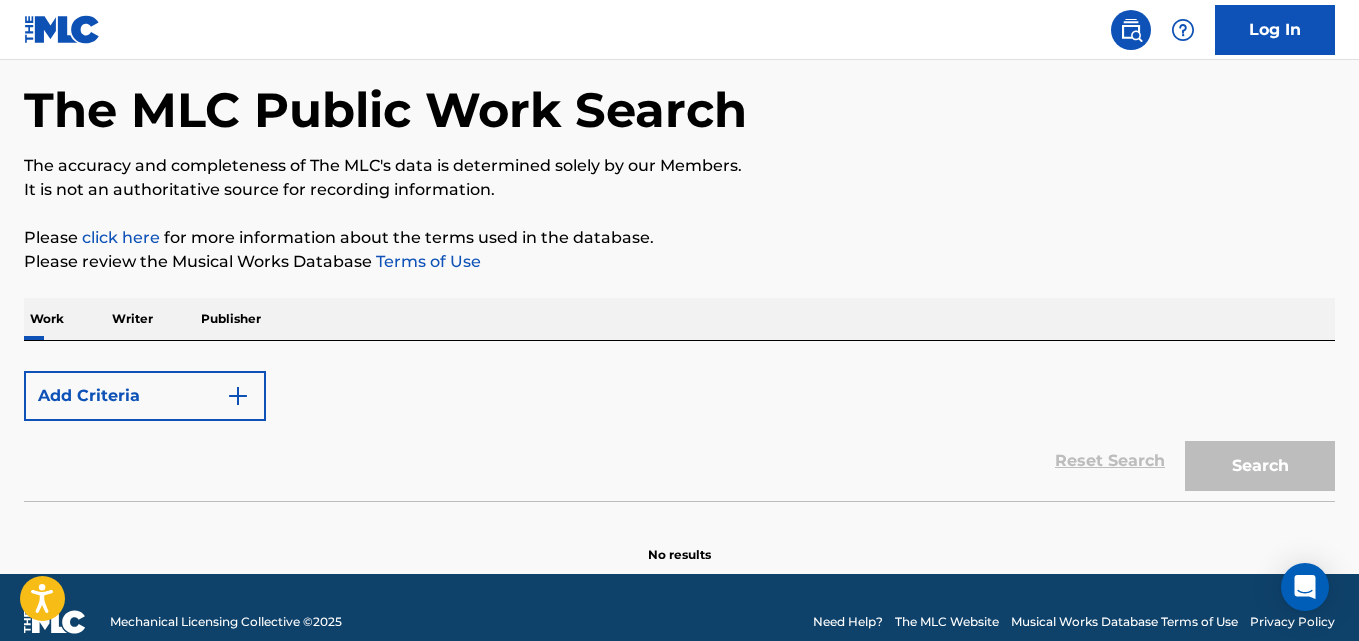 scroll, scrollTop: 113, scrollLeft: 0, axis: vertical 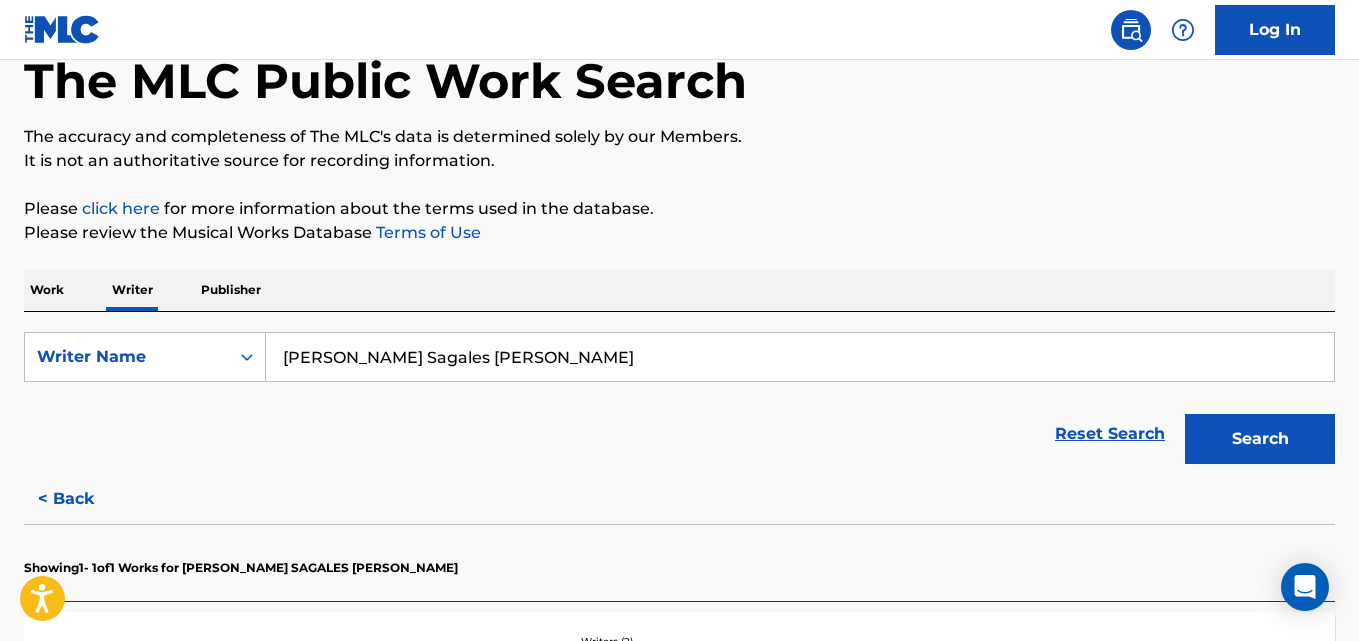 click on "Nuria Sagales Carbonell" at bounding box center (800, 357) 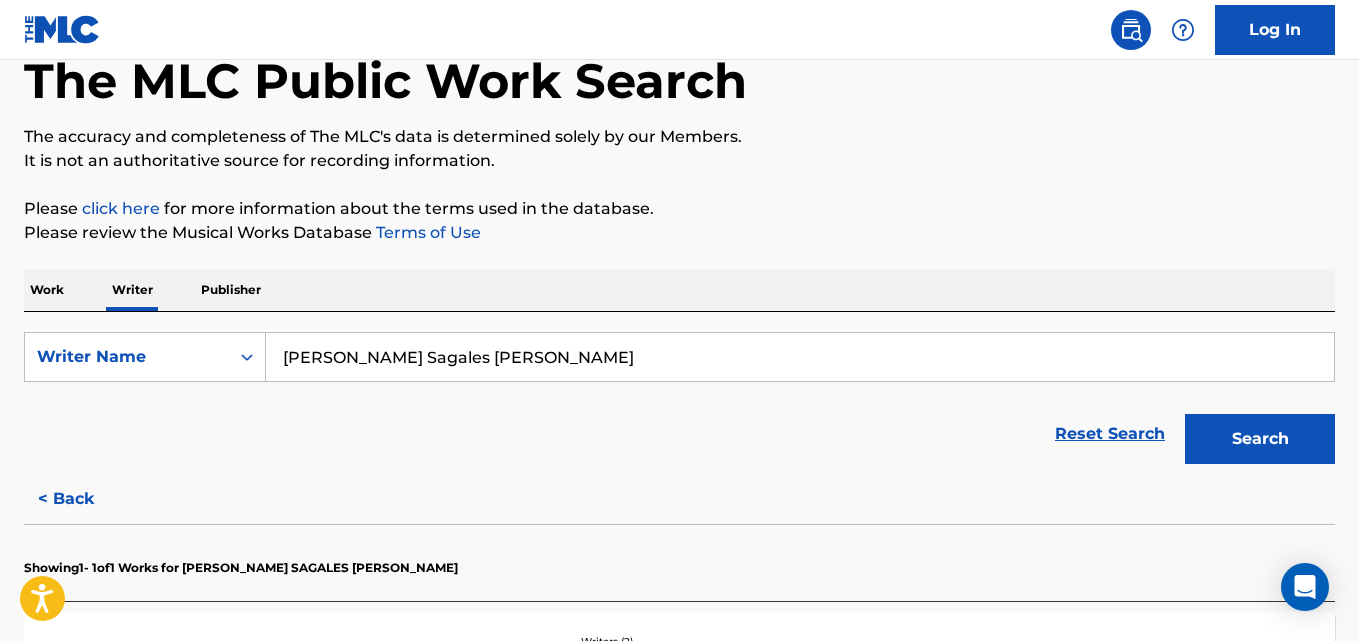 paste on "Daja Alexander" 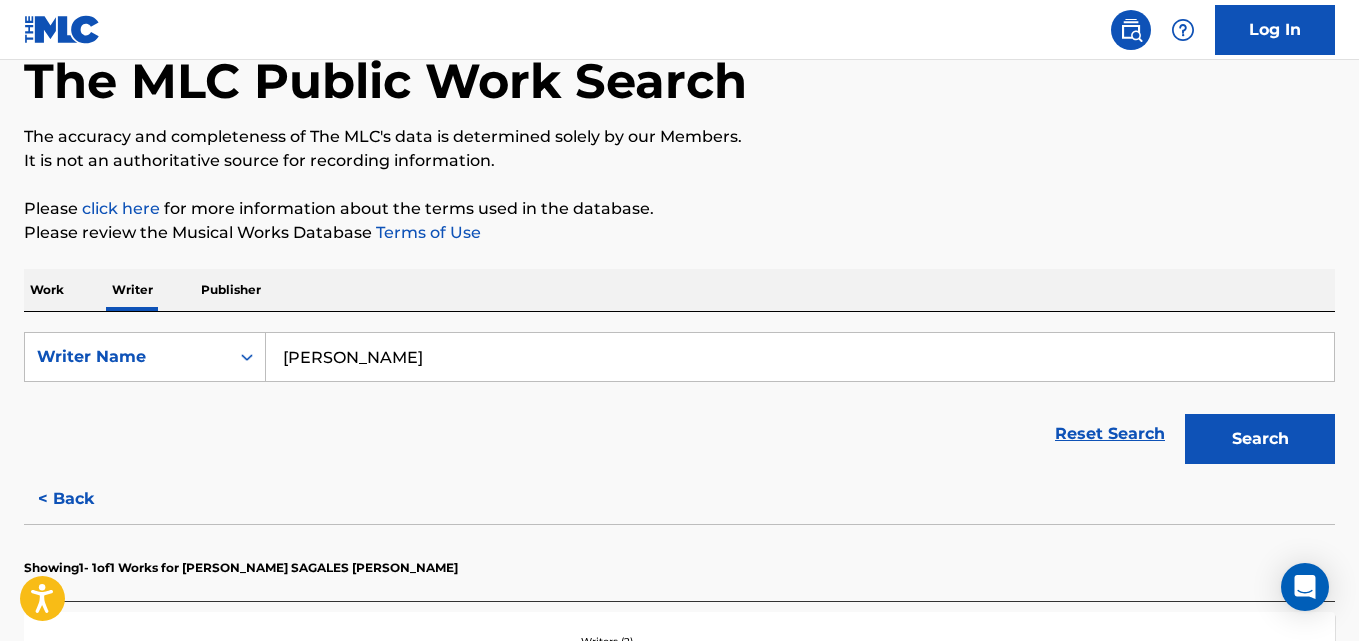 click on "Search" at bounding box center [1260, 439] 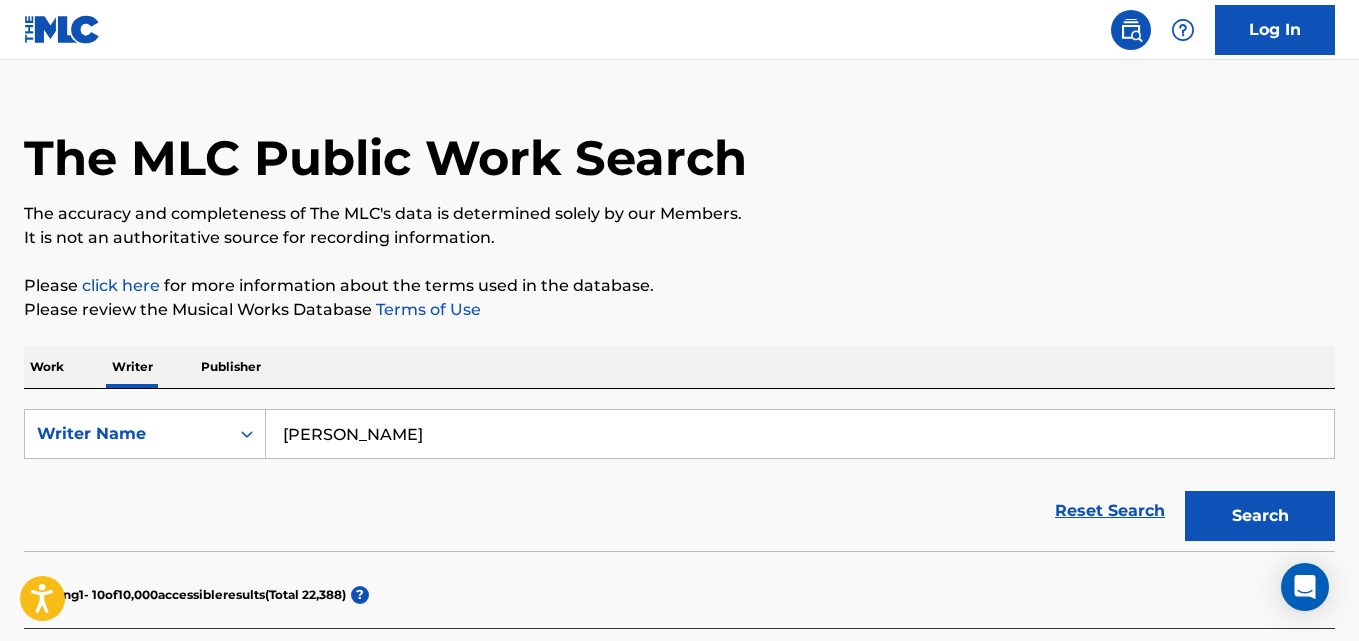 scroll, scrollTop: 0, scrollLeft: 0, axis: both 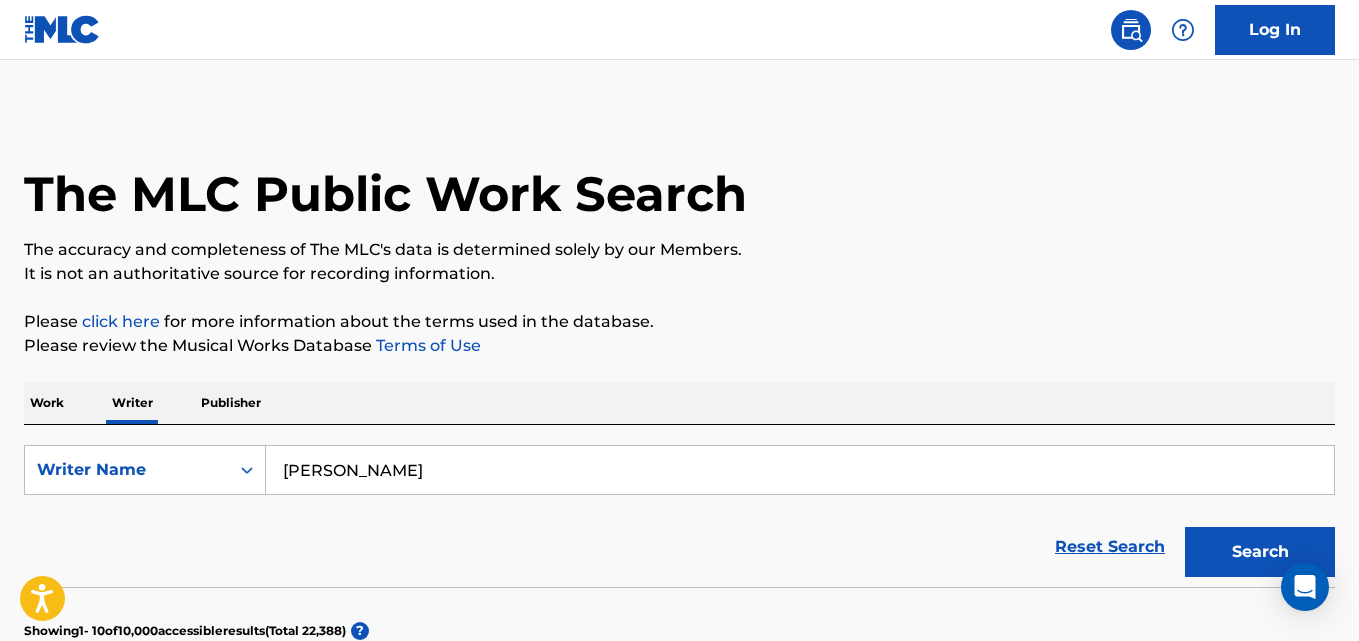 click on "Daja Alexander" at bounding box center [800, 470] 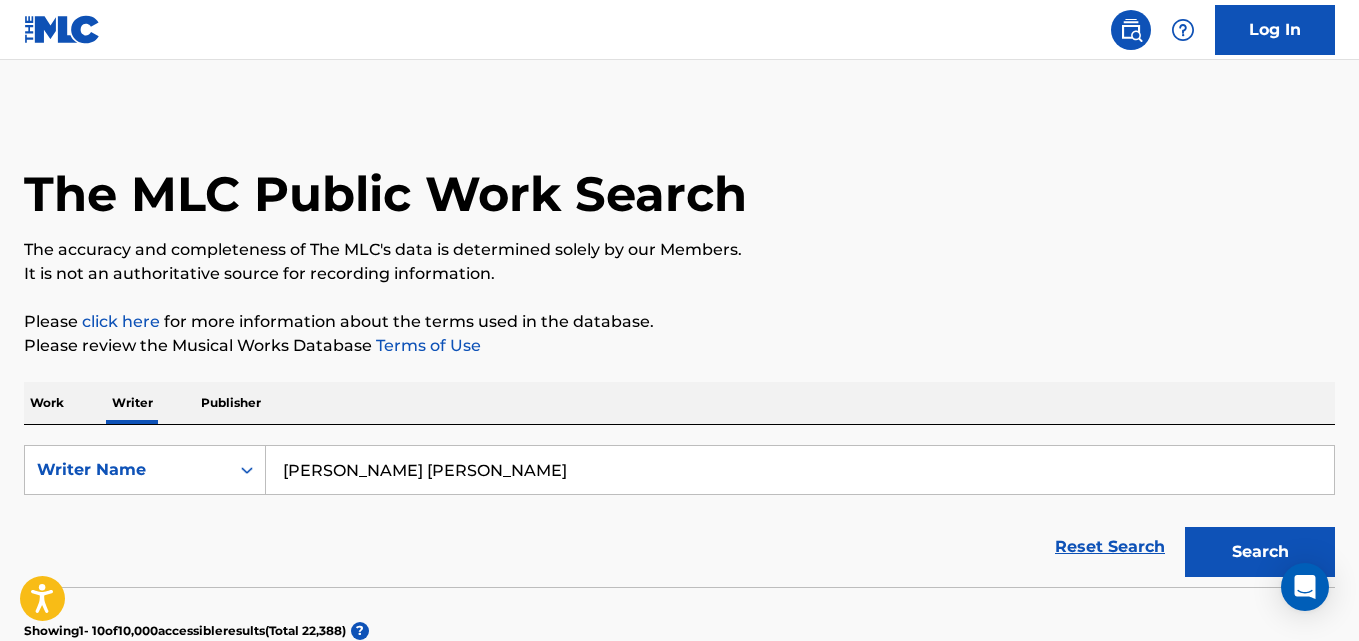 type on "Alexander Daja Monique" 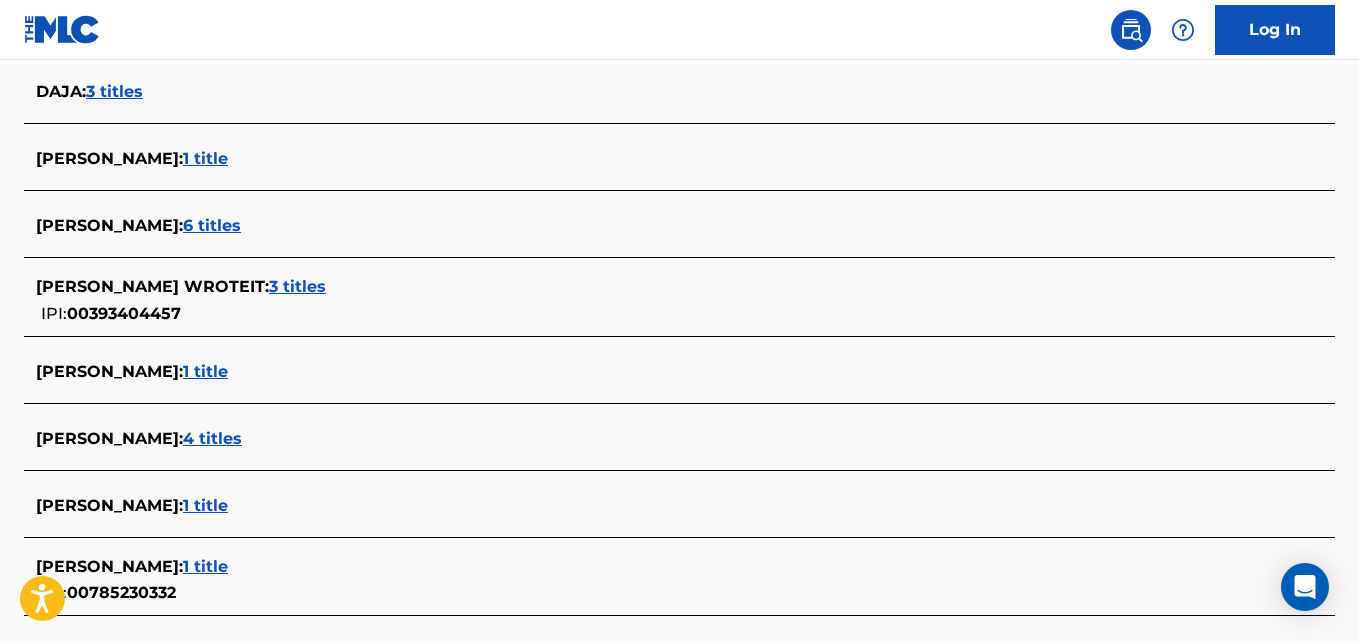 scroll, scrollTop: 674, scrollLeft: 0, axis: vertical 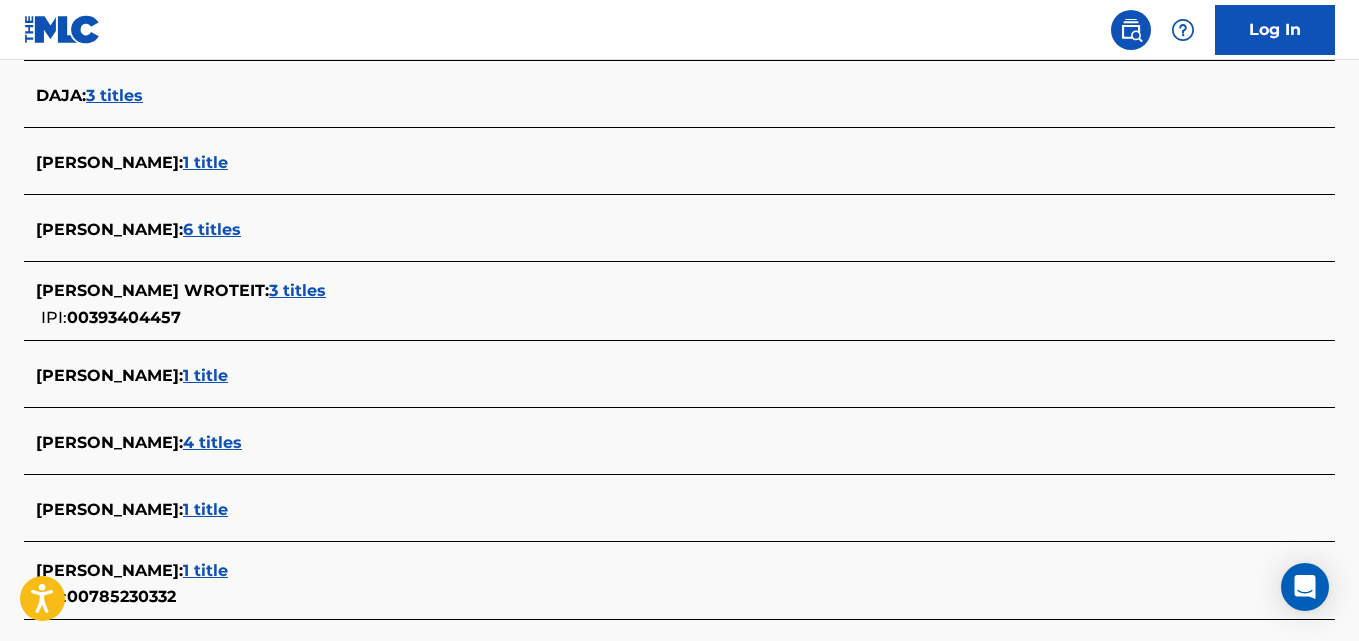click on "6 titles" at bounding box center [212, 229] 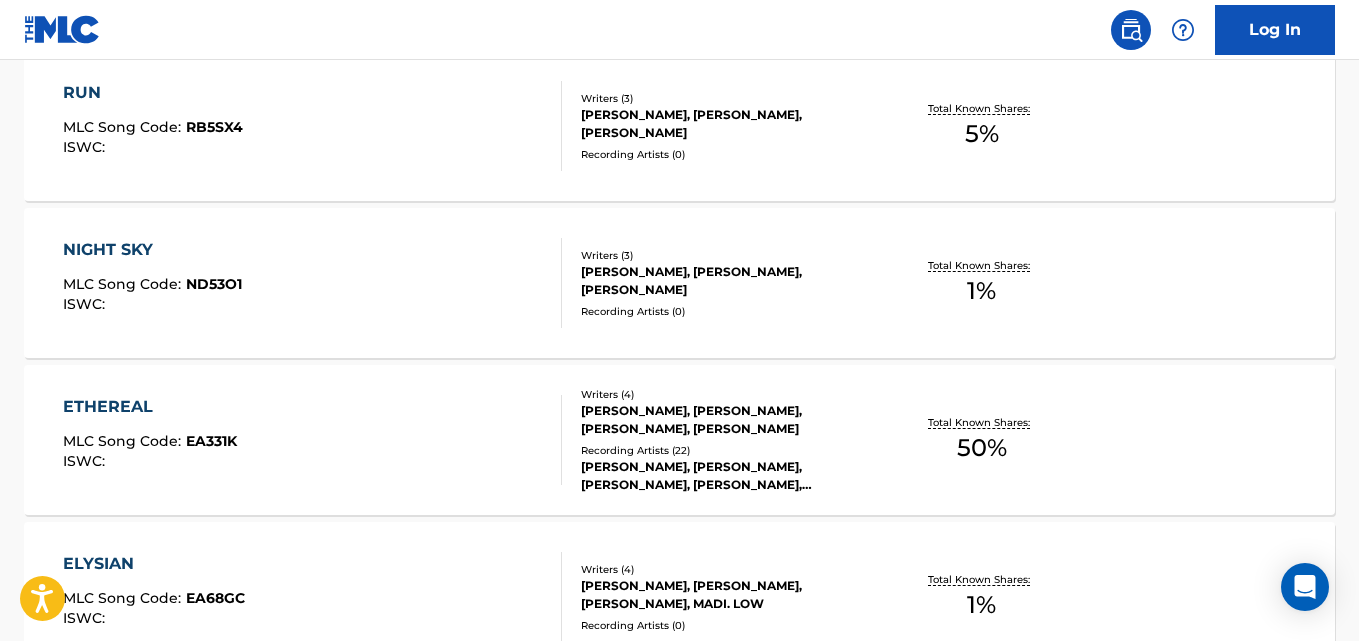 click on "RUN MLC Song Code : RB5SX4 ISWC : Writers ( 3 ) ALEXANDRIA HINES, DAJA ALEXANDER, AKEAL EVANS Recording Artists ( 0 ) Total Known Shares: 5 %" at bounding box center [679, 126] 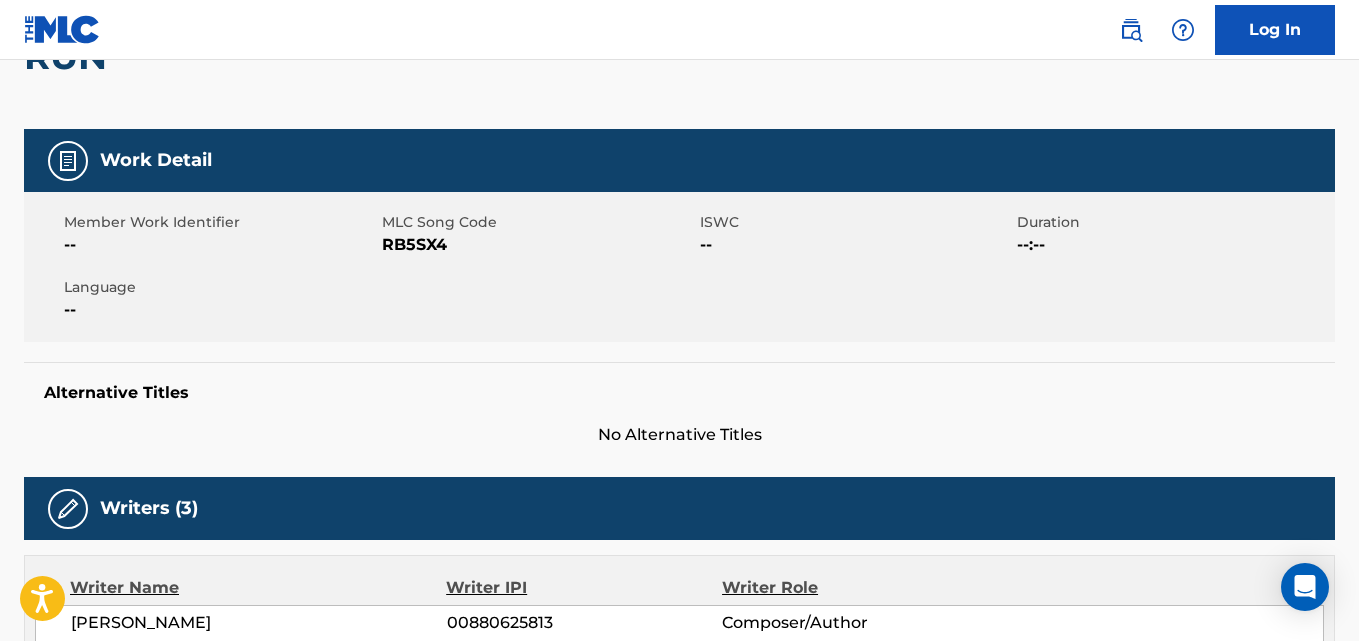 scroll, scrollTop: 0, scrollLeft: 0, axis: both 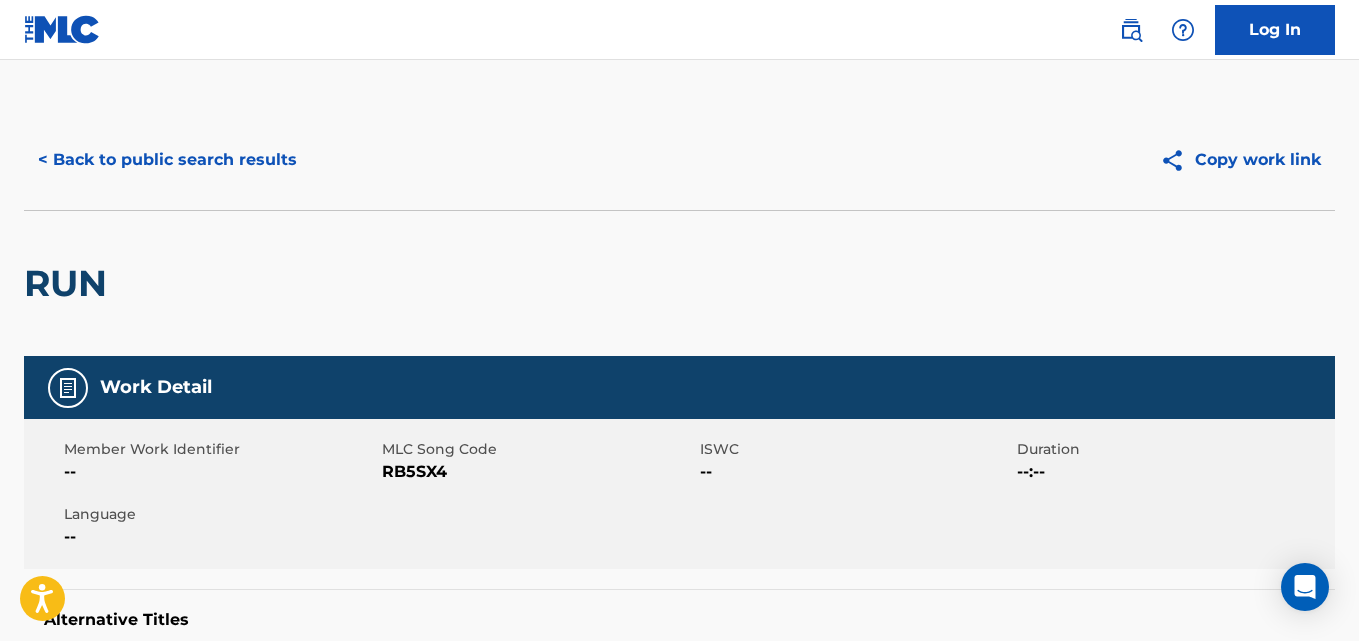 click on "< Back to public search results" at bounding box center [167, 160] 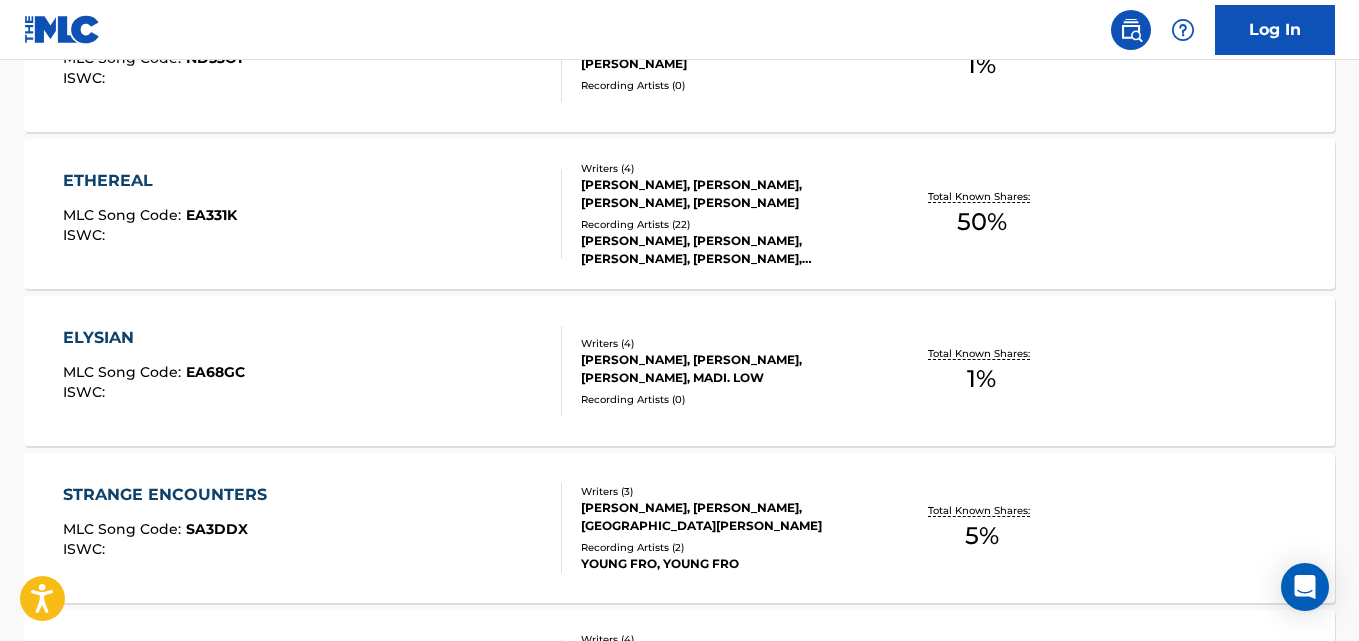 scroll, scrollTop: 905, scrollLeft: 0, axis: vertical 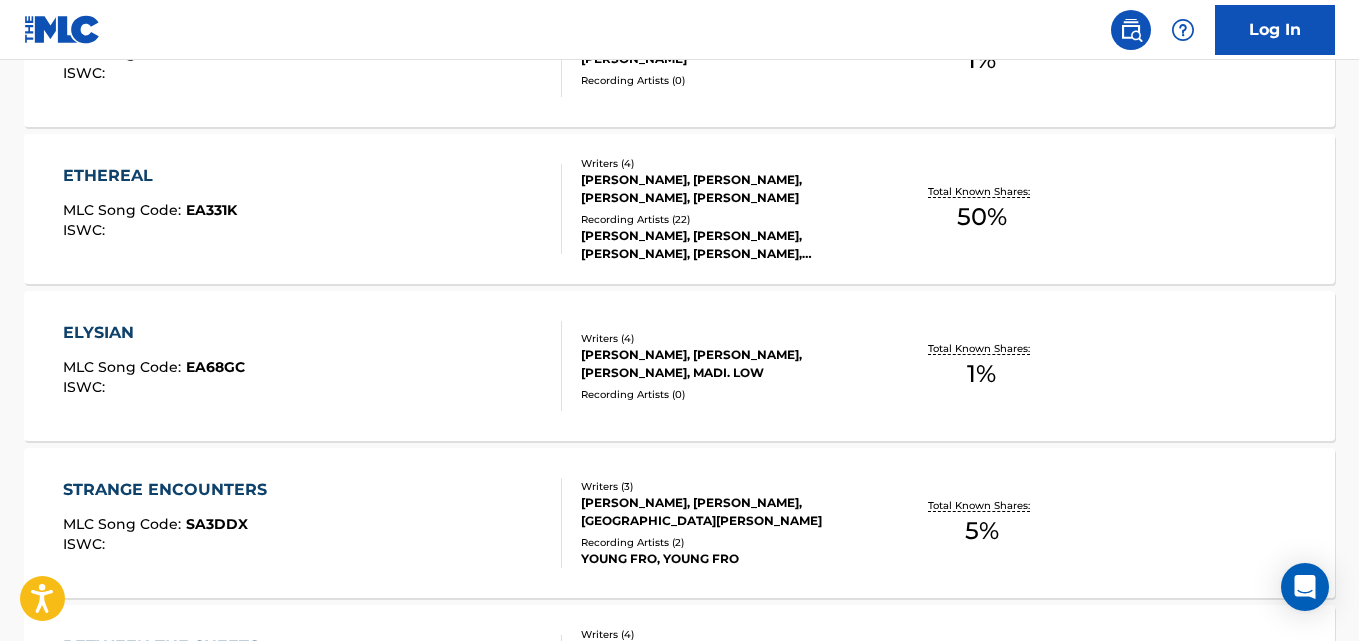 click on "ETHEREAL MLC Song Code : EA331K ISWC : Writers ( 4 ) DAJA ALEXANDER, RYAN ANDERSON, ALEXANDRIA HINES, AKEAL EVANS Recording Artists ( 22 ) ALYX BAYE, MATT STEWART-EVANS, MATT STEWART-EVANS, MATT STEWART-EVANS, MATT STEWART-EVANS Total Known Shares: 50 %" at bounding box center (679, 209) 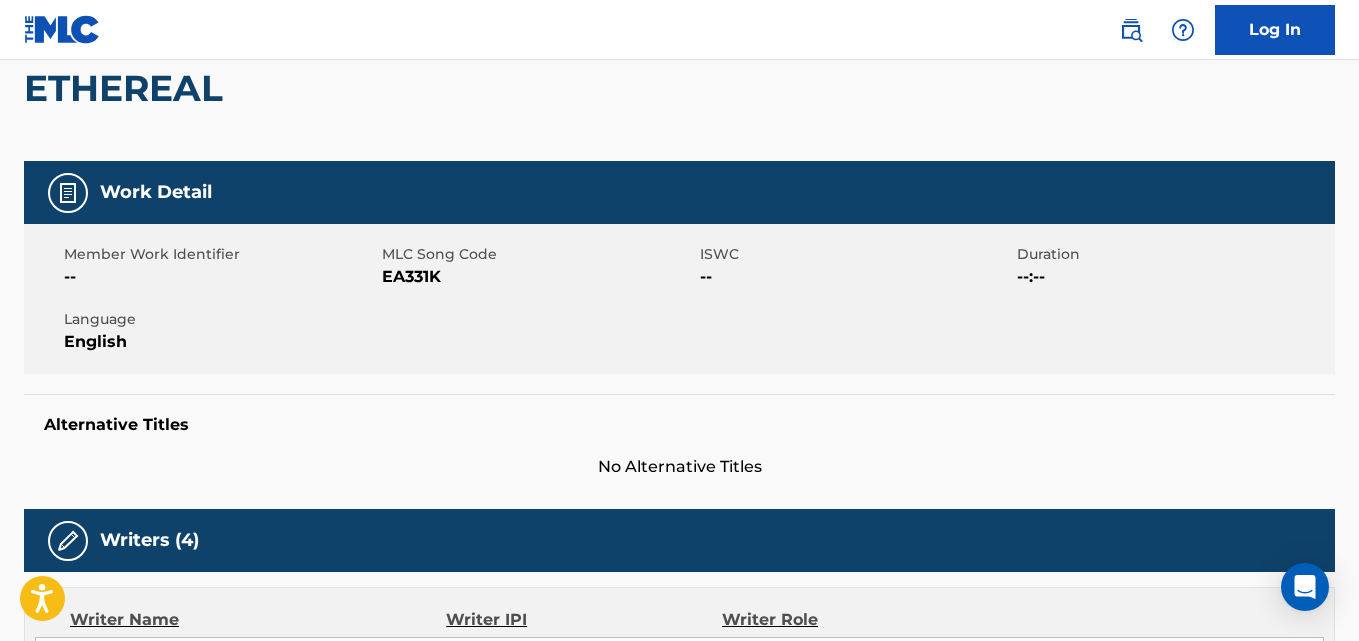 scroll, scrollTop: 0, scrollLeft: 0, axis: both 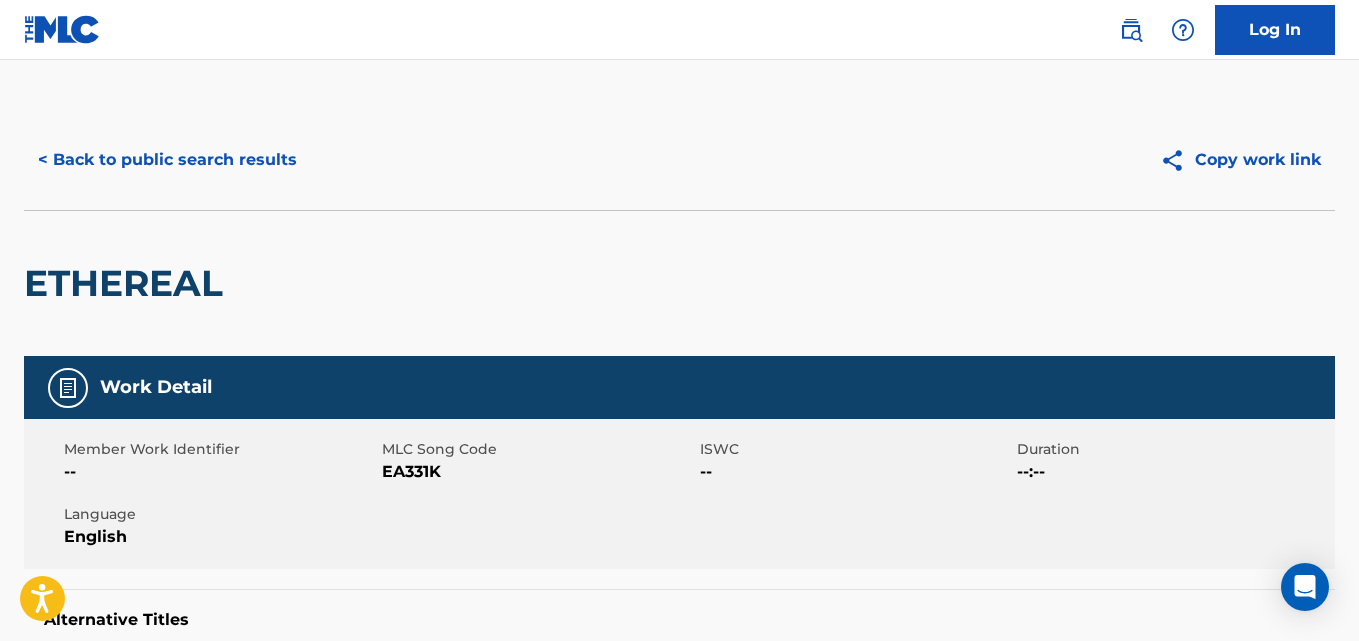click on "< Back to public search results" at bounding box center [167, 160] 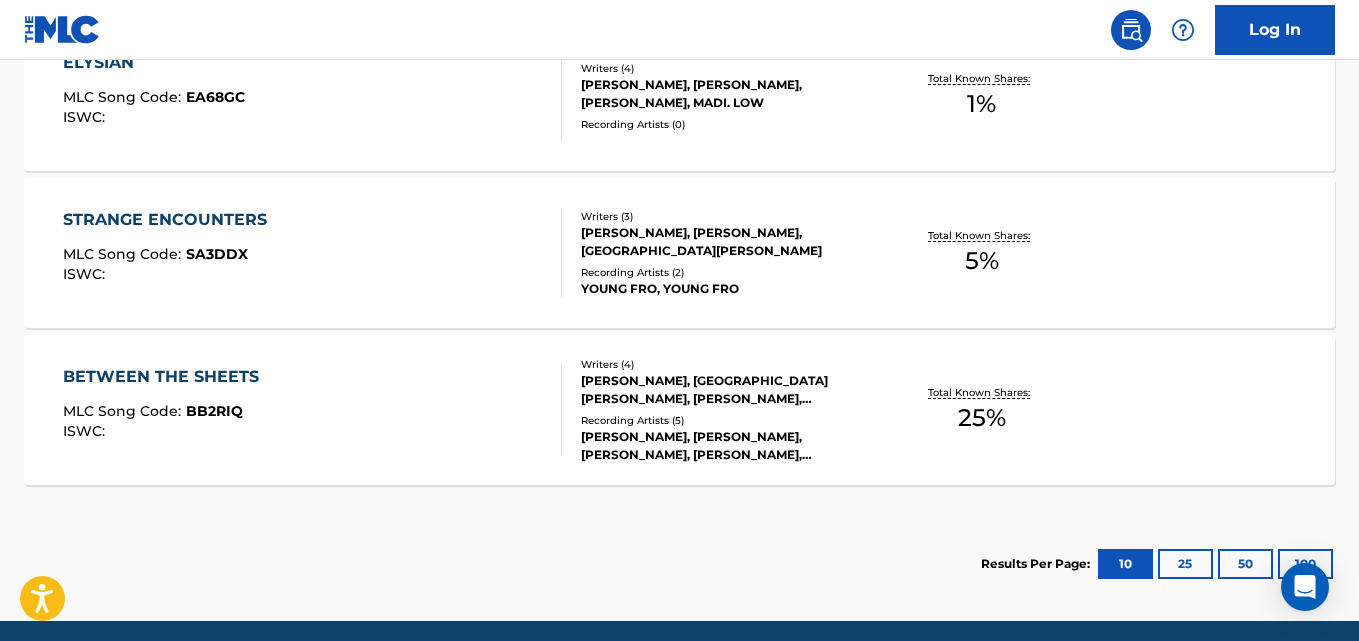 scroll, scrollTop: 1177, scrollLeft: 0, axis: vertical 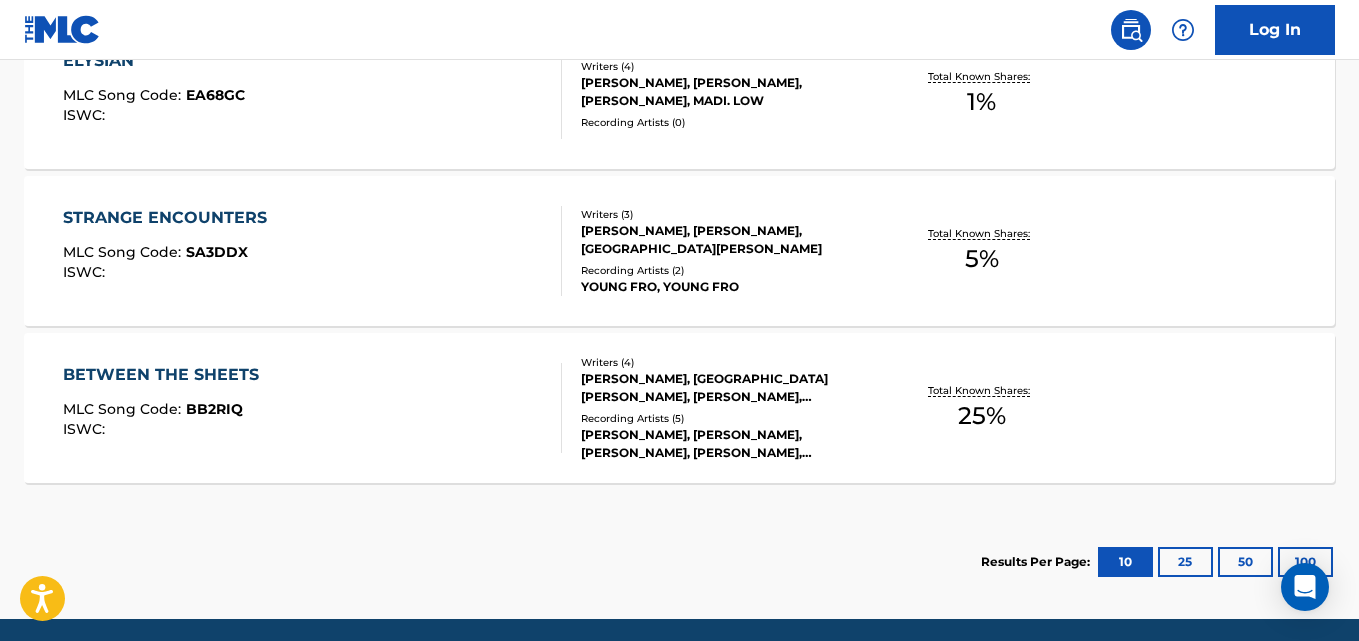 click on "BETWEEN THE SHEETS MLC Song Code : BB2RIQ ISWC : Writers ( 4 ) RYAN ANDERSON, ALEXANDRIA HINES, DAJA ALEXANDER, AKEAL EVANS Recording Artists ( 5 ) ALYX BAYE, ALYX BAYE, ALYX BAYE, ALYX BAYE, ALYX BAYE Total Known Shares: 25 %" at bounding box center [679, 408] 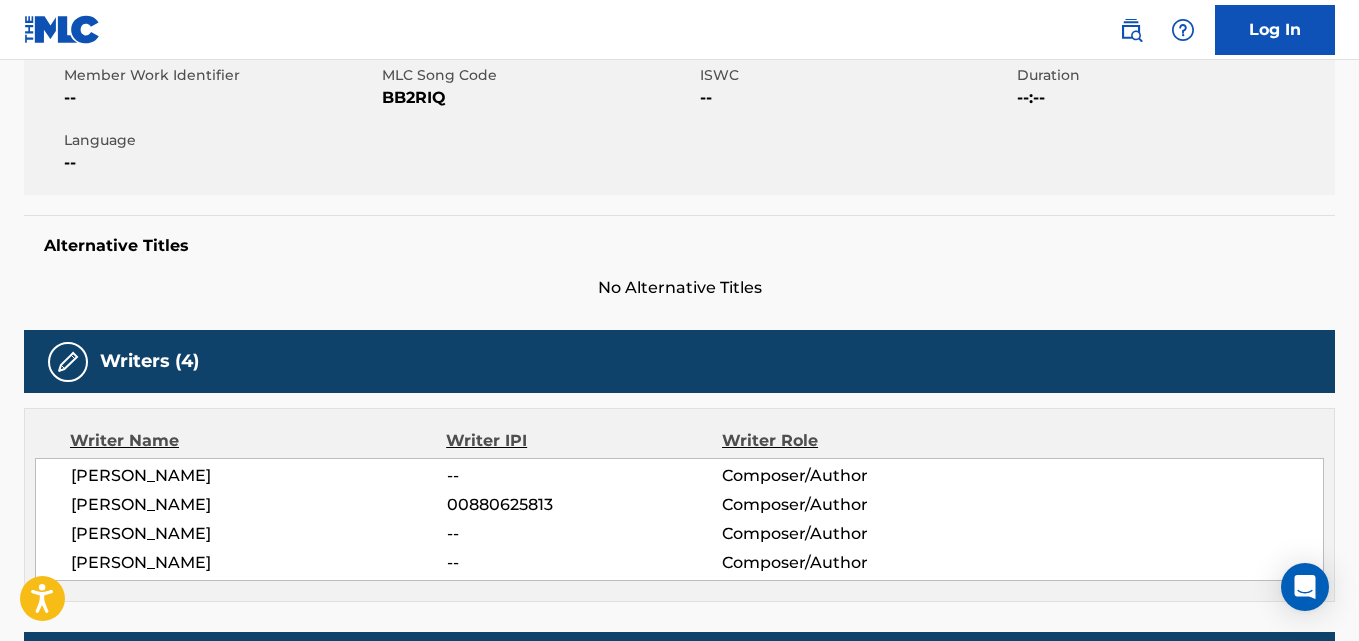 scroll, scrollTop: 0, scrollLeft: 0, axis: both 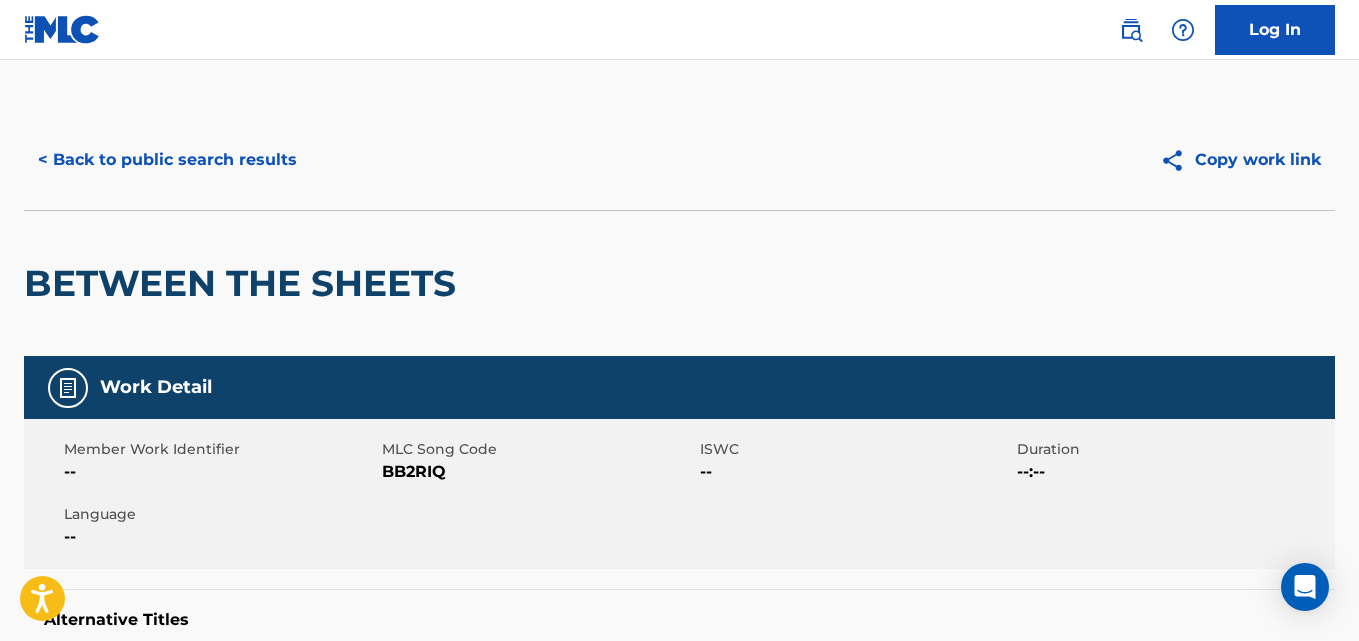 click on "< Back to public search results" at bounding box center [167, 160] 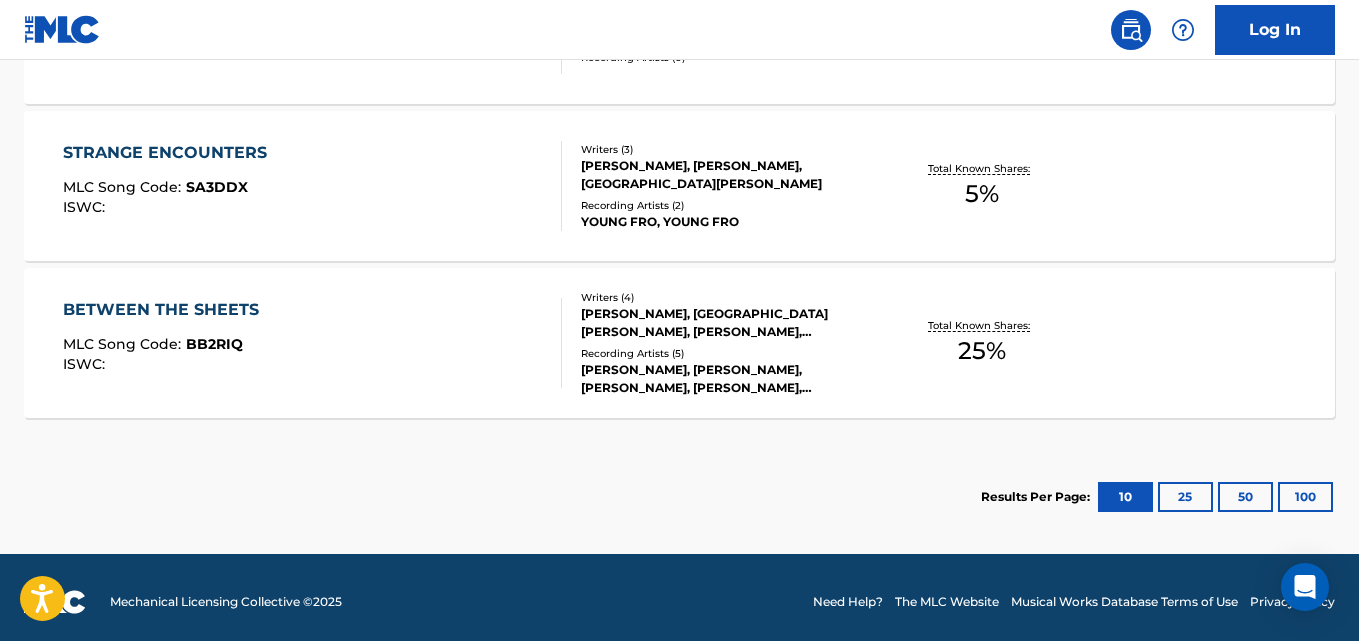 scroll, scrollTop: 1247, scrollLeft: 0, axis: vertical 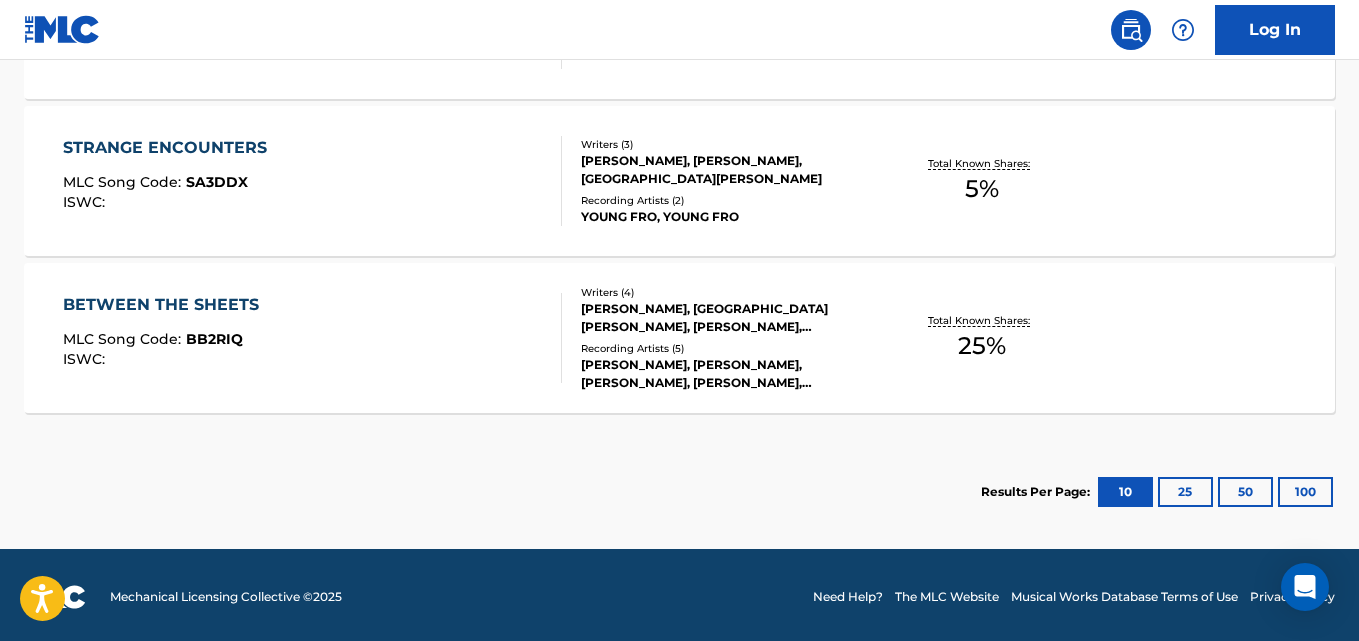 click on "STRANGE ENCOUNTERS MLC Song Code : SA3DDX ISWC : Writers ( 3 ) DAJA ALEXANDER, RYAN ANDERSON, ALEXANDRIA HINES Recording Artists ( 2 ) YOUNG FRO, YOUNG FRO Total Known Shares: 5 %" at bounding box center (679, 181) 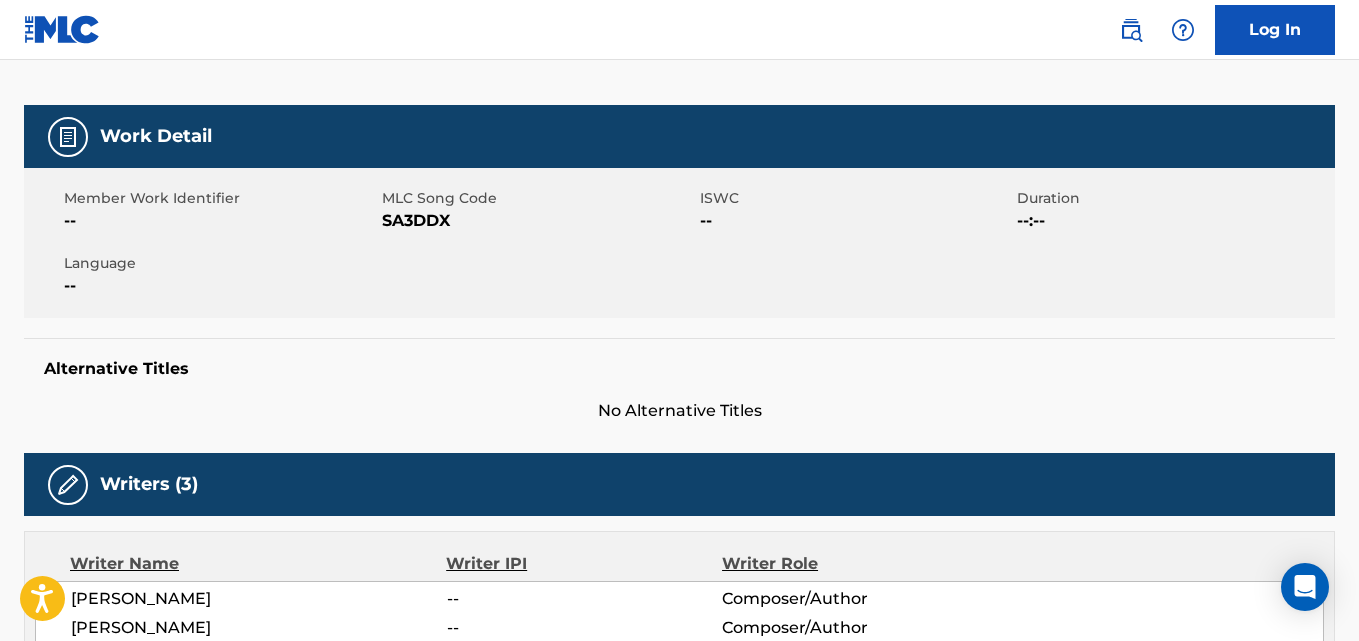 scroll, scrollTop: 0, scrollLeft: 0, axis: both 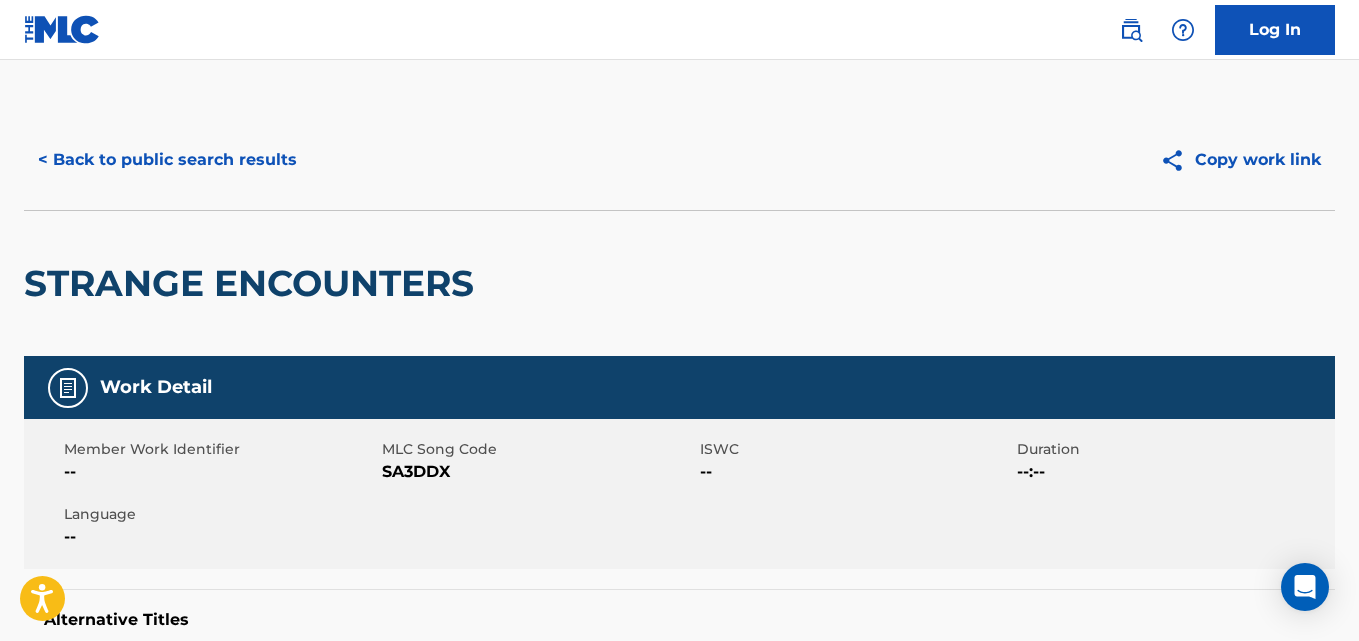 click on "< Back to public search results" at bounding box center [167, 160] 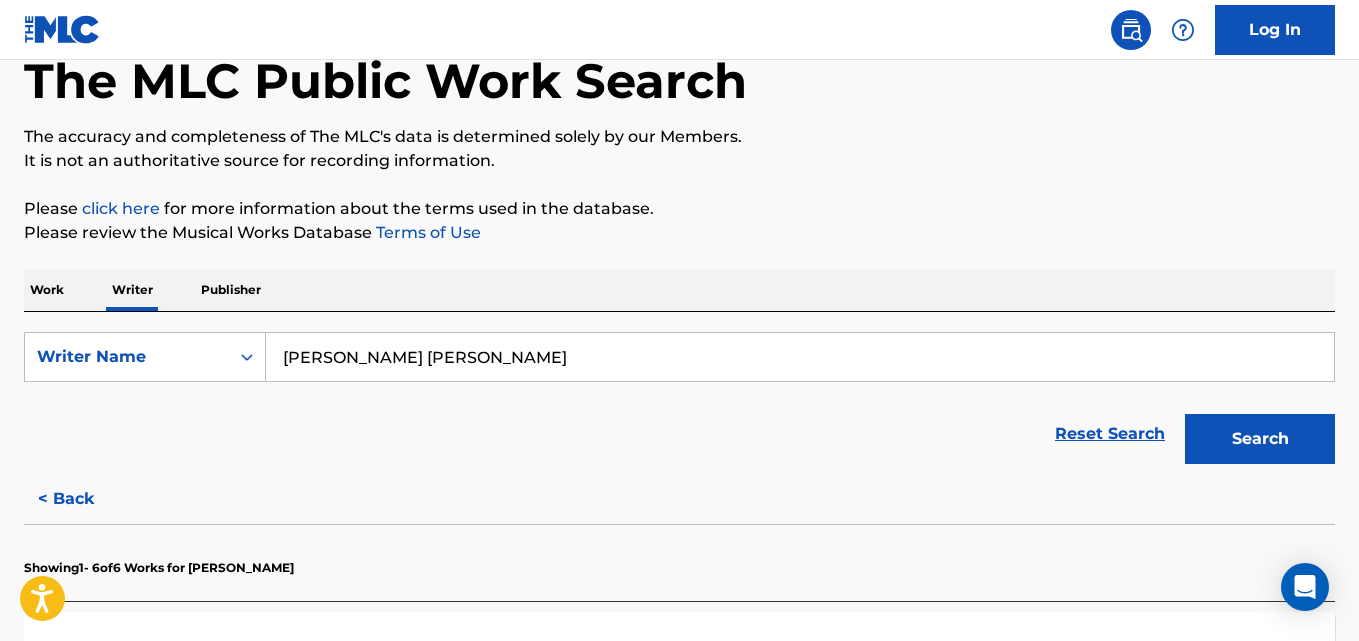 click on "< Back" at bounding box center [84, 499] 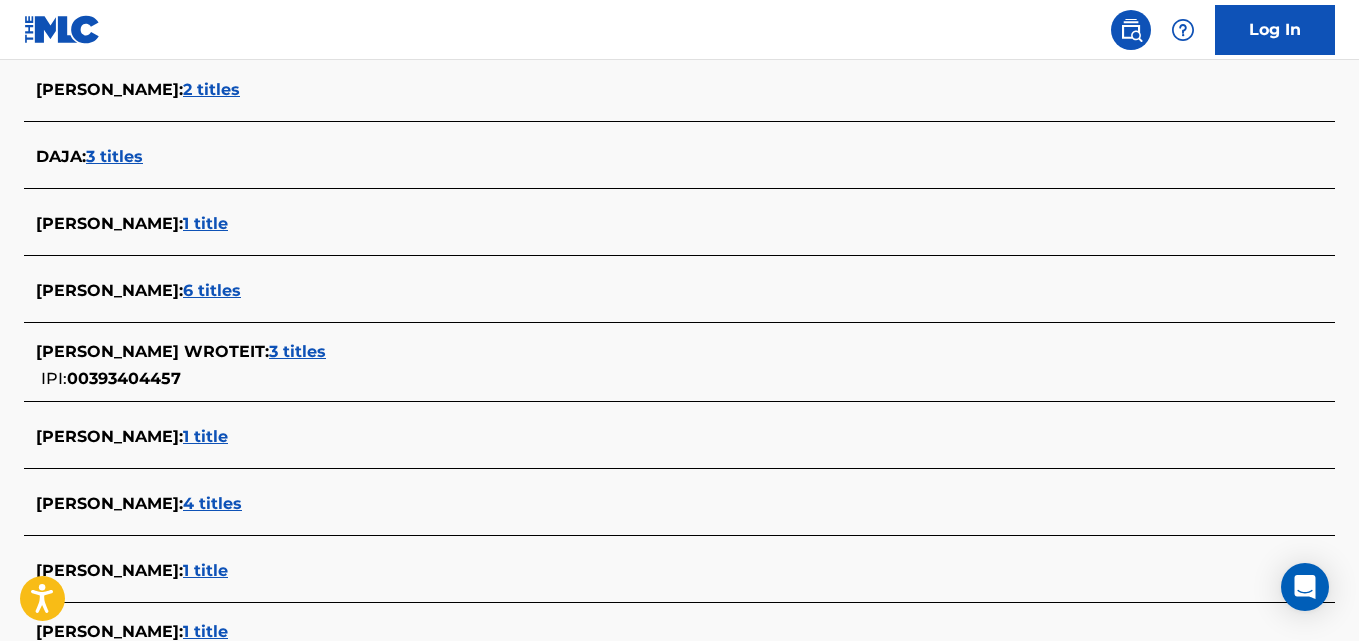 scroll, scrollTop: 616, scrollLeft: 0, axis: vertical 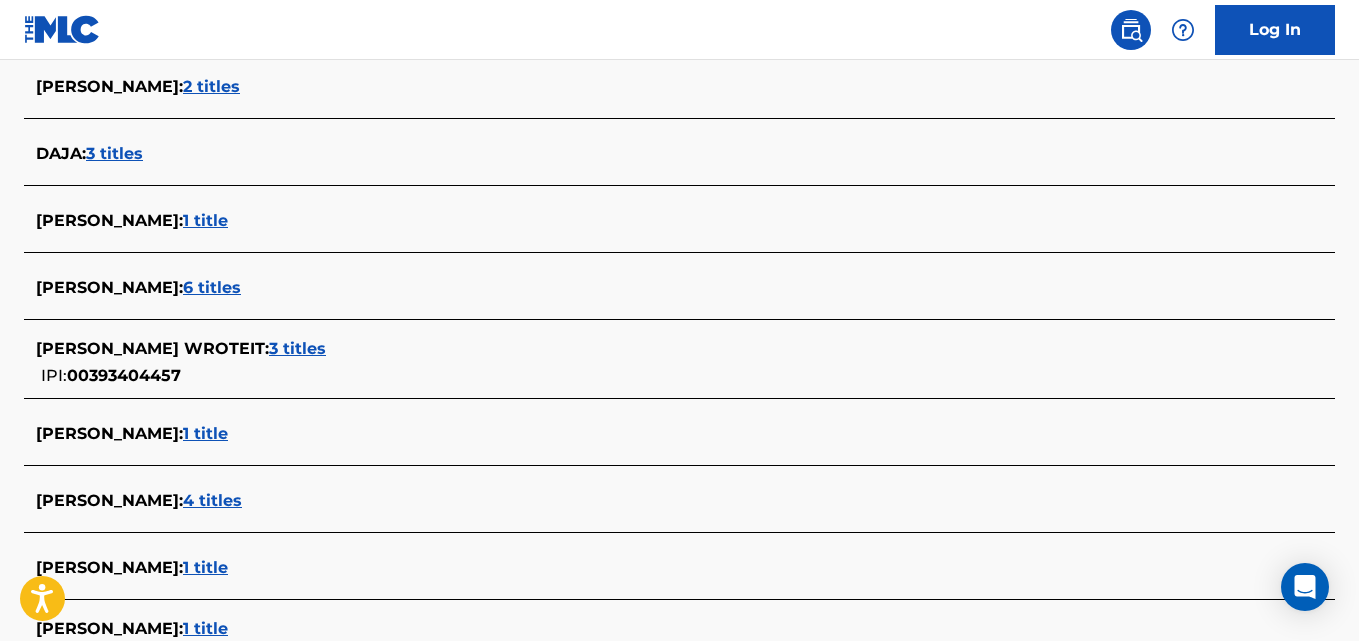 click on "1 title" at bounding box center [205, 220] 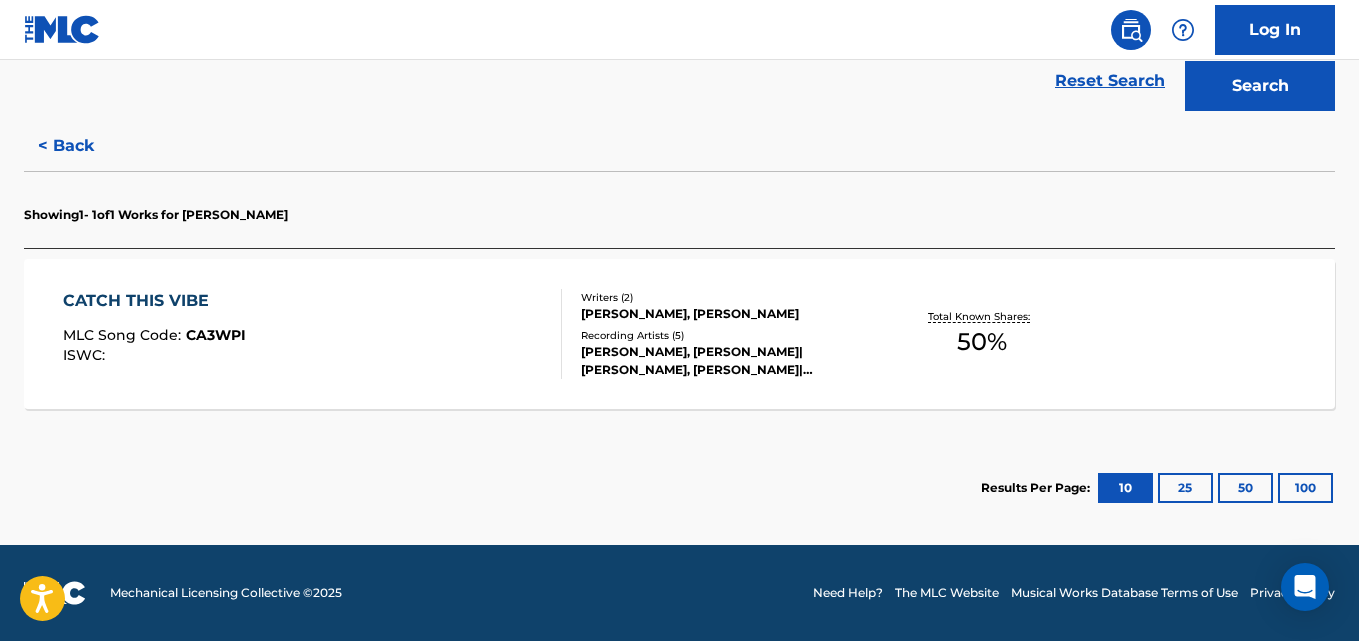 scroll, scrollTop: 466, scrollLeft: 0, axis: vertical 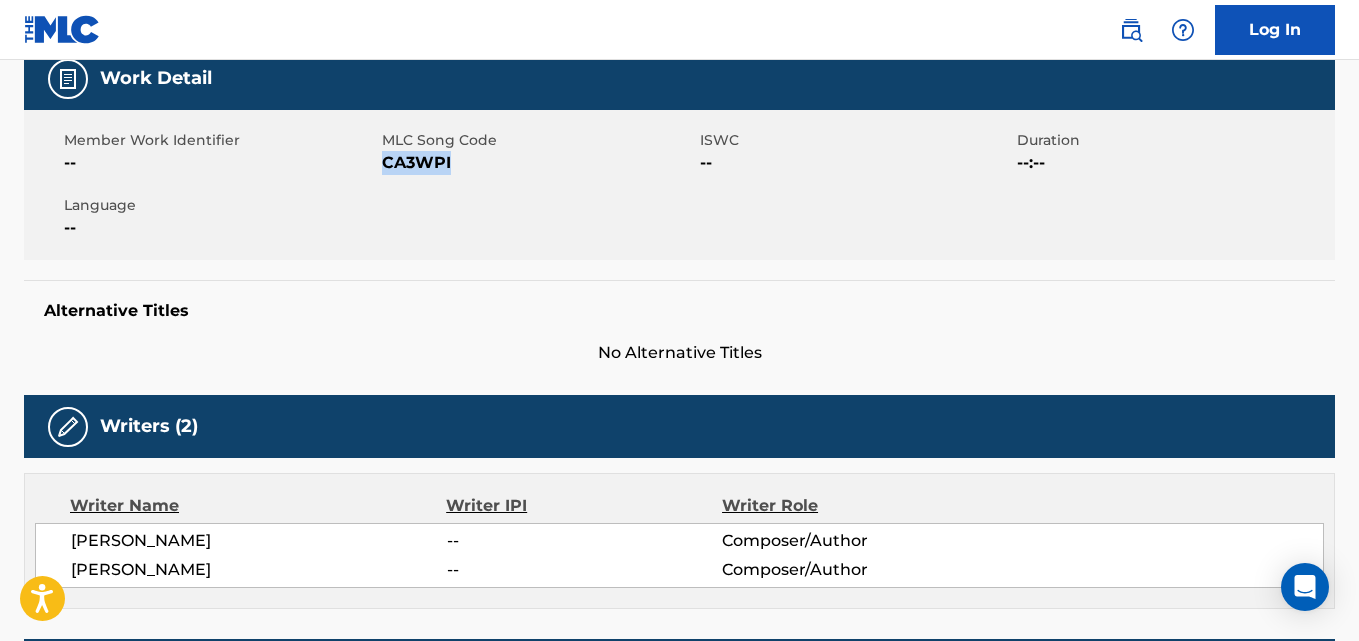 drag, startPoint x: 467, startPoint y: 169, endPoint x: 381, endPoint y: 167, distance: 86.023254 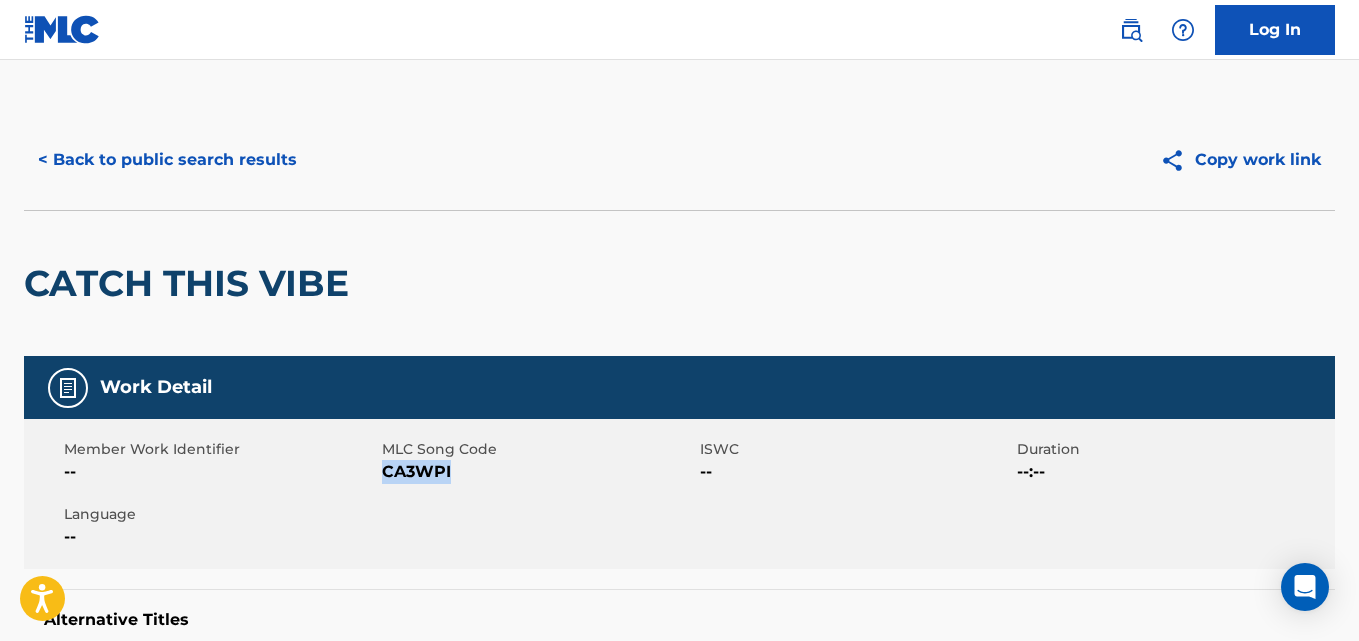click on "< Back to public search results" at bounding box center (167, 160) 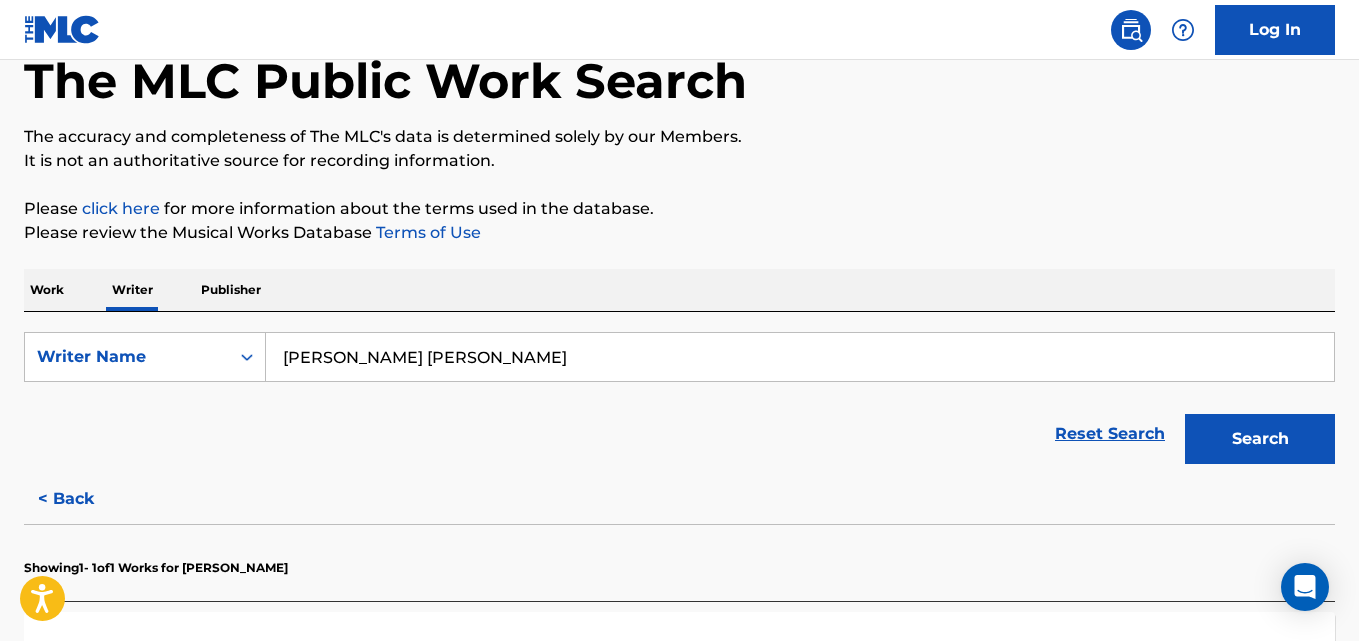 click on "Alexander Daja Monique" at bounding box center (800, 357) 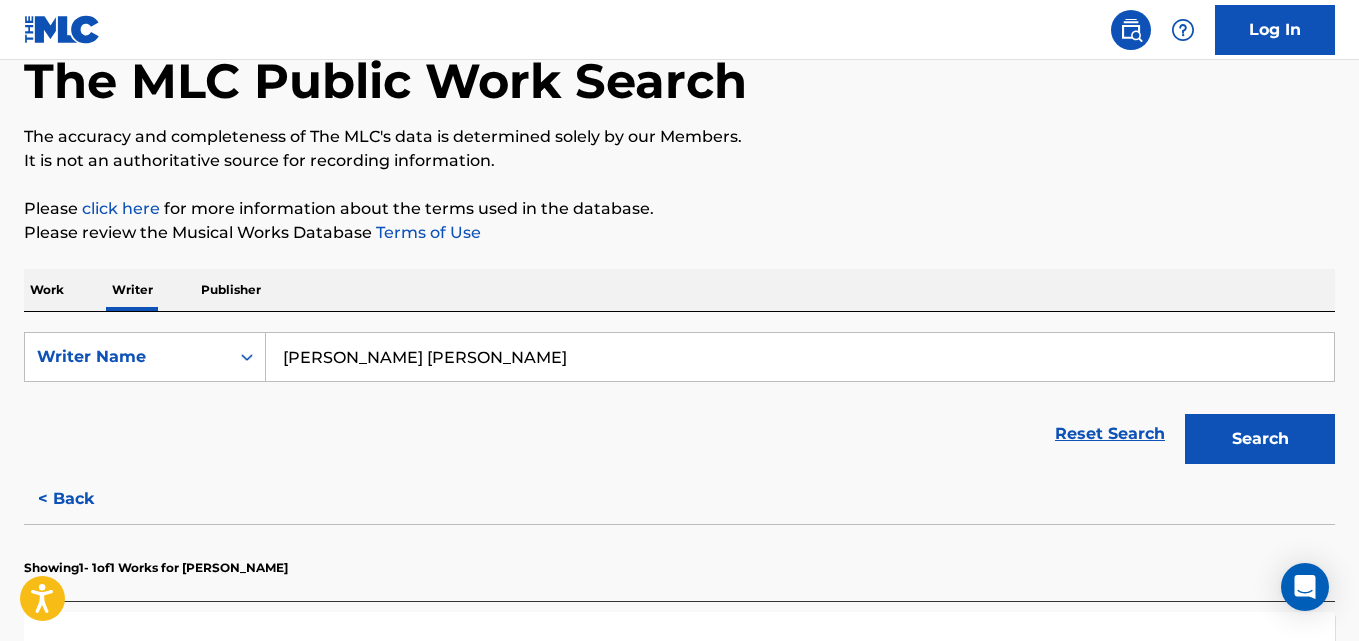 paste on "Sha’Rone Chavez Scott" 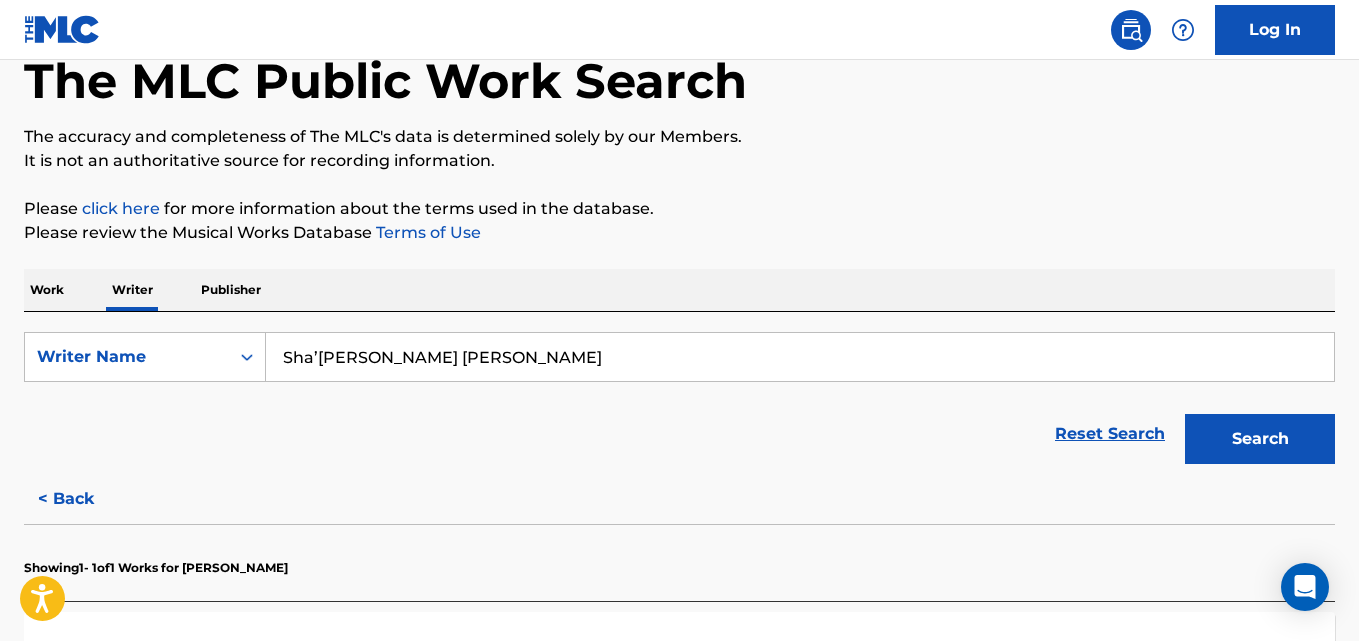 type on "Sha’Rone Chavez Scott" 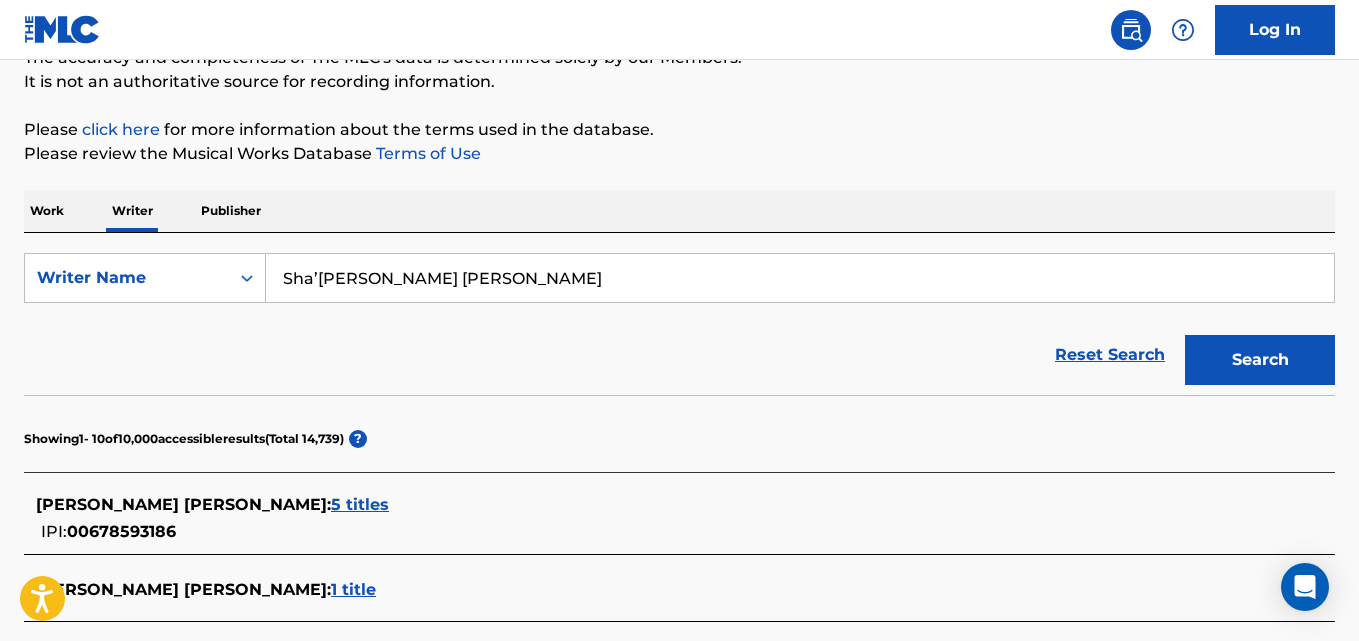scroll, scrollTop: 185, scrollLeft: 0, axis: vertical 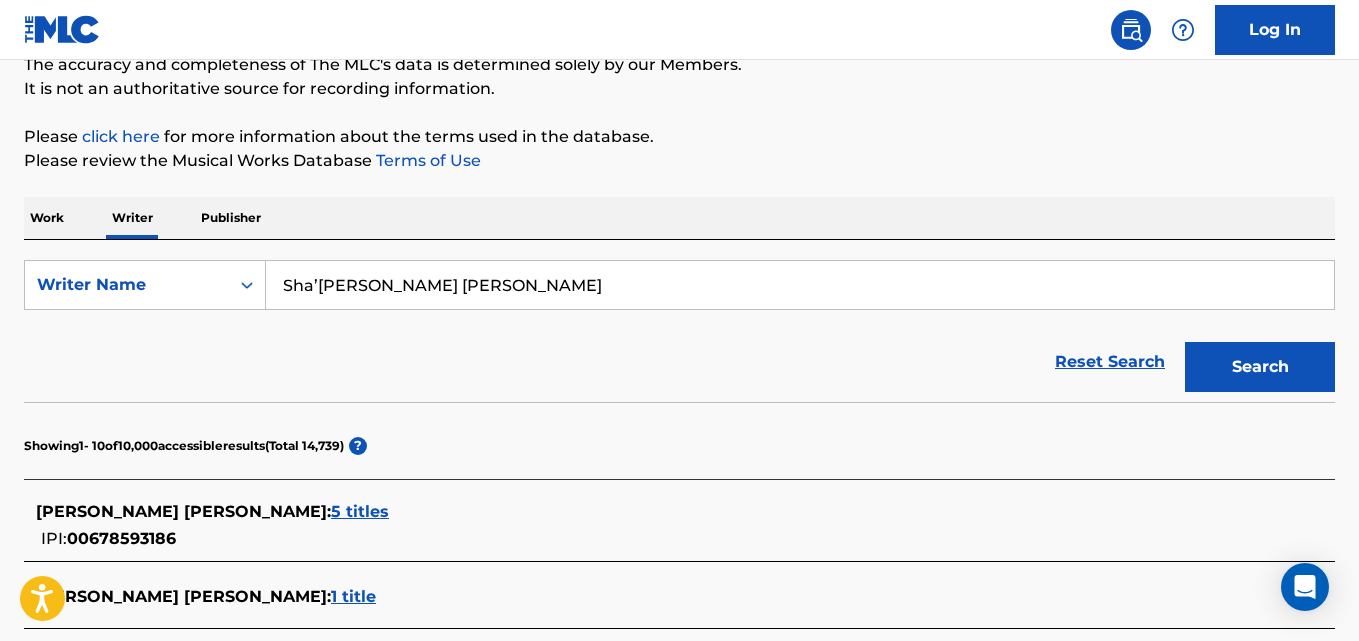 click on "SHARONE CHAVEZ SCOTT :  5 titles" at bounding box center (653, 512) 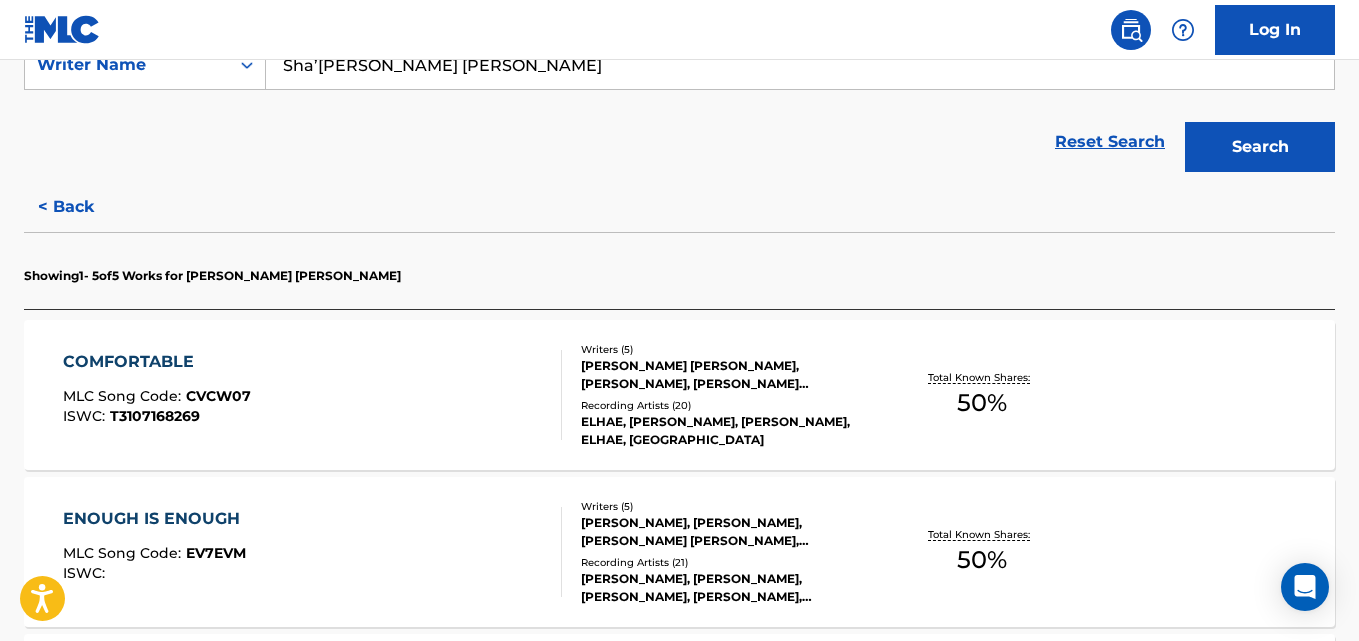 scroll, scrollTop: 424, scrollLeft: 0, axis: vertical 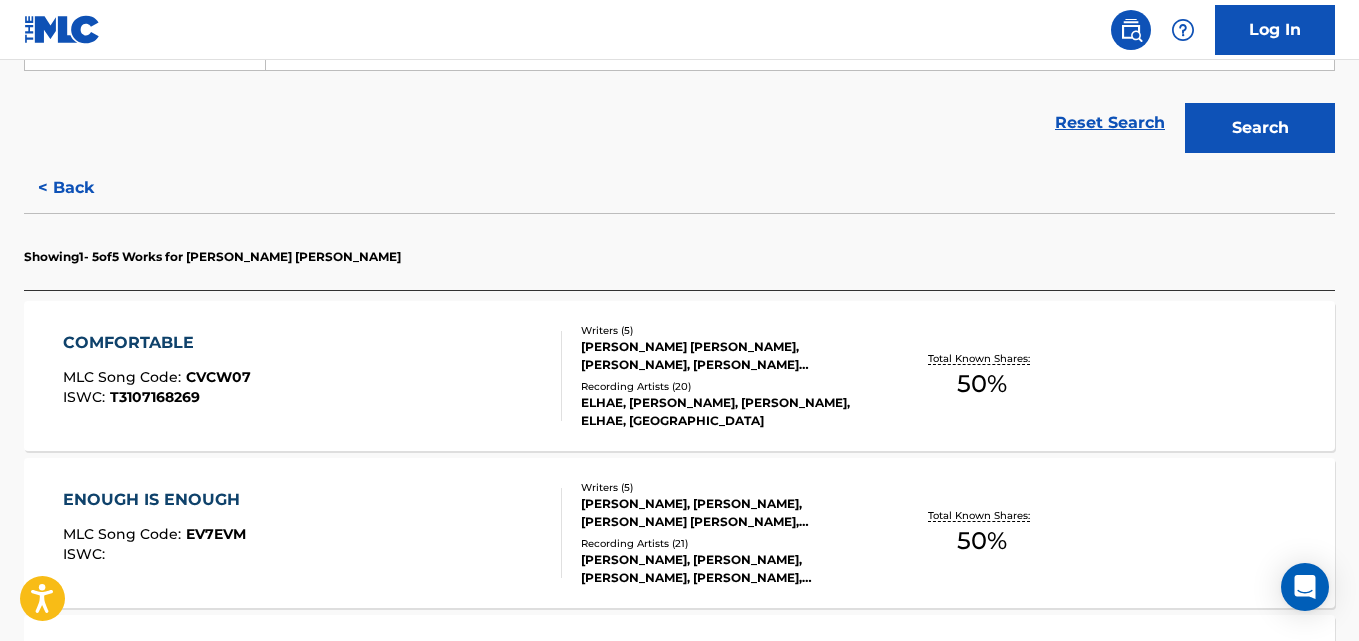 click on "50 %" at bounding box center [982, 384] 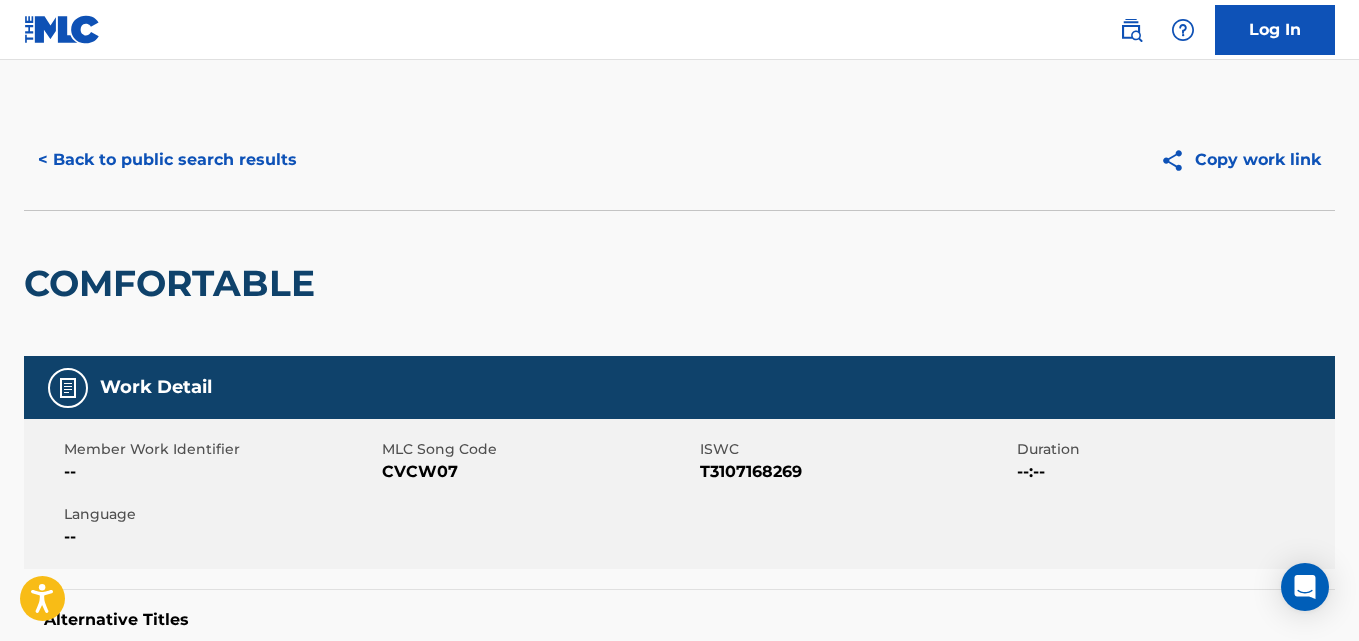 click on "Work Detail" at bounding box center (679, 387) 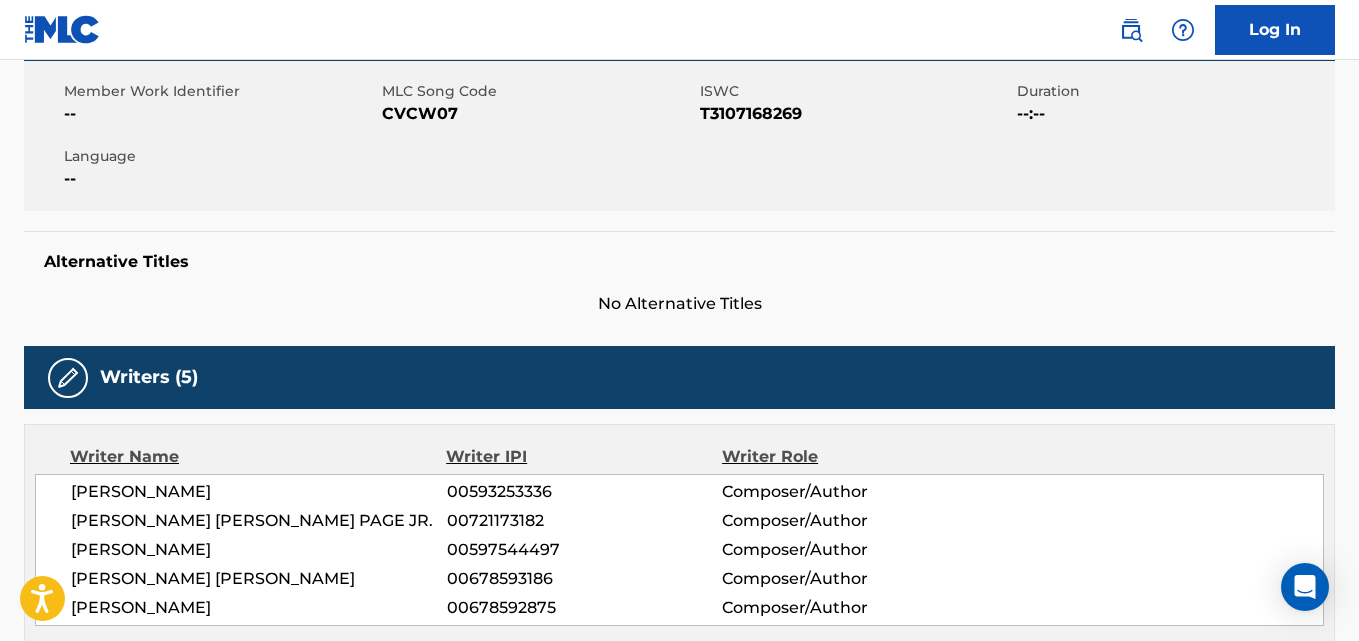 scroll, scrollTop: 0, scrollLeft: 0, axis: both 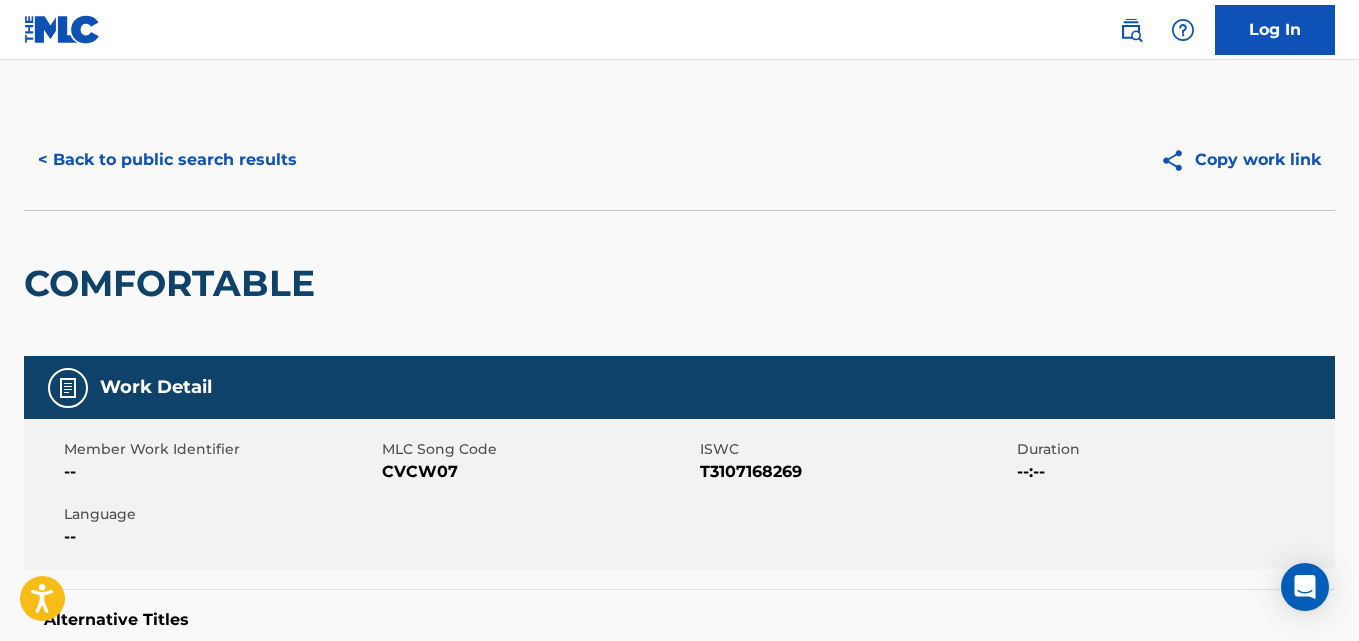 click on "< Back to public search results" at bounding box center [167, 160] 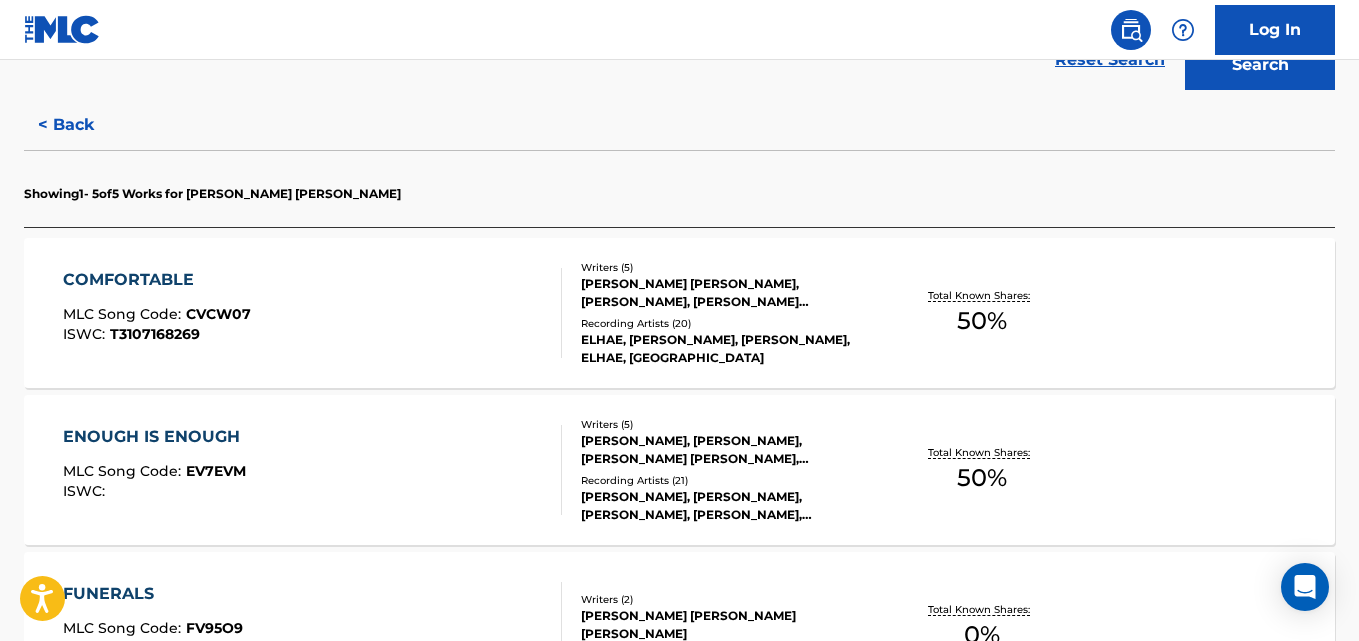 scroll, scrollTop: 491, scrollLeft: 0, axis: vertical 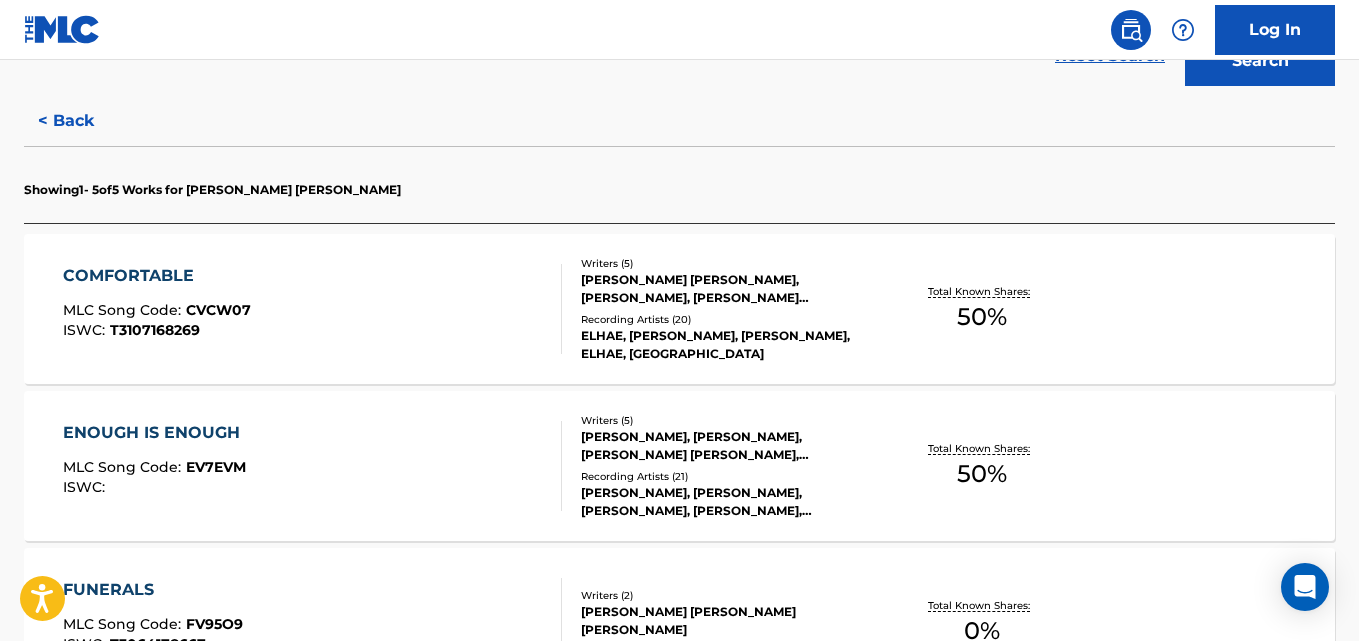 click on "50 %" at bounding box center (982, 474) 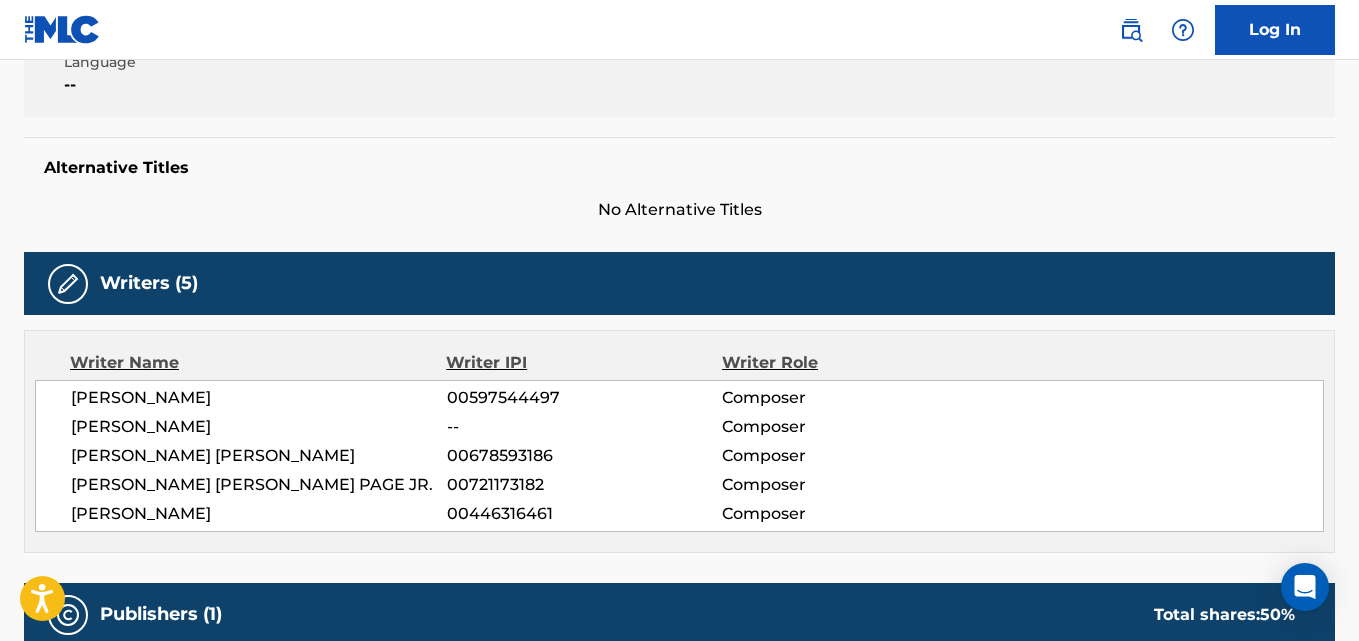 scroll, scrollTop: 0, scrollLeft: 0, axis: both 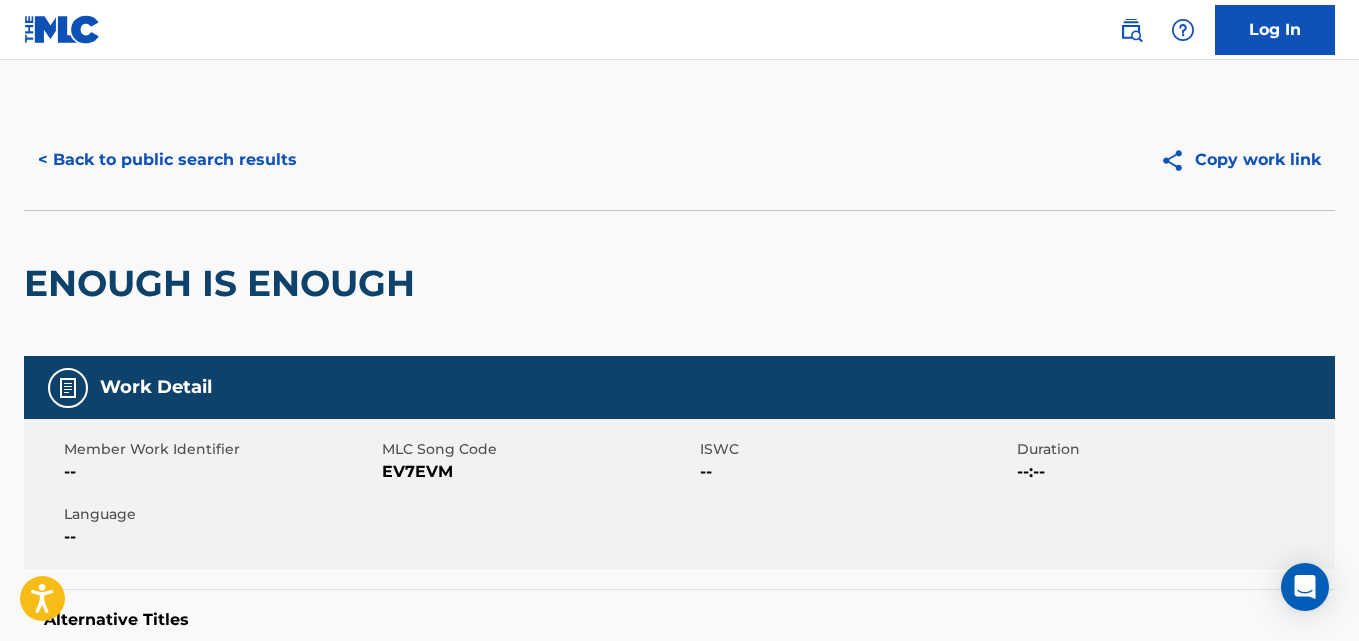 click on "< Back to public search results" at bounding box center (167, 160) 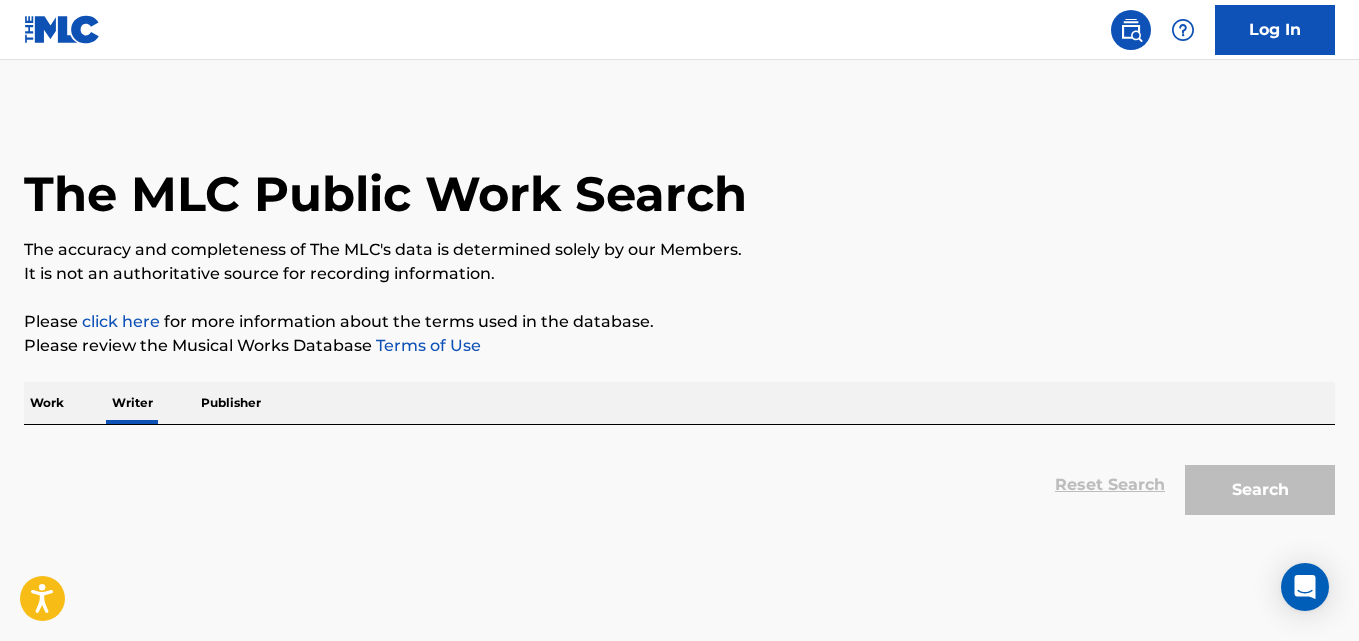 scroll, scrollTop: 113, scrollLeft: 0, axis: vertical 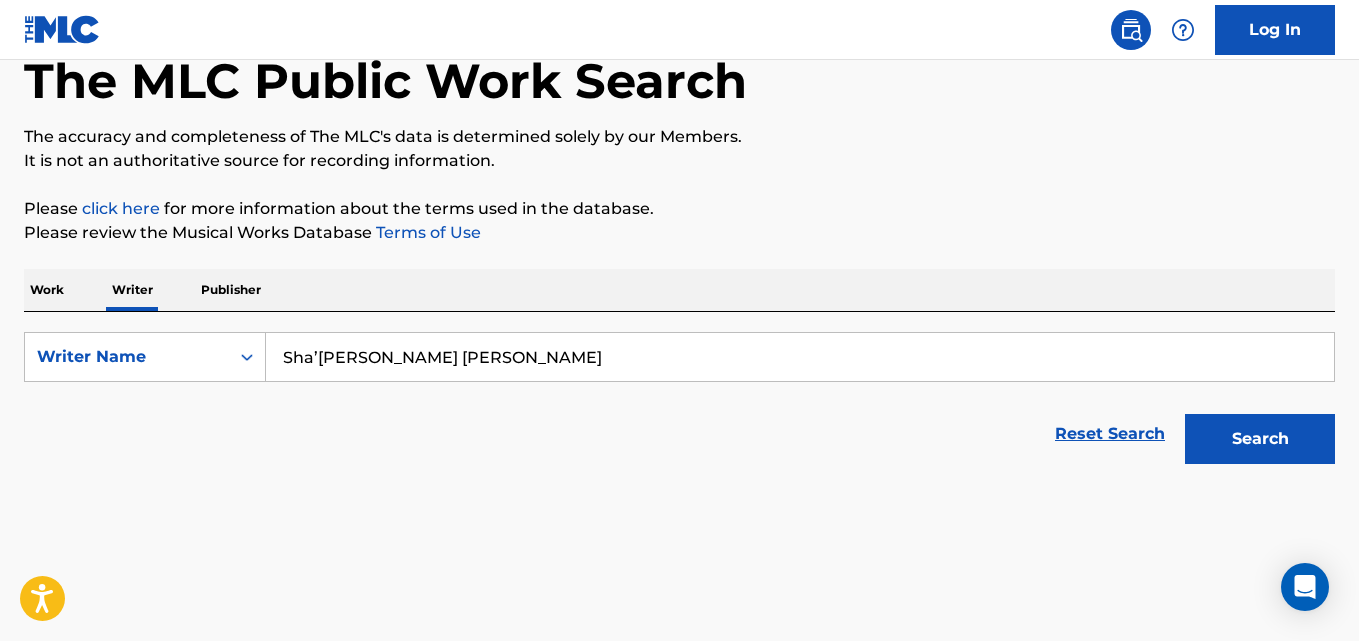 click on "Sha’Rone Chavez Scott" at bounding box center (800, 357) 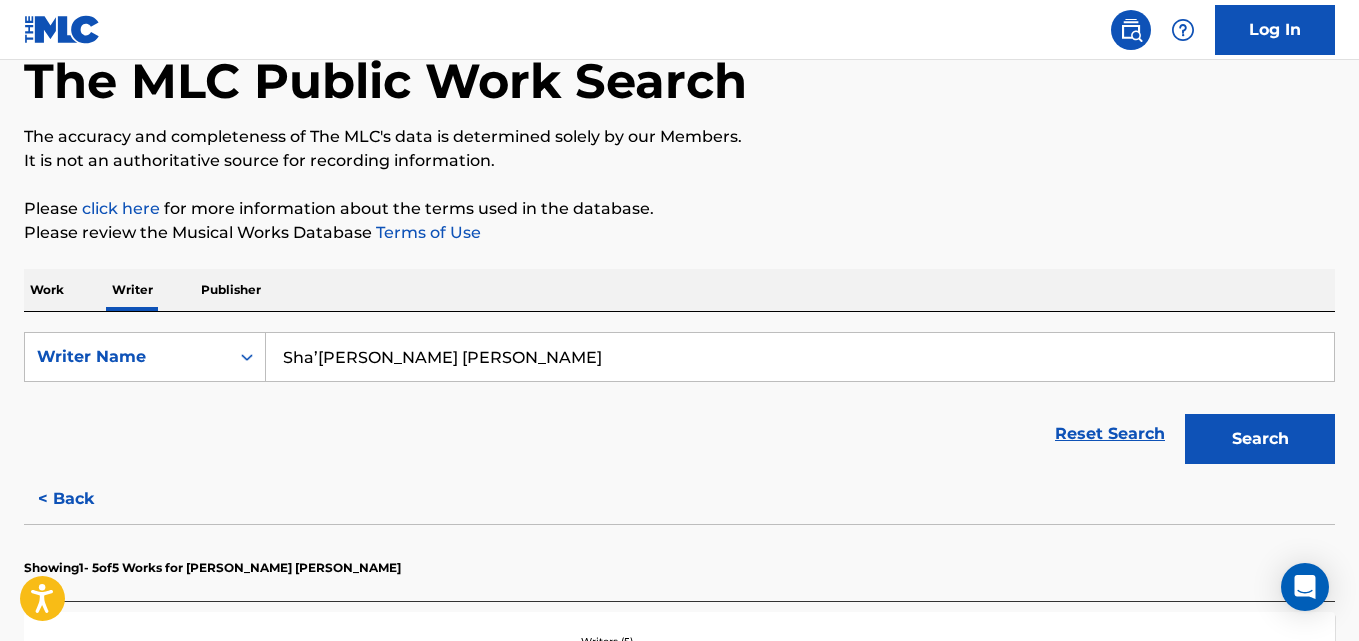 paste on "olomzi Thandubuntu Phenduka" 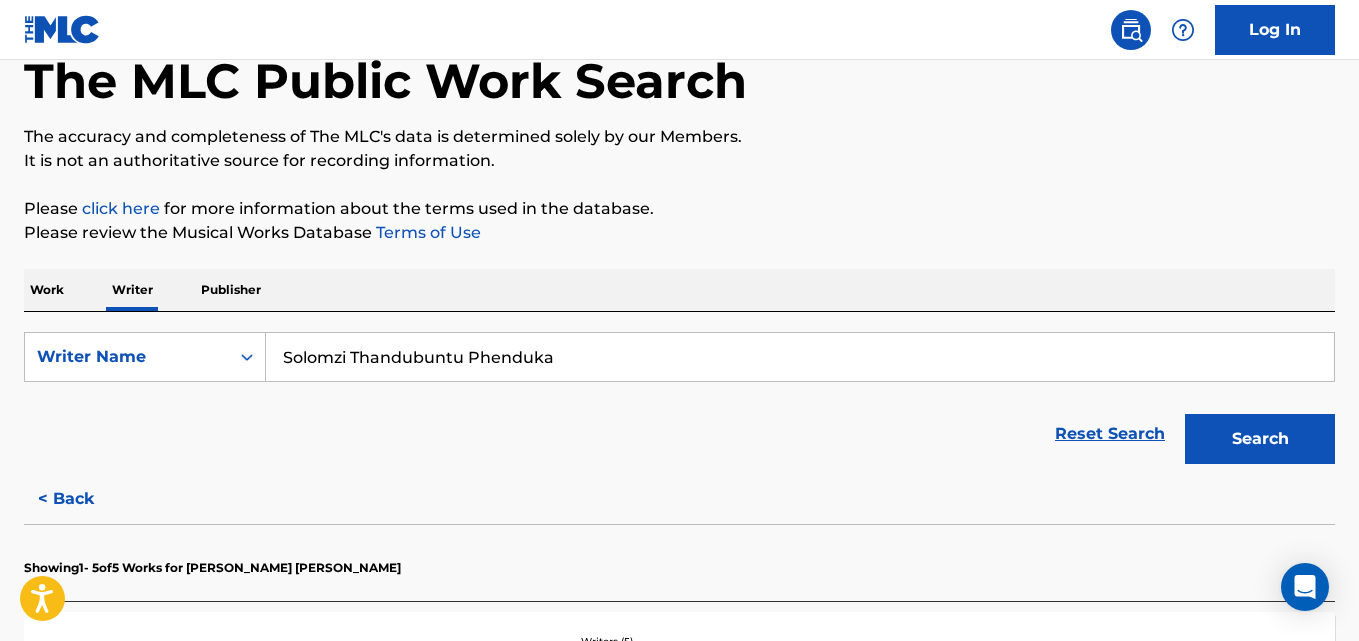 type on "Solomzi Thandubuntu Phenduka" 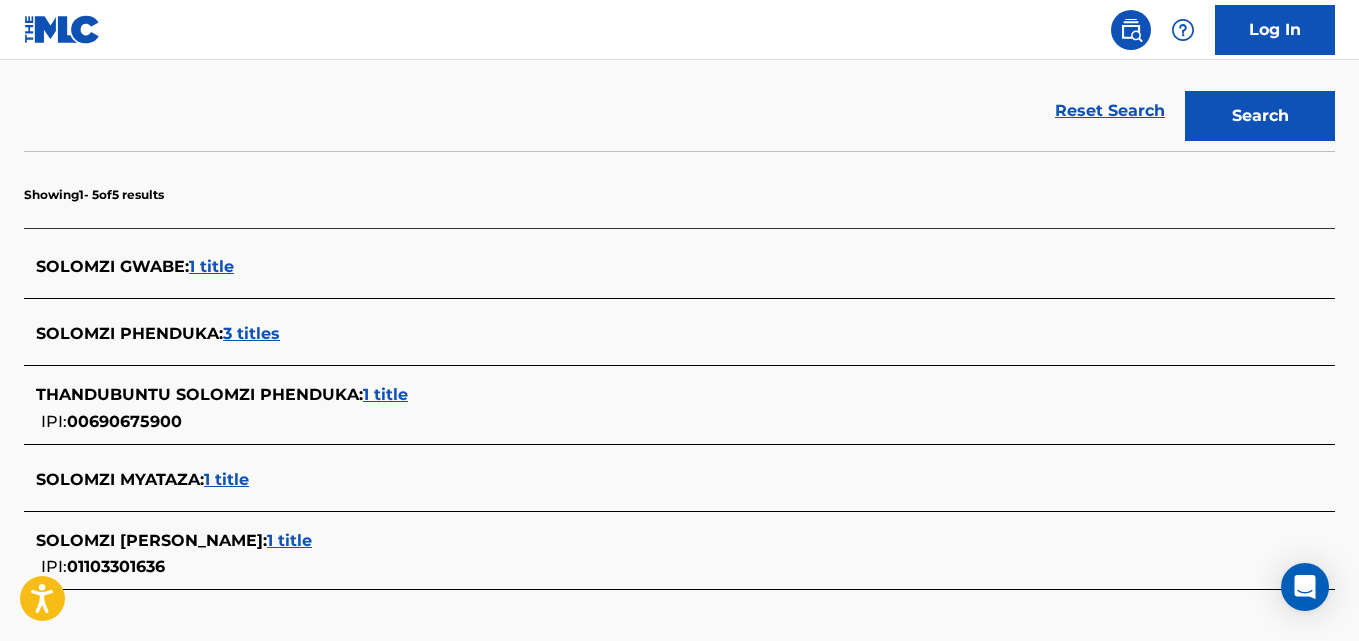 scroll, scrollTop: 442, scrollLeft: 0, axis: vertical 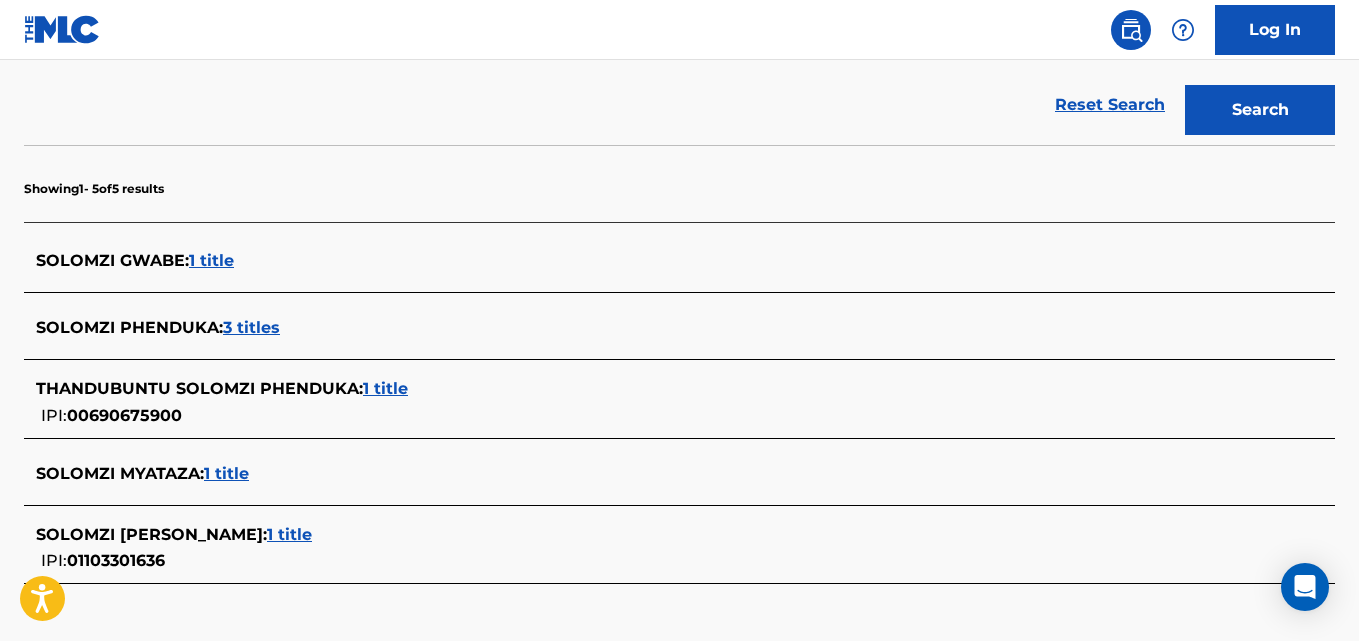 click on "1 title" at bounding box center [385, 388] 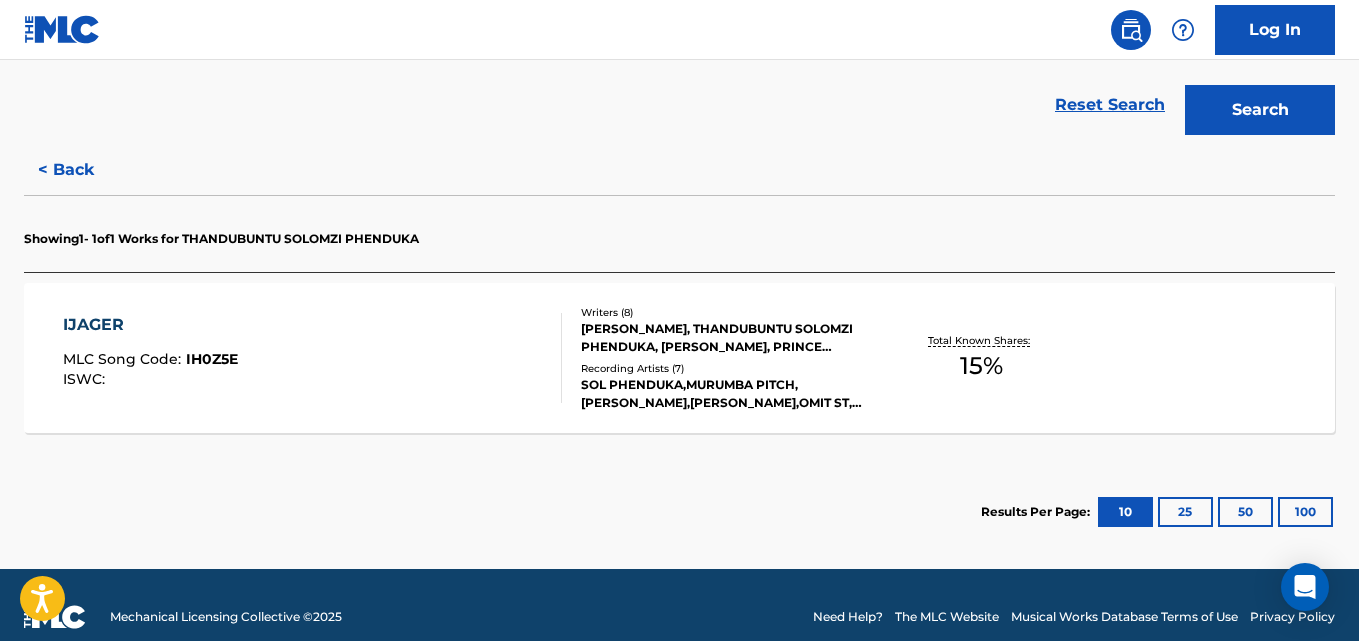 click on "IJAGER MLC Song Code : IH0Z5E ISWC : Writers ( 8 ) INNOCENT THABANG MANGOLO, THANDUBUNTU SOLOMZI PHENDUKA, EUGENE NTSAKO HLAHLA, PRINCE QUBANI MPOFU, GIFT MOSOEUNYANA MOSHODI, BOIKANYO SHOGOLE, NJABULO MASEMOLA, UNATHI MKHONAZI Recording Artists ( 7 ) SOL PHENDUKA,MURUMBA PITCH,MARSEY,FAB G,OMIT ST,BULO,EMJAYKEYZ,SOUL JAM, SOL PHENDUKA, SOL PHENDUKA, SOL PHENDUKA FEAT. MURUMBA PITCH, MARSEY, FAB G, OMIT ST, BULO, EMJAYKEYZ, SOUL JAM, SOL PHENDUKA Total Known Shares: 15 %" at bounding box center [679, 358] 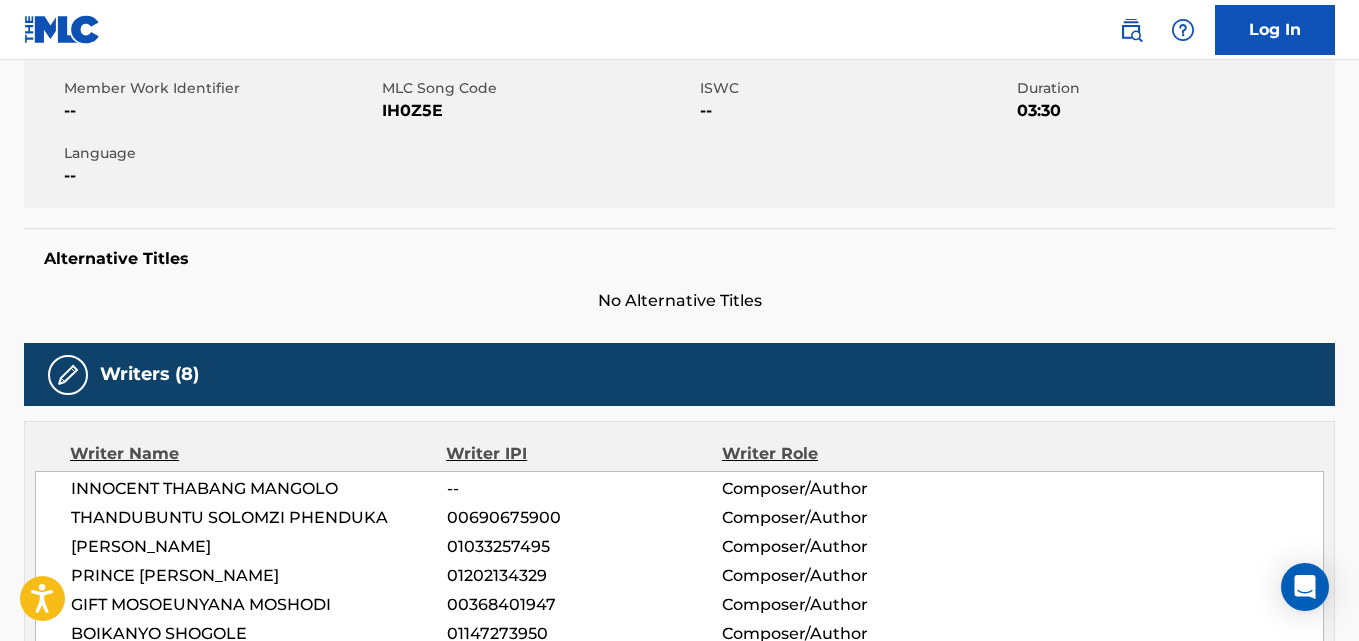 scroll, scrollTop: 0, scrollLeft: 0, axis: both 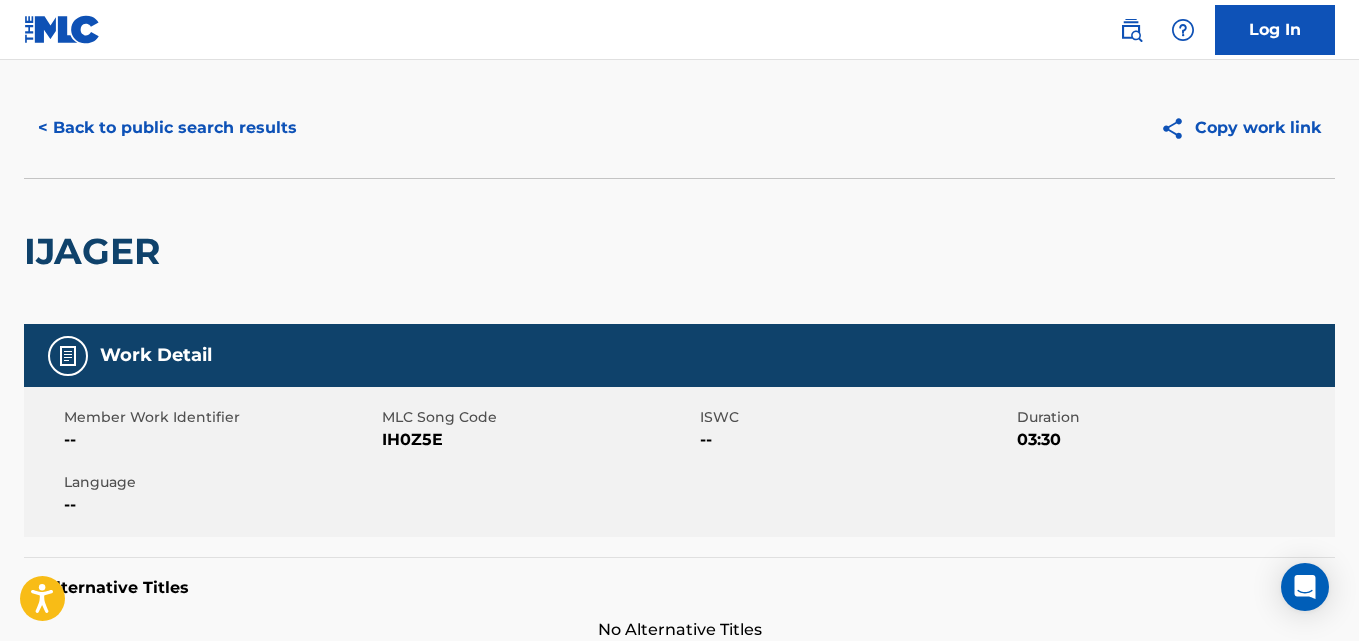 click on "< Back to public search results" at bounding box center (167, 128) 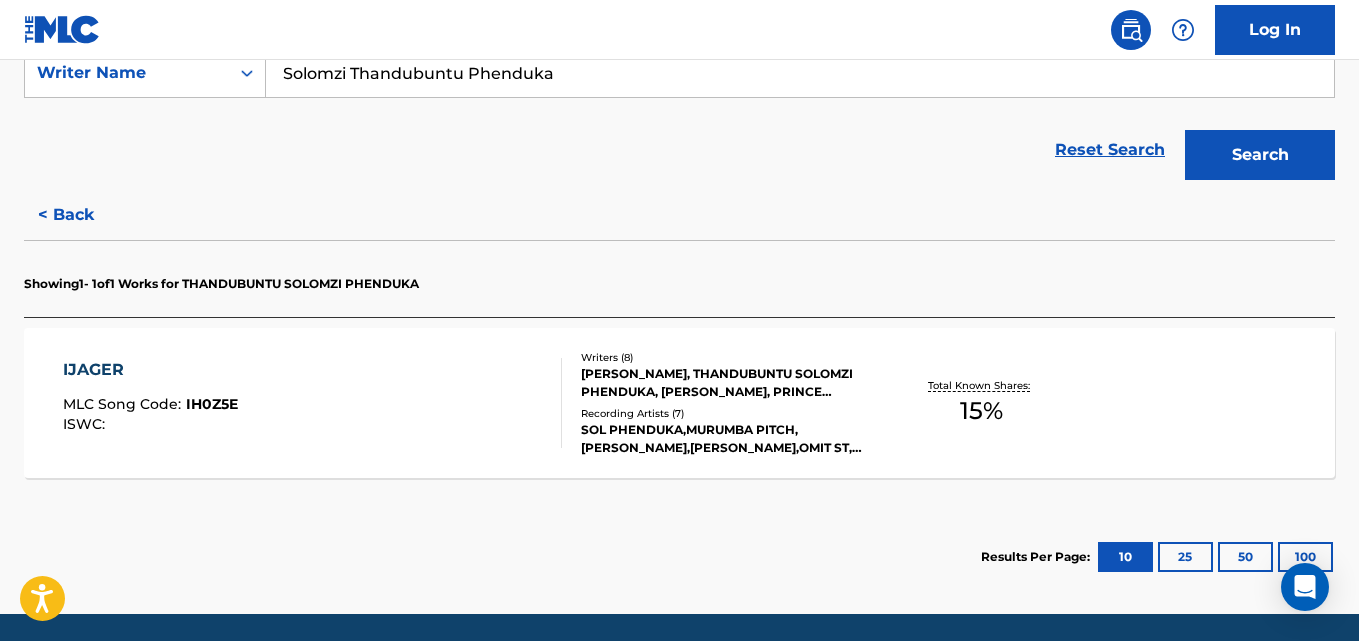 scroll, scrollTop: 466, scrollLeft: 0, axis: vertical 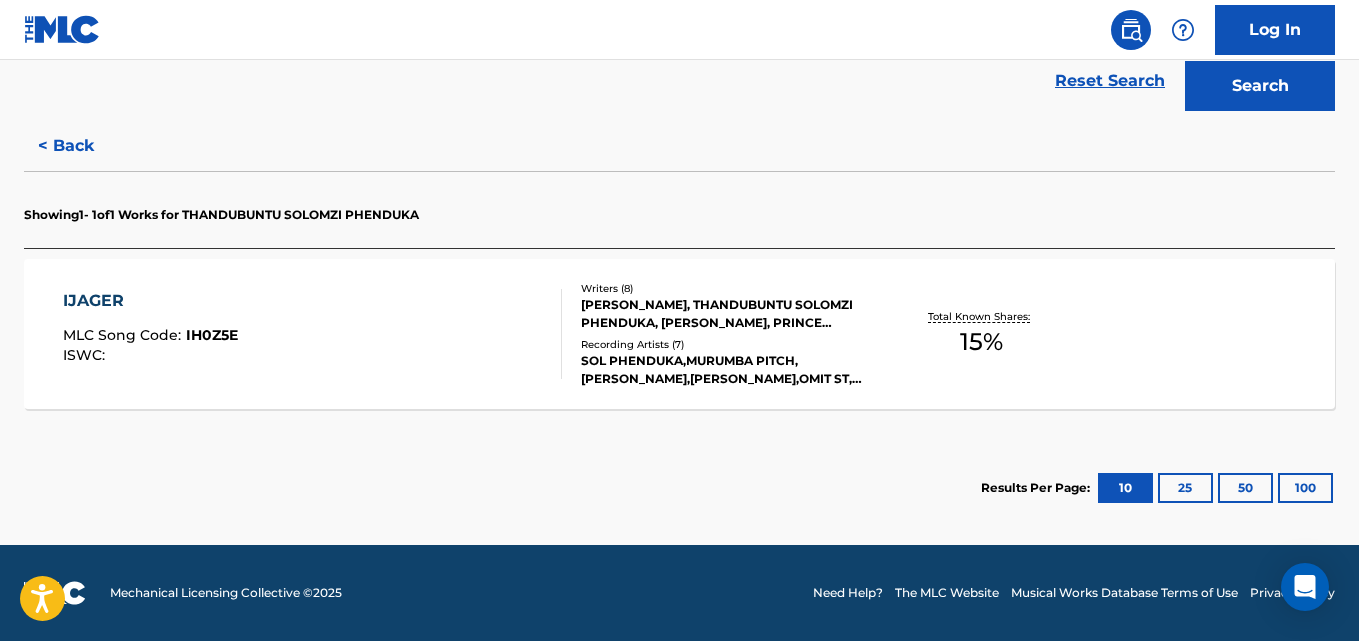 click on "< Back" at bounding box center (84, 146) 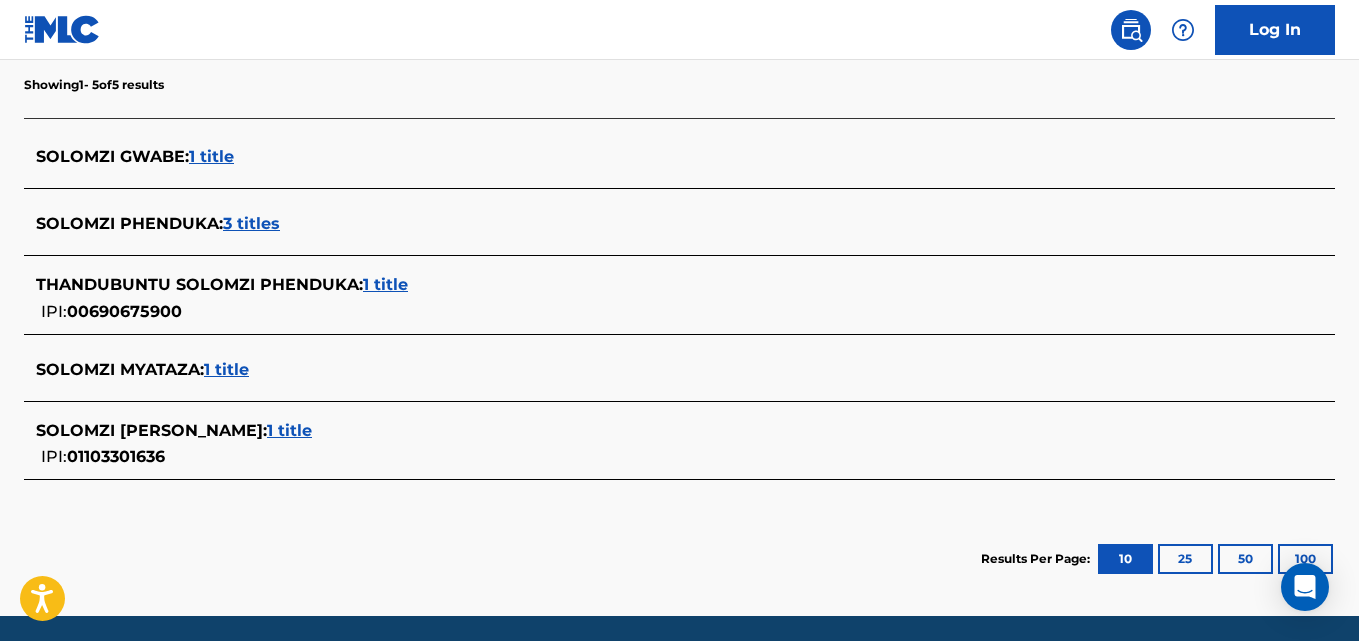 scroll, scrollTop: 494, scrollLeft: 0, axis: vertical 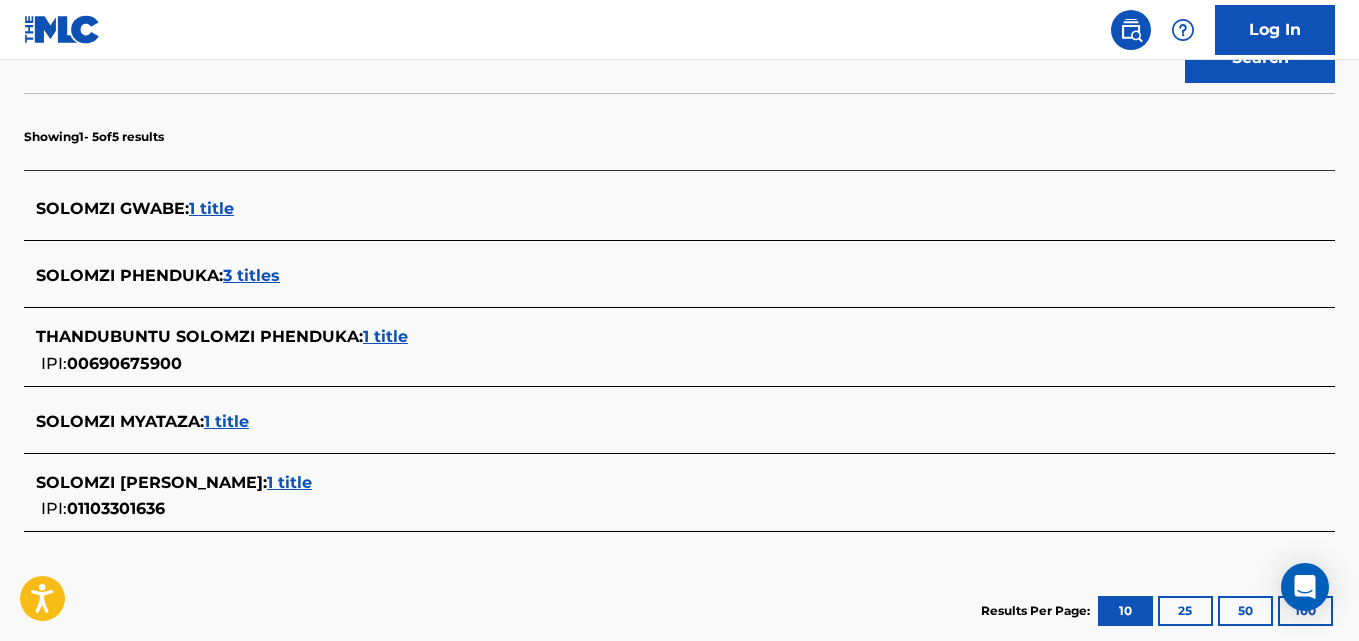 click on "3 titles" at bounding box center [251, 275] 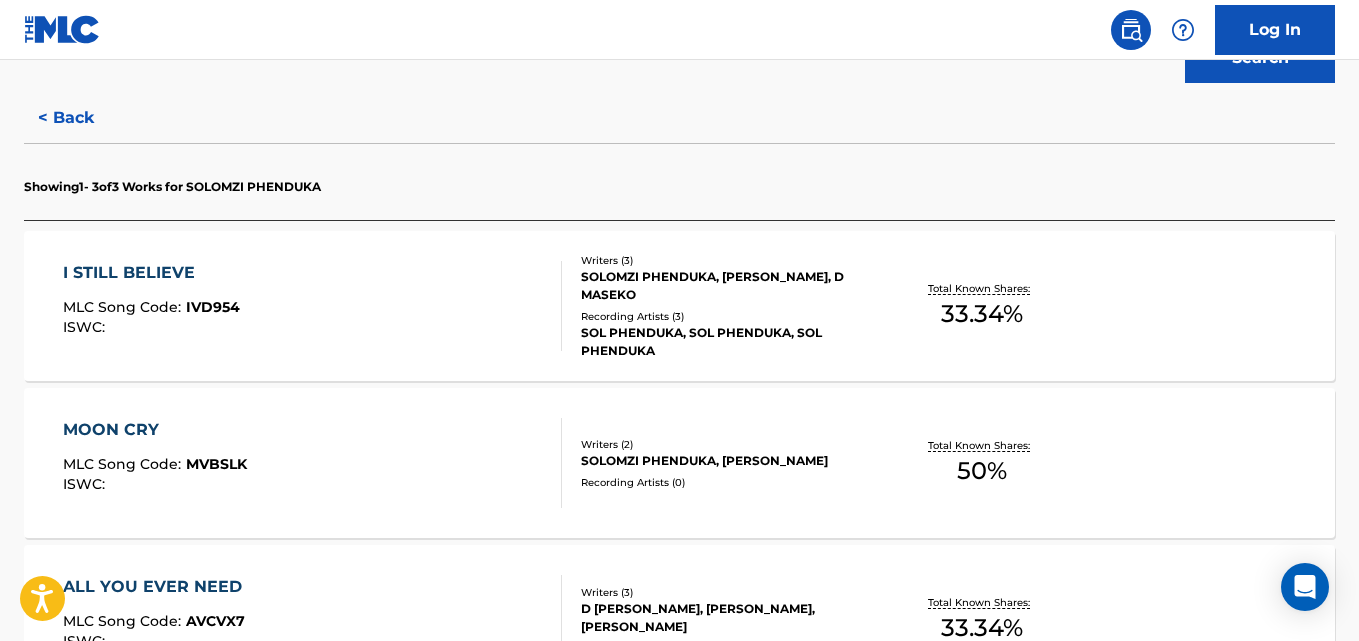 click on "I STILL BELIEVE MLC Song Code : IVD954 ISWC : Writers ( 3 ) SOLOMZI PHENDUKA, MPUMI DHLAMINI, D MASEKO Recording Artists ( 3 ) SOL PHENDUKA, SOL PHENDUKA, SOL PHENDUKA Total Known Shares: 33.34 %" at bounding box center [679, 306] 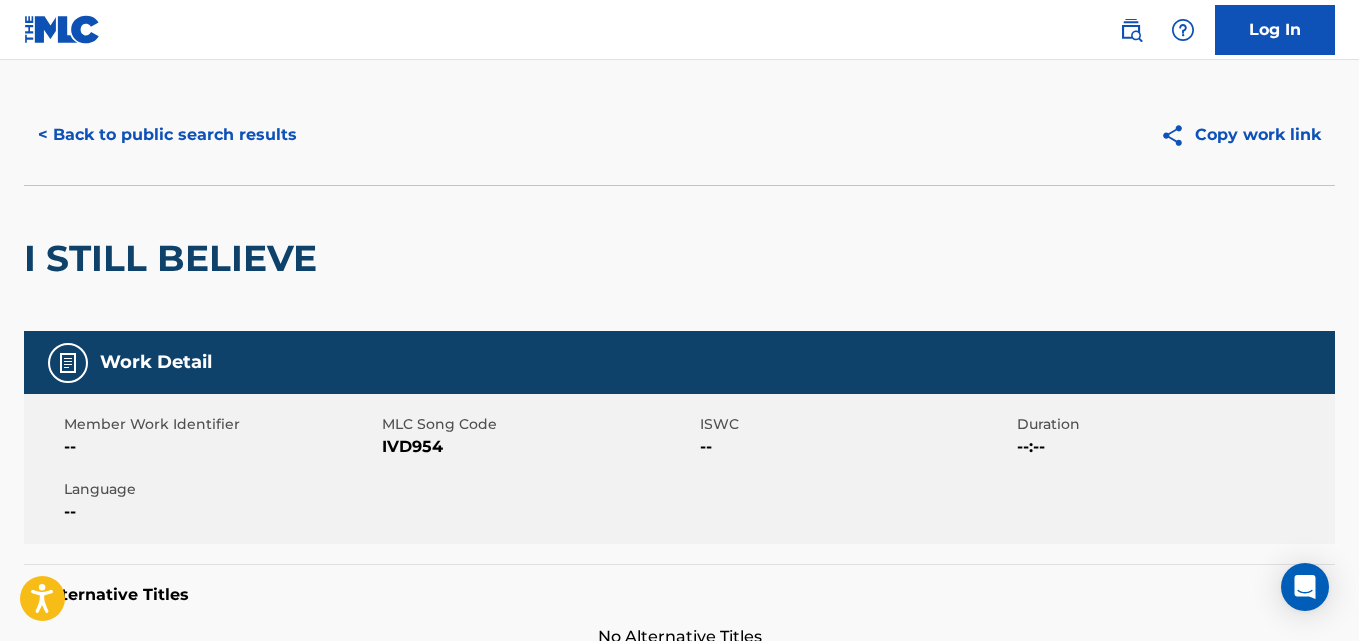 scroll, scrollTop: 0, scrollLeft: 0, axis: both 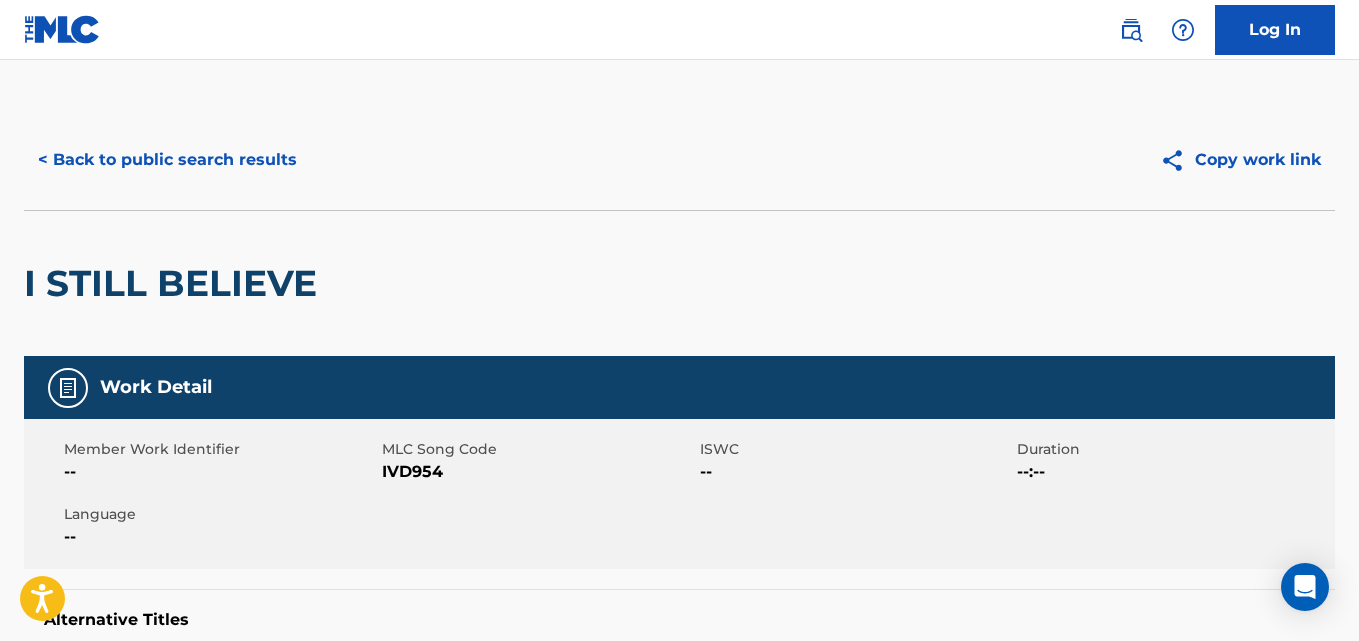 click on "< Back to public search results" at bounding box center [167, 160] 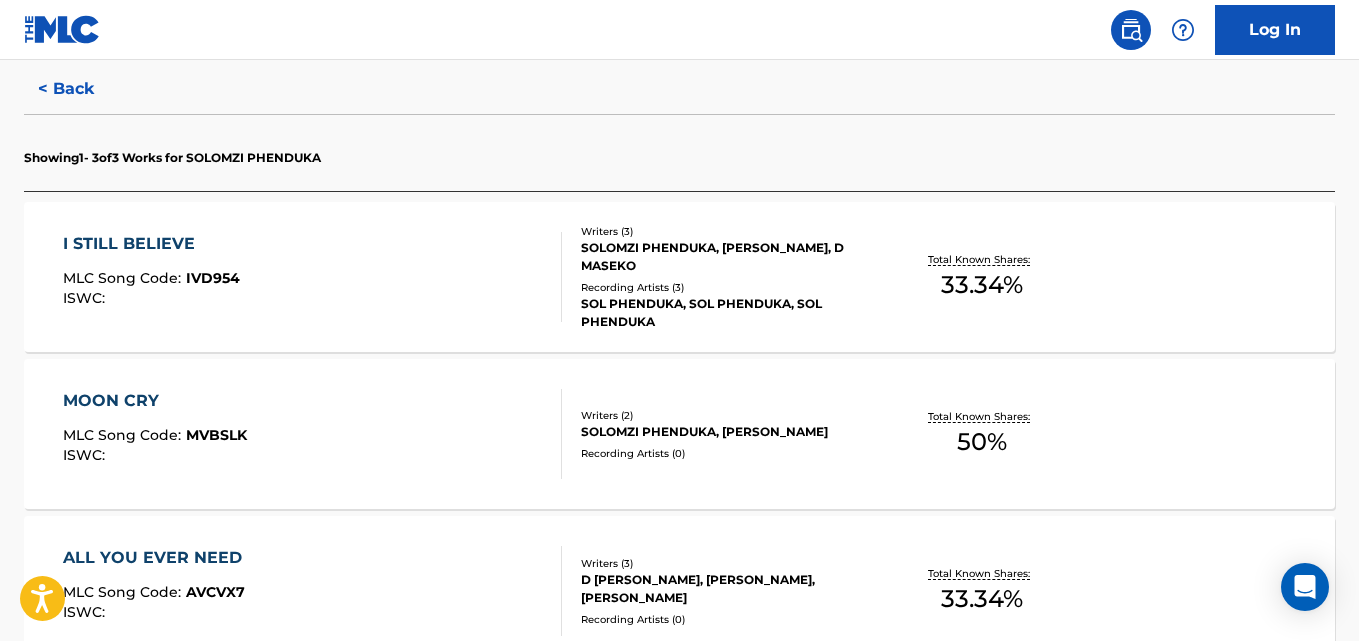 click on "Total Known Shares: 50 %" at bounding box center (982, 434) 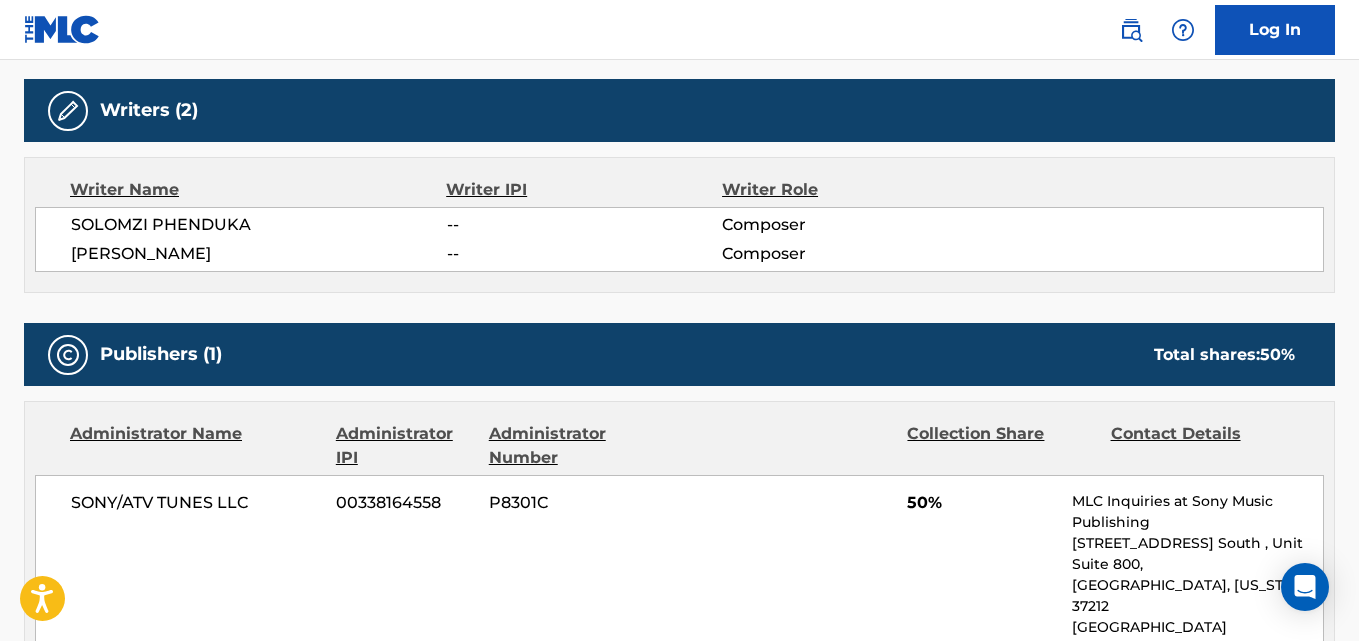 scroll, scrollTop: 0, scrollLeft: 0, axis: both 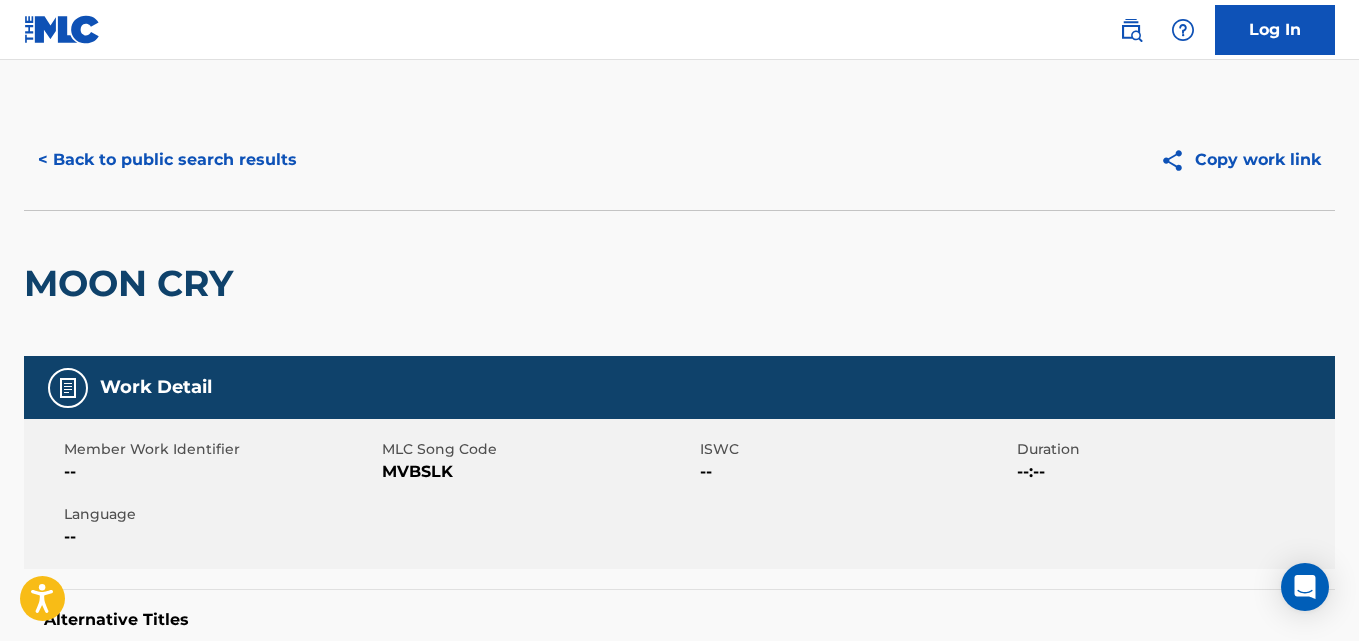 click on "< Back to public search results Copy work link" at bounding box center [679, 160] 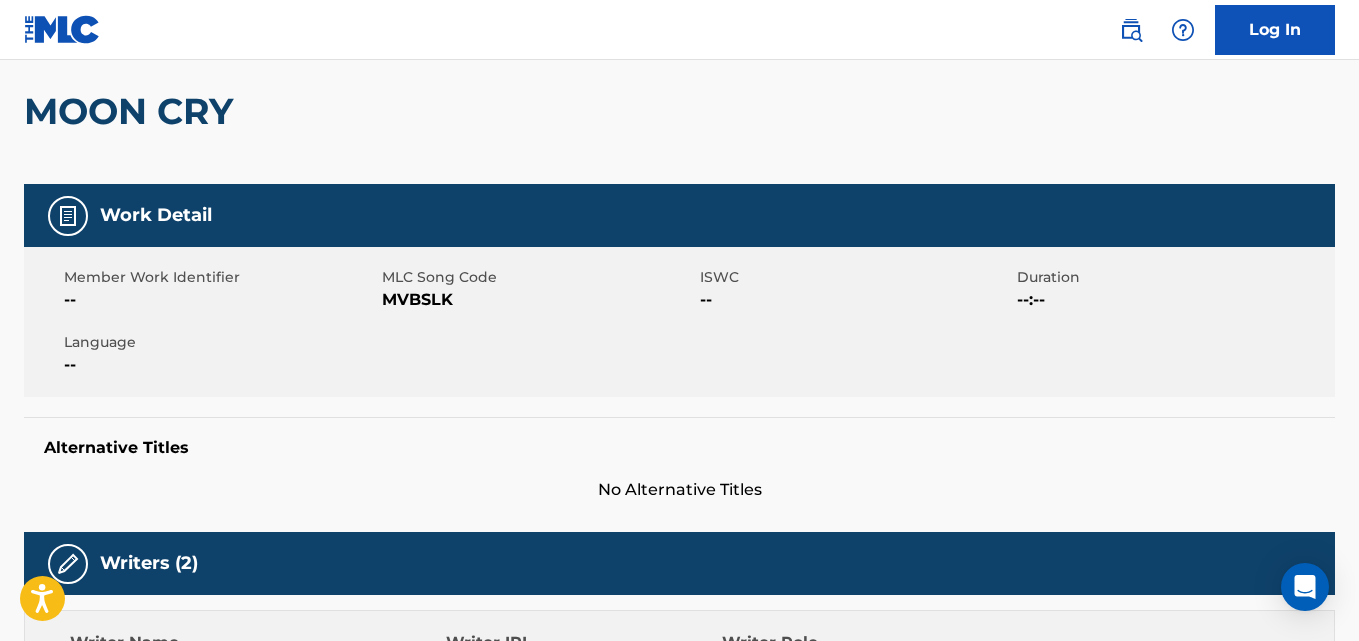 scroll, scrollTop: 0, scrollLeft: 0, axis: both 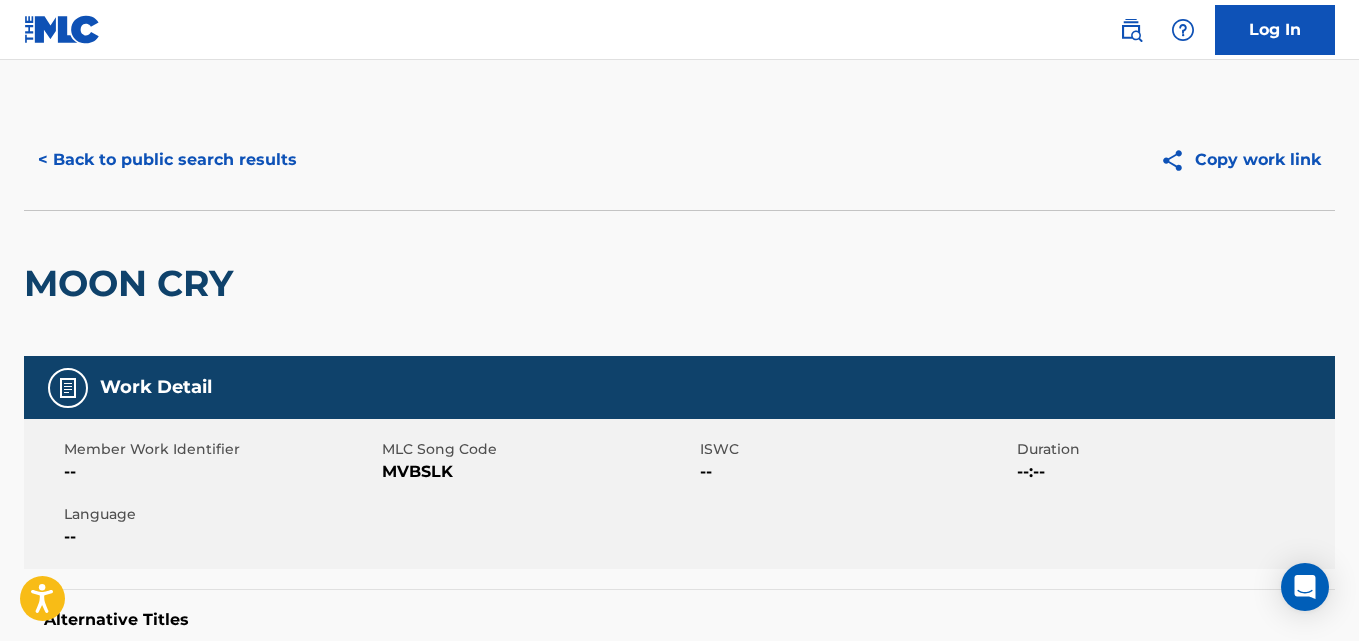 click on "< Back to public search results" at bounding box center [167, 160] 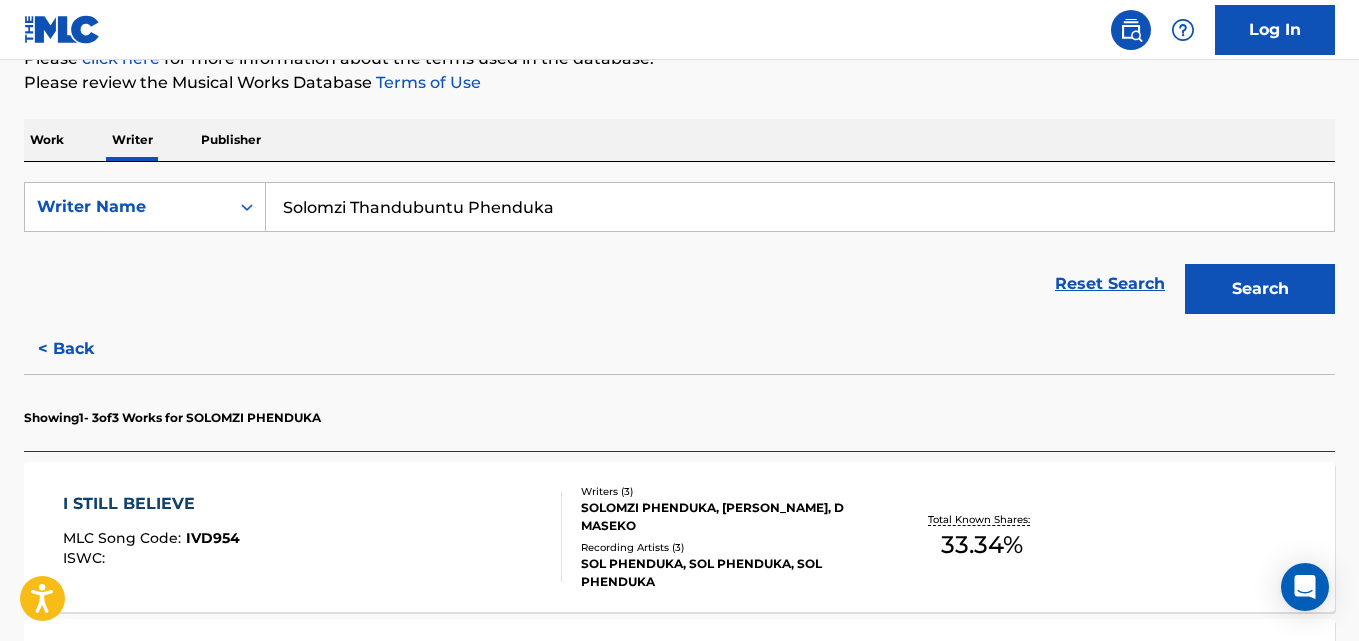 scroll, scrollTop: 670, scrollLeft: 0, axis: vertical 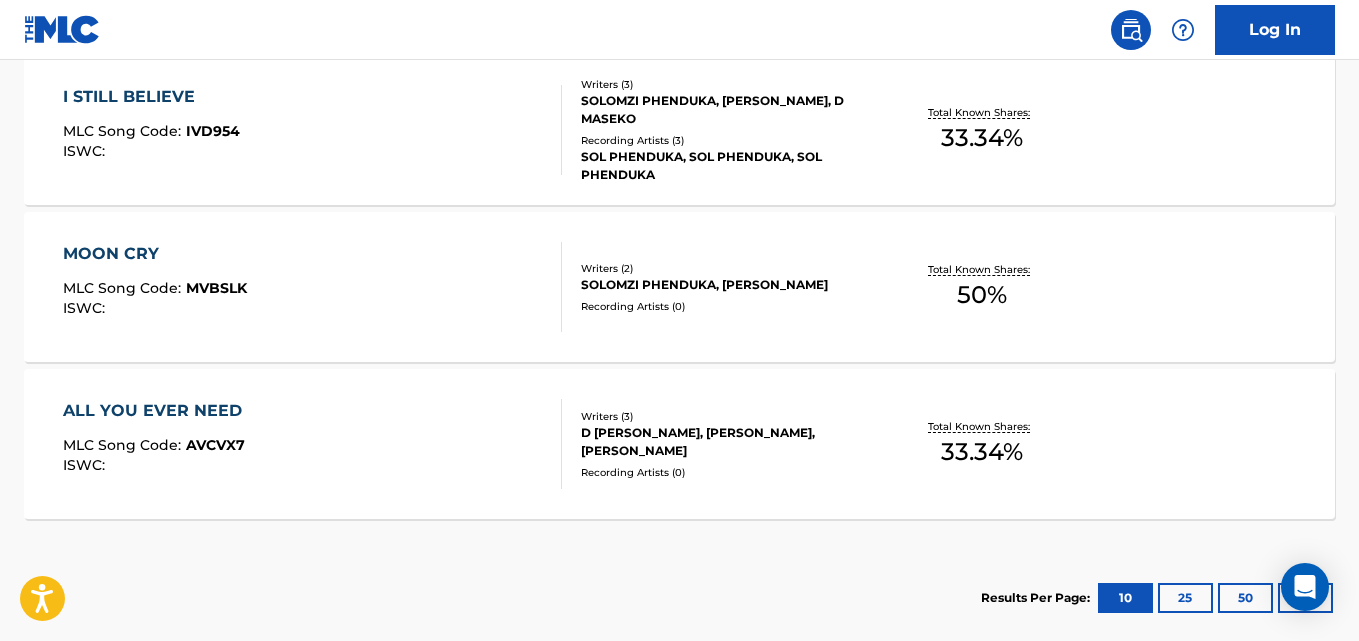 click on "Recording Artists ( 3 )" at bounding box center (727, 140) 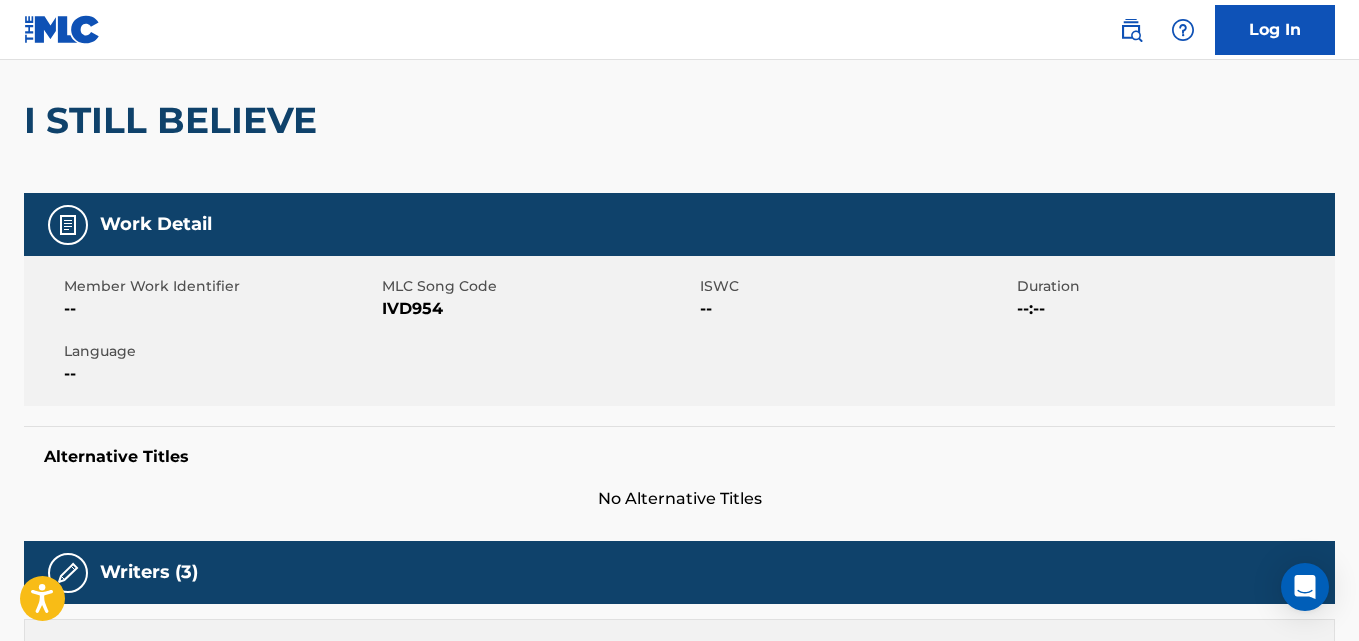 scroll, scrollTop: 0, scrollLeft: 0, axis: both 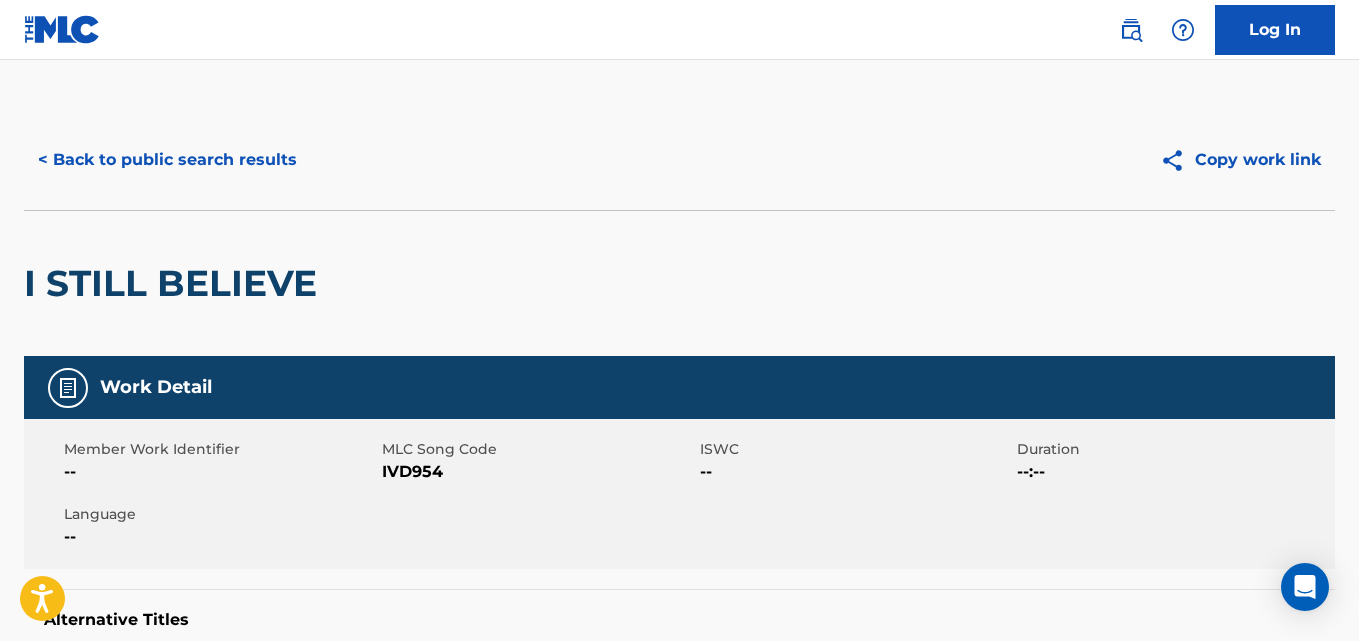 click on "< Back to public search results" at bounding box center (167, 160) 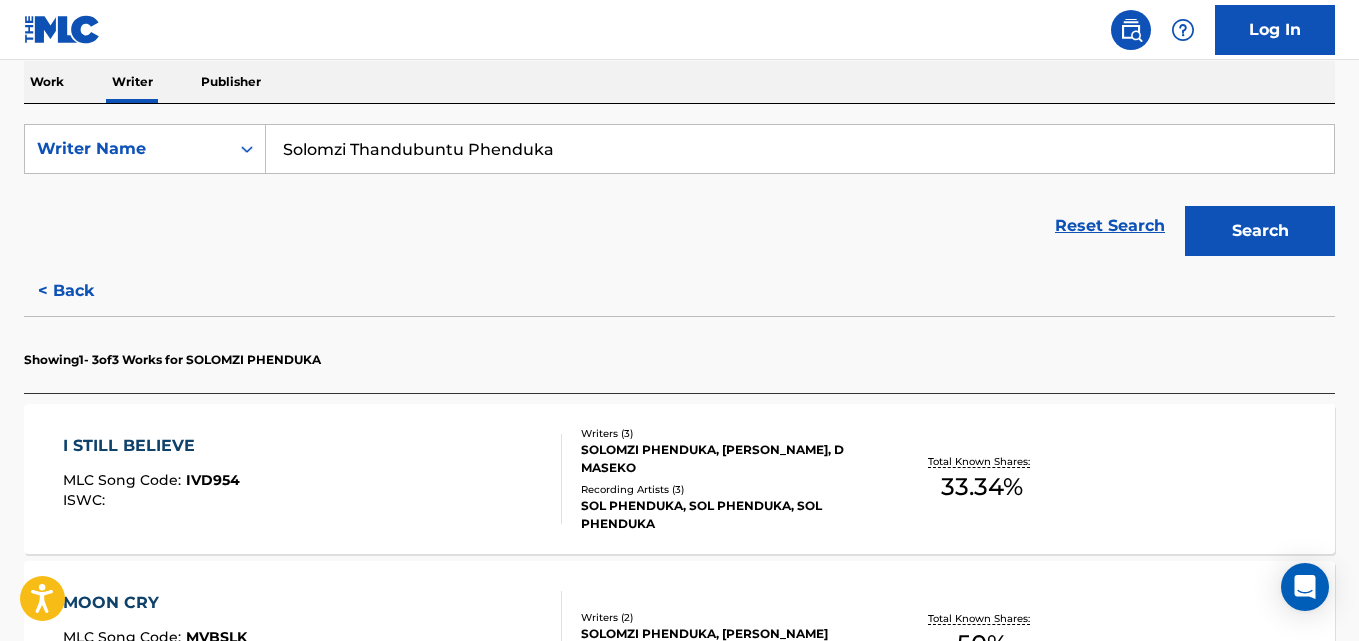 scroll, scrollTop: 780, scrollLeft: 0, axis: vertical 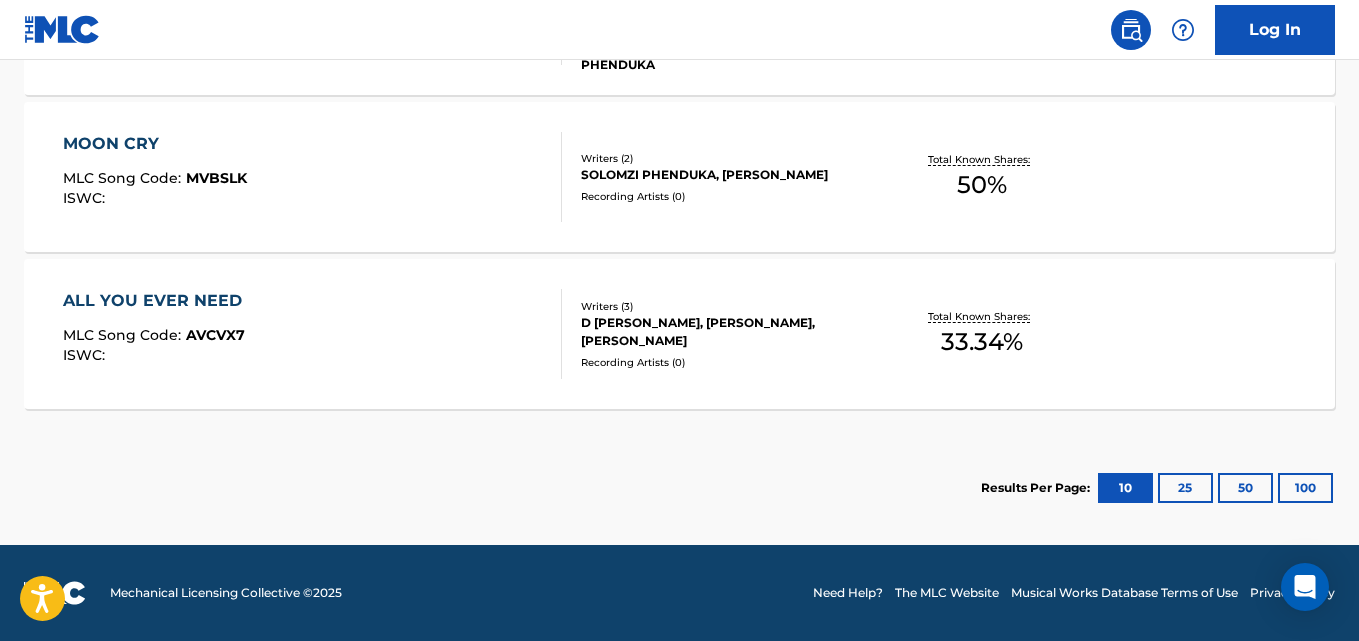 click on "Total Known Shares:" at bounding box center (981, 316) 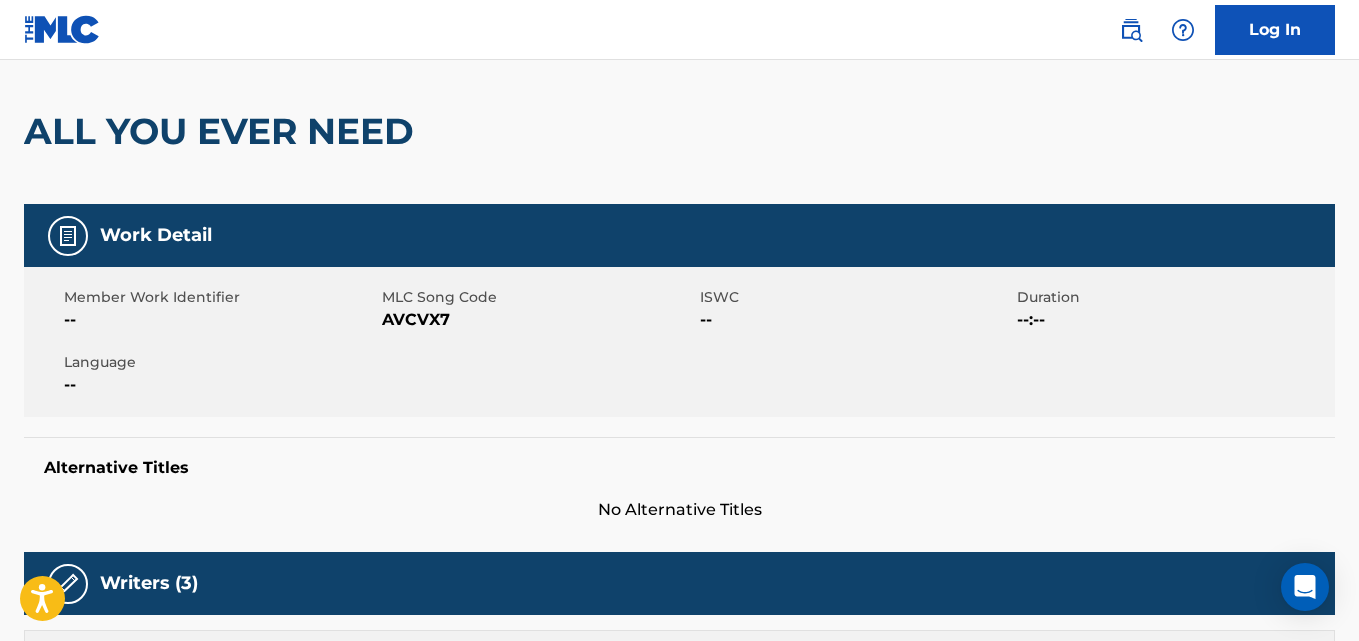 scroll, scrollTop: 0, scrollLeft: 0, axis: both 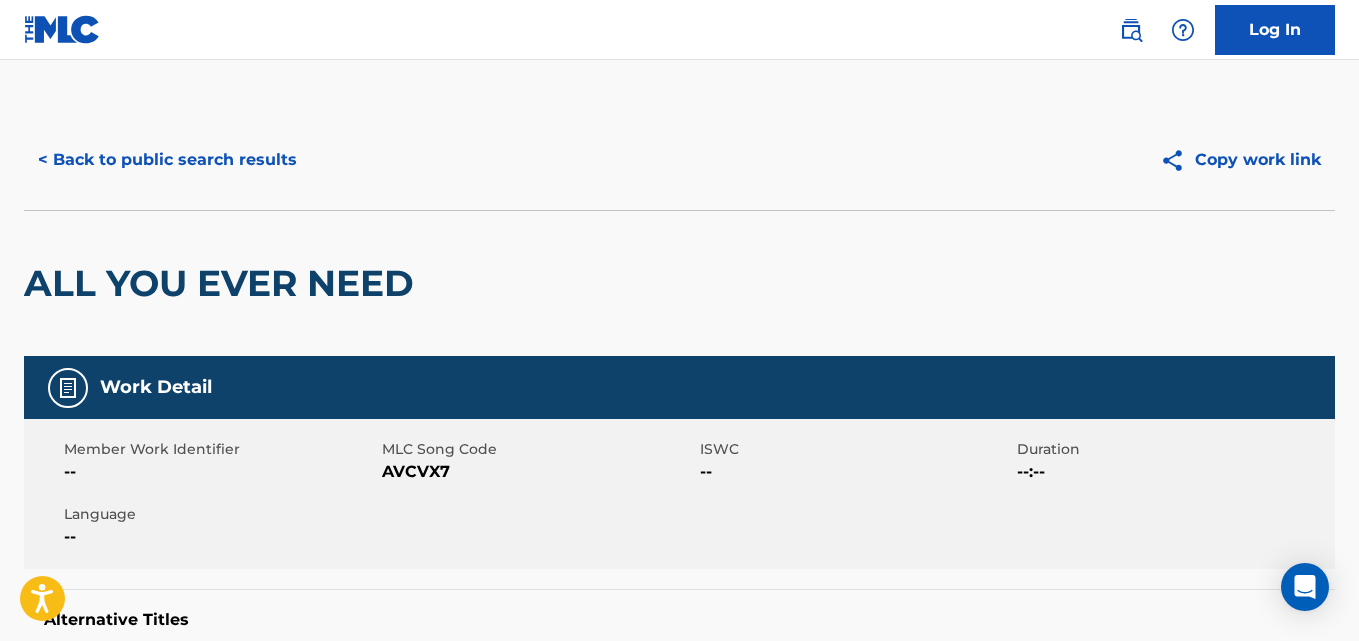 click on "< Back to public search results" at bounding box center [167, 160] 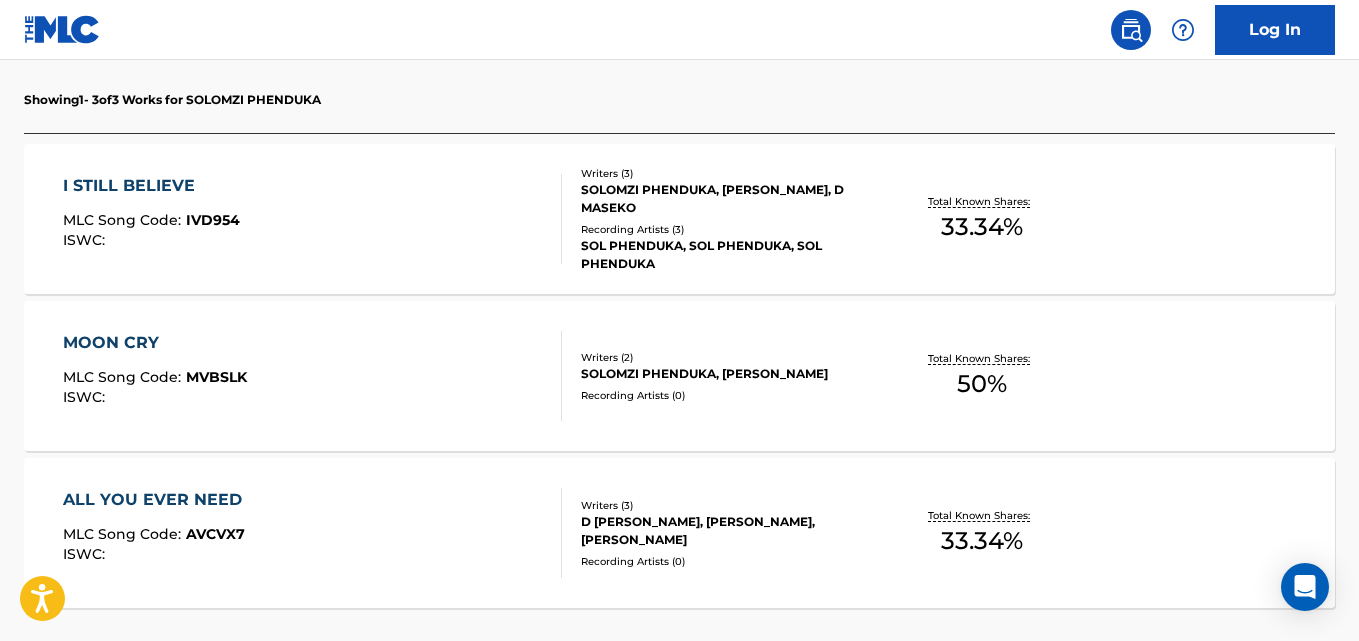scroll, scrollTop: 547, scrollLeft: 0, axis: vertical 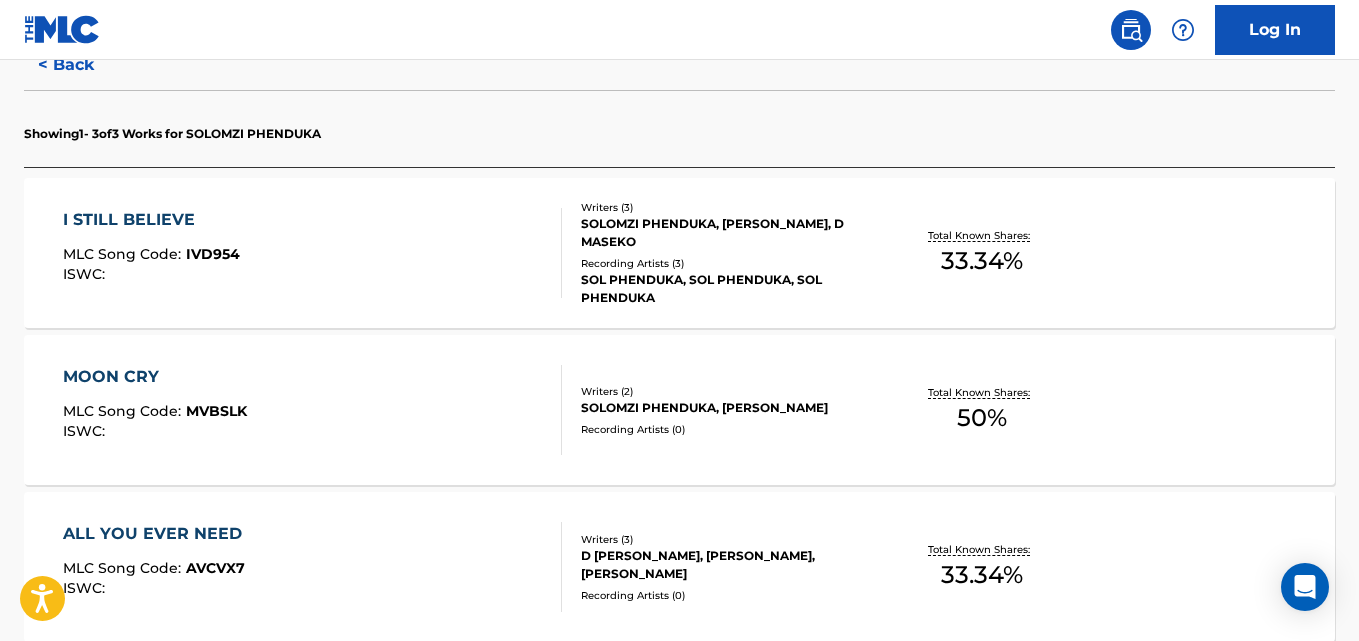 click on "Writers ( 2 )" at bounding box center [727, 391] 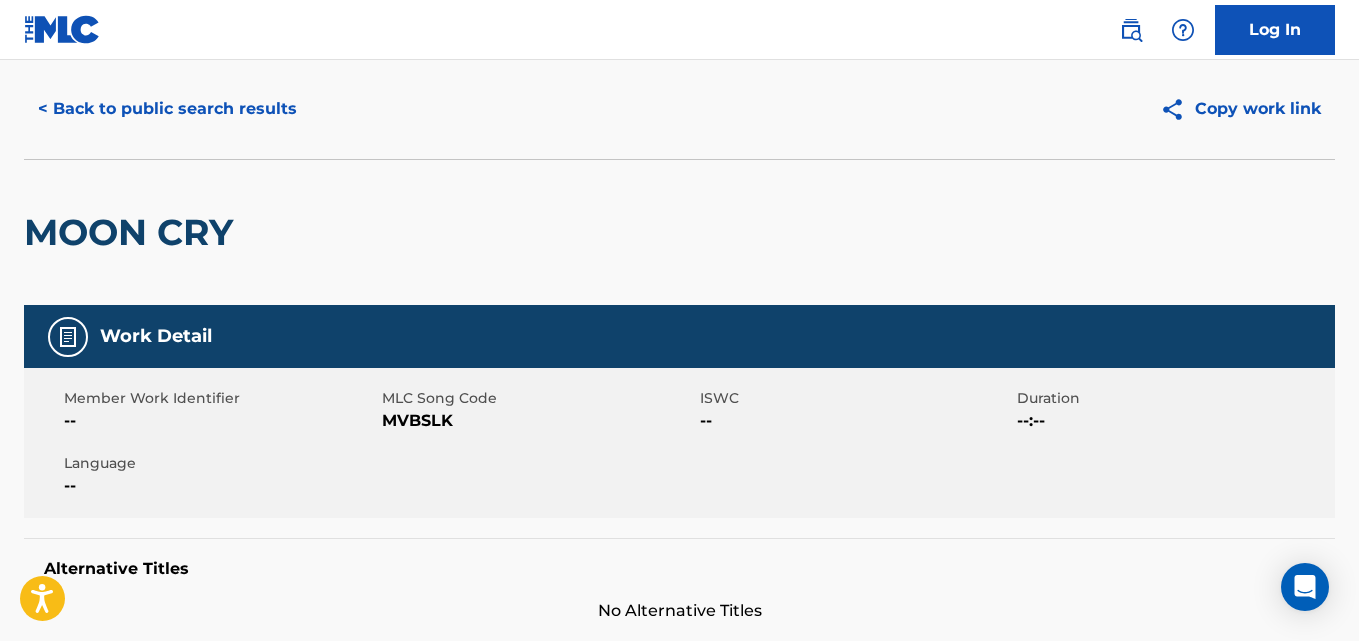 scroll, scrollTop: 0, scrollLeft: 0, axis: both 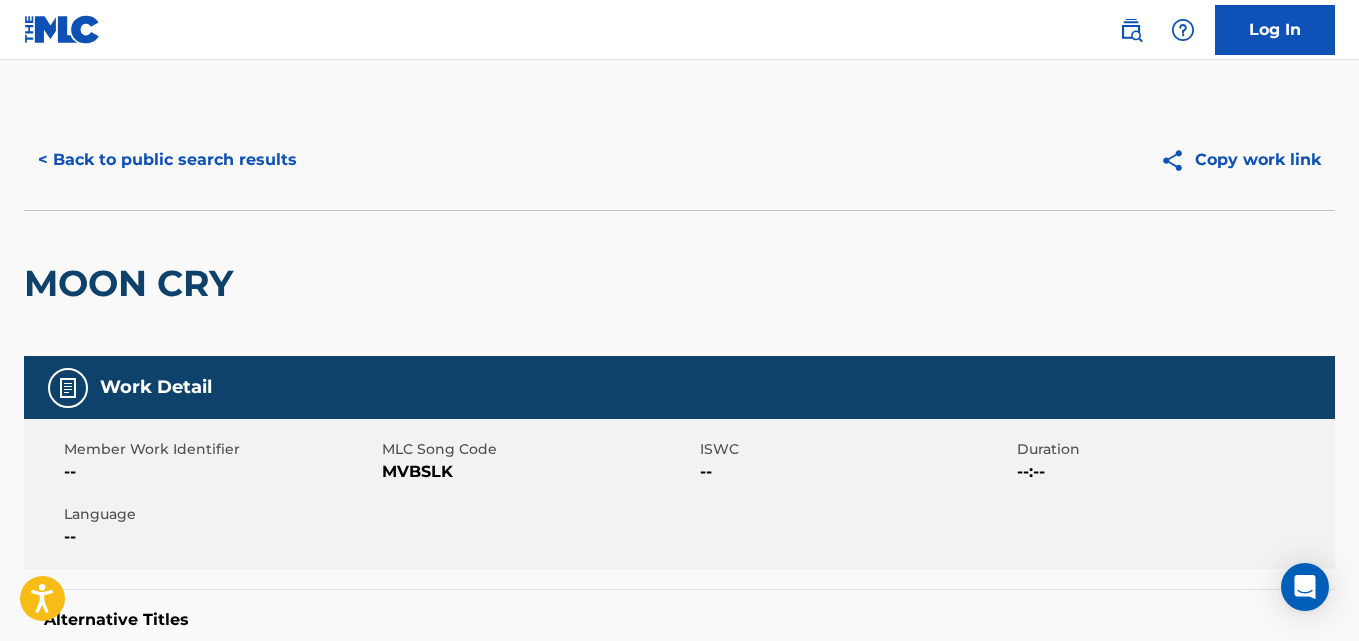 click on "< Back to public search results" at bounding box center (167, 160) 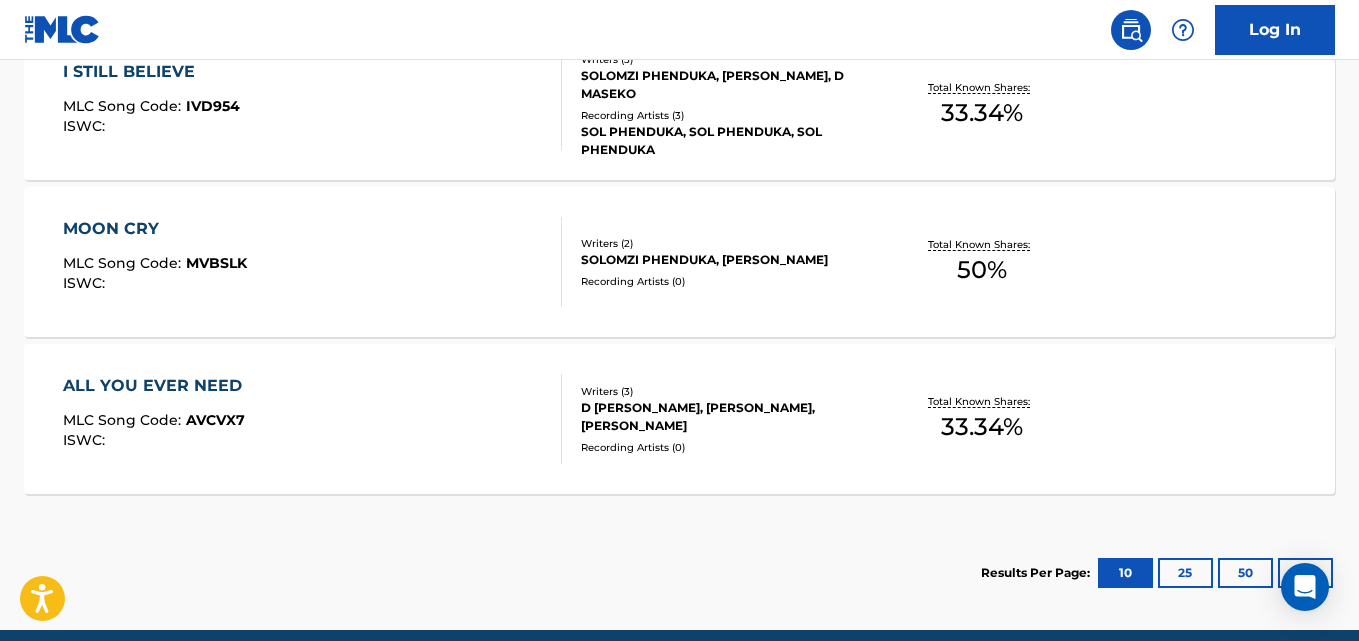 scroll, scrollTop: 699, scrollLeft: 0, axis: vertical 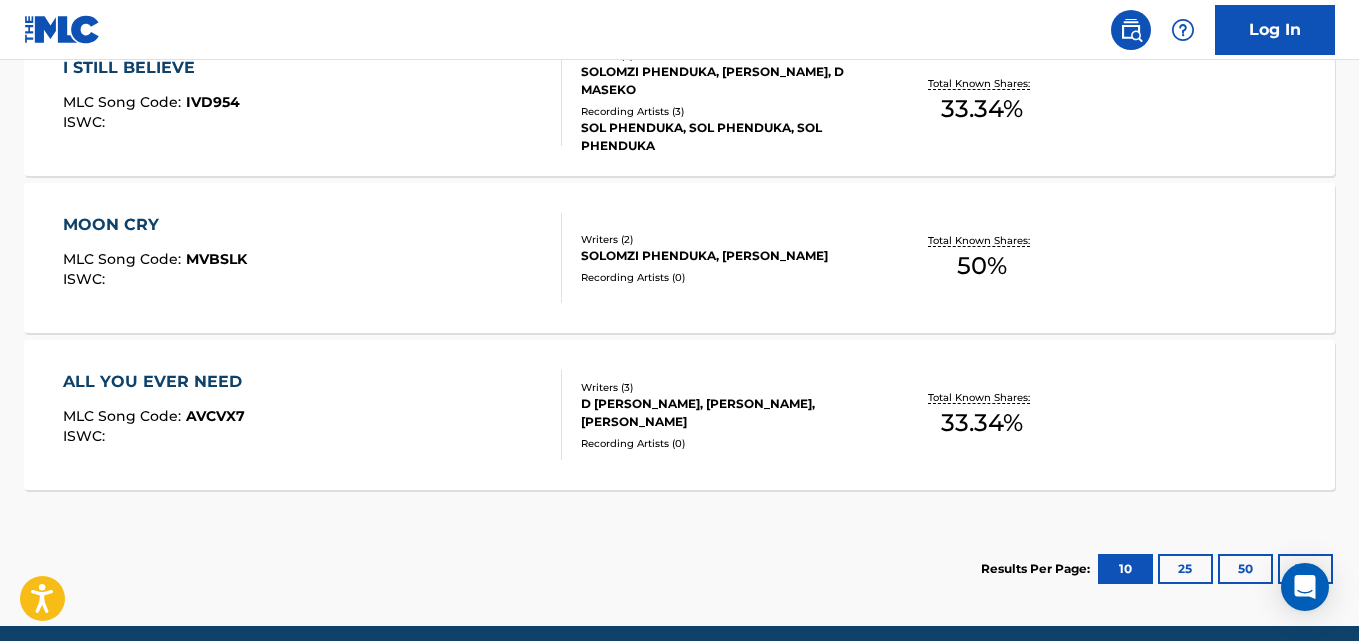 click on "Total Known Shares: 50 %" at bounding box center (982, 258) 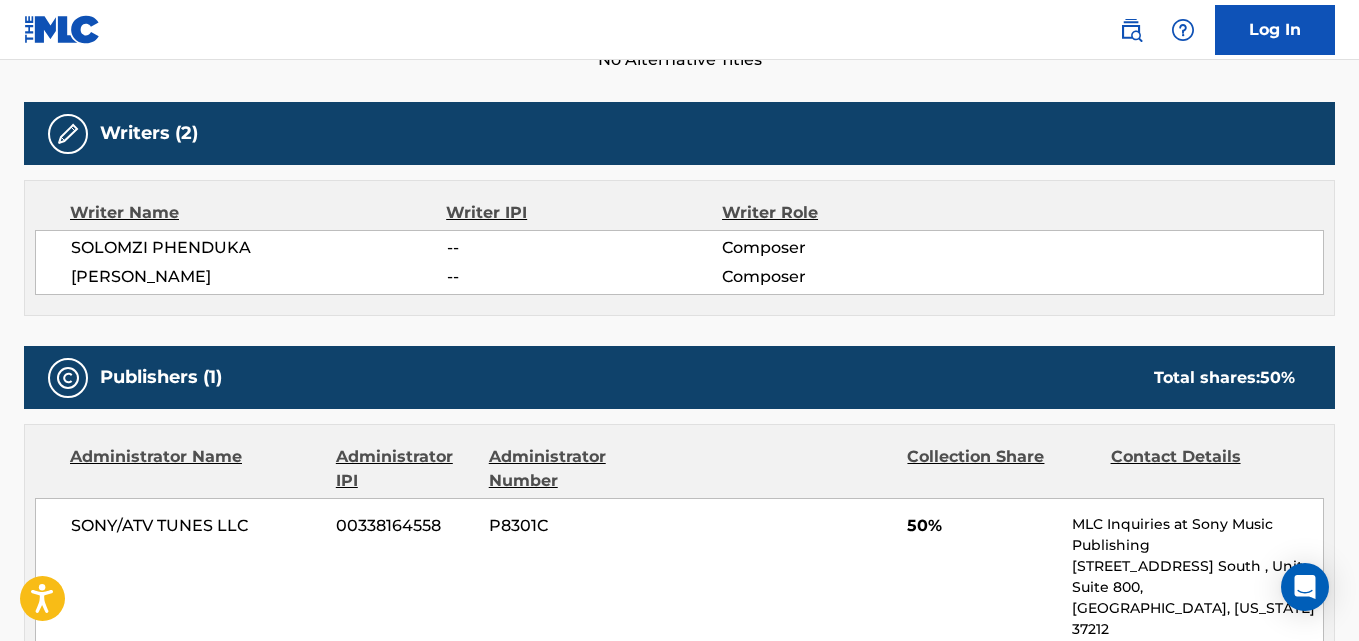 scroll, scrollTop: 232, scrollLeft: 0, axis: vertical 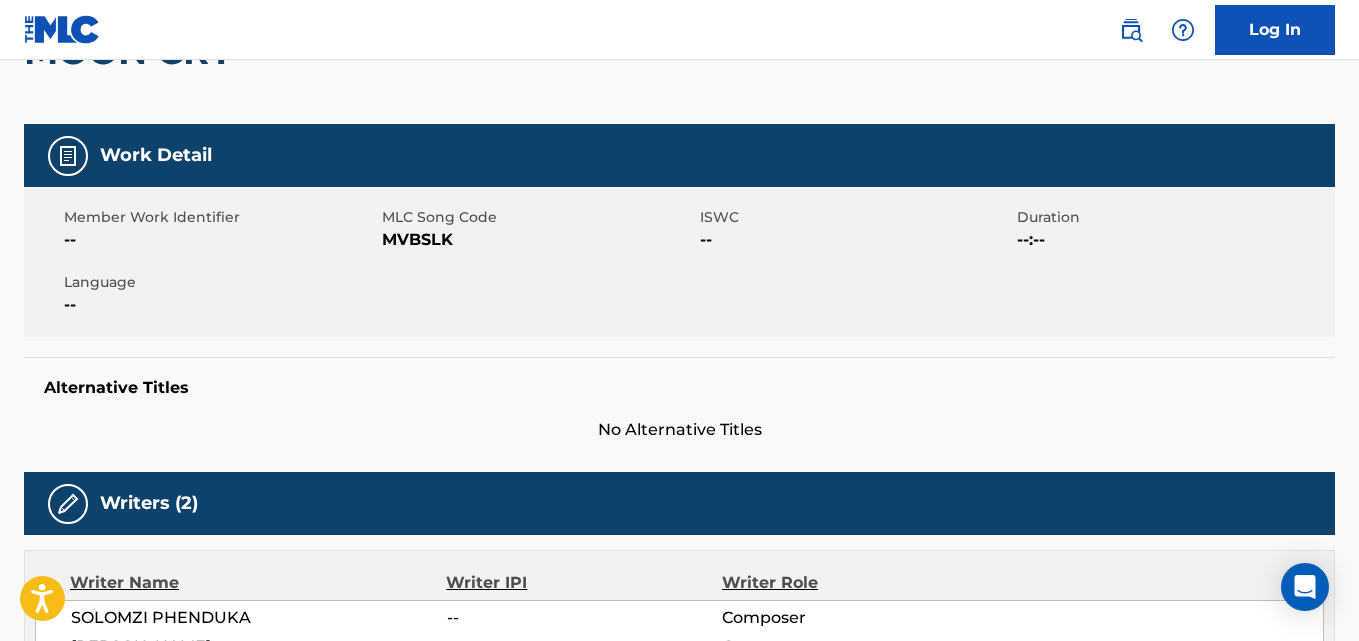 click on "Alternative Titles No Alternative Titles" at bounding box center (679, 399) 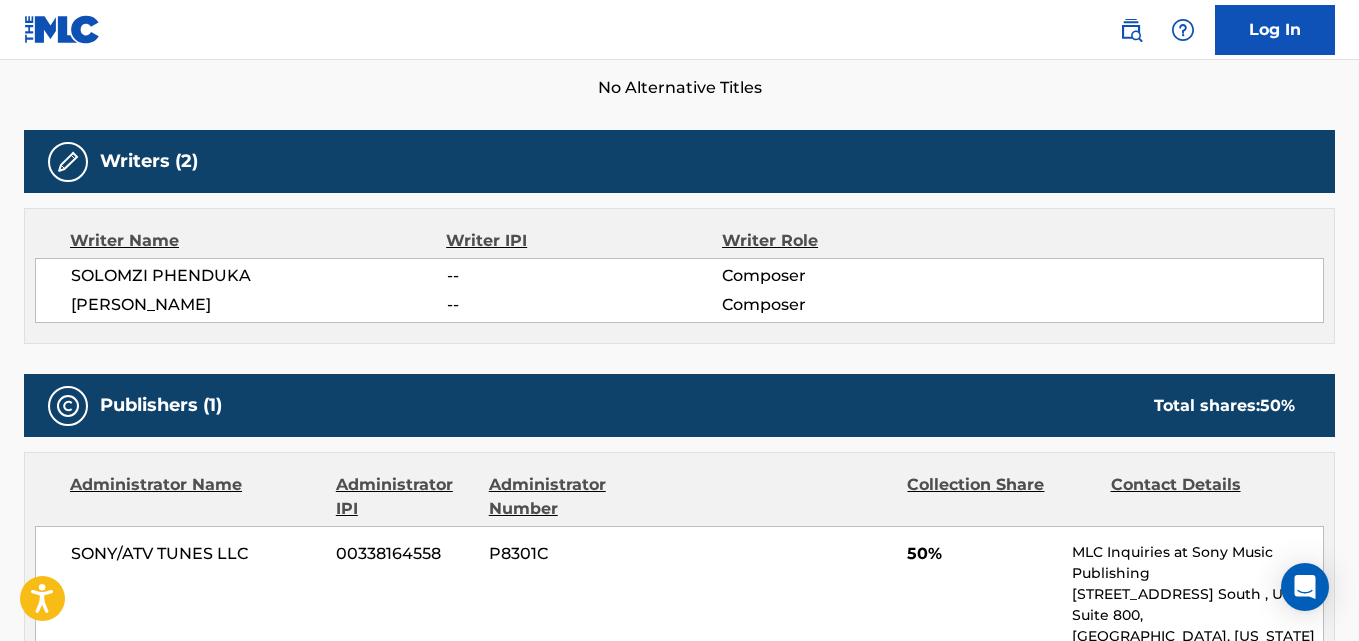 scroll, scrollTop: 584, scrollLeft: 0, axis: vertical 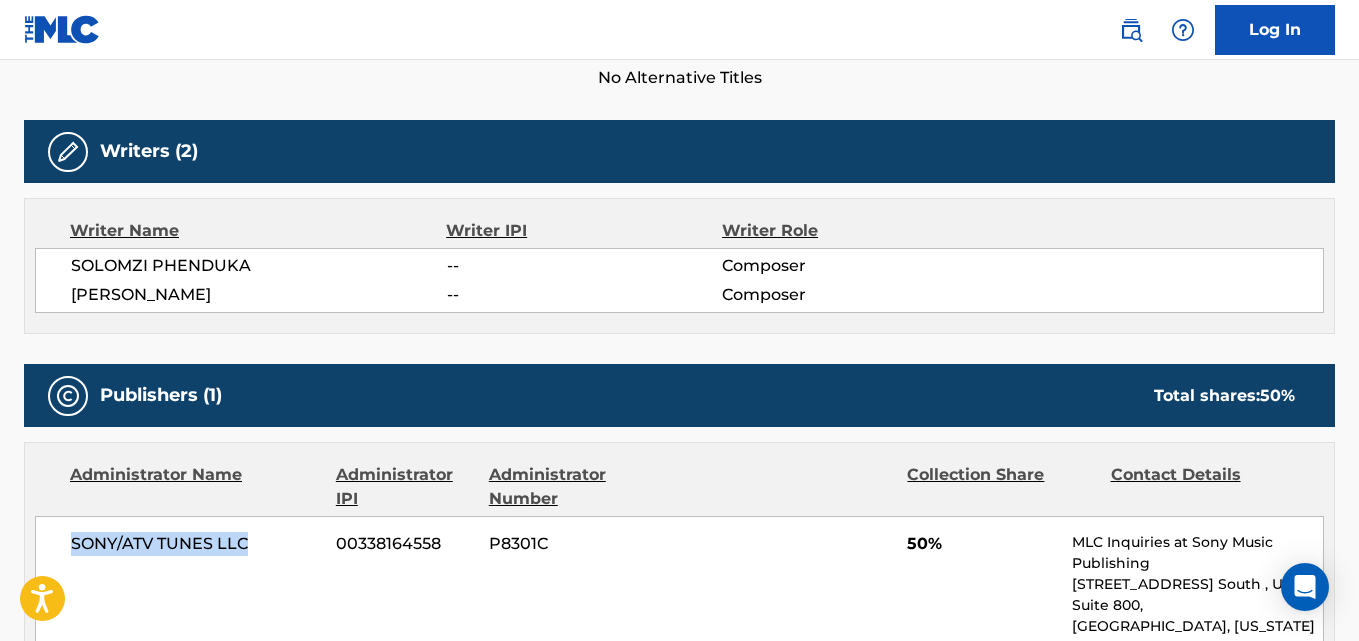 drag, startPoint x: 163, startPoint y: 541, endPoint x: 21, endPoint y: 545, distance: 142.05632 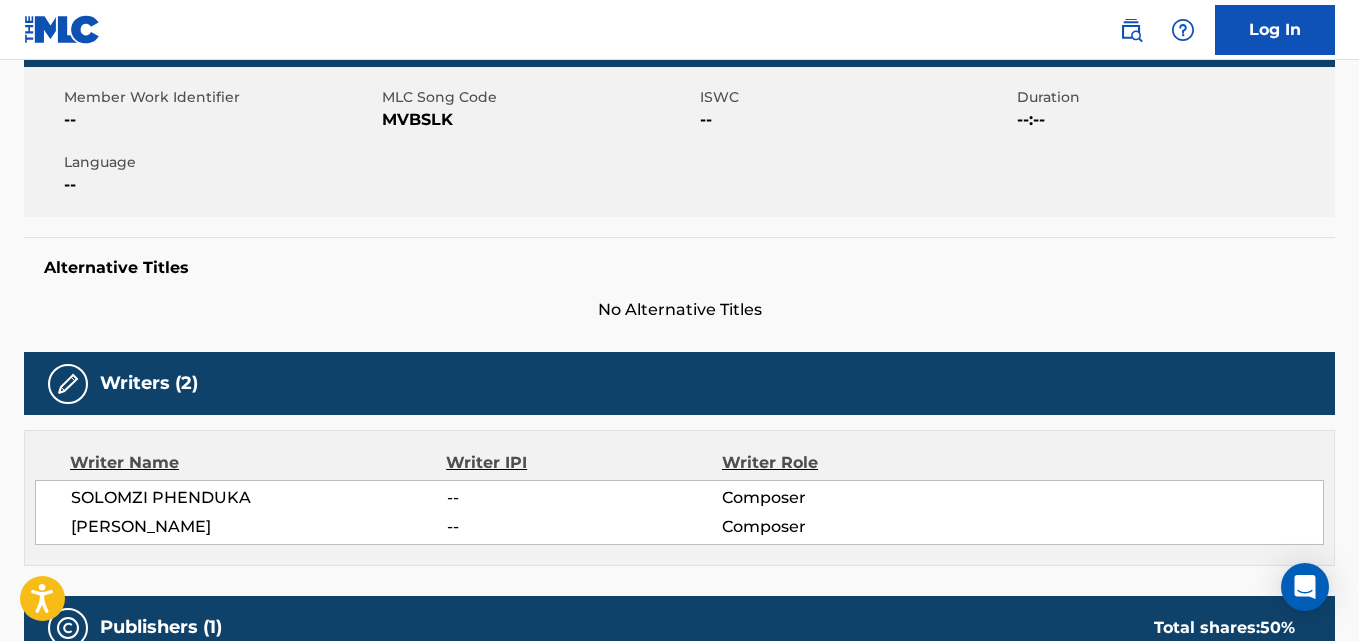 scroll, scrollTop: 0, scrollLeft: 0, axis: both 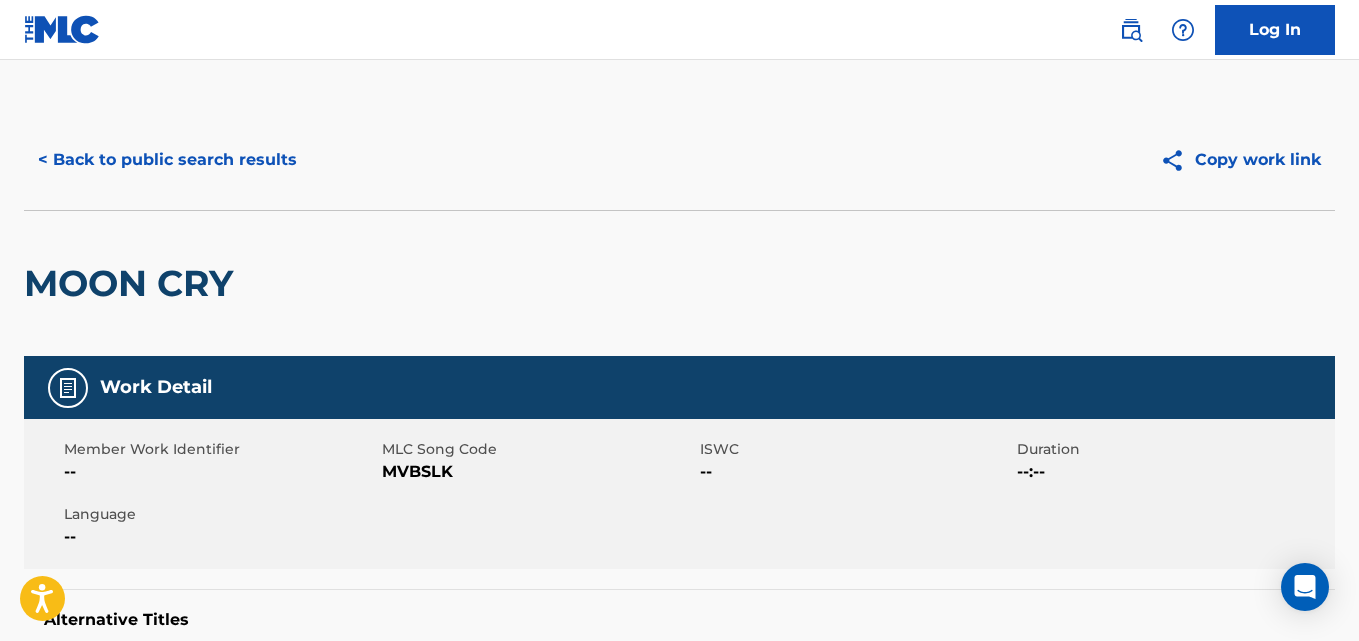click on "< Back to public search results" at bounding box center (167, 160) 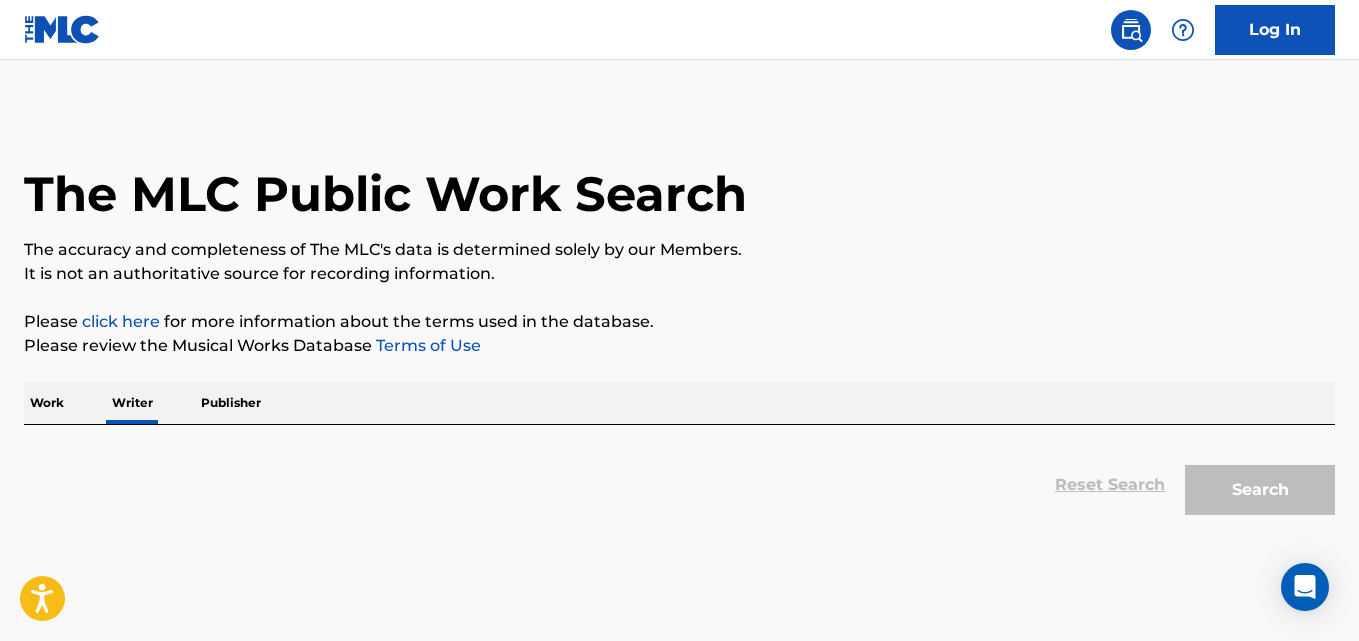 scroll, scrollTop: 113, scrollLeft: 0, axis: vertical 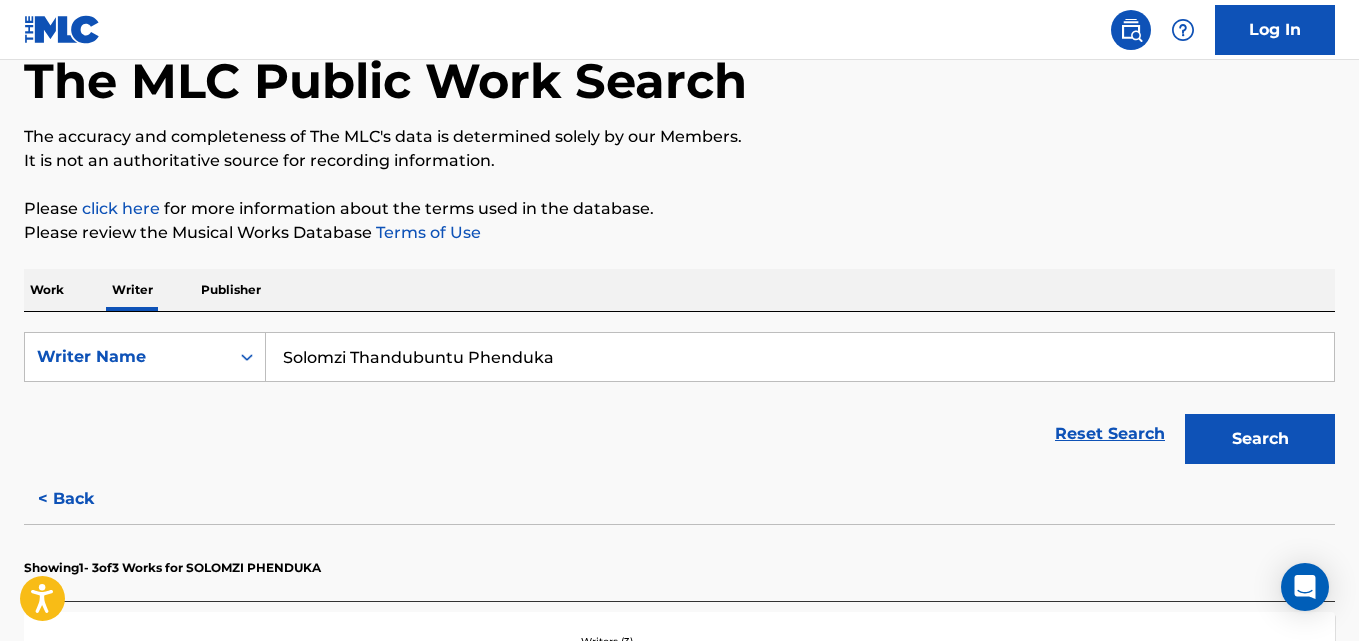 click on "Solomzi Thandubuntu Phenduka" at bounding box center (800, 357) 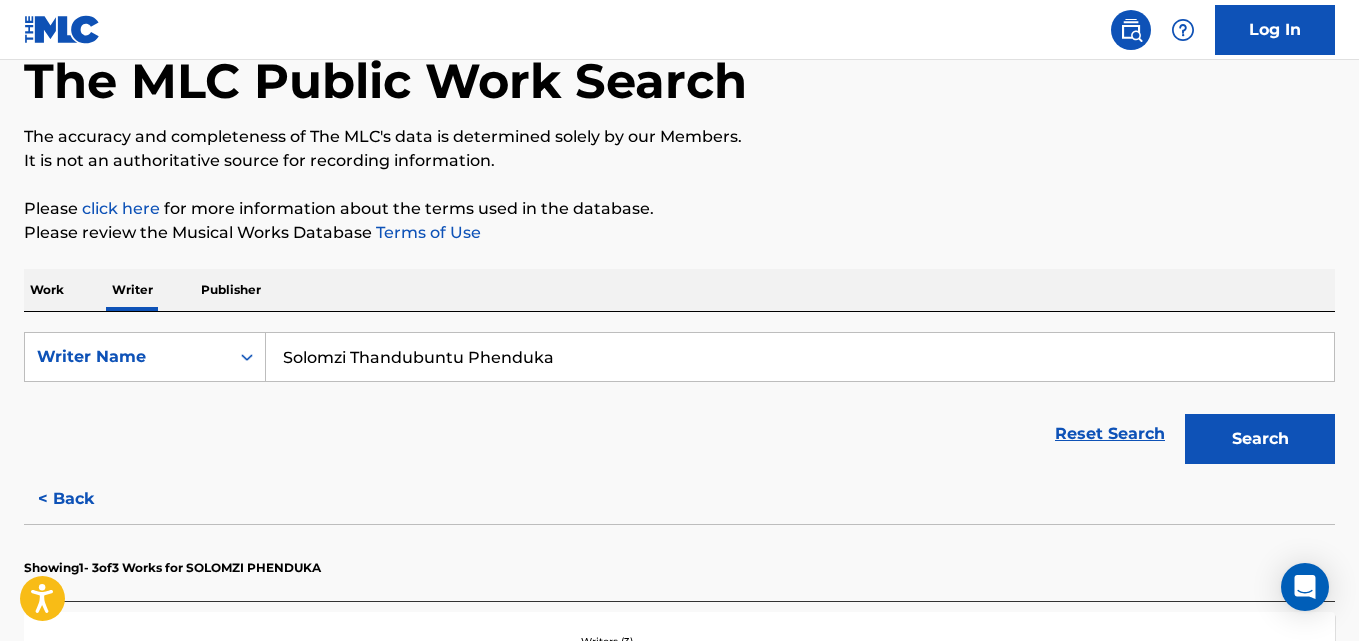 paste on "QUINN MATTHEW RYAN" 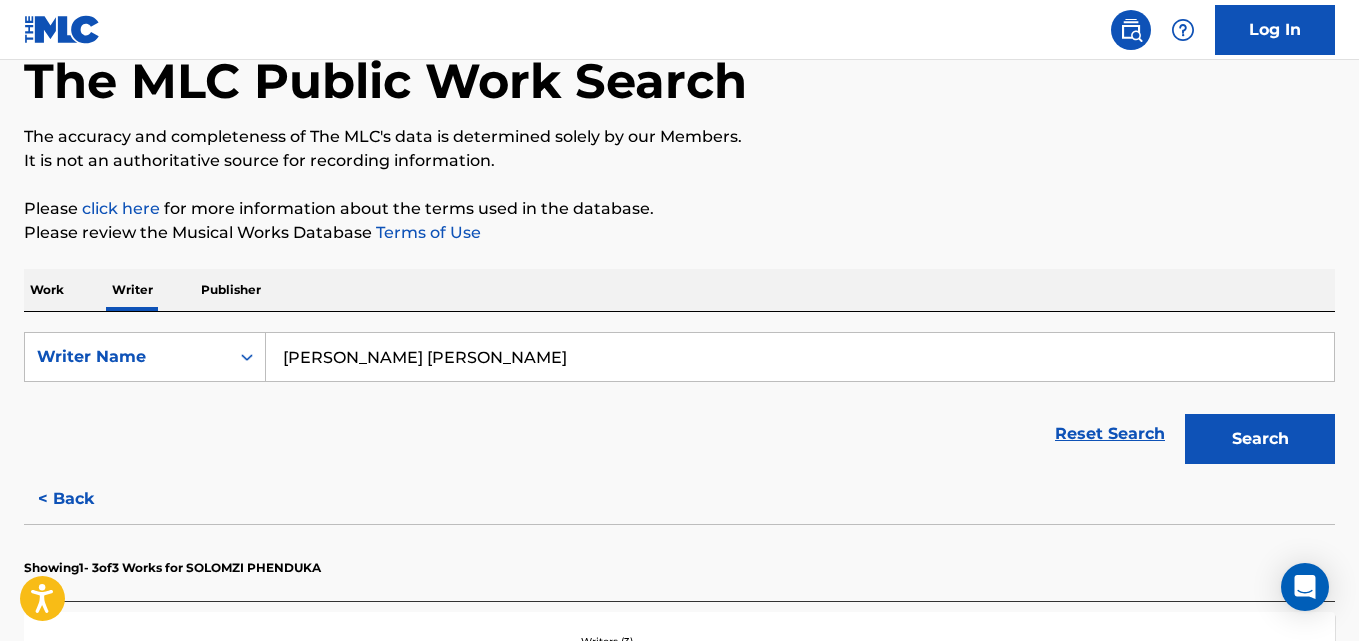 type on "QUINN MATTHEW RYAN" 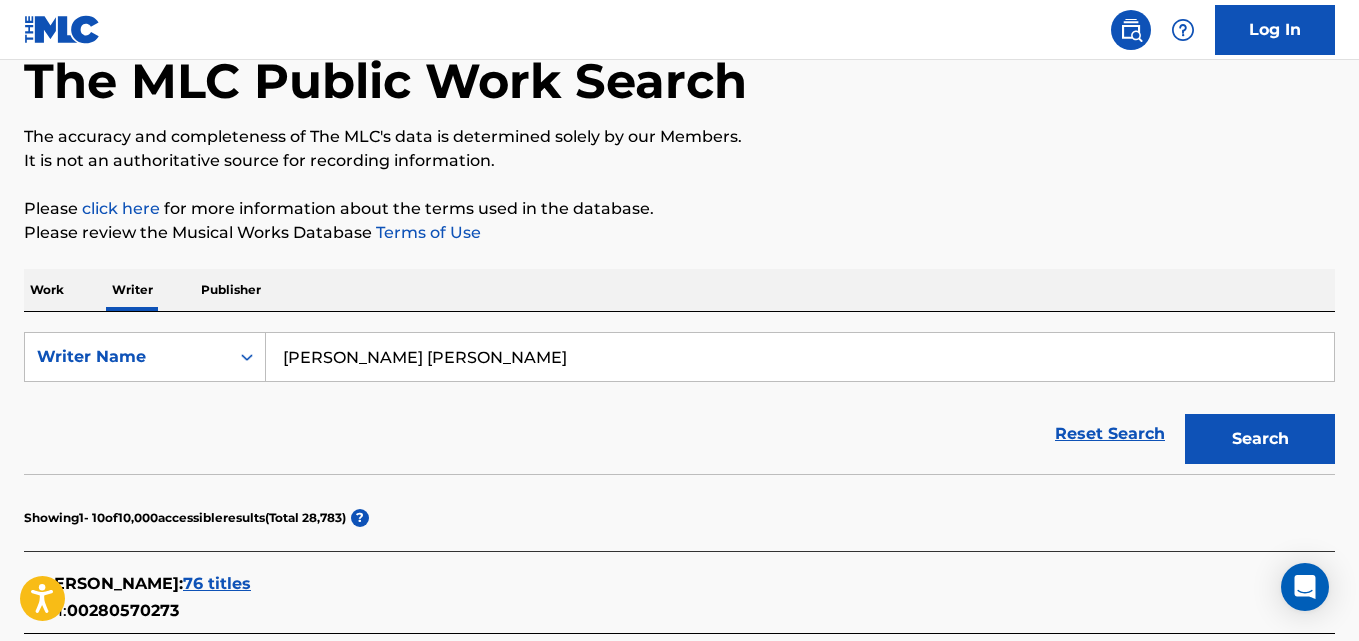 click on "QUINN MATTHEW RYAN" at bounding box center [800, 357] 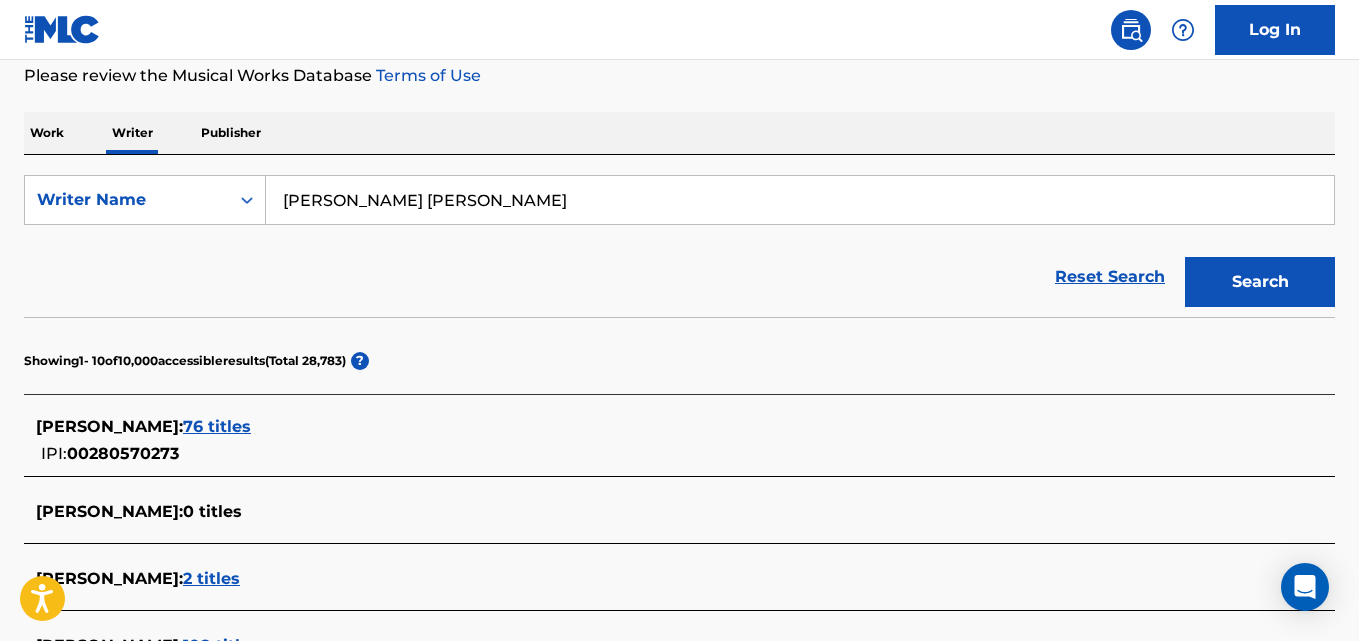 click on "QUINN MATTHEW RYAN" at bounding box center [800, 200] 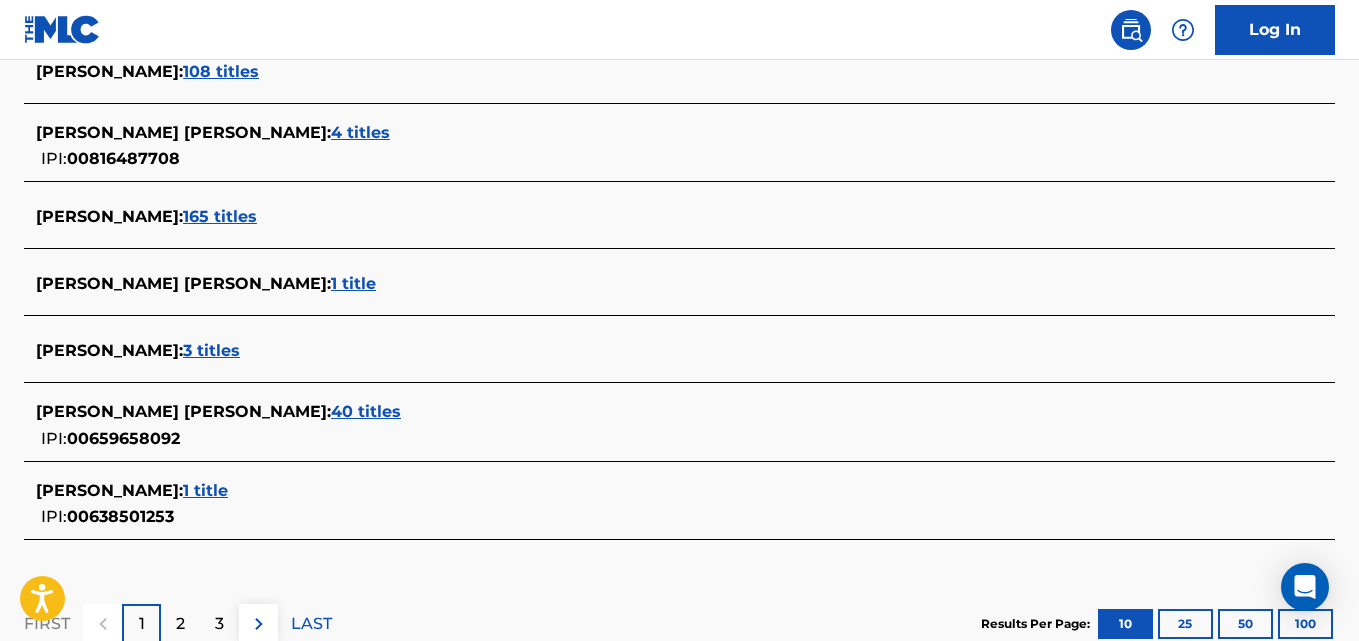 scroll, scrollTop: 845, scrollLeft: 0, axis: vertical 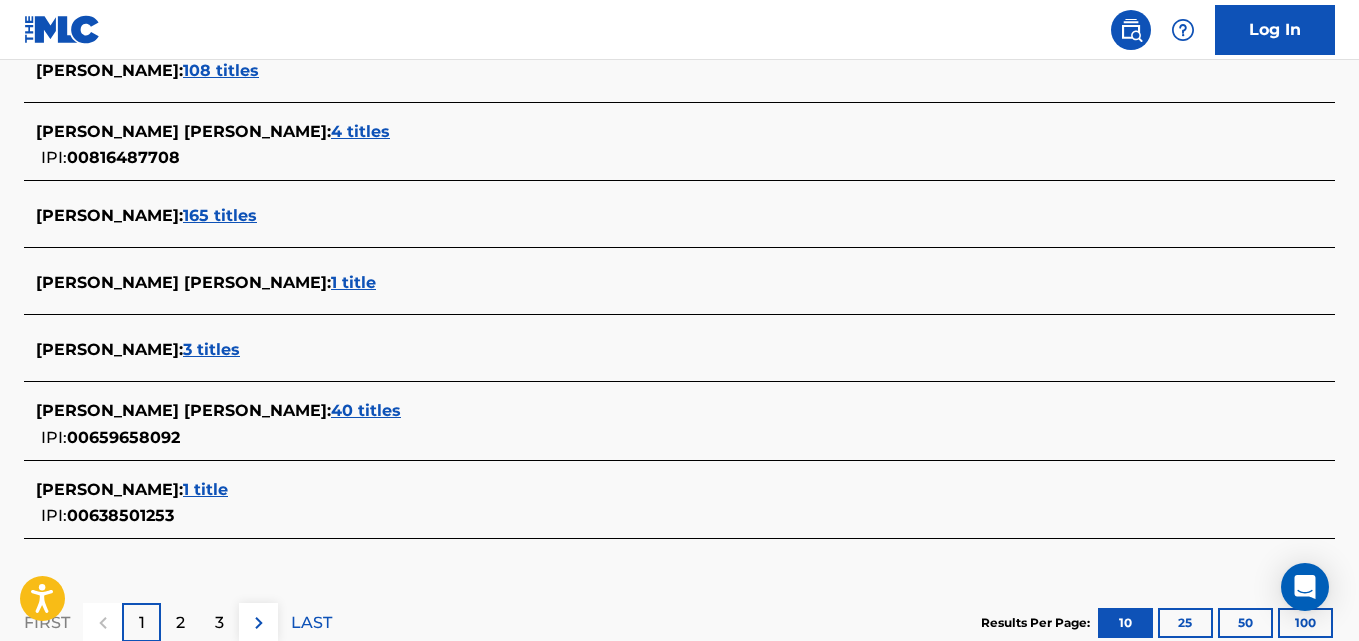 click on "MATTHEW RYAN QUINN :  40 titles IPI:  00659658092" at bounding box center [653, 424] 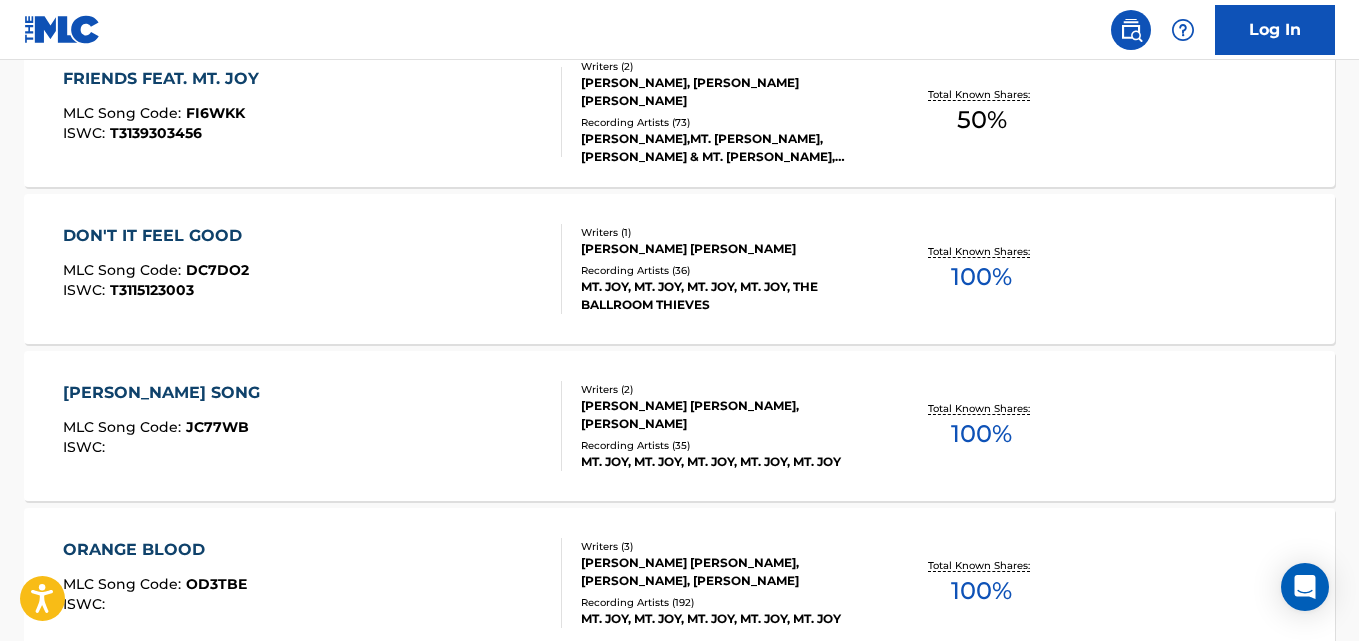 click on "DON'T IT FEEL GOOD MLC Song Code : DC7DO2 ISWC : T3115123003 Writers ( 1 ) MATTHEW RYAN QUINN Recording Artists ( 36 ) MT. JOY, MT. JOY, MT. JOY, MT. JOY, THE BALLROOM THIEVES Total Known Shares: 100 %" at bounding box center [679, 269] 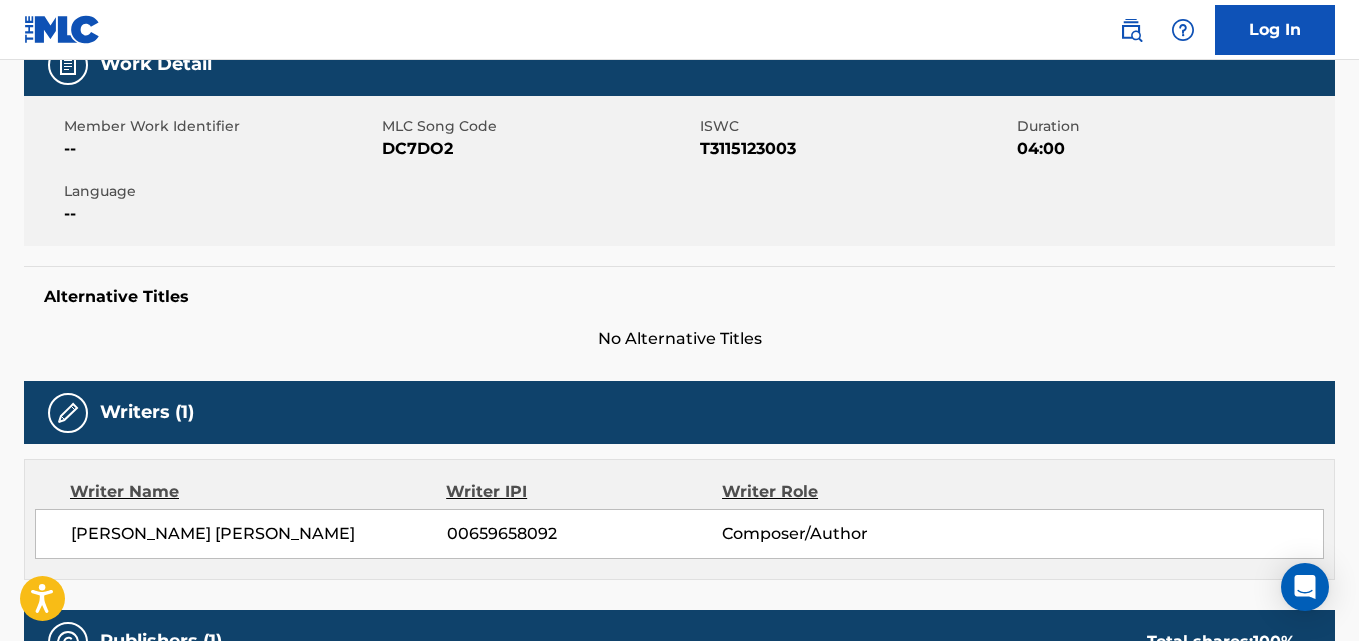 scroll, scrollTop: 0, scrollLeft: 0, axis: both 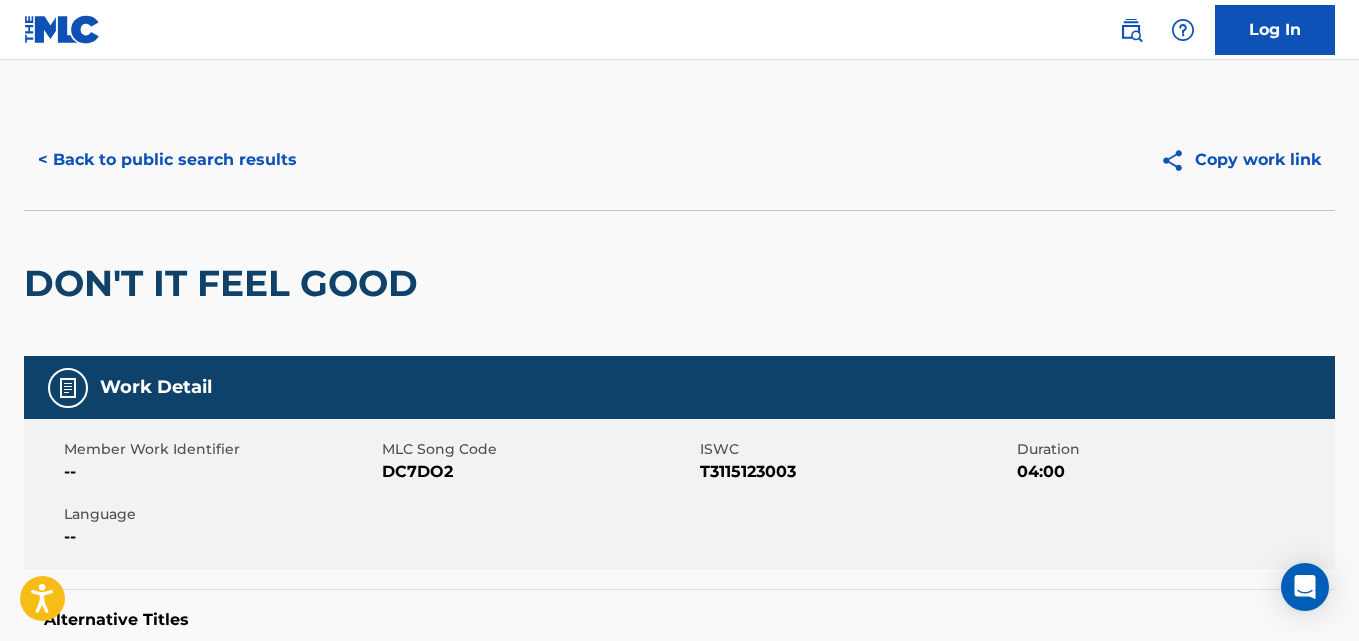 click on "< Back to public search results" at bounding box center (167, 160) 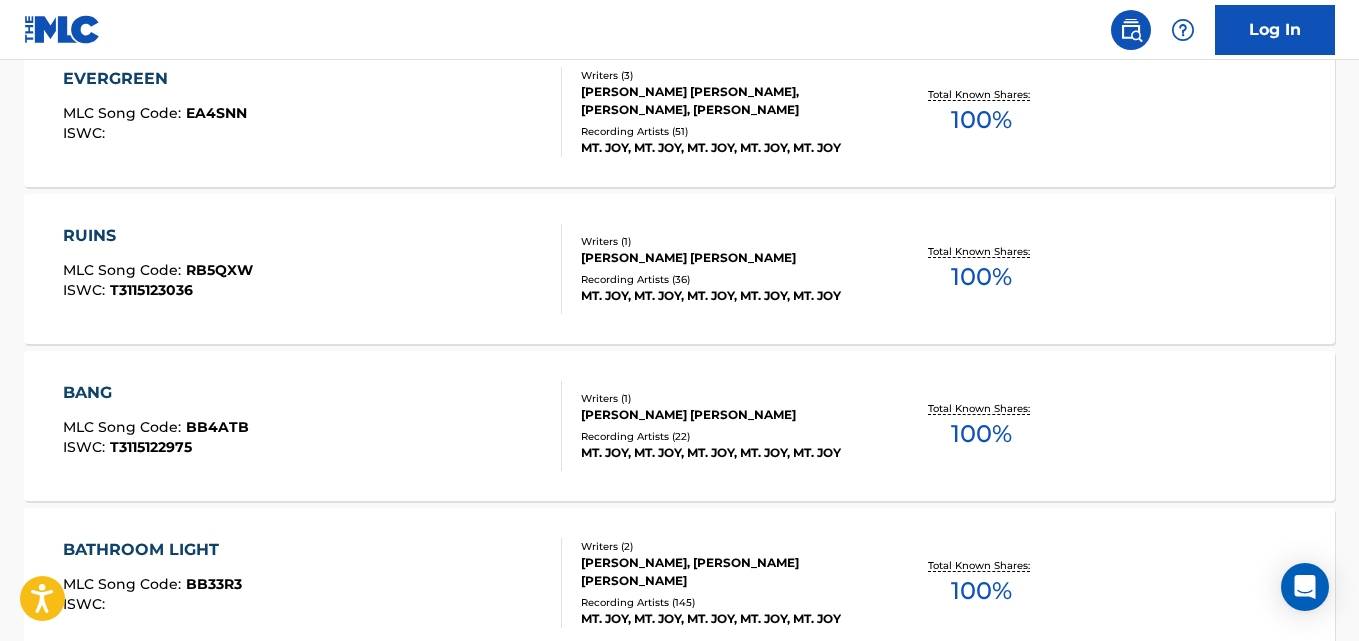 scroll, scrollTop: 1479, scrollLeft: 0, axis: vertical 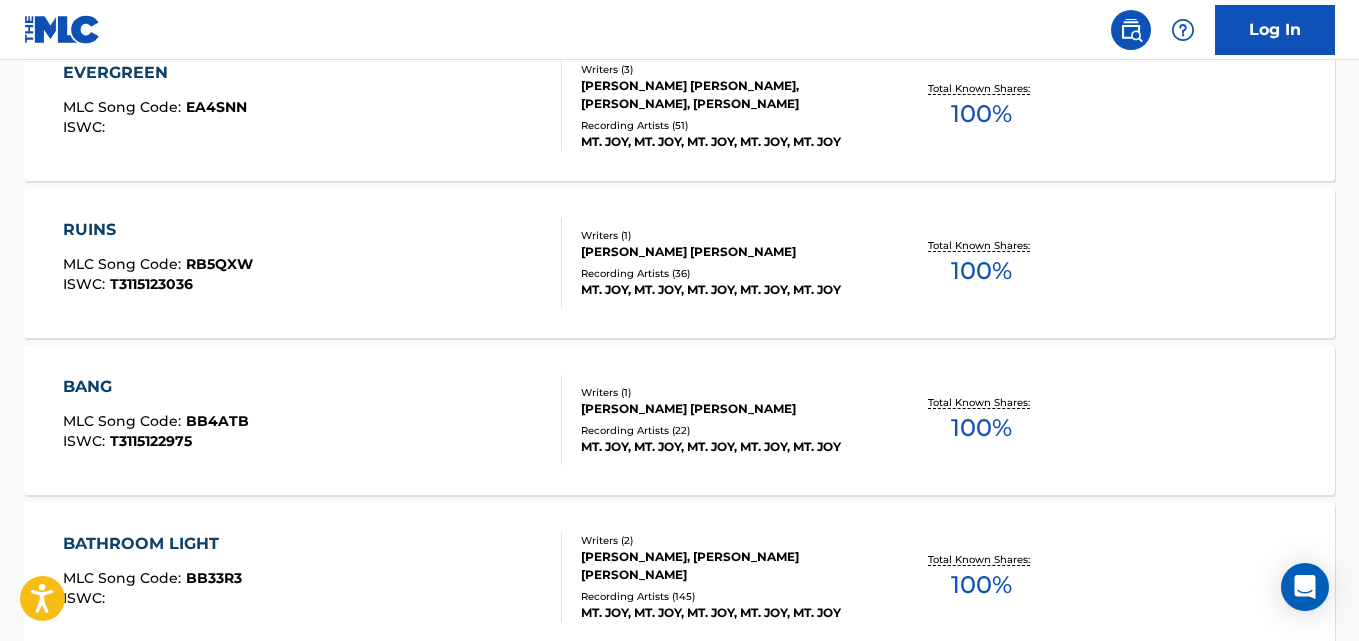 click on "BANG MLC Song Code : BB4ATB ISWC : T3115122975 Writers ( 1 ) MATTHEW RYAN QUINN Recording Artists ( 22 ) MT. JOY, MT. JOY, MT. JOY, MT. JOY, MT. JOY Total Known Shares: 100 %" at bounding box center [679, 420] 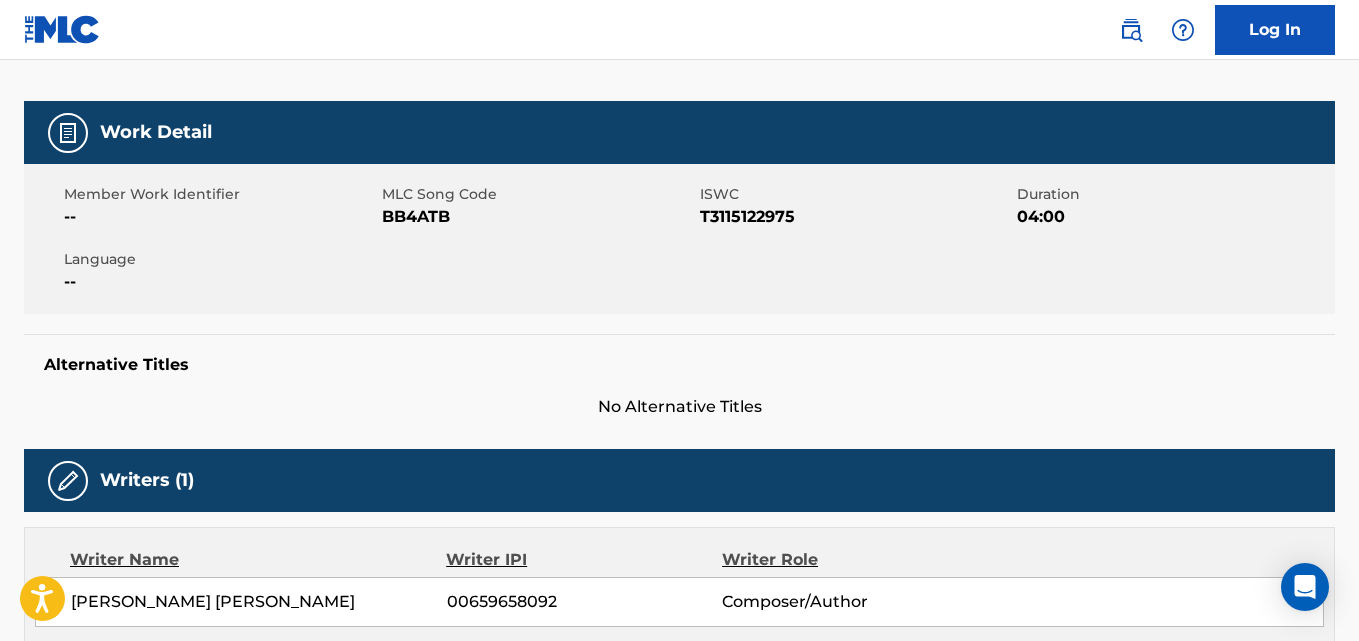 scroll, scrollTop: 0, scrollLeft: 0, axis: both 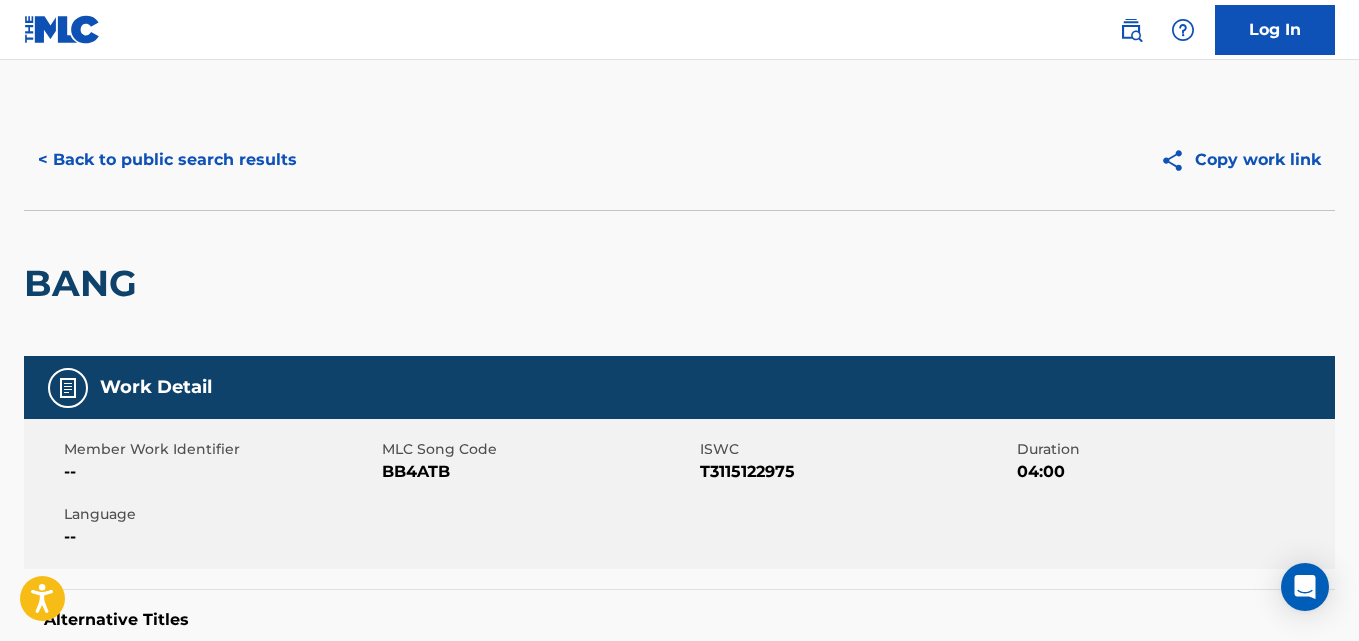 click on "< Back to public search results" at bounding box center [167, 160] 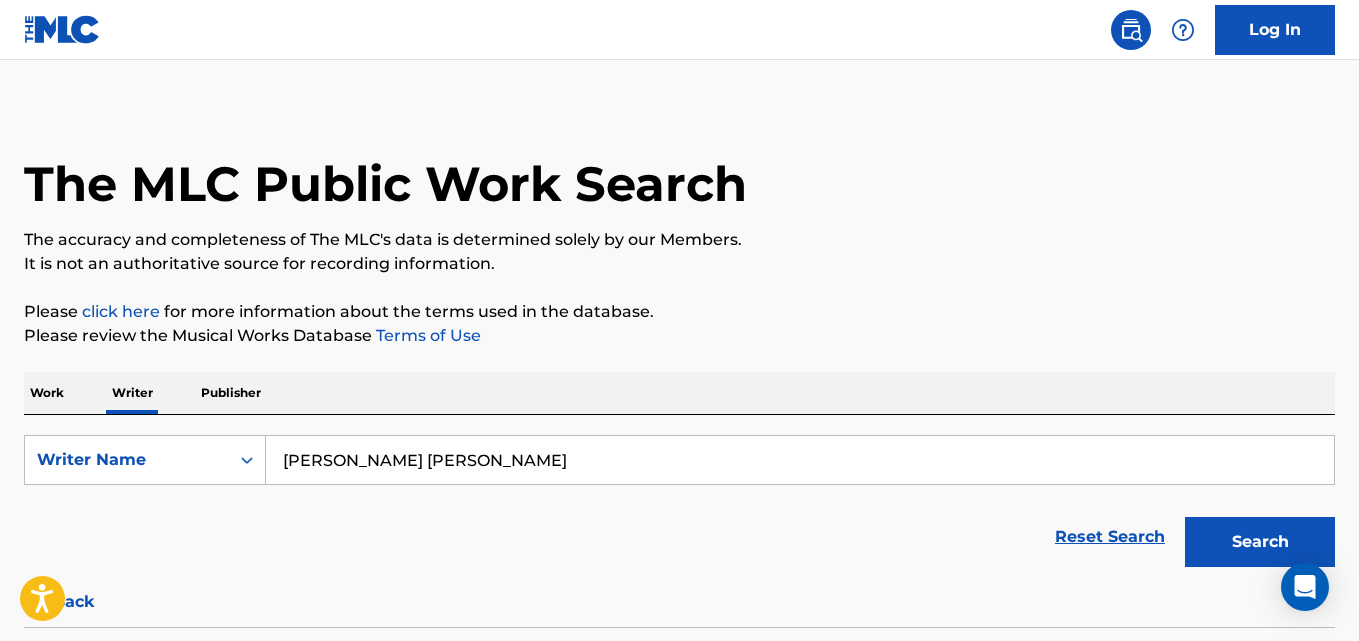 scroll, scrollTop: 0, scrollLeft: 0, axis: both 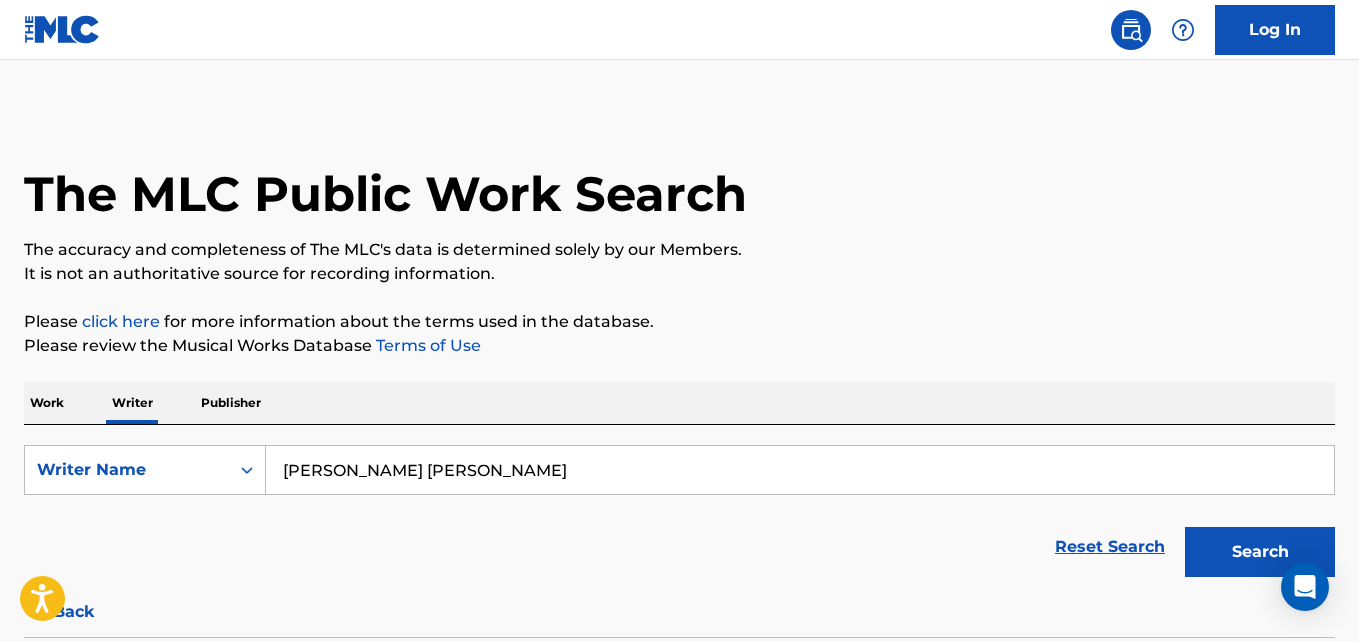 click on "QUINN MATTHEW RYAN" at bounding box center (800, 470) 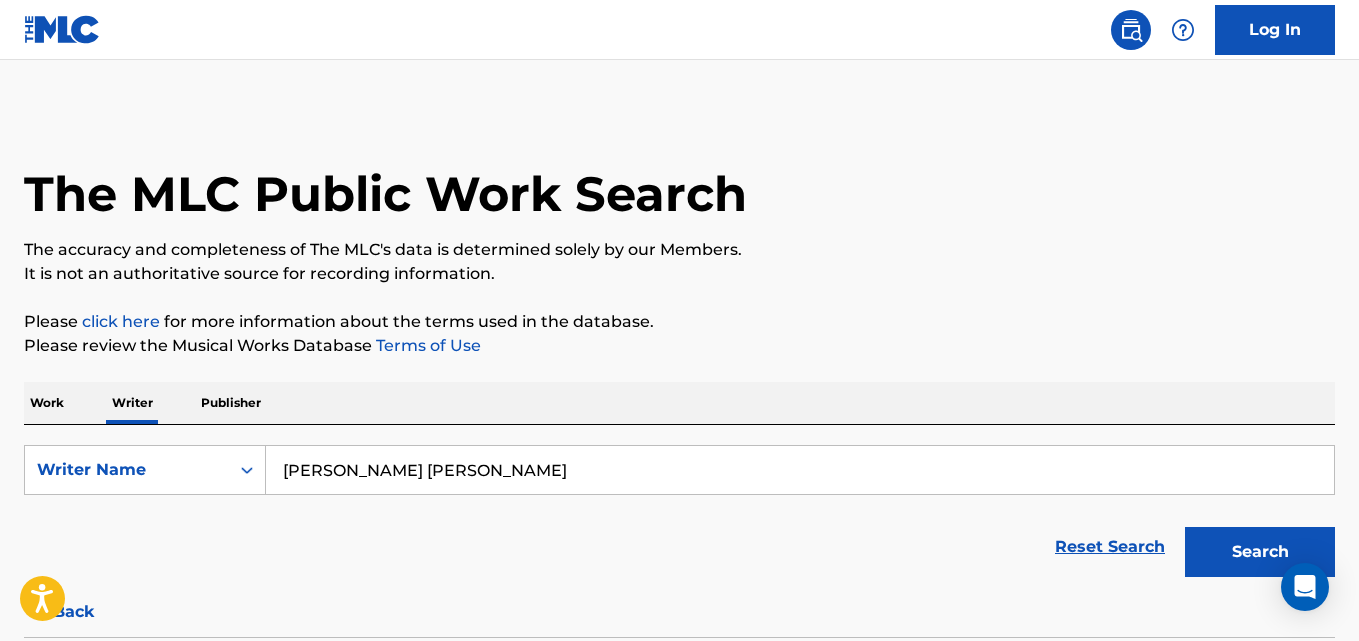 paste on "Mark Beats" 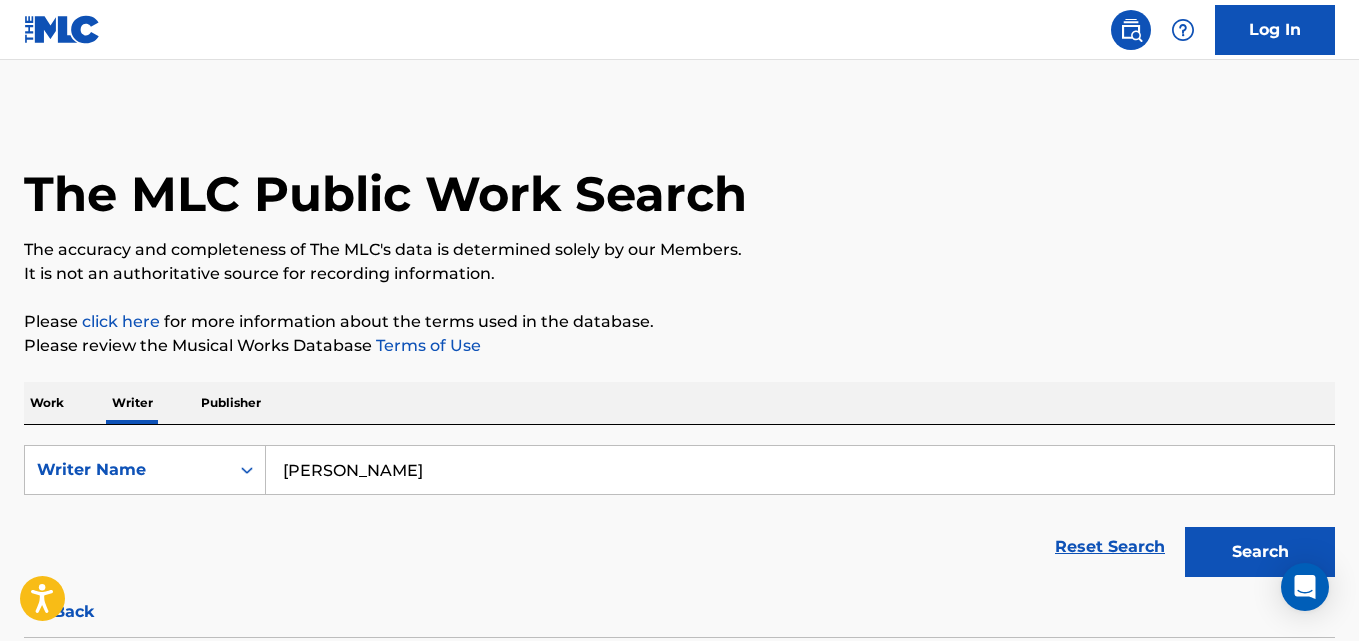 type on "Mark Beats" 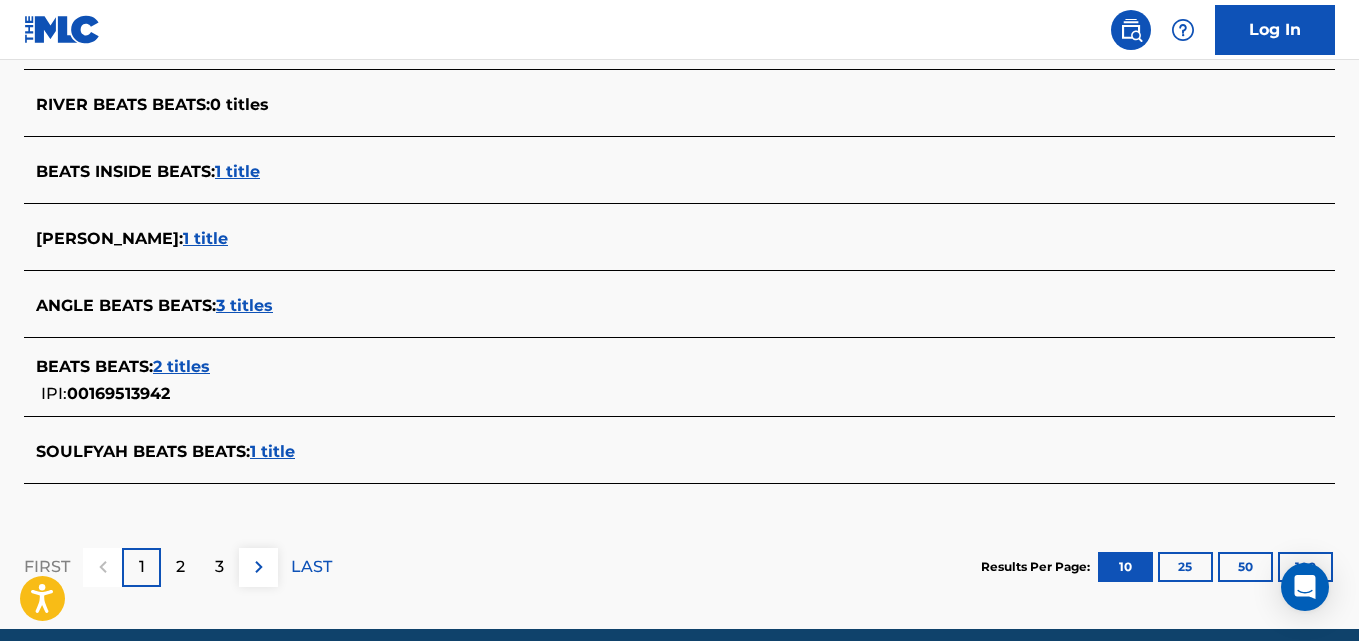 scroll, scrollTop: 868, scrollLeft: 0, axis: vertical 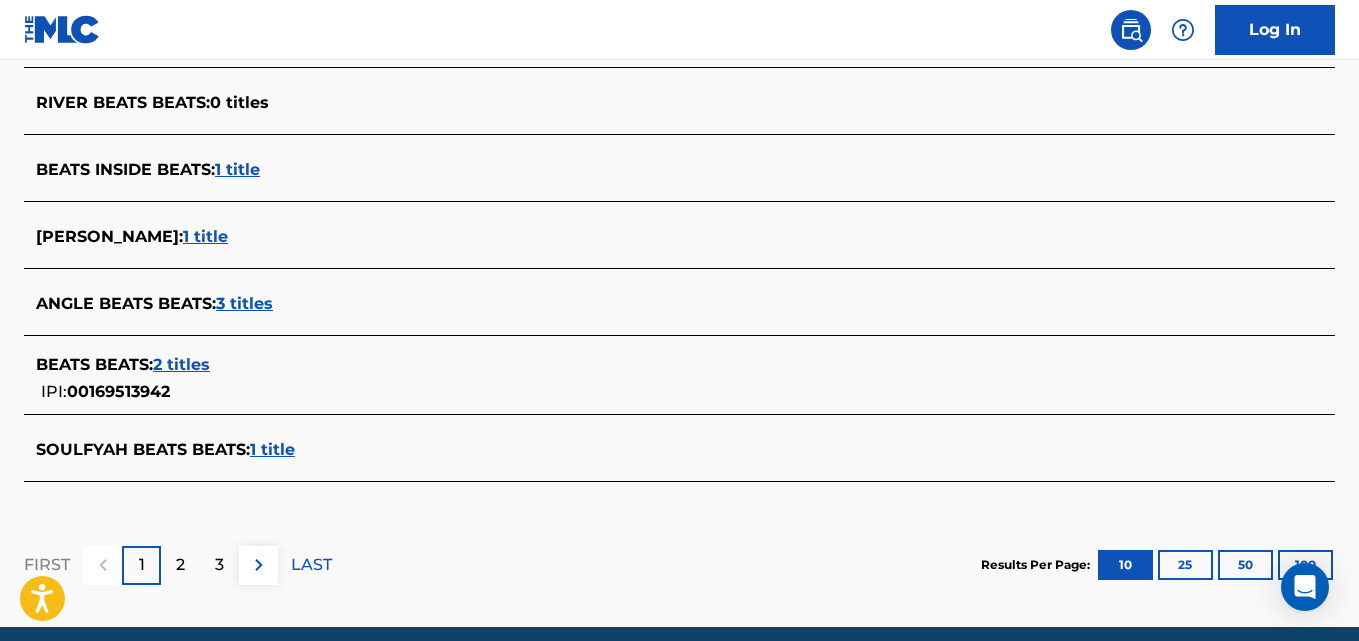 click on "1 title" at bounding box center (205, 236) 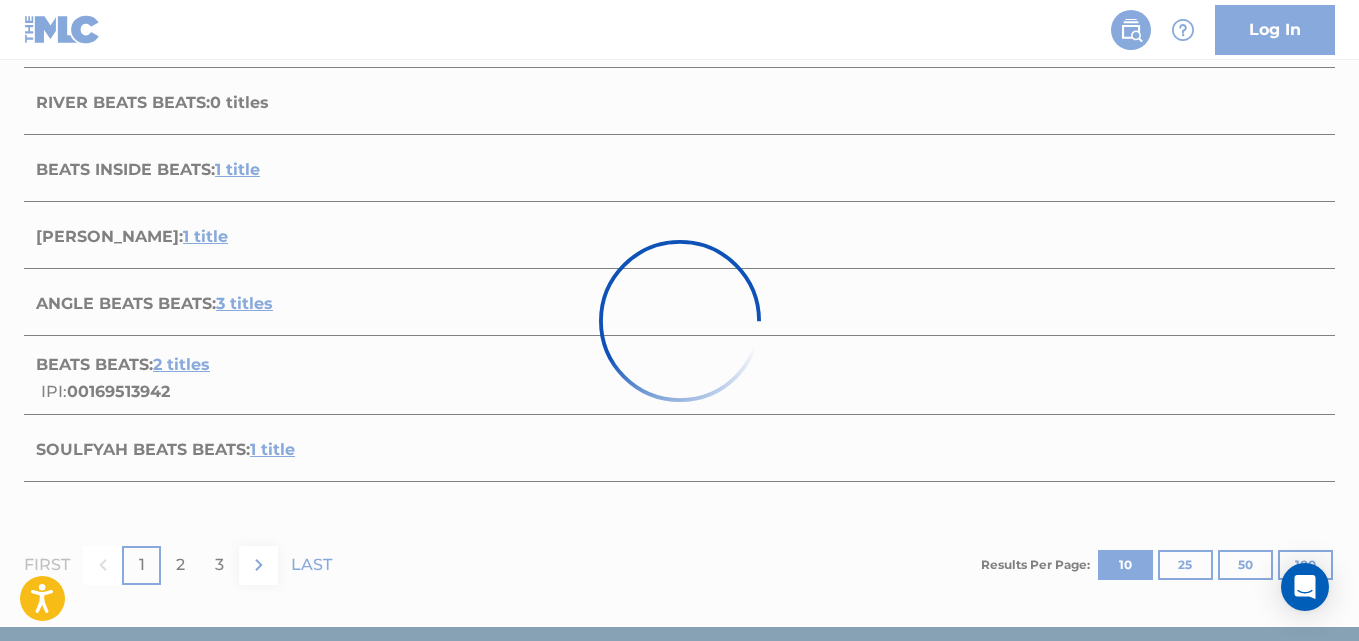 scroll, scrollTop: 466, scrollLeft: 0, axis: vertical 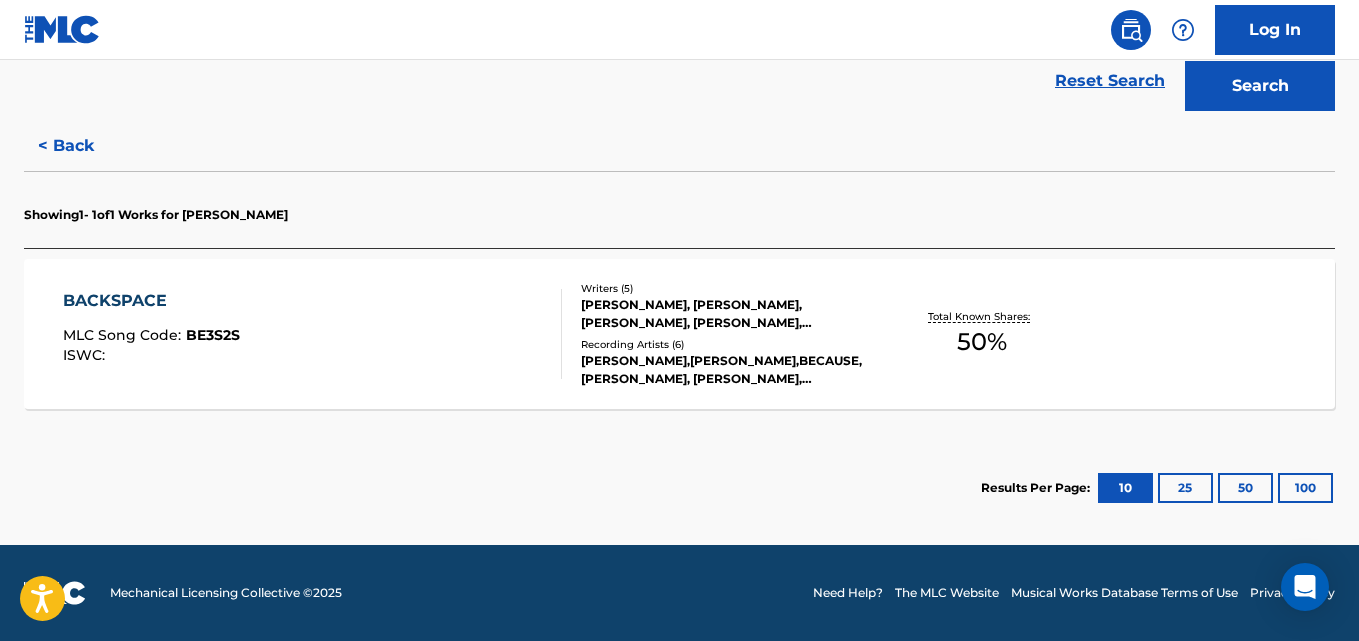 click on "Recording Artists ( 6 )" at bounding box center [727, 344] 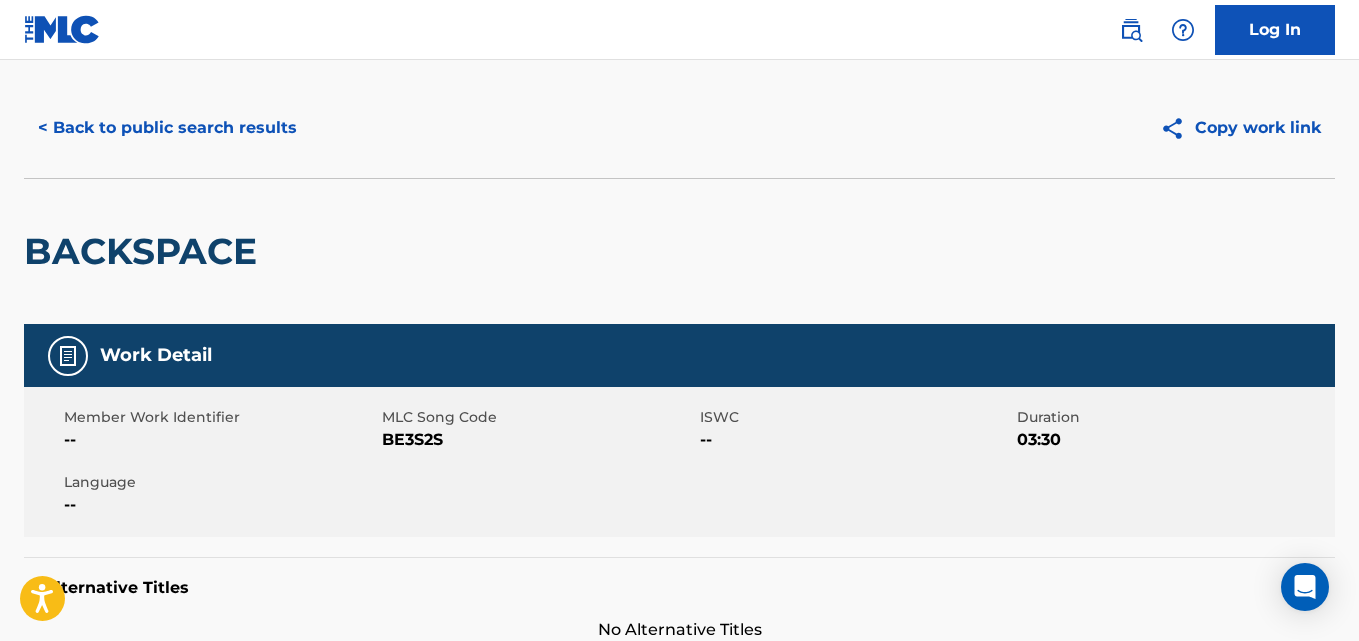 scroll, scrollTop: 0, scrollLeft: 0, axis: both 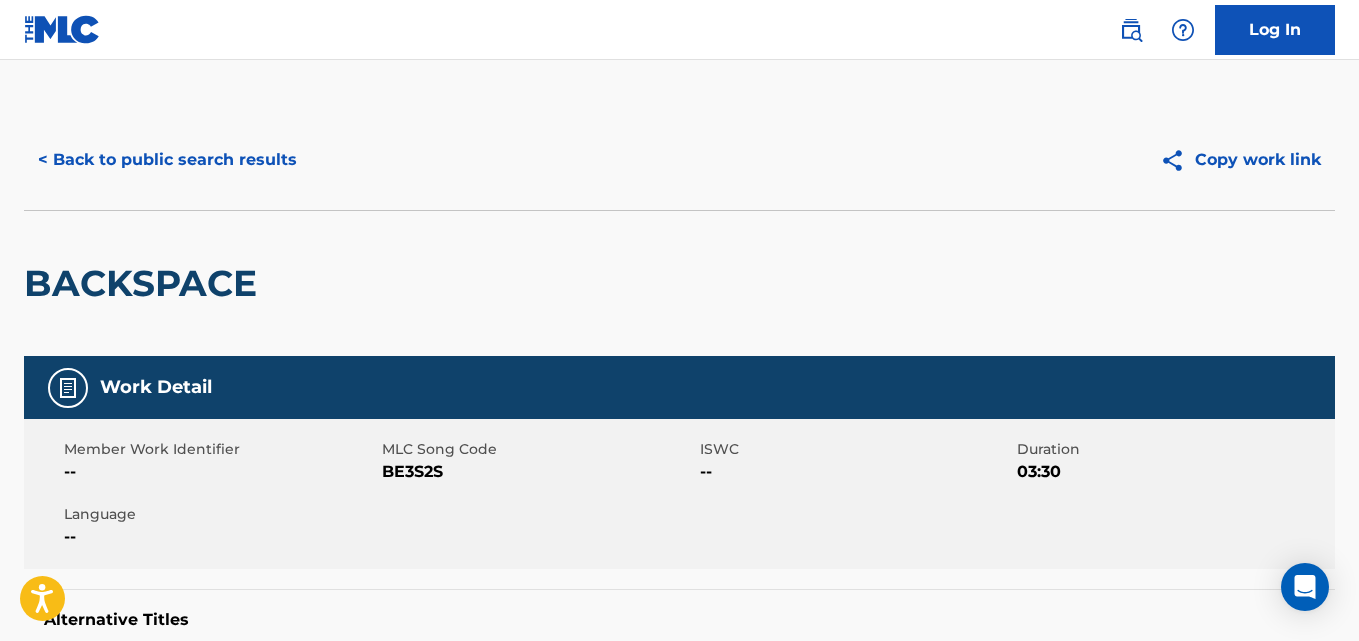 click on "BACKSPACE" at bounding box center [145, 283] 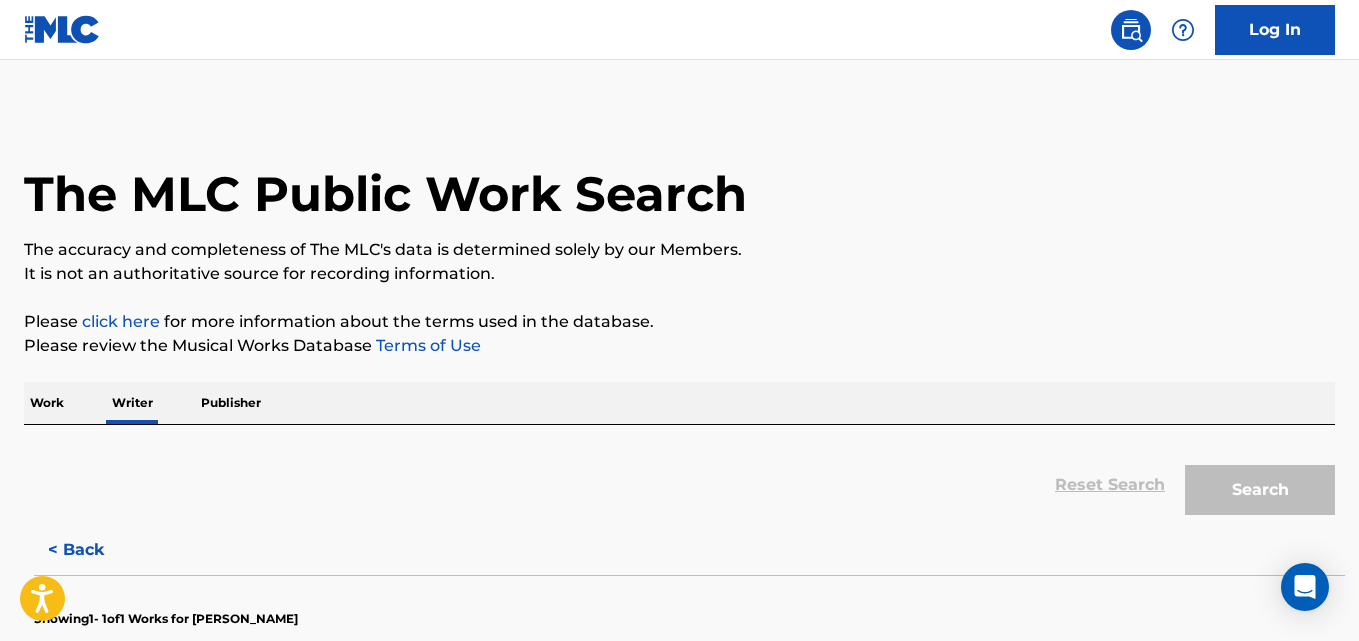 scroll, scrollTop: 113, scrollLeft: 0, axis: vertical 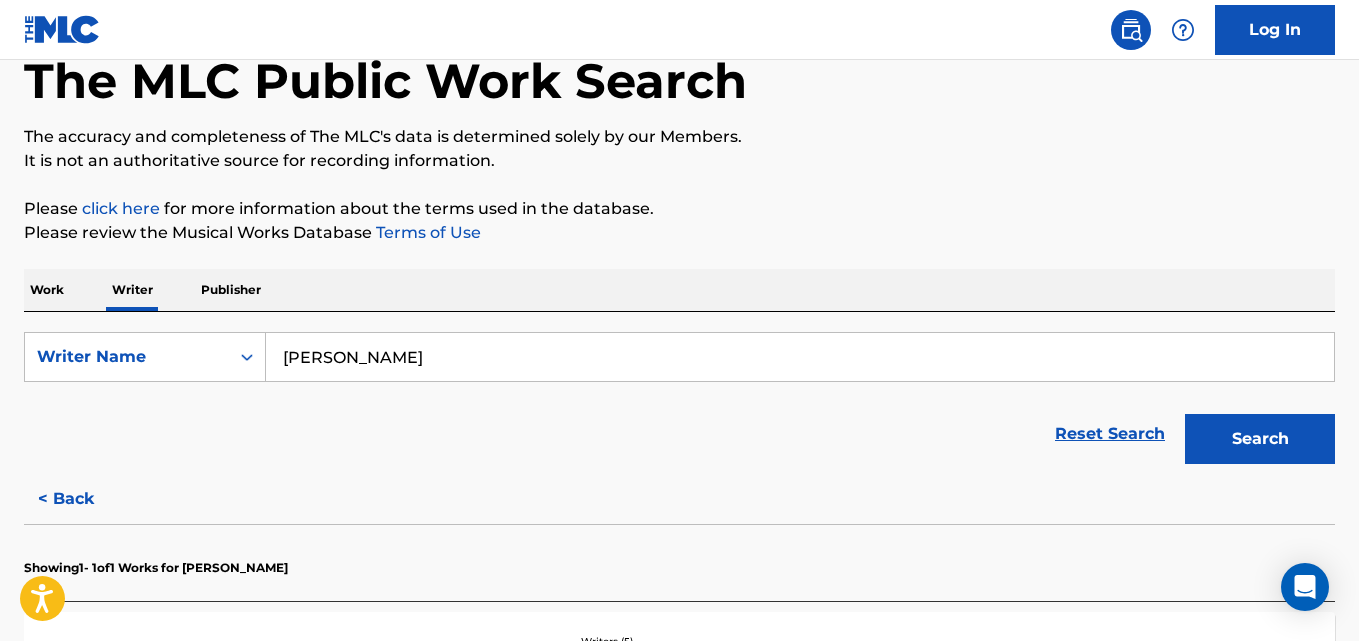 click on "Mark Beats" at bounding box center (800, 357) 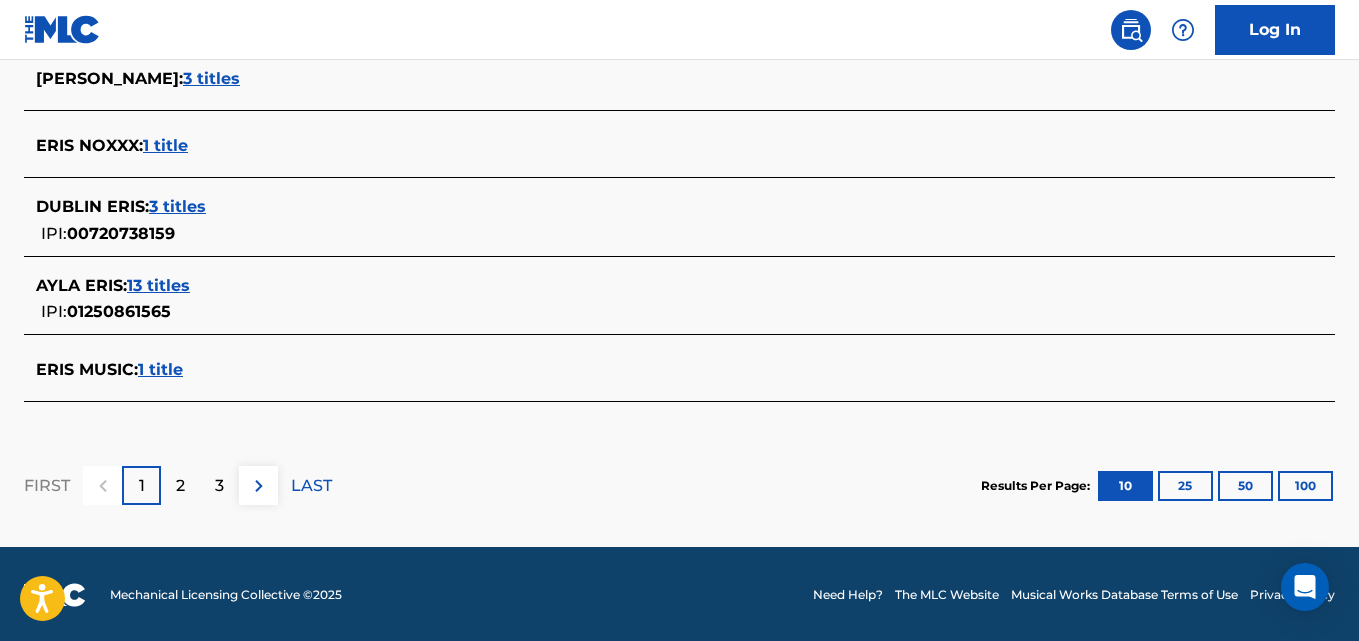scroll, scrollTop: 961, scrollLeft: 0, axis: vertical 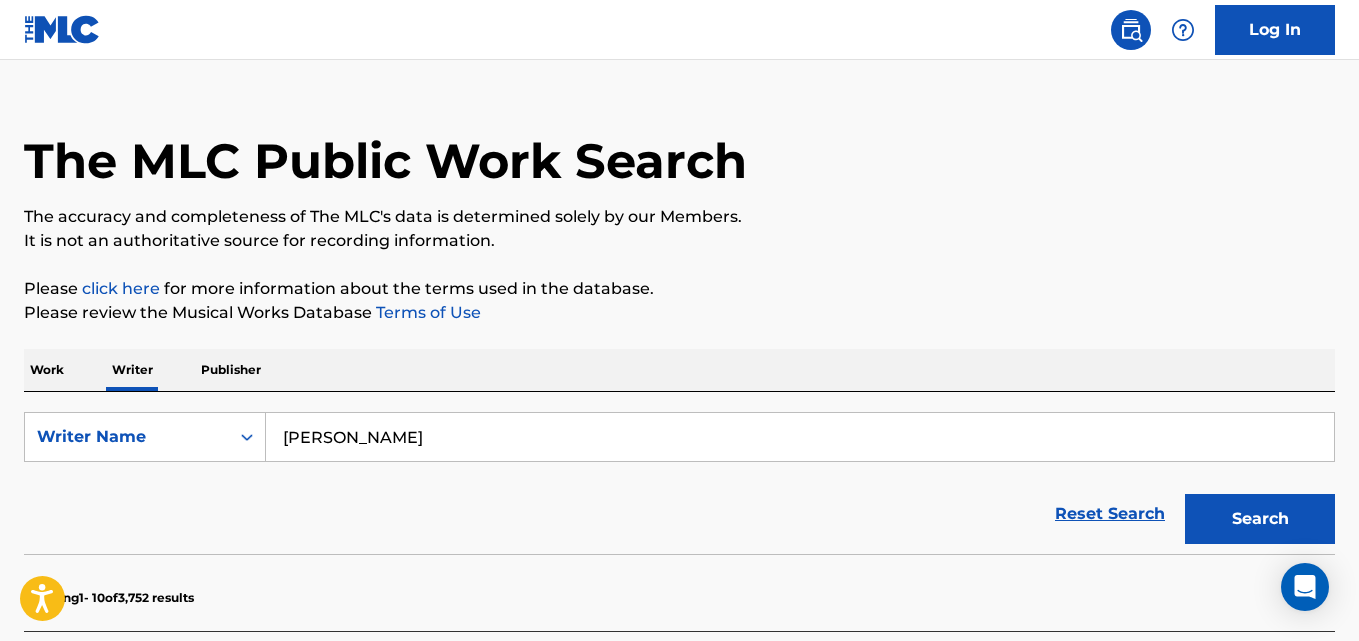 click on "Marcel Eris" at bounding box center [800, 437] 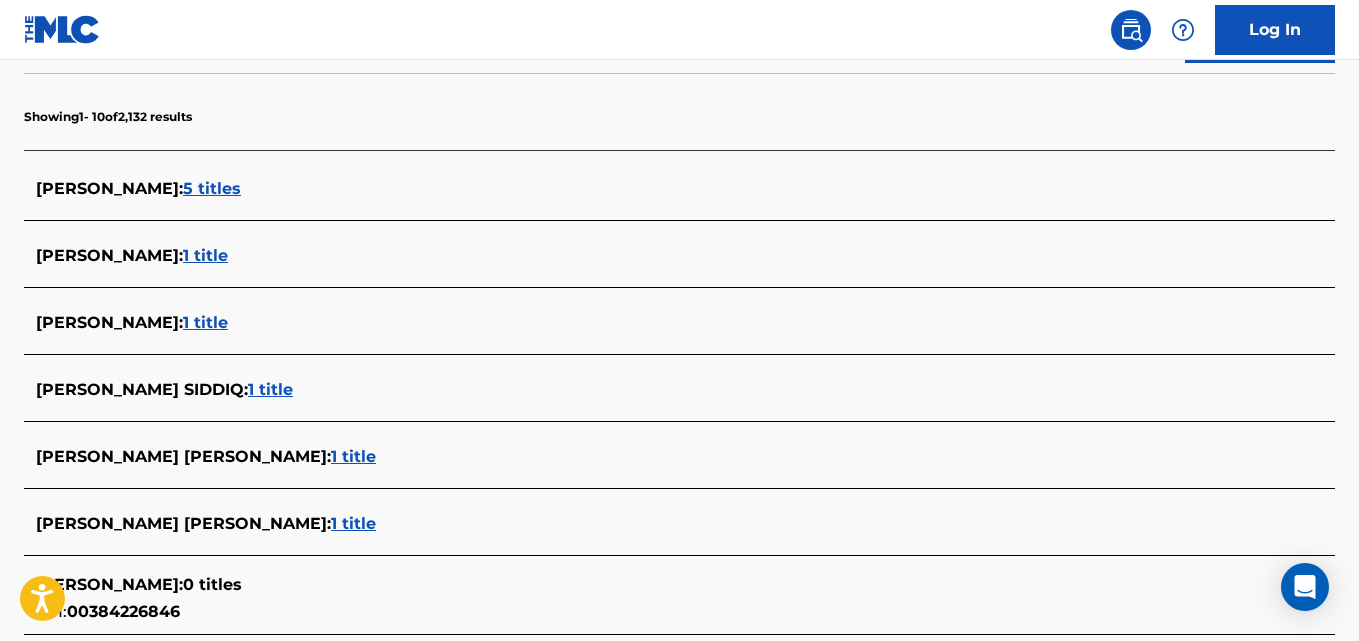 scroll, scrollTop: 512, scrollLeft: 0, axis: vertical 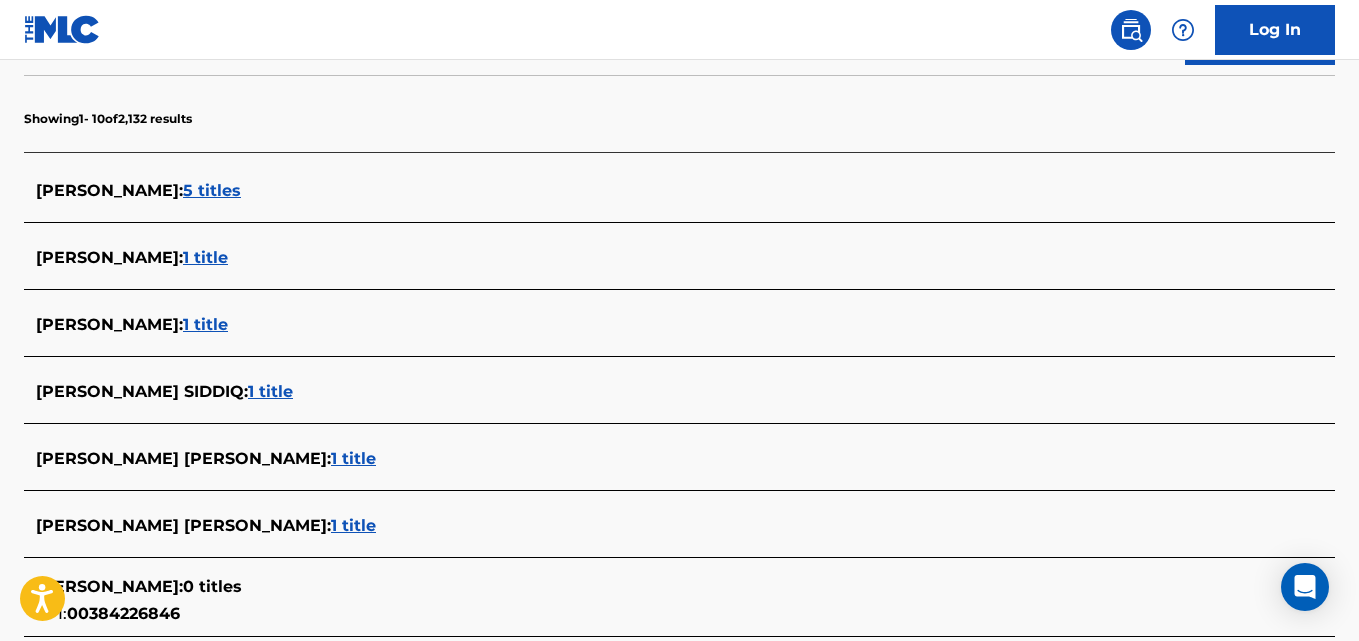 click on "1 title" at bounding box center [353, 458] 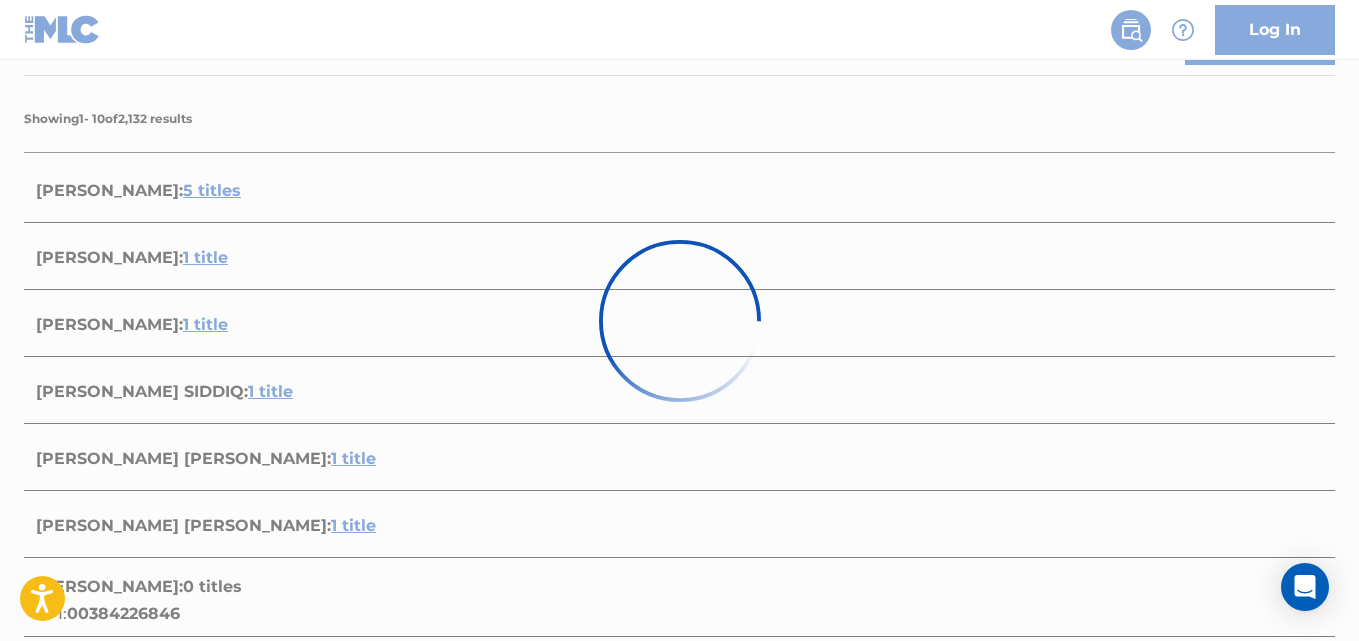 scroll, scrollTop: 466, scrollLeft: 0, axis: vertical 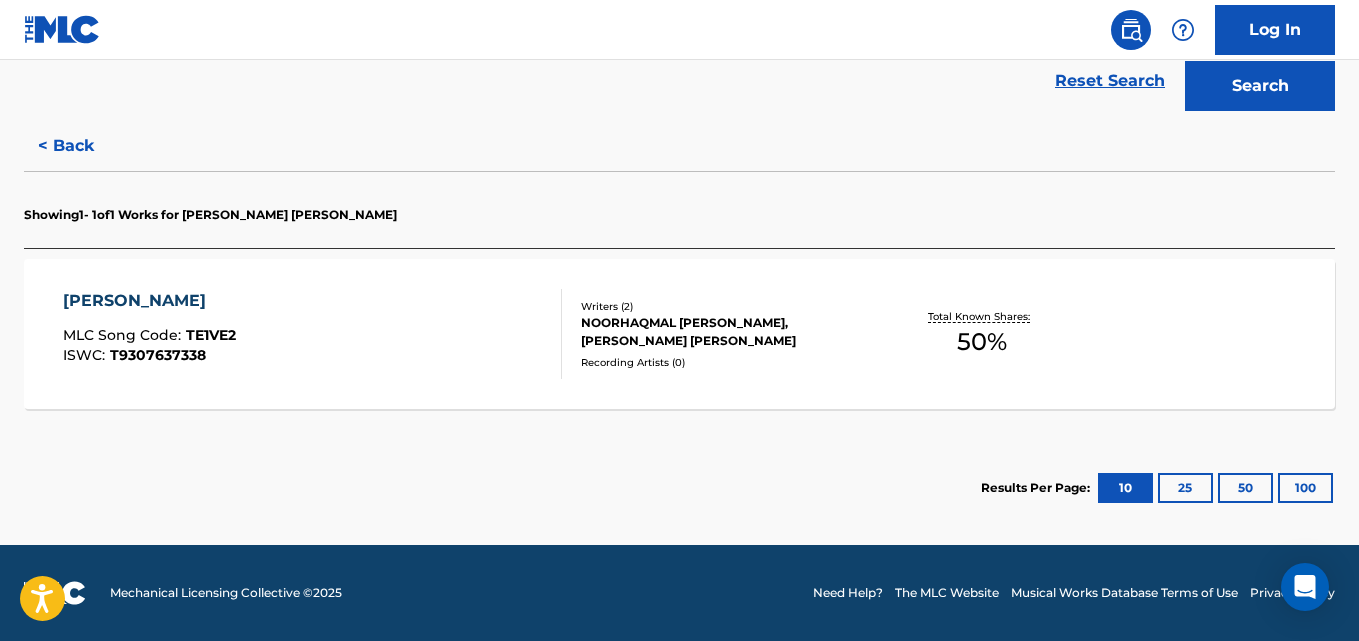 click on "Writers ( 2 )" at bounding box center [727, 306] 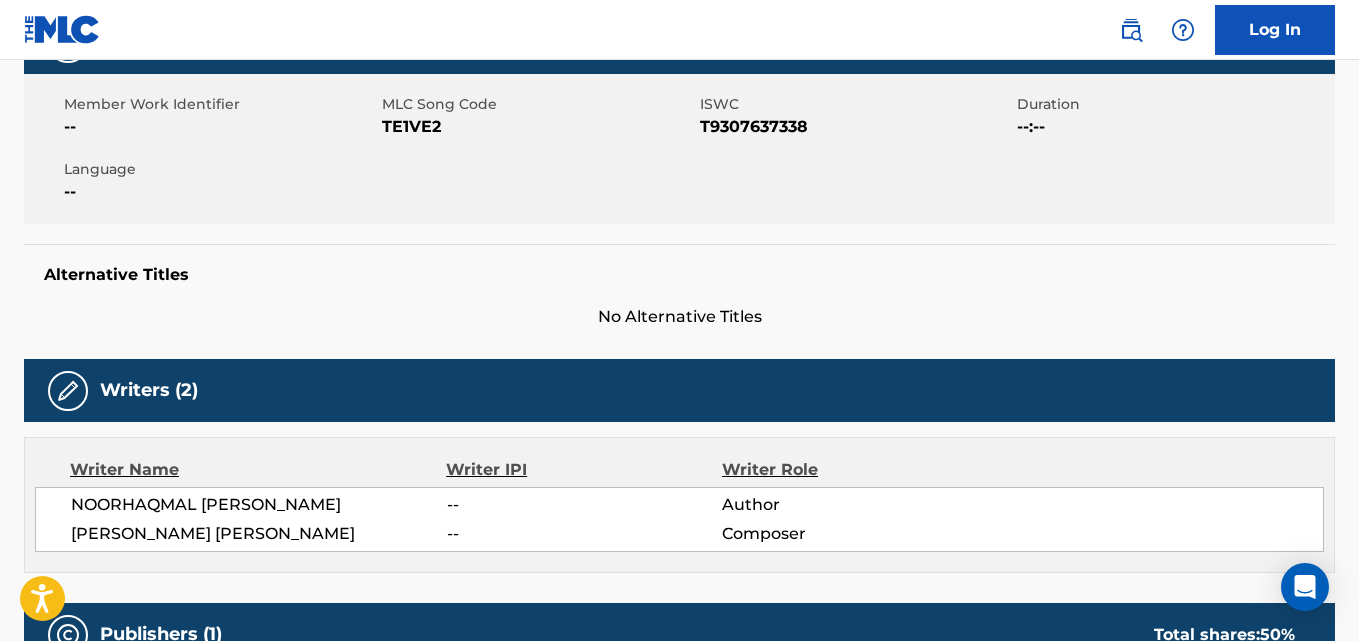 scroll, scrollTop: 0, scrollLeft: 0, axis: both 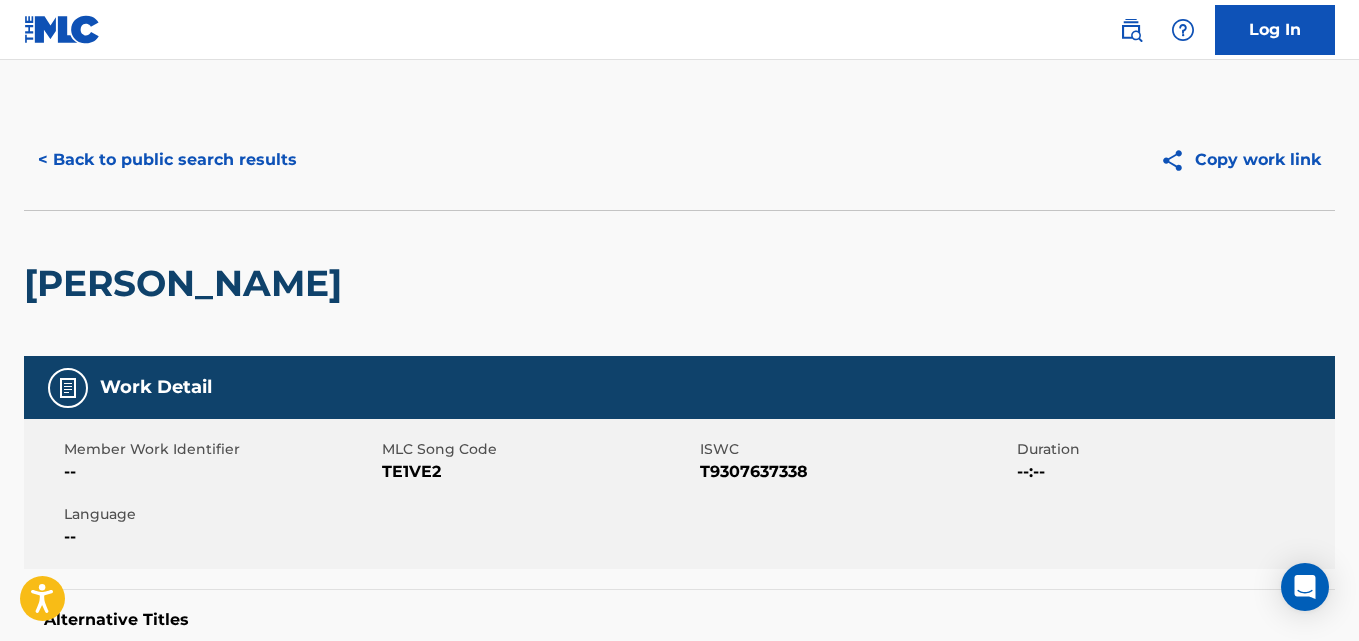 click on "< Back to public search results" at bounding box center (167, 160) 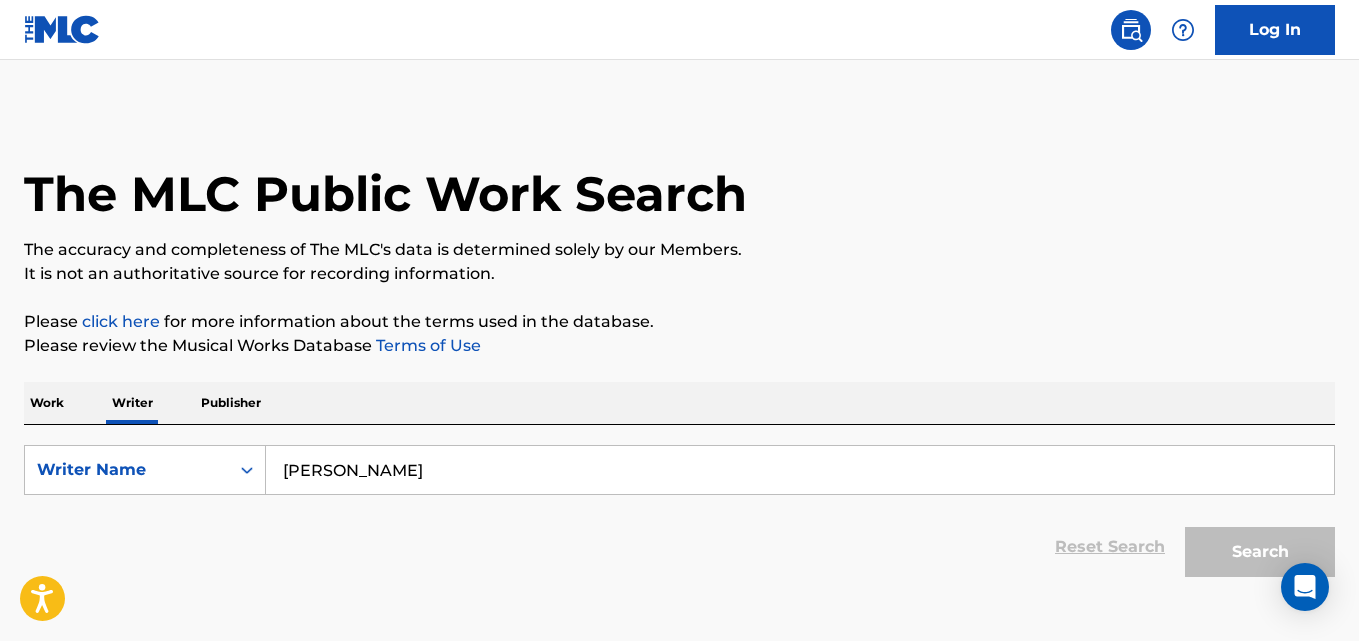 scroll, scrollTop: 113, scrollLeft: 0, axis: vertical 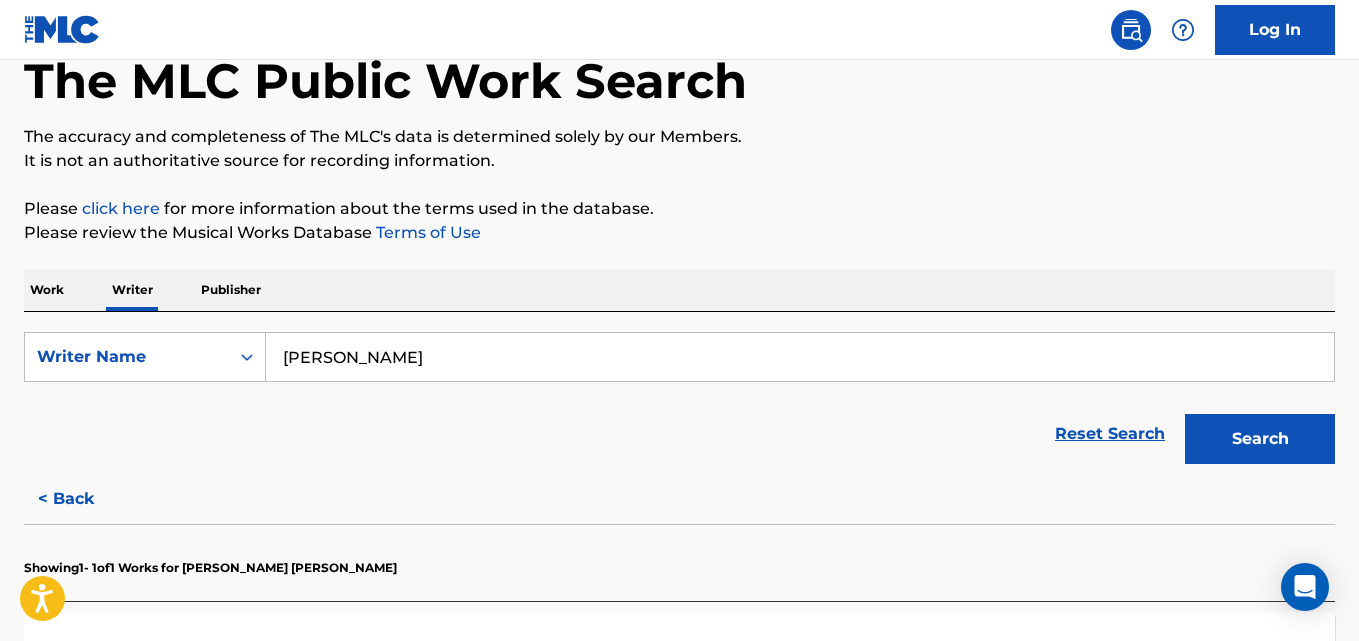 click on "Muhammad Siddiq" at bounding box center (800, 357) 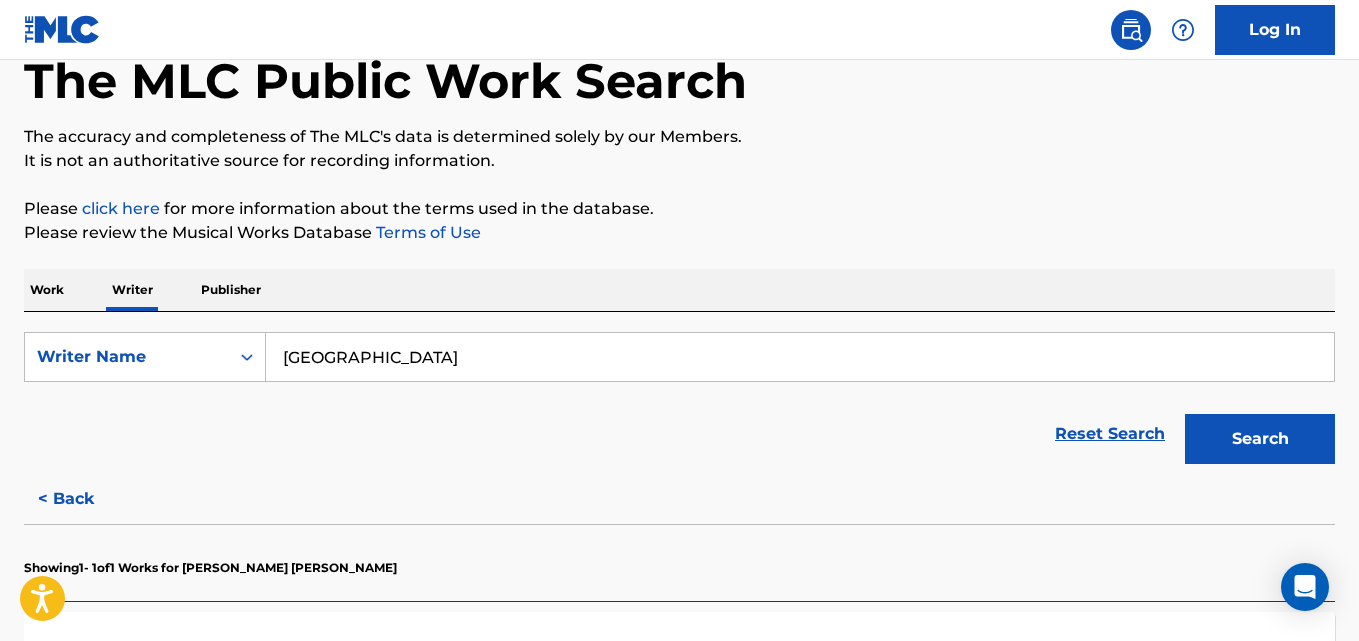 type on "Peppa Lane" 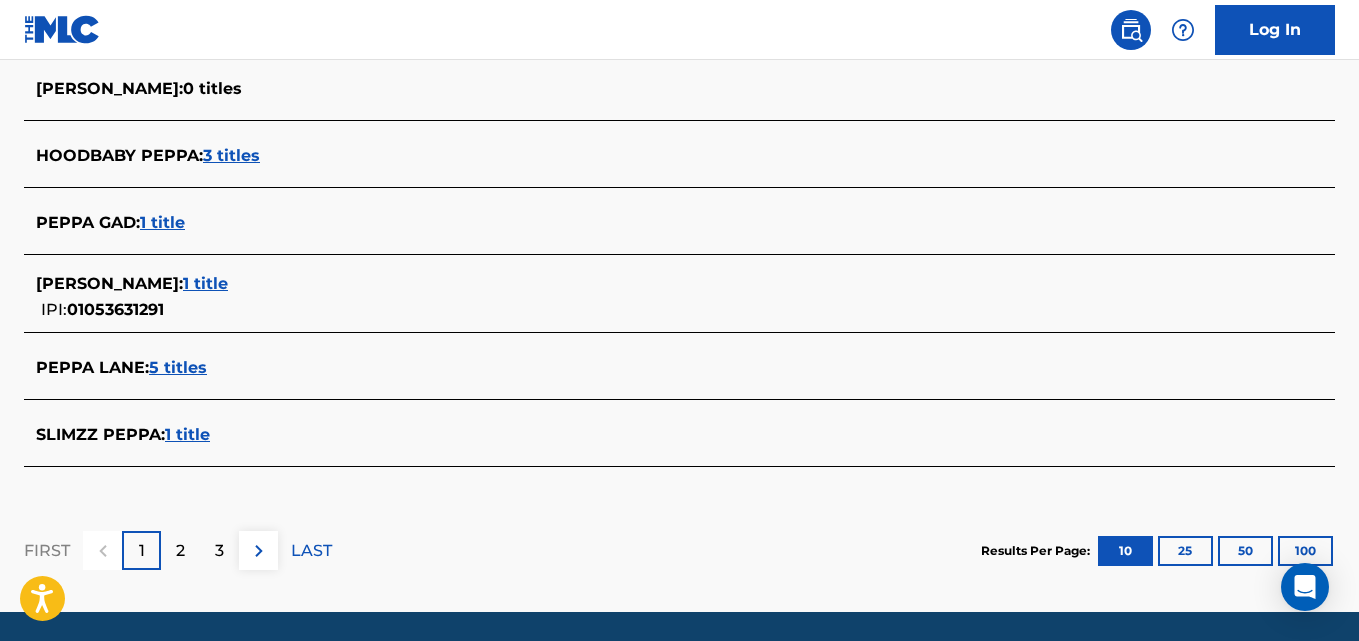 scroll, scrollTop: 909, scrollLeft: 0, axis: vertical 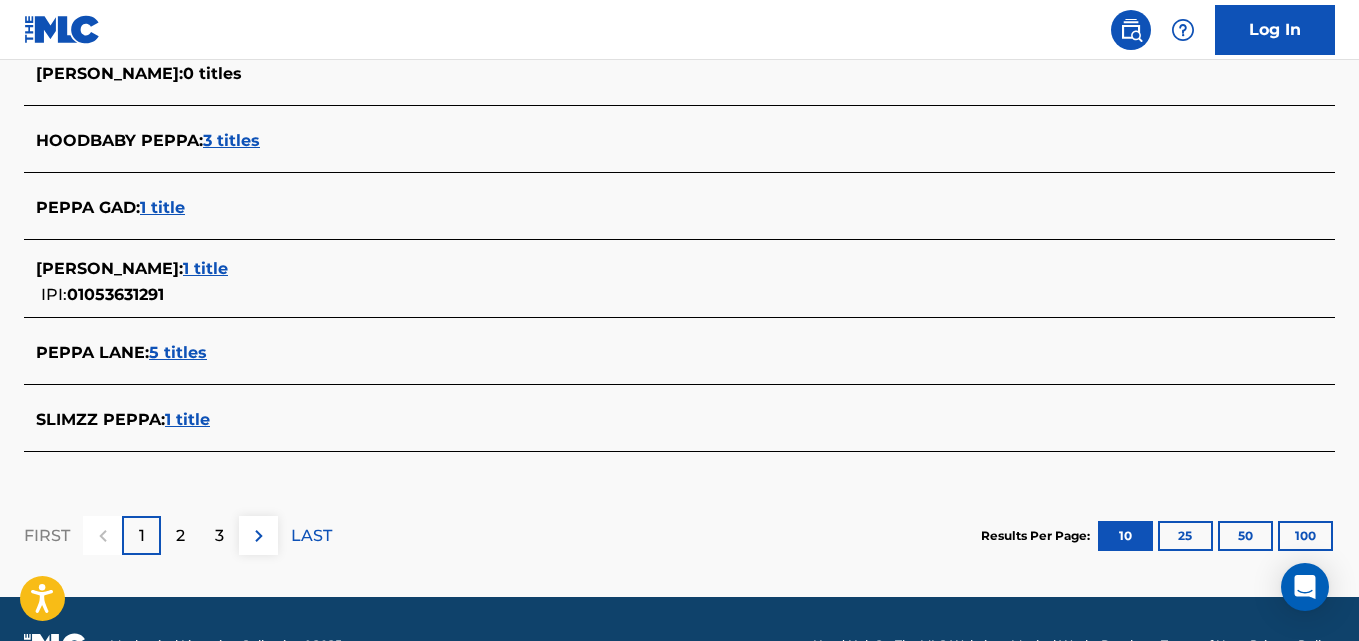 click on "5 titles" at bounding box center (178, 352) 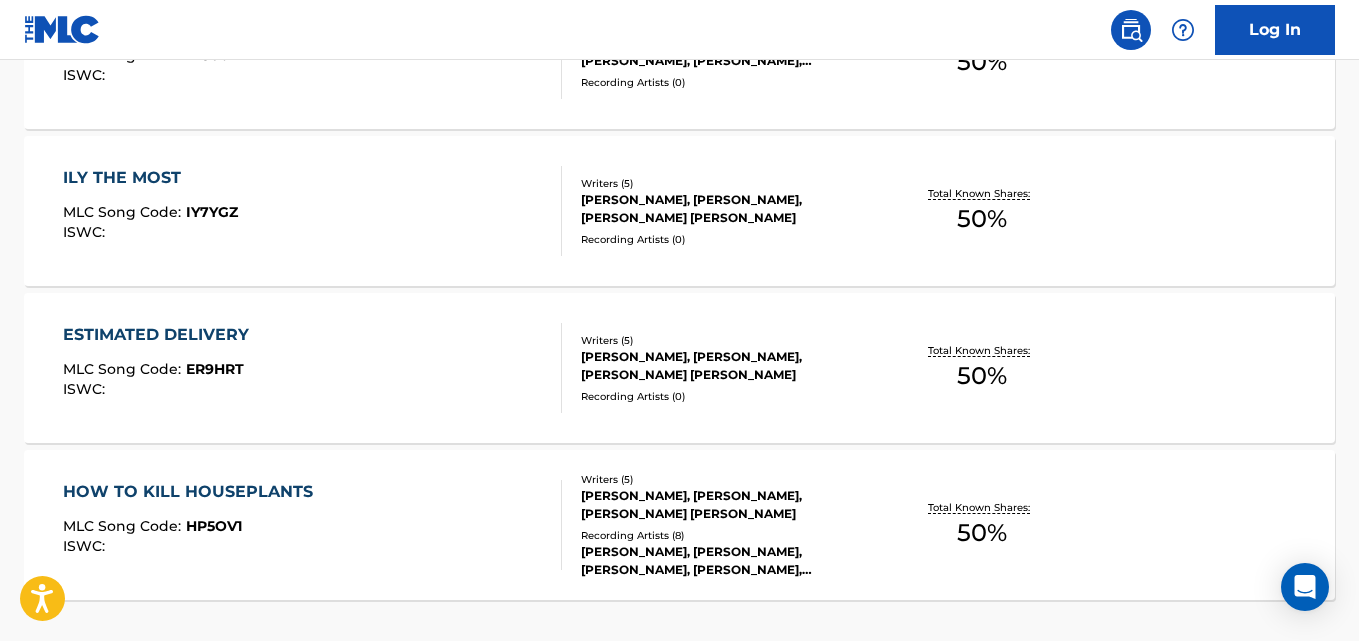 scroll, scrollTop: 904, scrollLeft: 0, axis: vertical 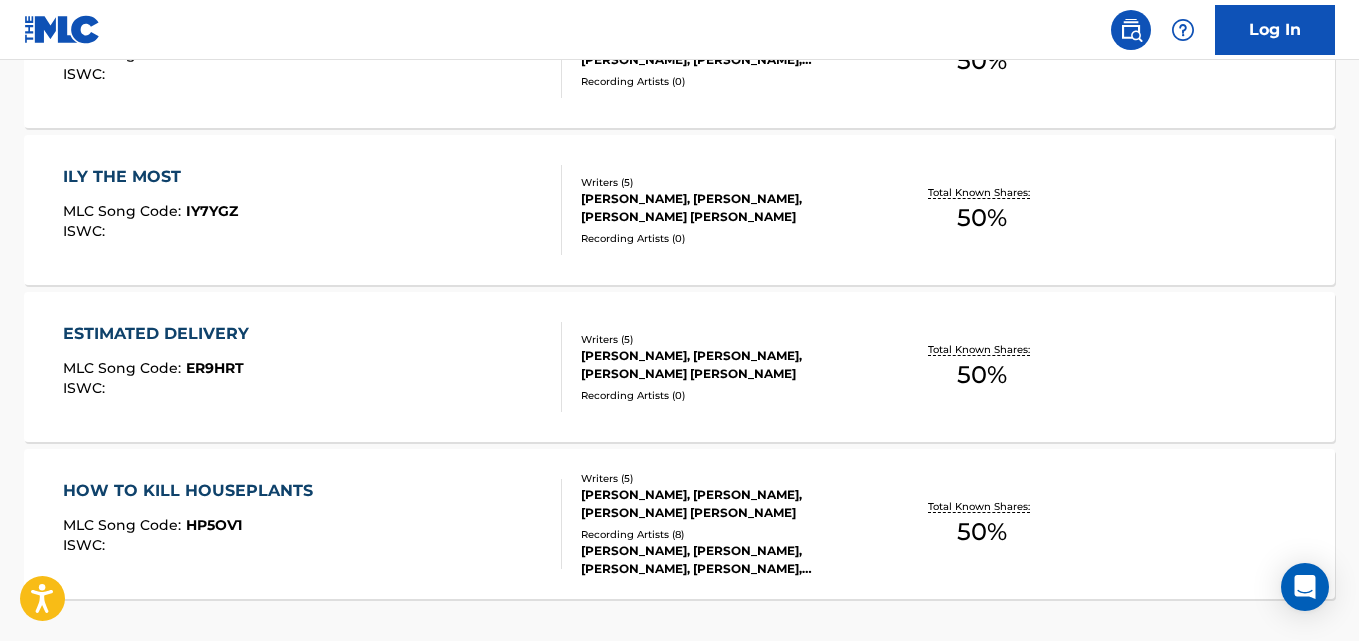 click on "ESTIMATED DELIVERY MLC Song Code : ER9HRT ISWC : Writers ( 5 ) PEPPA LANE, KIERAN LAMA, CALEB HARPER, ASHTON HARDMAN-LE CORNU, SARAH PAIGE AARONS Recording Artists ( 0 ) Total Known Shares: 50 %" at bounding box center (679, 367) 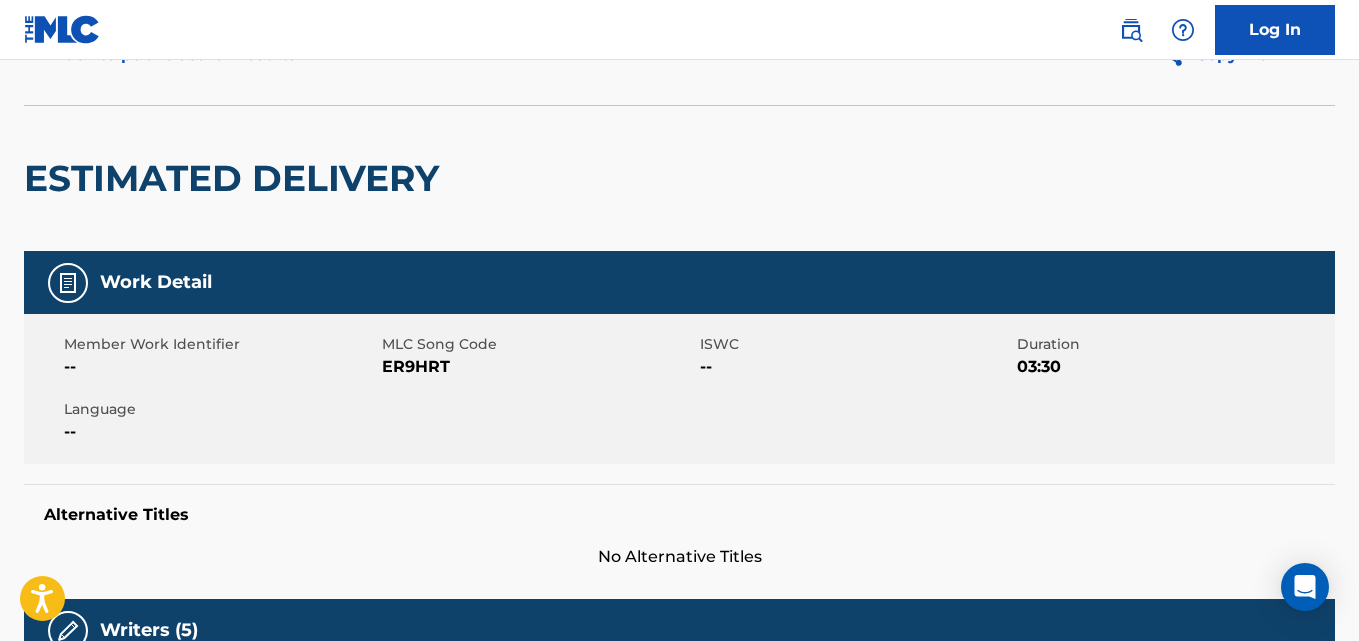 scroll, scrollTop: 0, scrollLeft: 0, axis: both 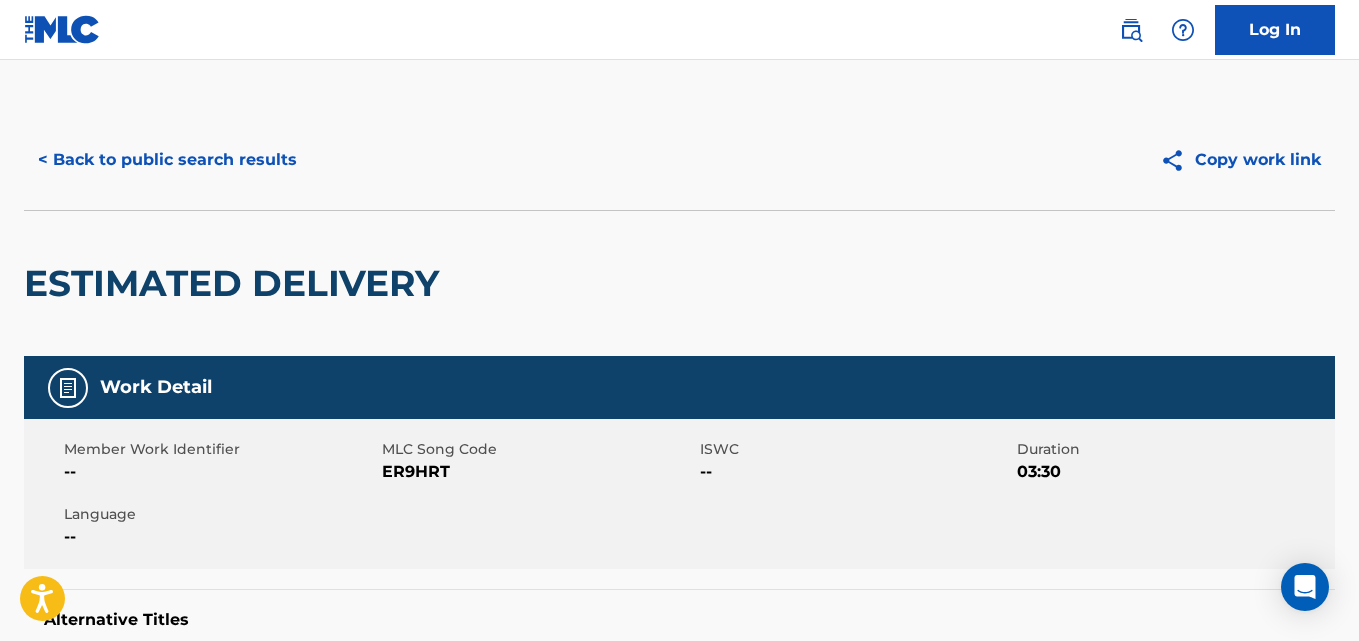click on "< Back to public search results" at bounding box center [167, 160] 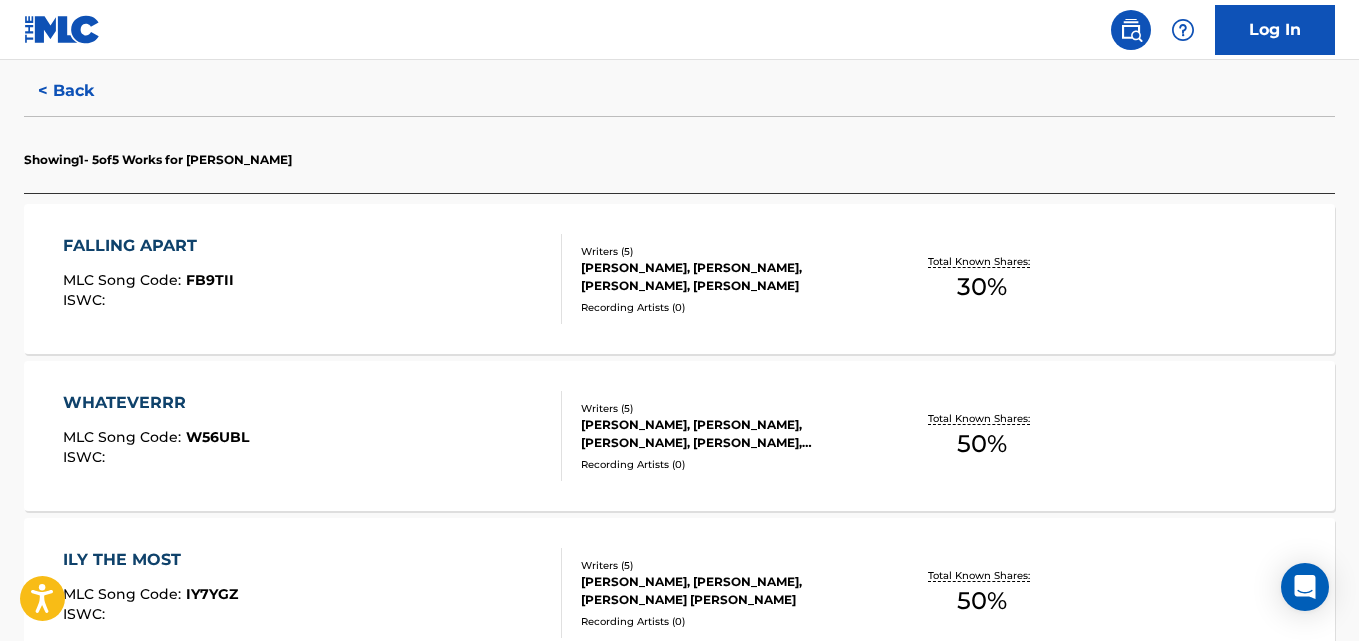 scroll, scrollTop: 526, scrollLeft: 0, axis: vertical 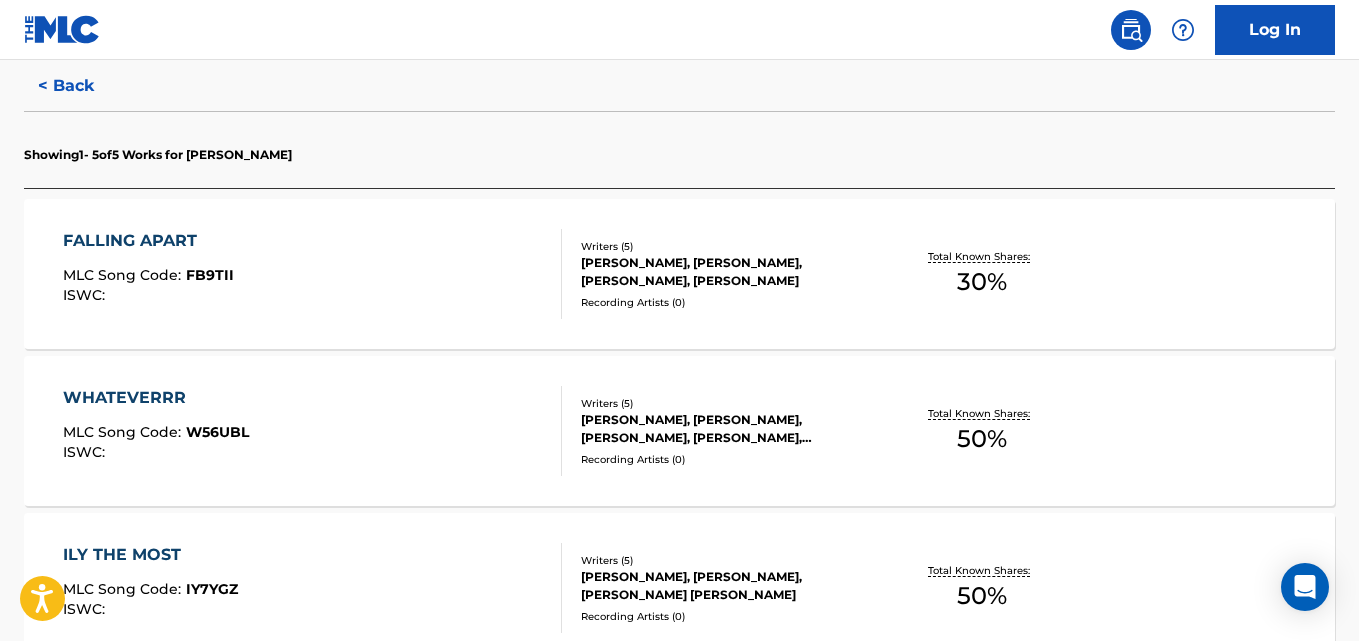 click on "30 %" at bounding box center (982, 282) 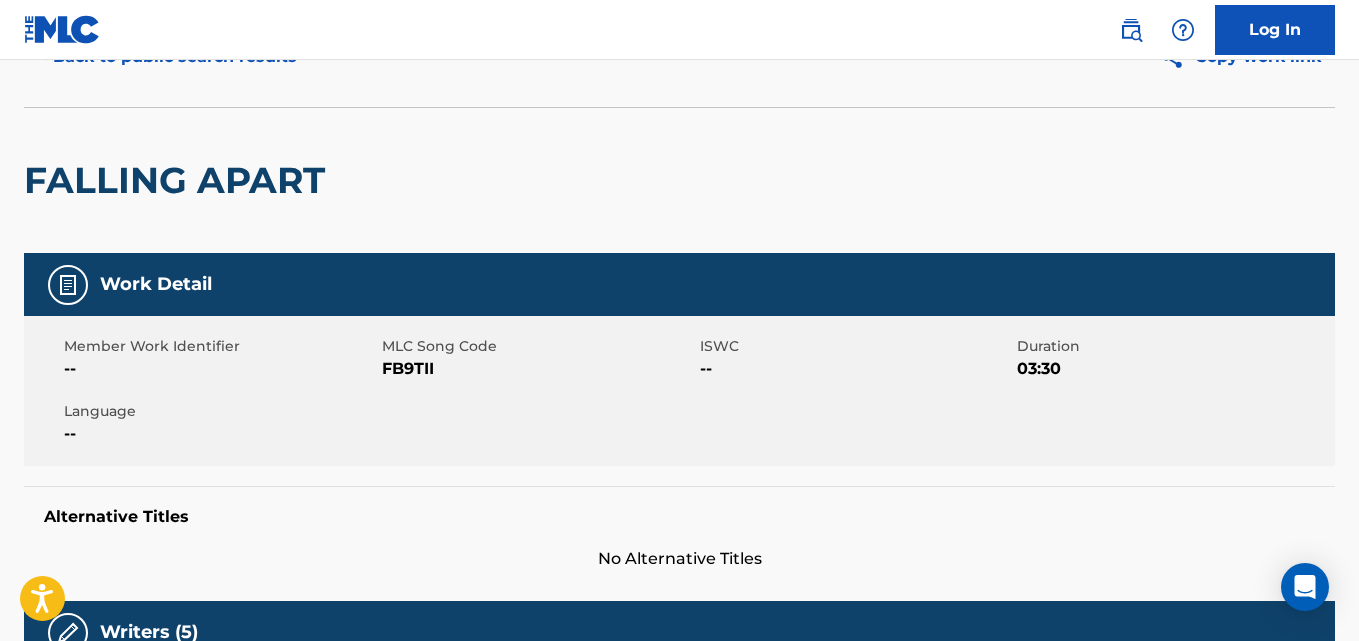 scroll, scrollTop: 0, scrollLeft: 0, axis: both 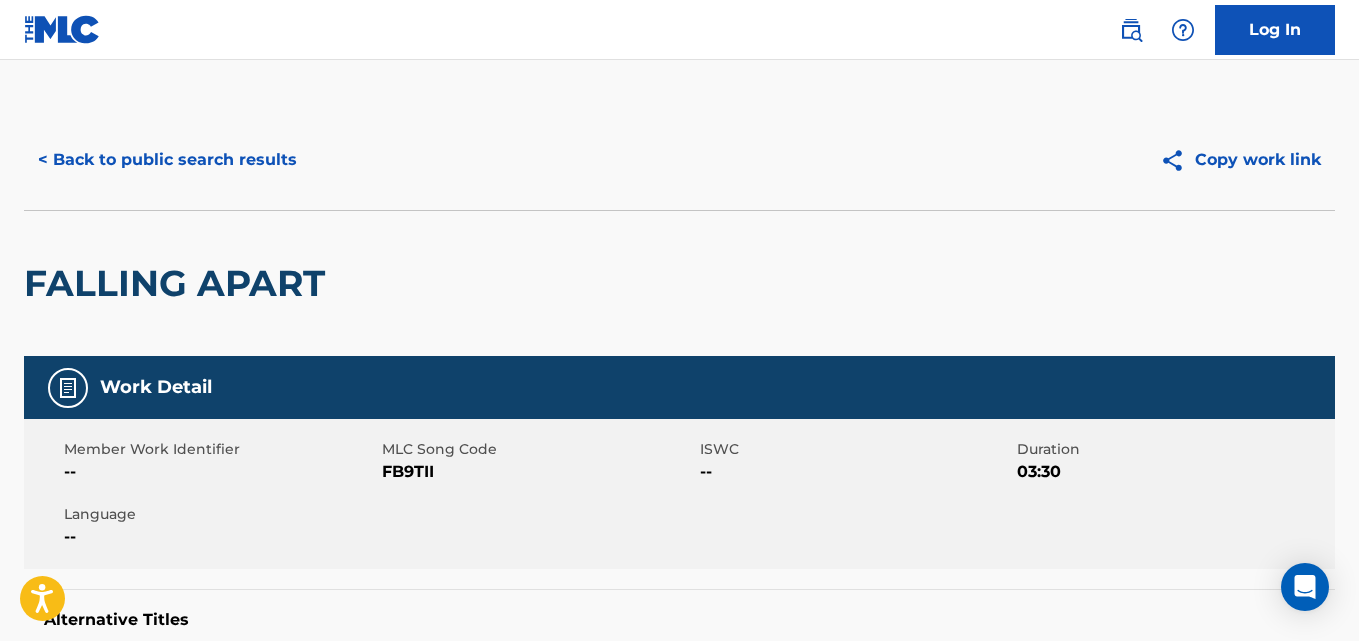 click on "< Back to public search results" at bounding box center [167, 160] 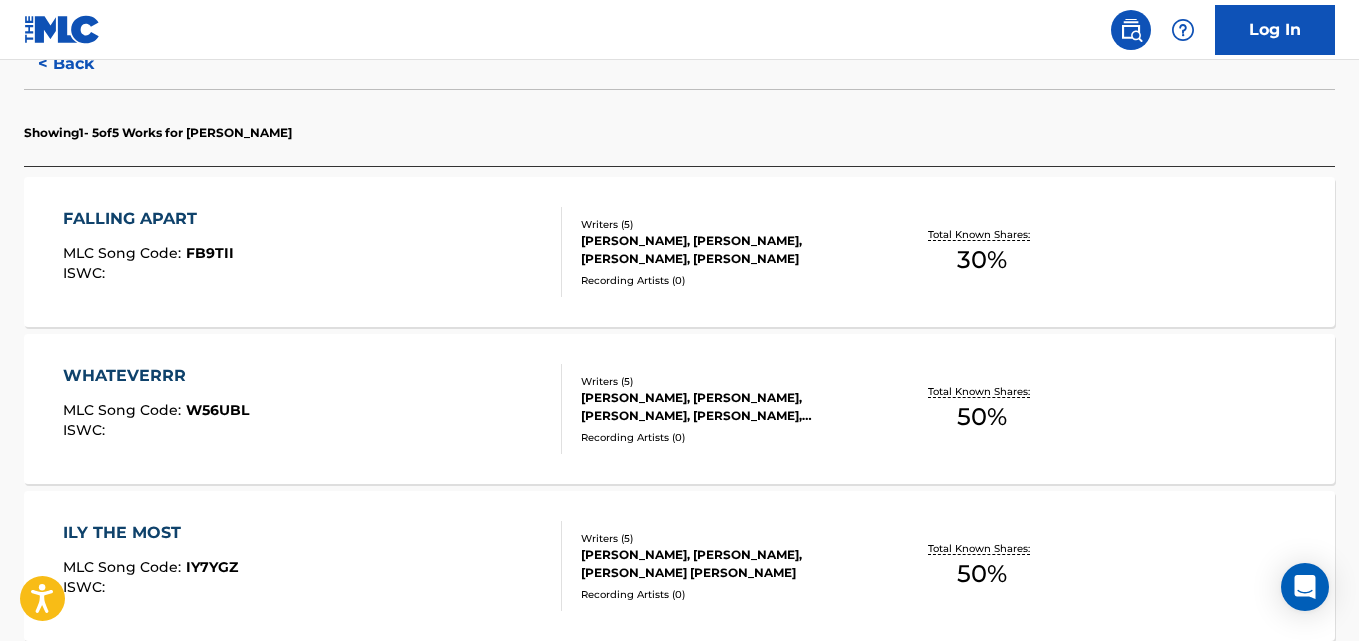 scroll, scrollTop: 622, scrollLeft: 0, axis: vertical 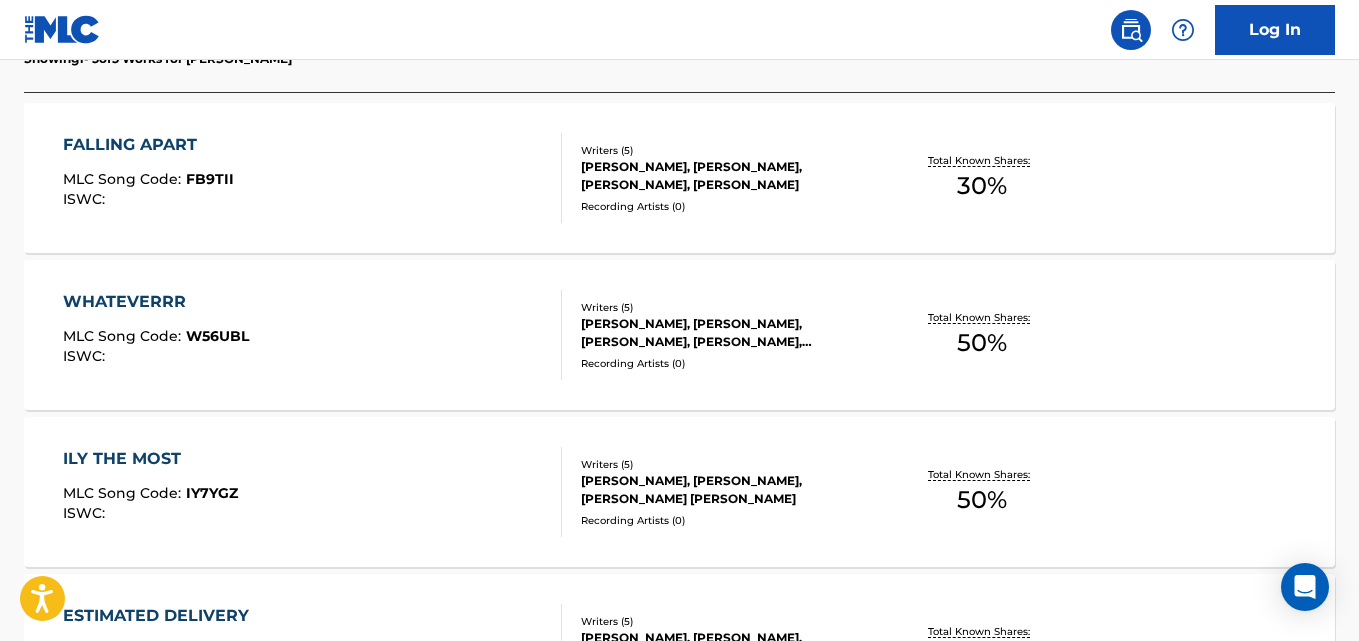 click on "Total Known Shares: 50 %" at bounding box center (982, 335) 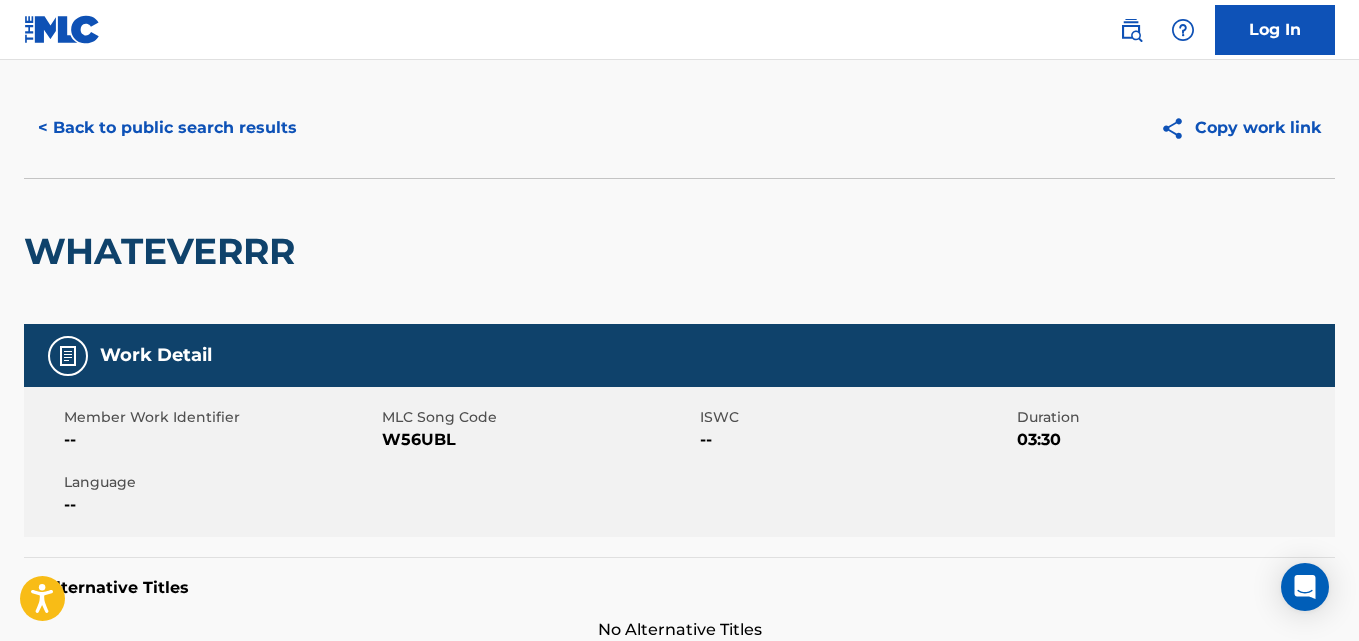 scroll, scrollTop: 0, scrollLeft: 0, axis: both 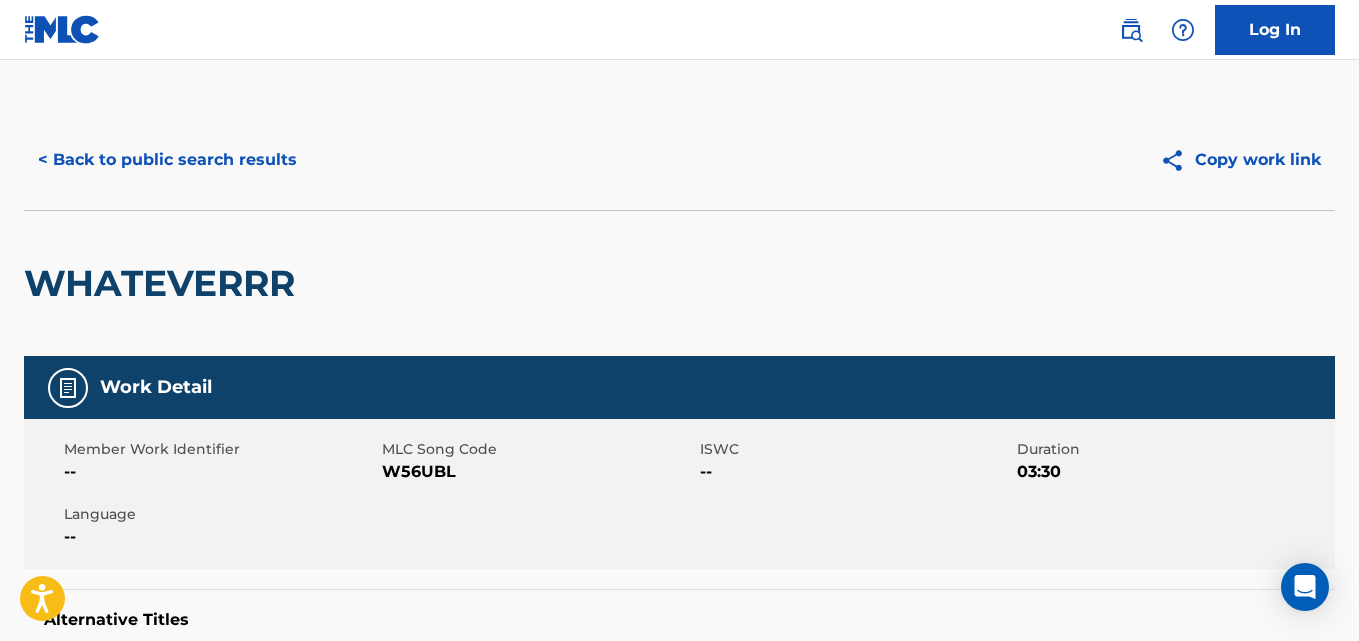 click on "< Back to public search results" at bounding box center (352, 160) 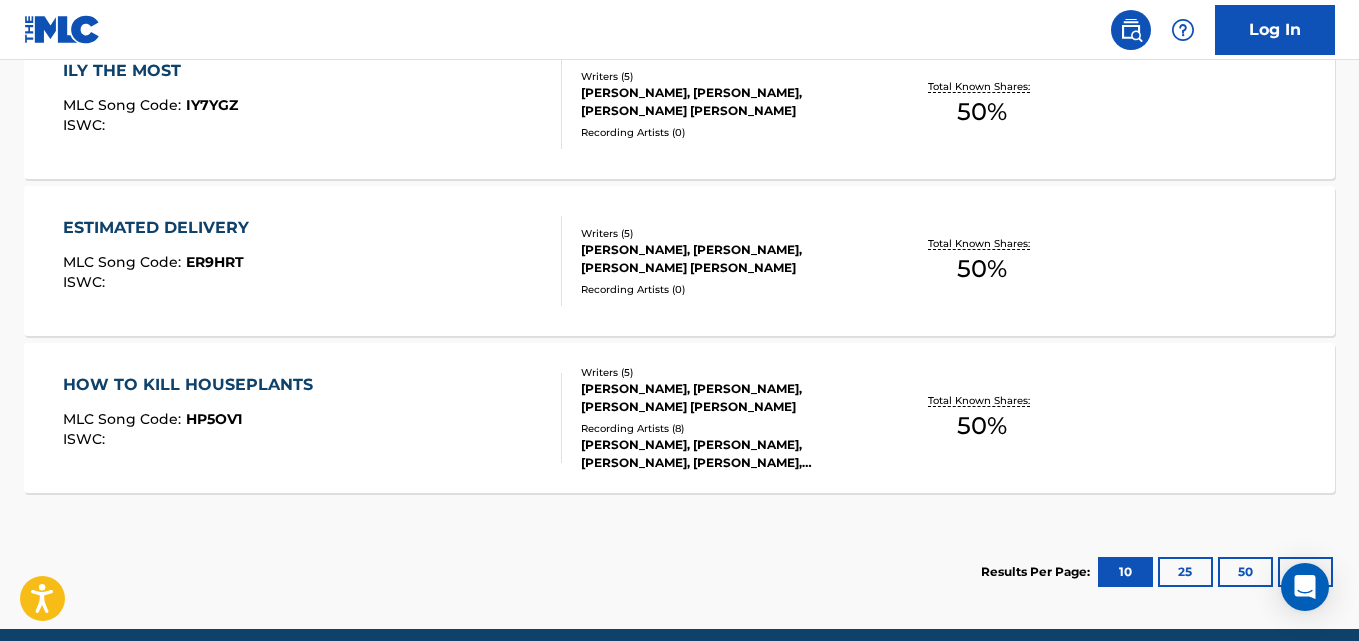 scroll, scrollTop: 1014, scrollLeft: 0, axis: vertical 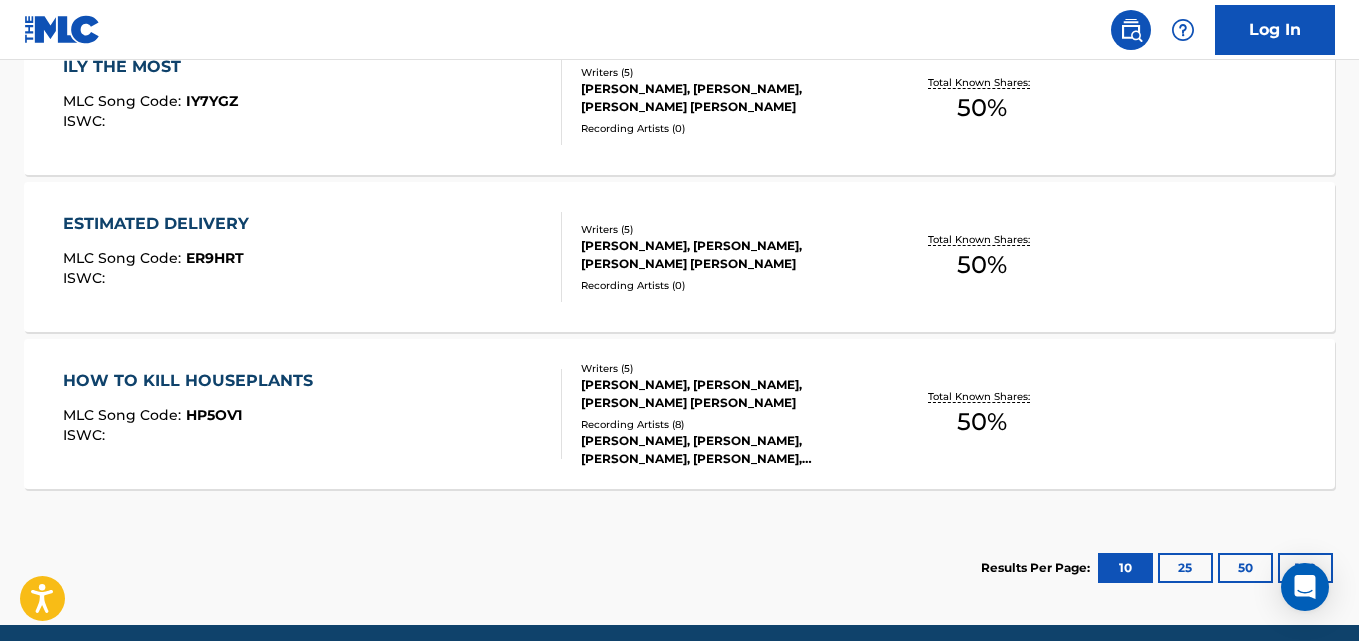 click on "Total Known Shares: 50 %" at bounding box center (982, 414) 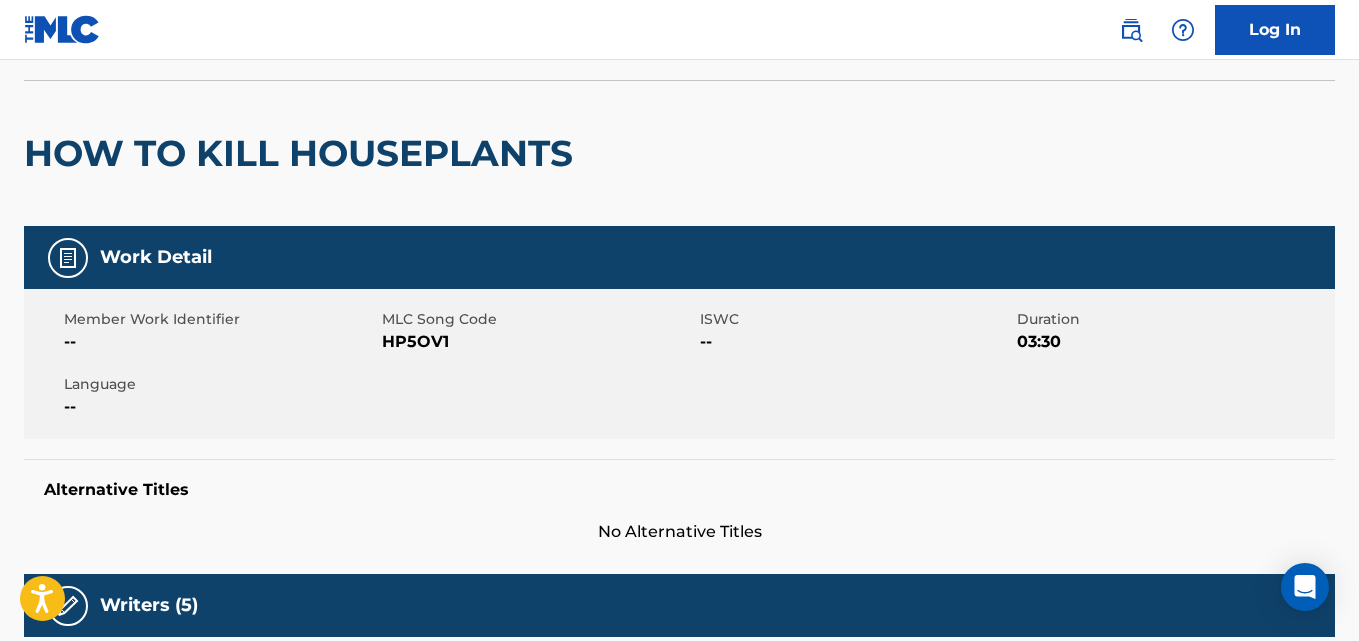scroll, scrollTop: 0, scrollLeft: 0, axis: both 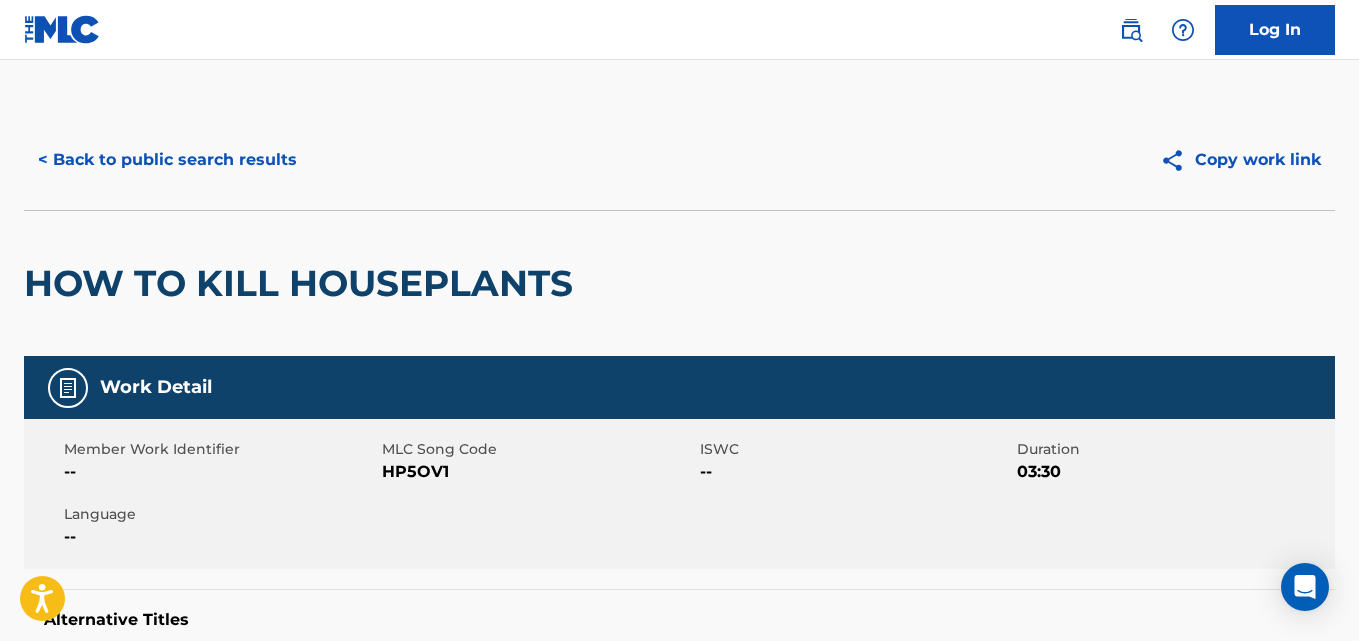 click on "< Back to public search results" at bounding box center [167, 160] 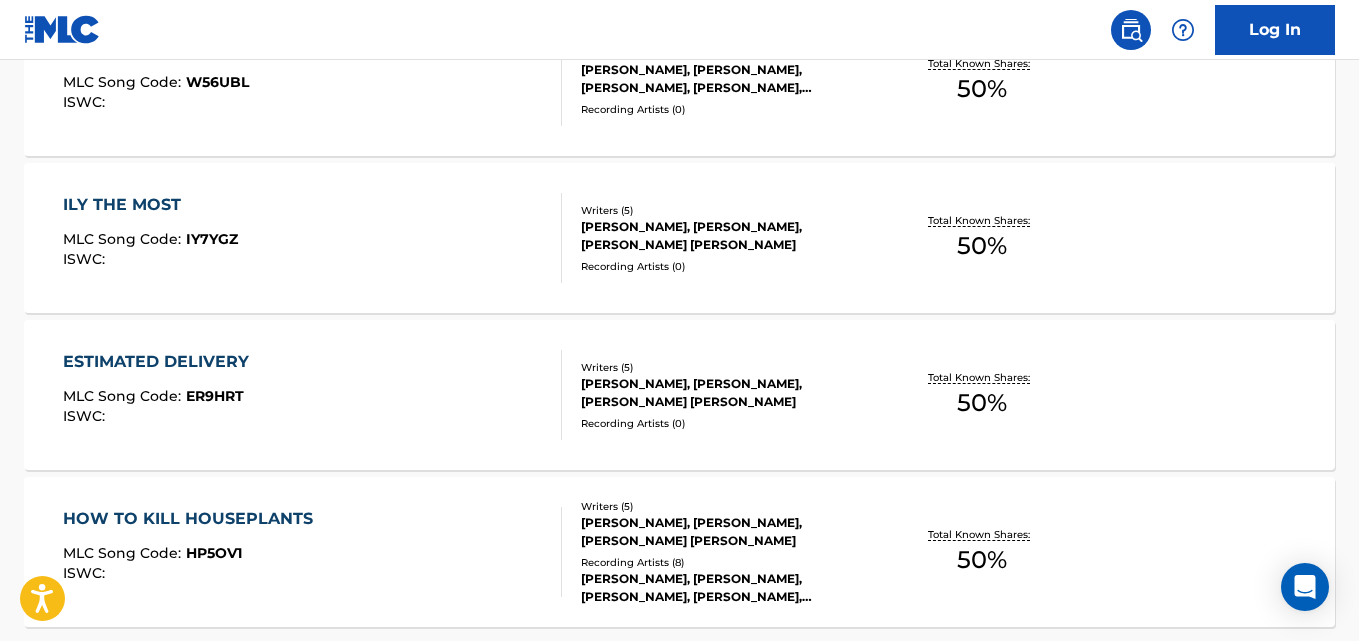 scroll, scrollTop: 873, scrollLeft: 0, axis: vertical 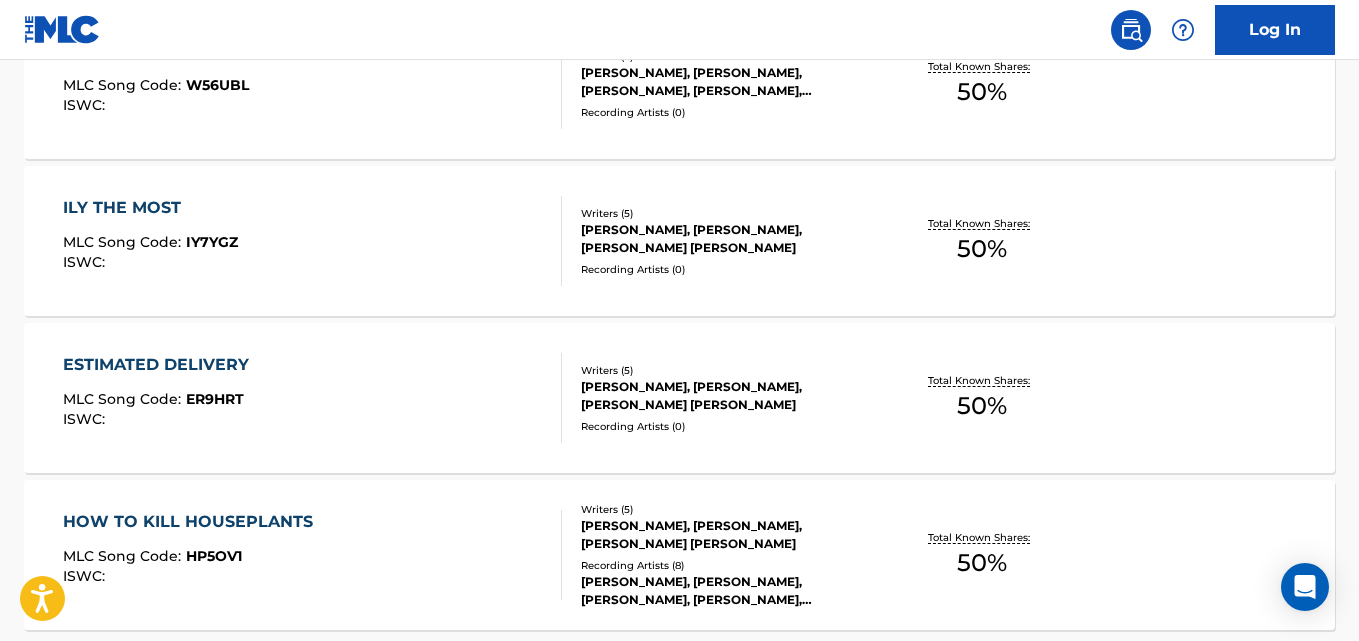 click on "Total Known Shares: 50 %" at bounding box center [982, 241] 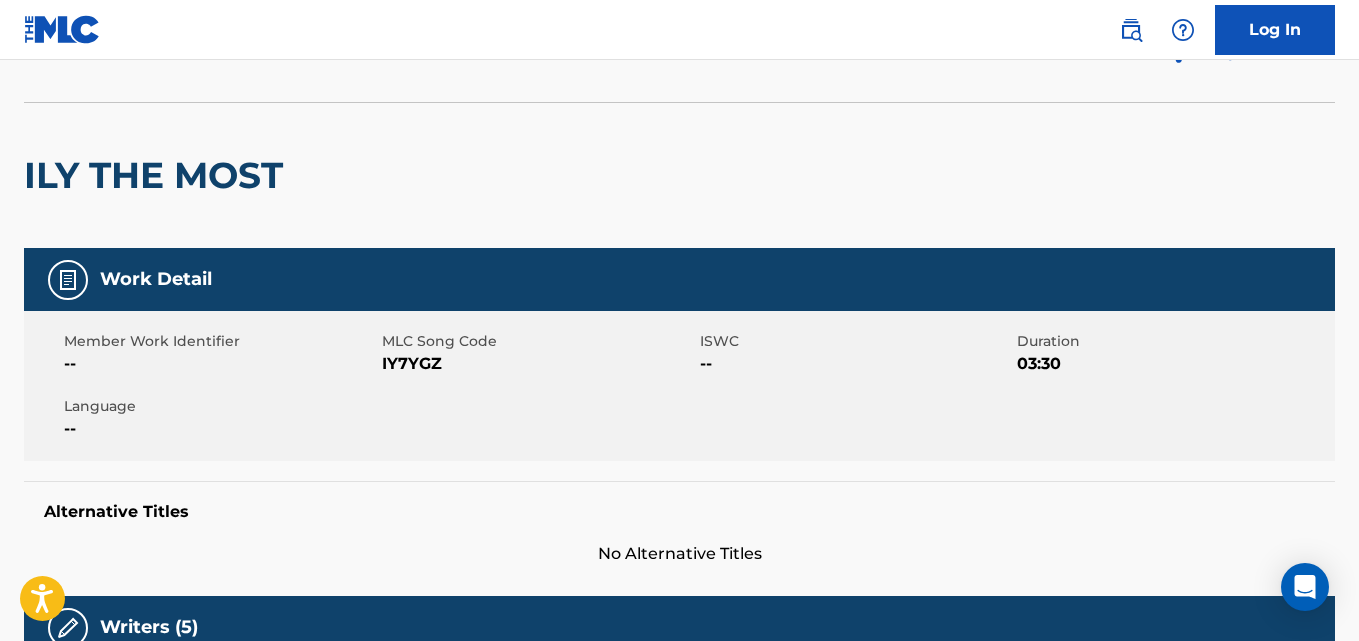 scroll, scrollTop: 0, scrollLeft: 0, axis: both 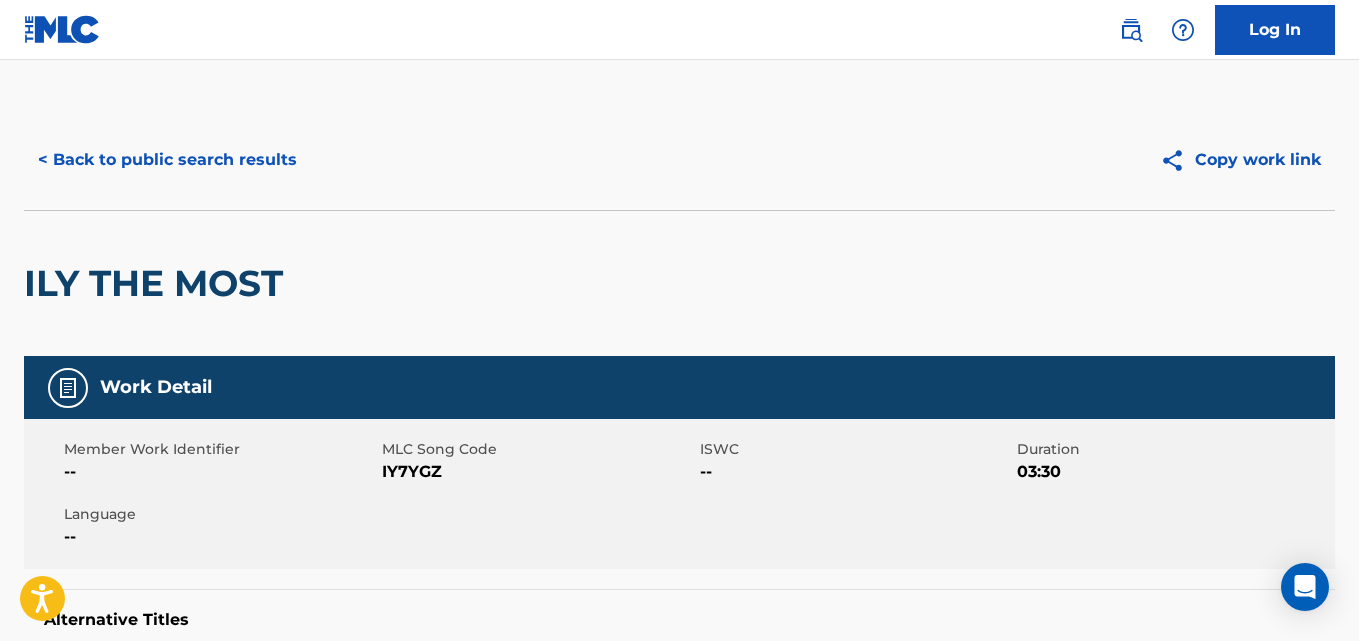 click on "< Back to public search results" at bounding box center (167, 160) 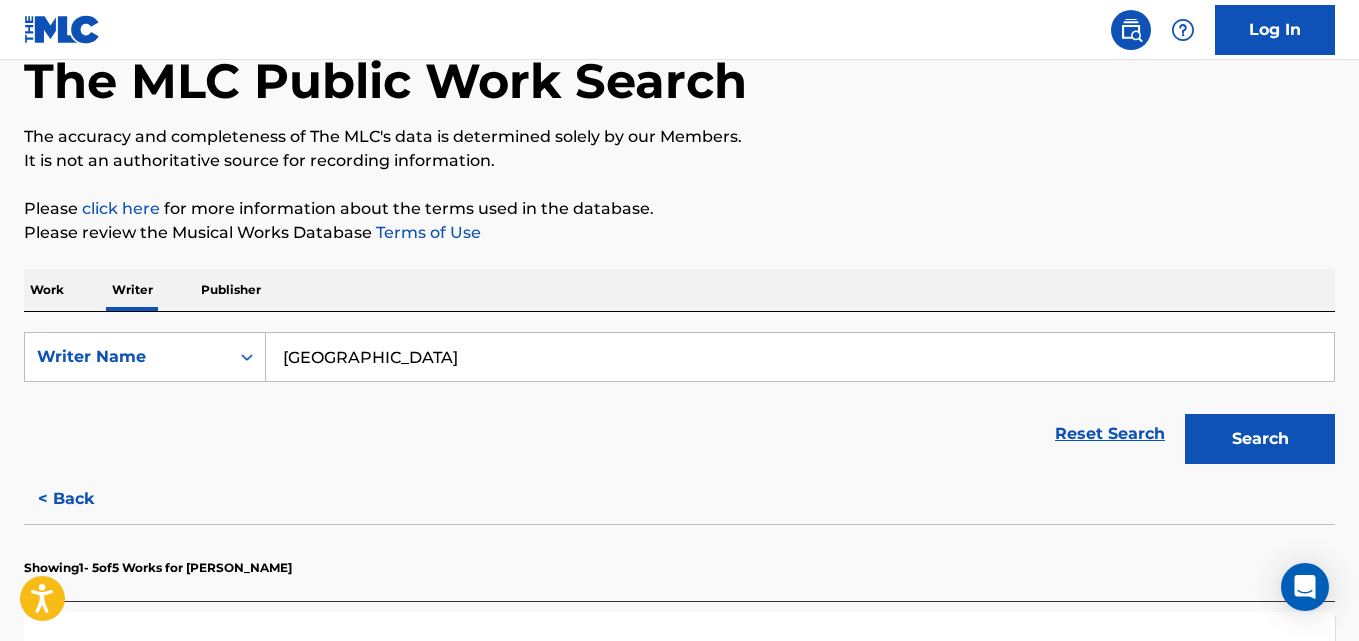 click on "< Back" at bounding box center [84, 499] 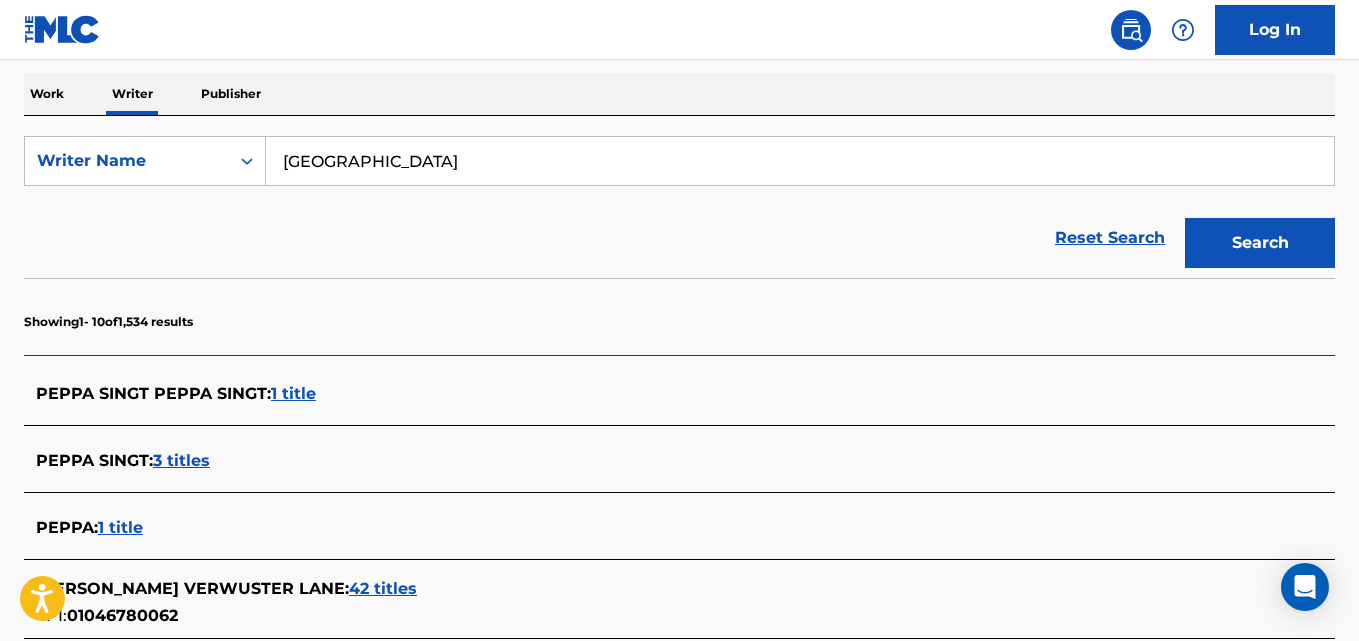 scroll, scrollTop: 308, scrollLeft: 0, axis: vertical 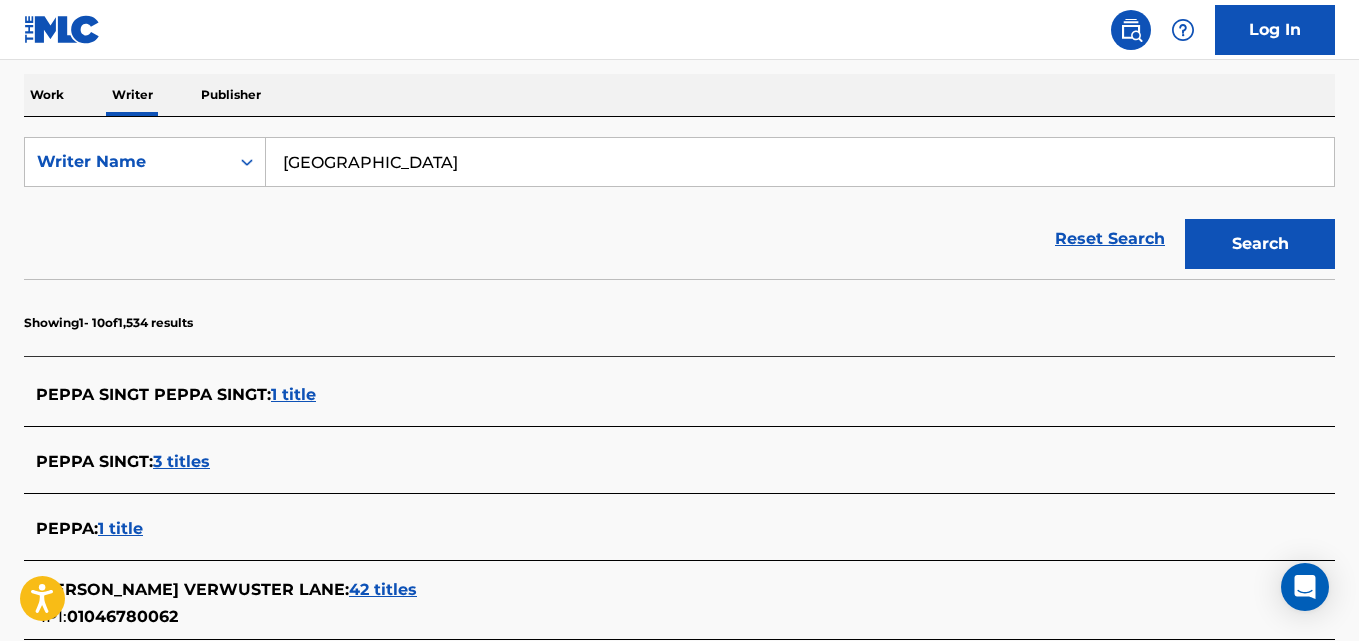click on "Peppa Lane" at bounding box center [800, 162] 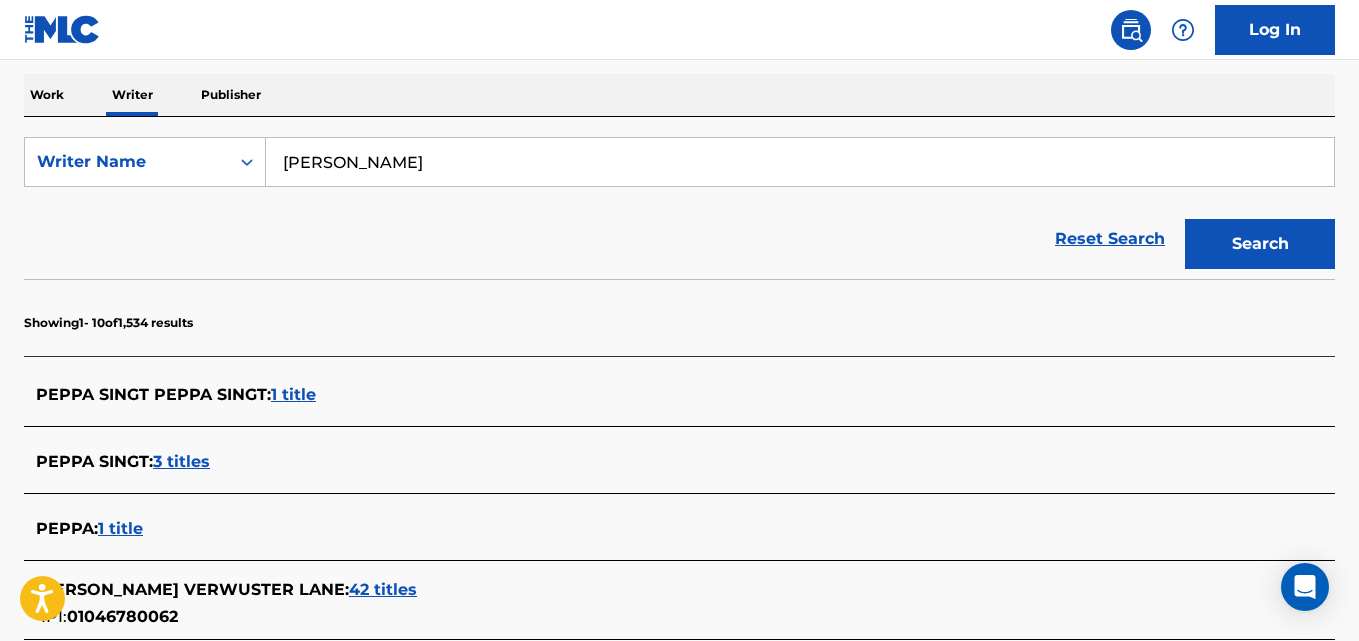 click on "Search" at bounding box center (1260, 244) 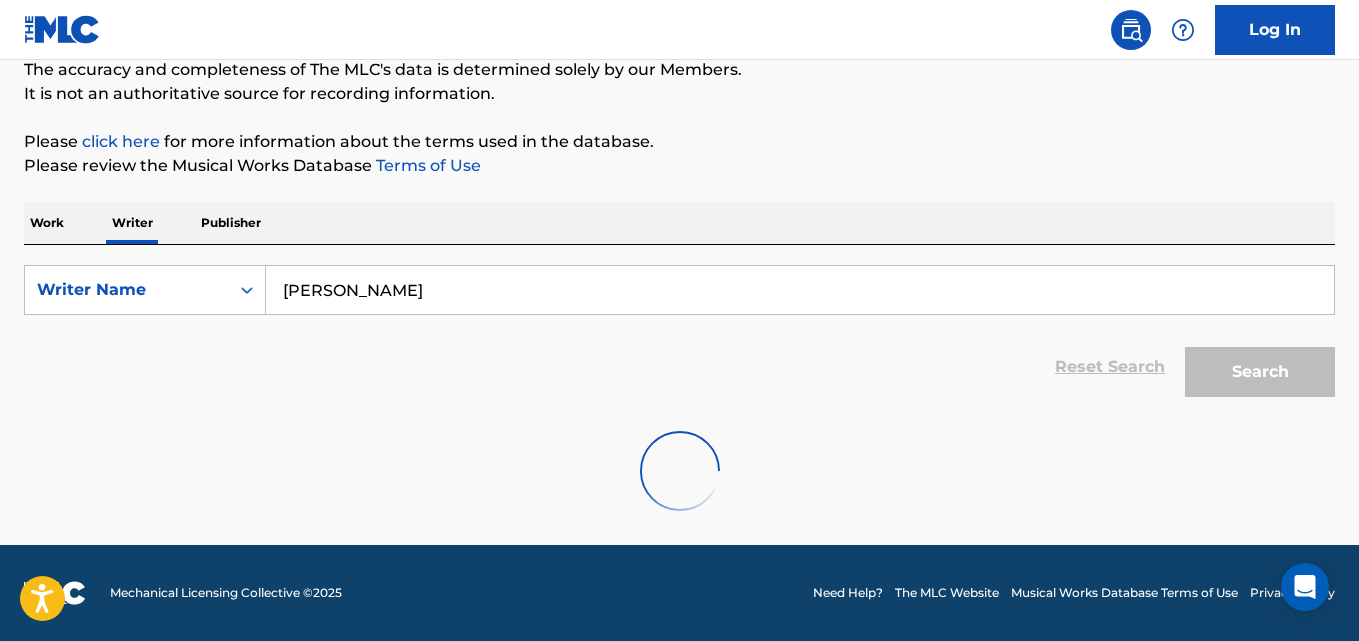 scroll, scrollTop: 180, scrollLeft: 0, axis: vertical 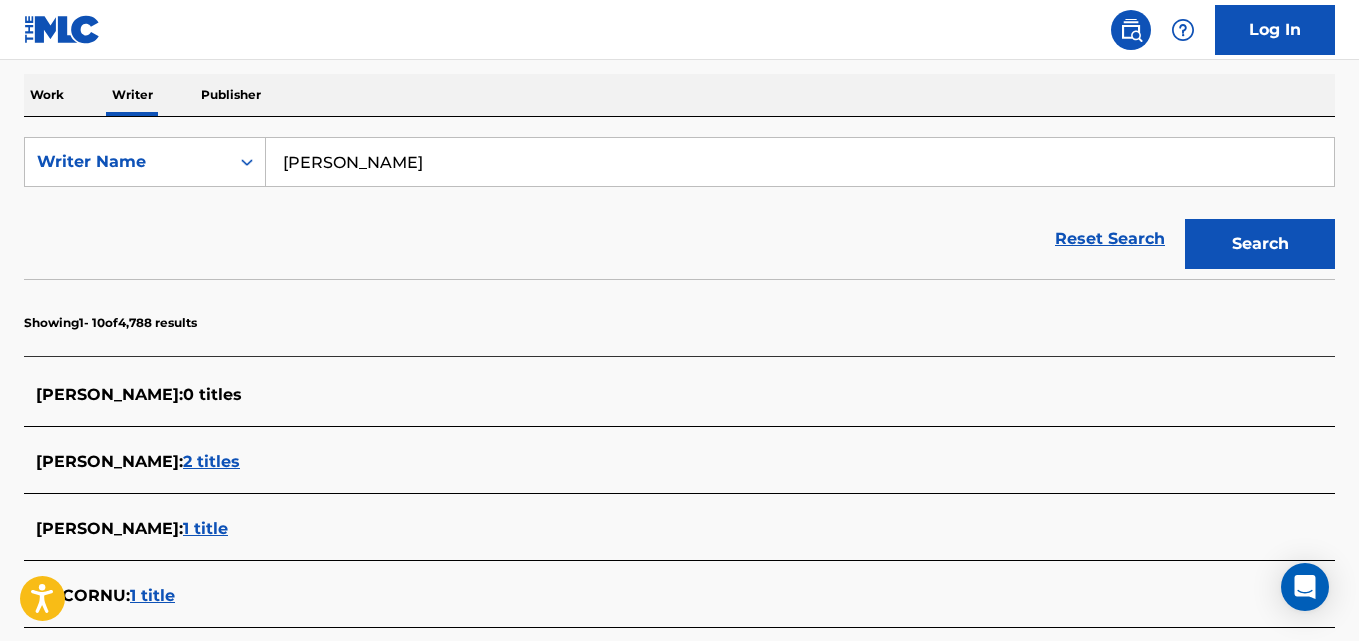 paste on "ngel Sandova" 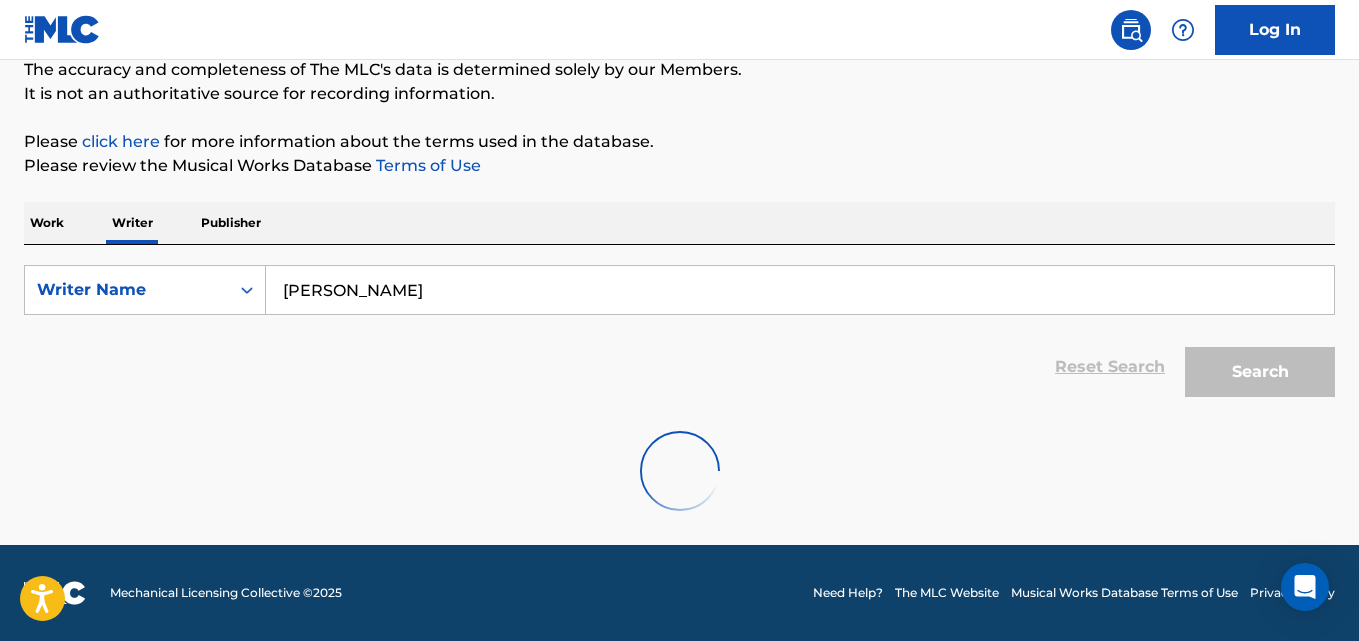 scroll, scrollTop: 308, scrollLeft: 0, axis: vertical 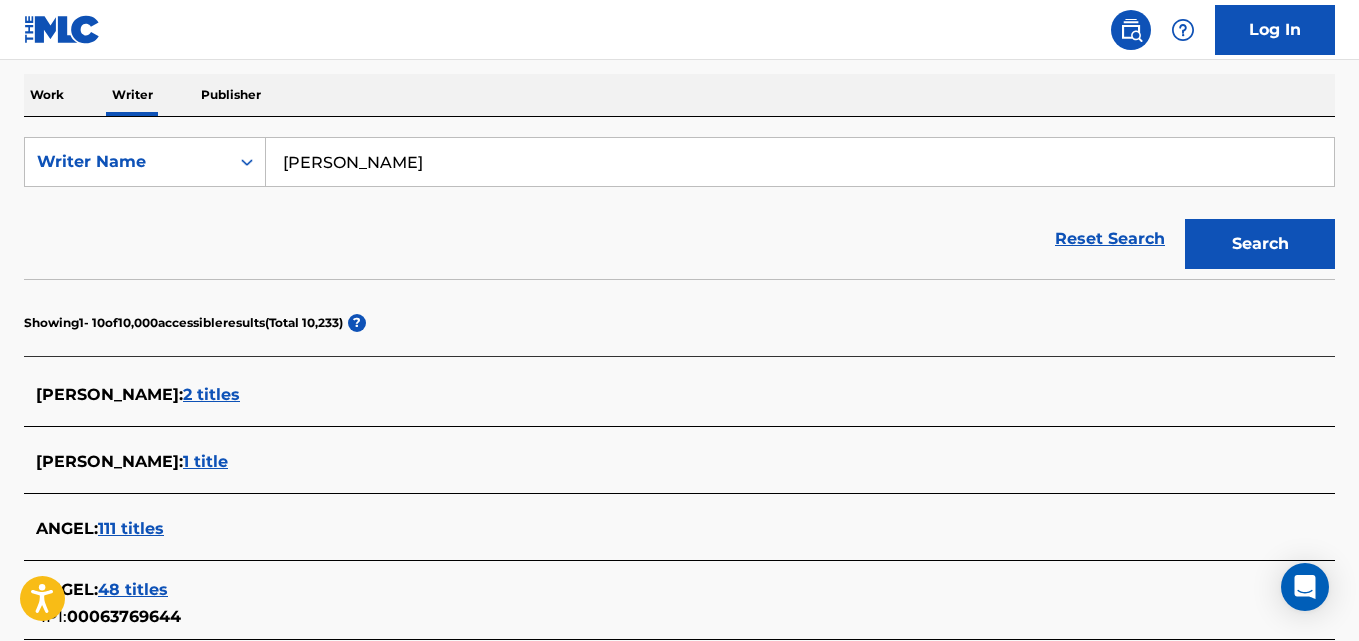 click on "Angel Sandova" at bounding box center [800, 162] 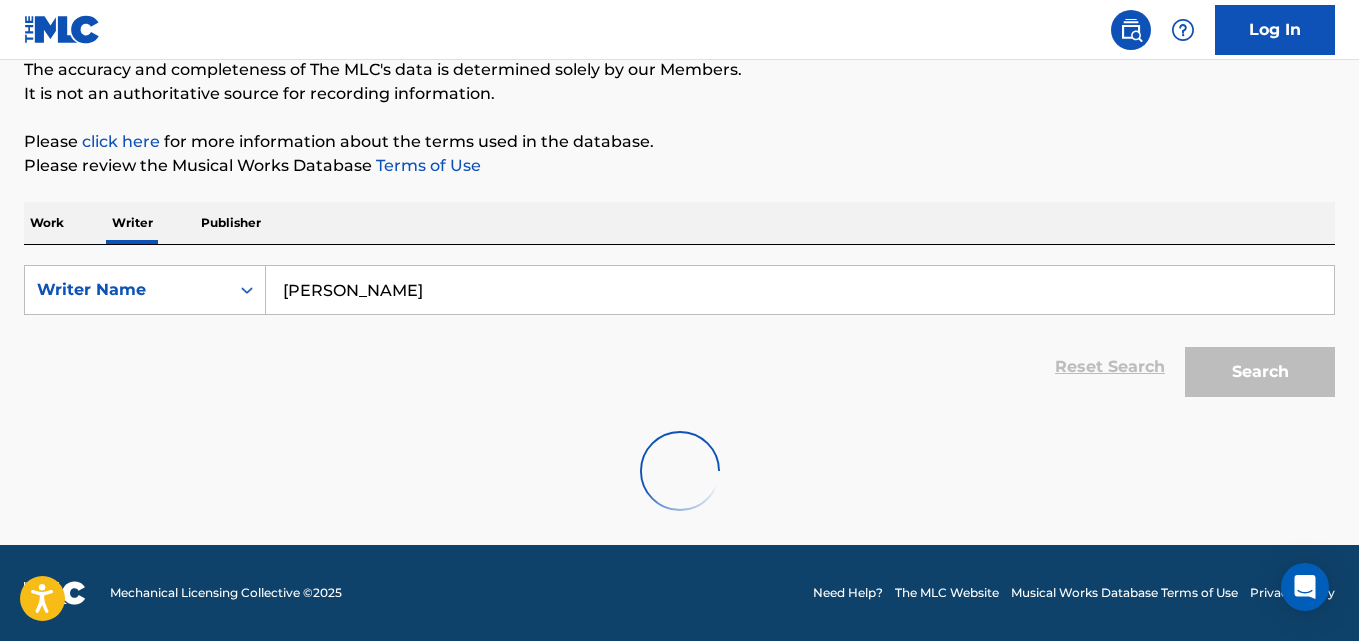scroll, scrollTop: 180, scrollLeft: 0, axis: vertical 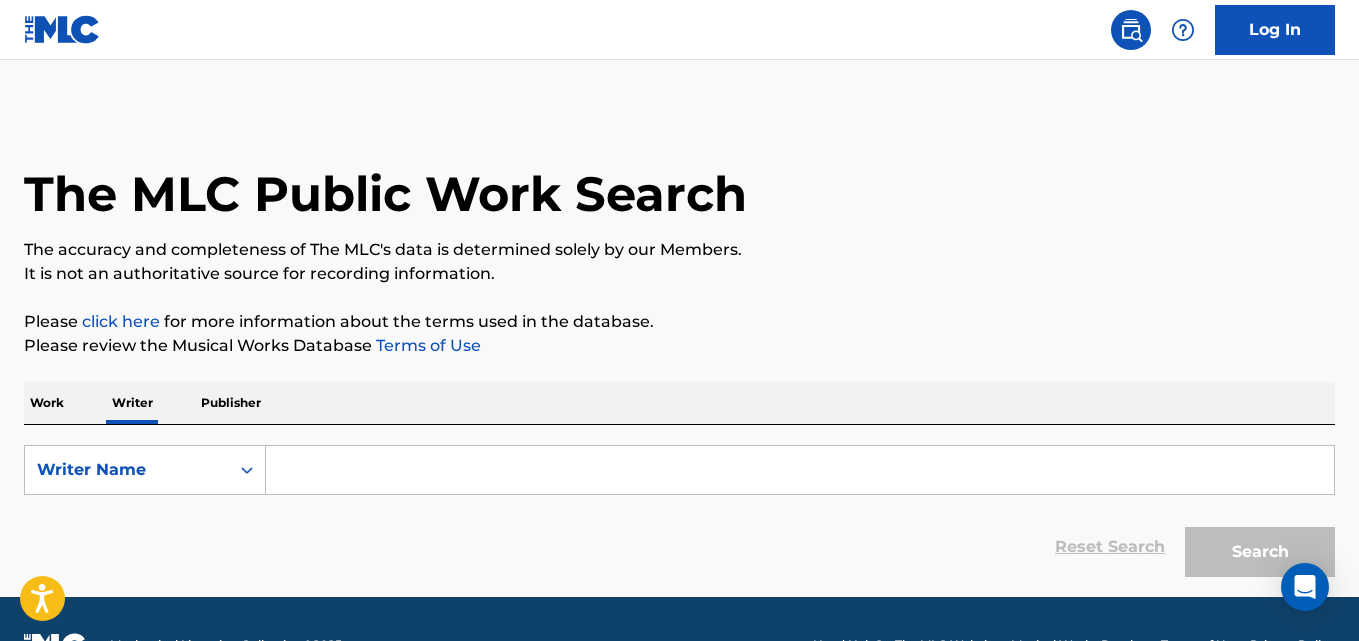 click at bounding box center [800, 470] 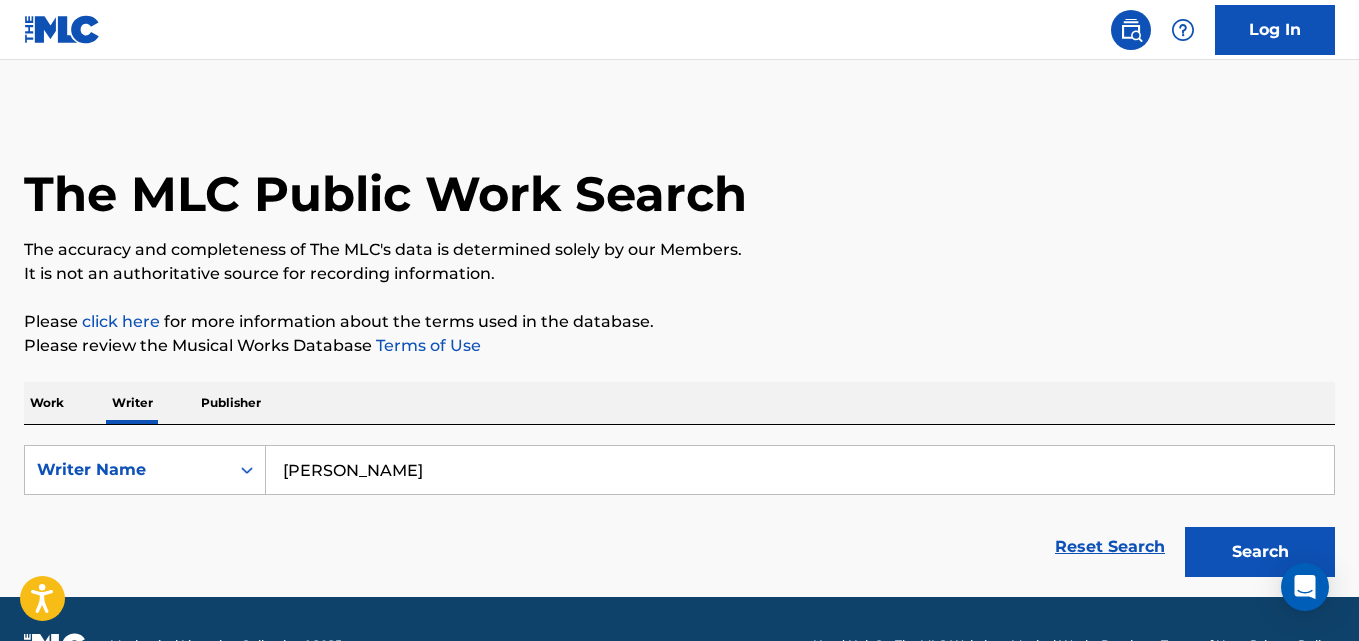 click on "Search" at bounding box center [1260, 552] 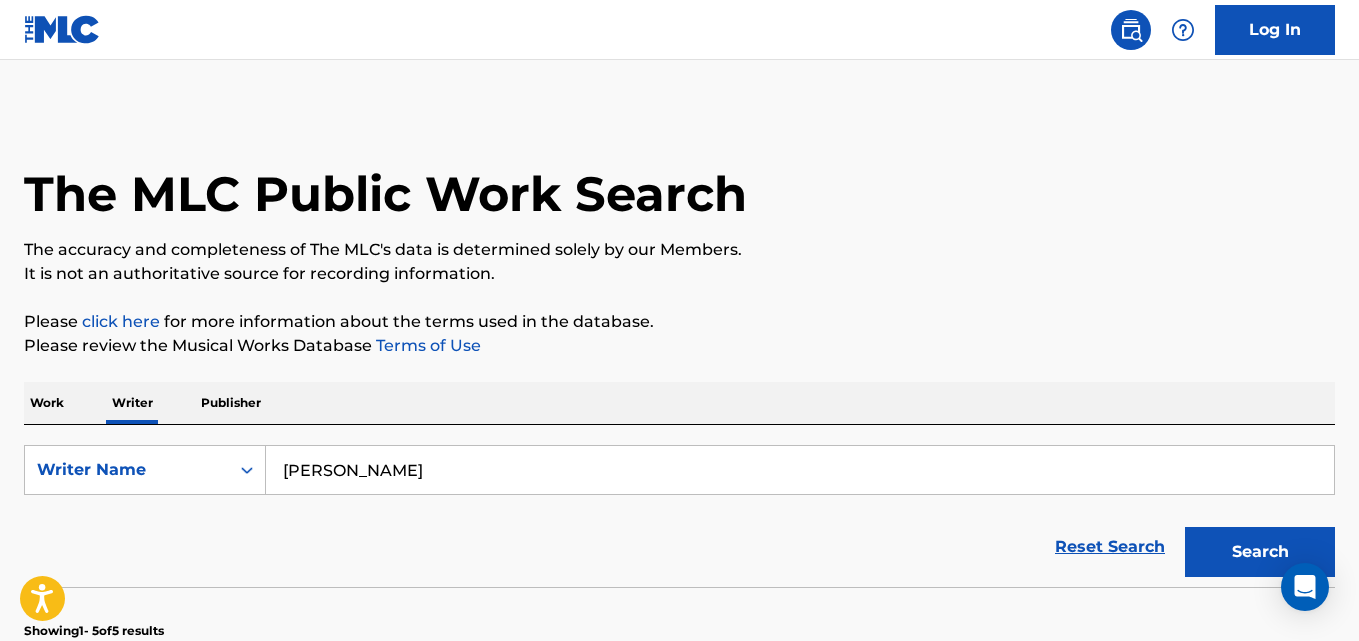 click on "Thanakit Sinsamut" at bounding box center [800, 470] 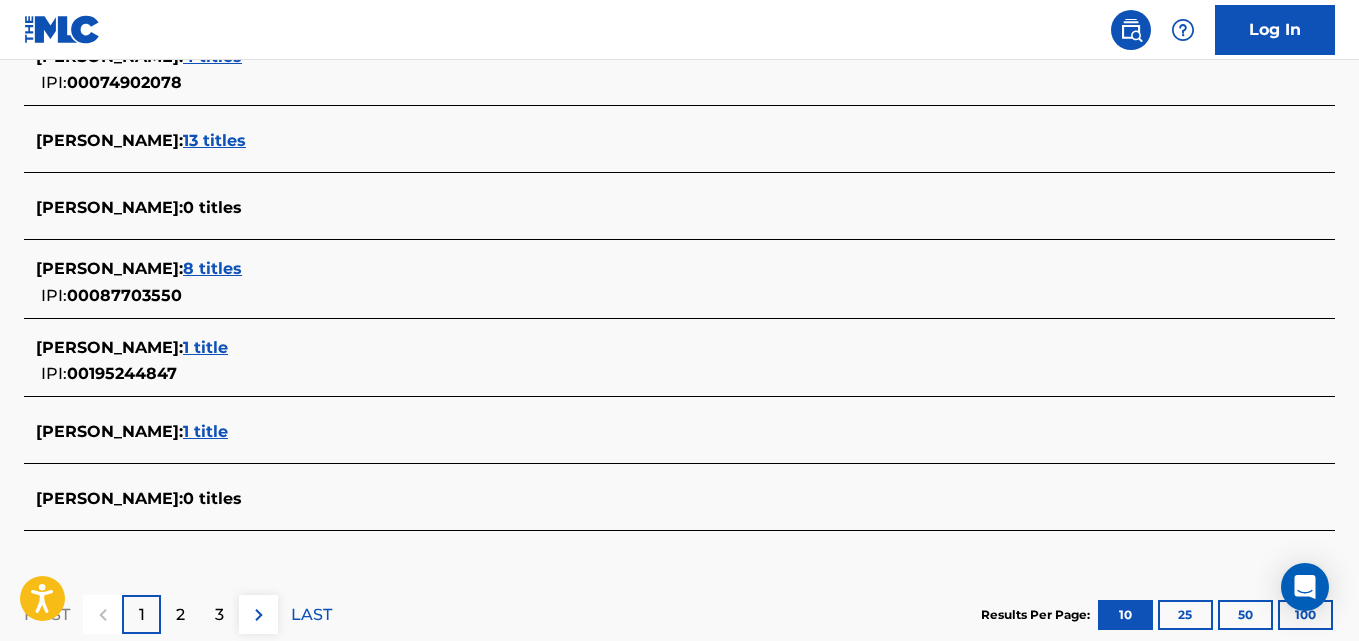 scroll, scrollTop: 931, scrollLeft: 0, axis: vertical 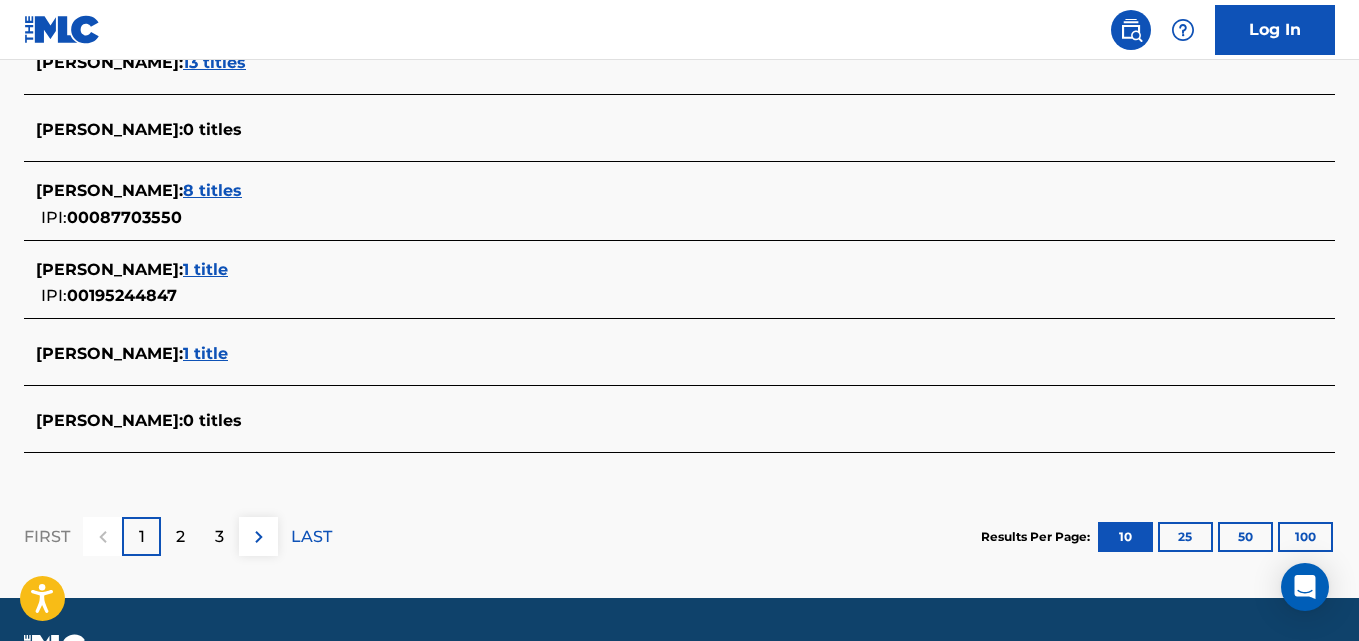click on "1 title" at bounding box center [205, 353] 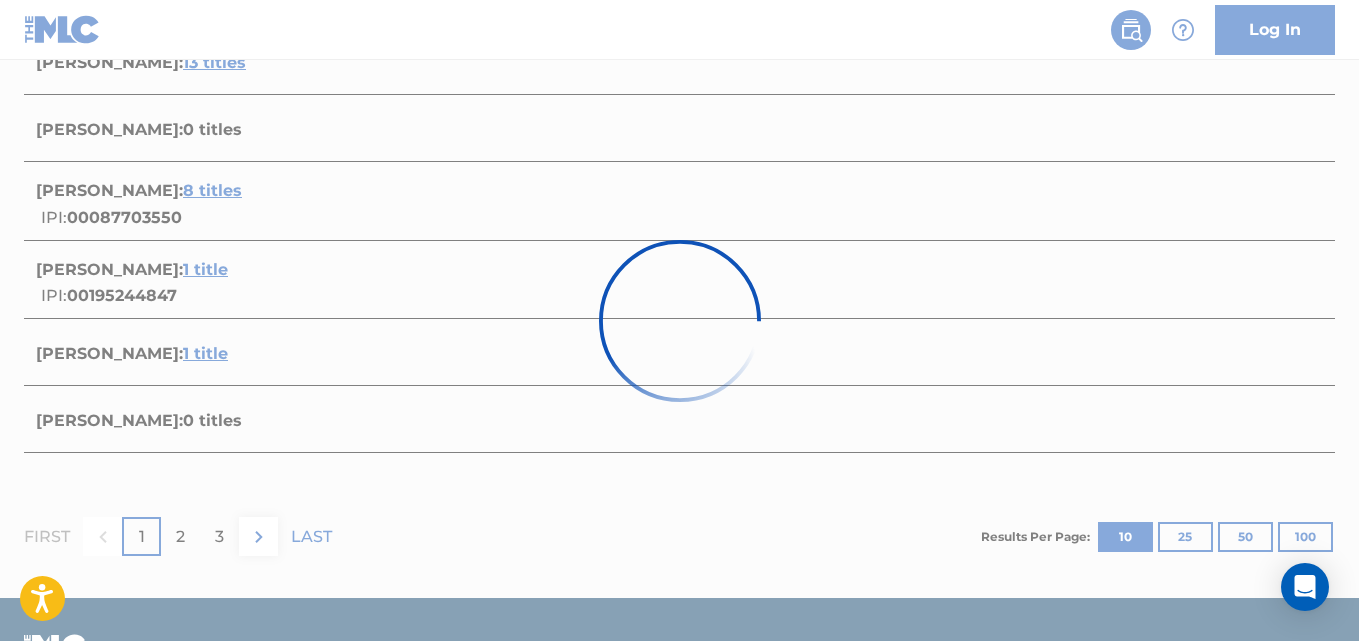 scroll, scrollTop: 466, scrollLeft: 0, axis: vertical 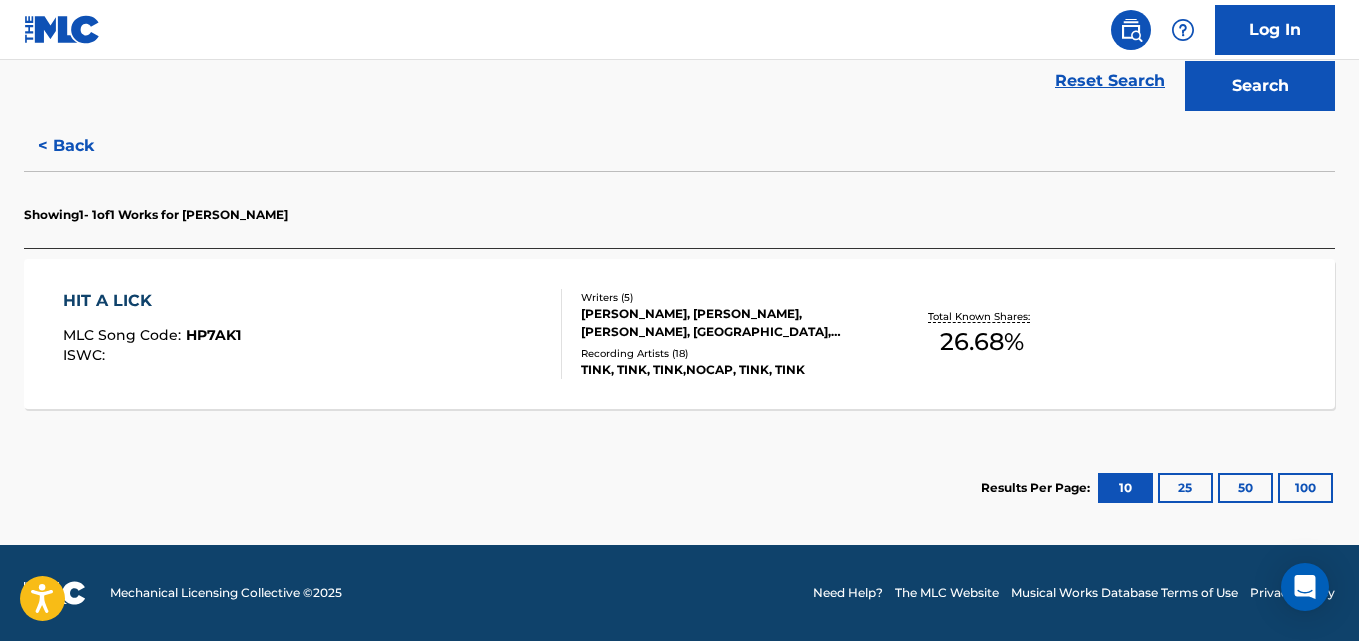 click on "Recording Artists ( 18 )" at bounding box center (727, 353) 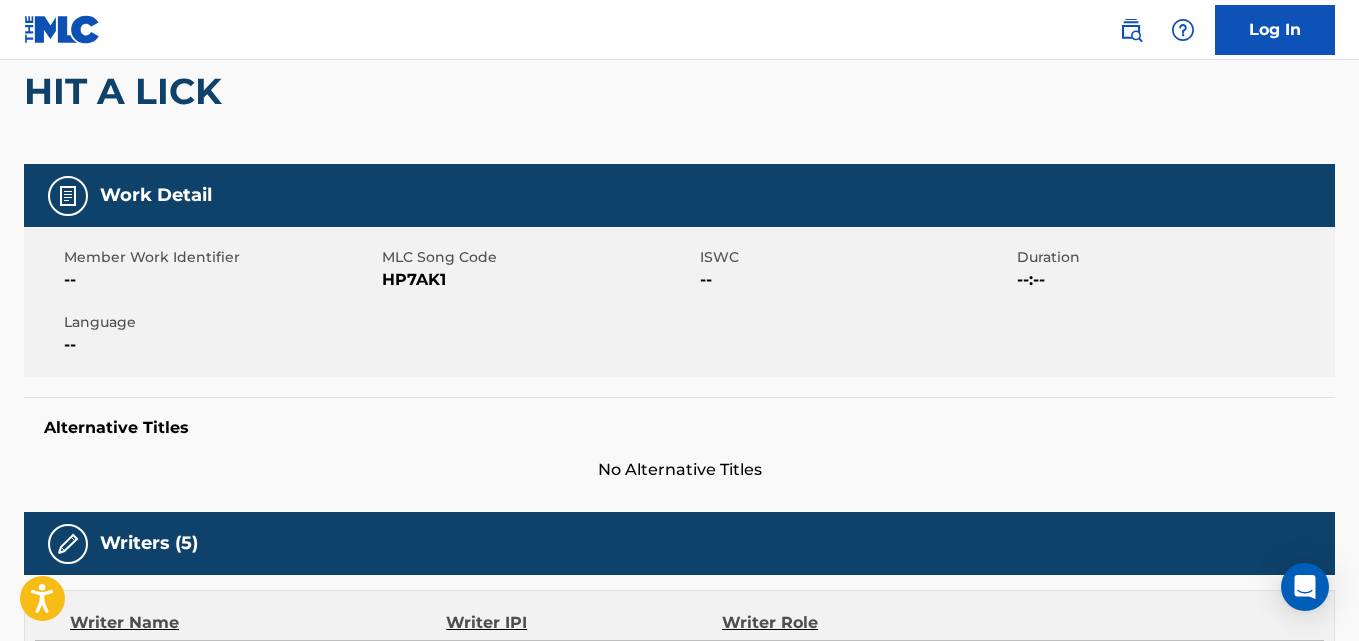 scroll, scrollTop: 0, scrollLeft: 0, axis: both 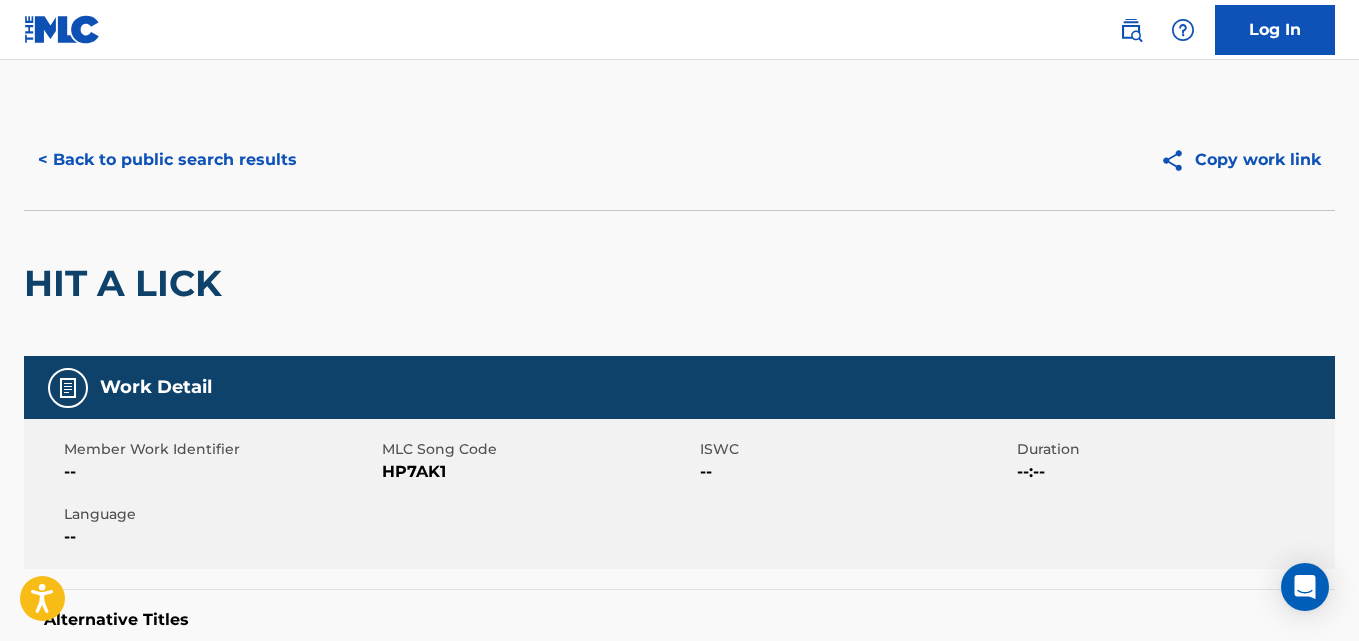 click on "< Back to public search results" at bounding box center (167, 160) 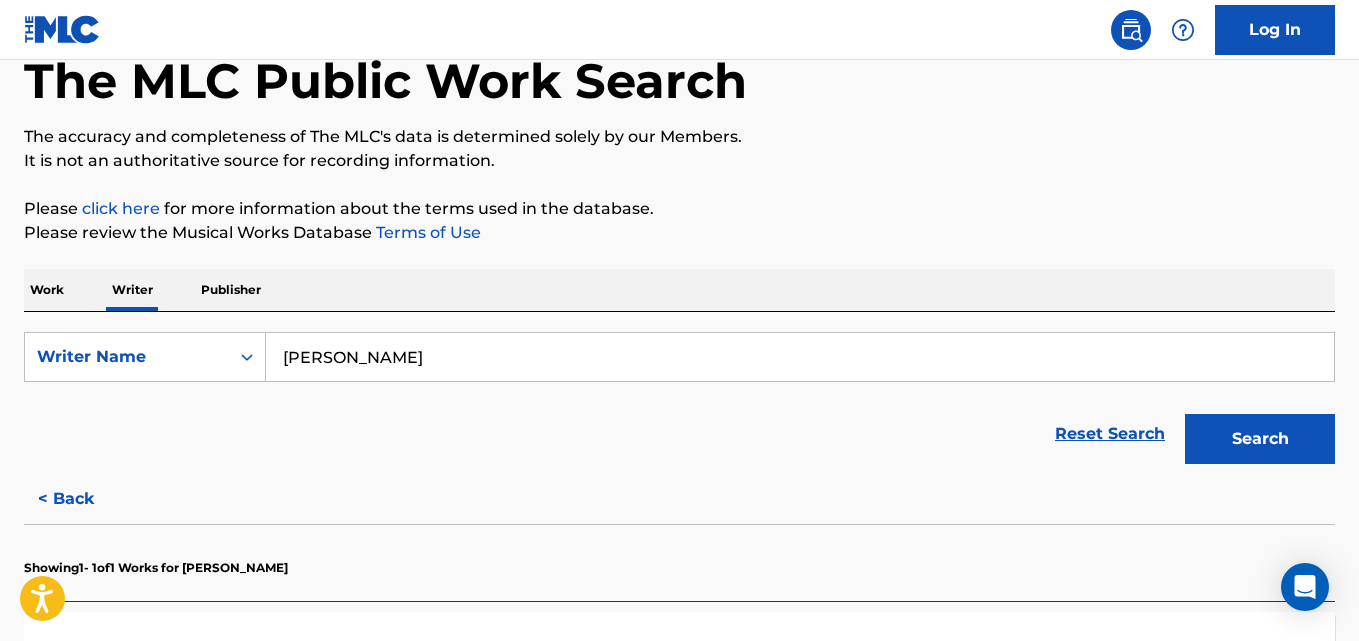 click on "Darrell Gregory Jackson" at bounding box center [800, 357] 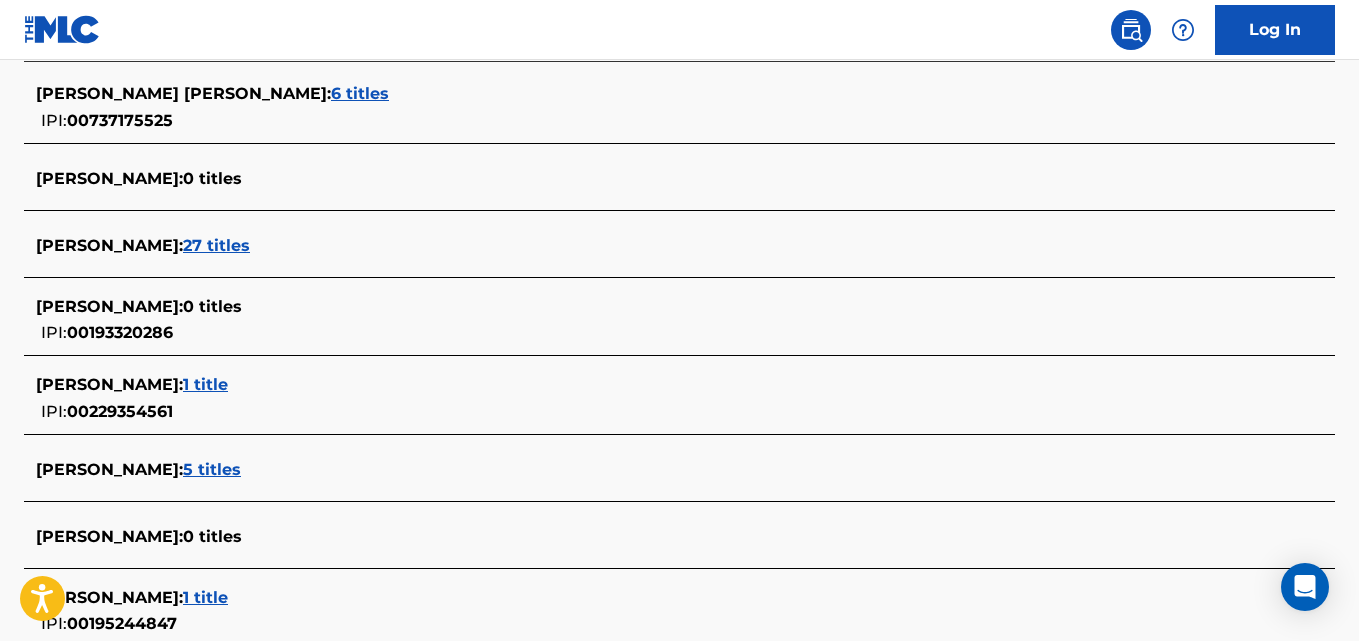 scroll, scrollTop: 544, scrollLeft: 0, axis: vertical 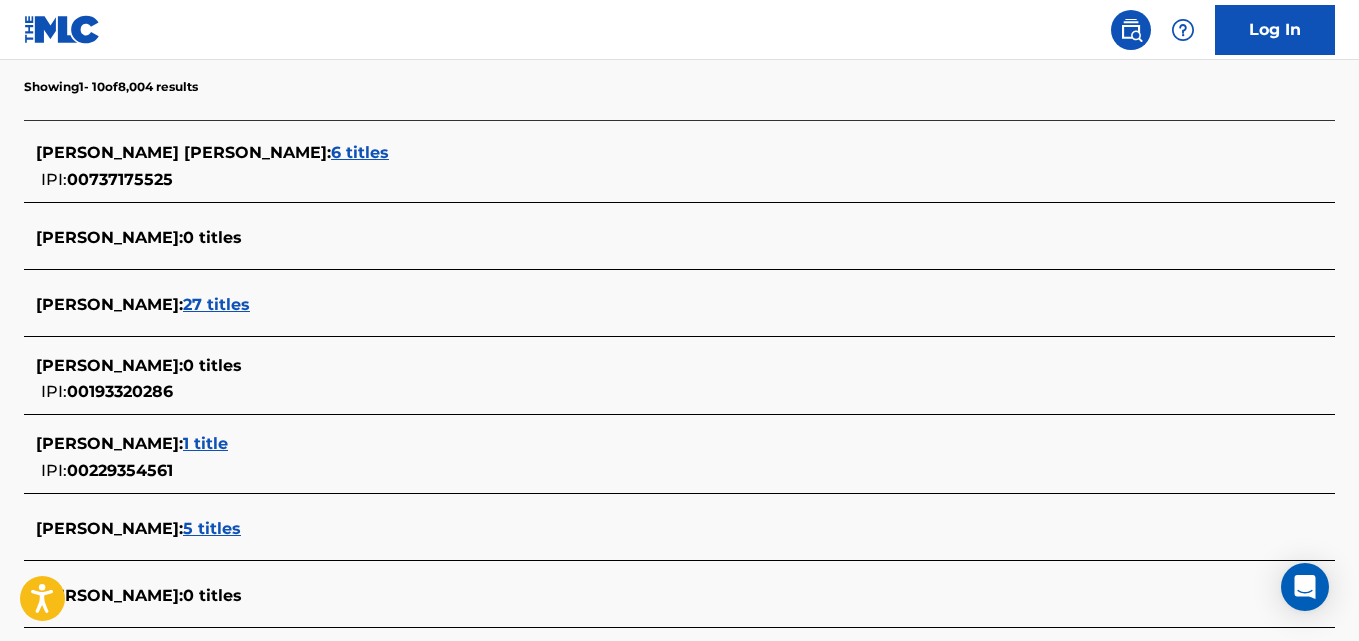 click on "27 titles" at bounding box center (216, 304) 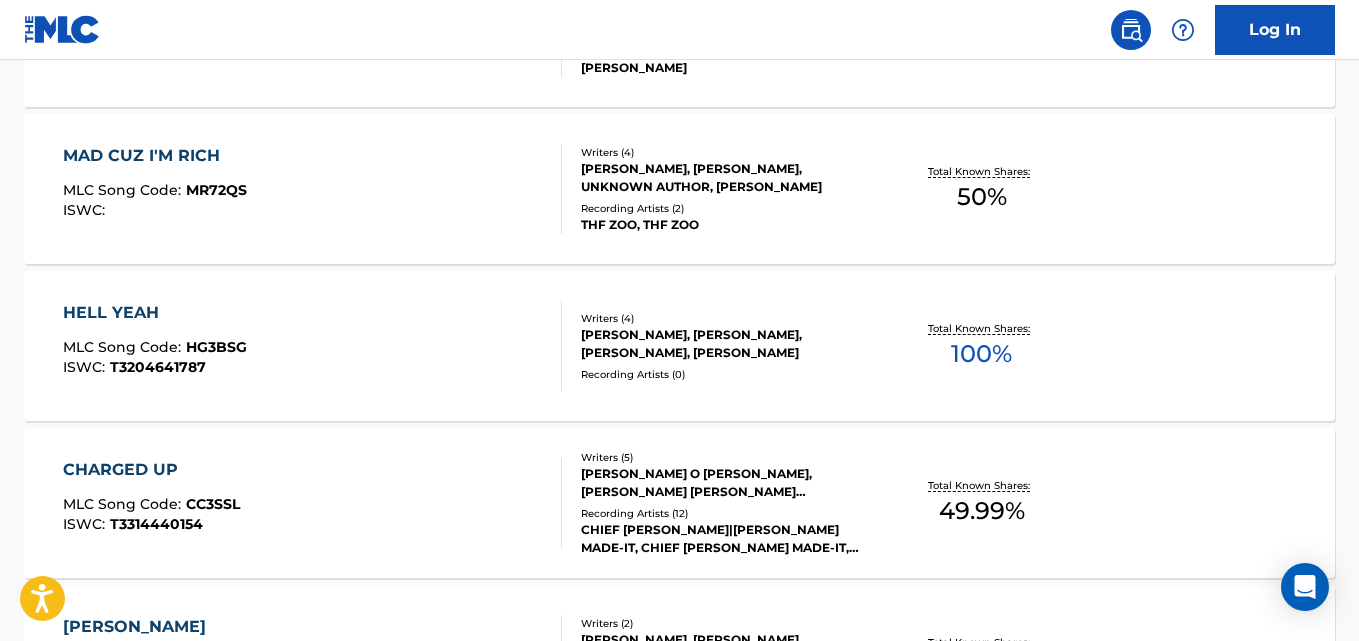 scroll, scrollTop: 770, scrollLeft: 0, axis: vertical 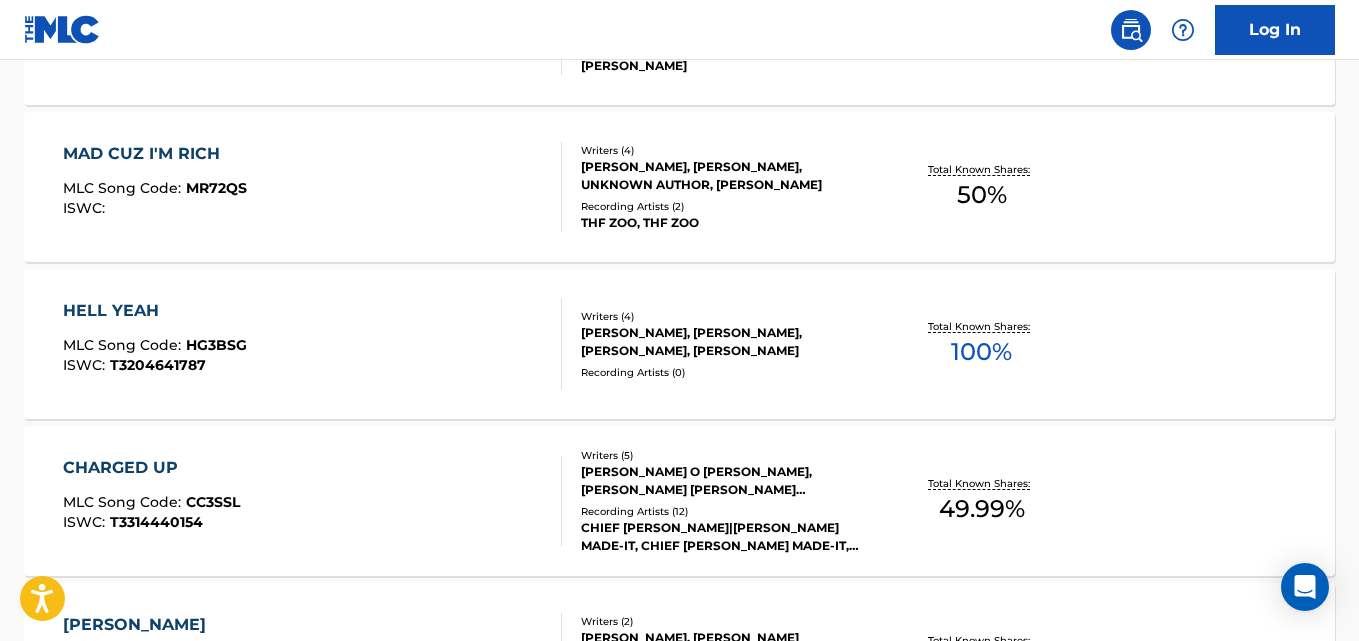 click on "100 %" at bounding box center (981, 352) 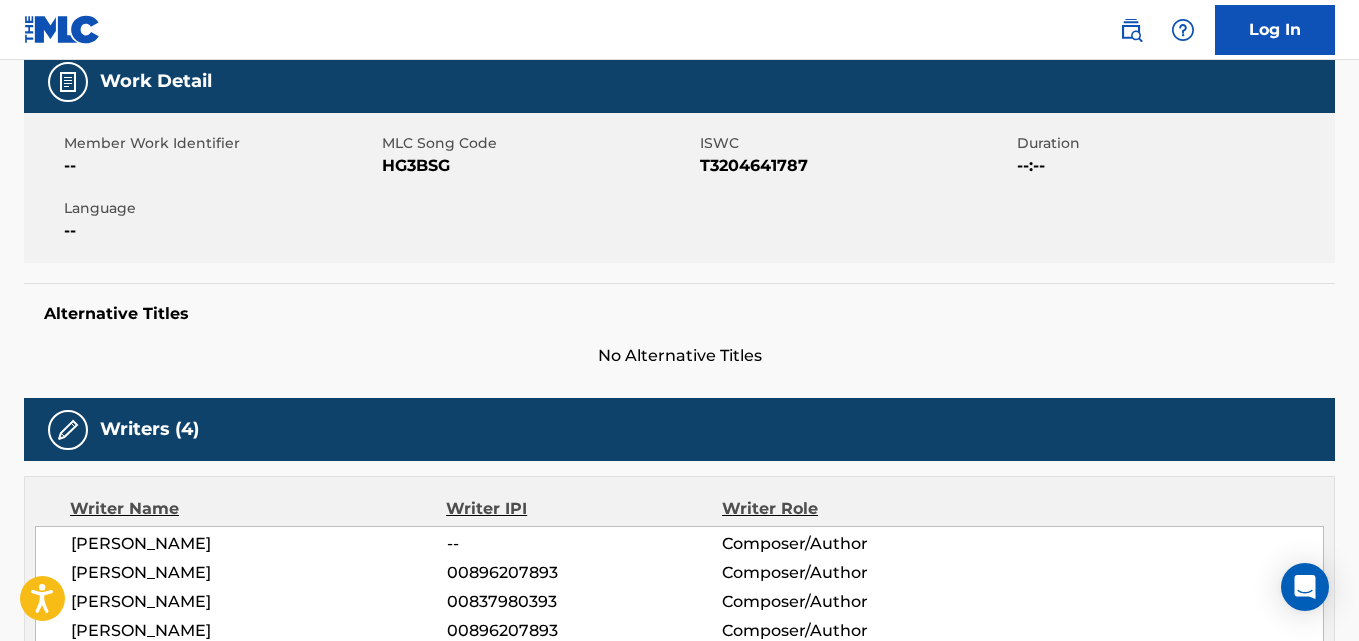 scroll, scrollTop: 297, scrollLeft: 0, axis: vertical 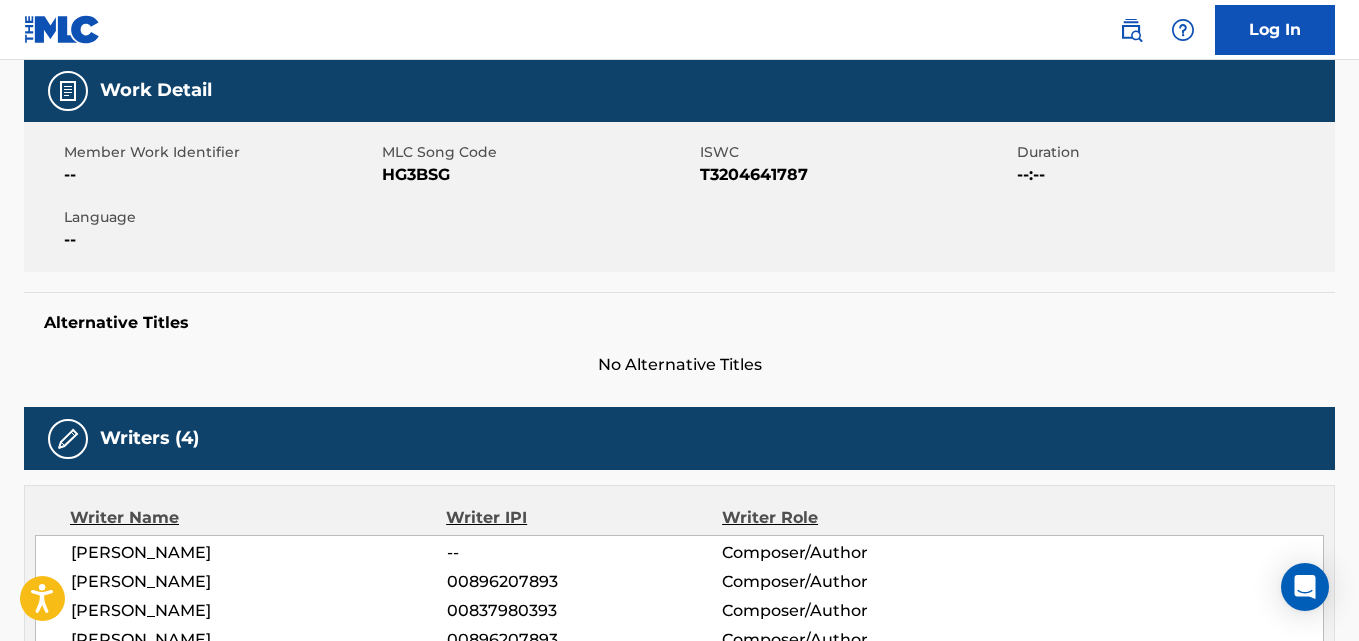 click on "HG3BSG" at bounding box center [538, 175] 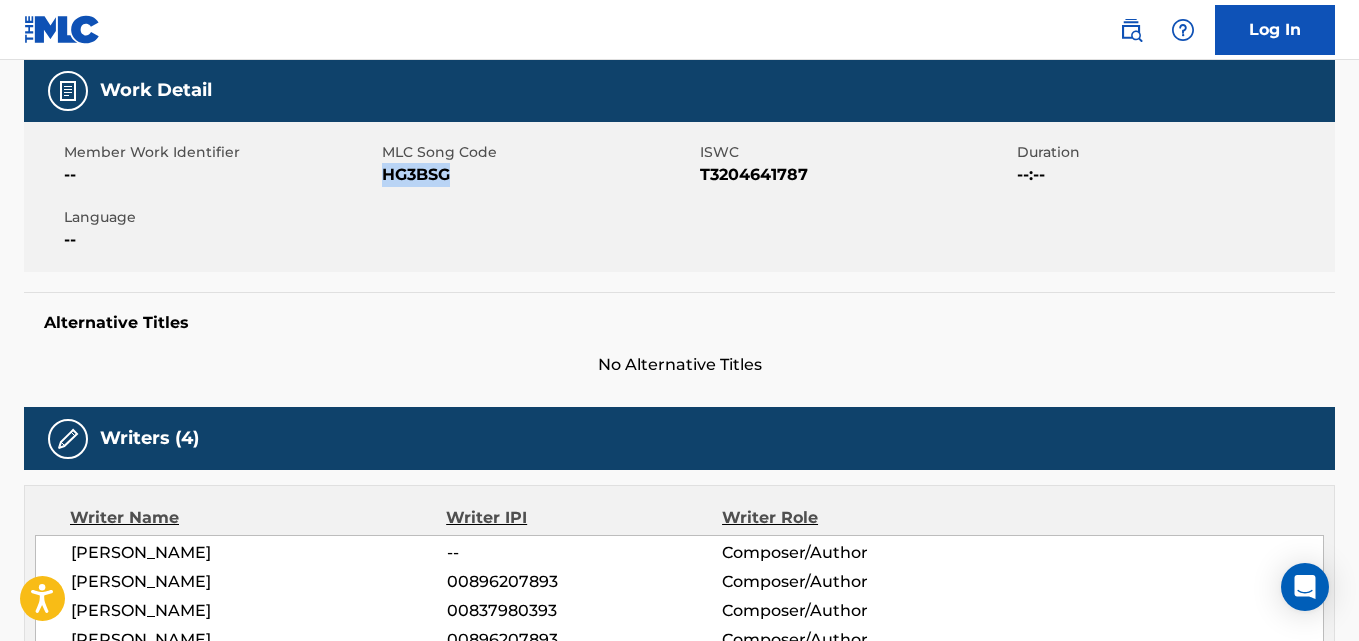 copy on "HG3BSG" 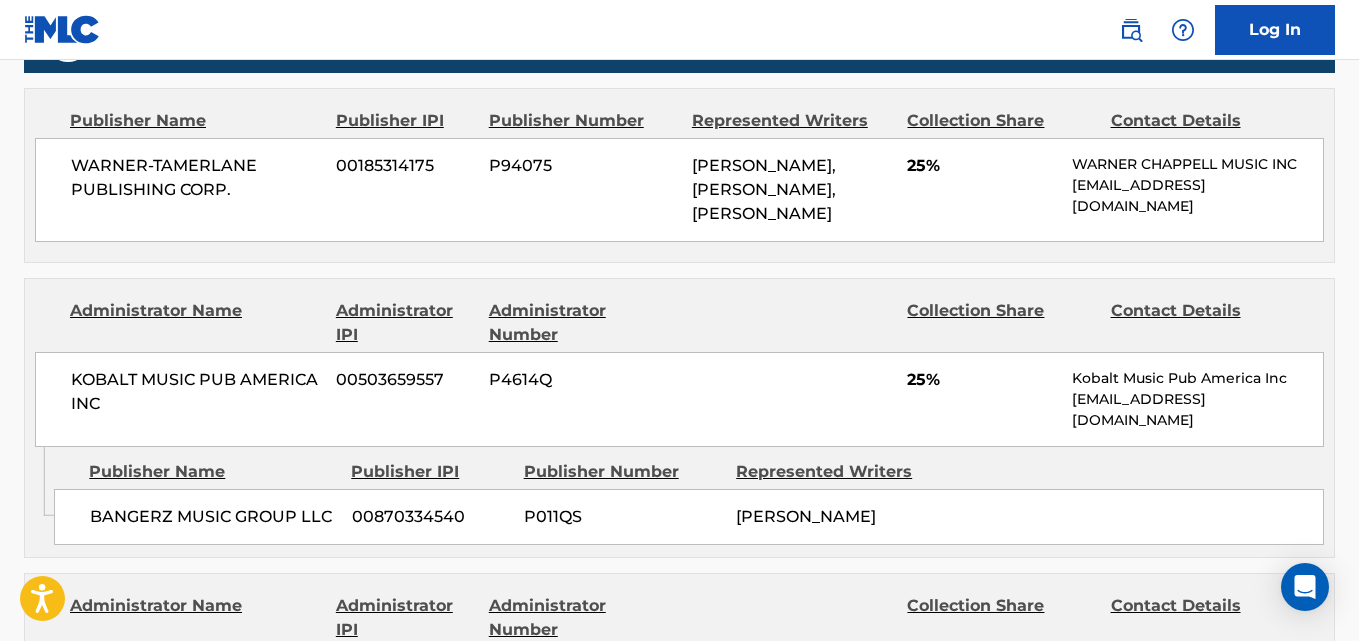 scroll, scrollTop: 1020, scrollLeft: 0, axis: vertical 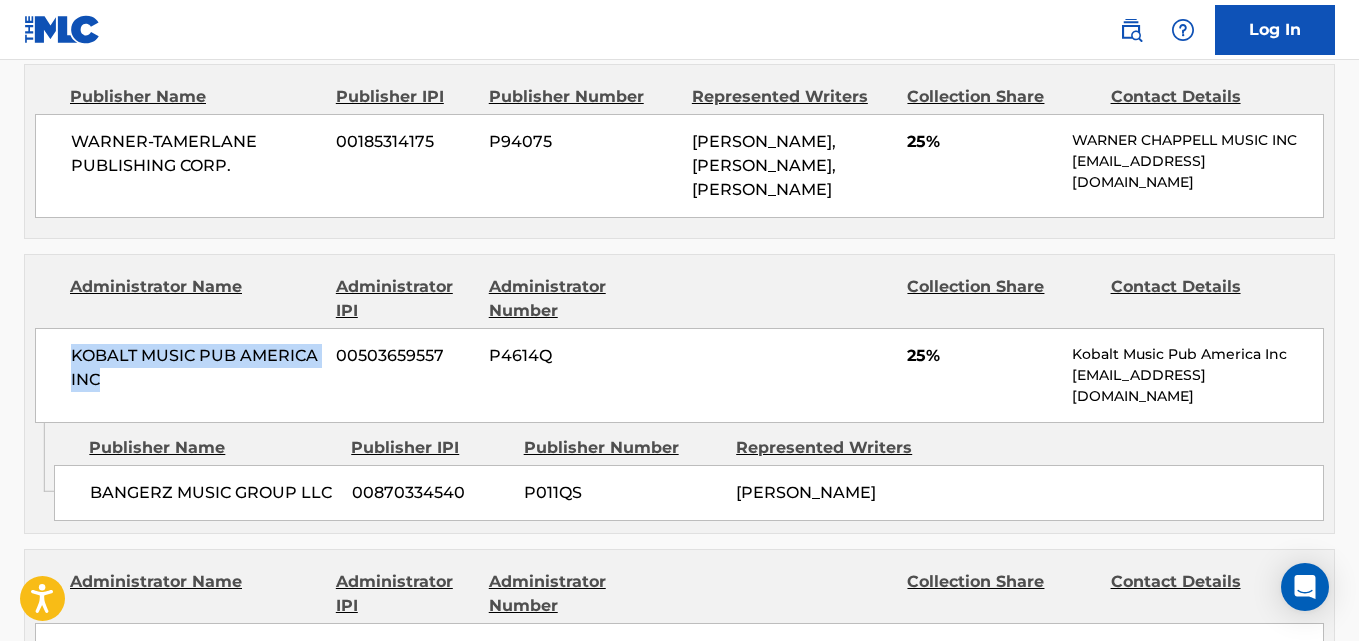 drag, startPoint x: 70, startPoint y: 358, endPoint x: 111, endPoint y: 370, distance: 42.72002 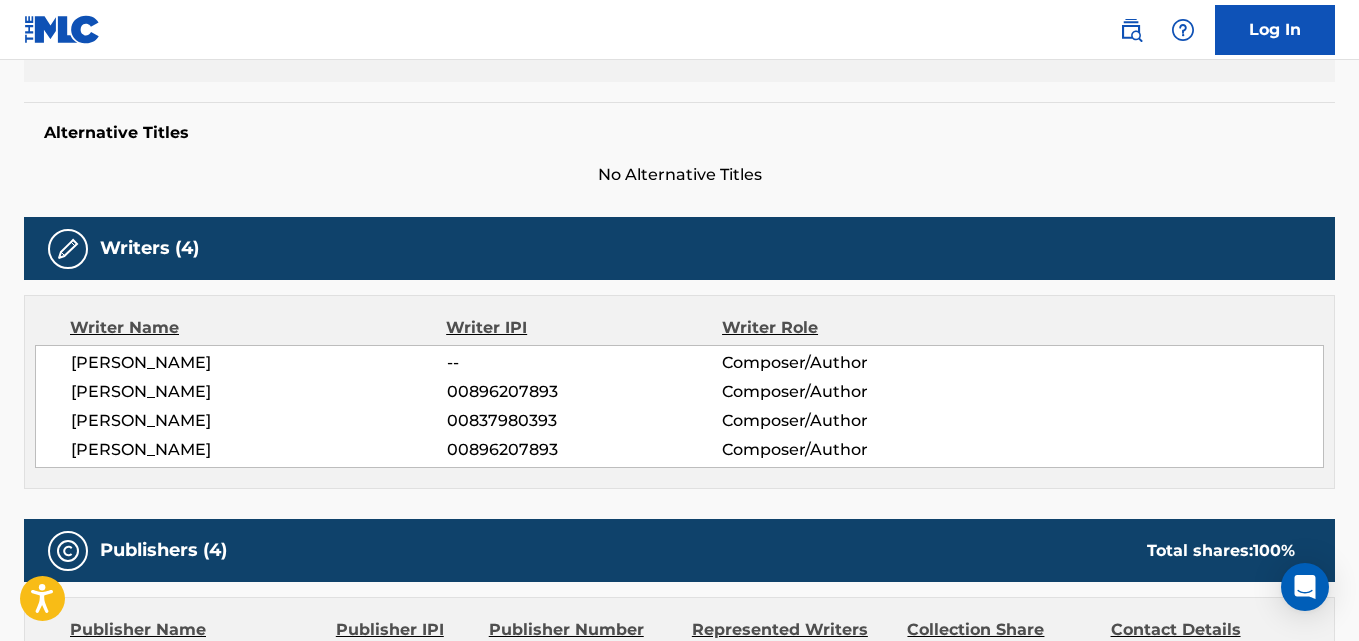 scroll, scrollTop: 483, scrollLeft: 0, axis: vertical 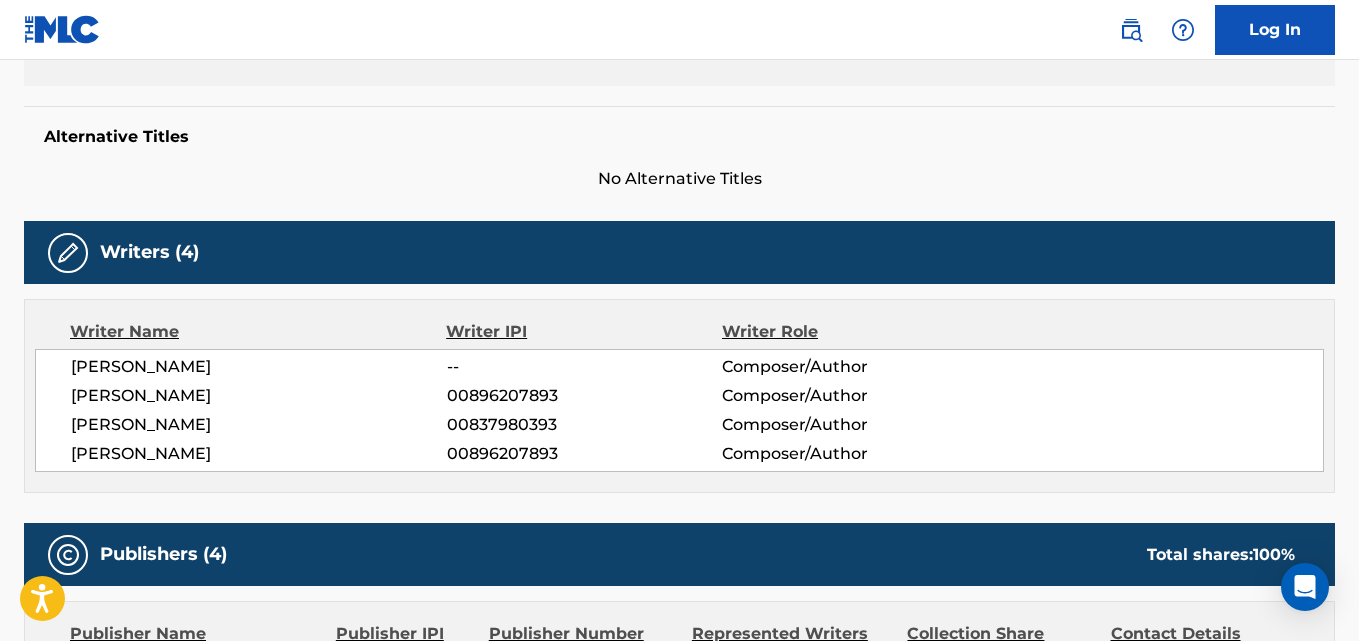drag, startPoint x: 556, startPoint y: 421, endPoint x: 444, endPoint y: 423, distance: 112.01785 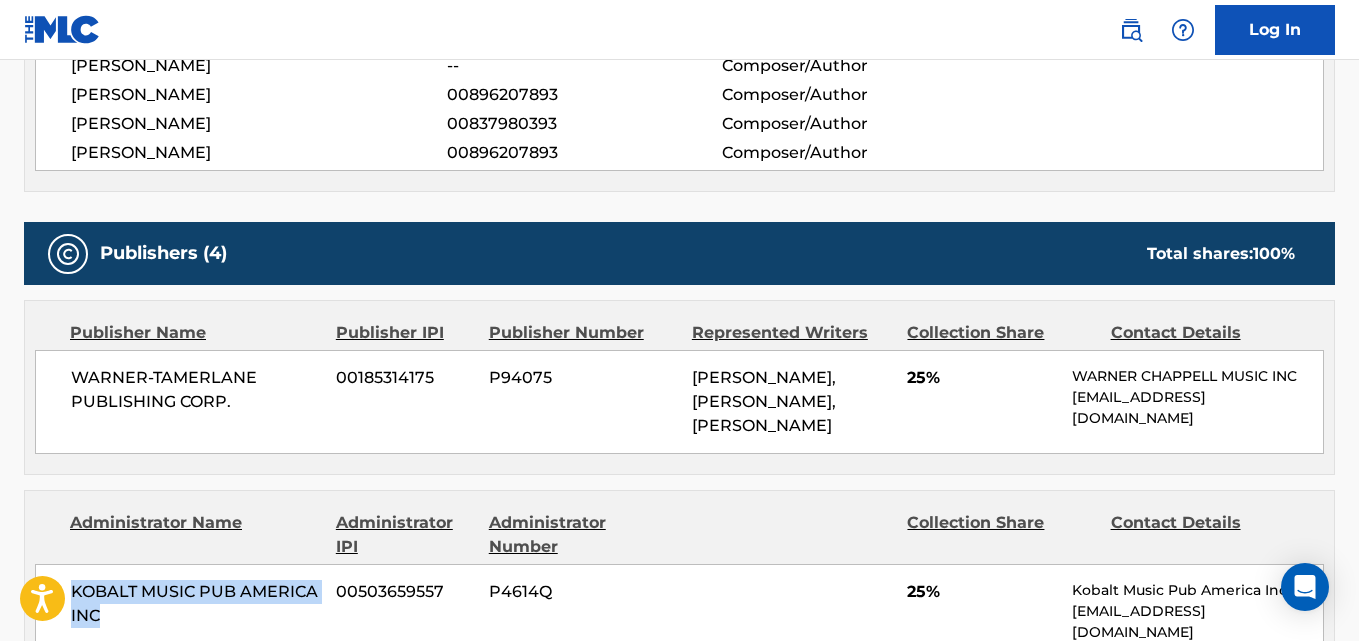 scroll, scrollTop: 833, scrollLeft: 0, axis: vertical 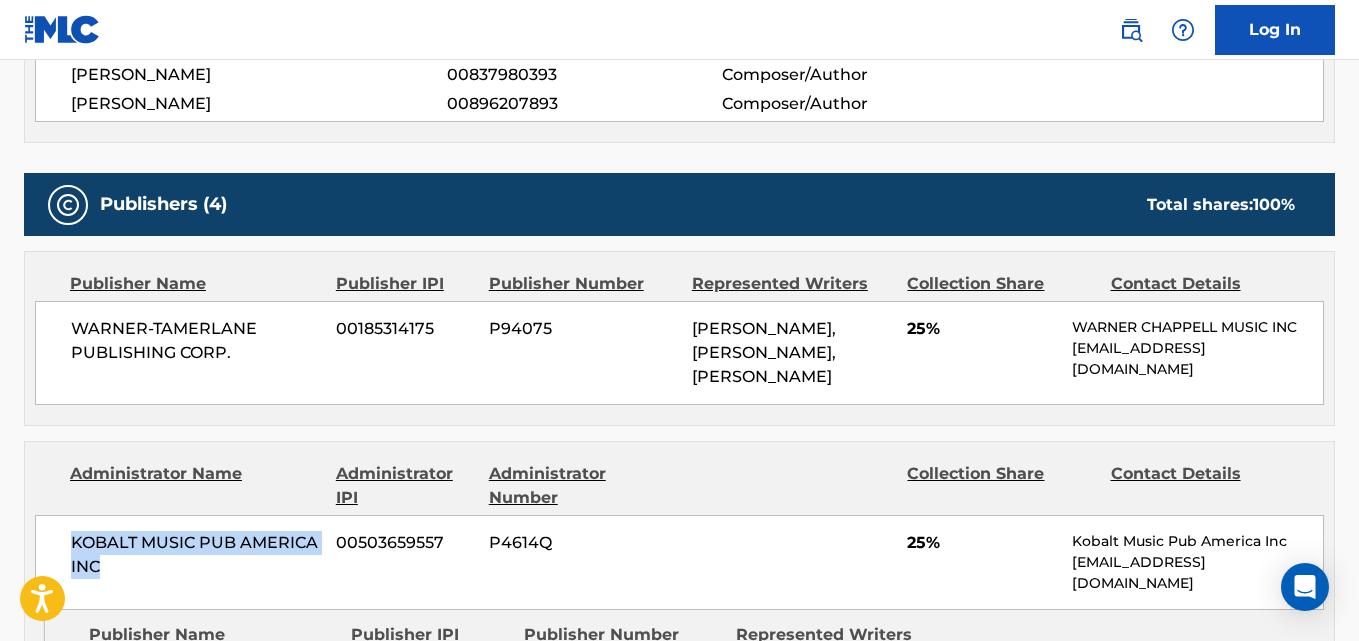 drag, startPoint x: 60, startPoint y: 545, endPoint x: 121, endPoint y: 570, distance: 65.9242 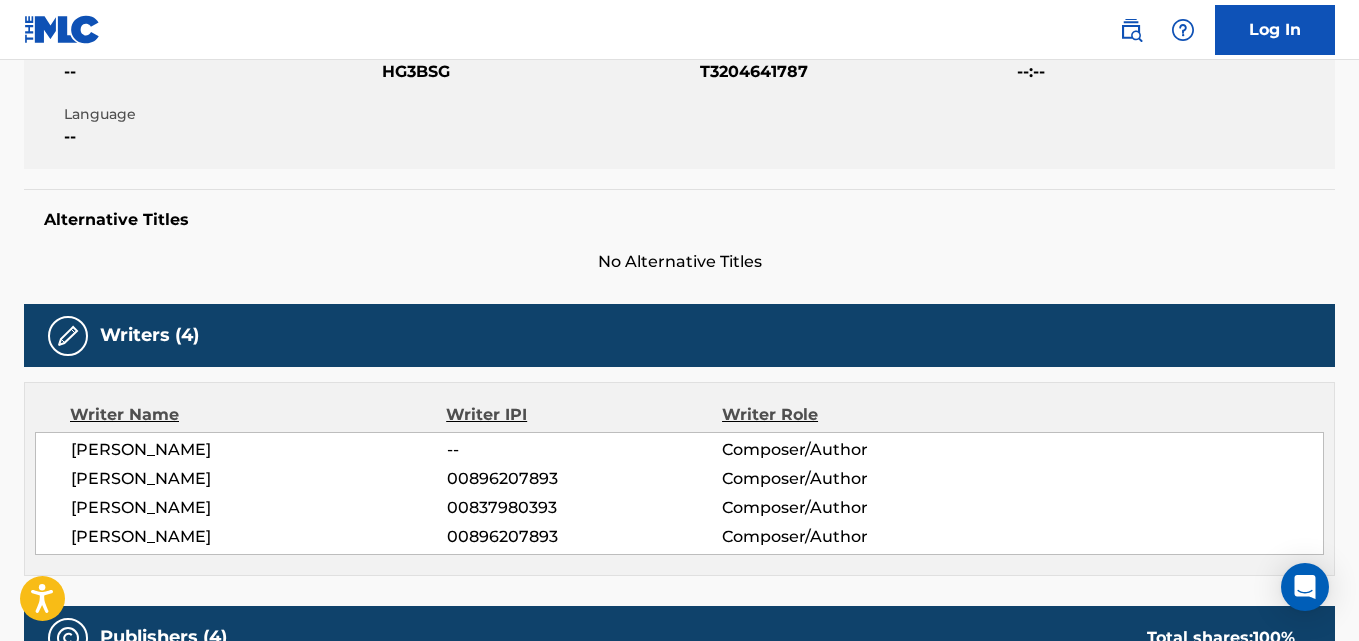 scroll, scrollTop: 330, scrollLeft: 0, axis: vertical 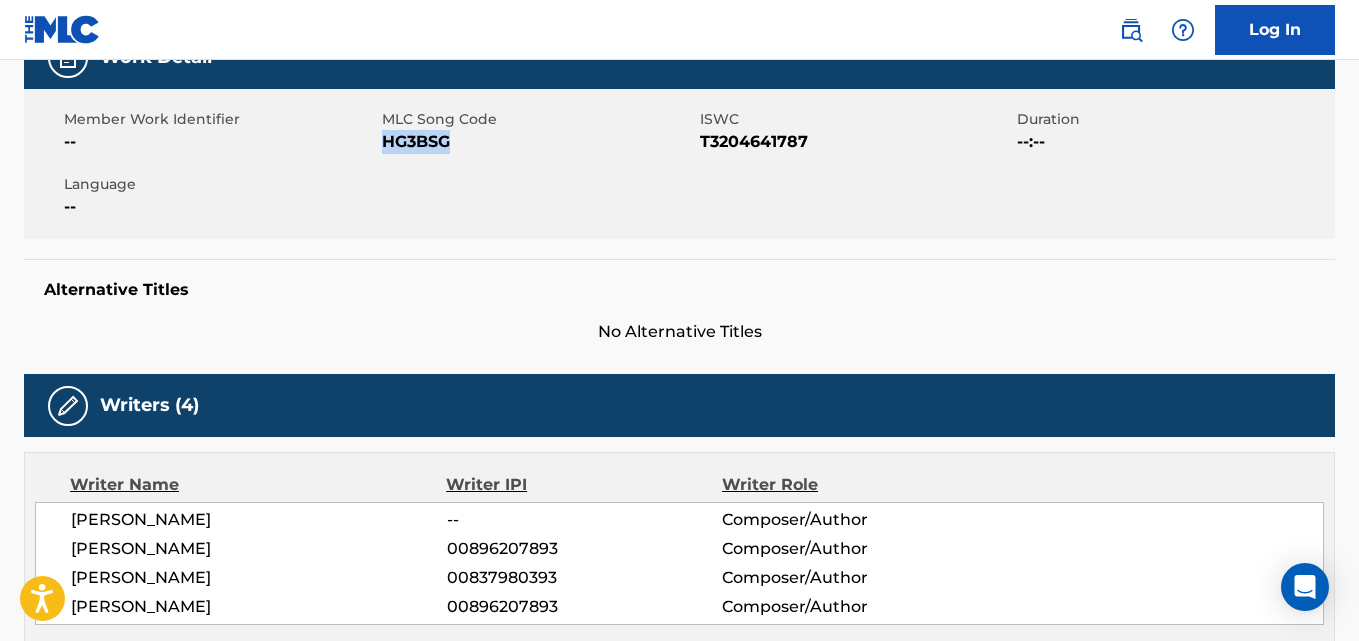 copy on "HG3BSG" 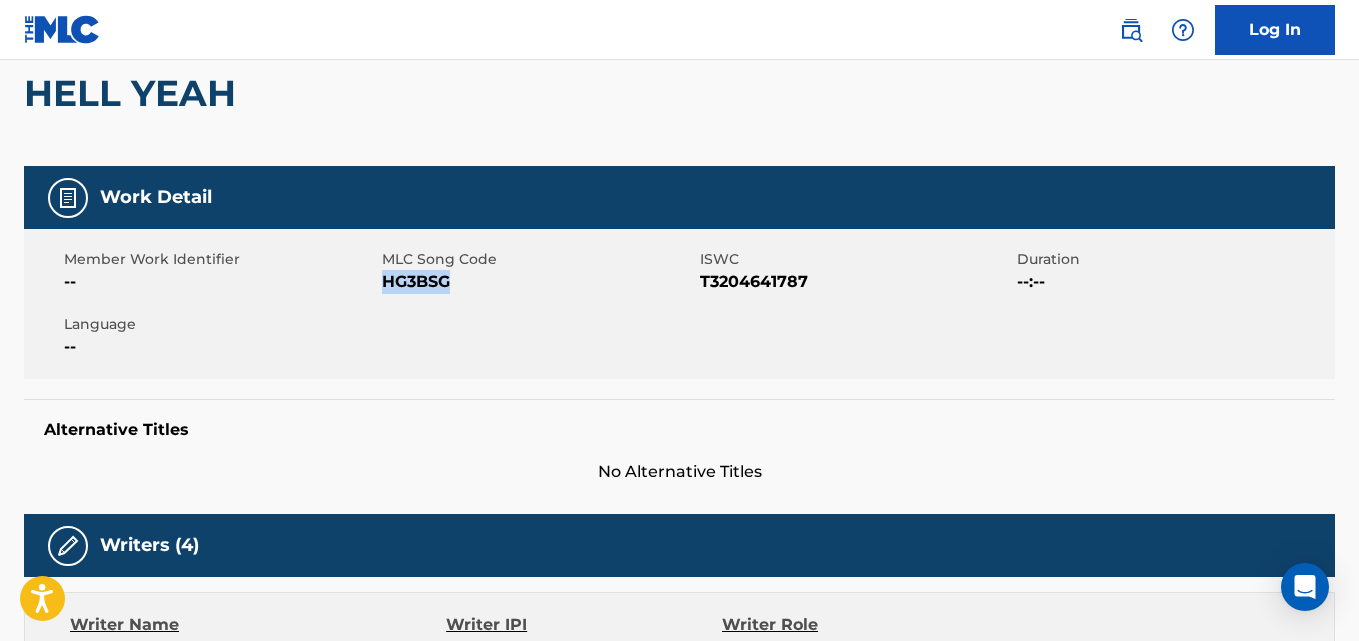 scroll, scrollTop: 0, scrollLeft: 0, axis: both 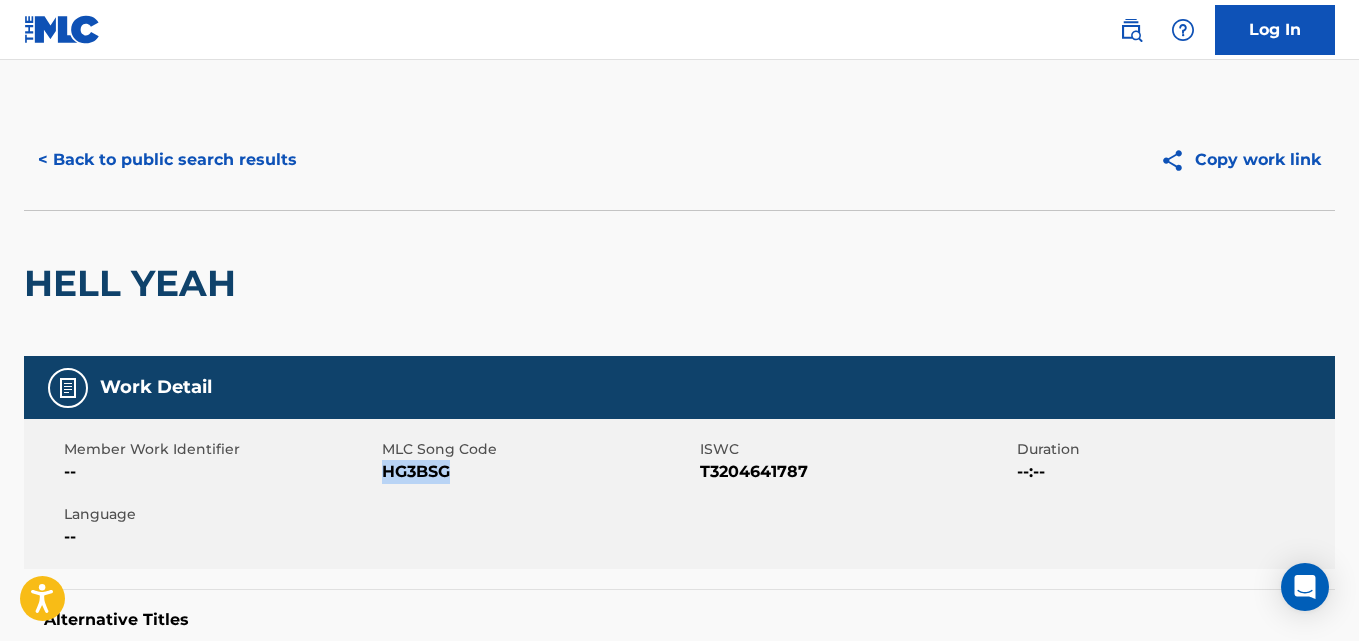 click on "< Back to public search results" at bounding box center [167, 160] 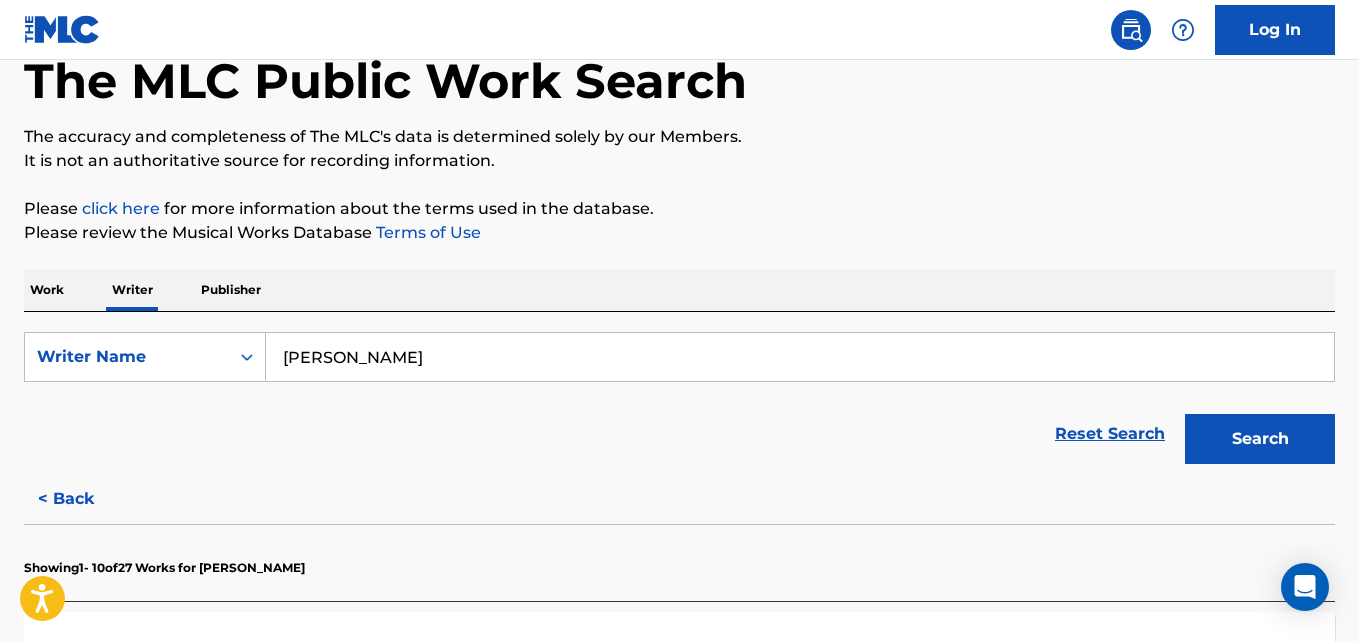 click on "Darrell Jackson" at bounding box center (800, 357) 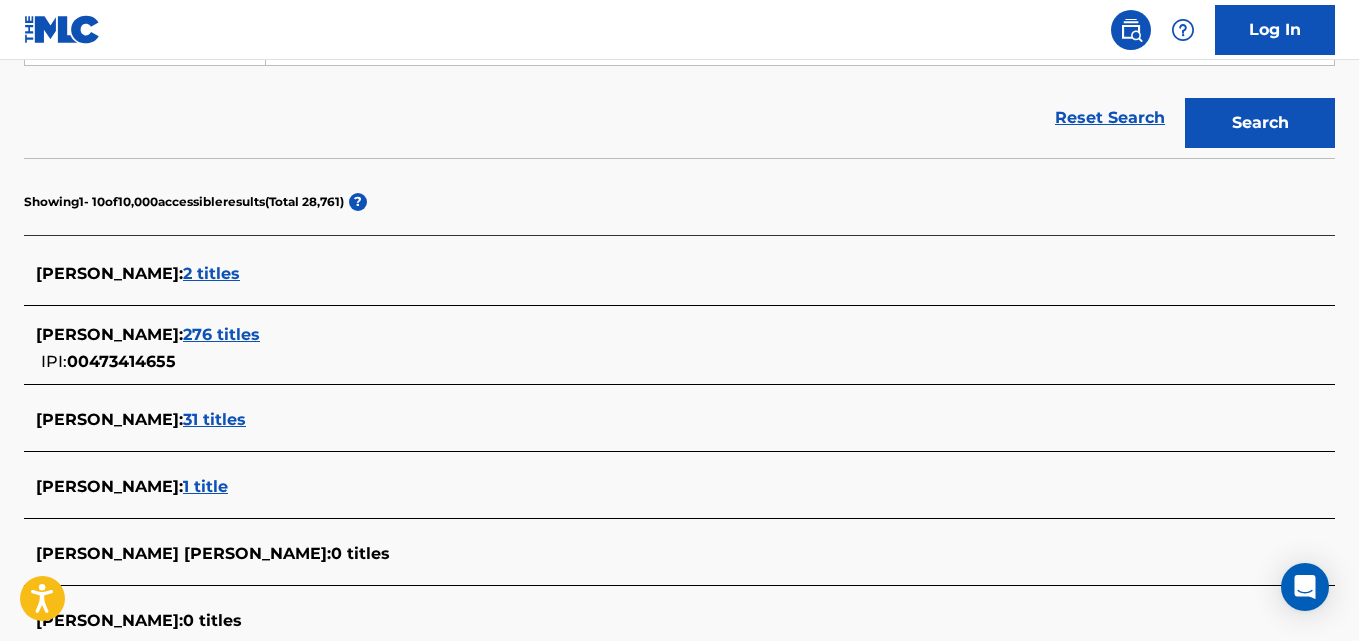scroll, scrollTop: 440, scrollLeft: 0, axis: vertical 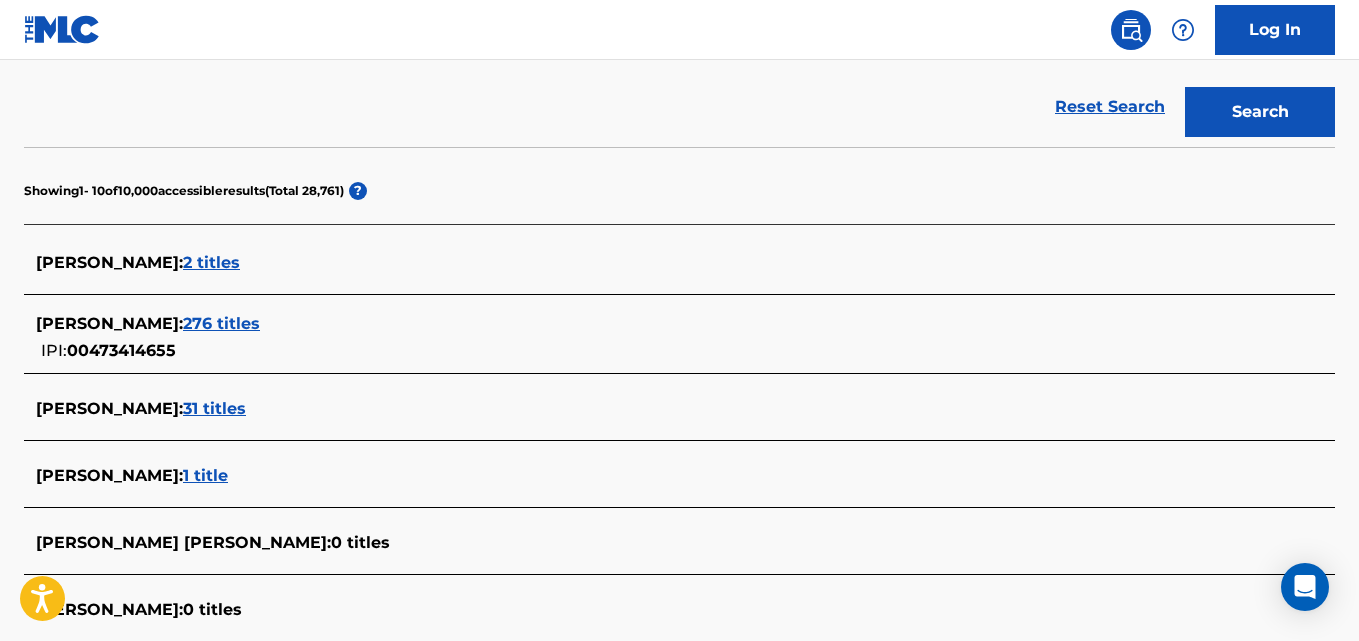 click on "276 titles" at bounding box center (221, 323) 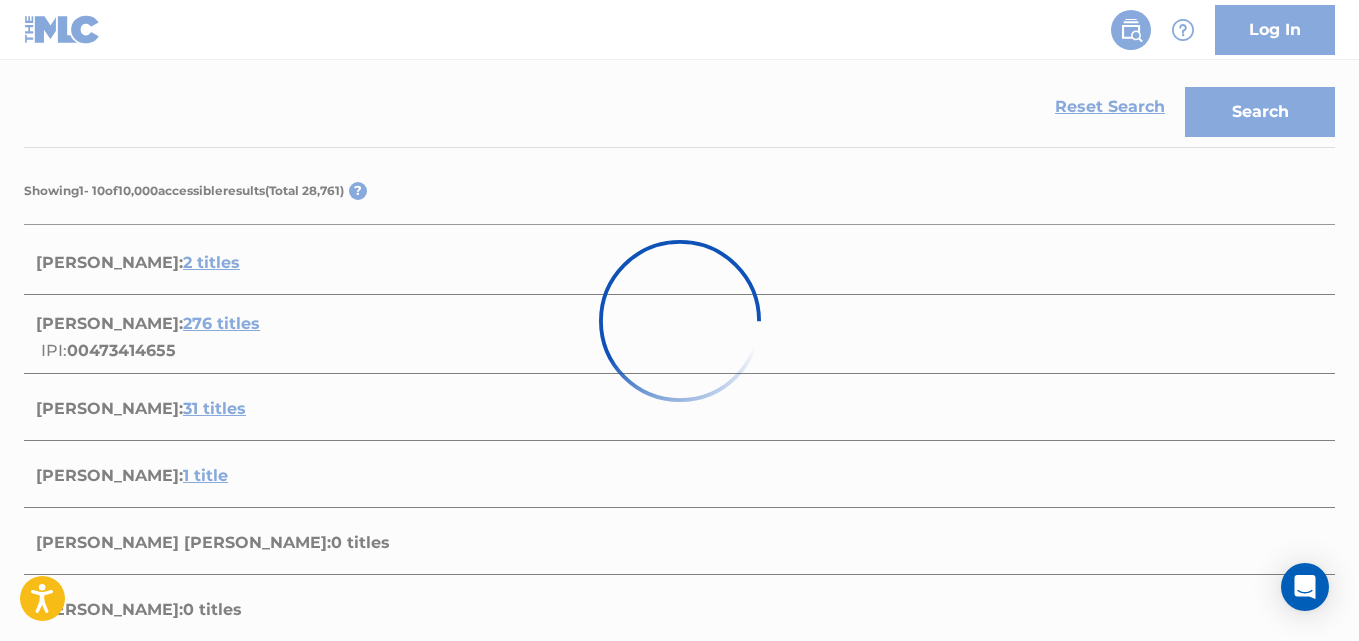 click at bounding box center [679, 320] 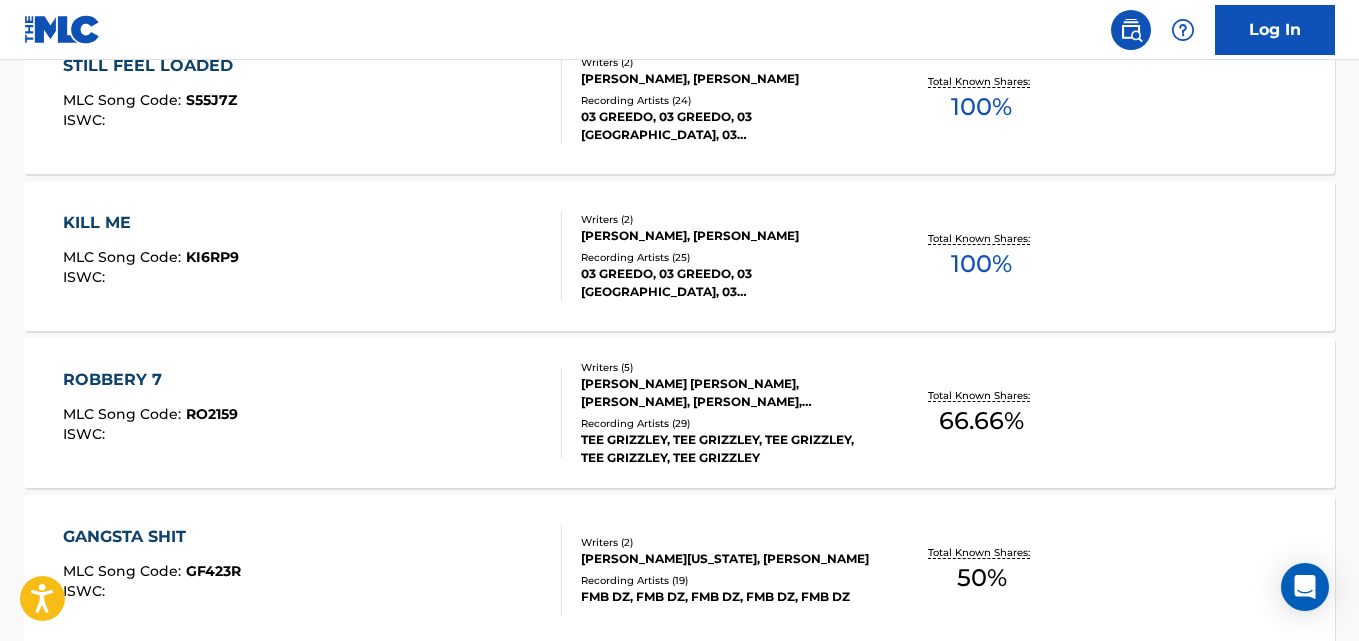 scroll, scrollTop: 864, scrollLeft: 0, axis: vertical 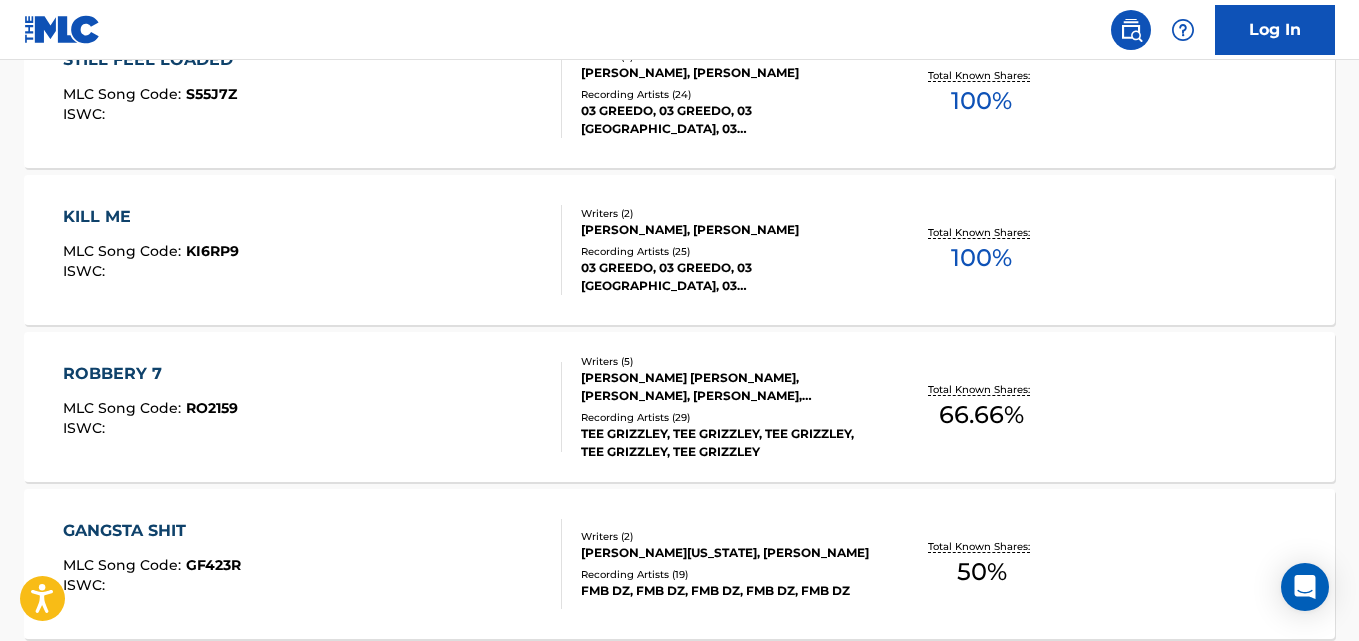click on "Total Known Shares: 100 %" at bounding box center [982, 250] 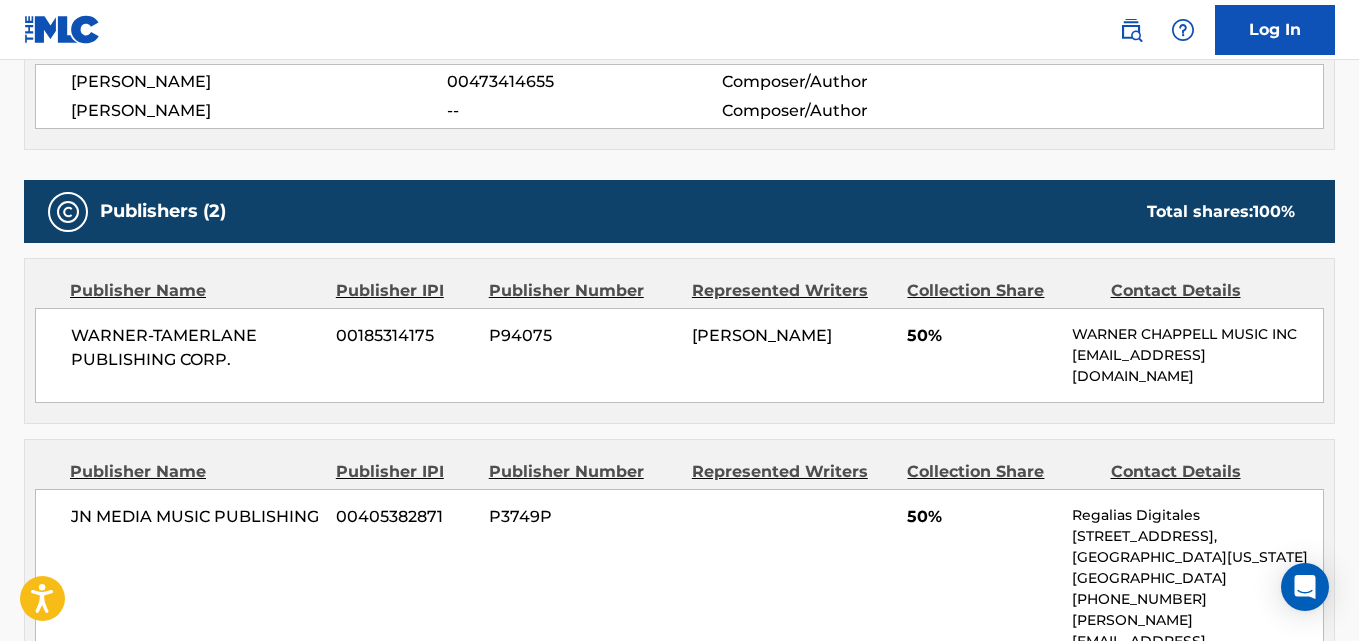 scroll, scrollTop: 722, scrollLeft: 0, axis: vertical 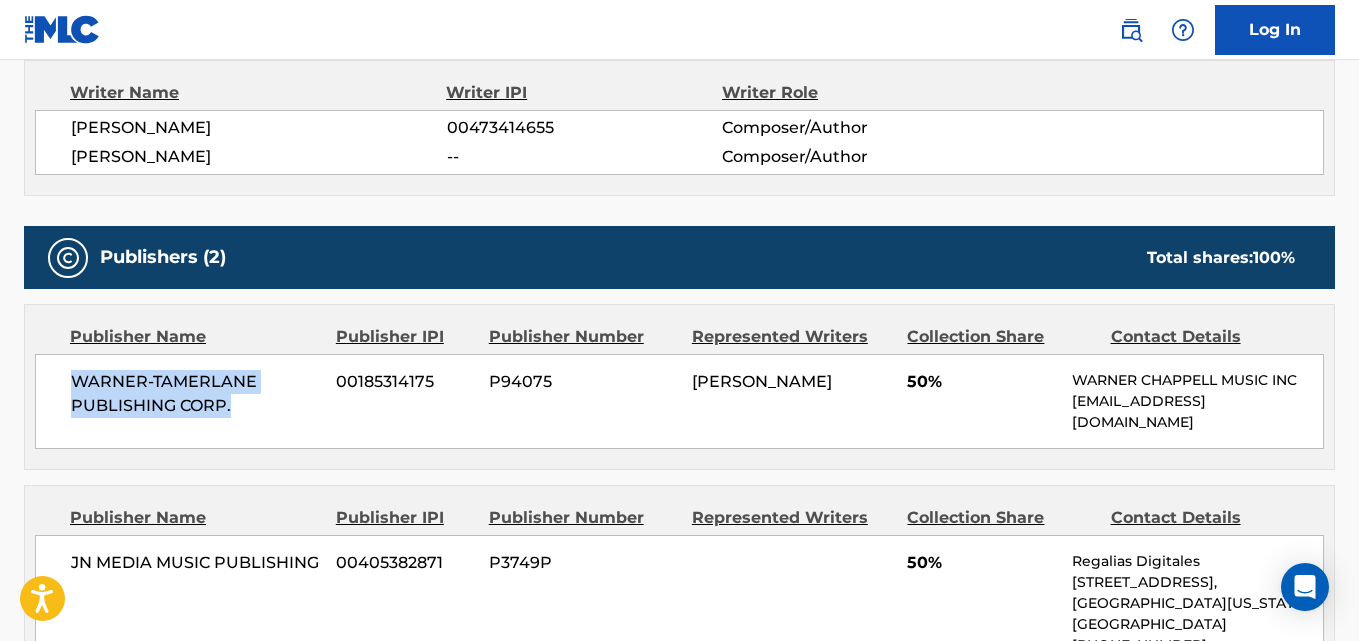 drag, startPoint x: 74, startPoint y: 382, endPoint x: 262, endPoint y: 409, distance: 189.92894 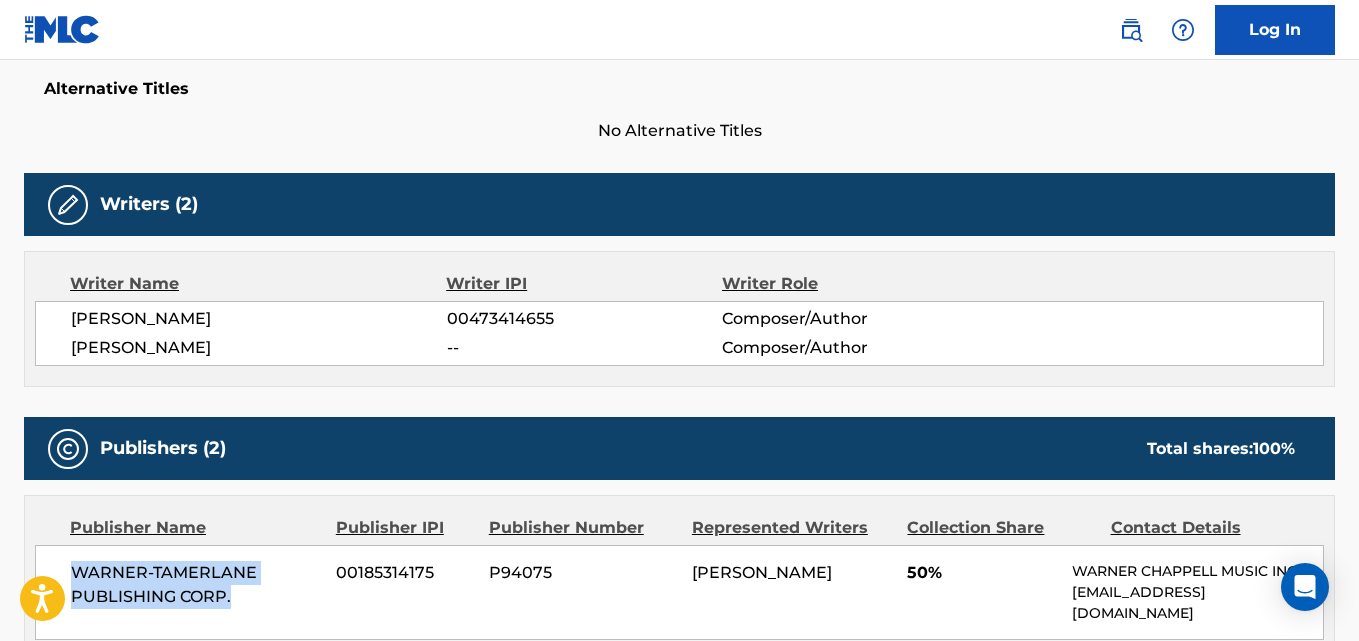 scroll, scrollTop: 518, scrollLeft: 0, axis: vertical 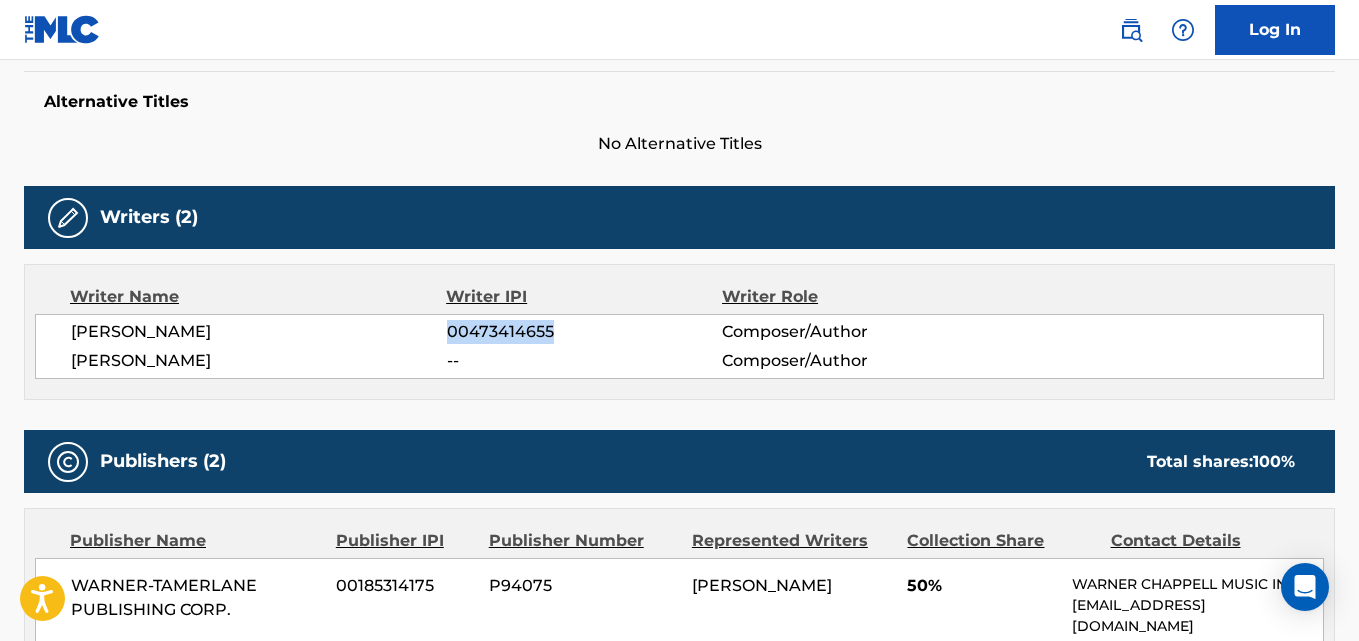 copy on "00473414655" 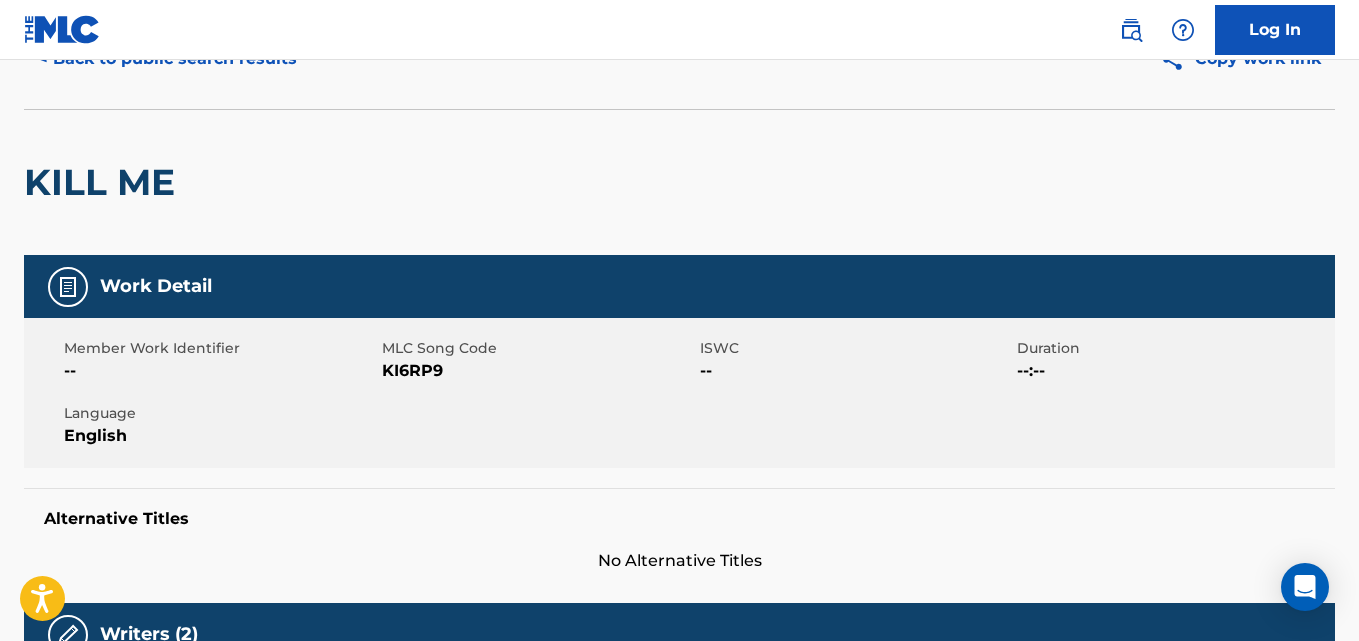 scroll, scrollTop: 0, scrollLeft: 0, axis: both 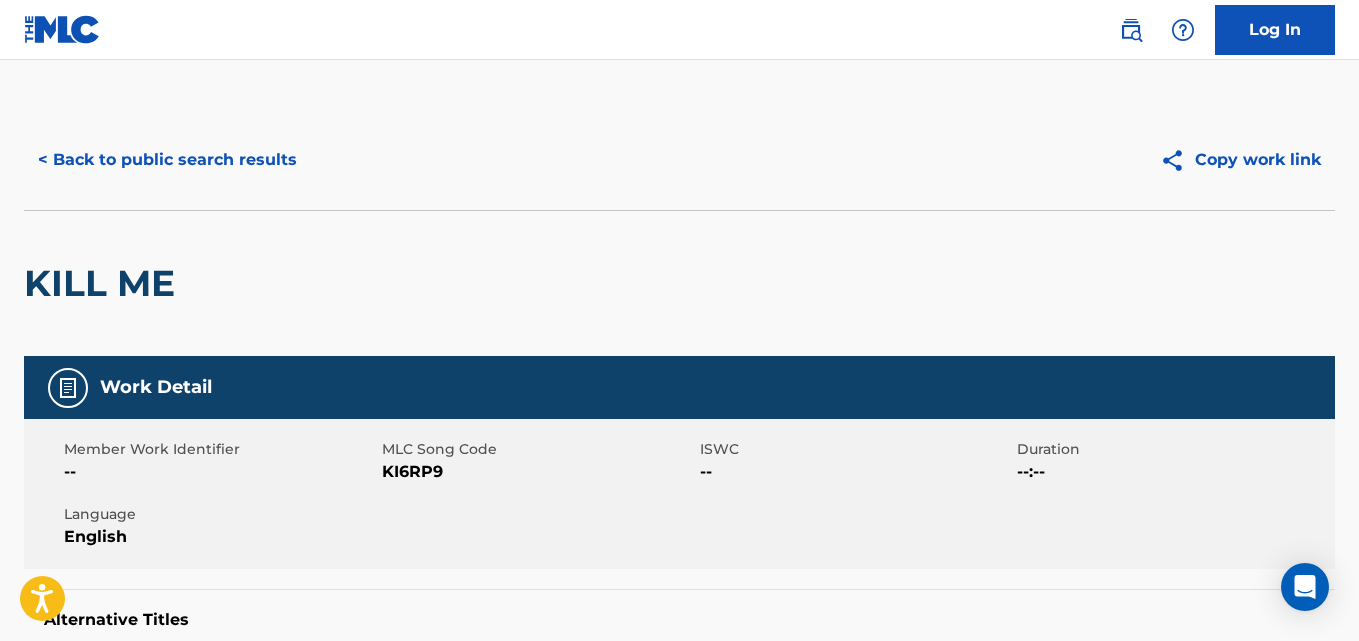 click on "< Back to public search results" at bounding box center (167, 160) 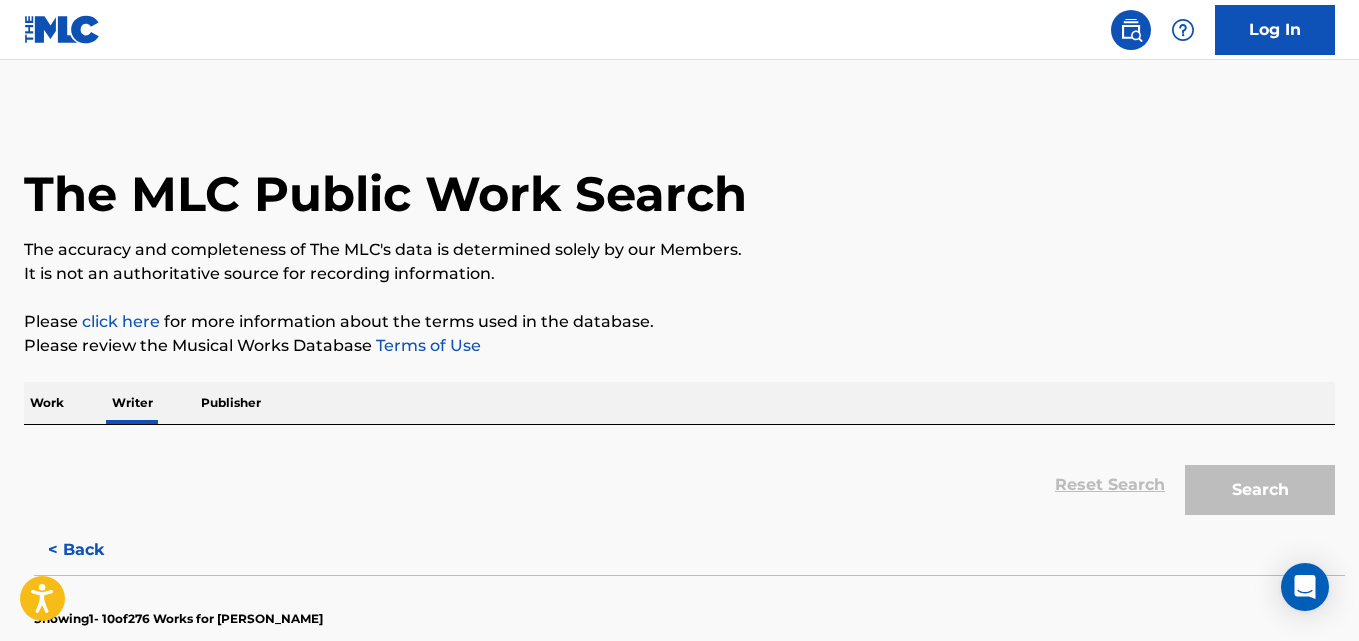 scroll, scrollTop: 113, scrollLeft: 0, axis: vertical 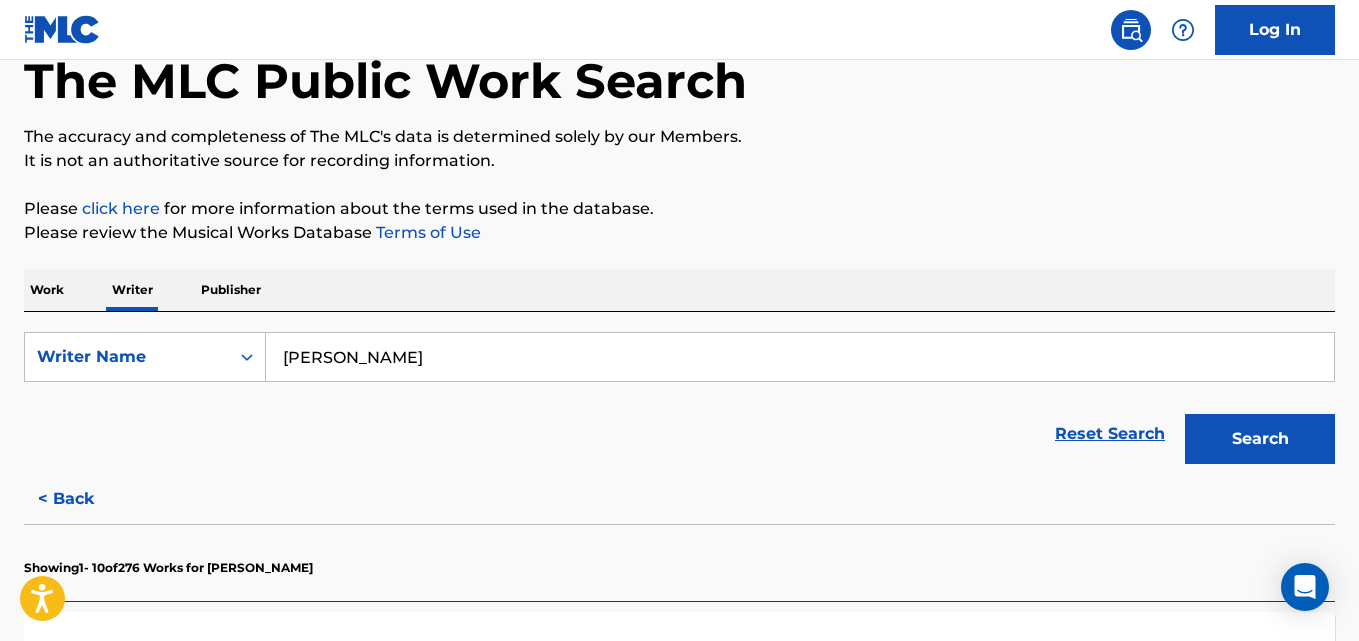 click on "Martin Mccurtis" at bounding box center (800, 357) 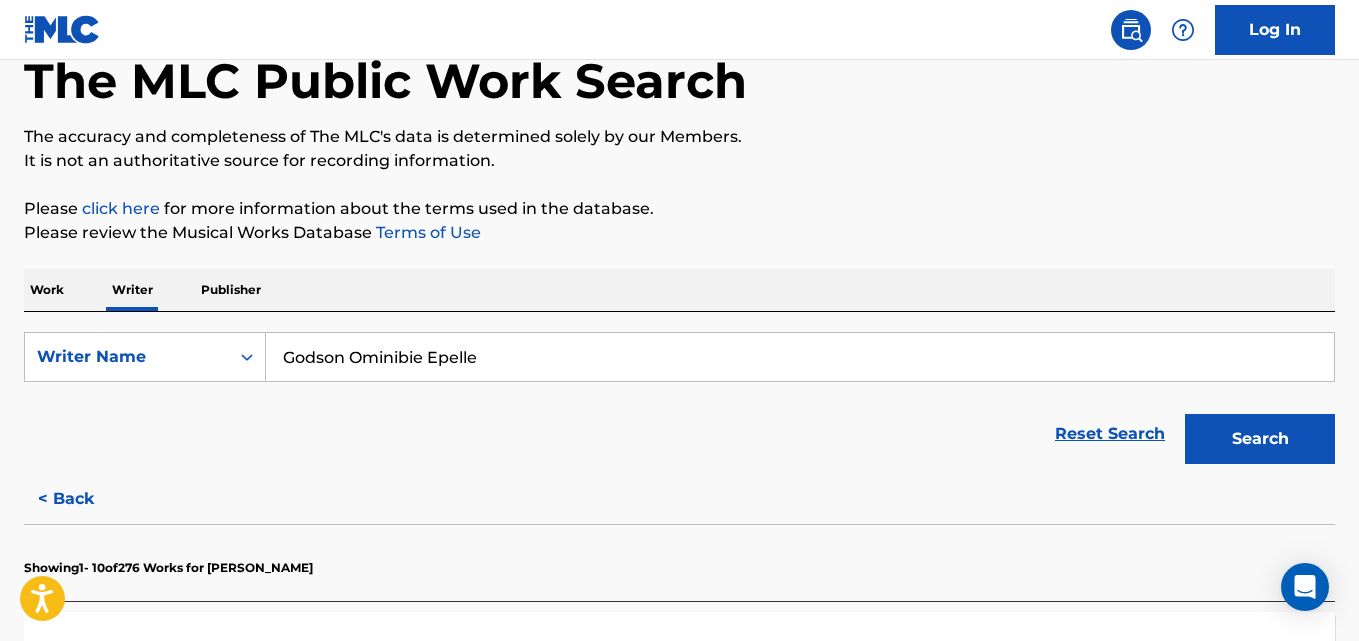 type on "Godson Ominibie Epelle" 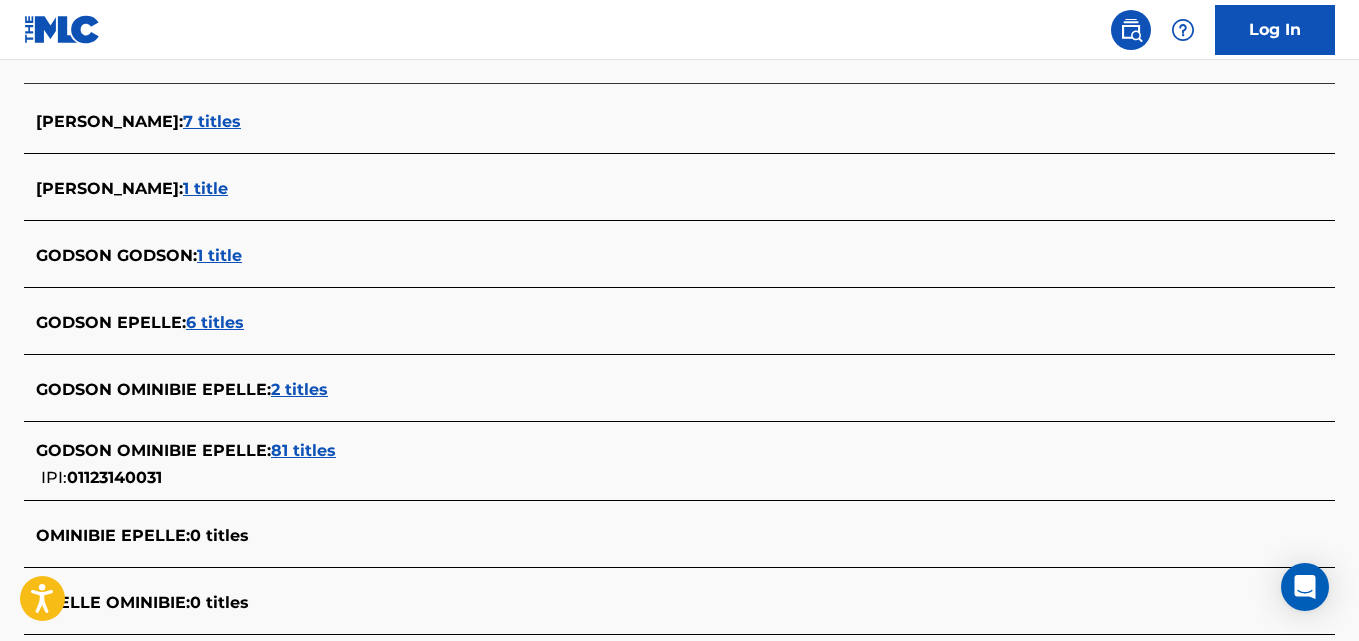 scroll, scrollTop: 600, scrollLeft: 0, axis: vertical 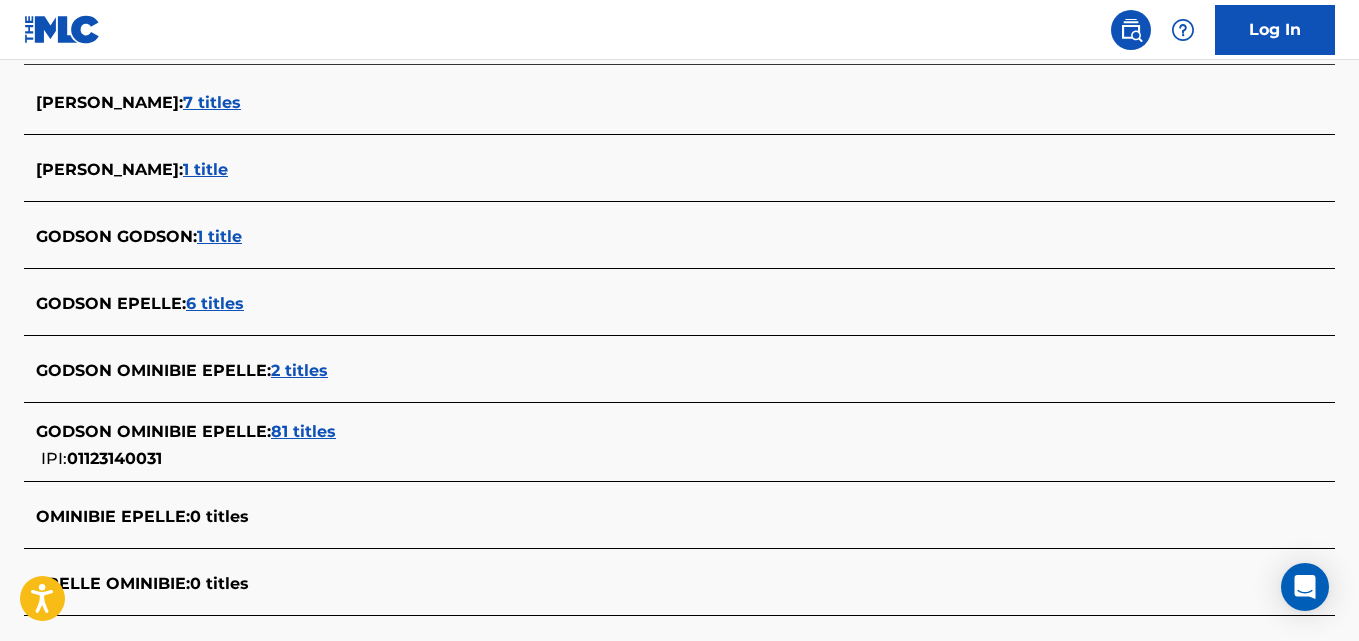click on "GODSON OMINIBIE EPELLE :  81 titles IPI:  01123140031" at bounding box center (653, 445) 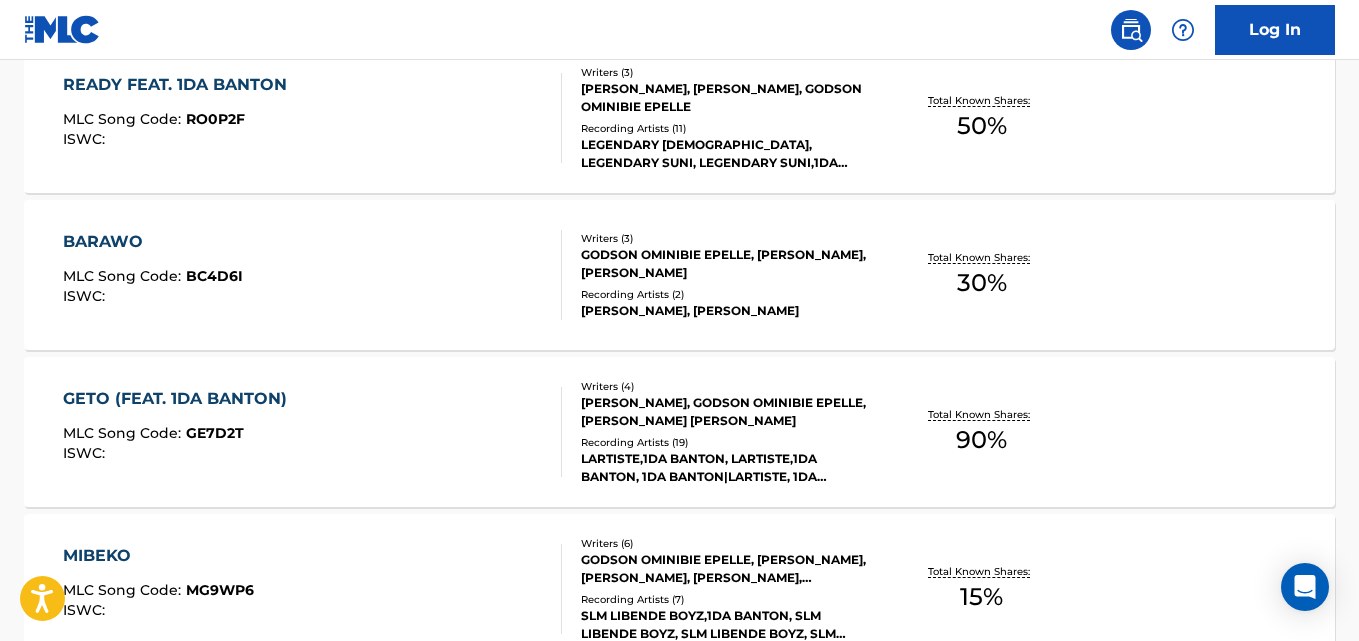 scroll, scrollTop: 683, scrollLeft: 0, axis: vertical 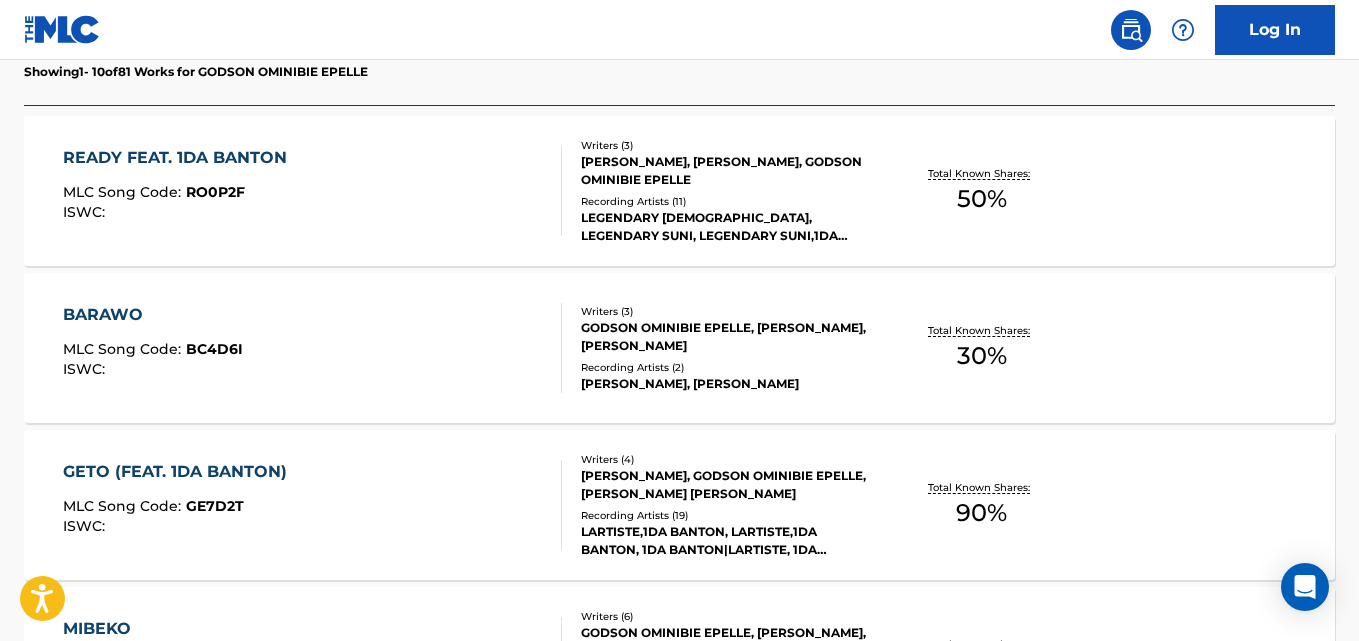 click on "READY FEAT. 1DA BANTON MLC Song Code : RO0P2F ISWC : Writers ( 3 ) ALEXANDER EDMUND, EKE AWA, GODSON OMINIBIE EPELLE Recording Artists ( 11 ) LEGENDARY SUNI, LEGENDARY SUNI, LEGENDARY SUNI,1DA BANTON, LEGENDARY SUNI, LEGENDARY SUNI Total Known Shares: 50 %" at bounding box center [679, 191] 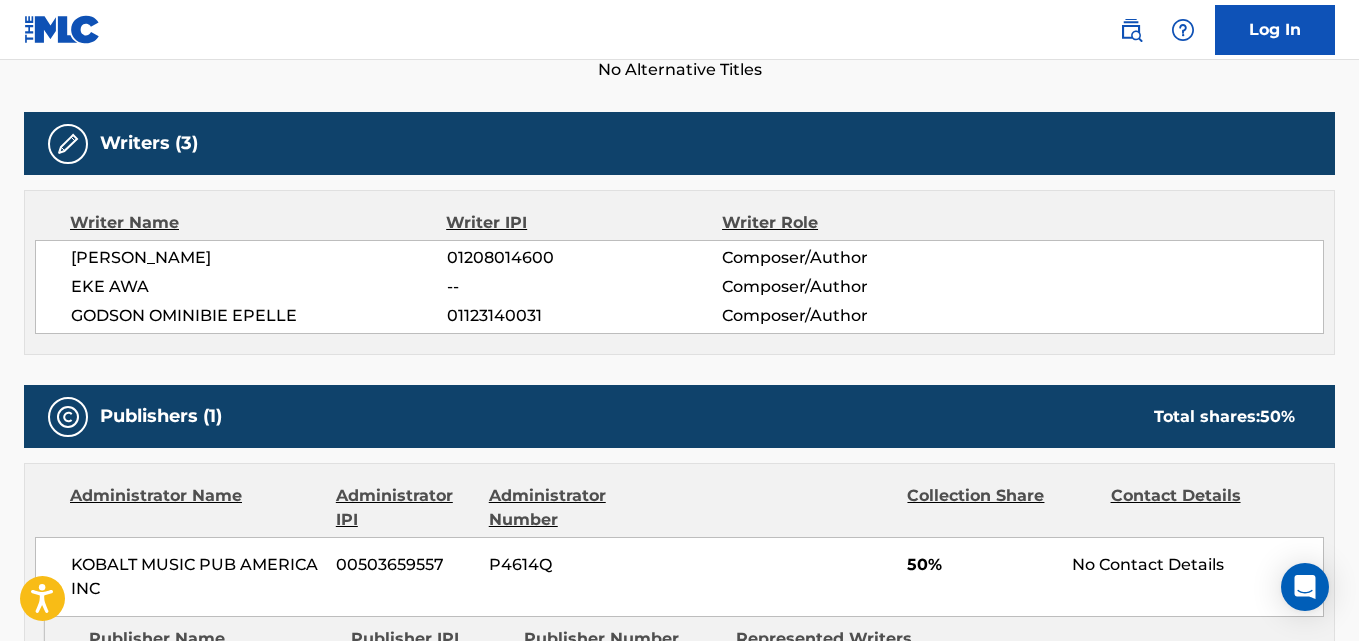 scroll, scrollTop: 0, scrollLeft: 0, axis: both 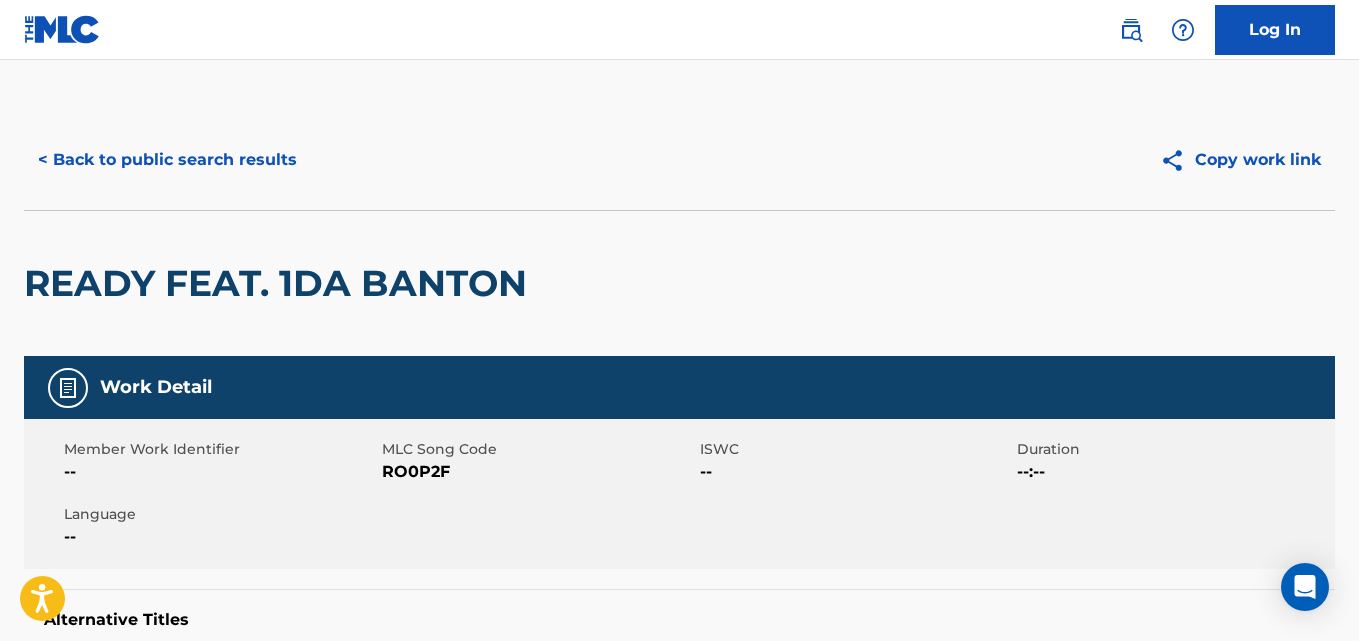 click on "< Back to public search results" at bounding box center [167, 160] 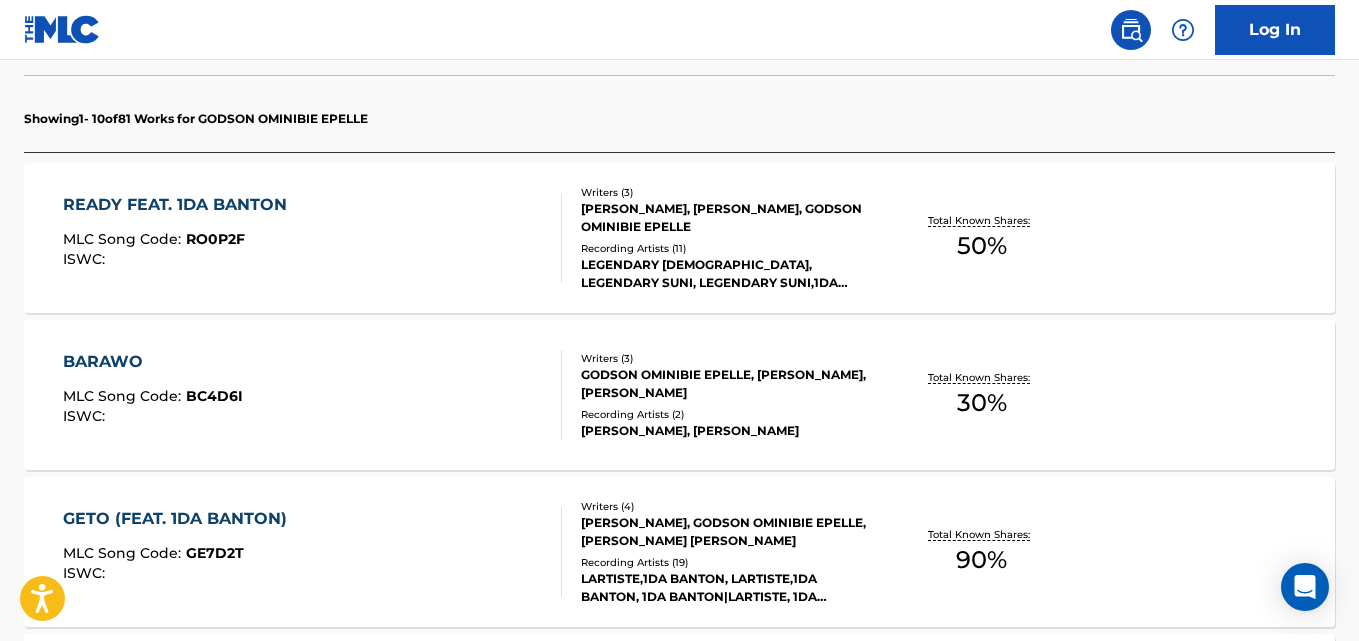 scroll, scrollTop: 791, scrollLeft: 0, axis: vertical 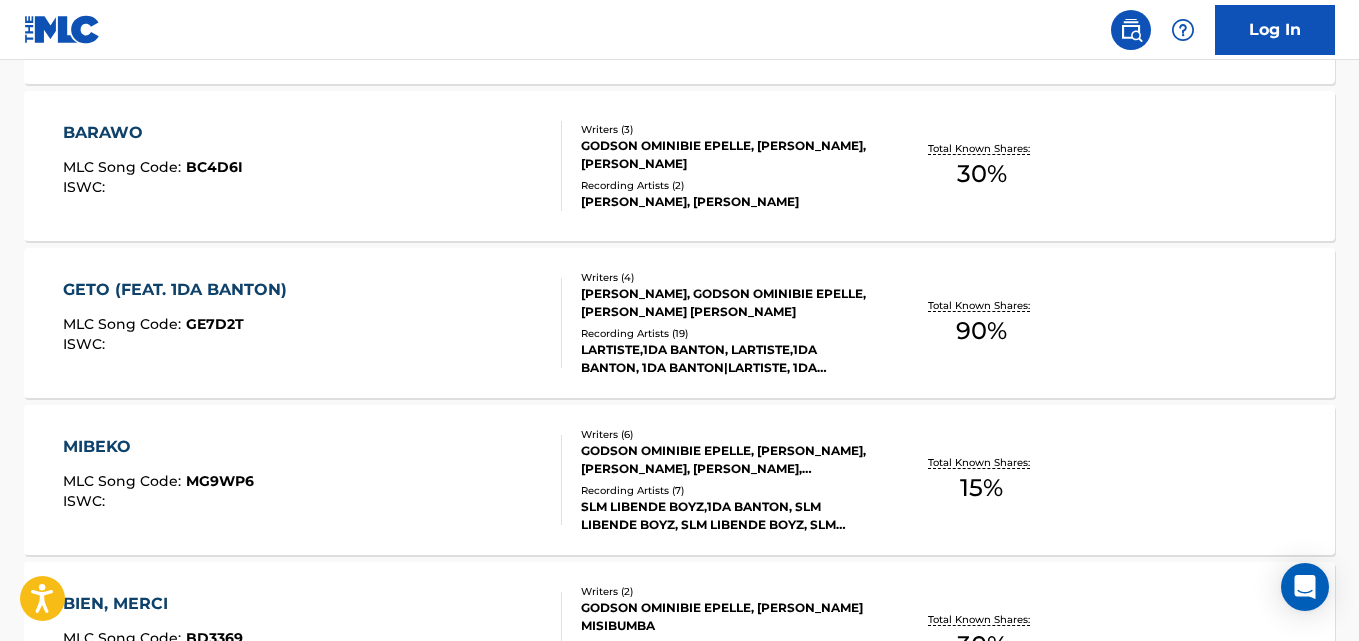 click on "Total Known Shares: 90 %" at bounding box center [982, 323] 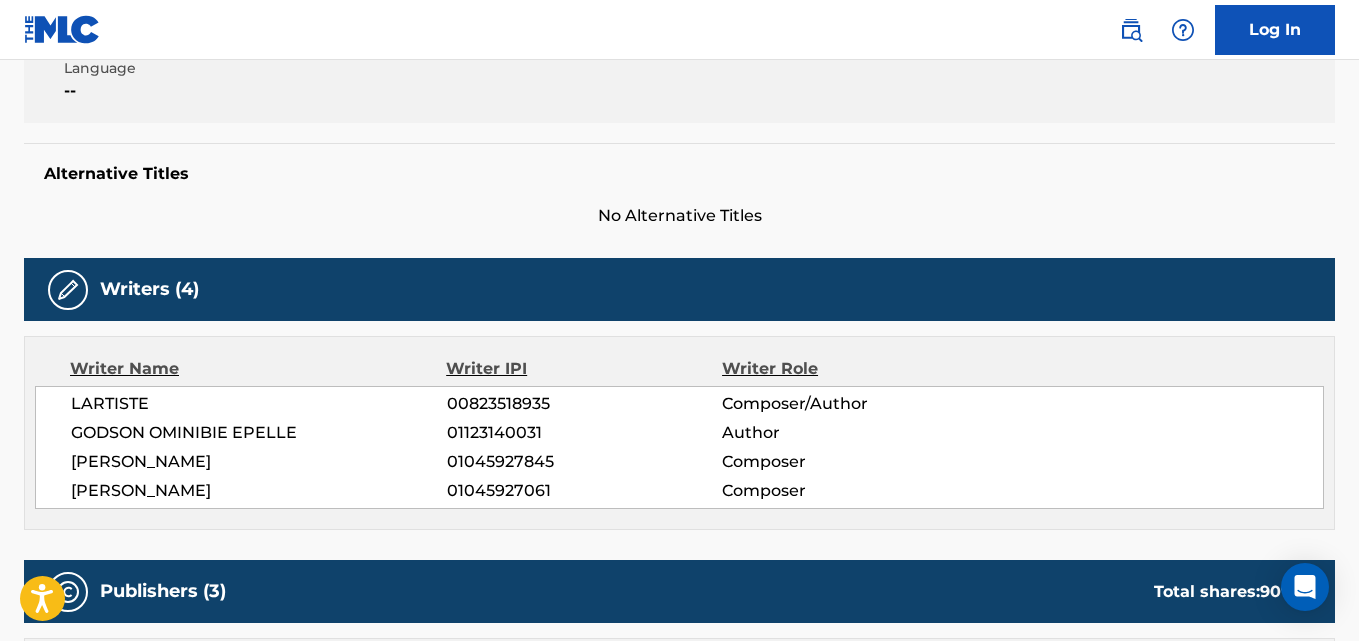 scroll, scrollTop: 399, scrollLeft: 0, axis: vertical 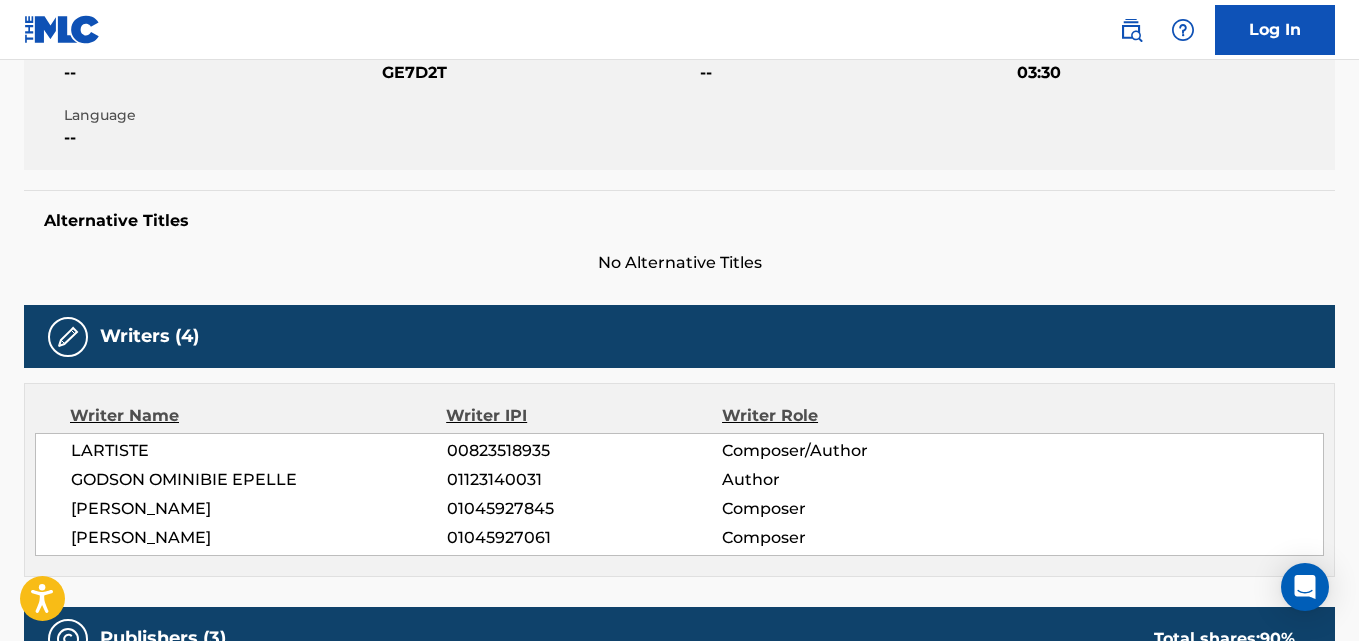 click on "Member Work Identifier -- MLC Song Code GE7D2T ISWC -- Duration 03:30 Language --" at bounding box center (679, 95) 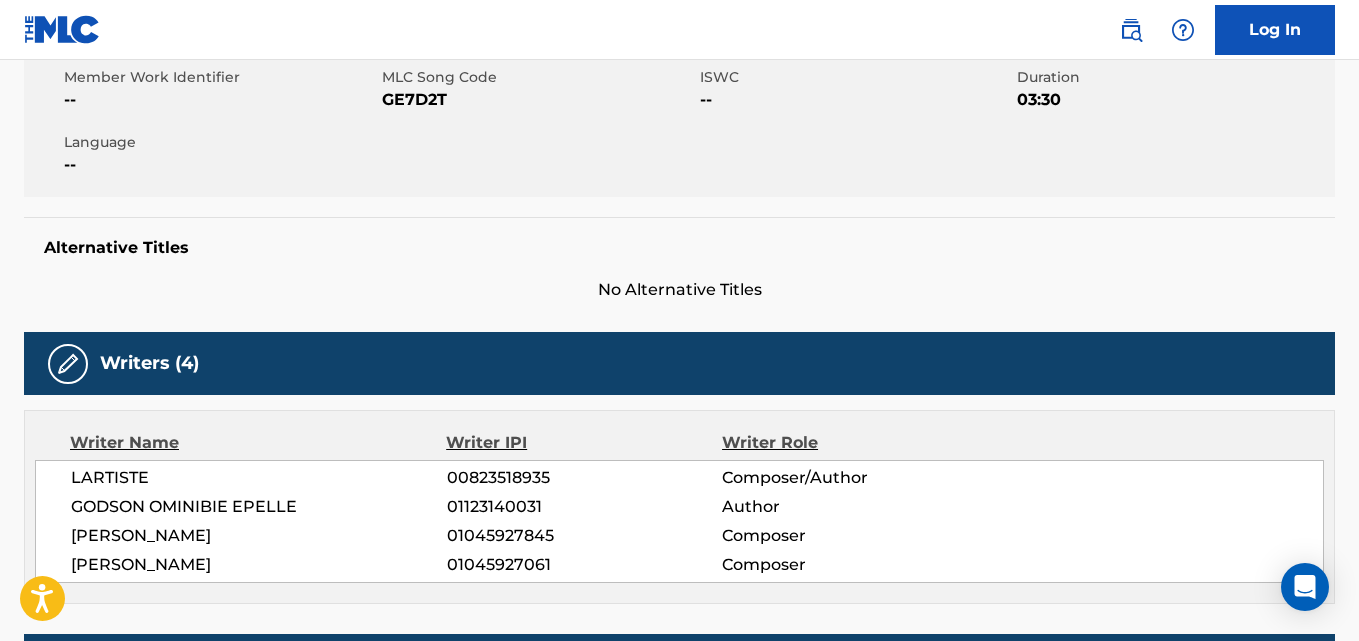 scroll, scrollTop: 357, scrollLeft: 0, axis: vertical 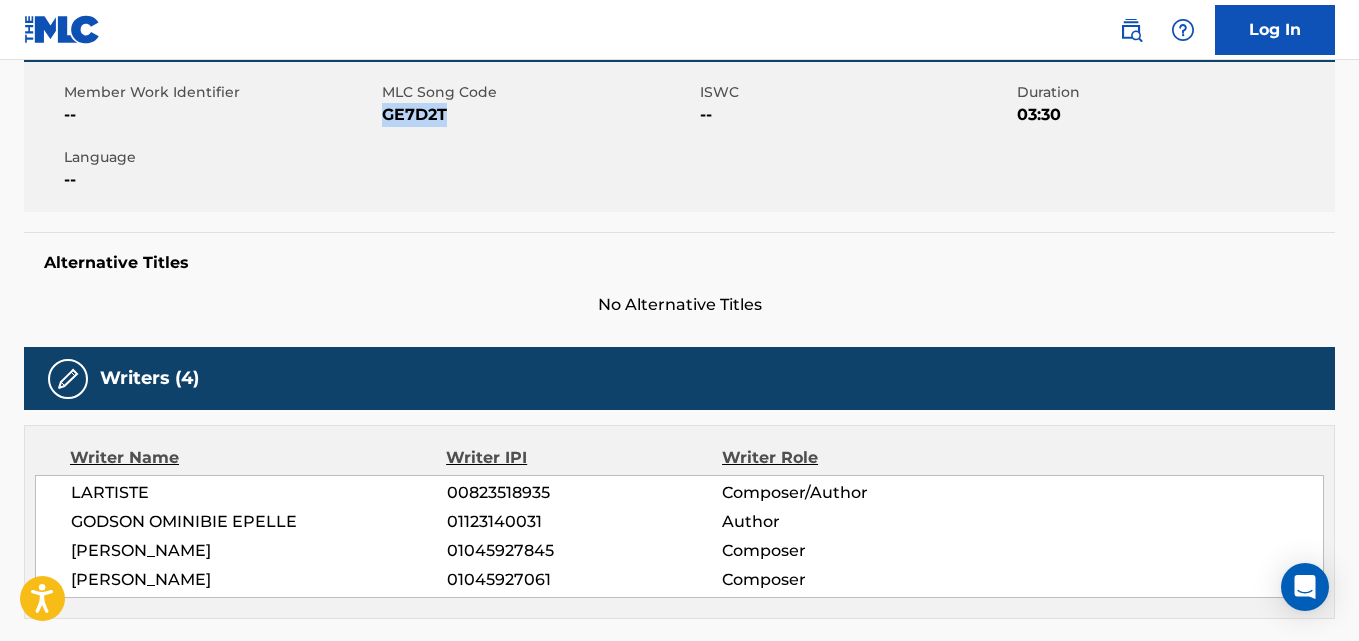copy on "GE7D2T" 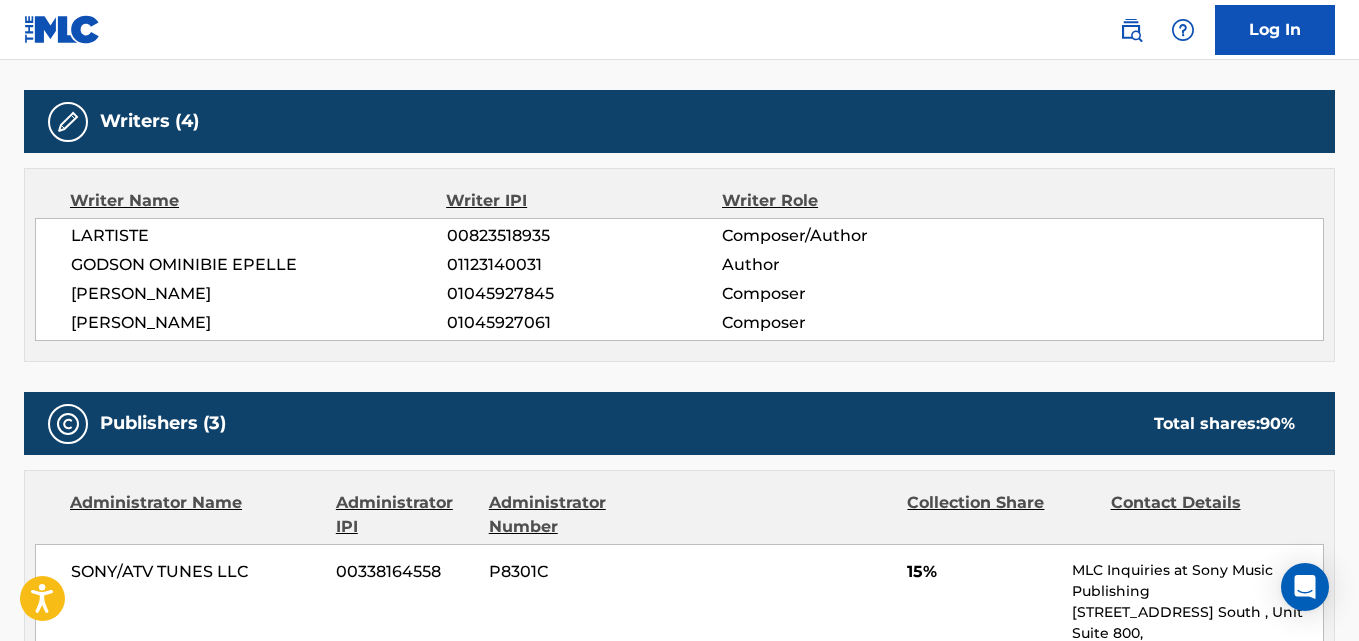 scroll, scrollTop: 618, scrollLeft: 0, axis: vertical 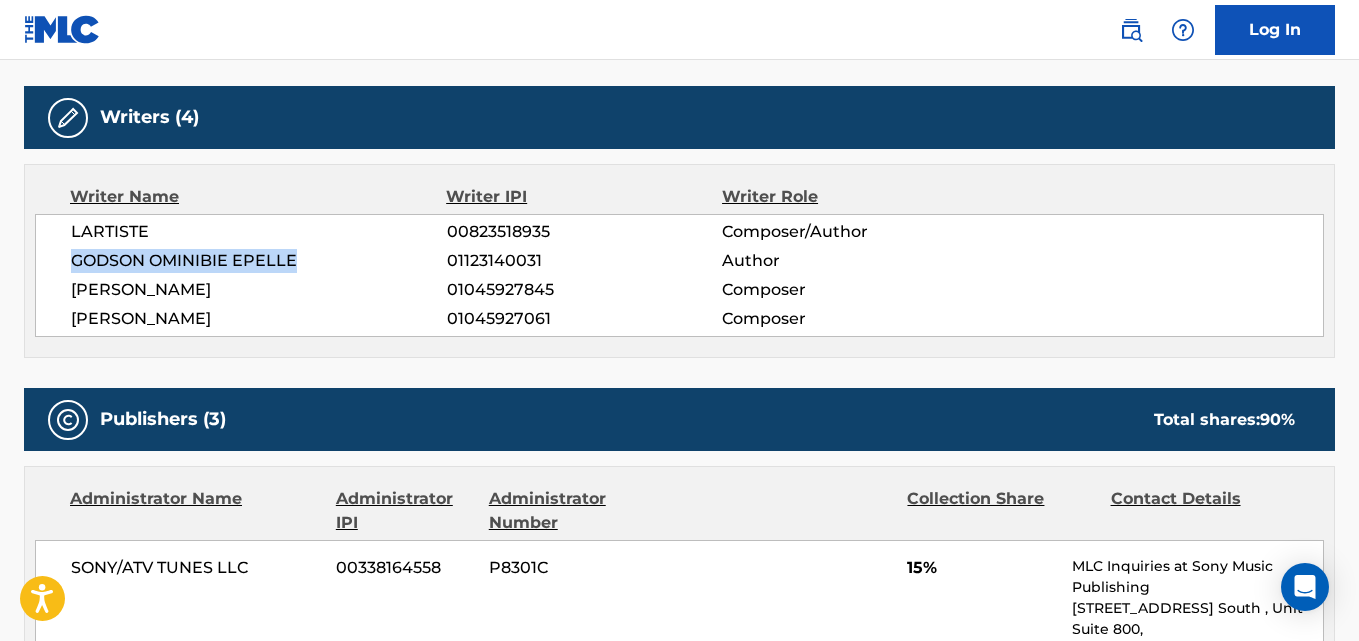 drag, startPoint x: 312, startPoint y: 263, endPoint x: 28, endPoint y: 262, distance: 284.00177 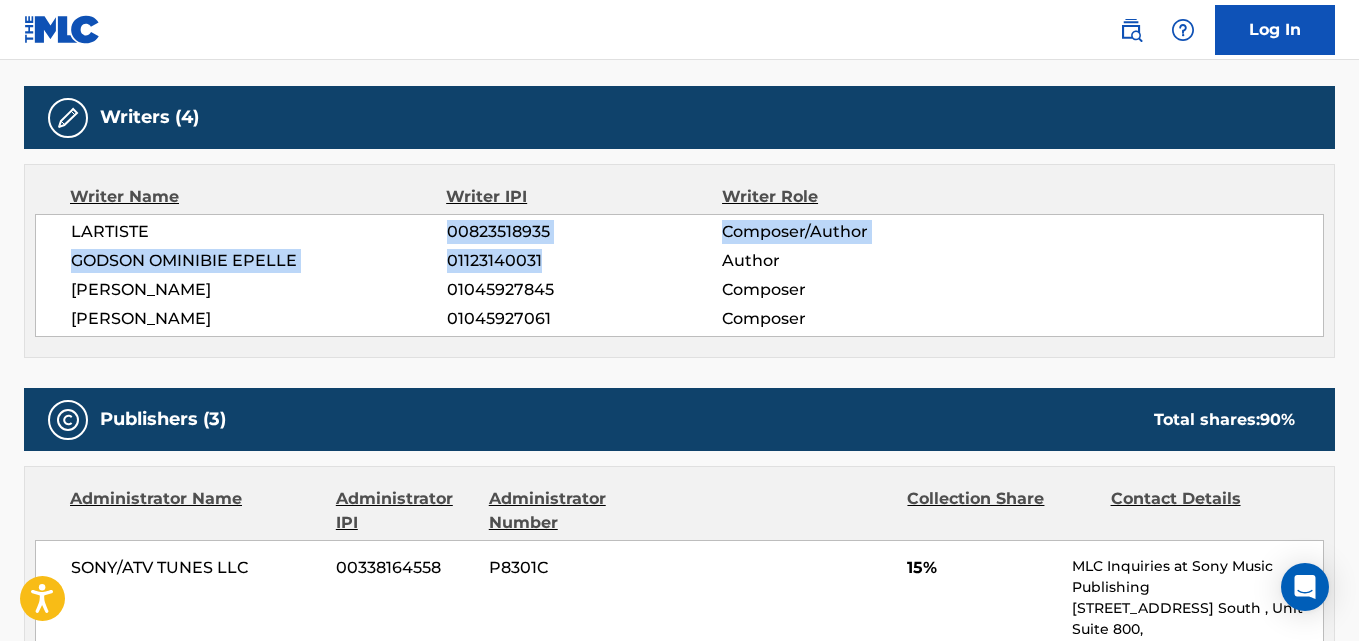 drag, startPoint x: 550, startPoint y: 260, endPoint x: 444, endPoint y: 246, distance: 106.92053 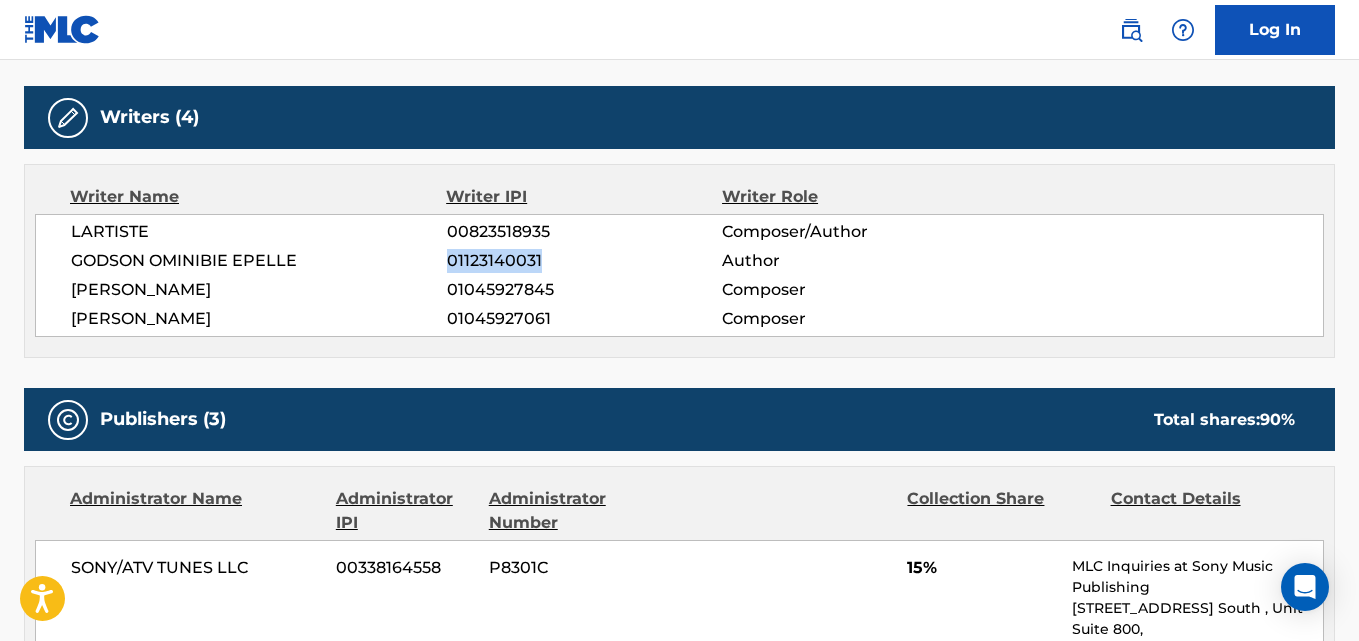 drag, startPoint x: 443, startPoint y: 258, endPoint x: 559, endPoint y: 263, distance: 116.10771 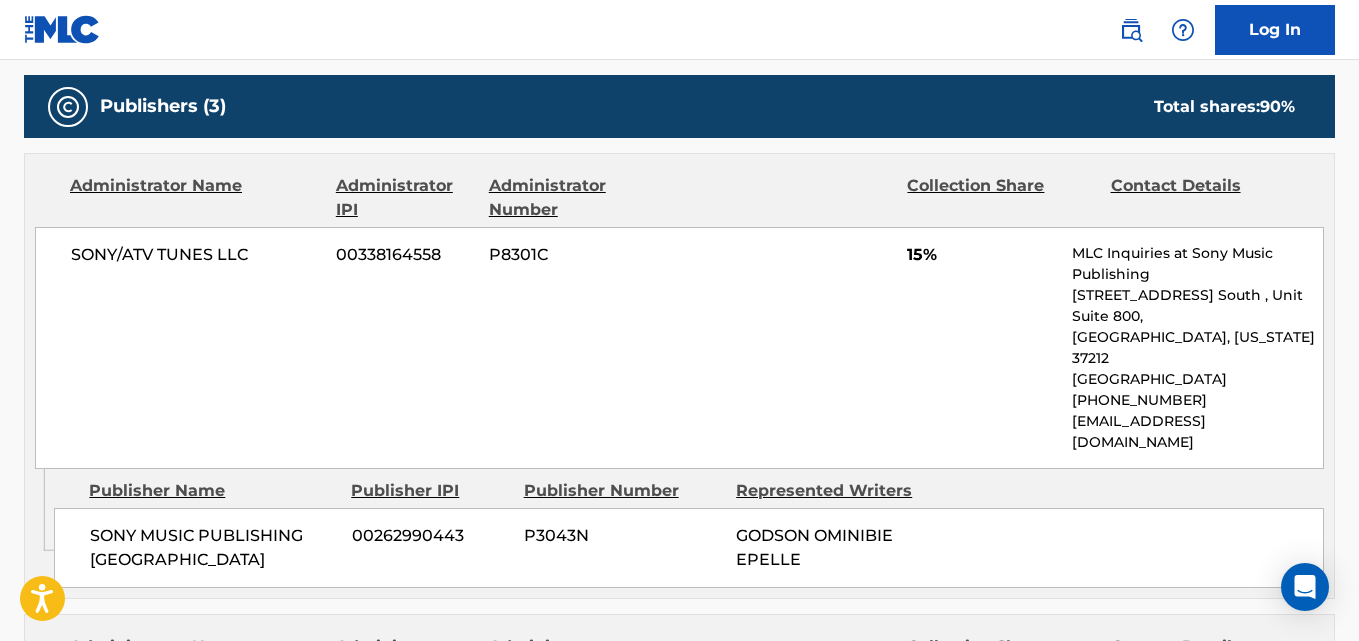 scroll, scrollTop: 934, scrollLeft: 0, axis: vertical 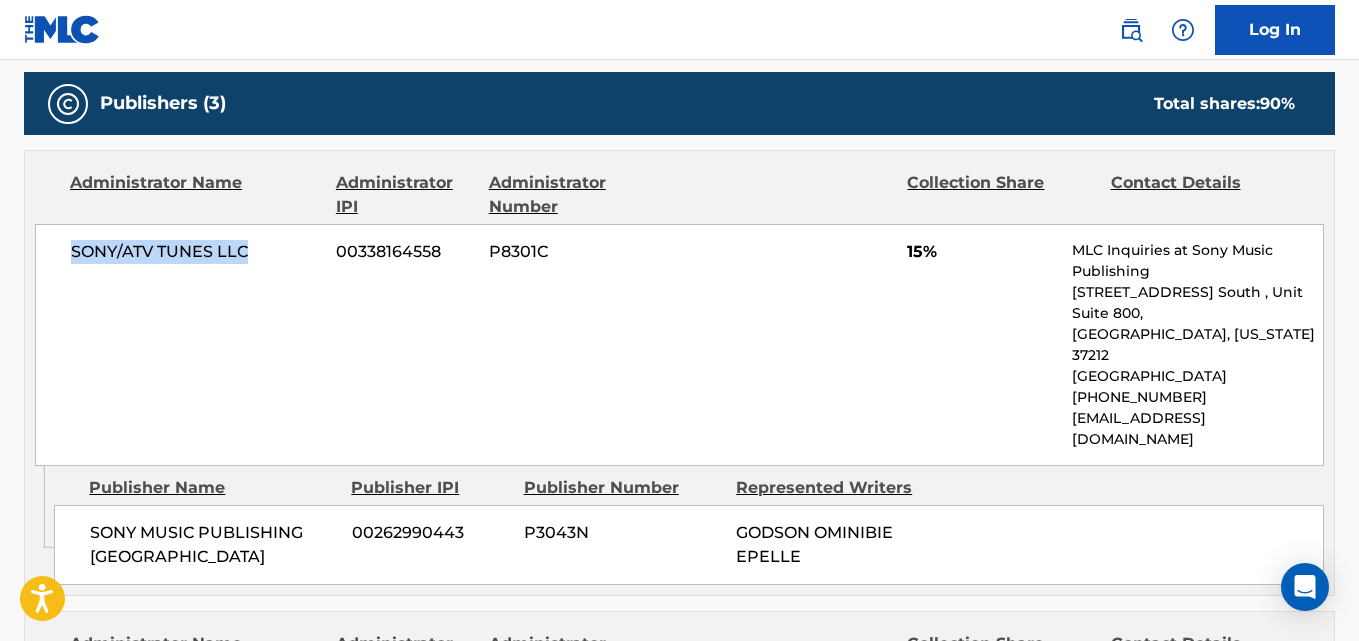 drag, startPoint x: 76, startPoint y: 246, endPoint x: 311, endPoint y: 291, distance: 239.26973 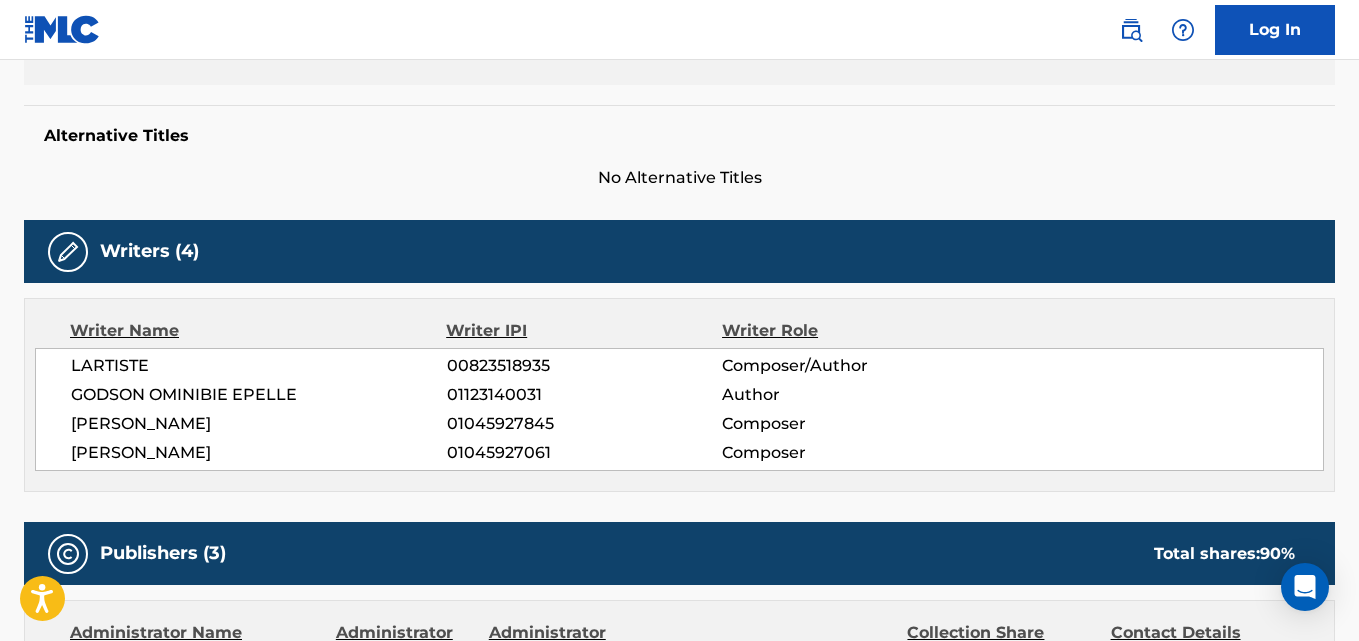scroll, scrollTop: 0, scrollLeft: 0, axis: both 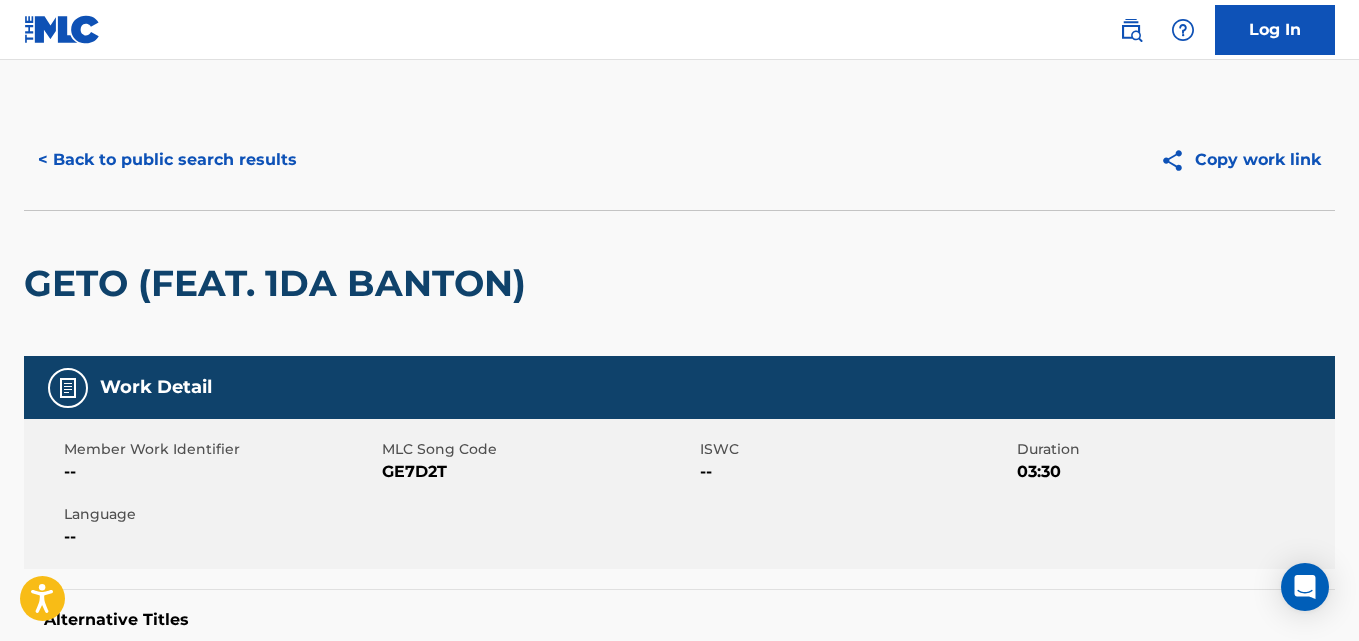 click on "< Back to public search results" at bounding box center (167, 160) 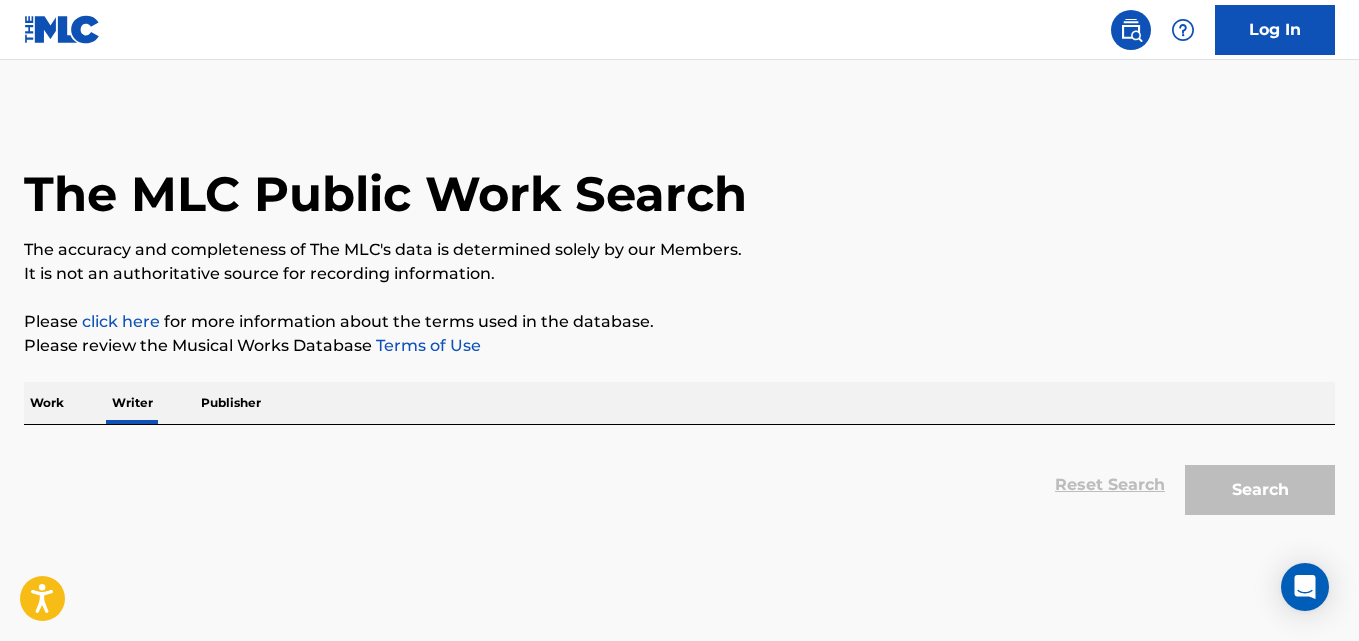 scroll, scrollTop: 113, scrollLeft: 0, axis: vertical 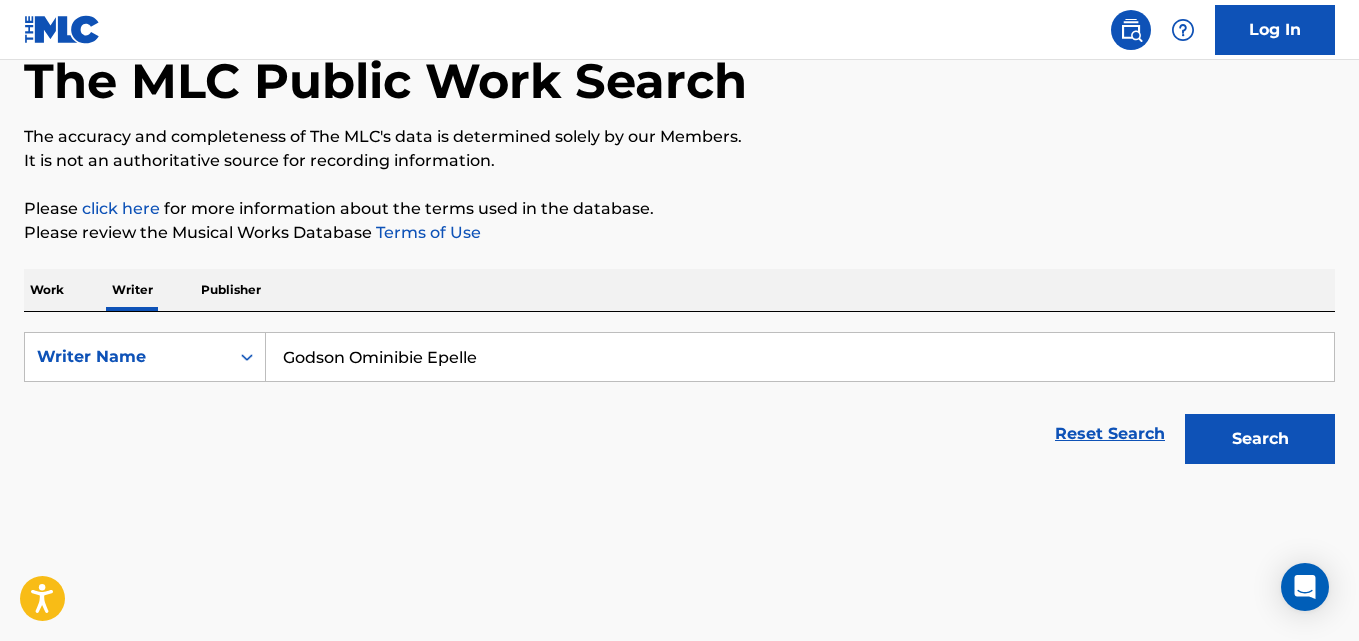 click on "Godson Ominibie Epelle" at bounding box center (800, 357) 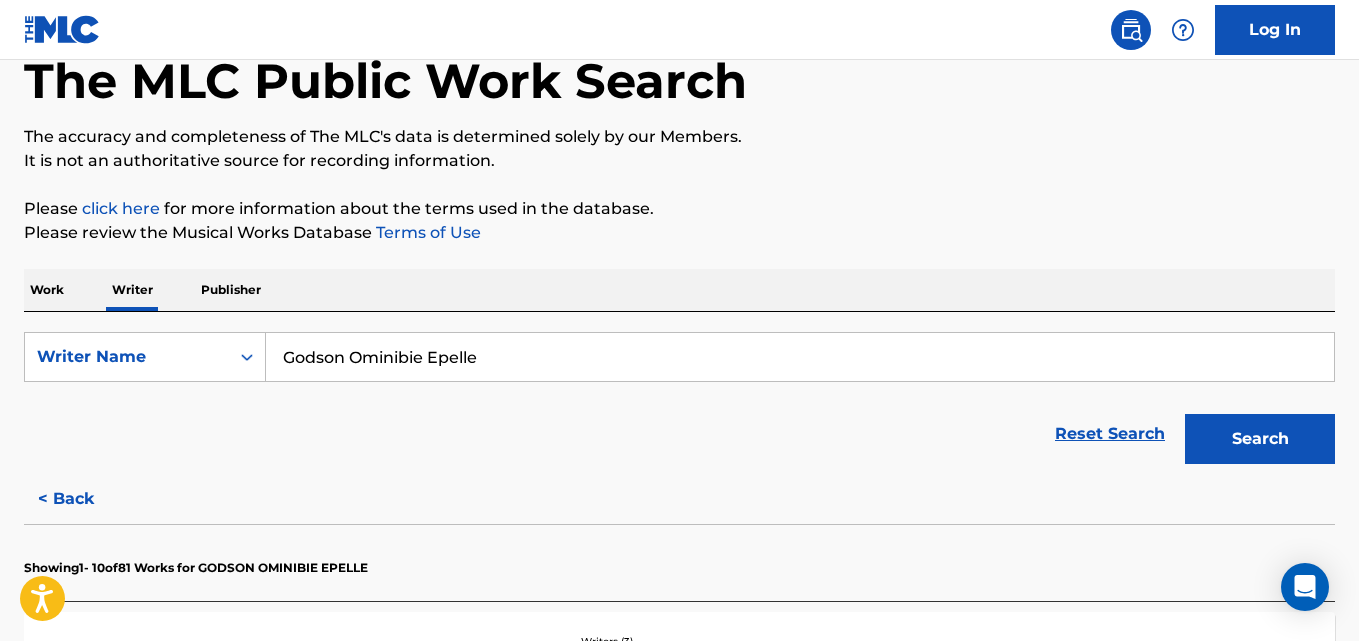 paste on "Benito Vitorett" 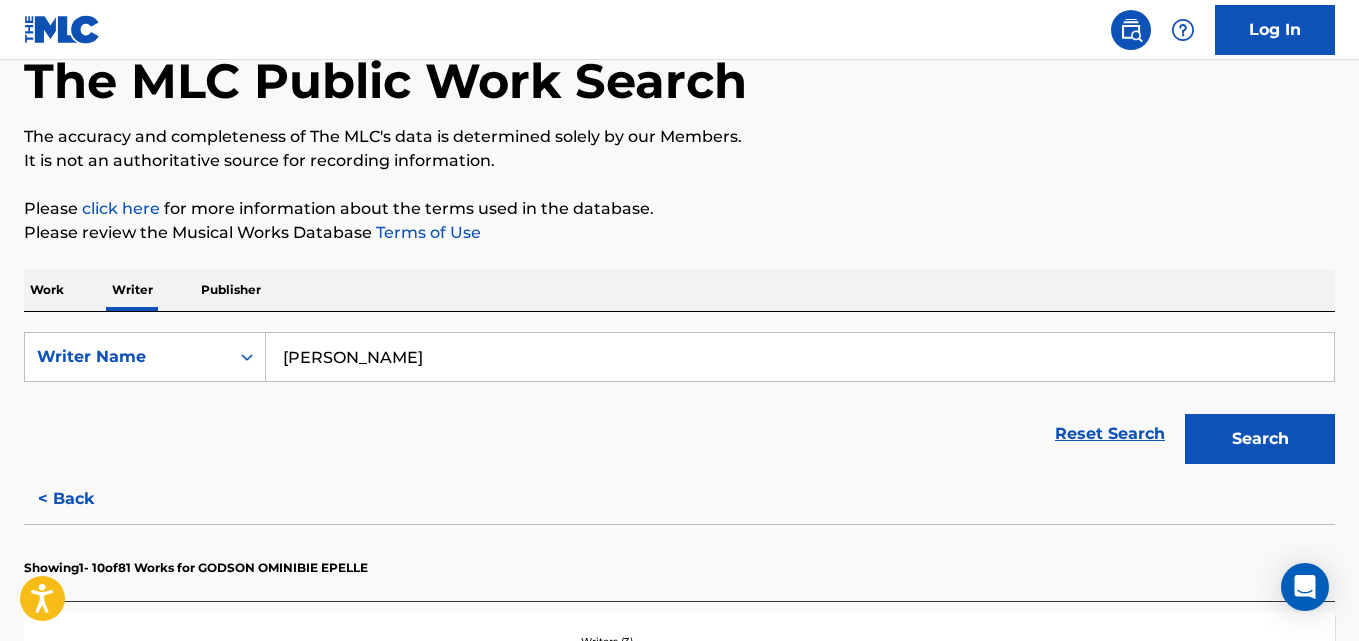 click on "Search" at bounding box center [1260, 439] 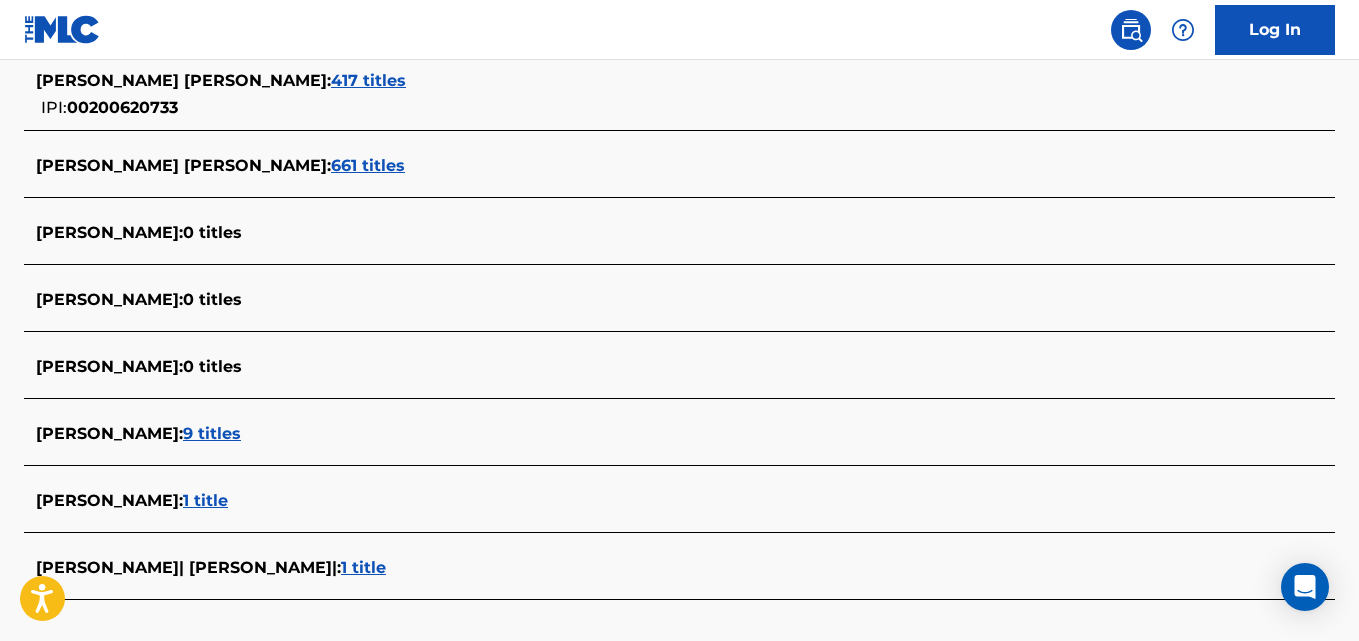 scroll, scrollTop: 950, scrollLeft: 0, axis: vertical 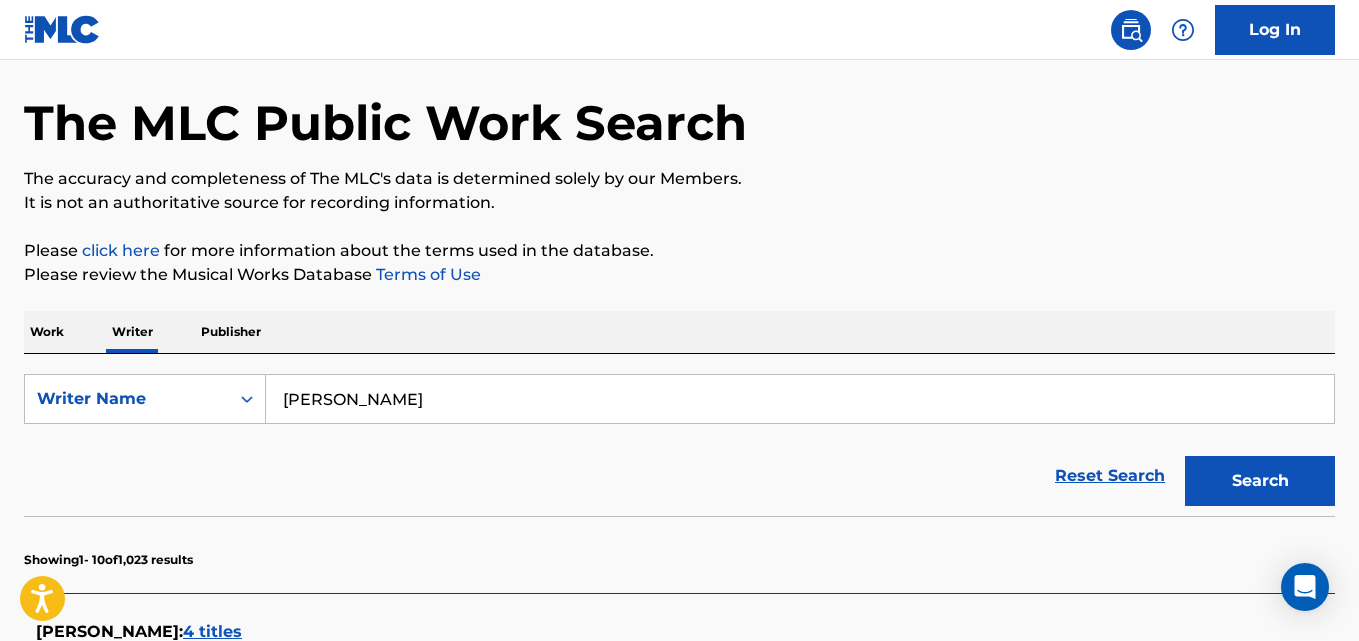 click on "Benito Vitorette" at bounding box center (800, 399) 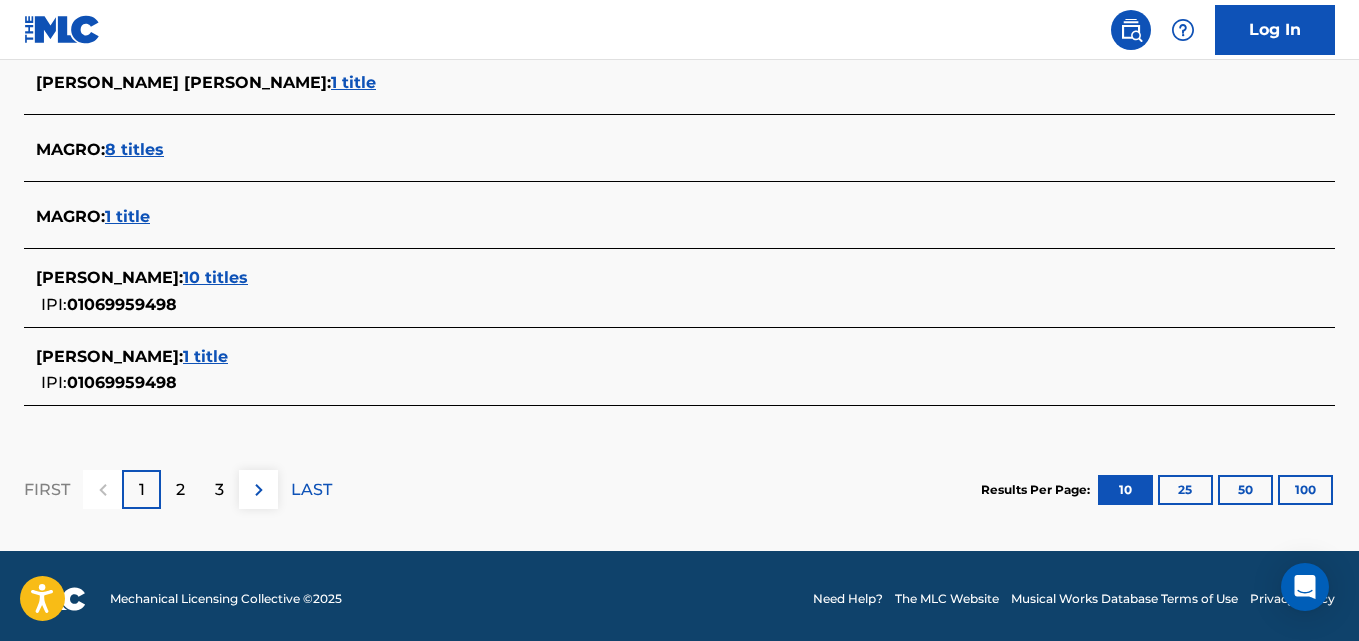 scroll, scrollTop: 982, scrollLeft: 0, axis: vertical 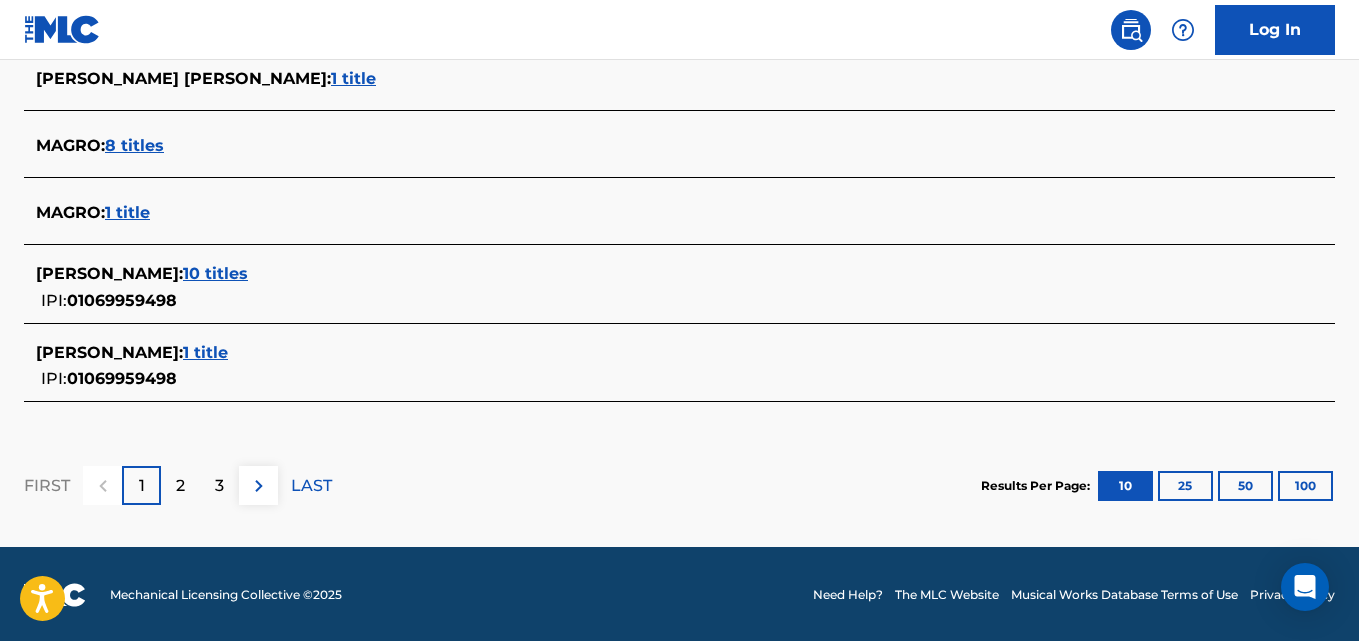 click on "NOA MAGRO :  10 titles" at bounding box center (653, 274) 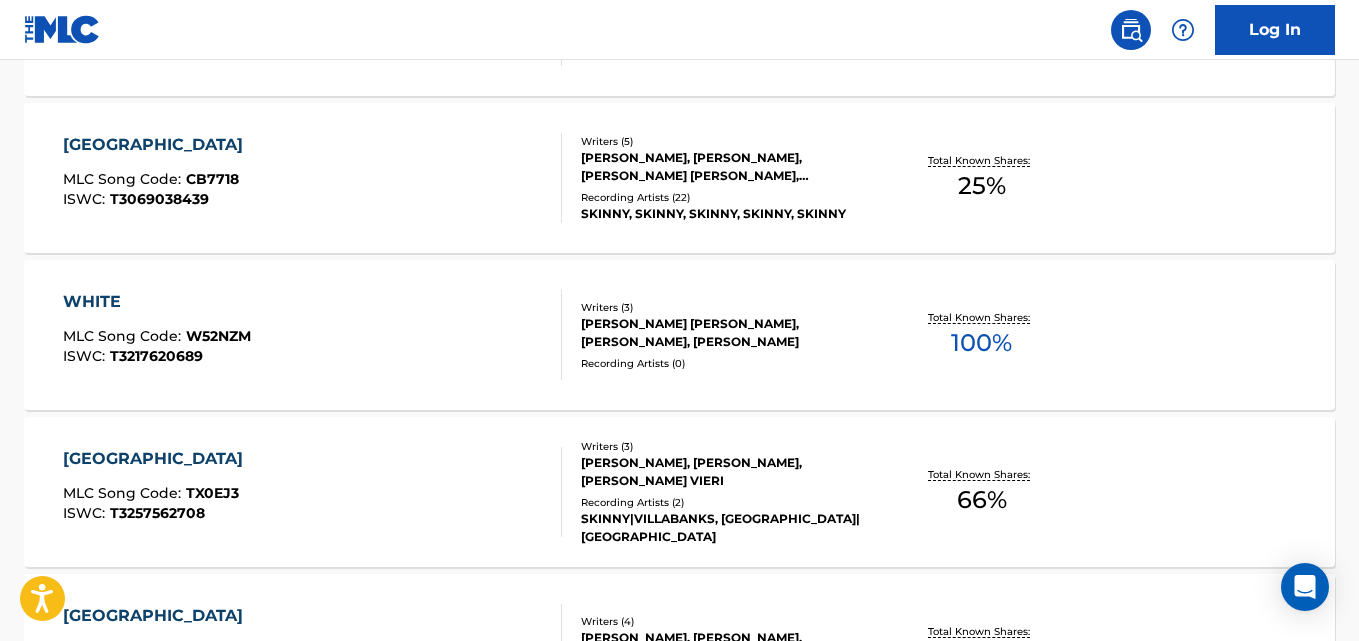 scroll, scrollTop: 933, scrollLeft: 0, axis: vertical 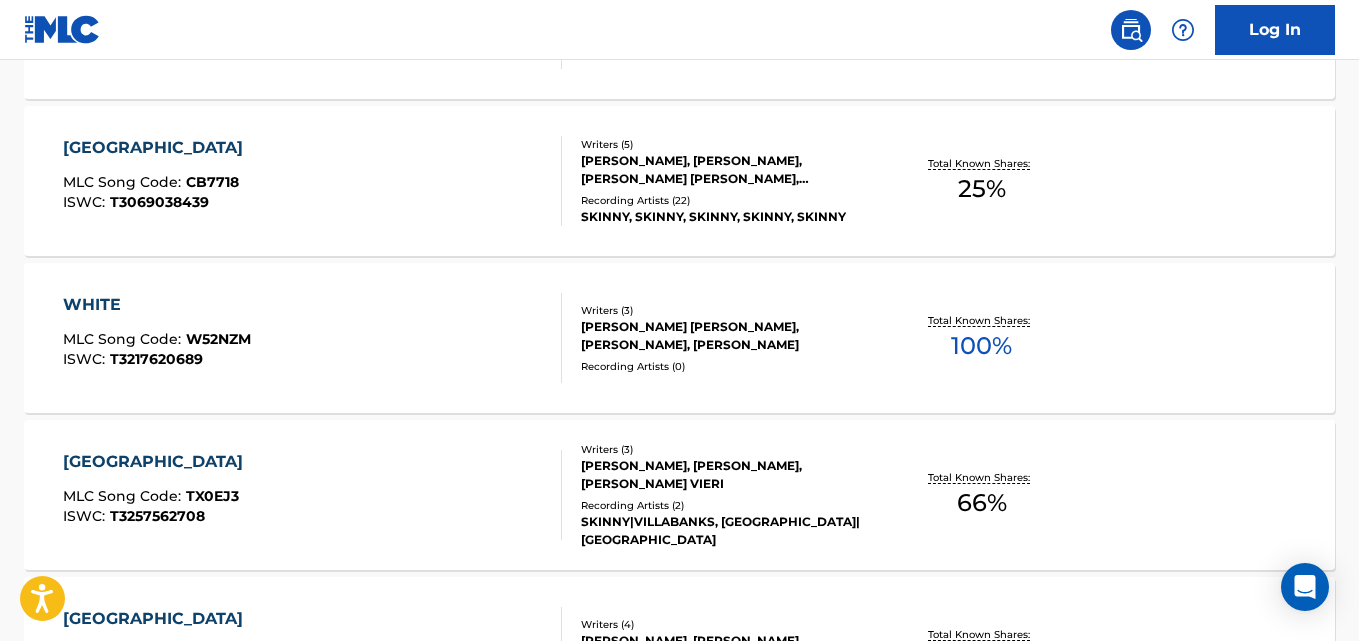 click on "Total Known Shares: 100 %" at bounding box center [982, 338] 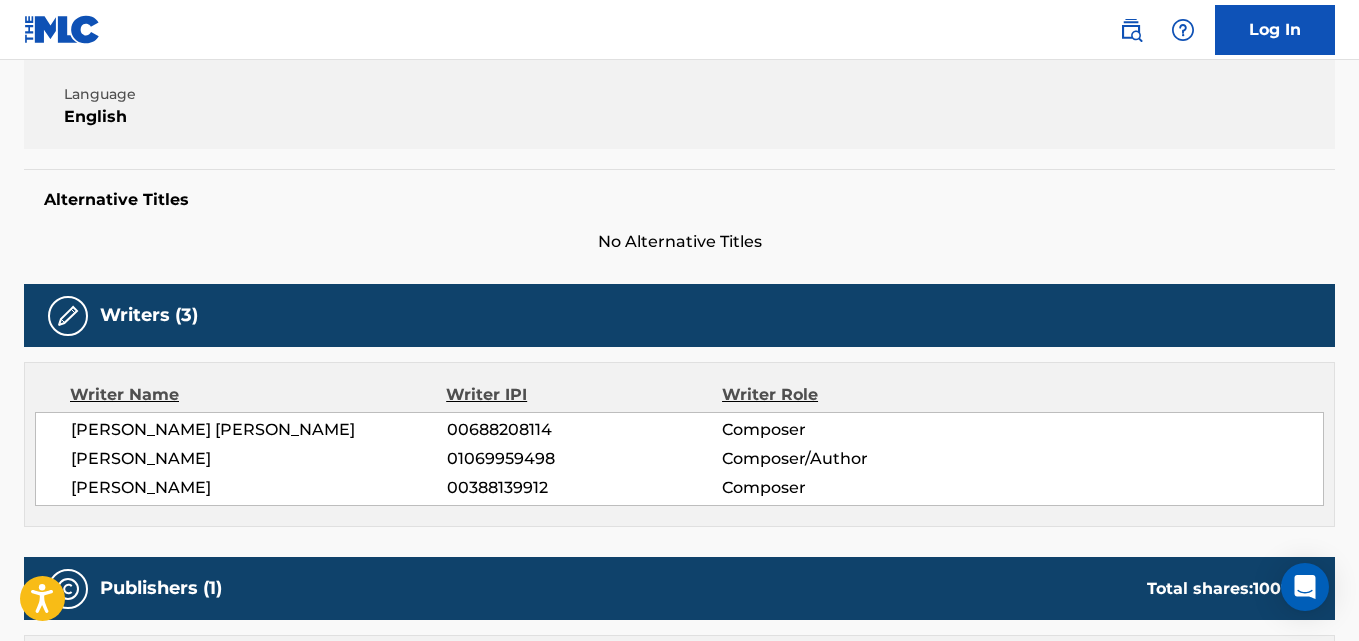 scroll, scrollTop: 0, scrollLeft: 0, axis: both 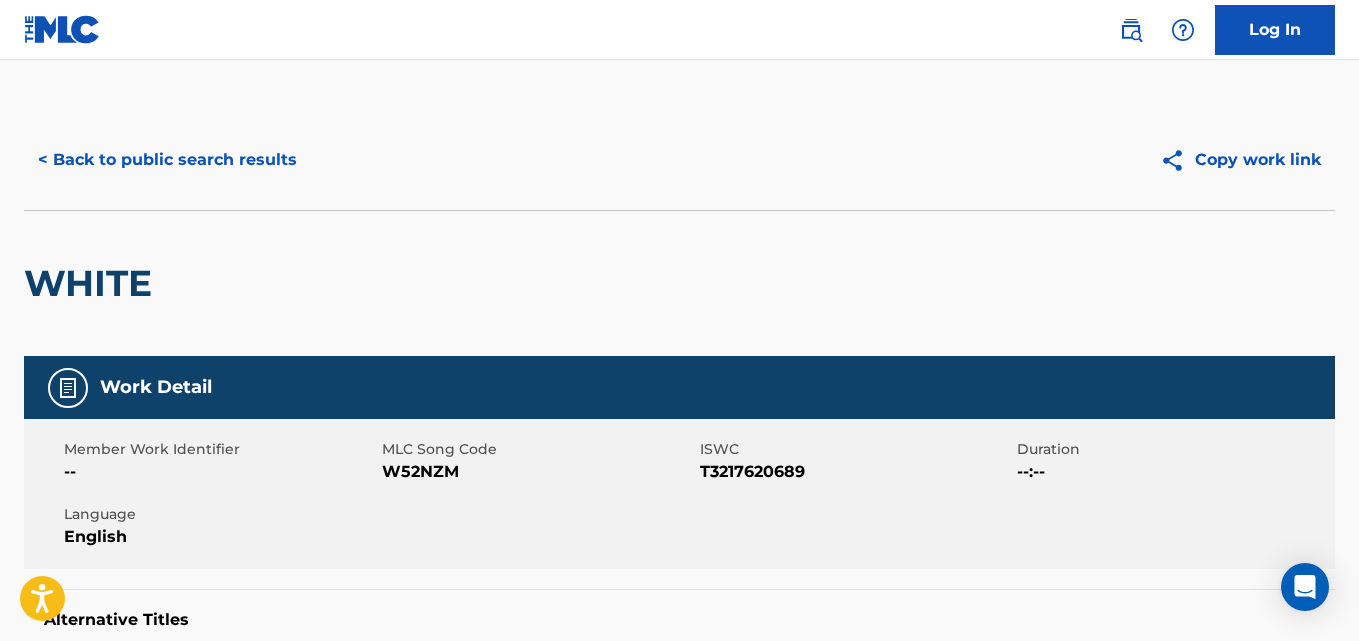 click on "< Back to public search results" at bounding box center (167, 160) 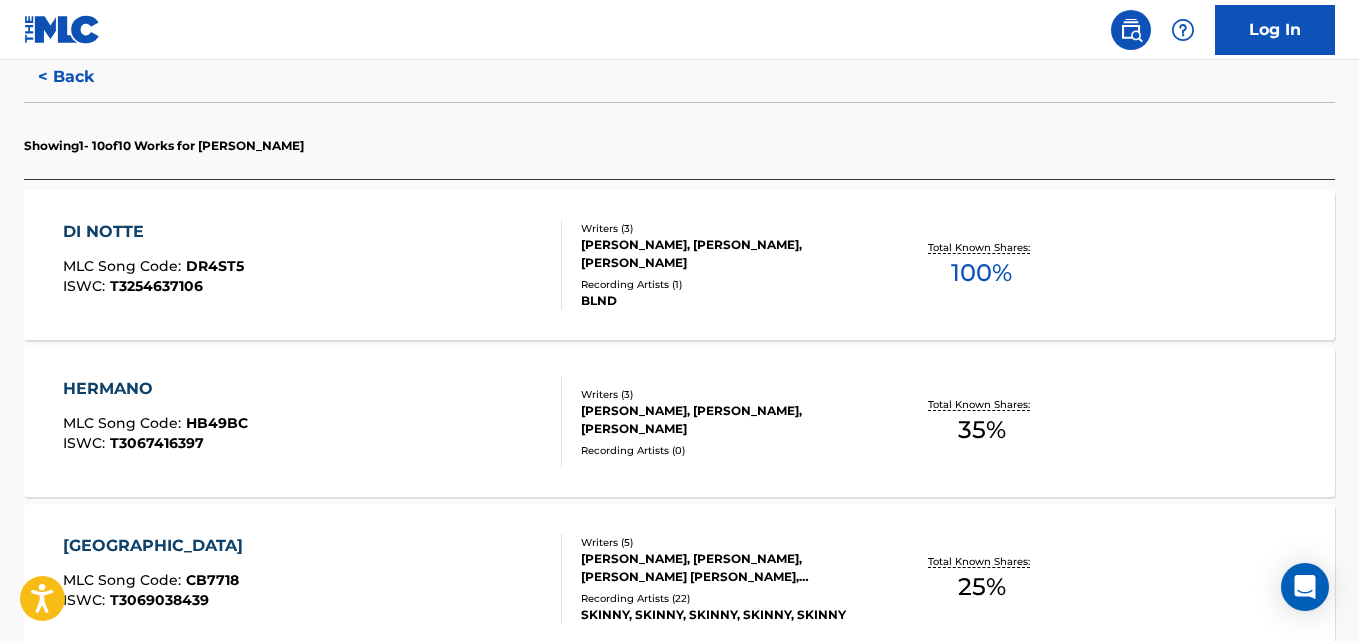 scroll, scrollTop: 539, scrollLeft: 0, axis: vertical 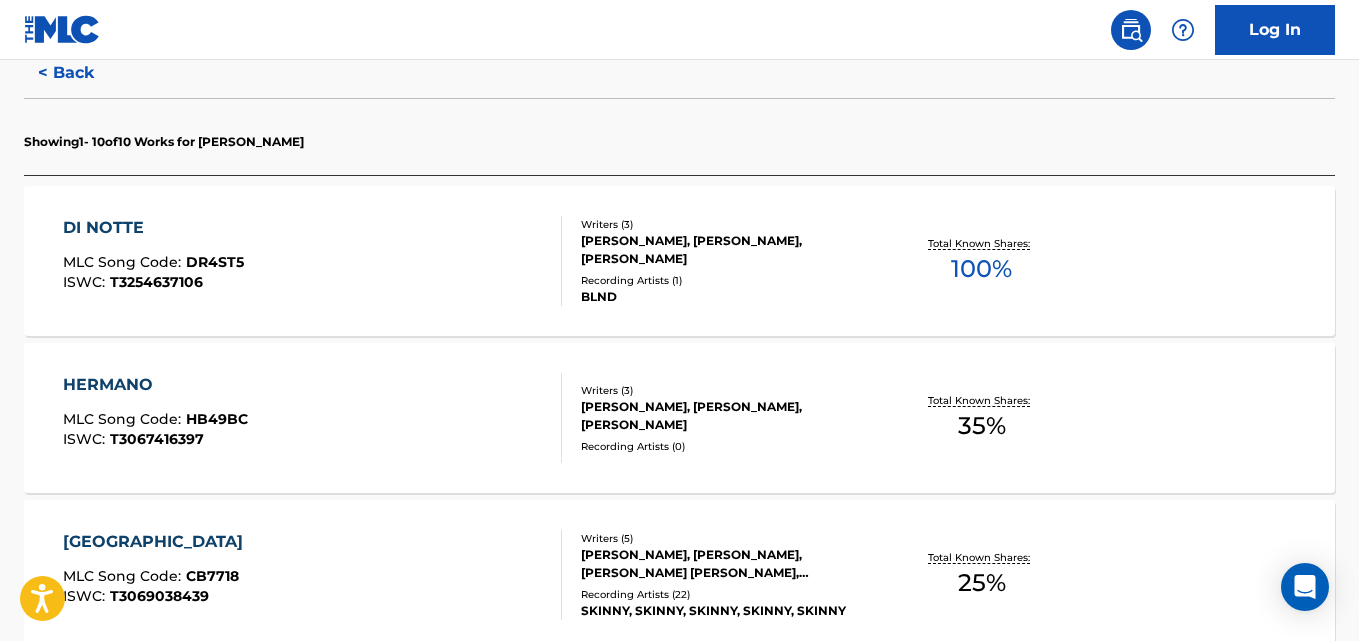 click on "Total Known Shares: 100 %" at bounding box center (982, 261) 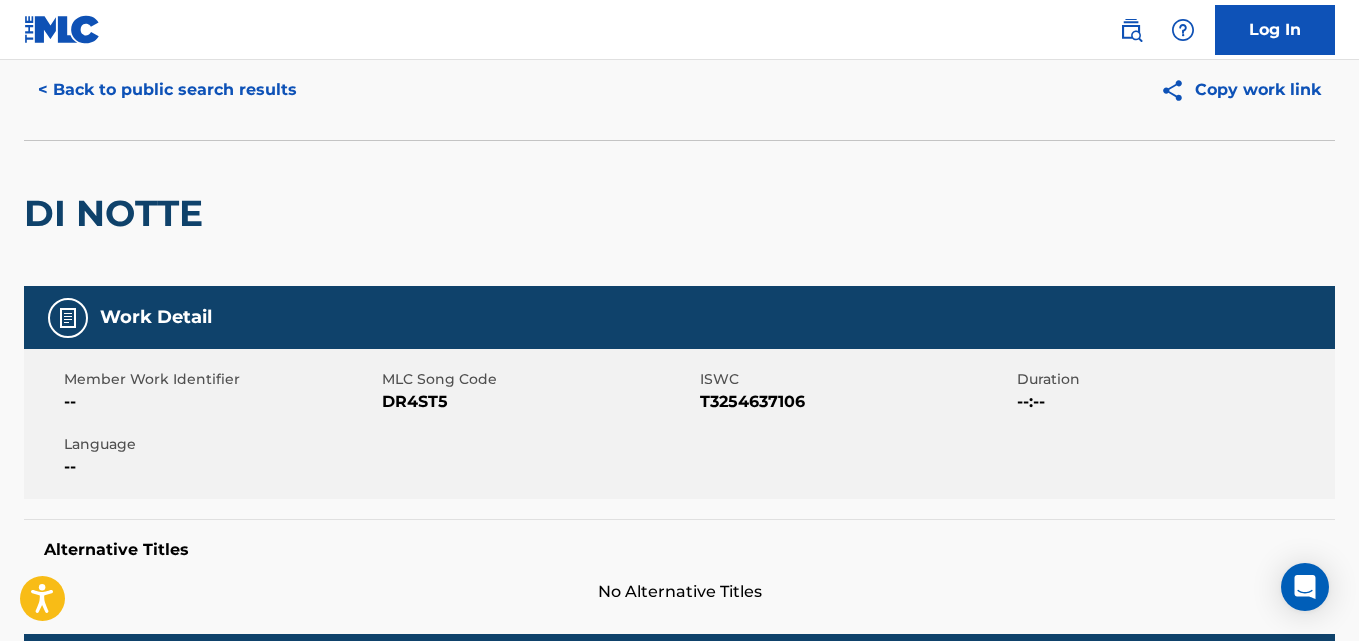scroll, scrollTop: 0, scrollLeft: 0, axis: both 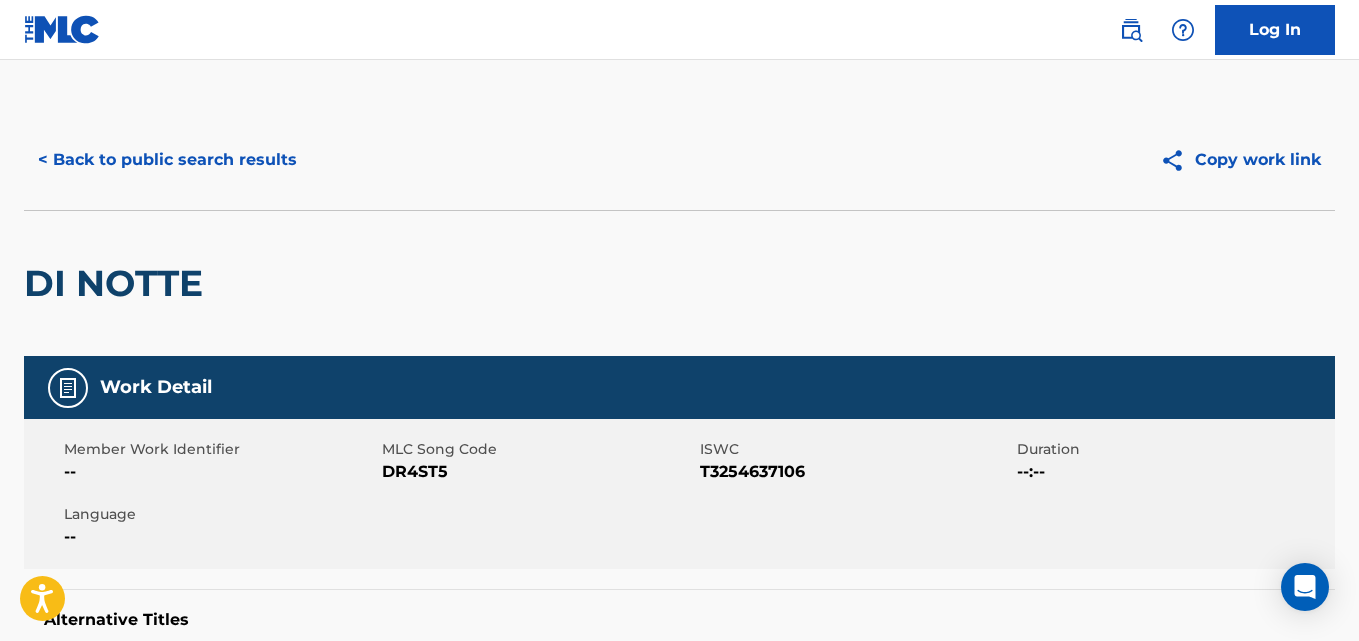click on "< Back to public search results" at bounding box center (167, 160) 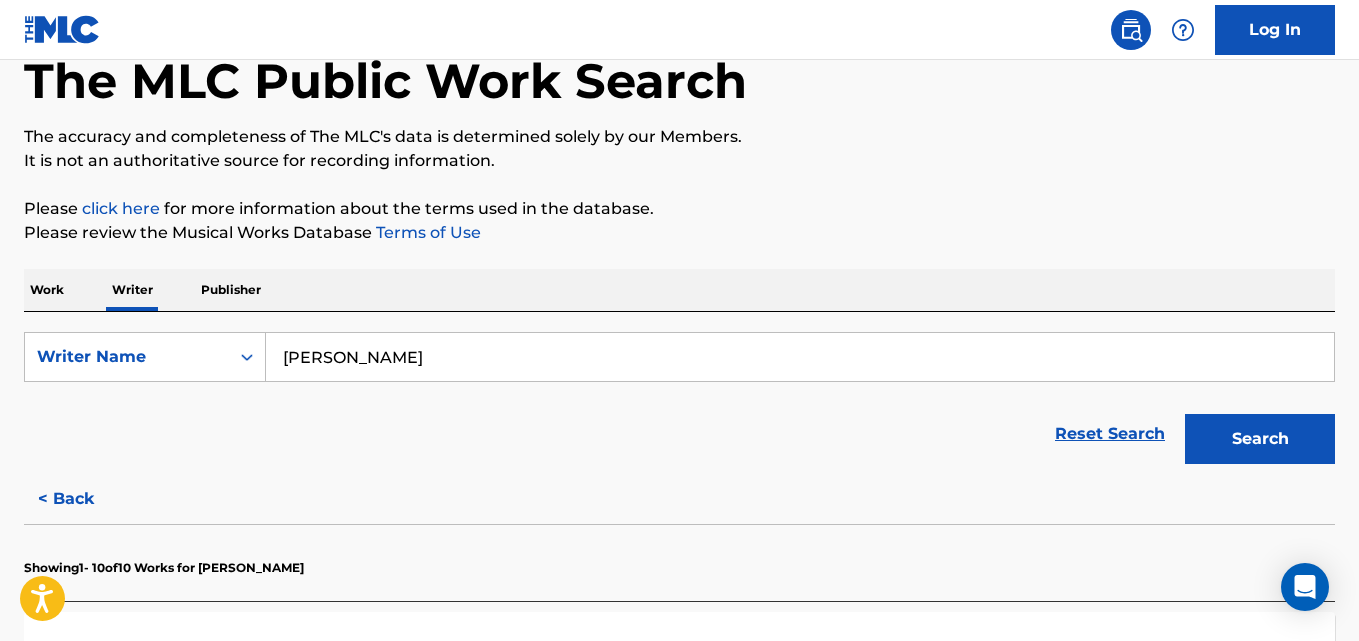 click on "Noà Magro" at bounding box center (800, 357) 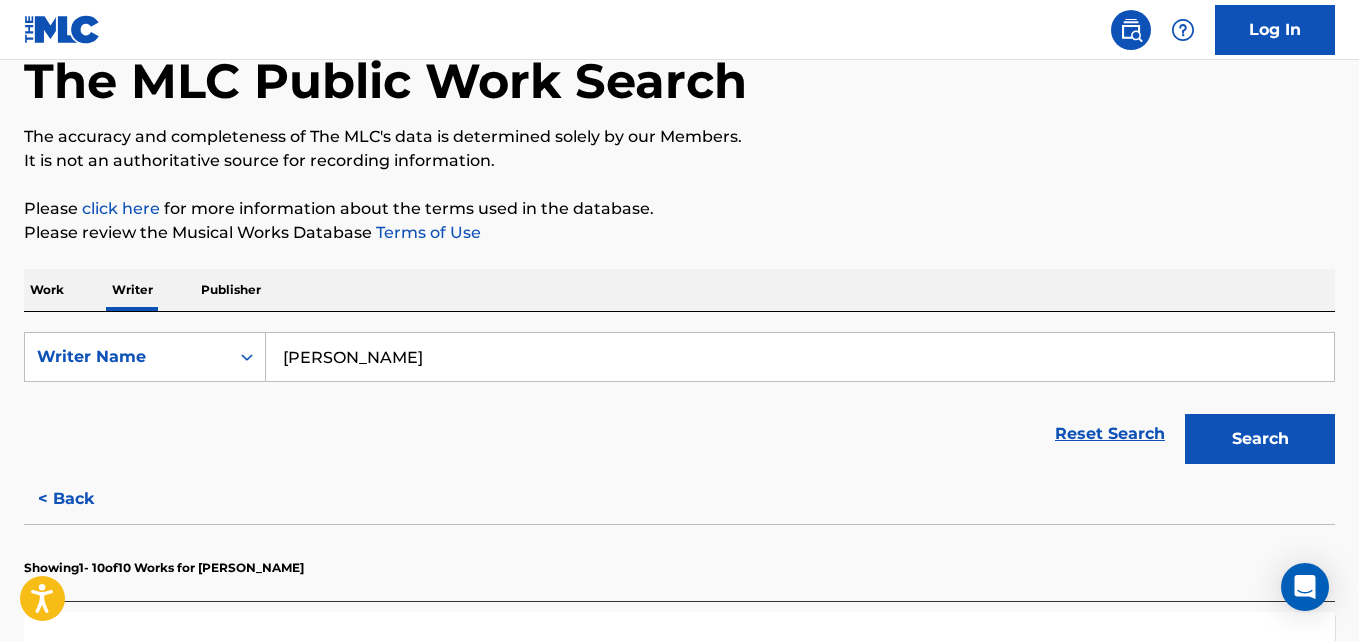 paste on "Sofía Donavan-Lafuente" 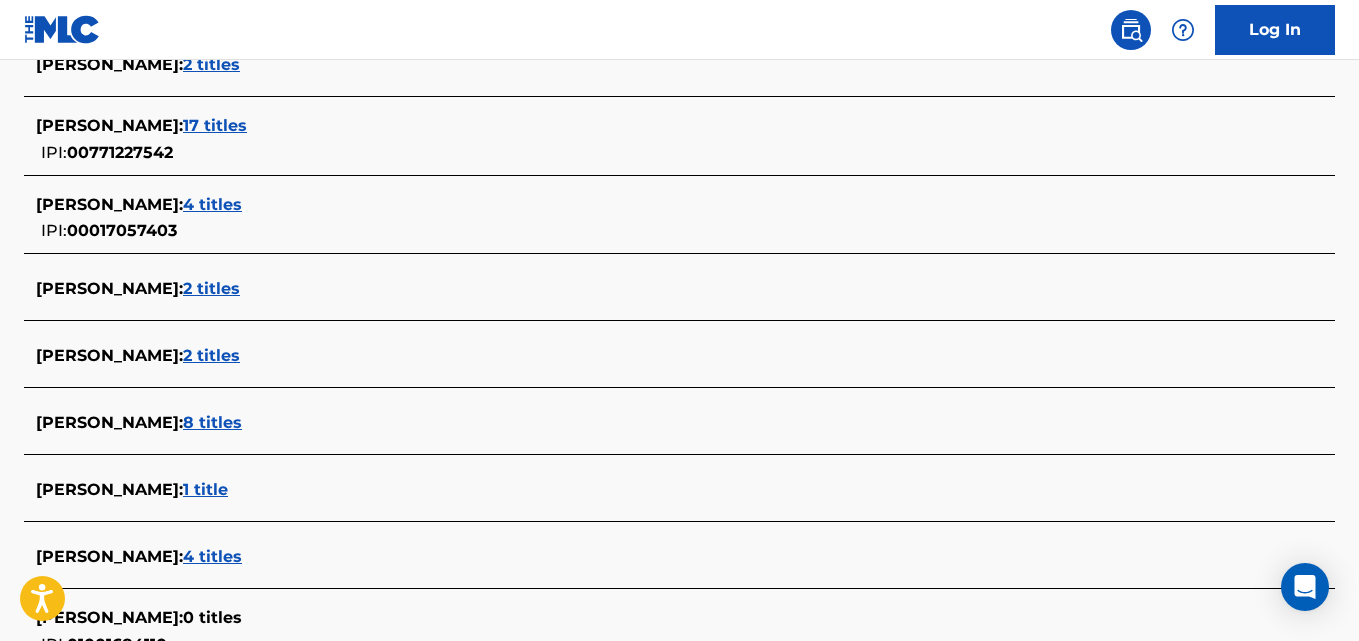 scroll, scrollTop: 577, scrollLeft: 0, axis: vertical 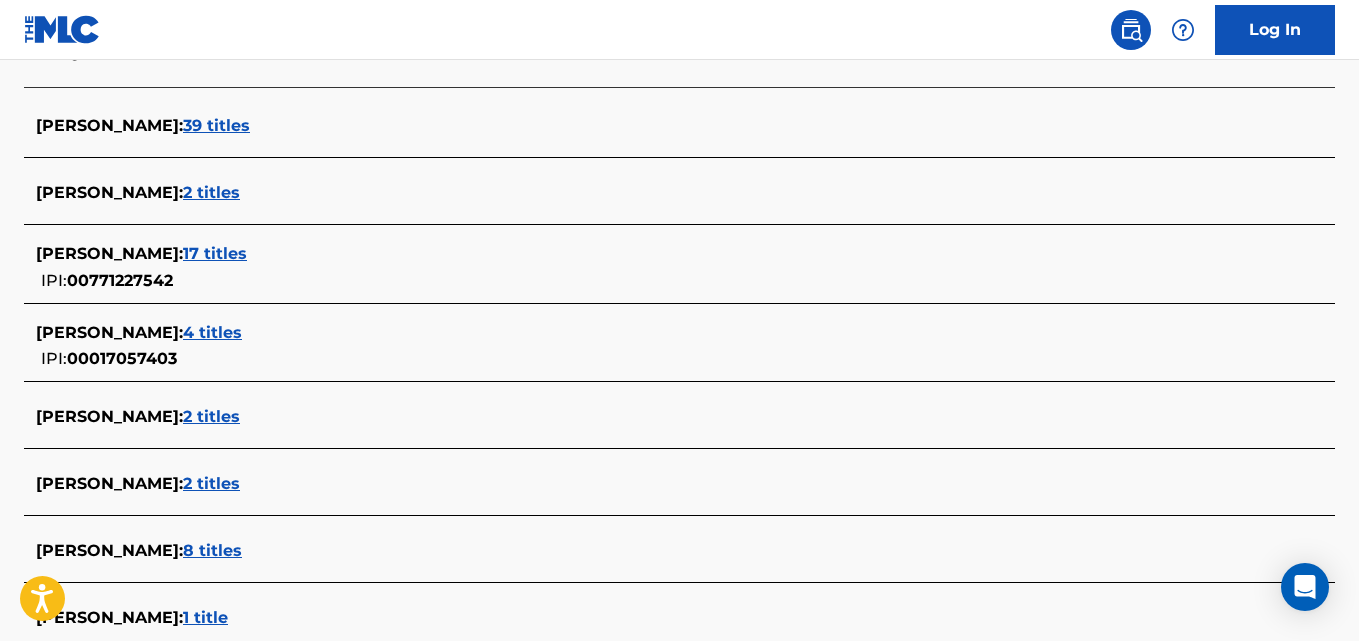 click on "17 titles" at bounding box center [215, 253] 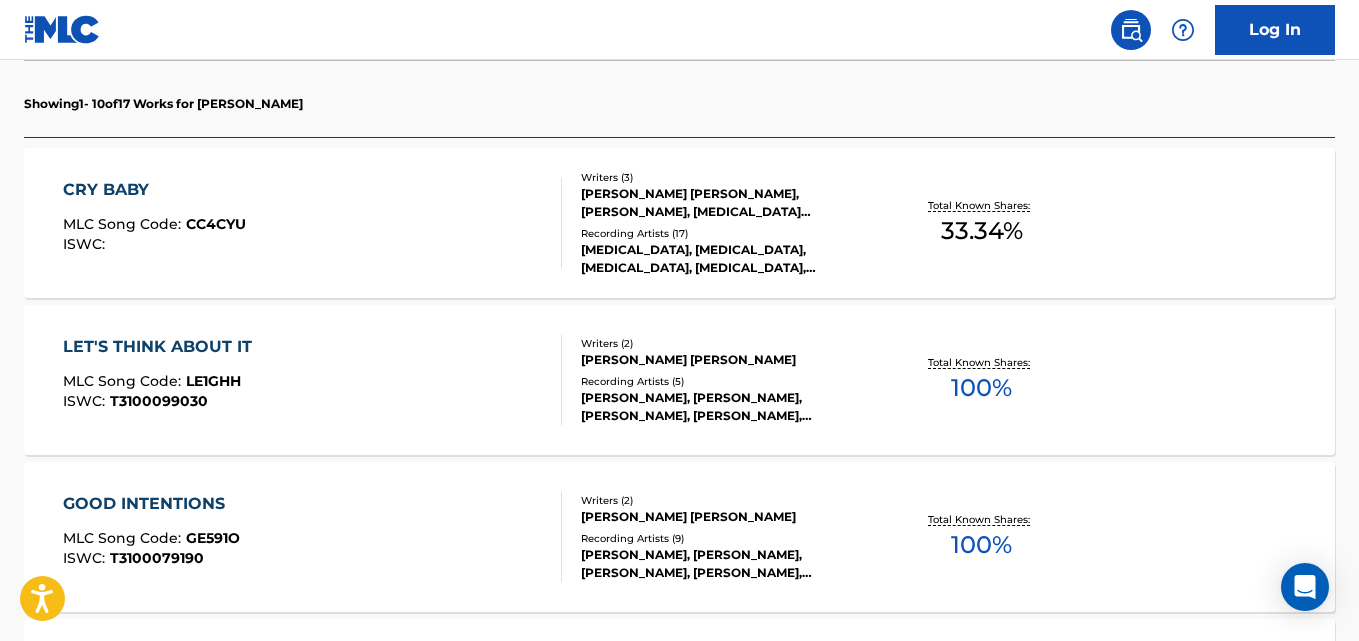 click on "LET'S THINK ABOUT IT MLC Song Code : LE1GHH ISWC : T3100099030 Writers ( 2 ) SOFIA DONAVAN-LAFUENTE, PATRICK CHARLES BOSHELL Recording Artists ( 5 ) SOFIA LAFUENTE, SOFIA LAFUENTE, SOFIA LAFUENTE, SOFIA LAFUENTE, SOFIA LAFUENTE Total Known Shares: 100 %" at bounding box center [679, 380] 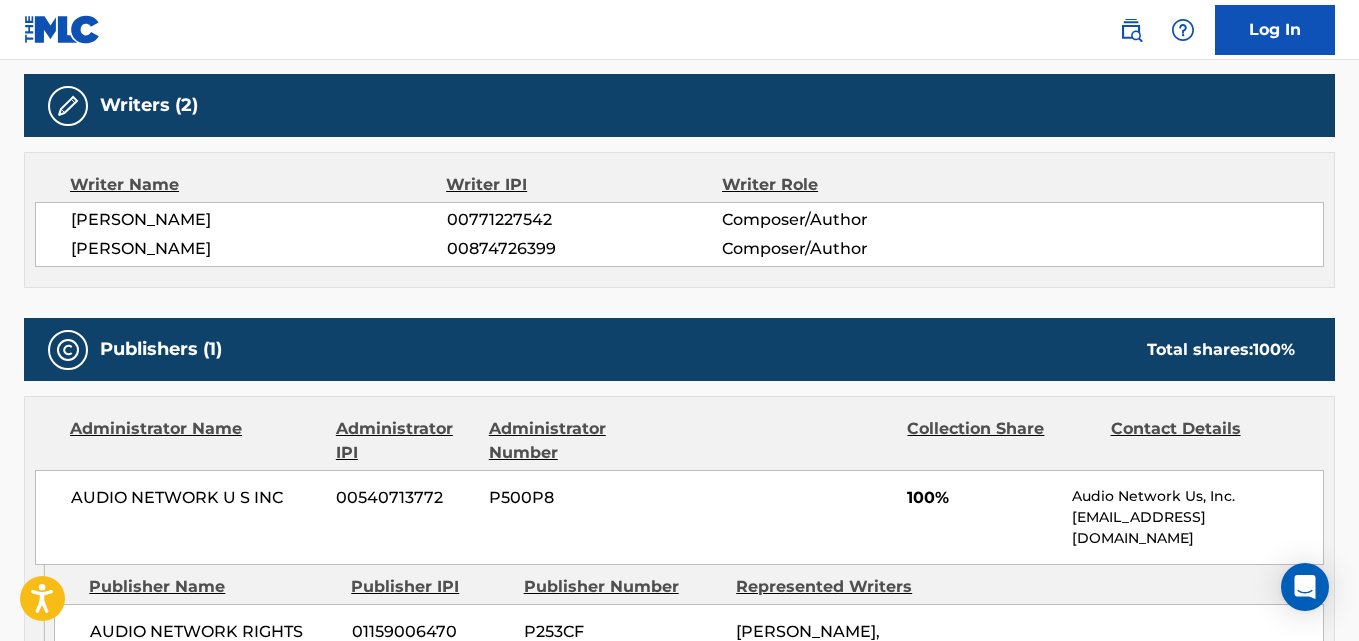 scroll, scrollTop: 641, scrollLeft: 0, axis: vertical 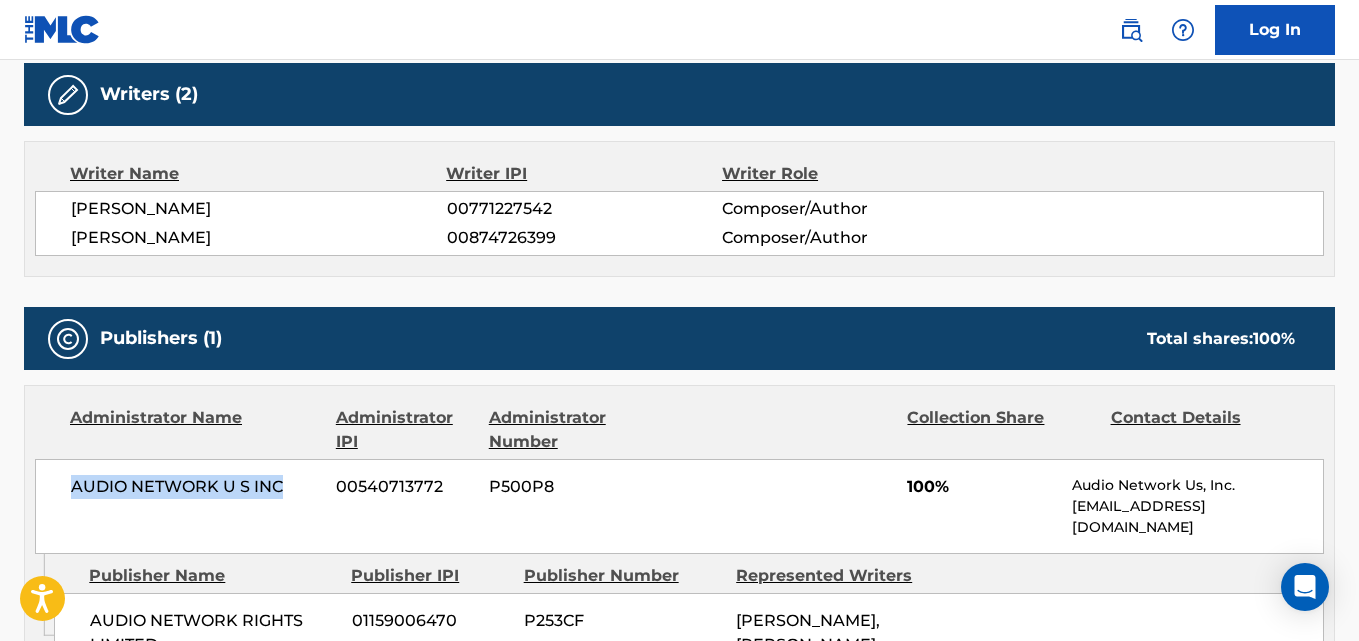drag, startPoint x: 70, startPoint y: 486, endPoint x: 296, endPoint y: 506, distance: 226.88322 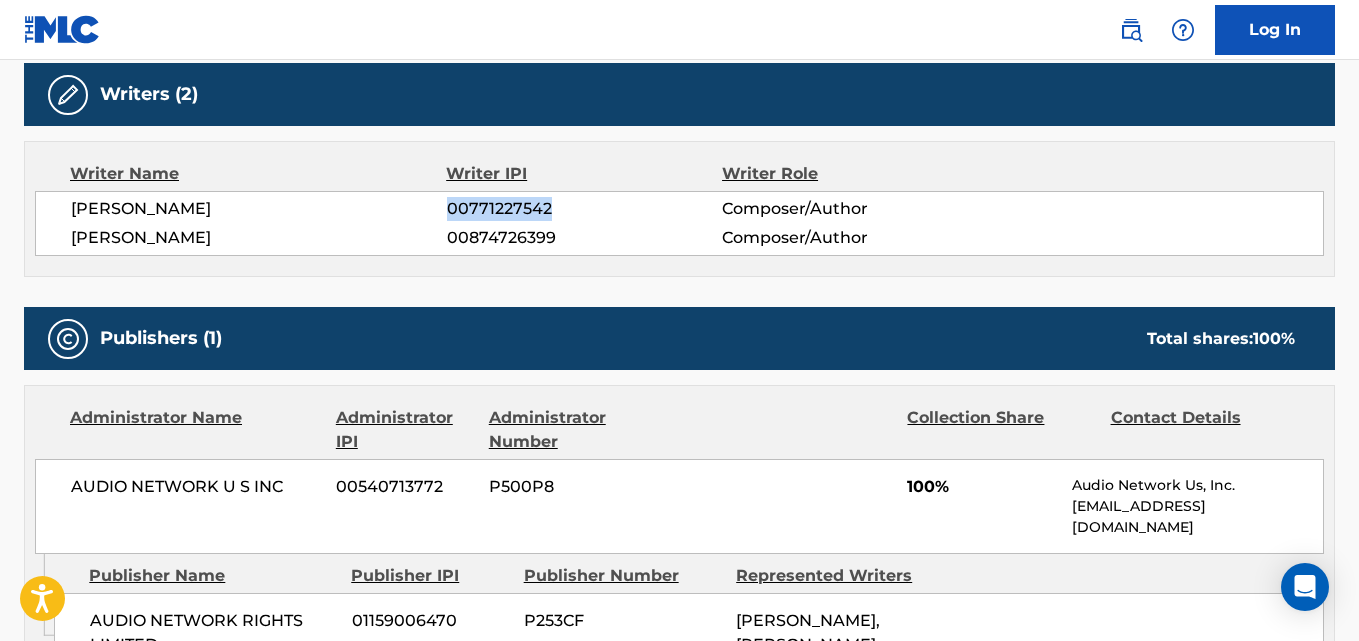 drag, startPoint x: 559, startPoint y: 204, endPoint x: 450, endPoint y: 208, distance: 109.07337 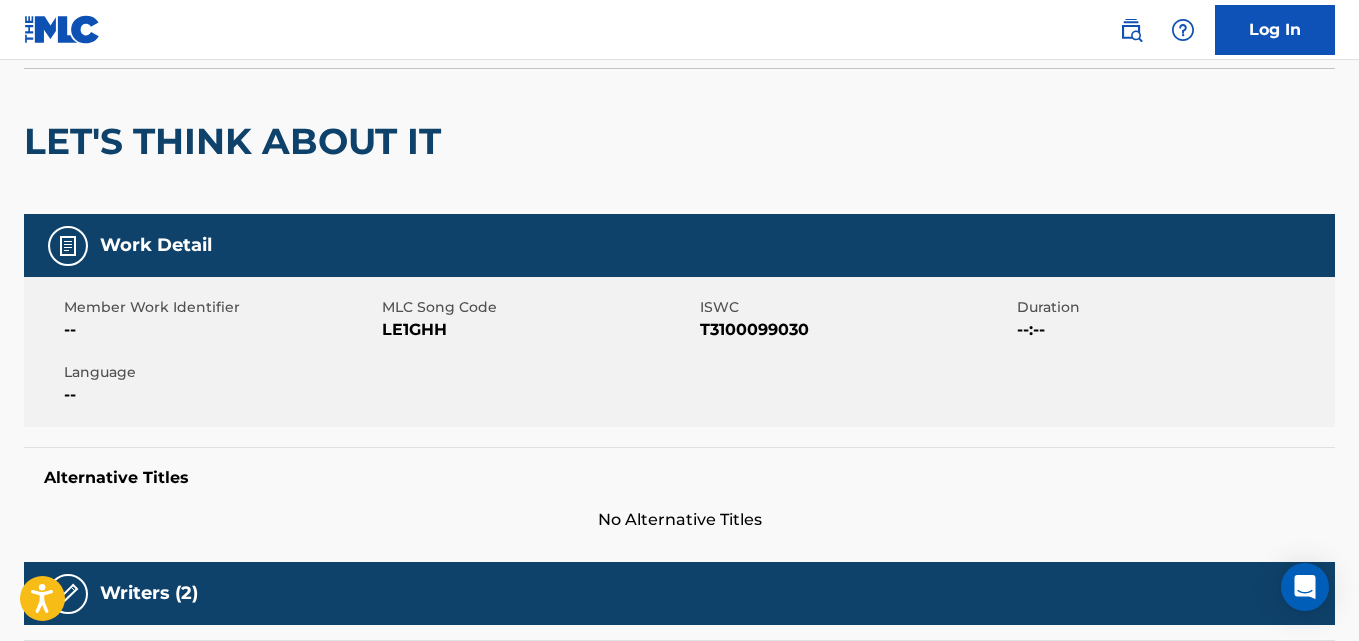 scroll, scrollTop: 0, scrollLeft: 0, axis: both 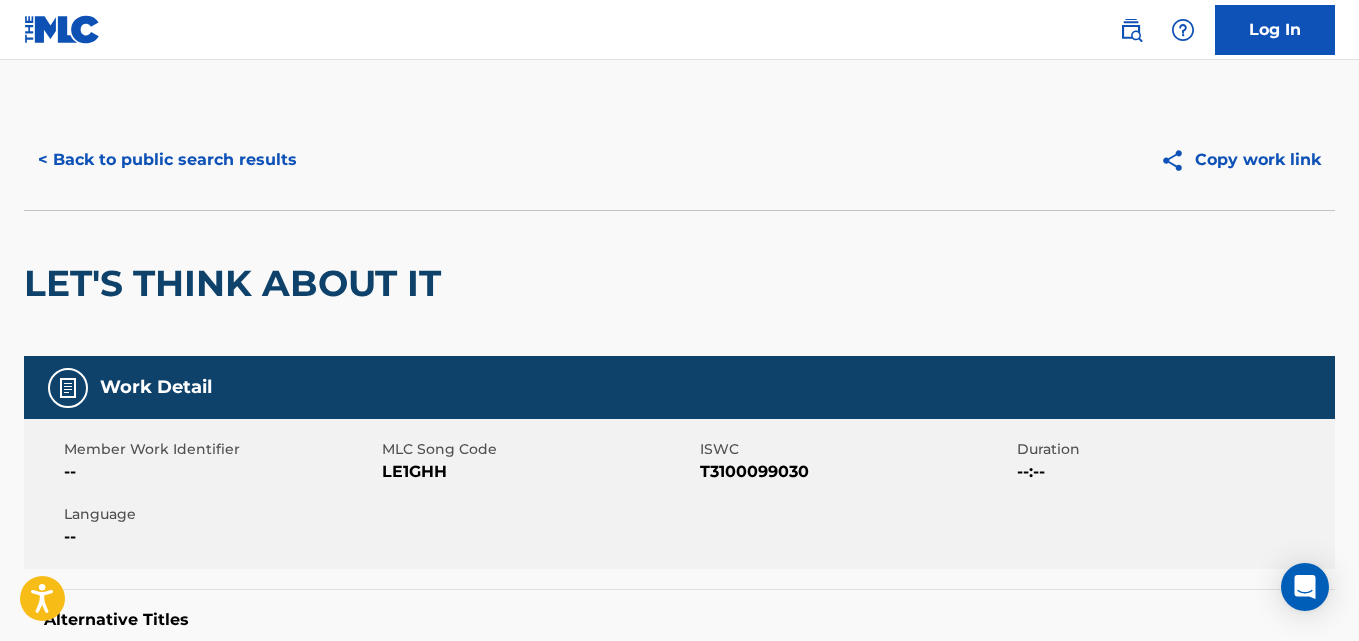 click on "< Back to public search results" at bounding box center [167, 160] 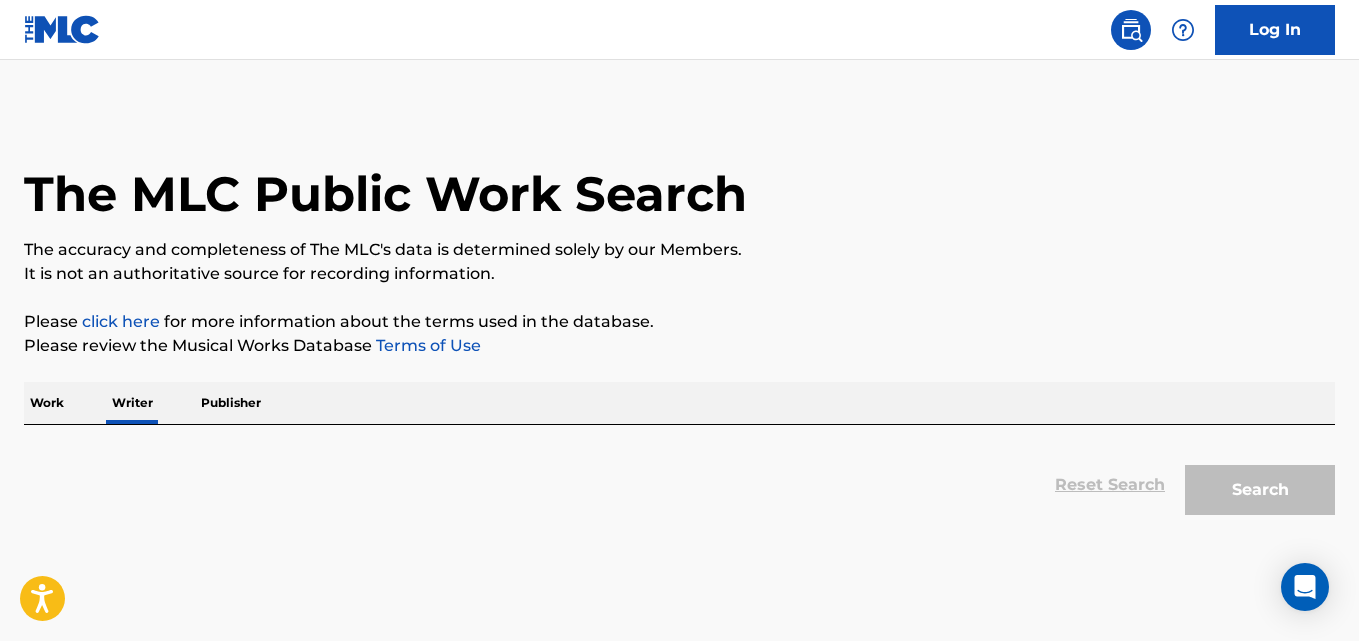 scroll, scrollTop: 113, scrollLeft: 0, axis: vertical 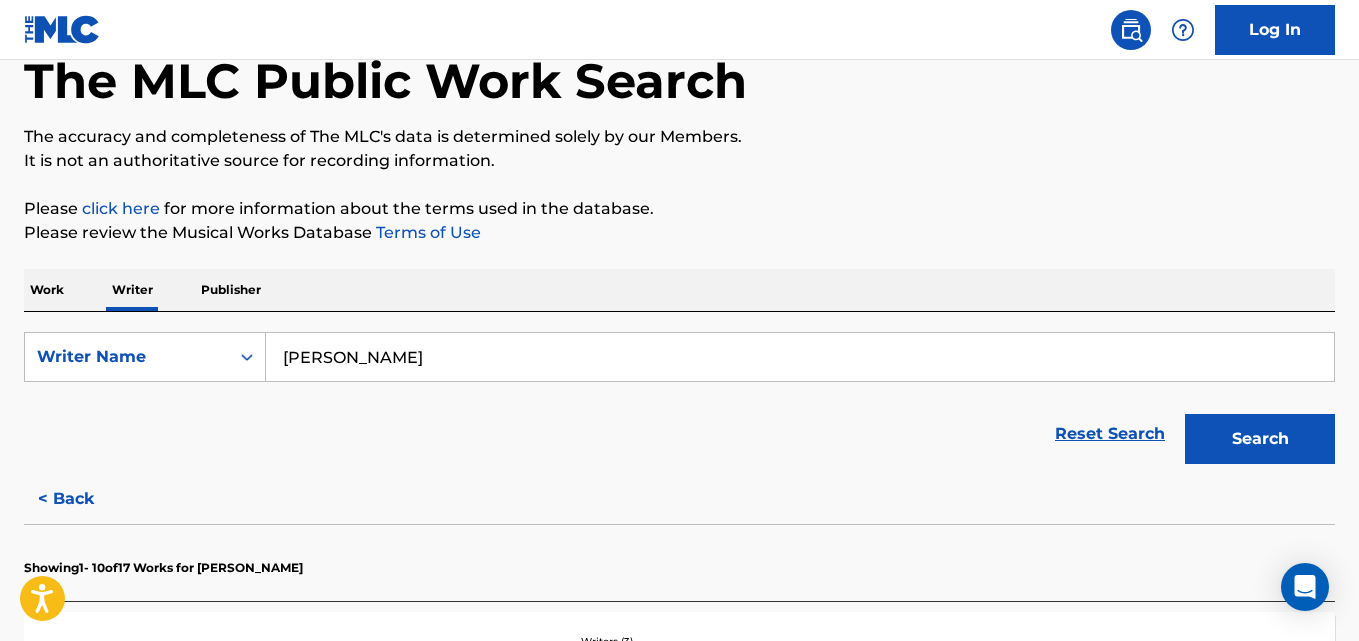 click on "Sofía Donavan-Lafuente" at bounding box center (800, 357) 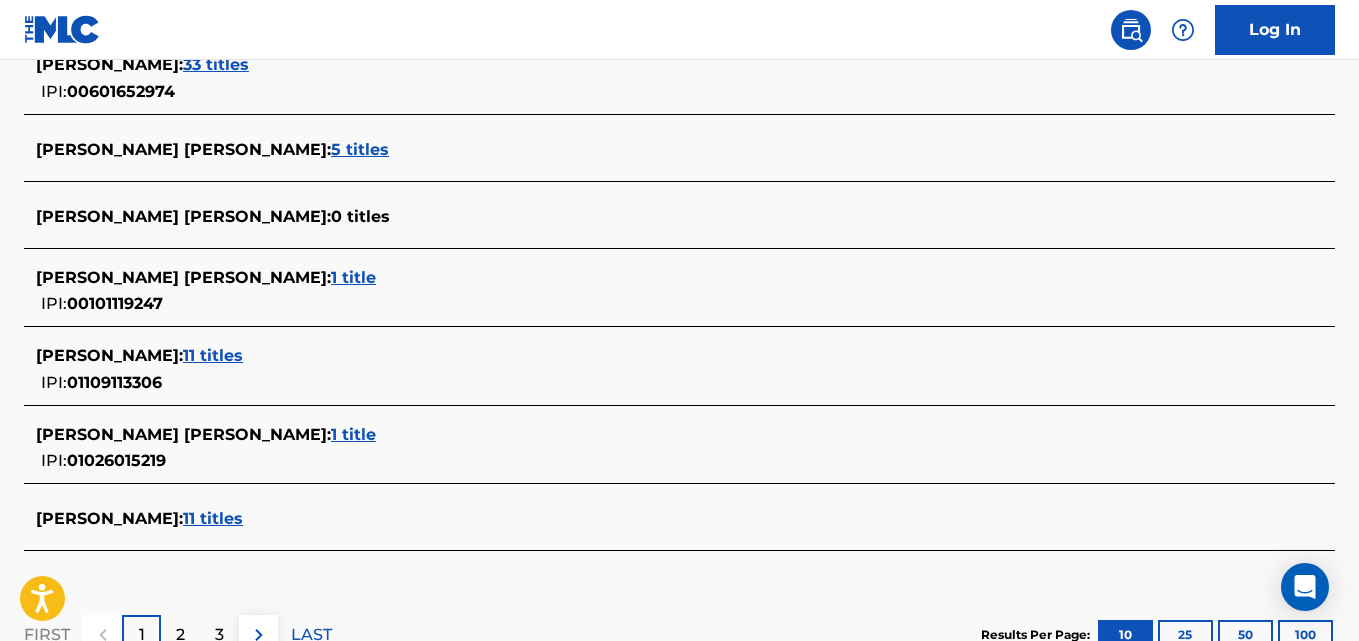 scroll, scrollTop: 838, scrollLeft: 0, axis: vertical 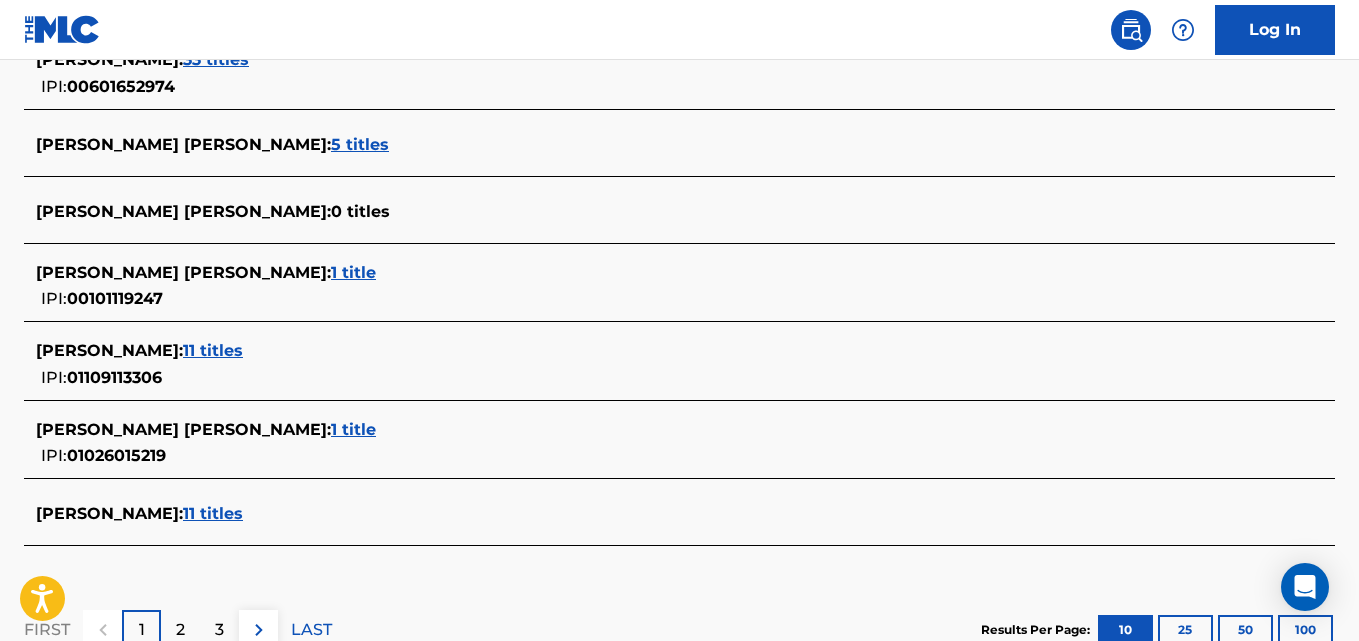 click on "ERICA MCCAULEY :  11 titles IPI:  01109113306" at bounding box center [653, 364] 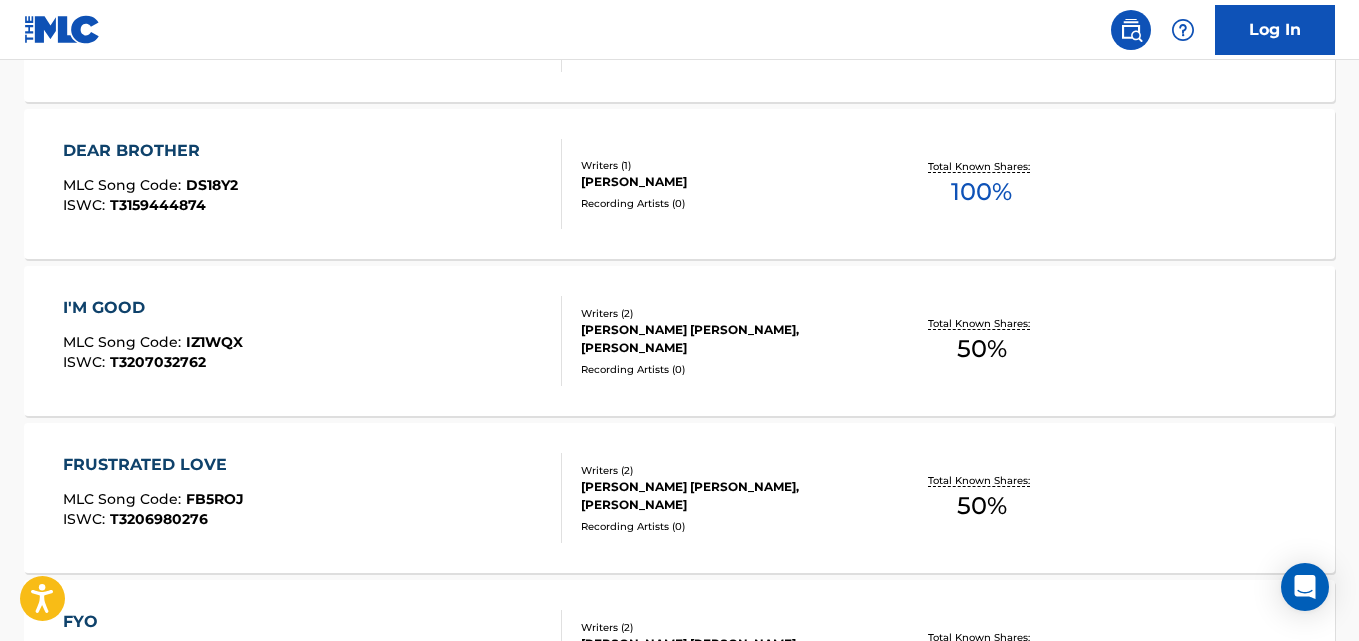 scroll, scrollTop: 1367, scrollLeft: 0, axis: vertical 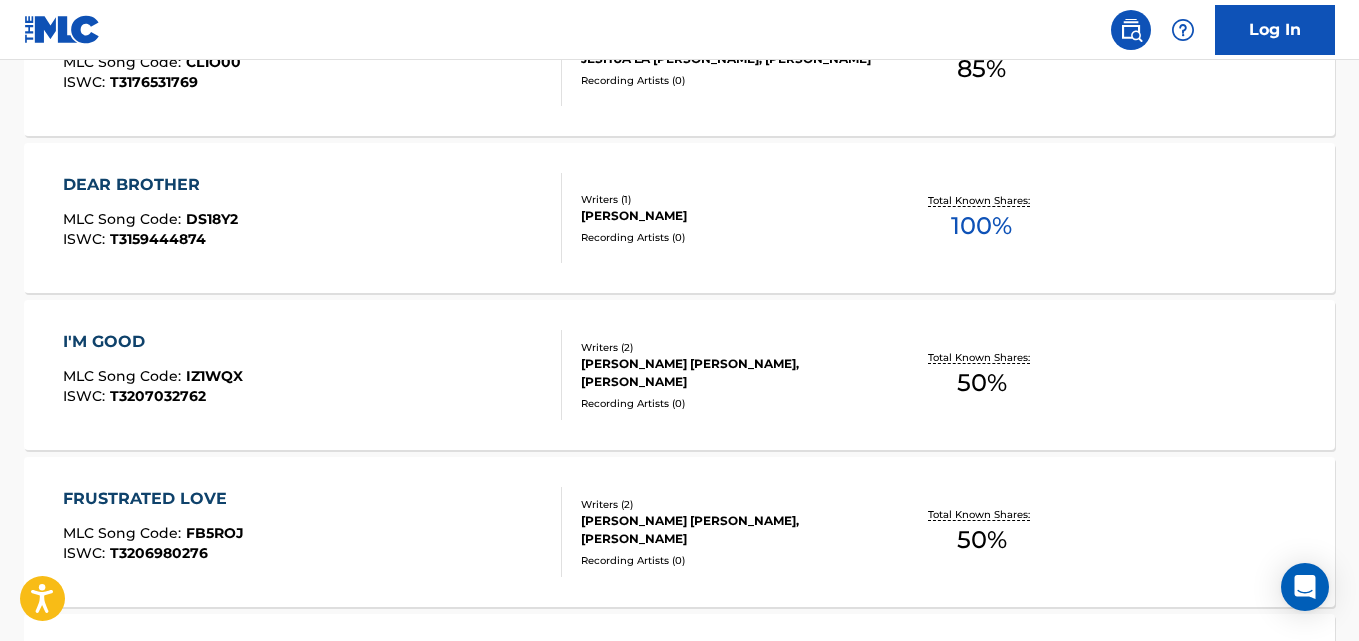 click on "DEAR BROTHER MLC Song Code : DS18Y2 ISWC : T3159444874 Writers ( 1 ) ERICA MCCAULEY Recording Artists ( 0 ) Total Known Shares: 100 %" at bounding box center [679, 218] 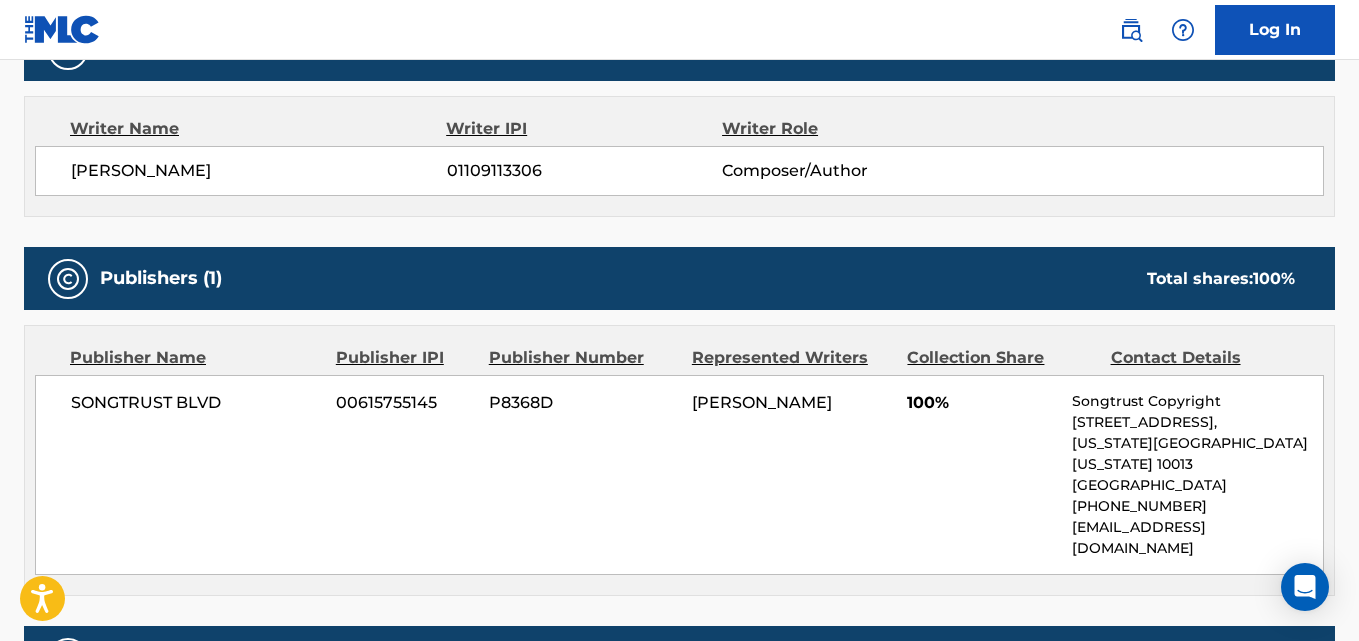 scroll, scrollTop: 692, scrollLeft: 0, axis: vertical 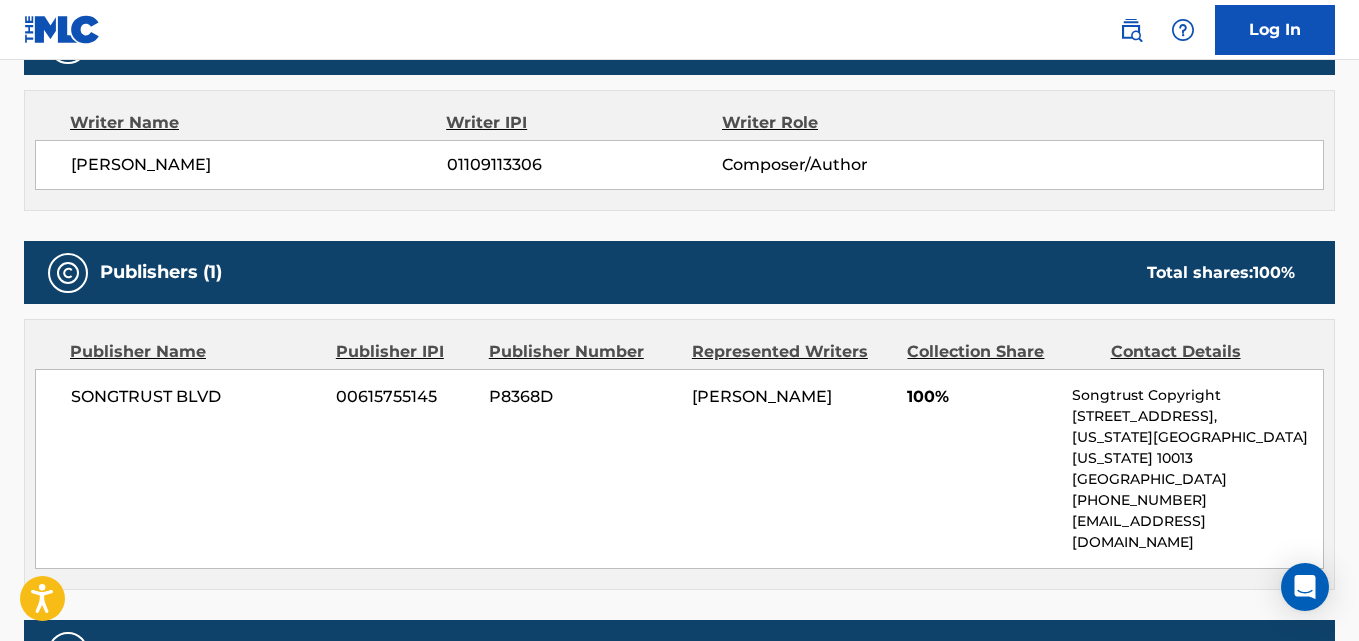 drag, startPoint x: 547, startPoint y: 162, endPoint x: 424, endPoint y: 162, distance: 123 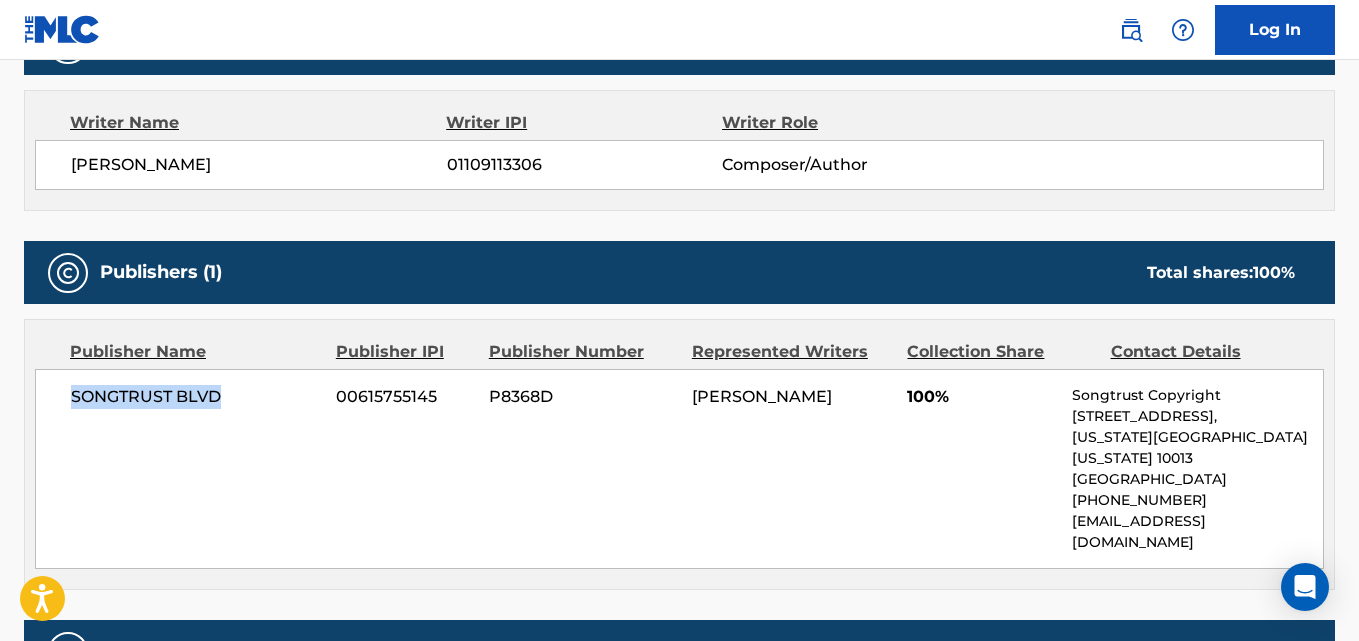 drag, startPoint x: 190, startPoint y: 395, endPoint x: 45, endPoint y: 413, distance: 146.11298 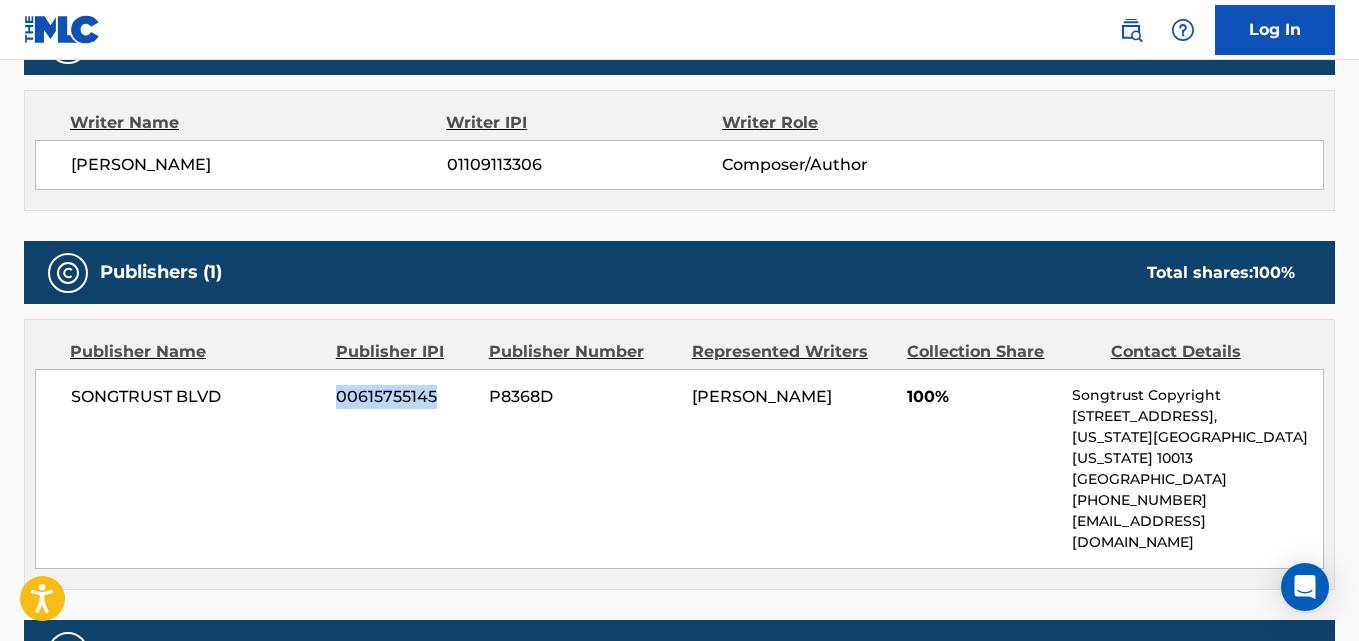 drag, startPoint x: 441, startPoint y: 390, endPoint x: 319, endPoint y: 390, distance: 122 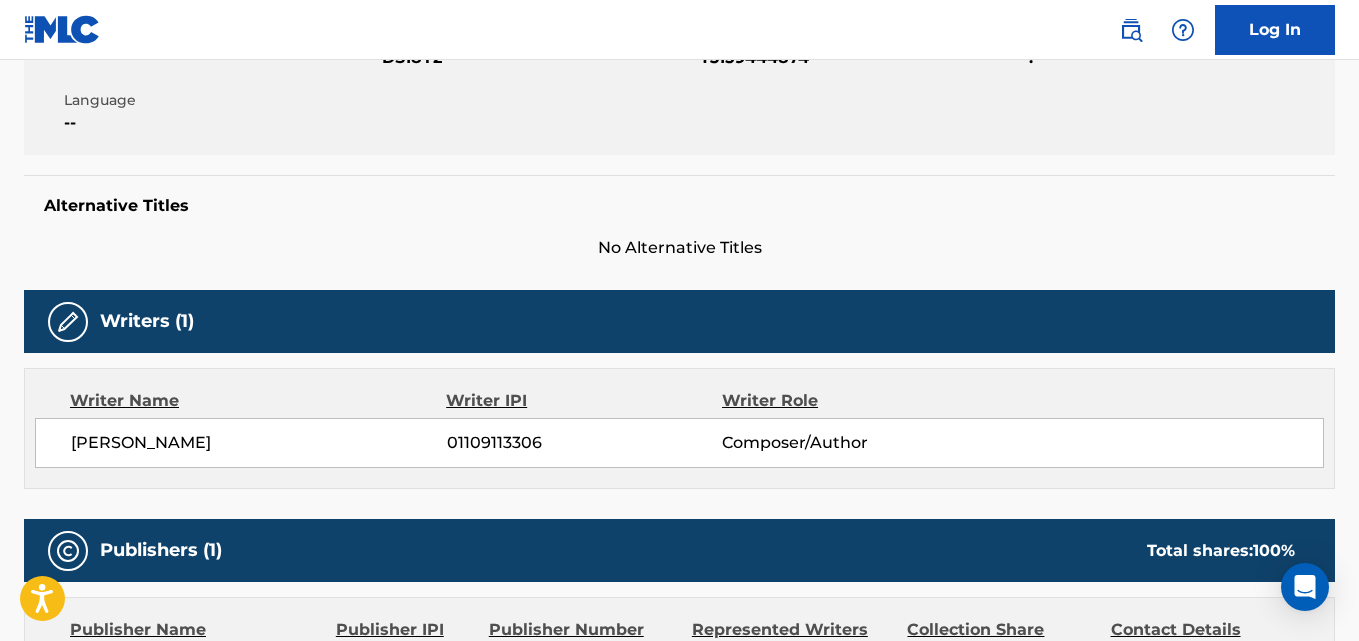 scroll, scrollTop: 0, scrollLeft: 0, axis: both 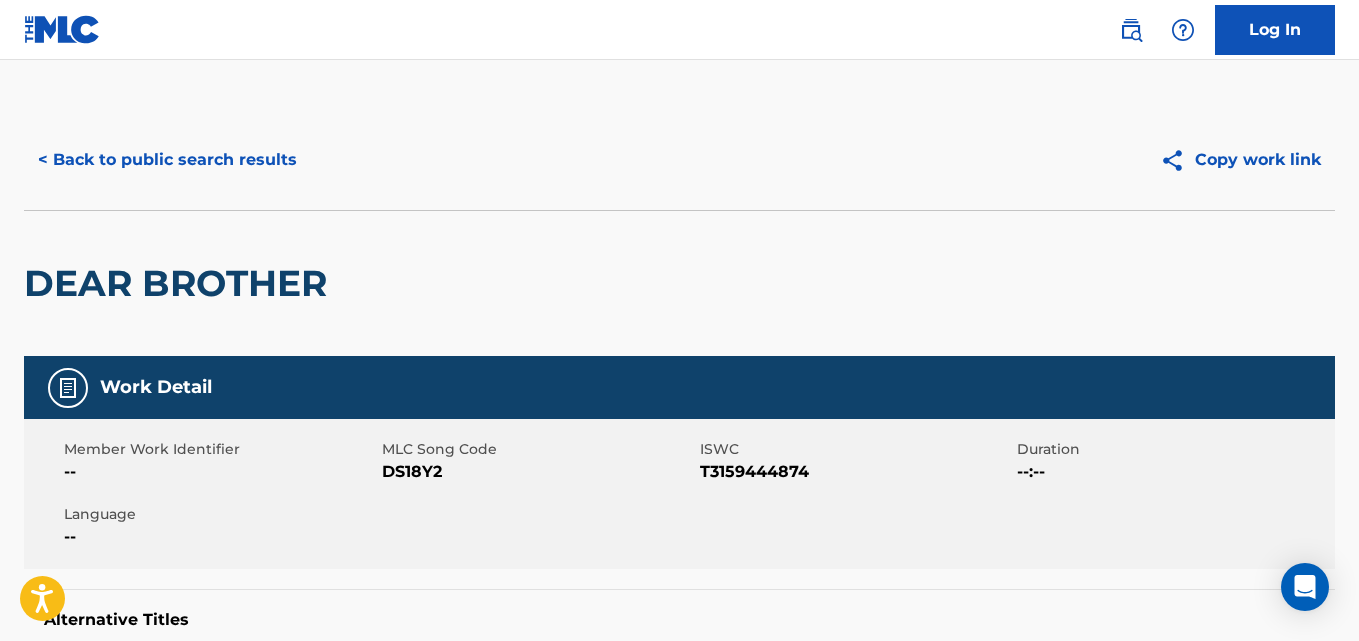 click on "< Back to public search results" at bounding box center (167, 160) 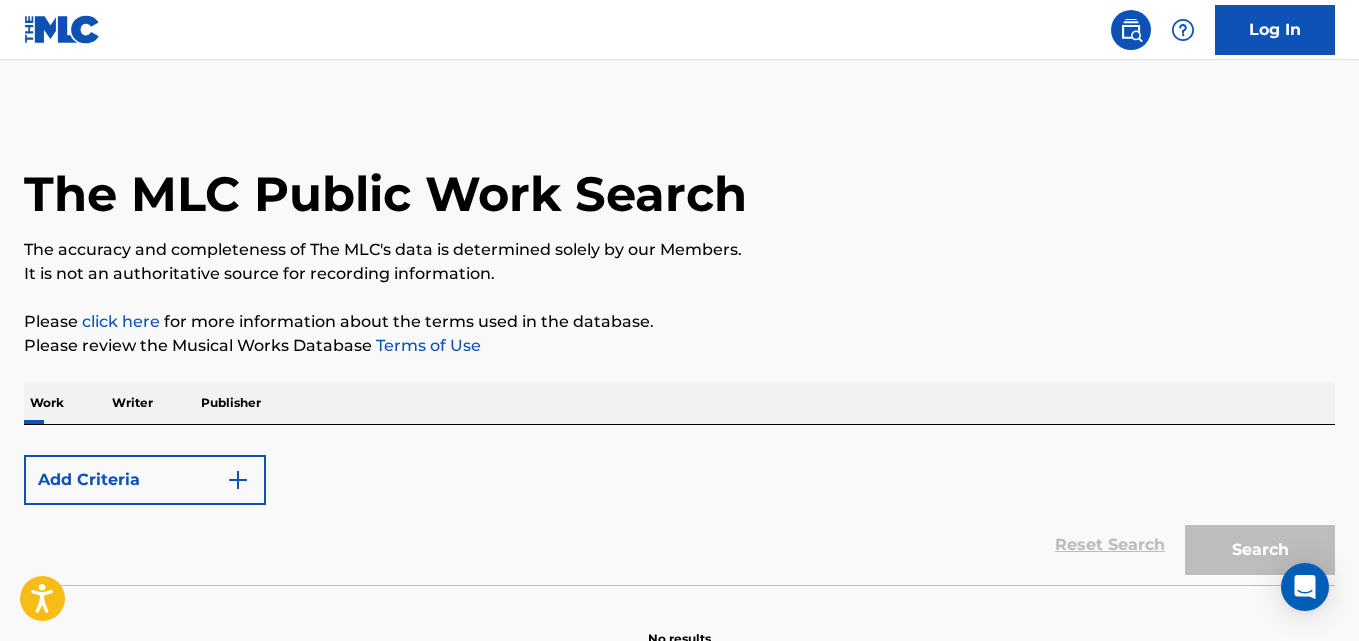 scroll, scrollTop: 113, scrollLeft: 0, axis: vertical 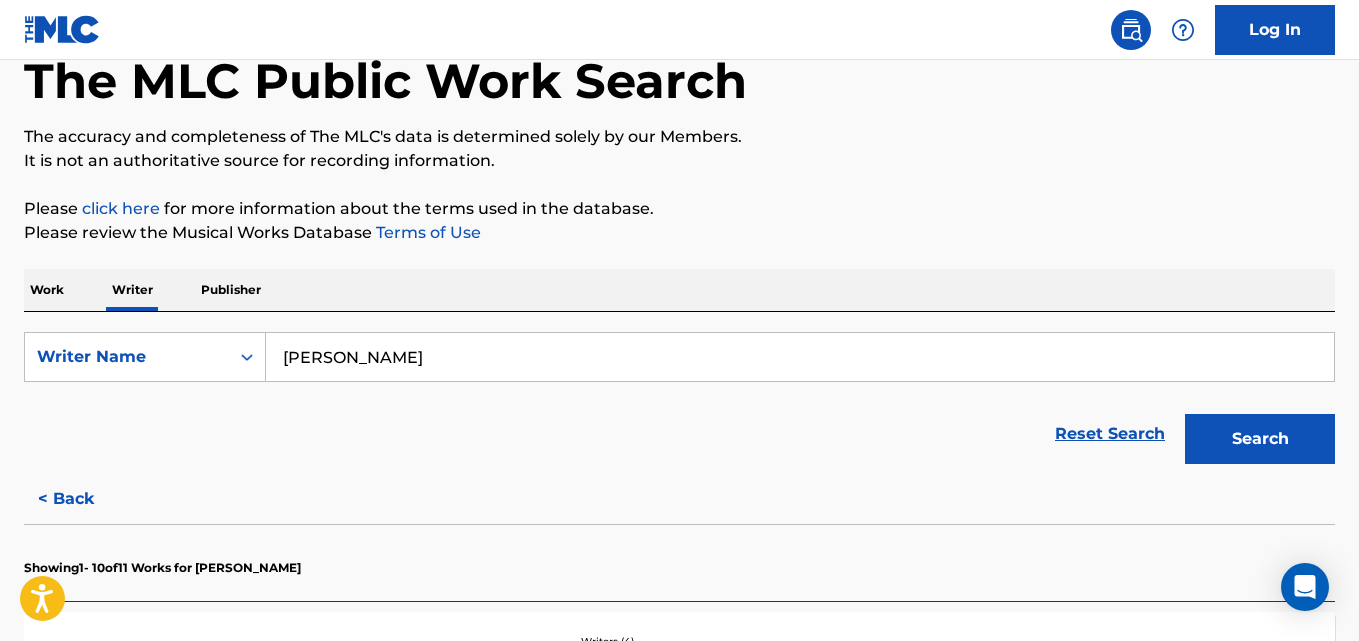 click on "Erica McCauley" at bounding box center (800, 357) 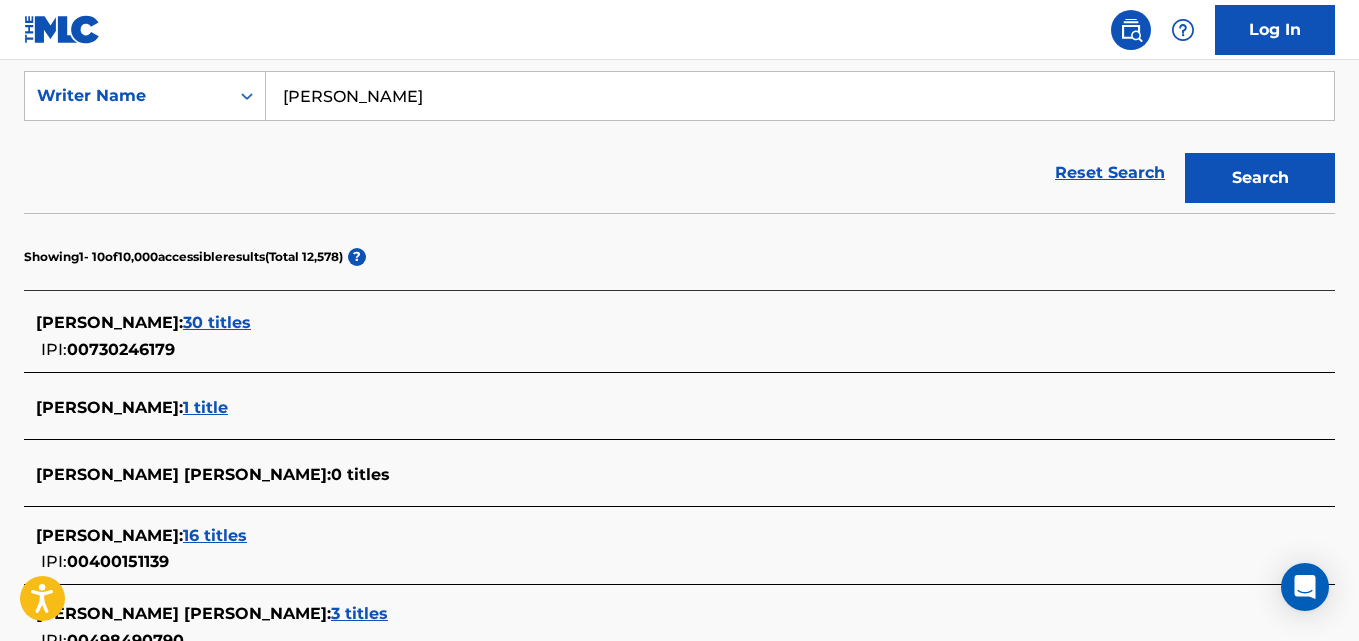 scroll, scrollTop: 404, scrollLeft: 0, axis: vertical 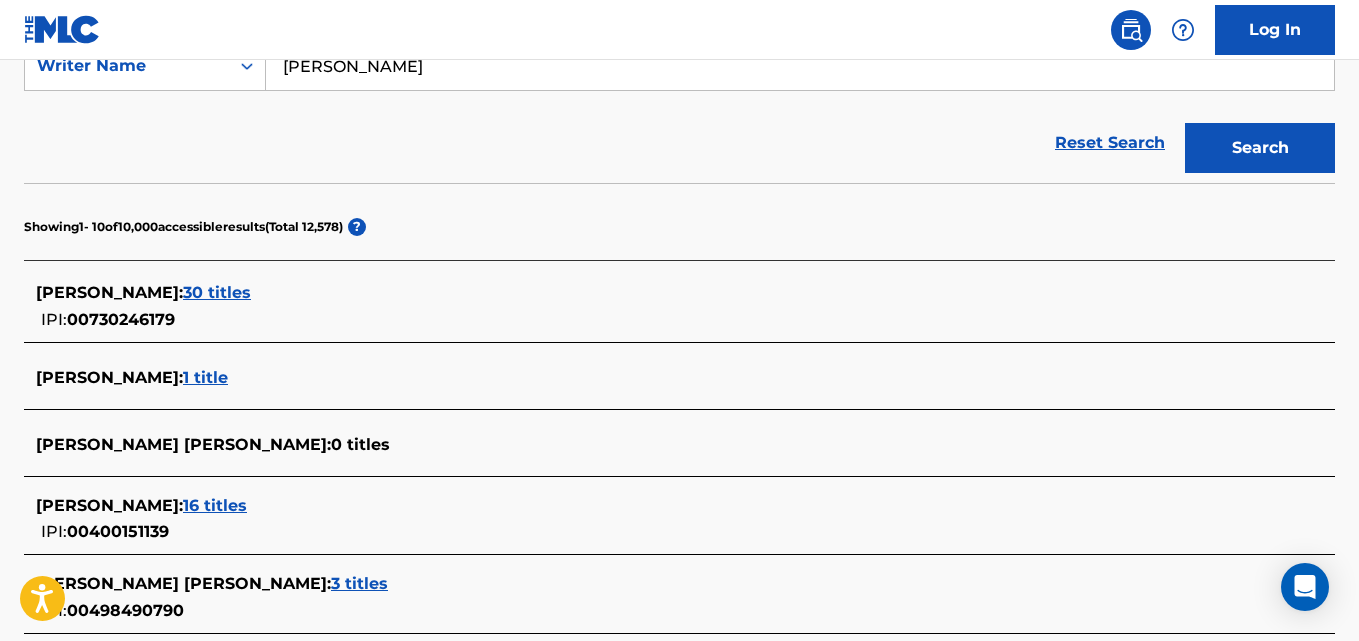 click on "JARED BROWN :  30 titles IPI:  00730246179" at bounding box center (653, 306) 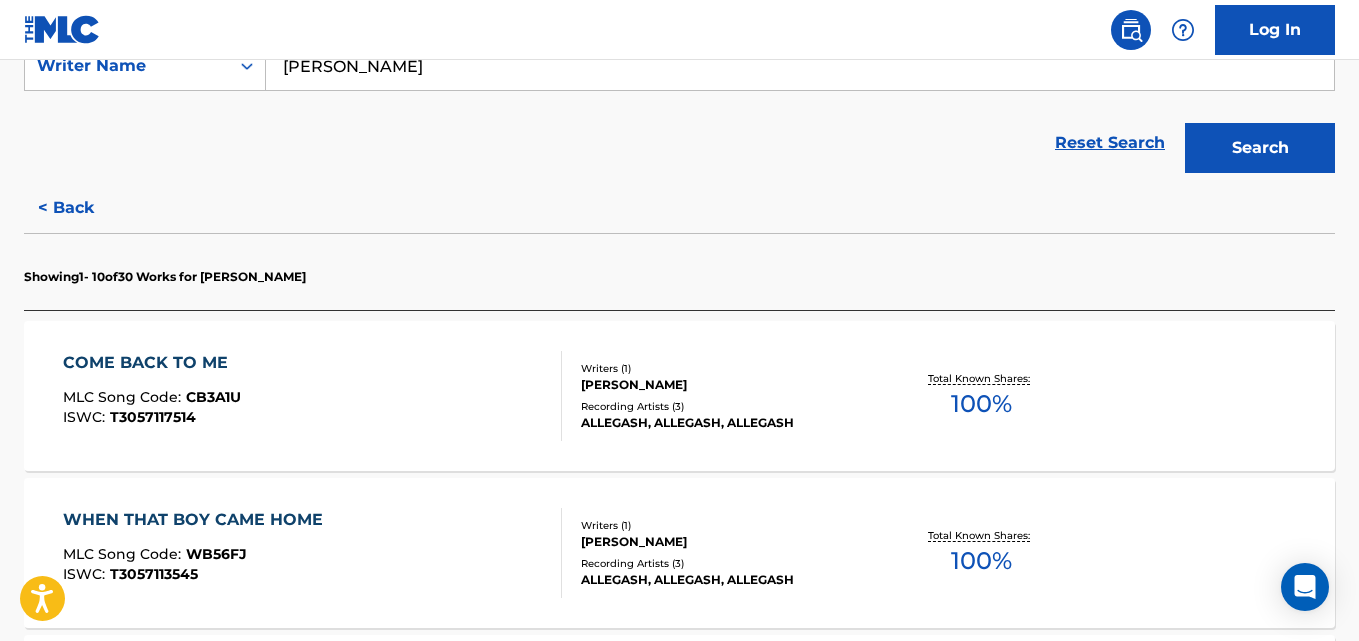 click on "ALLEGASH, ALLEGASH, ALLEGASH" at bounding box center [727, 423] 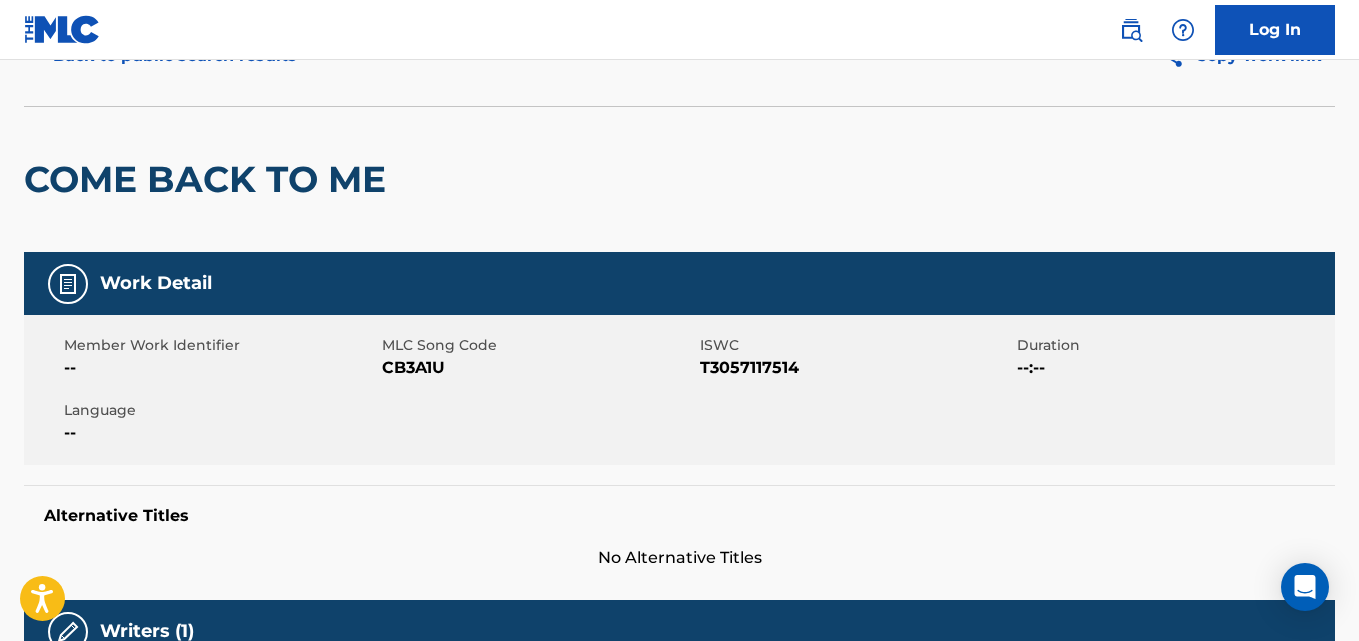 scroll, scrollTop: 100, scrollLeft: 0, axis: vertical 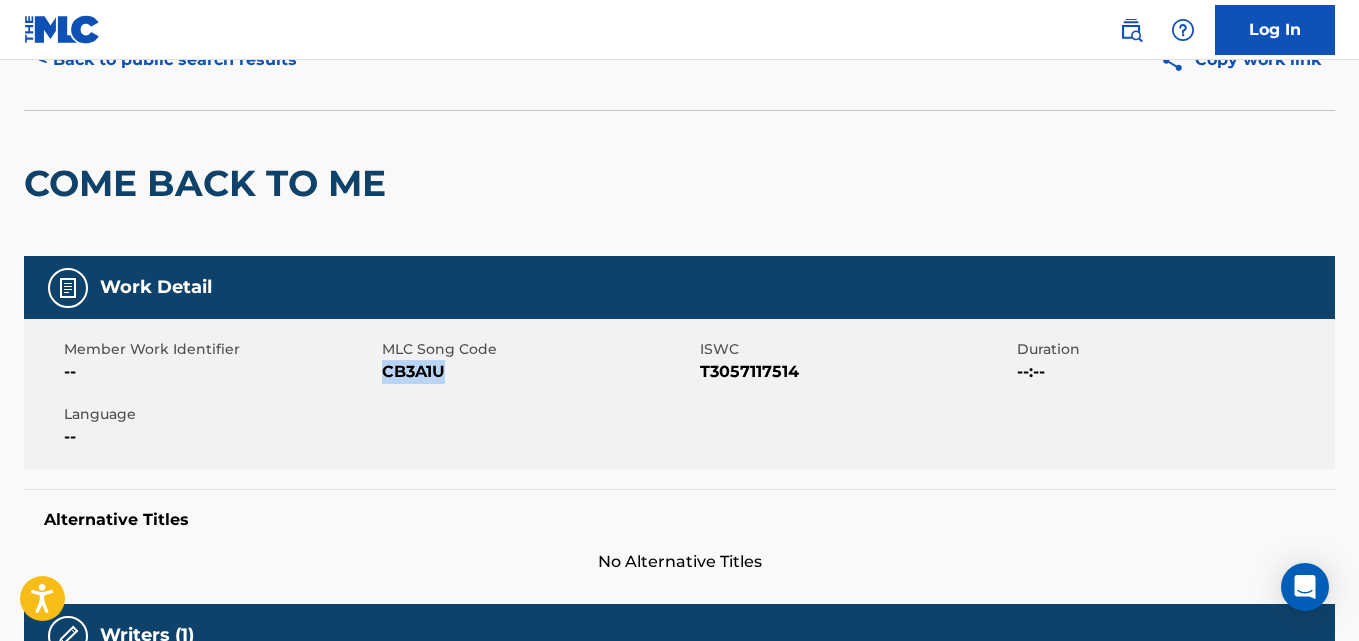 drag, startPoint x: 437, startPoint y: 368, endPoint x: 381, endPoint y: 381, distance: 57.48913 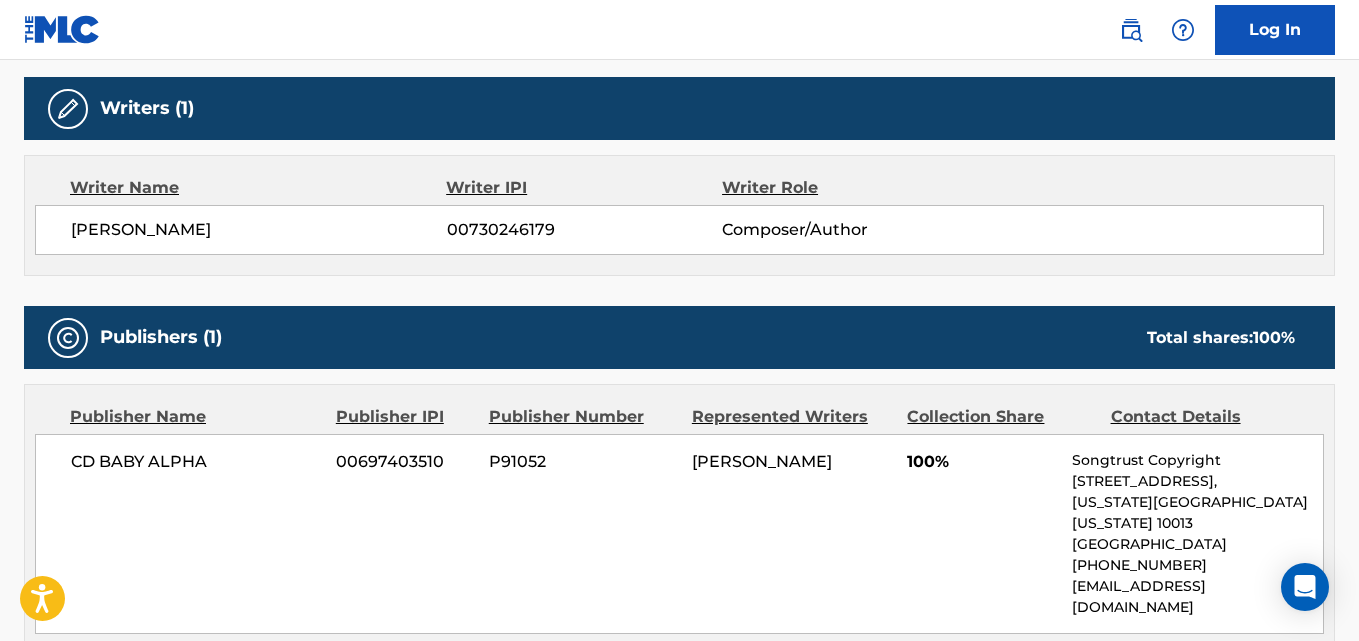 scroll, scrollTop: 632, scrollLeft: 0, axis: vertical 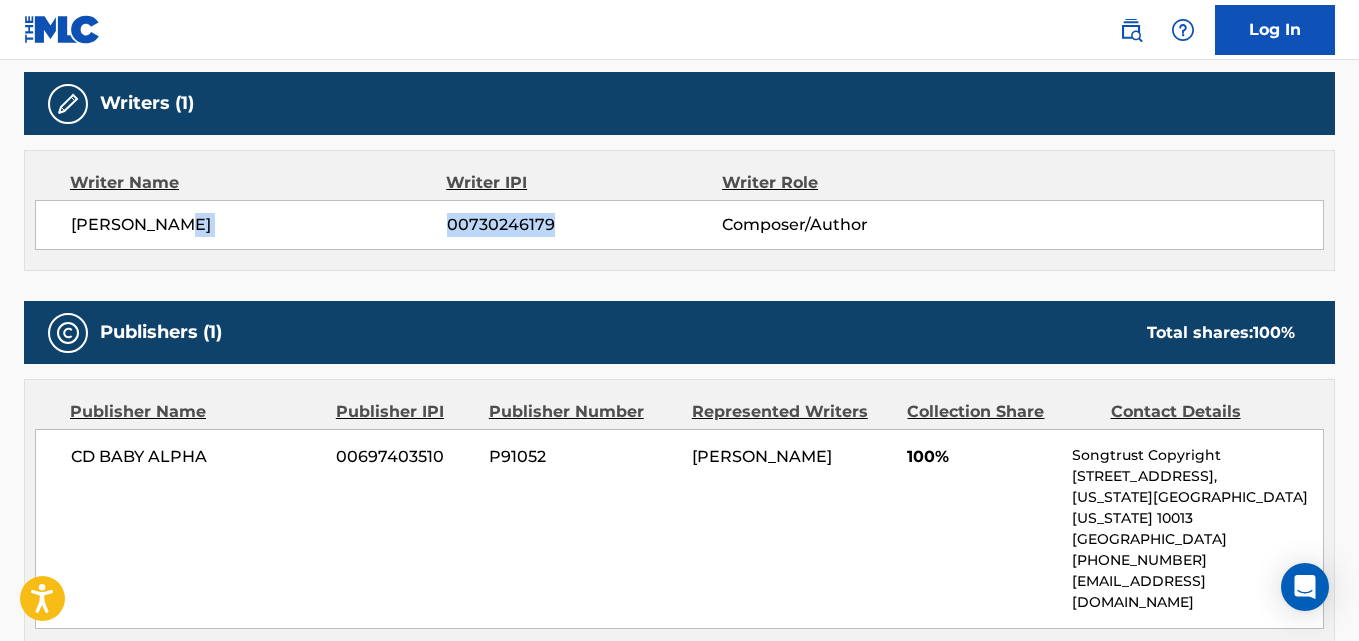 drag, startPoint x: 562, startPoint y: 224, endPoint x: 419, endPoint y: 224, distance: 143 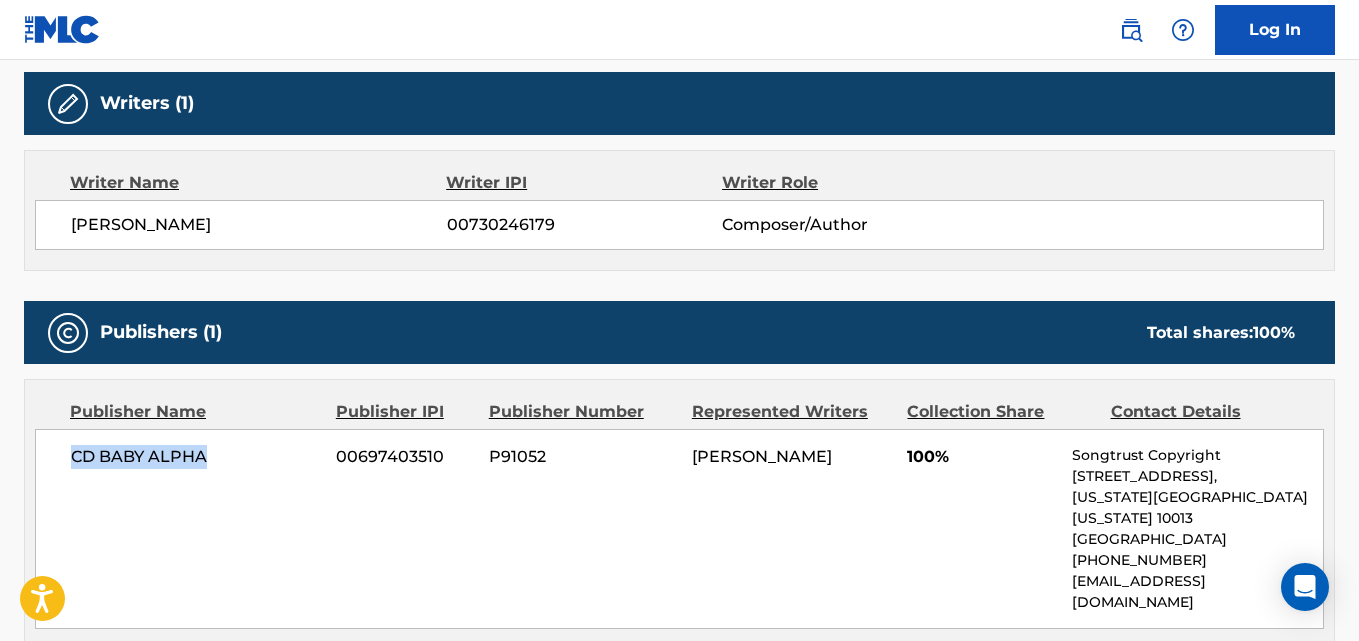 drag, startPoint x: 209, startPoint y: 454, endPoint x: 73, endPoint y: 456, distance: 136.01471 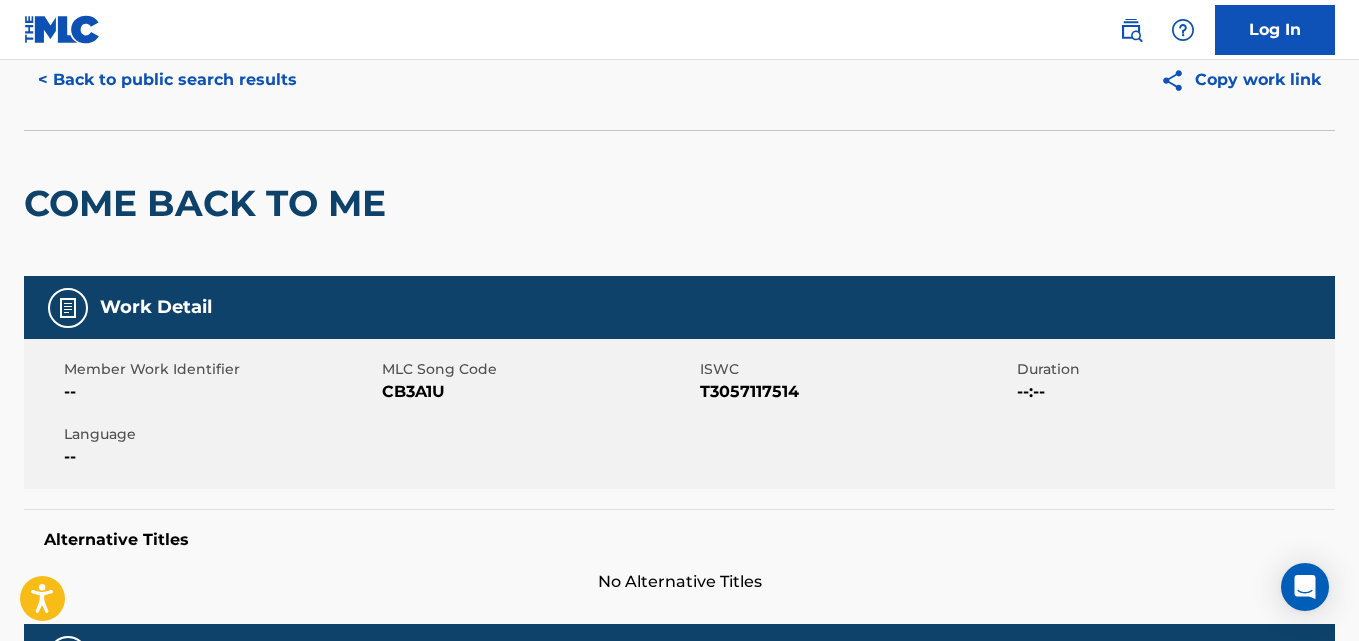 scroll, scrollTop: 0, scrollLeft: 0, axis: both 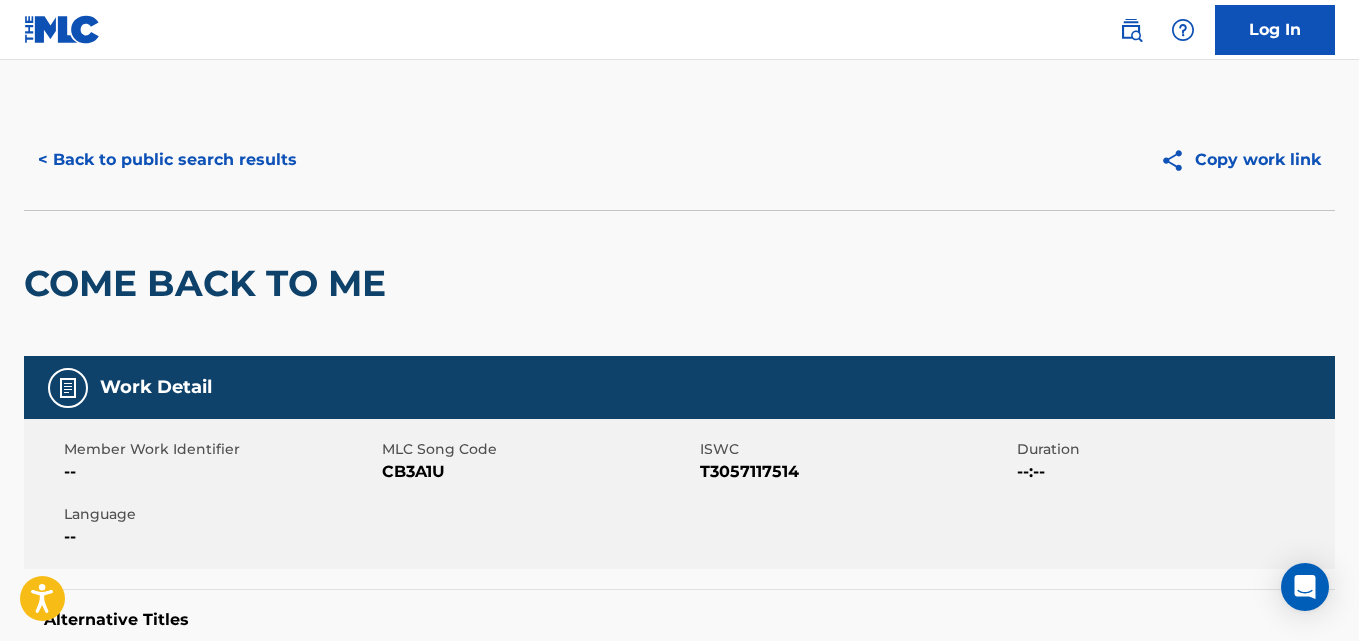 click on "< Back to public search results" at bounding box center [167, 160] 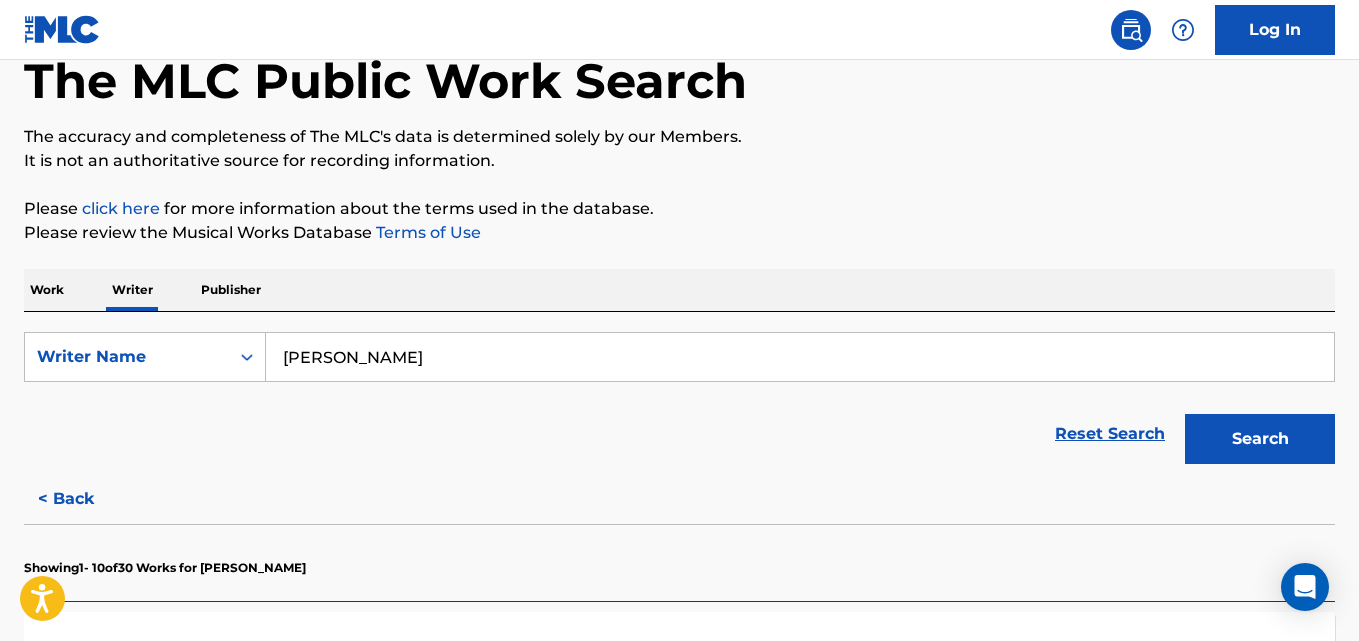 click on "Jared Brown" at bounding box center [800, 357] 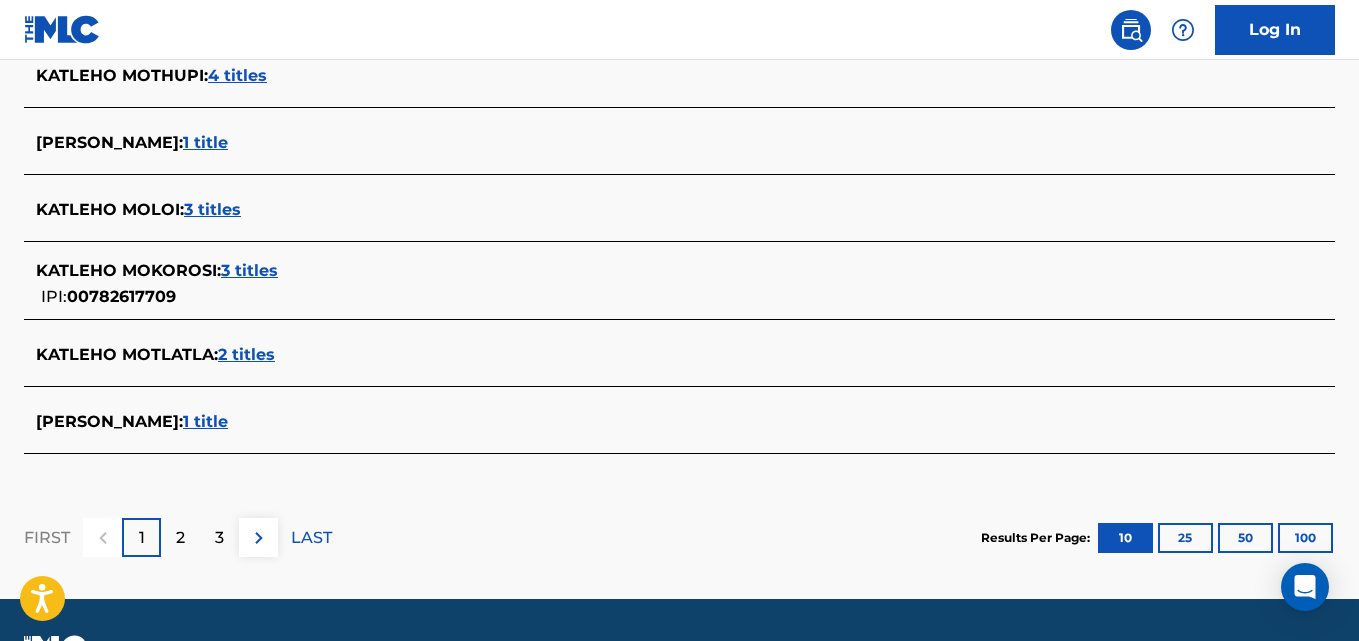 scroll, scrollTop: 908, scrollLeft: 0, axis: vertical 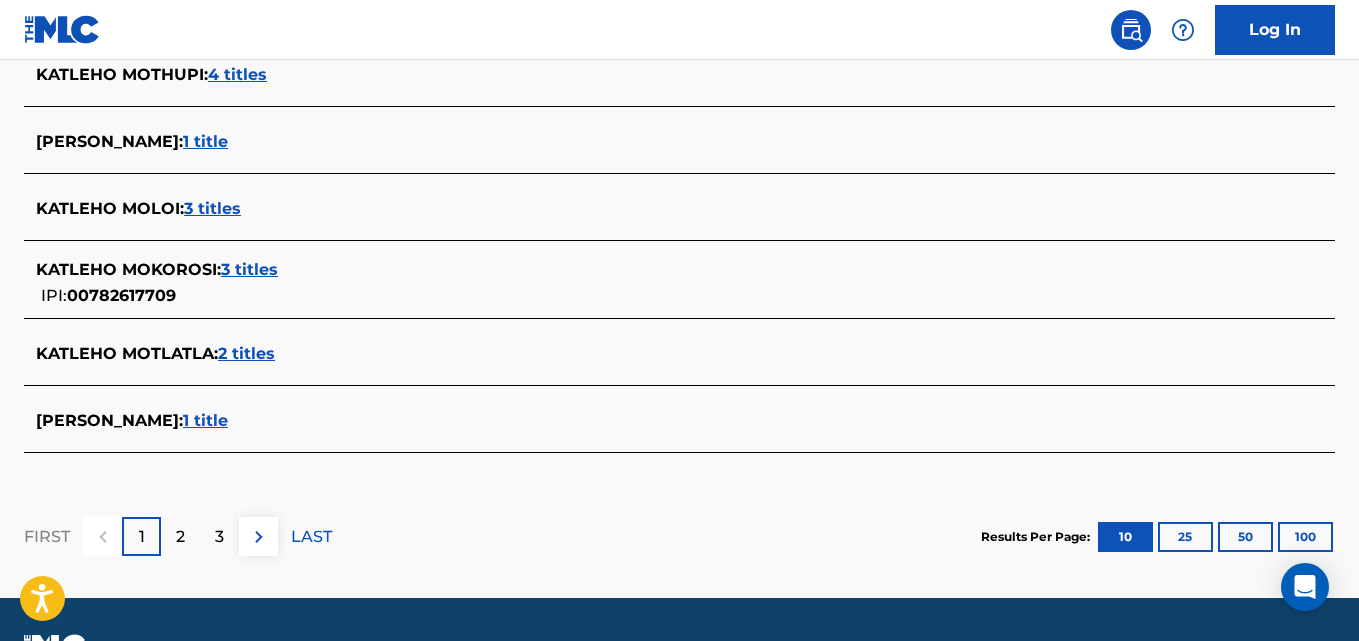 click on "1 title" at bounding box center [205, 420] 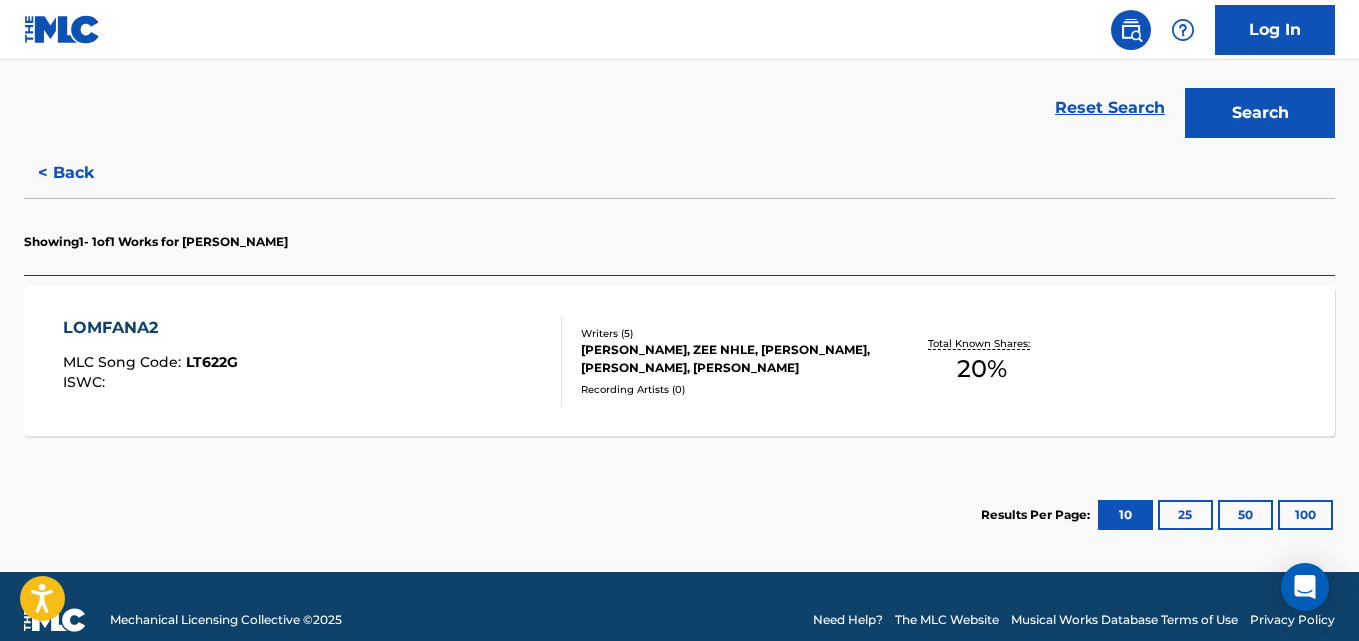 scroll, scrollTop: 432, scrollLeft: 0, axis: vertical 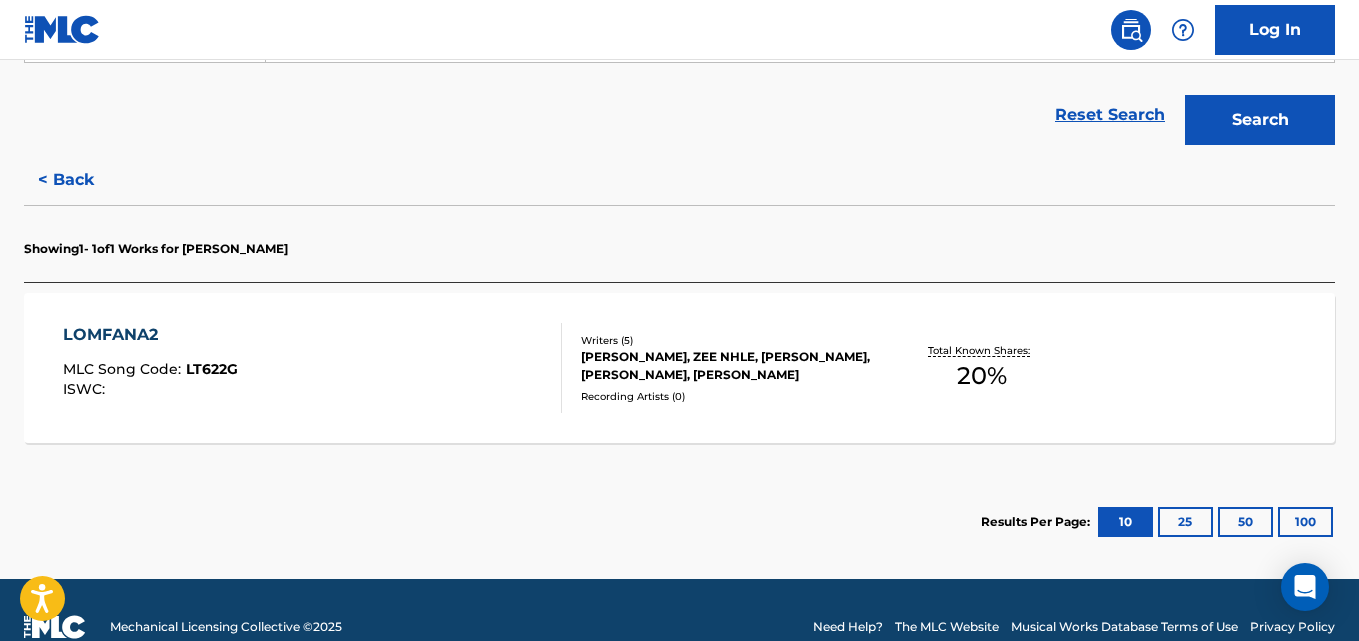 click on "Total Known Shares: 20 %" at bounding box center [982, 368] 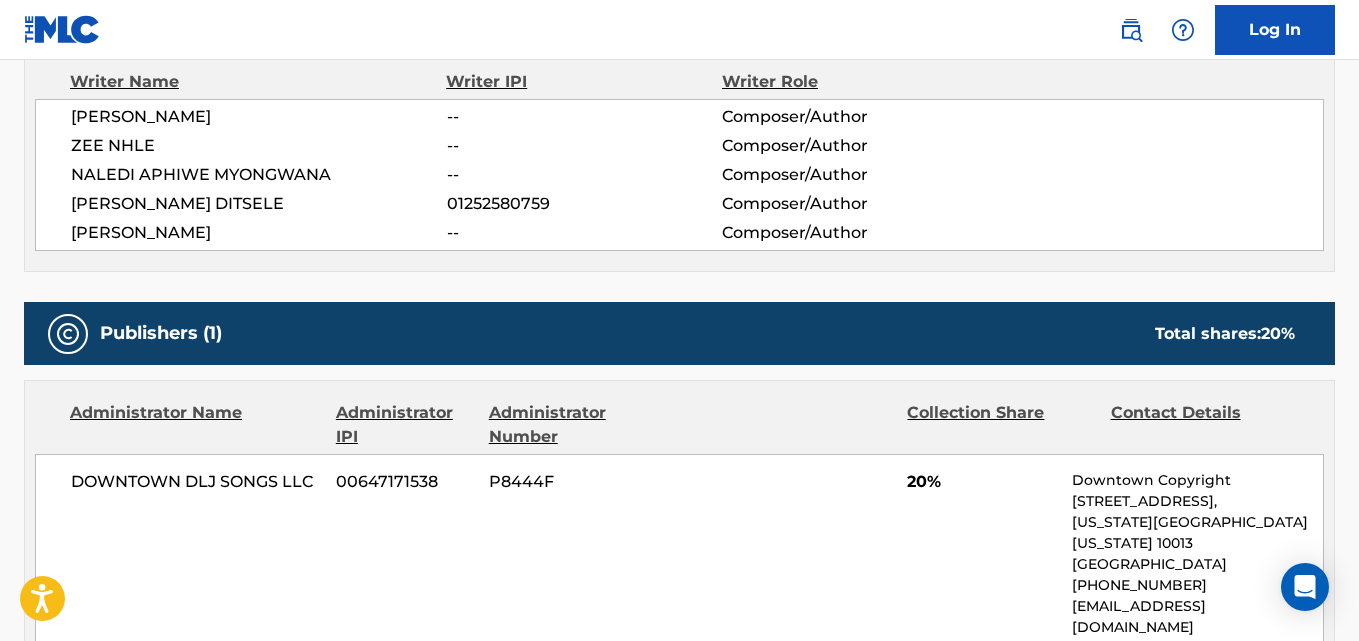 scroll, scrollTop: 0, scrollLeft: 0, axis: both 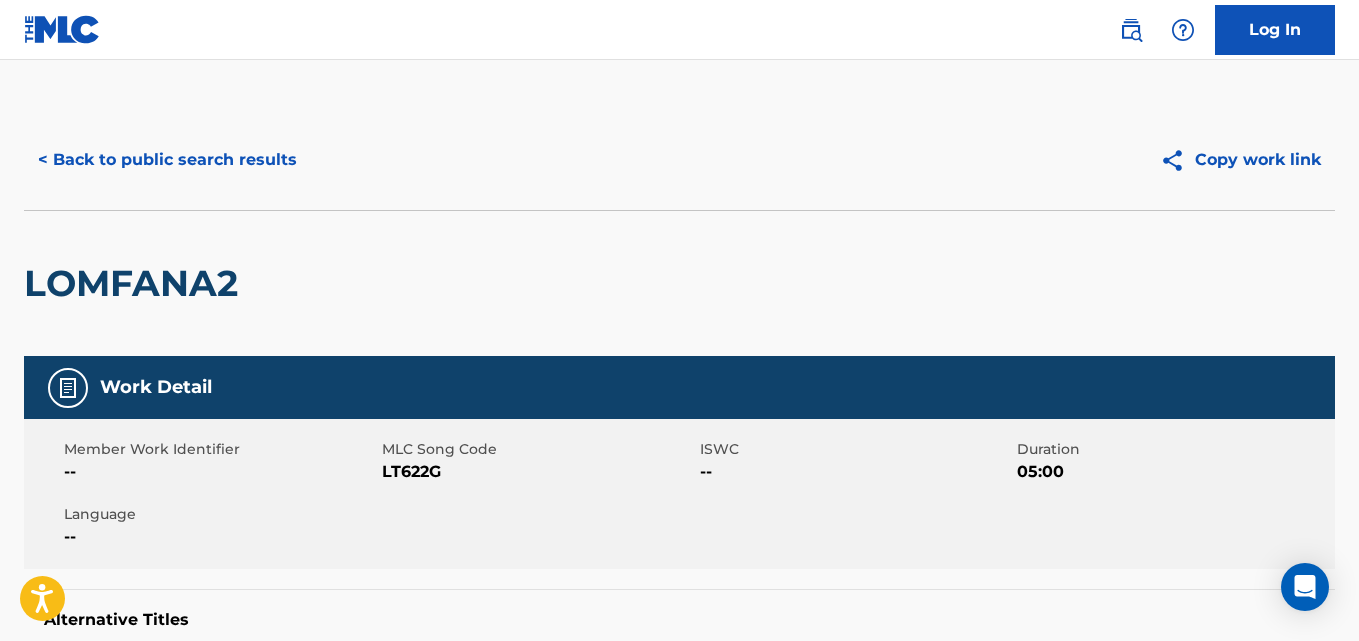 click on "< Back to public search results" at bounding box center [167, 160] 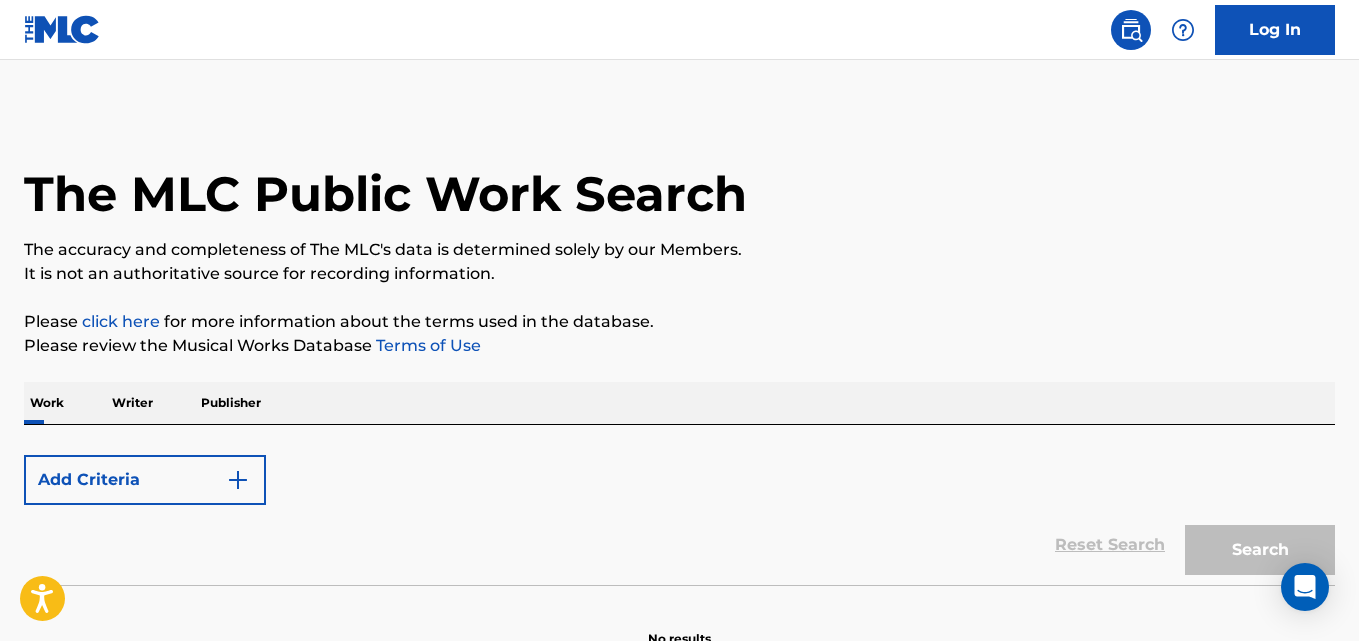scroll, scrollTop: 113, scrollLeft: 0, axis: vertical 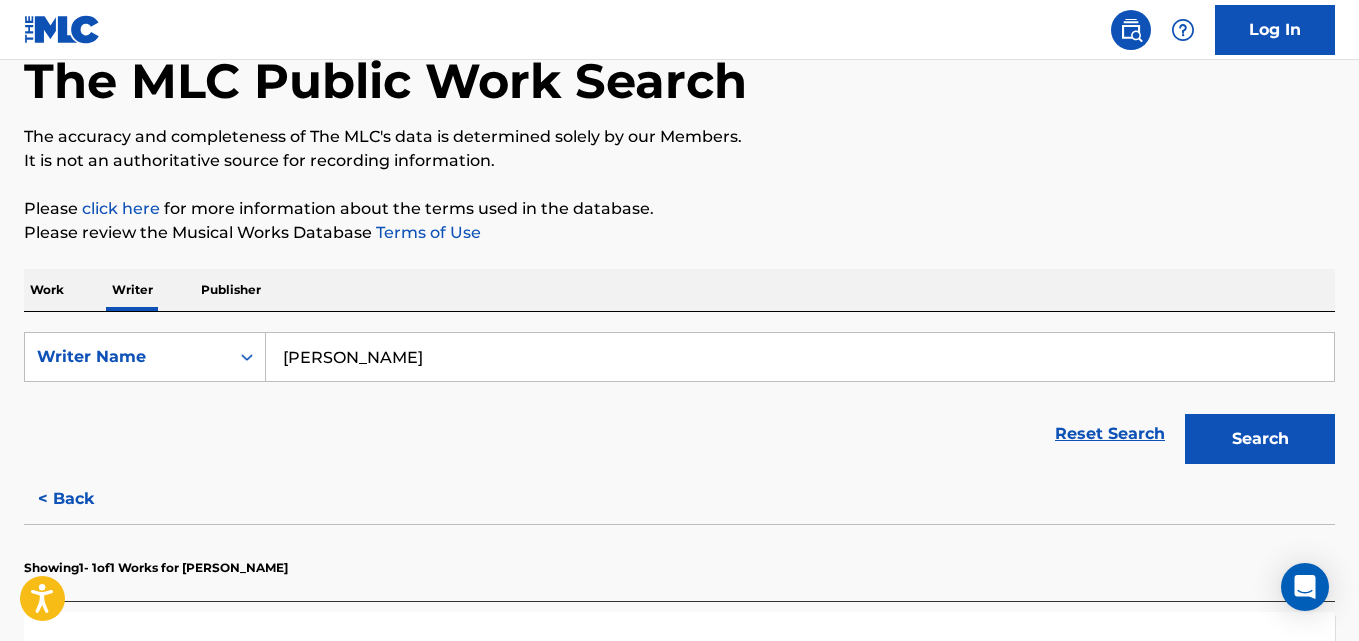 click on "Victor Katleho Ramalefane" at bounding box center (800, 357) 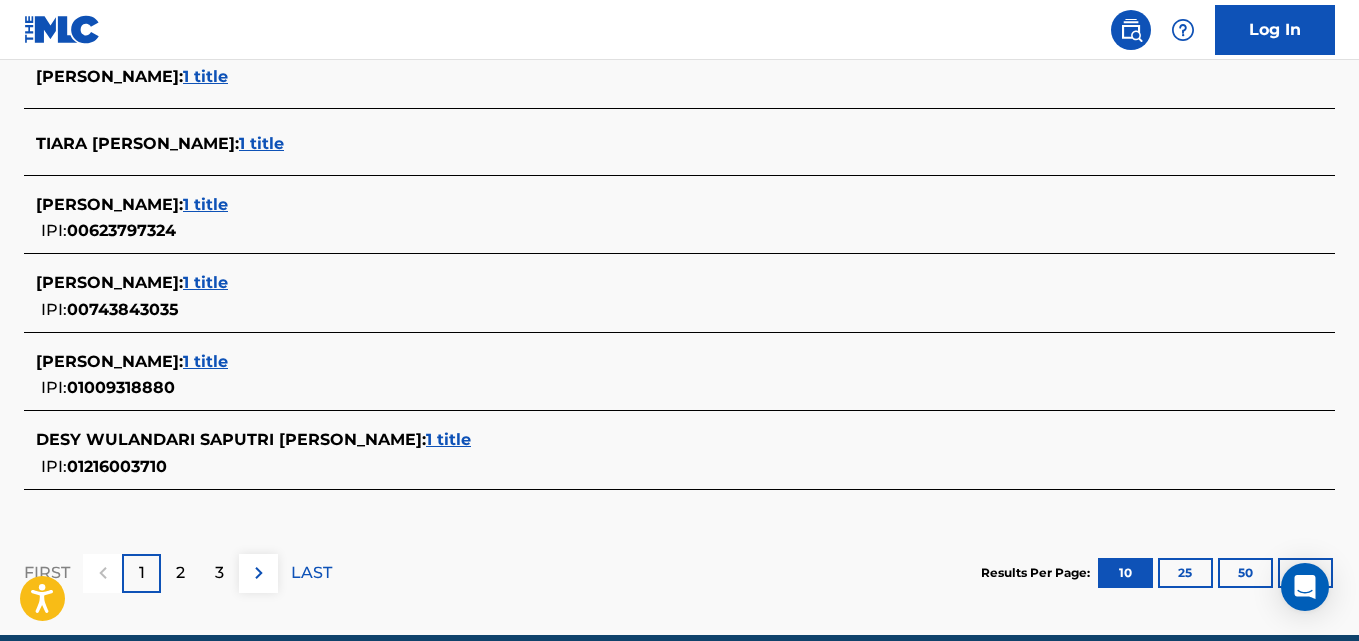 scroll, scrollTop: 911, scrollLeft: 0, axis: vertical 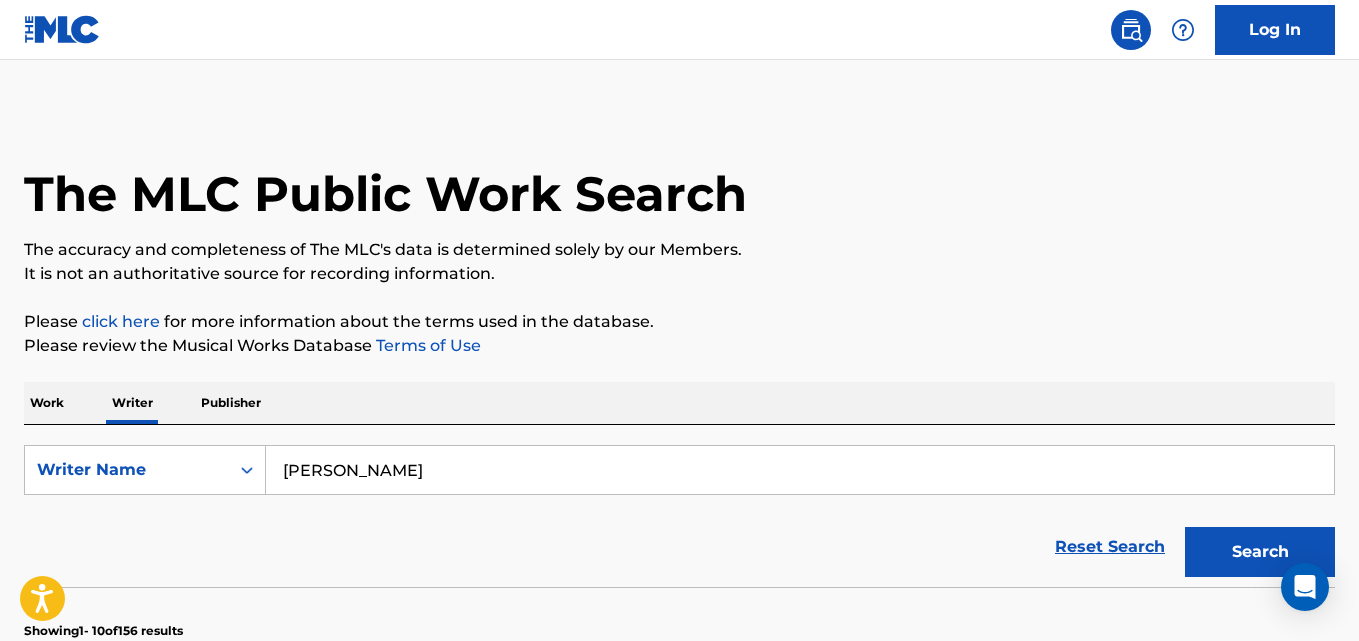 click on "Tiara Ayu Saputri" at bounding box center (800, 470) 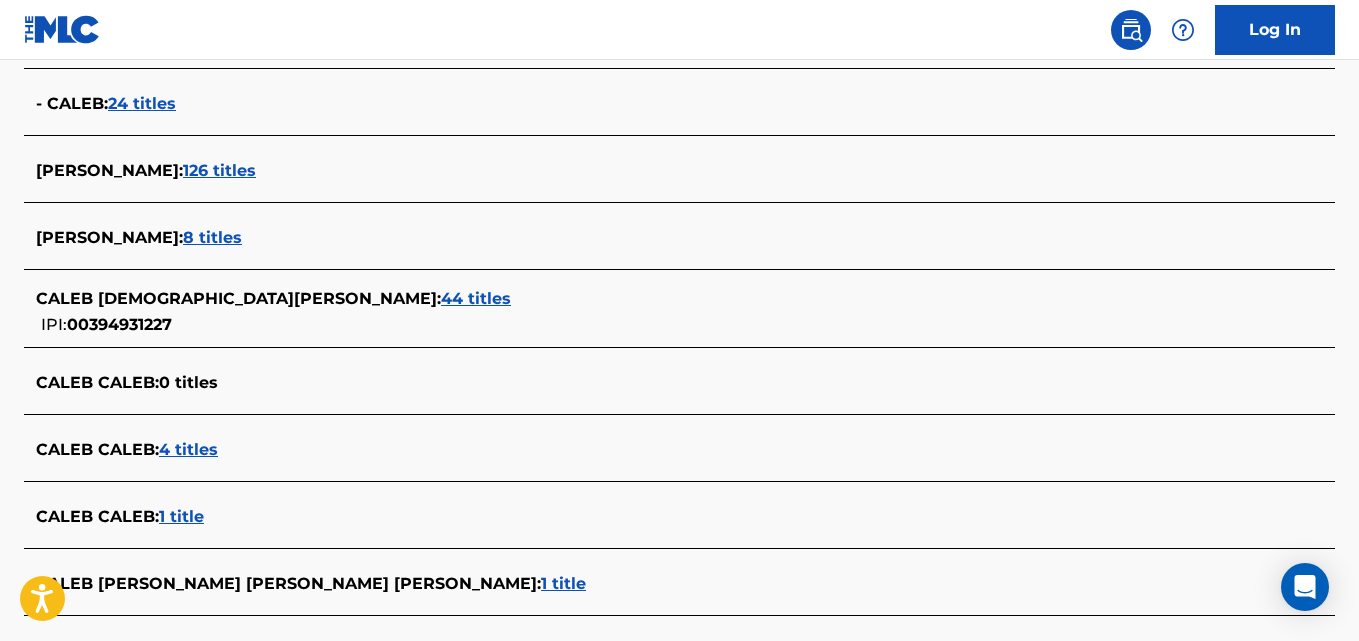 scroll, scrollTop: 630, scrollLeft: 0, axis: vertical 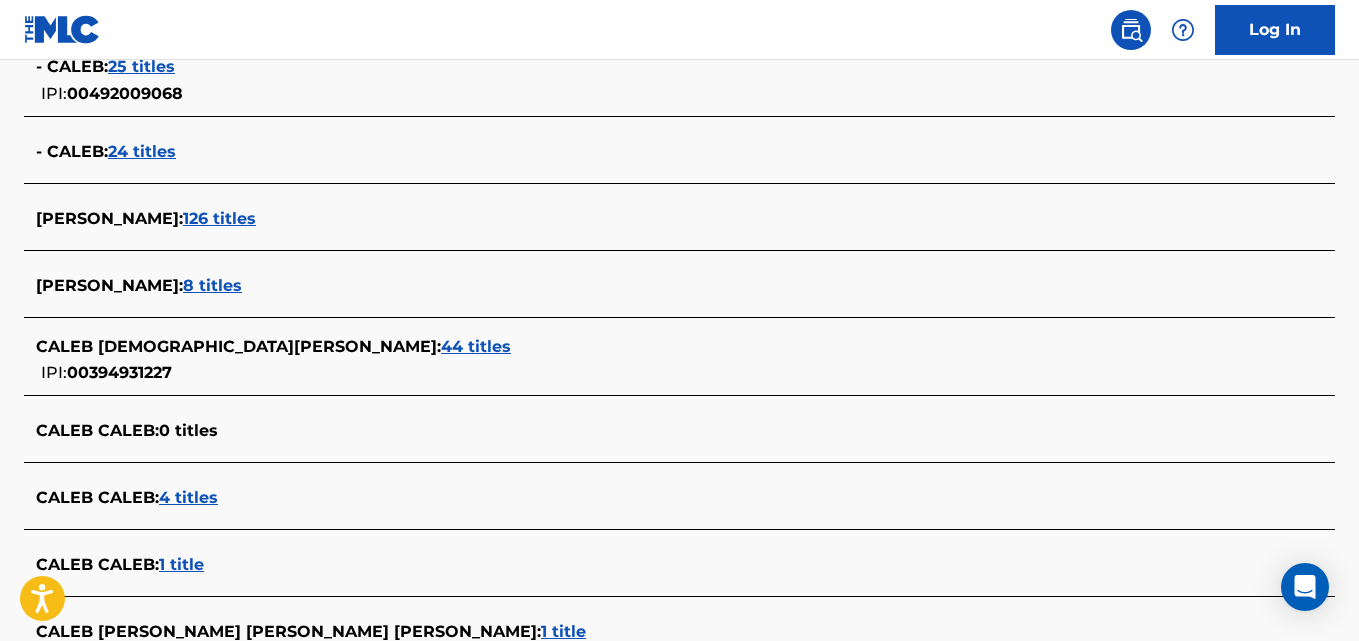 click on "8 titles" at bounding box center (212, 285) 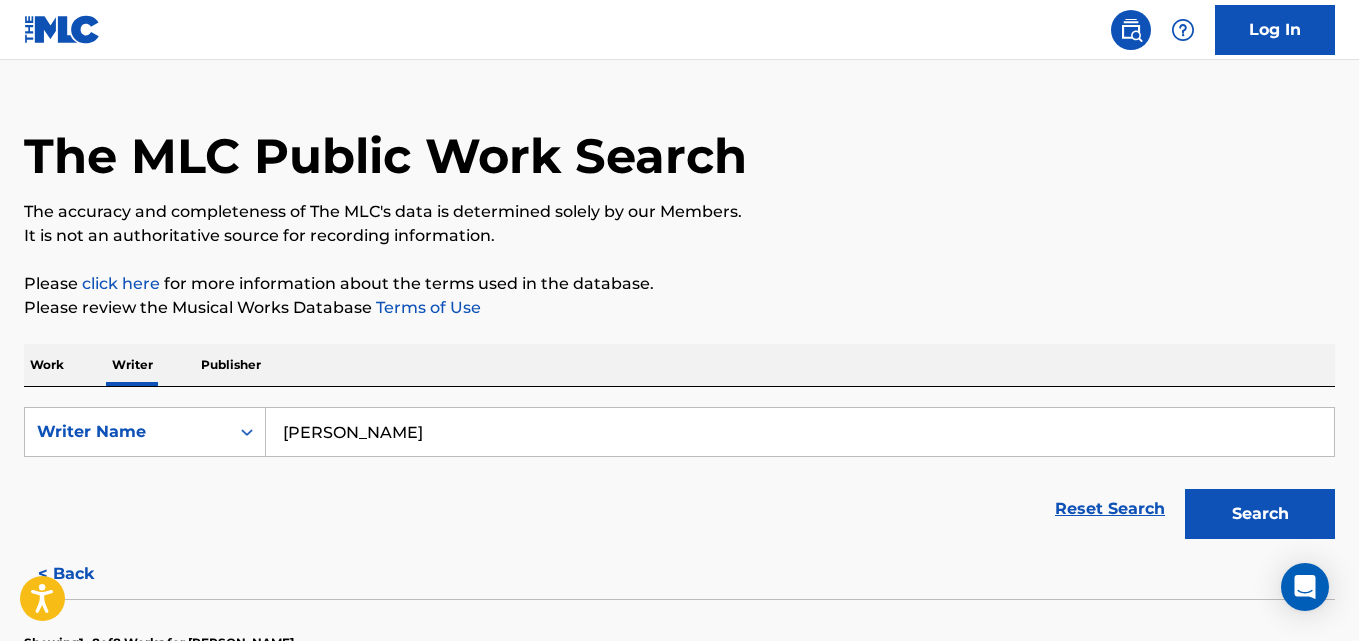 scroll, scrollTop: 39, scrollLeft: 0, axis: vertical 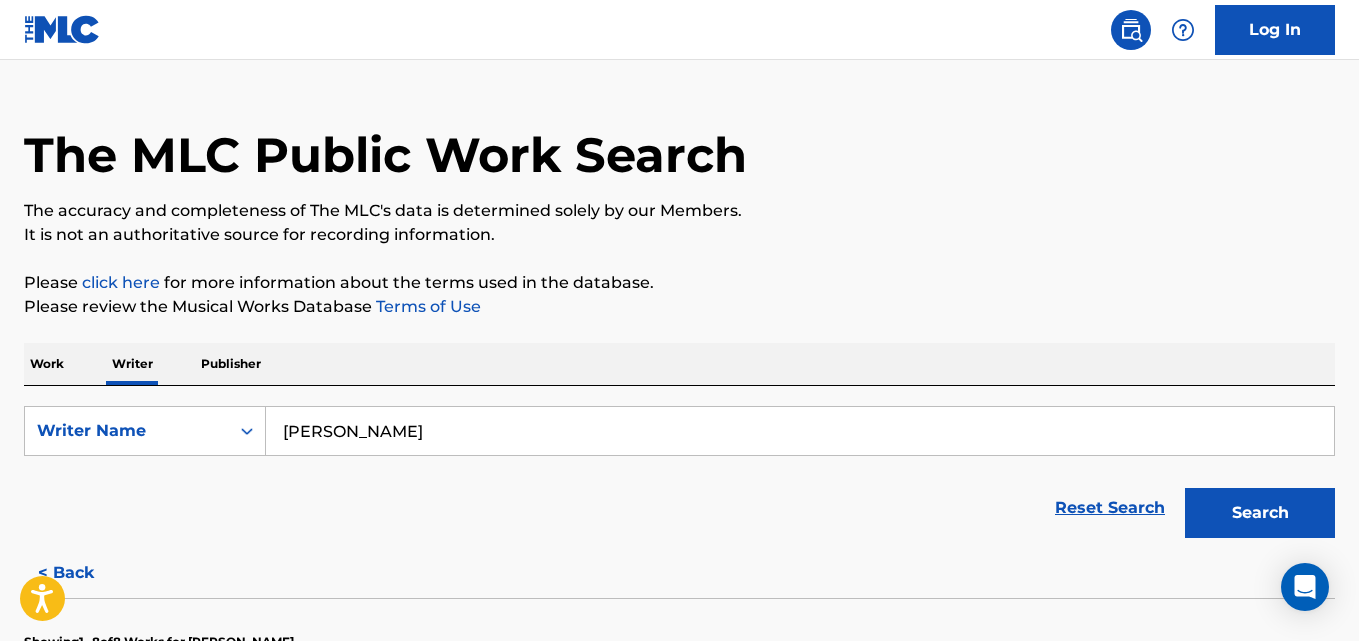 click on "Caleb Harper" at bounding box center (800, 431) 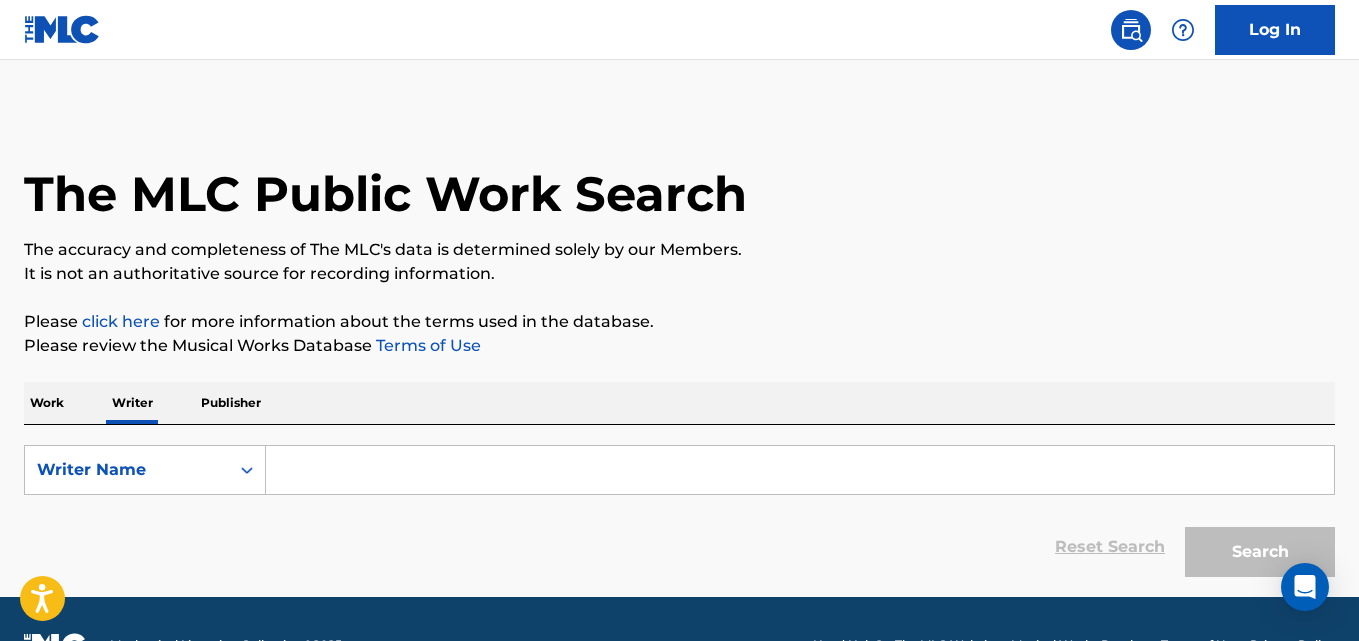 scroll, scrollTop: 0, scrollLeft: 0, axis: both 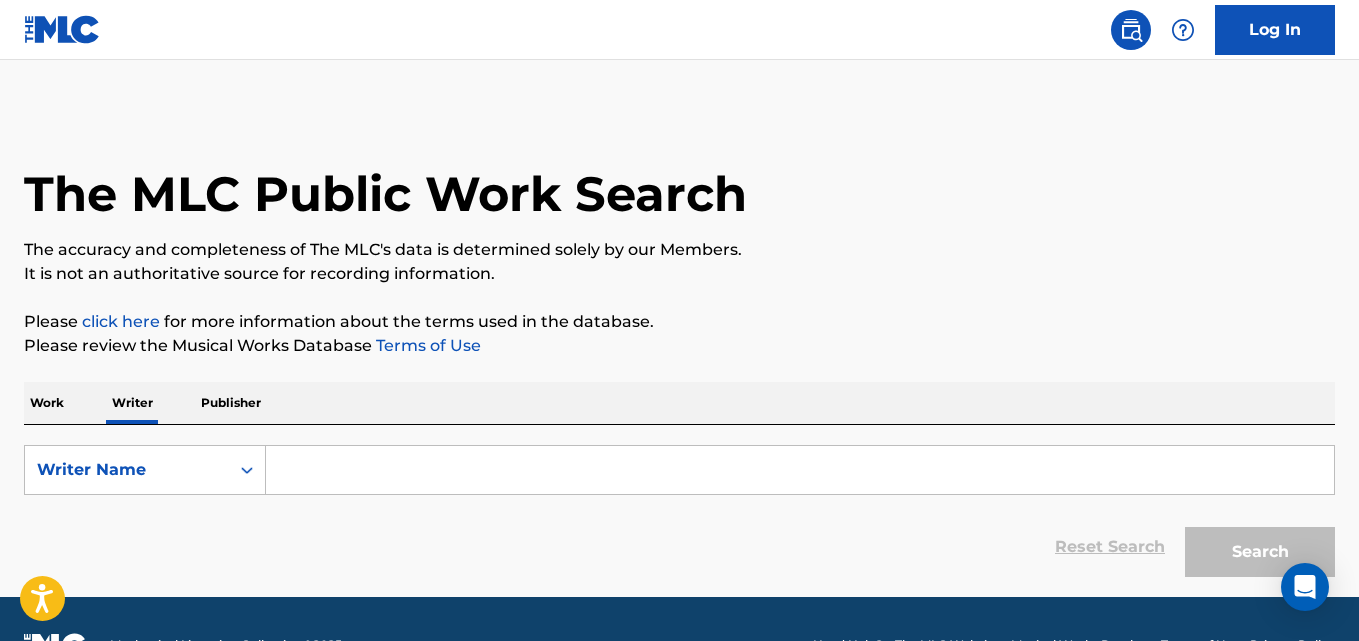 click at bounding box center (800, 470) 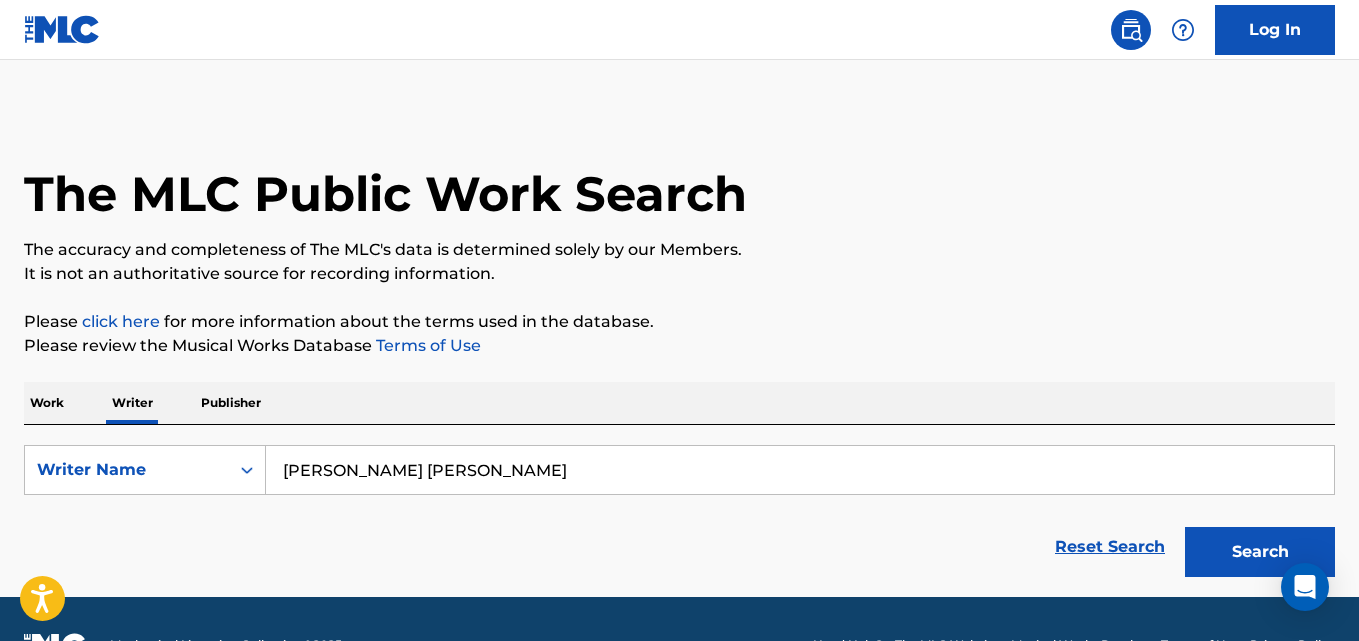 type on "Julien Franck Bouadjie Monono Kamgang" 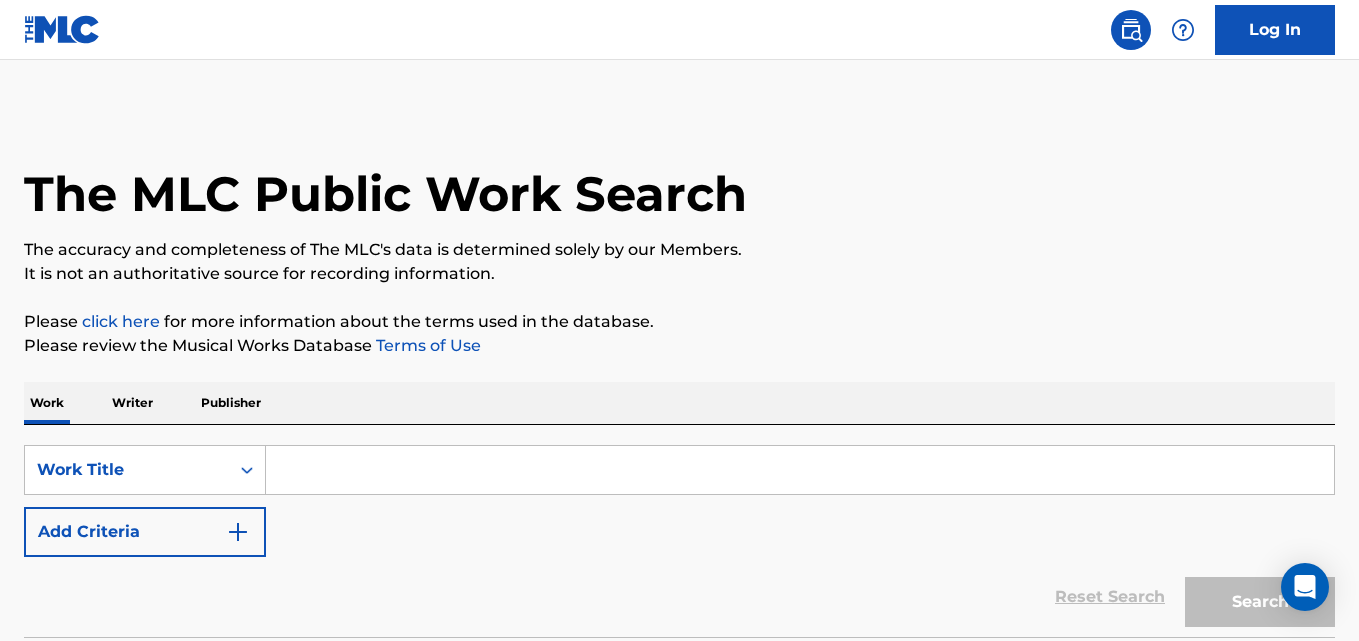 scroll, scrollTop: 0, scrollLeft: 0, axis: both 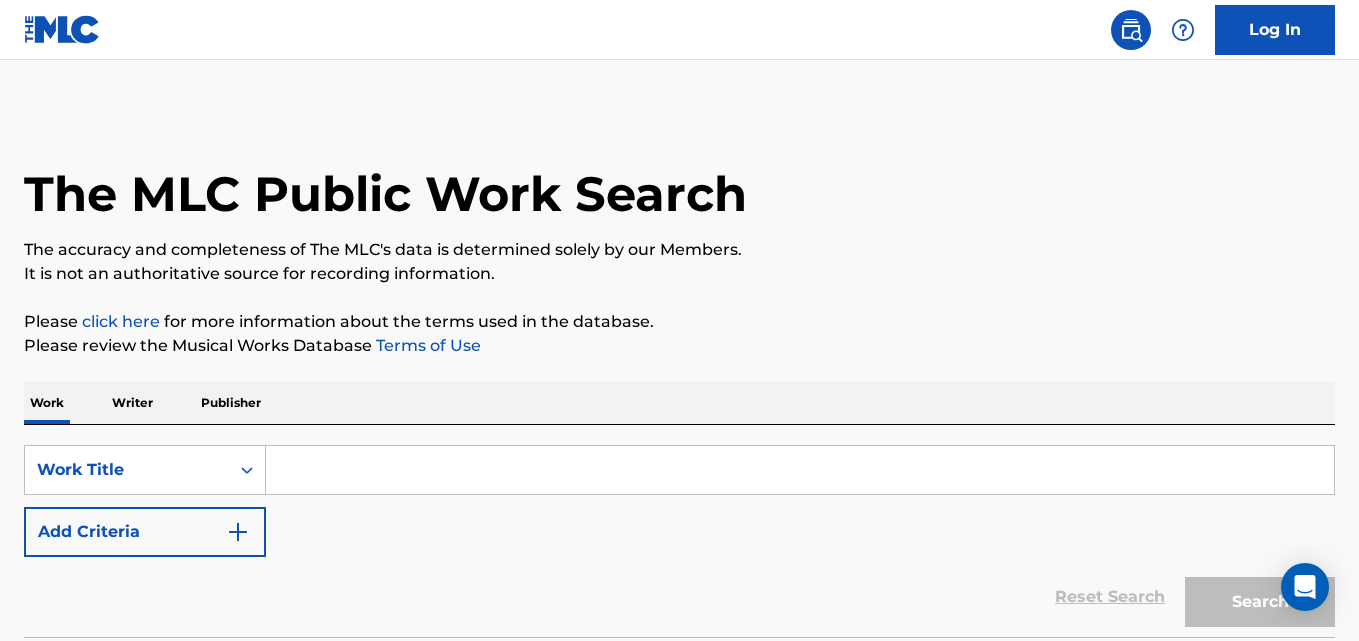 click on "Writer" at bounding box center (132, 403) 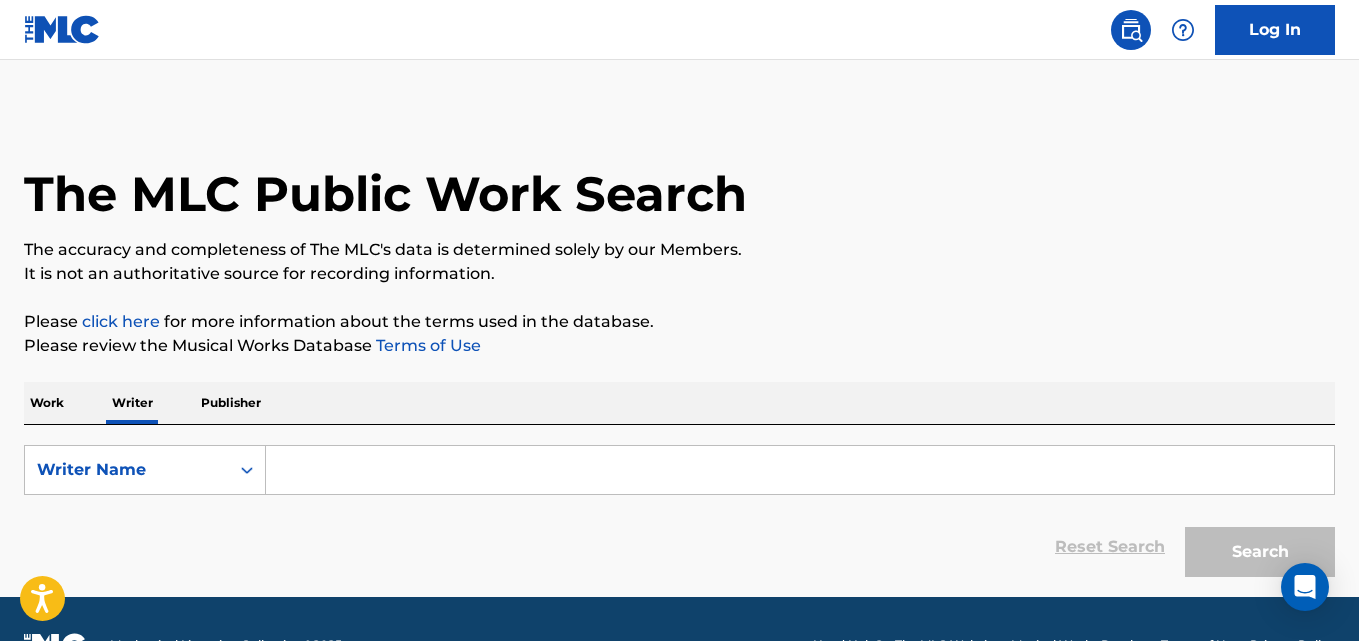 click at bounding box center (800, 470) 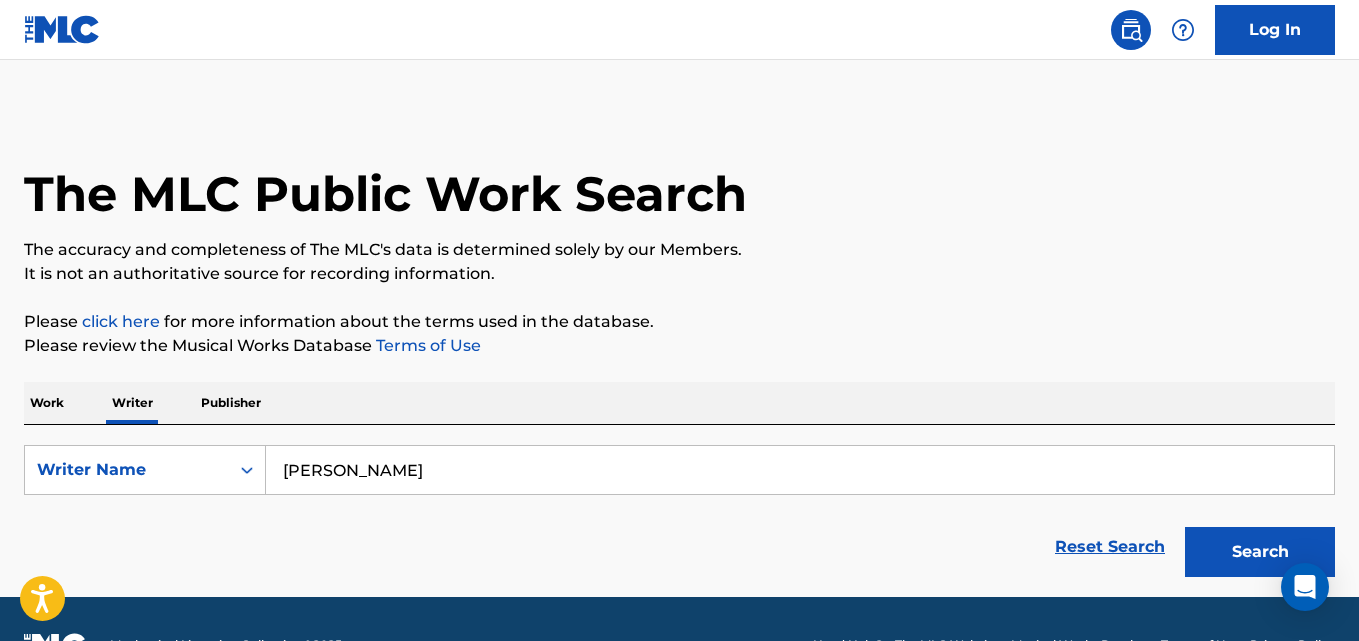 type on "[PERSON_NAME]" 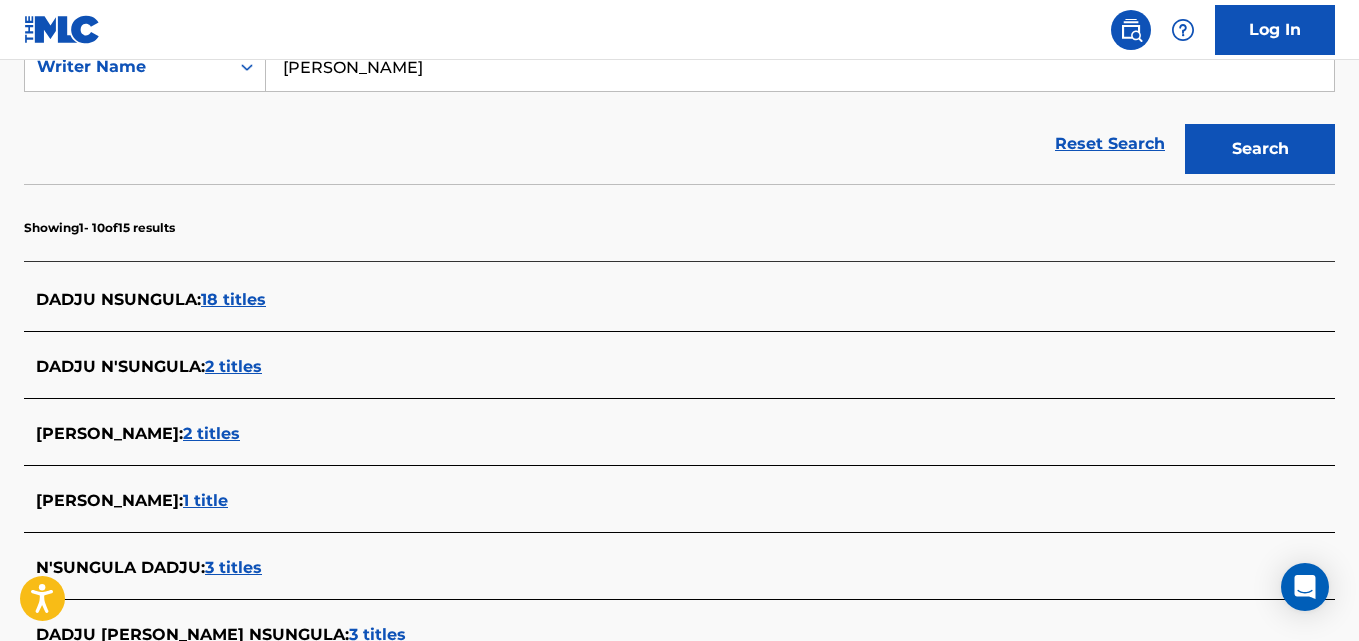 scroll, scrollTop: 407, scrollLeft: 0, axis: vertical 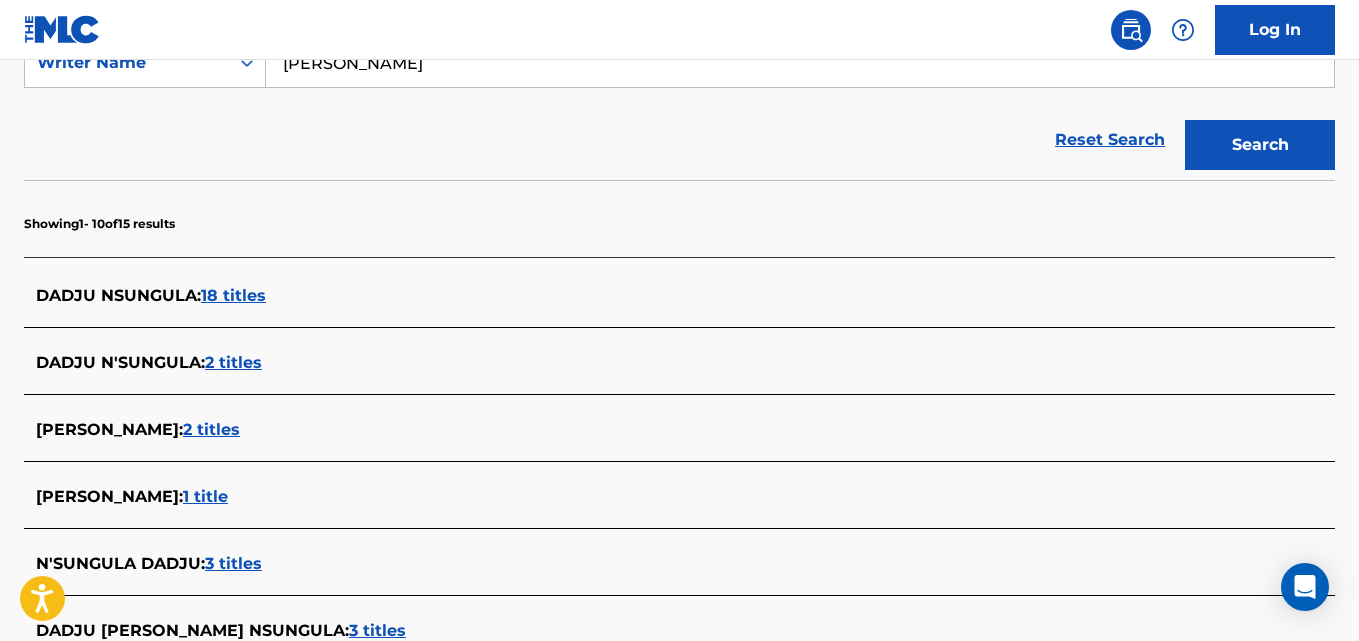 click on "DADJU NSUNGULA :  18 titles" at bounding box center [653, 296] 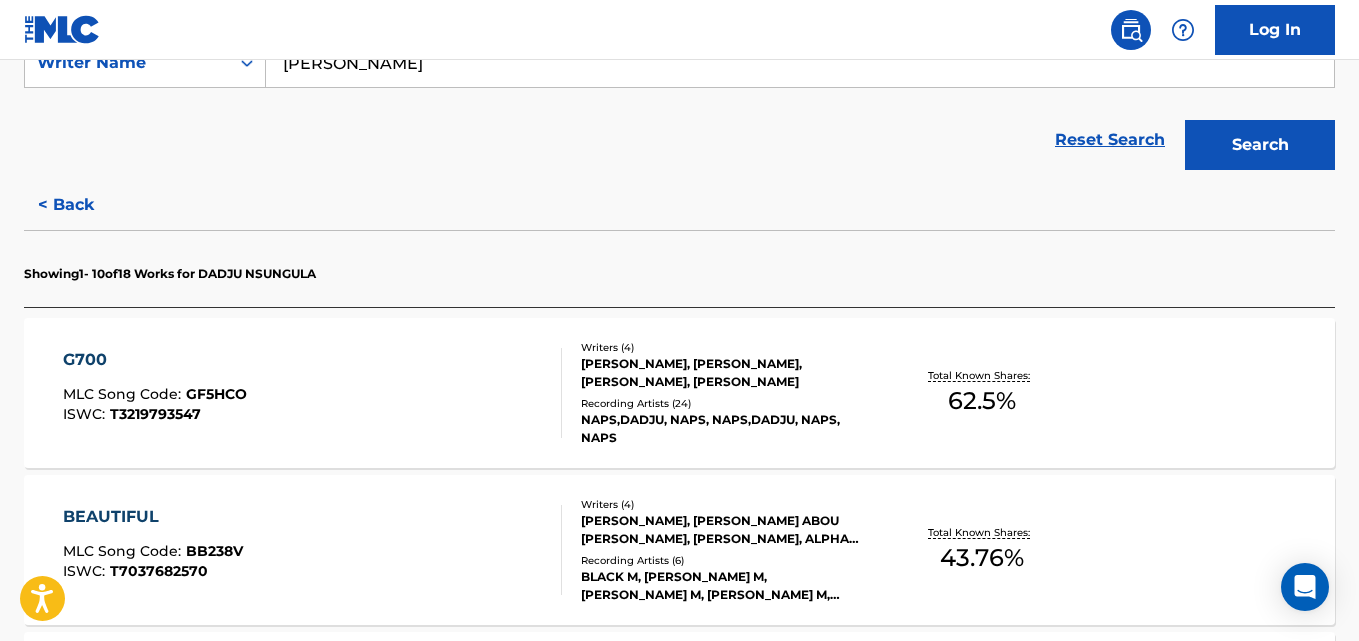 click on "G700 MLC Song Code : GF5HCO ISWC : T3219793547 Writers ( 4 ) NABIL BOUKHOBZA, MATHIAS SARKISSIAN, DADJU NSUNGULA, KAMEL KASMI Recording Artists ( 24 ) NAPS,DADJU, NAPS, NAPS,DADJU, NAPS, NAPS Total Known Shares: 62.5 %" at bounding box center [679, 393] 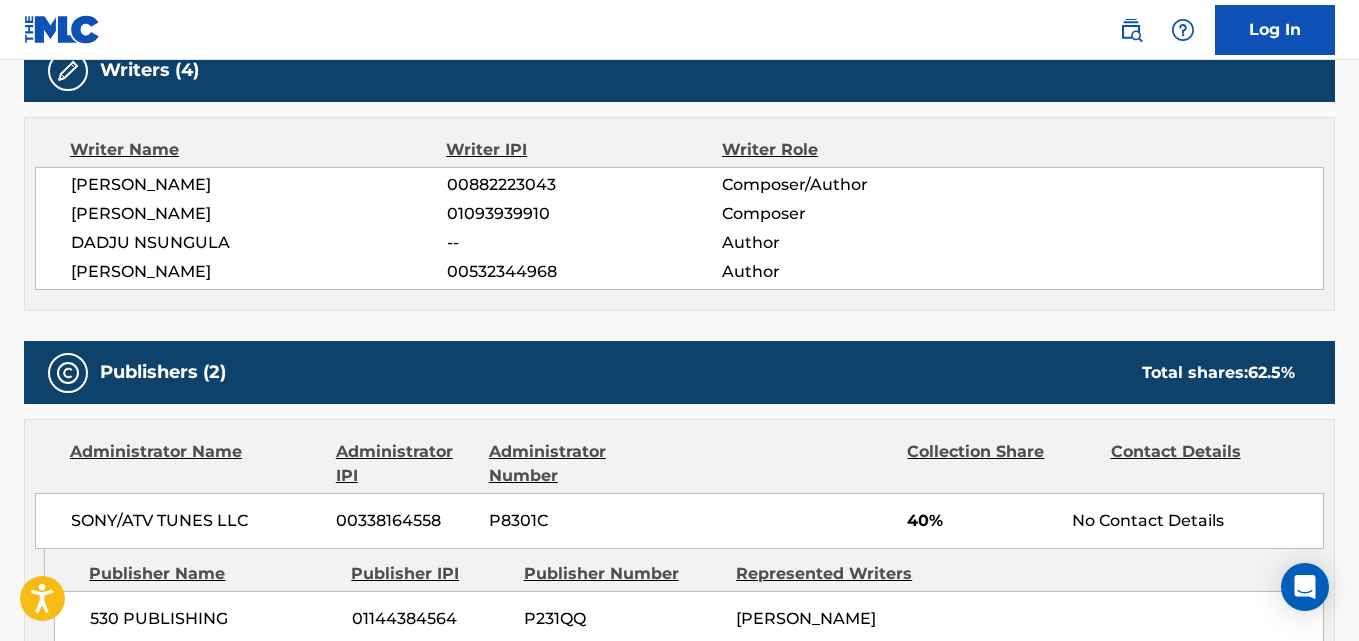 scroll, scrollTop: 0, scrollLeft: 0, axis: both 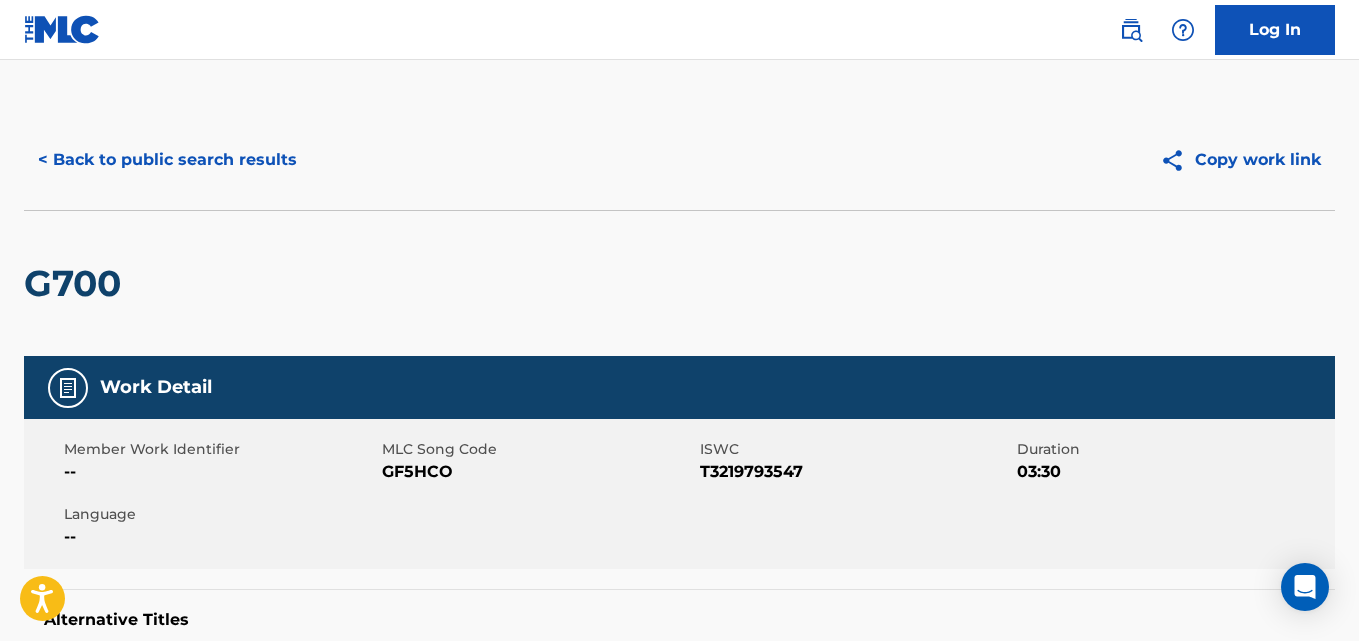 click on "< Back to public search results" at bounding box center (167, 160) 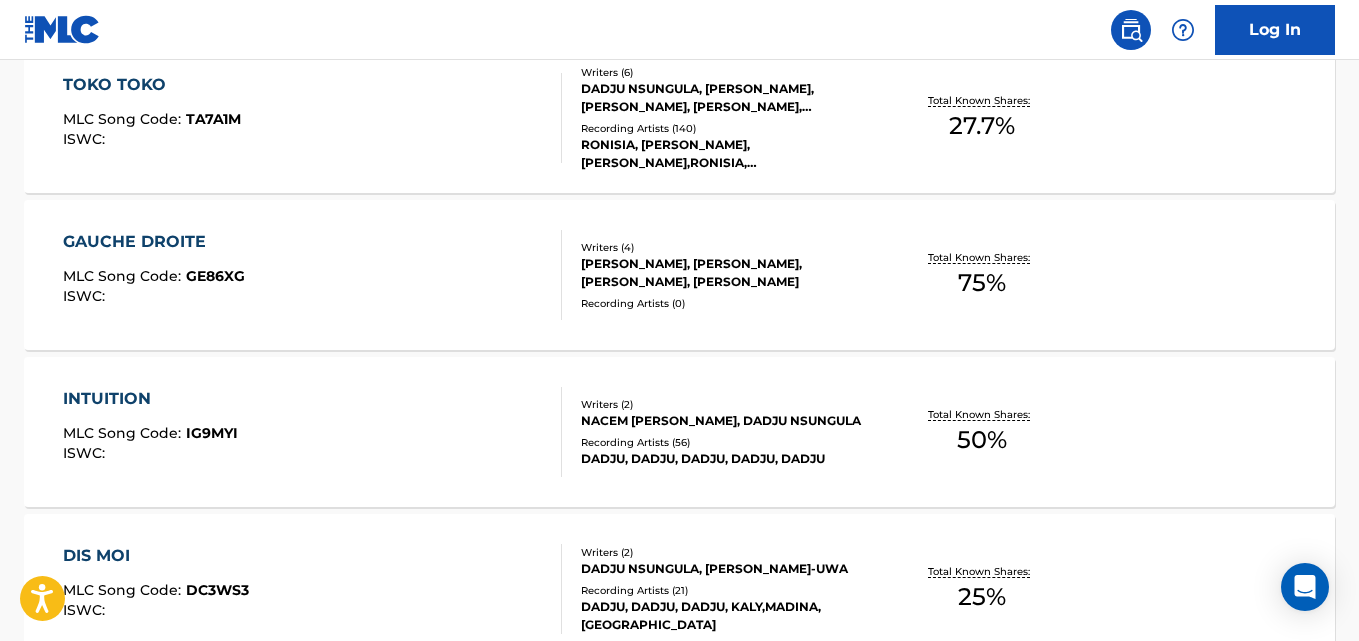 scroll, scrollTop: 999, scrollLeft: 0, axis: vertical 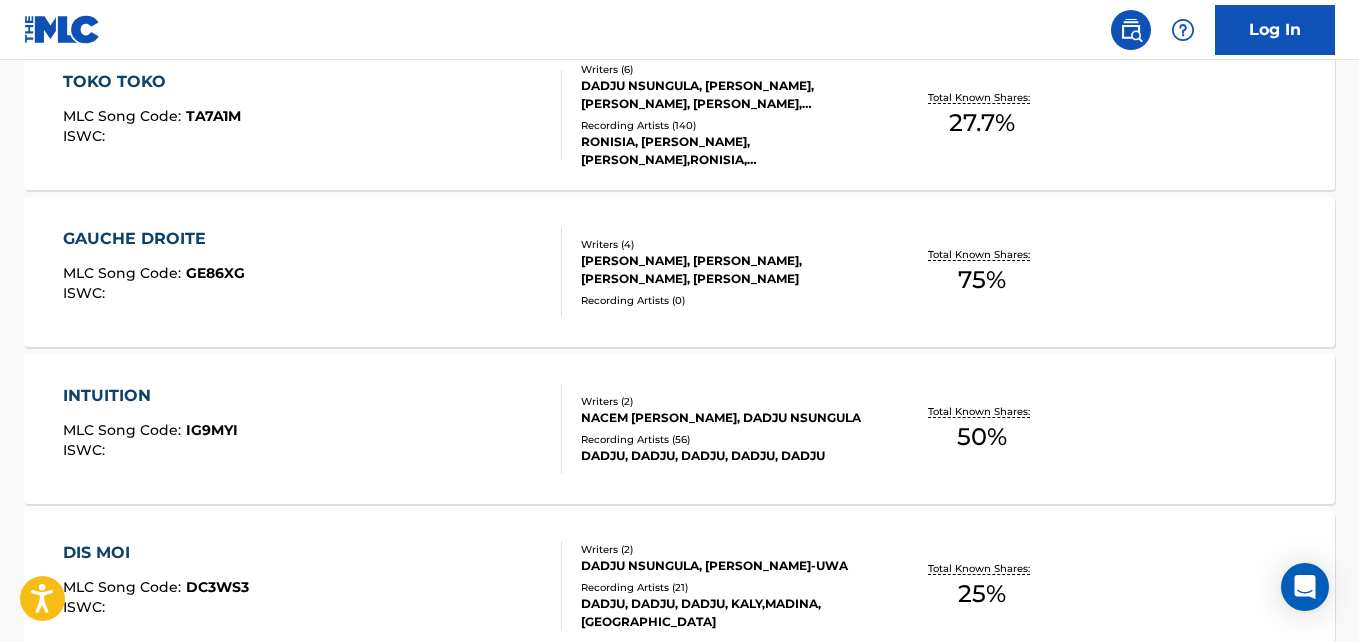 click on "75 %" at bounding box center [982, 280] 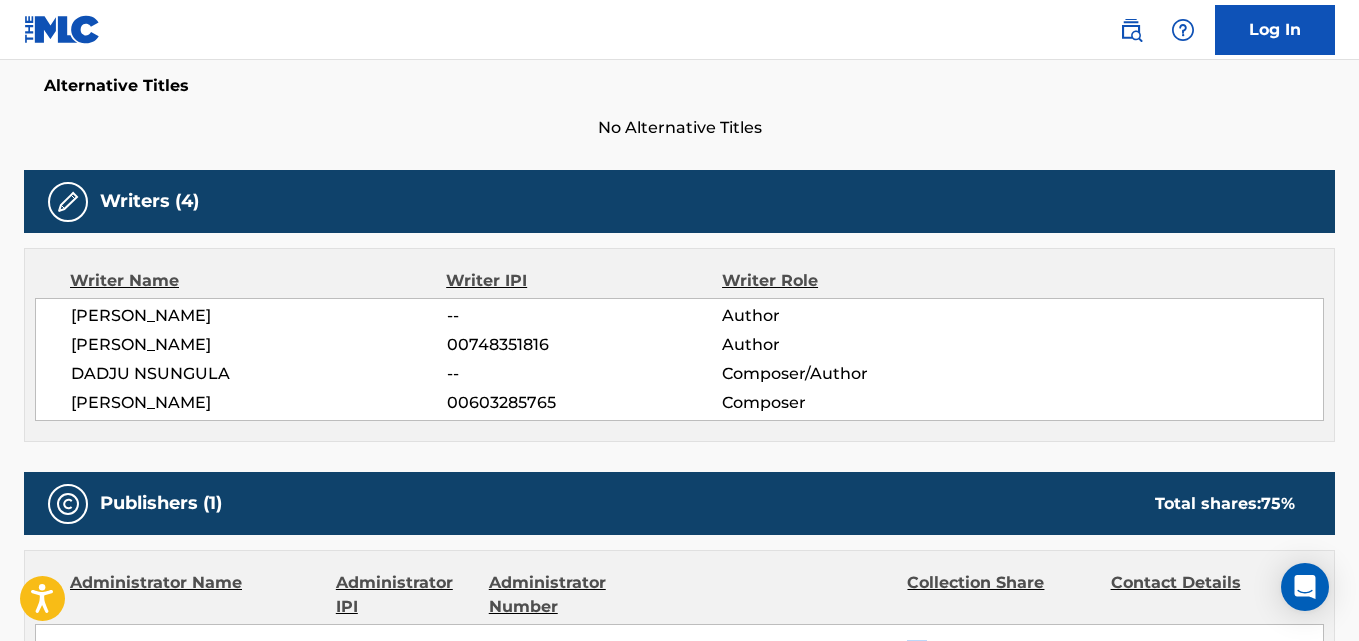 scroll, scrollTop: 504, scrollLeft: 0, axis: vertical 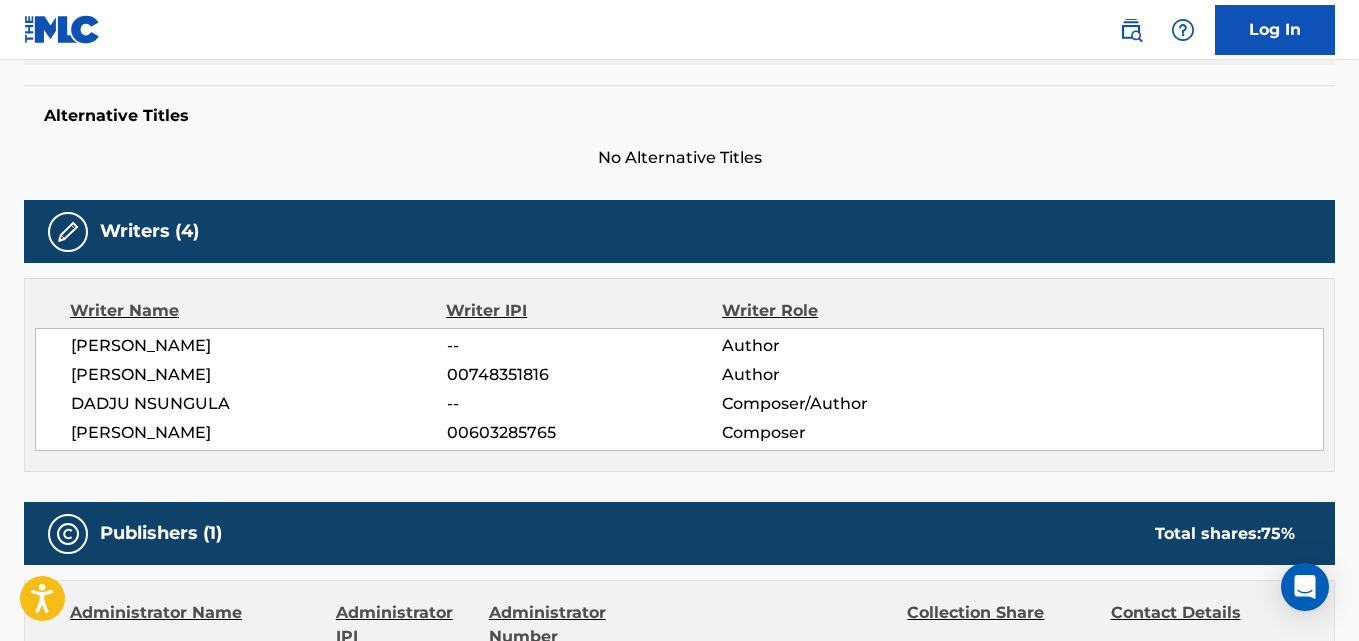 click on "Work Detail   Member Work Identifier -- MLC Song Code GE86XG ISWC -- Duration --:-- Language -- Alternative Titles No Alternative Titles Writers   (4) Writer Name Writer IPI Writer Role MOURTADA COULIBALY -- Author AMARA DIAOUNE 00748351816 Author DADJU NSUNGULA -- Composer/Author RENAUD LOUIS REMI REBILLAUD 00603285765 Composer Publishers   (1) Total shares:  75 % Administrator Name Administrator IPI Administrator Number Collection Share Contact Details CONCORD MUSIC GROUP, INC. DBA CONCORD SOUNDS 00601712397 P5867V 75% Concord Music Group 10 Lea Ave, Unit 300,  Nashville, Tennessee 37210 +1-629-4013901 copyright@concord.com Admin Original Publisher Connecting Line Publisher Name Publisher IPI Publisher Number Represented Writers WATI B EDITIONS 00614529847 PD40KX MOURTADA COULIBALY, DADJU NSUNGULA, AMARA DIAOUNE Total shares:  75 % Matched Recordings   (0) No recordings found" at bounding box center [679, 498] 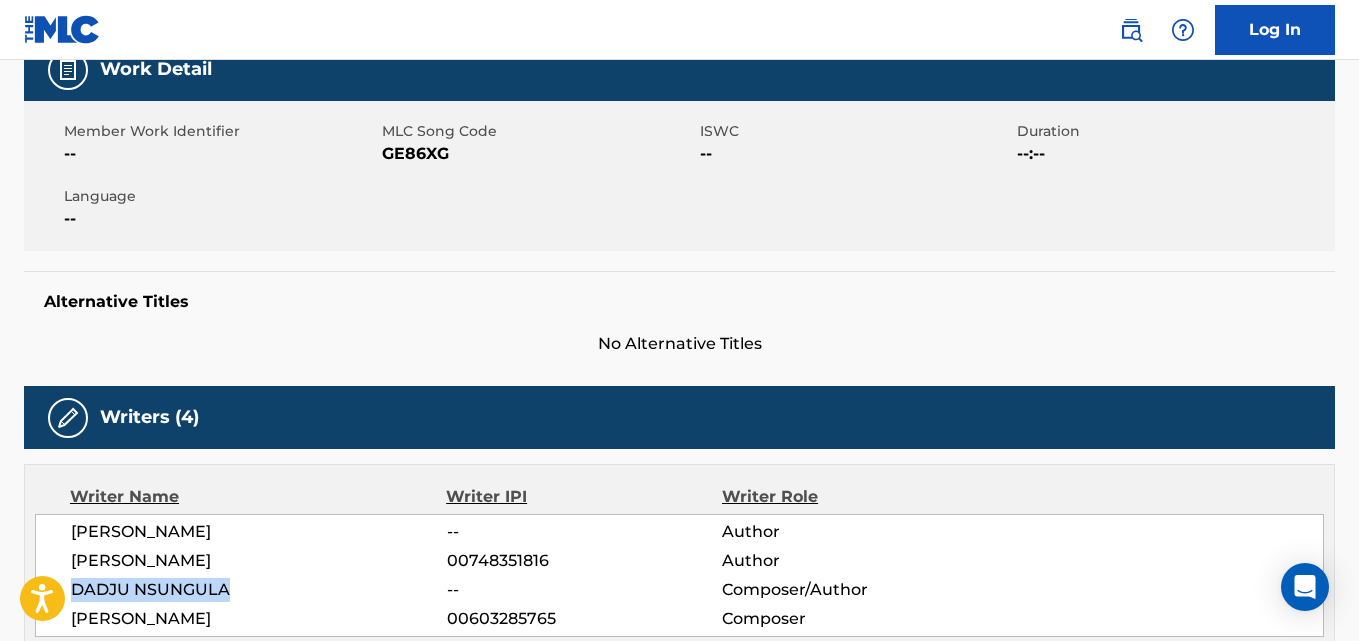 scroll, scrollTop: 286, scrollLeft: 0, axis: vertical 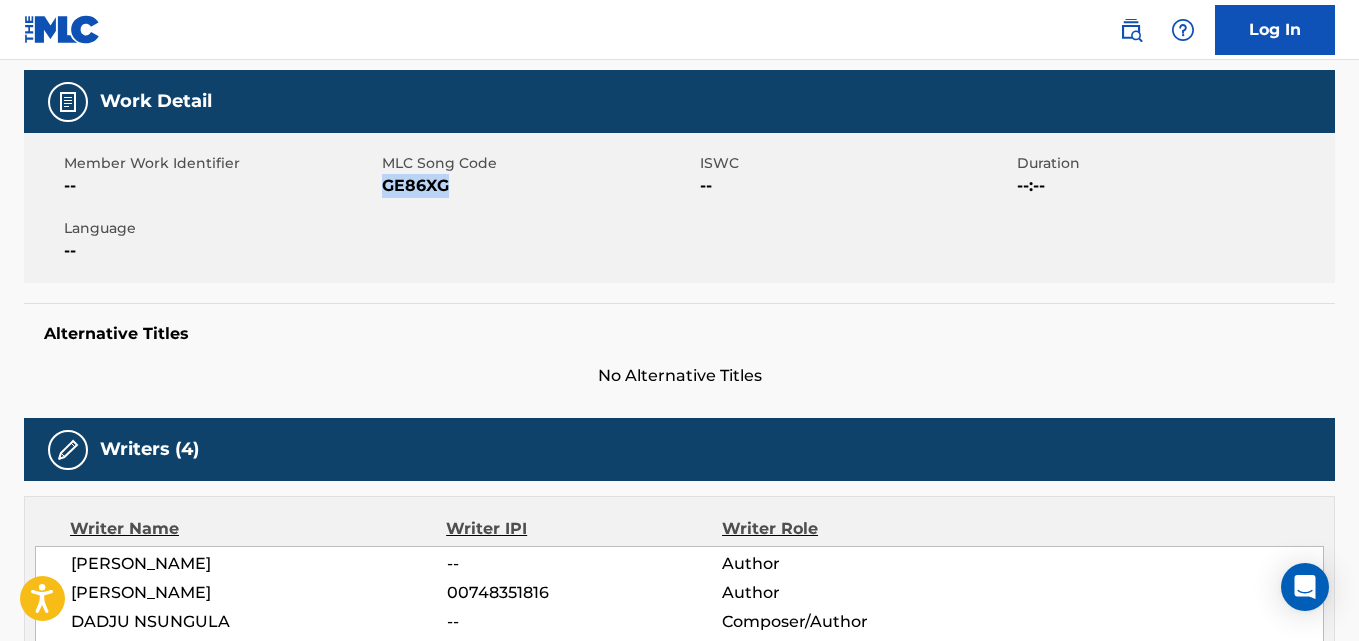 copy on "GE86XG" 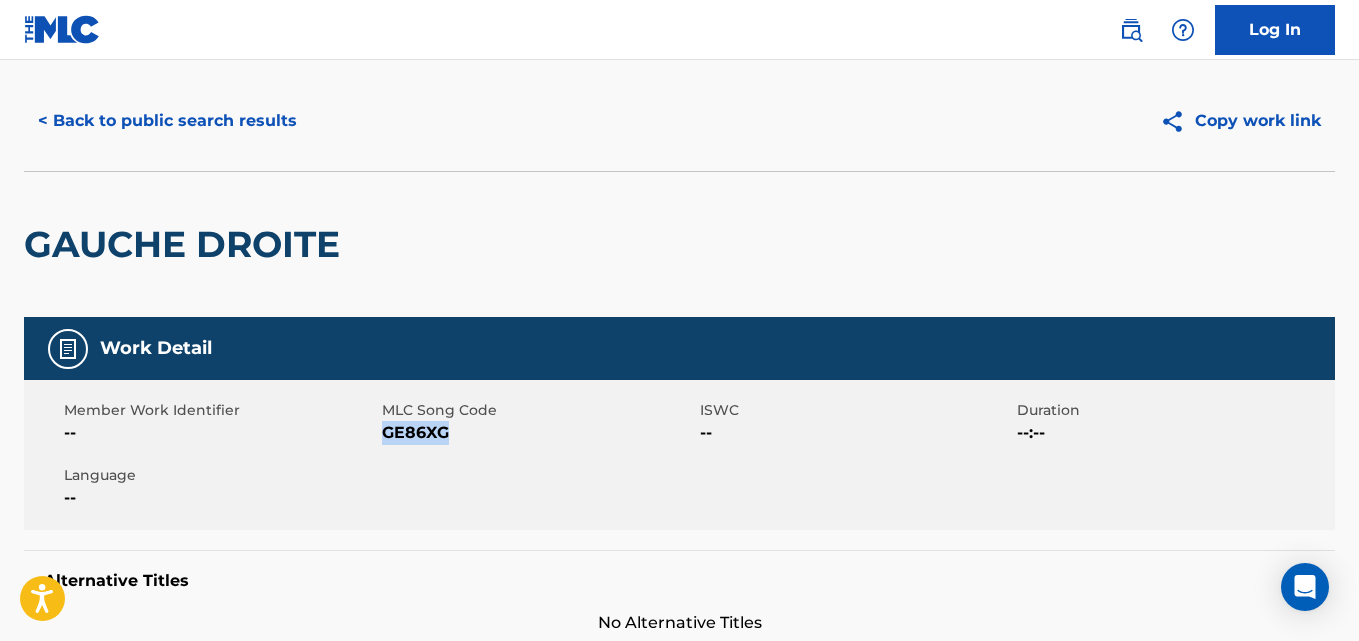 scroll, scrollTop: 0, scrollLeft: 0, axis: both 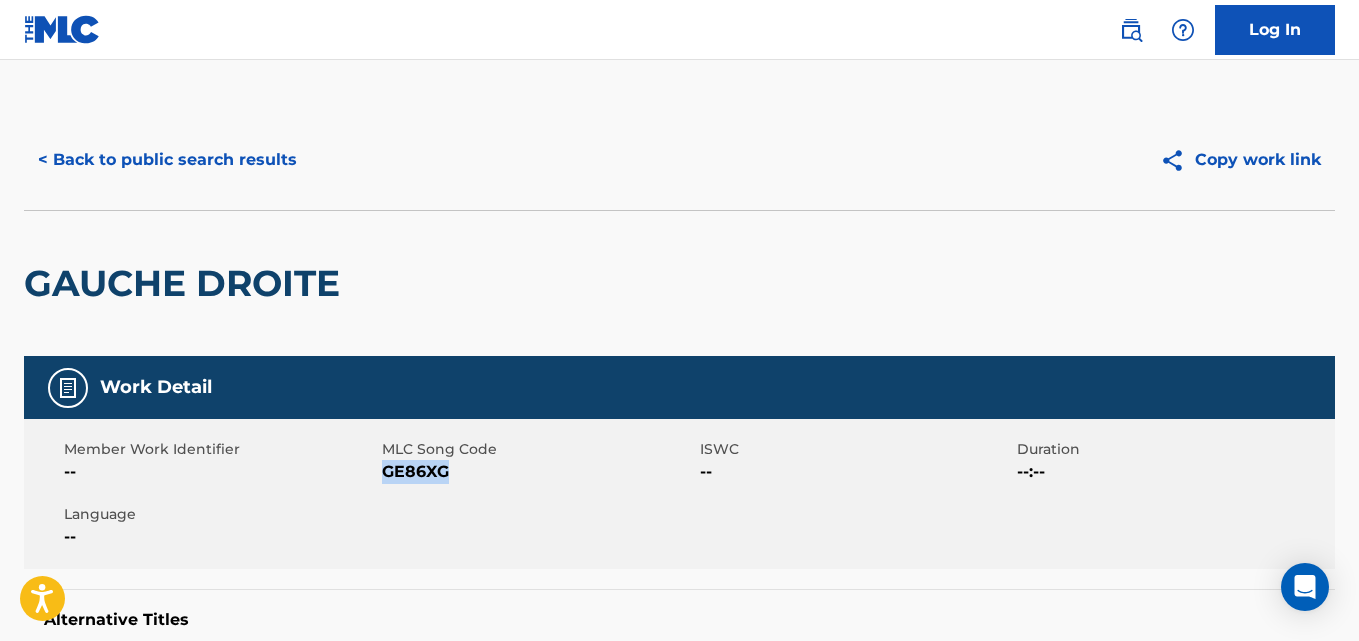 click on "< Back to public search results" at bounding box center [167, 160] 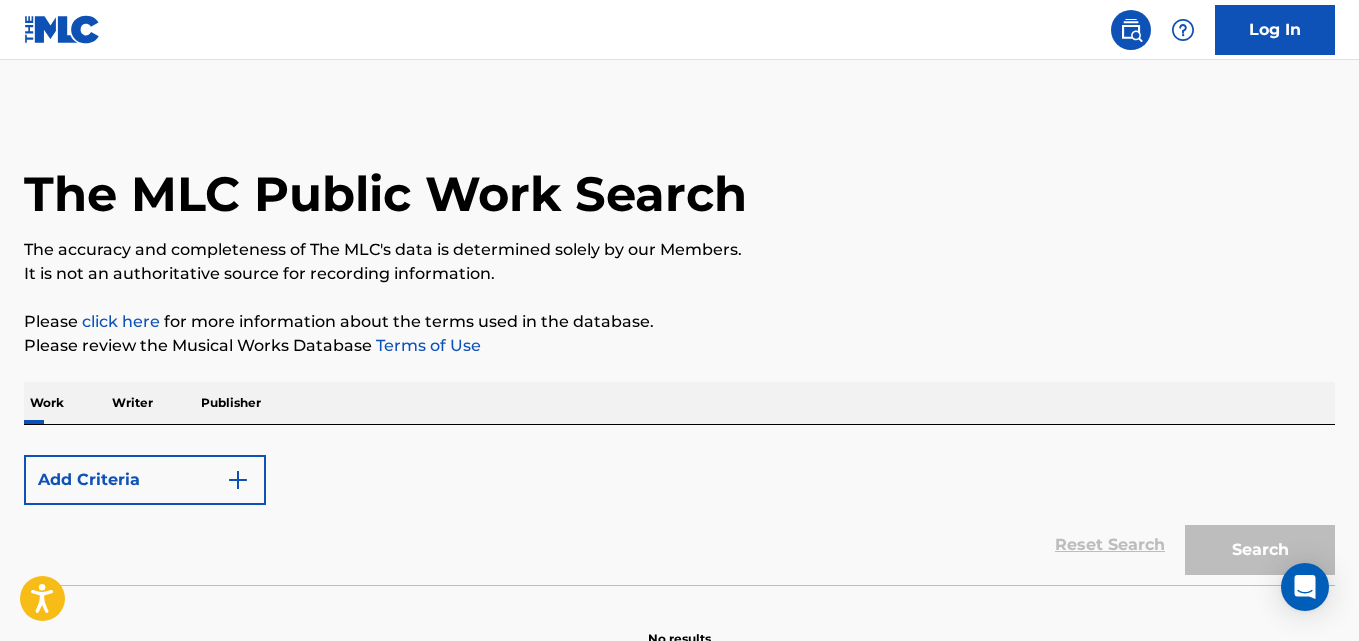 scroll, scrollTop: 113, scrollLeft: 0, axis: vertical 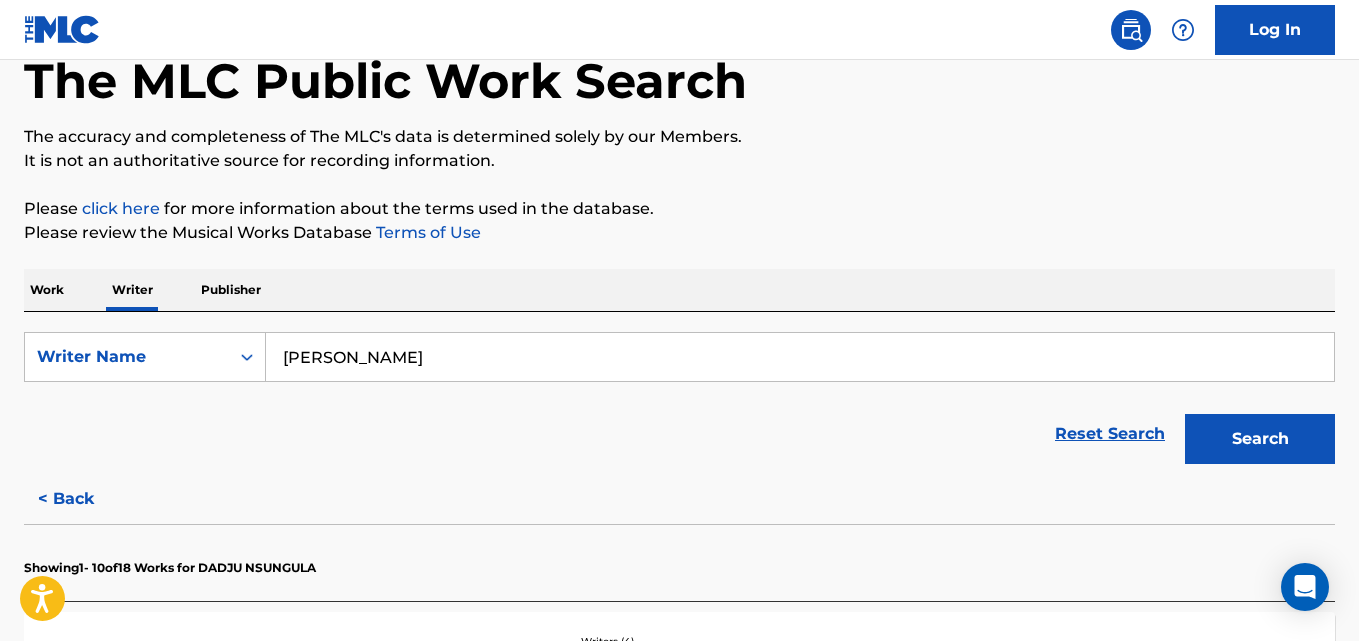 click on "Dadju Alimasi Nsungula" at bounding box center (800, 357) 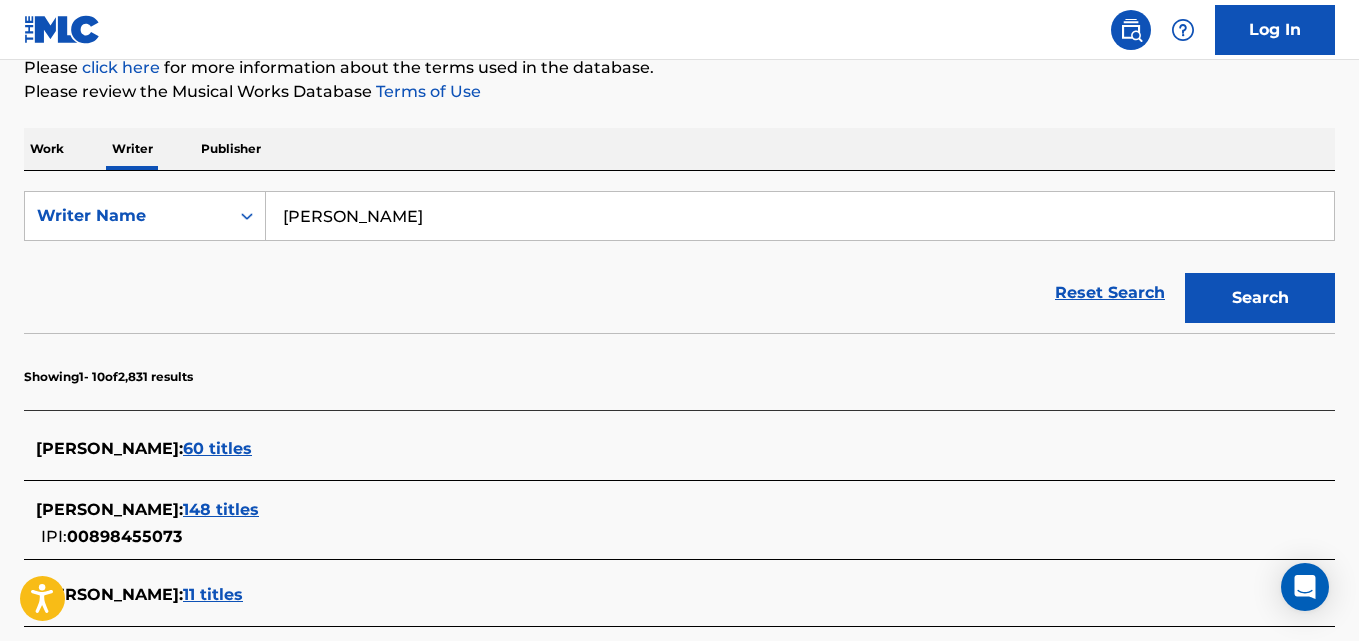 scroll, scrollTop: 246, scrollLeft: 0, axis: vertical 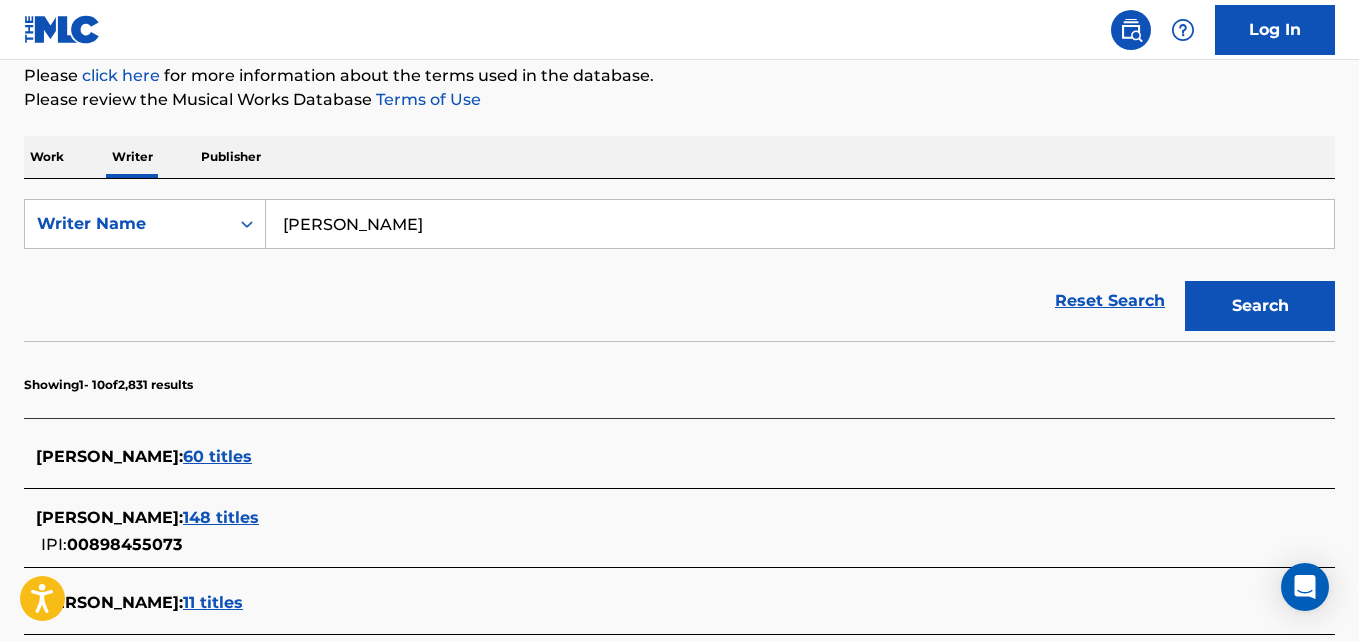 click on "Vincenzo Pandetta" at bounding box center [800, 224] 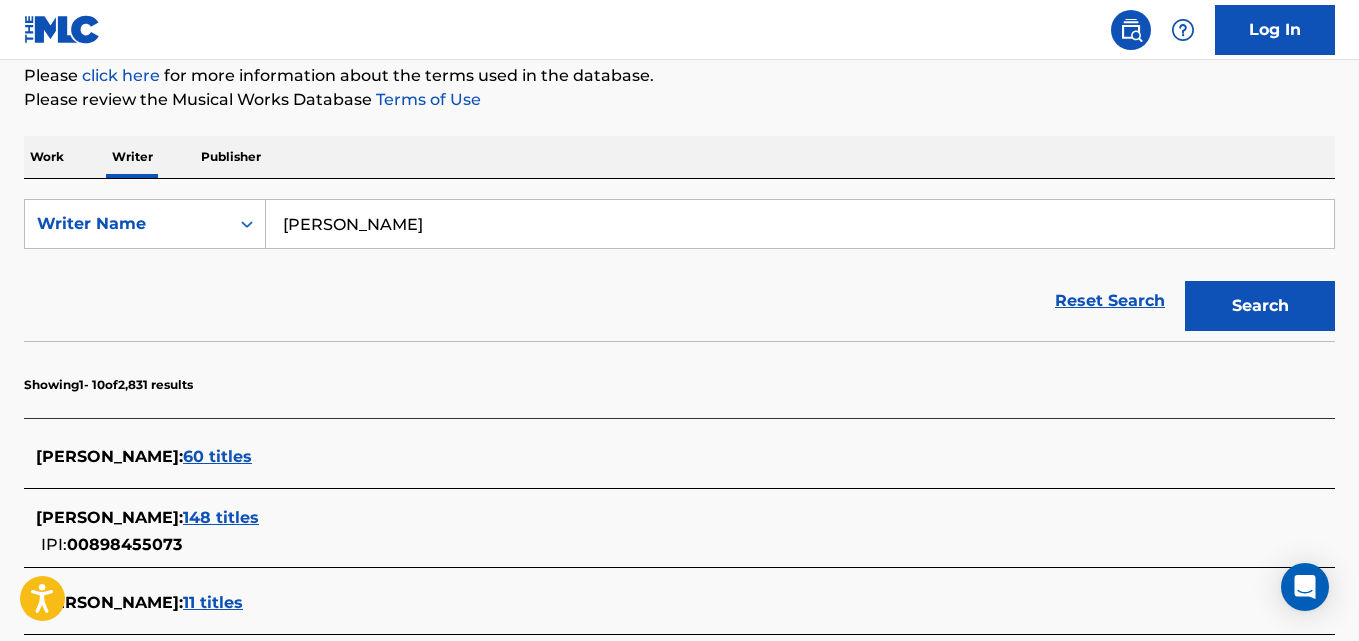 paste on "alentina López" 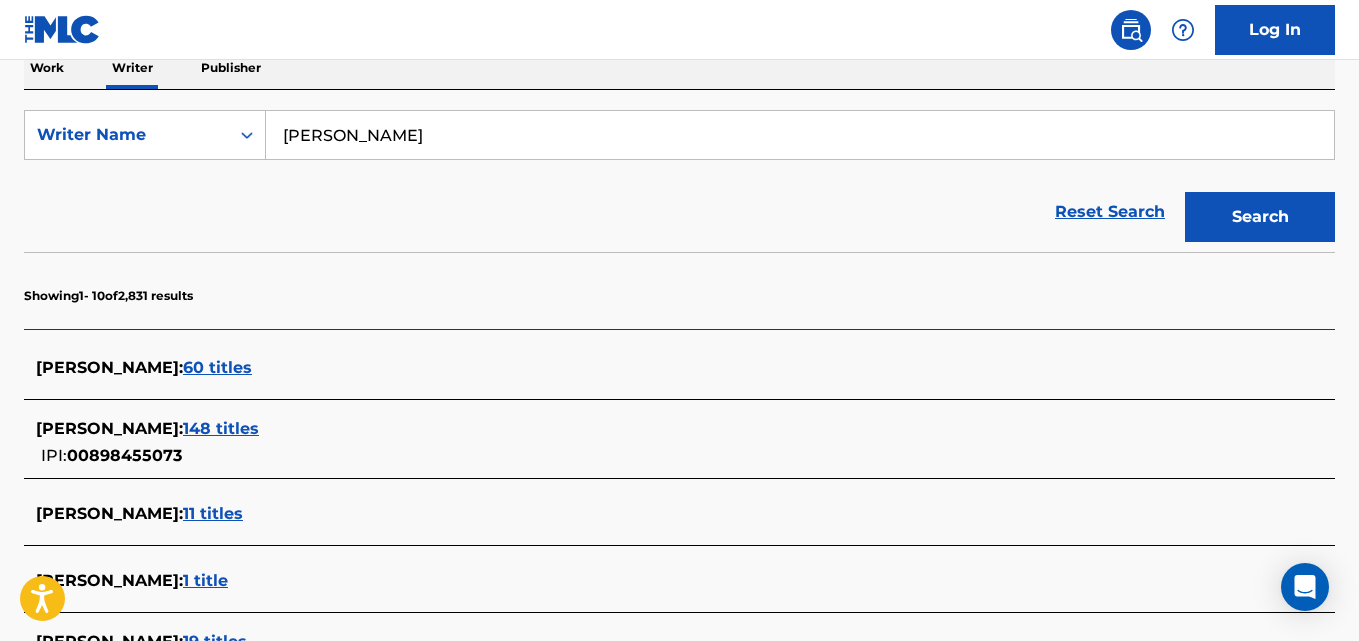 scroll, scrollTop: 336, scrollLeft: 0, axis: vertical 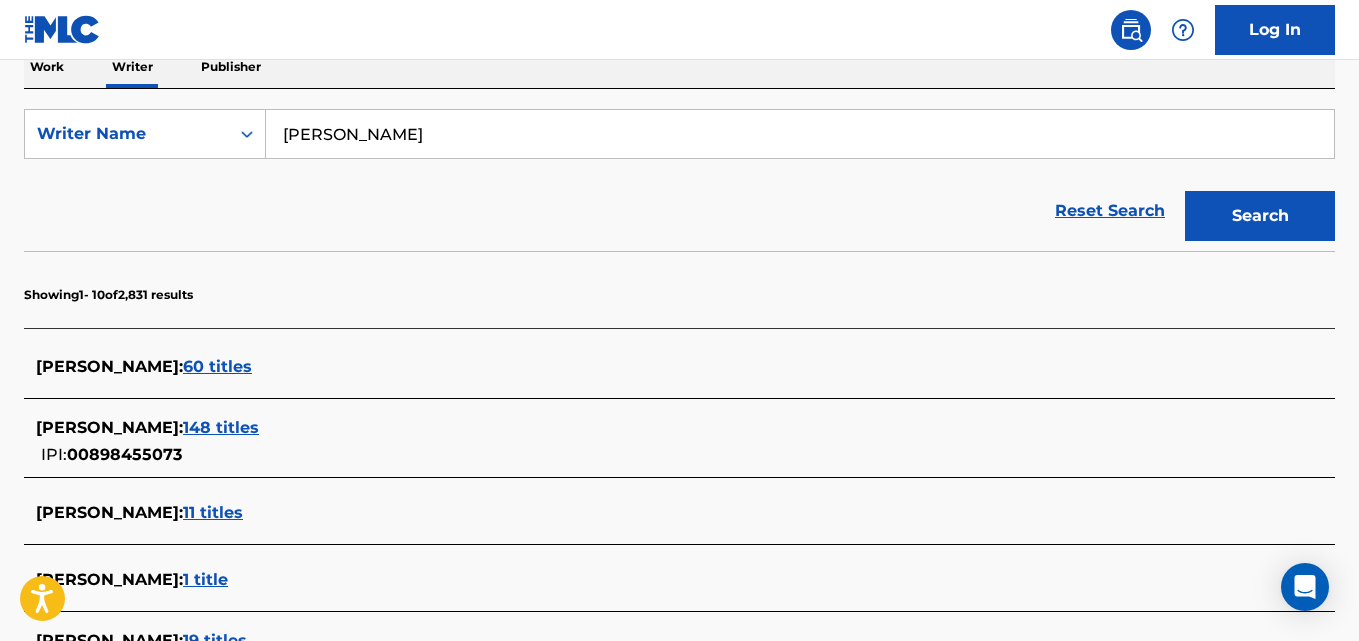 click on "Valentina López" at bounding box center (800, 134) 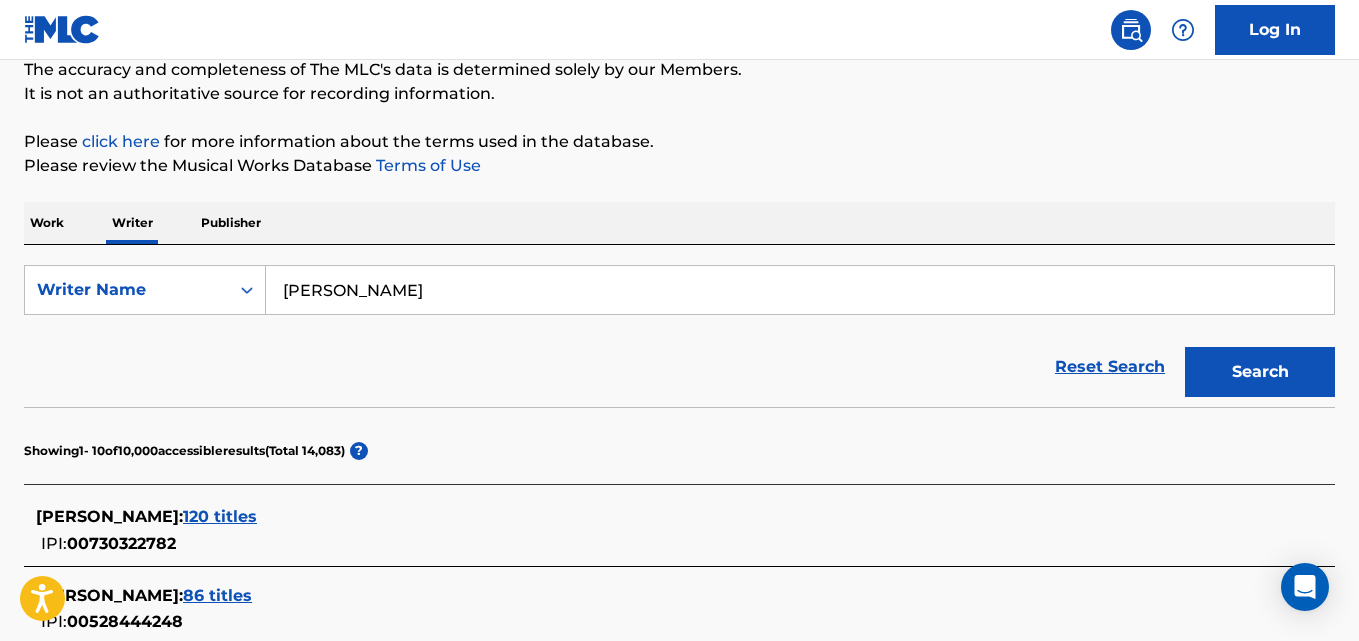 scroll, scrollTop: 336, scrollLeft: 0, axis: vertical 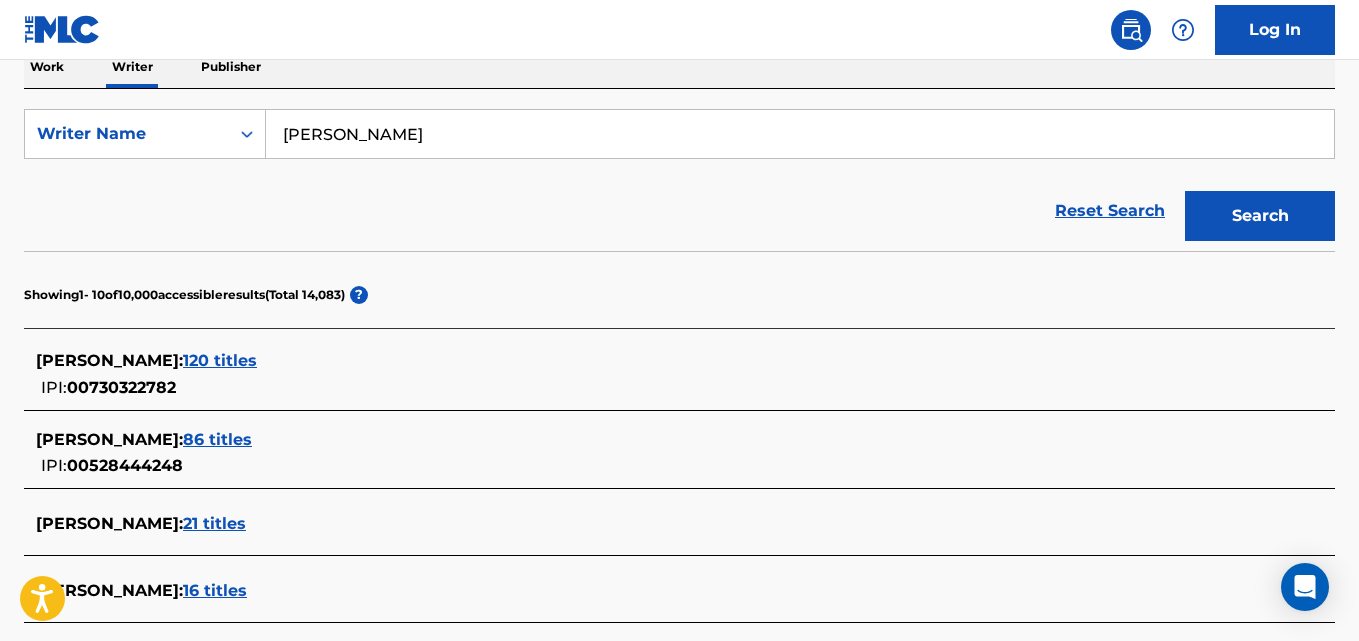 click on "120 titles" at bounding box center (220, 360) 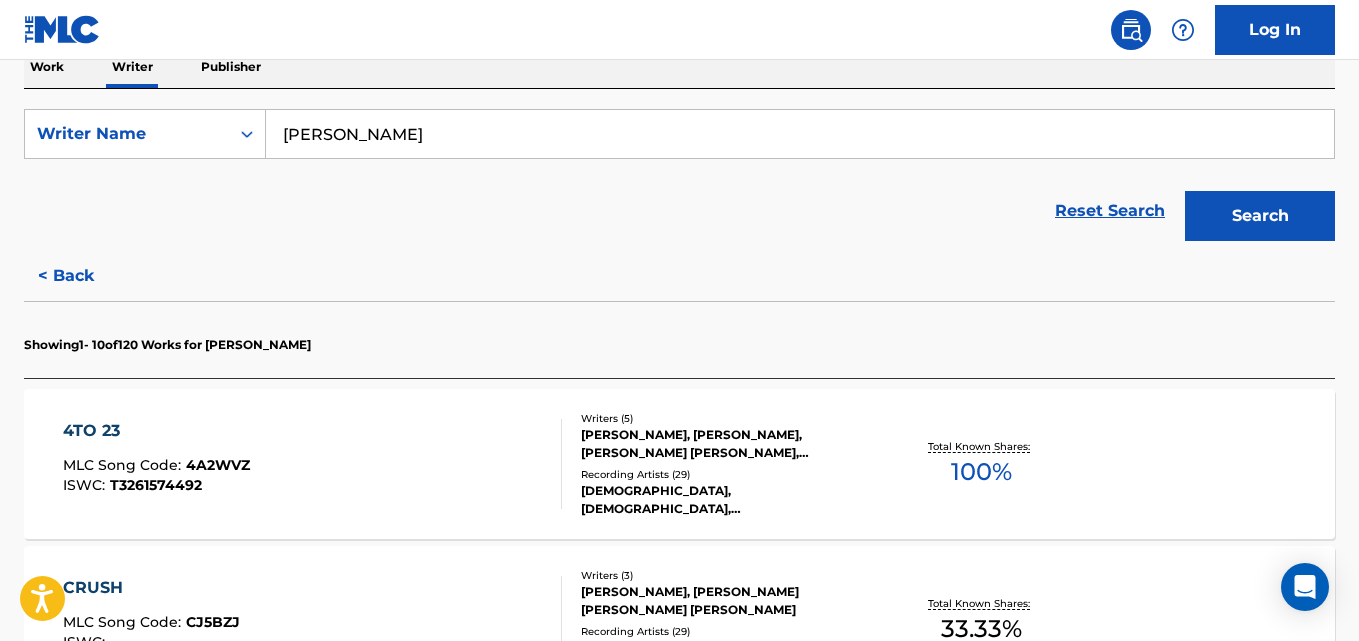 click on "Valentina Lopez" at bounding box center (800, 134) 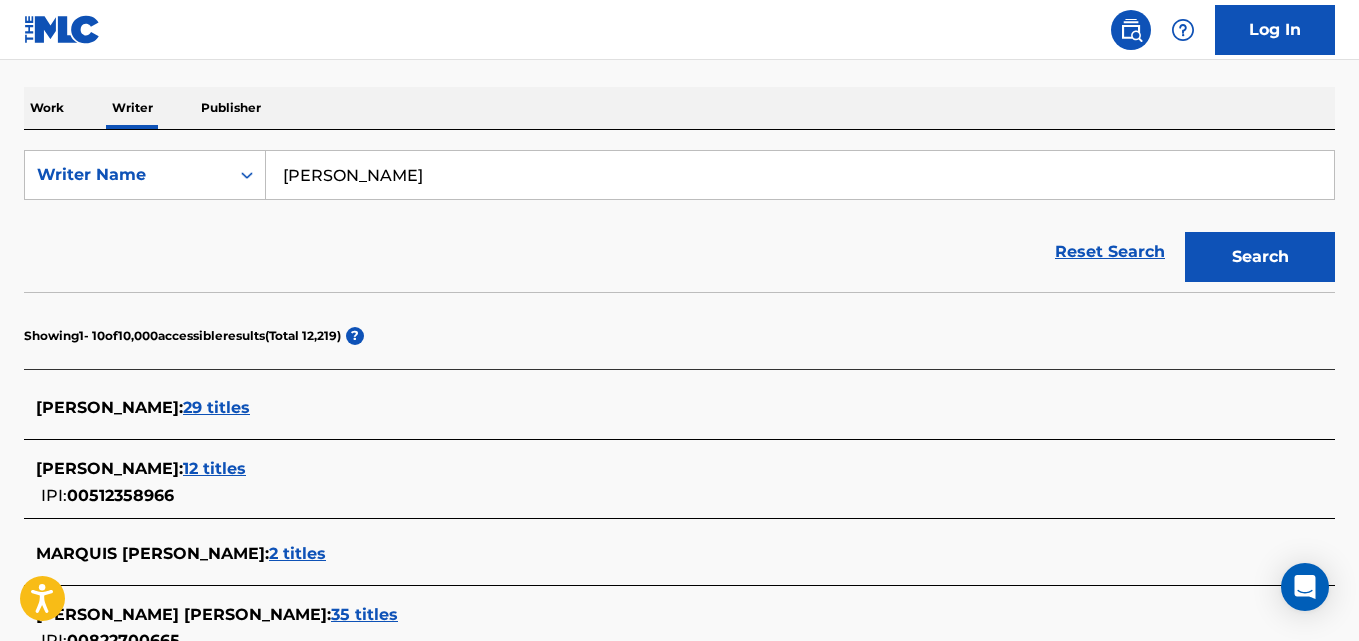 scroll, scrollTop: 288, scrollLeft: 0, axis: vertical 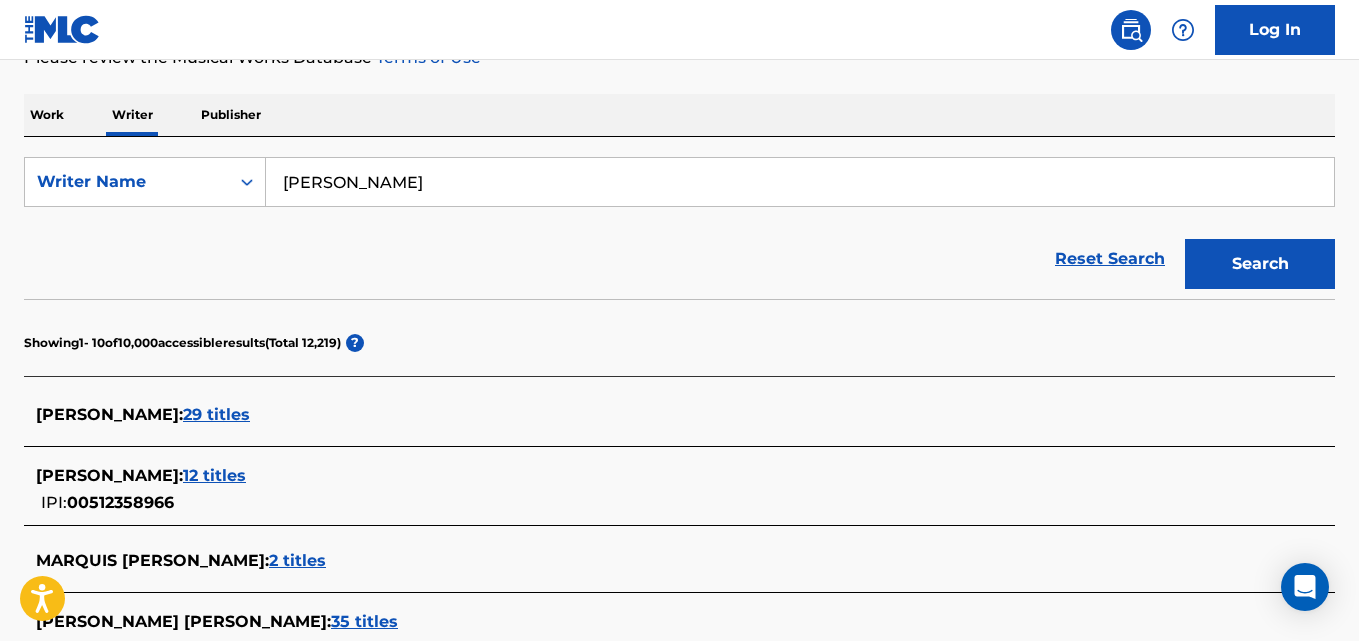 click on "29 titles" at bounding box center (216, 414) 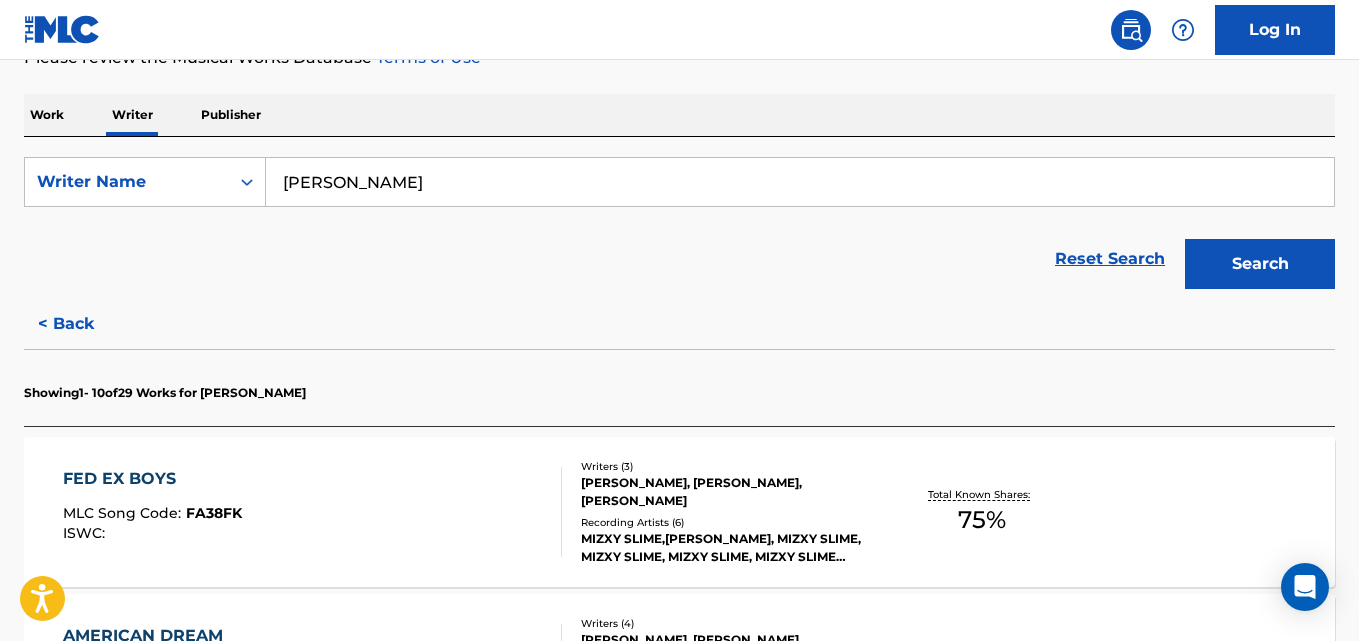 click on "MIZXY SLIME,KAPGEEZ, MIZXY SLIME, MIZXY SLIME, MIZXY SLIME, MIZXY SLIME [FEAT. KAPGEEZ]" at bounding box center [727, 548] 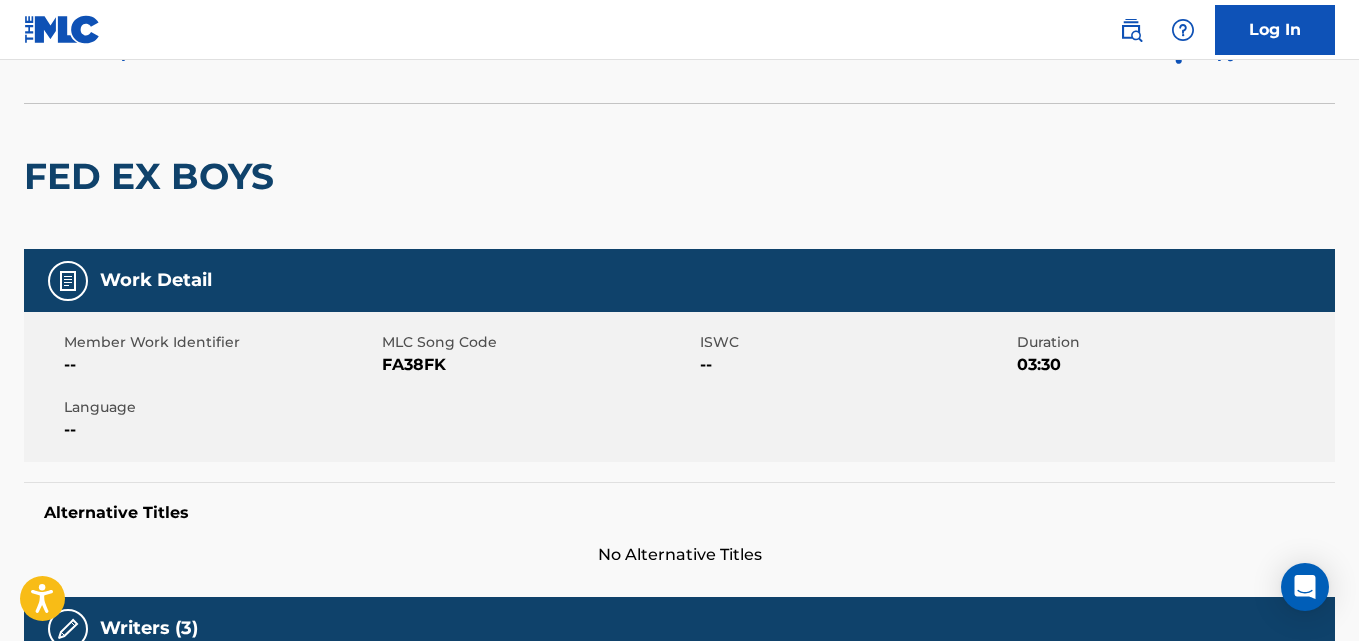 scroll, scrollTop: 0, scrollLeft: 0, axis: both 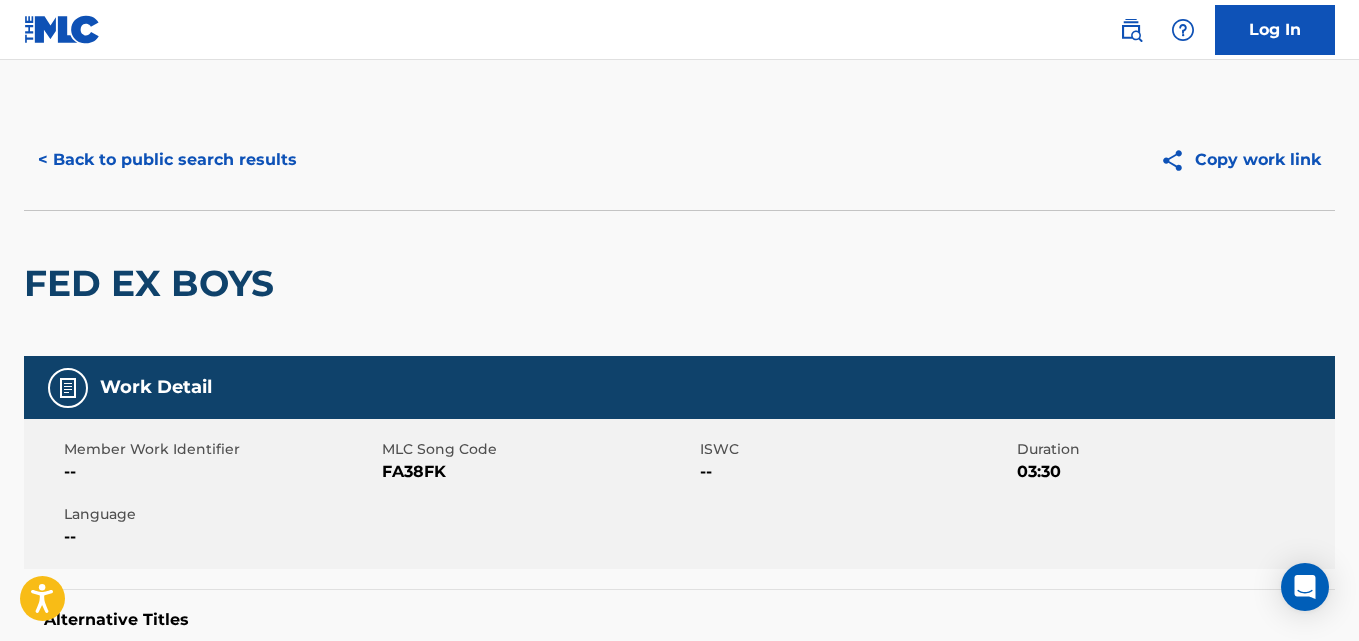 click on "< Back to public search results" at bounding box center (167, 160) 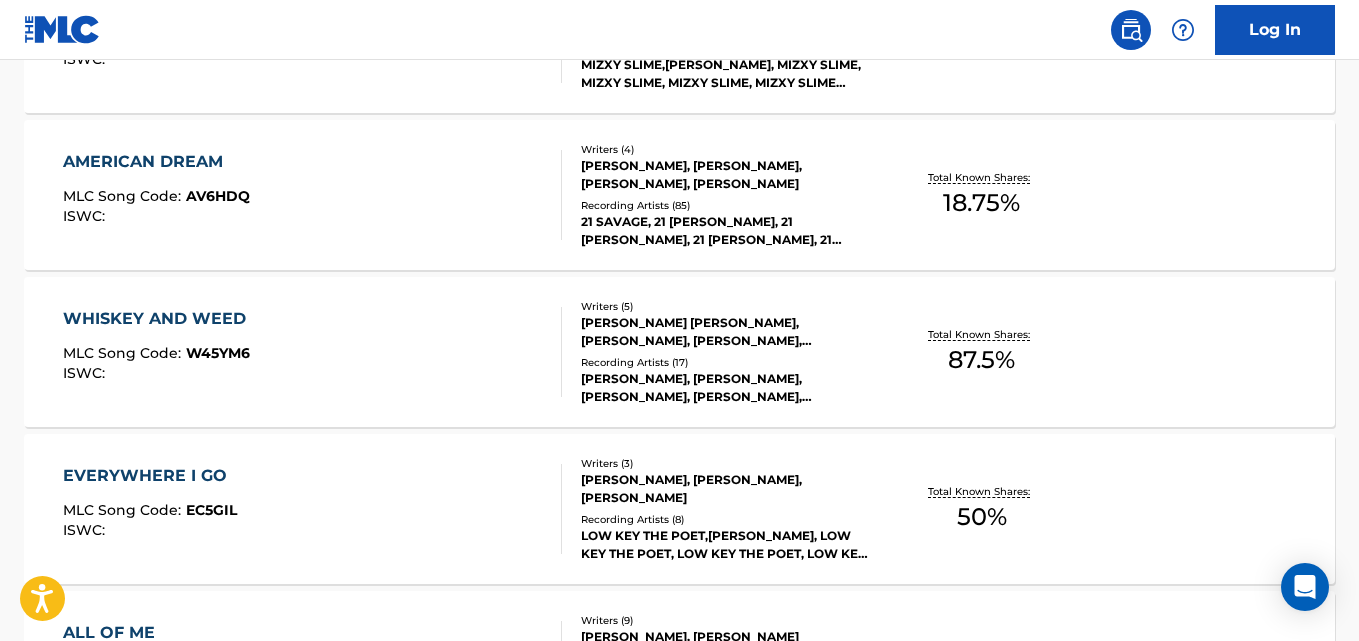 scroll, scrollTop: 833, scrollLeft: 0, axis: vertical 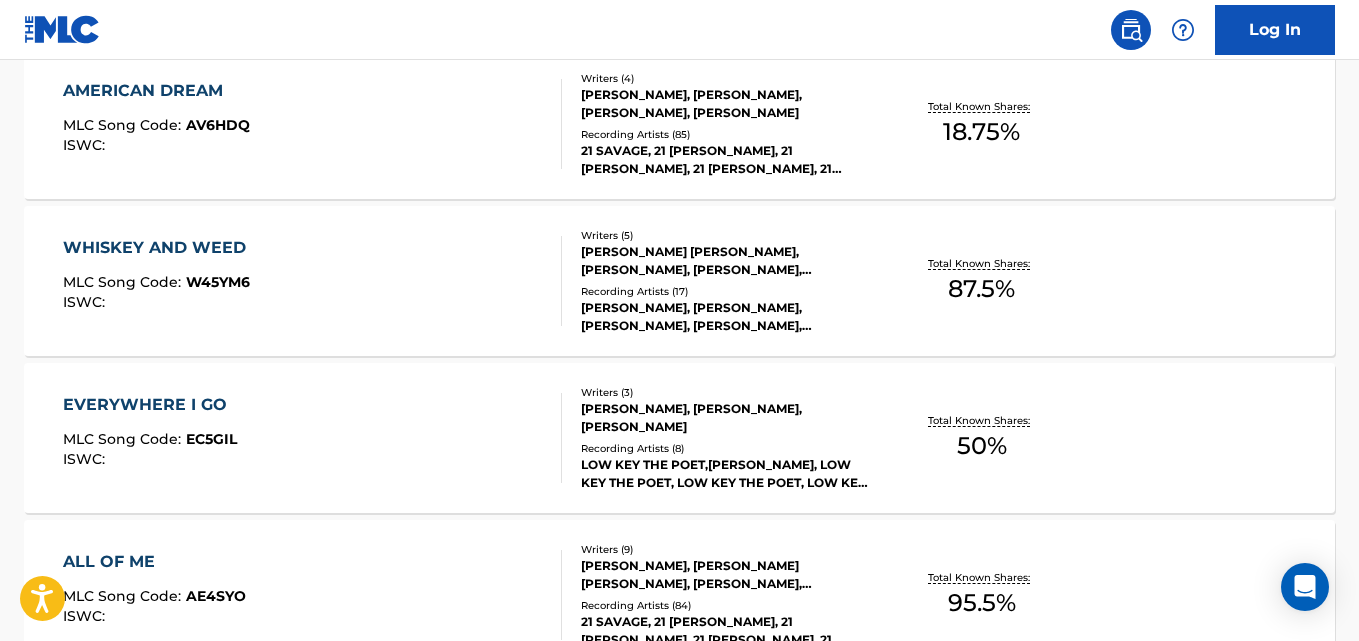 click on "Total Known Shares:" at bounding box center (981, 420) 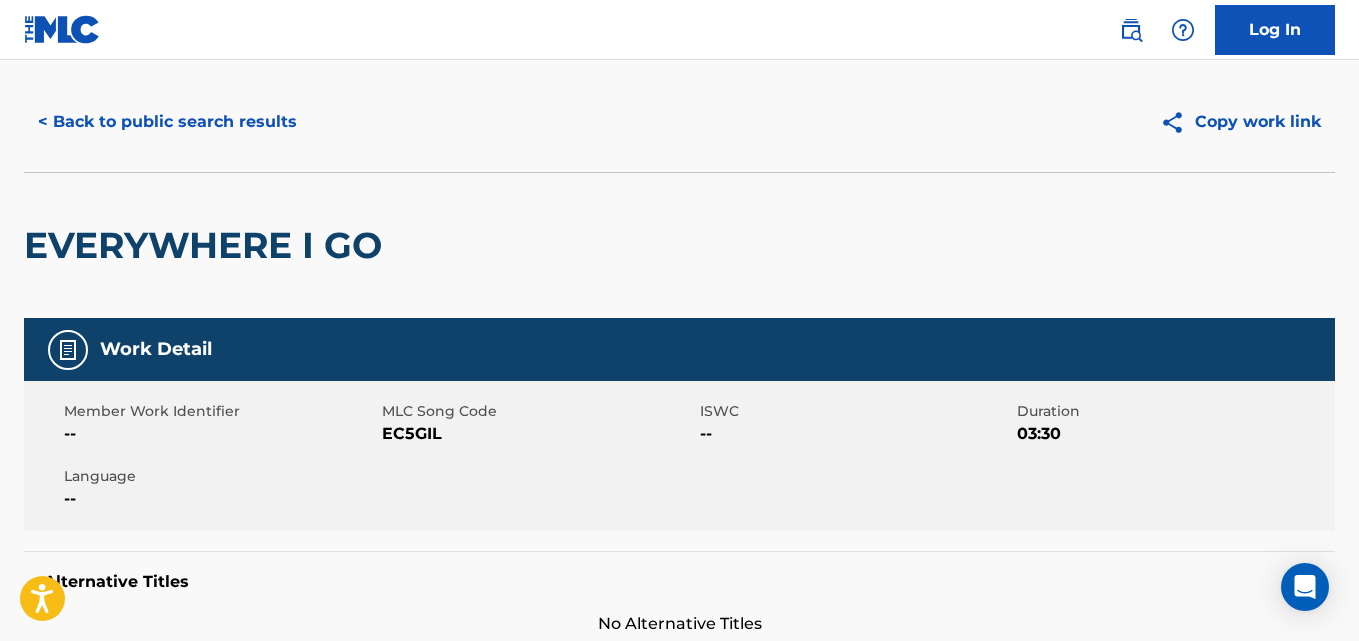 scroll, scrollTop: 0, scrollLeft: 0, axis: both 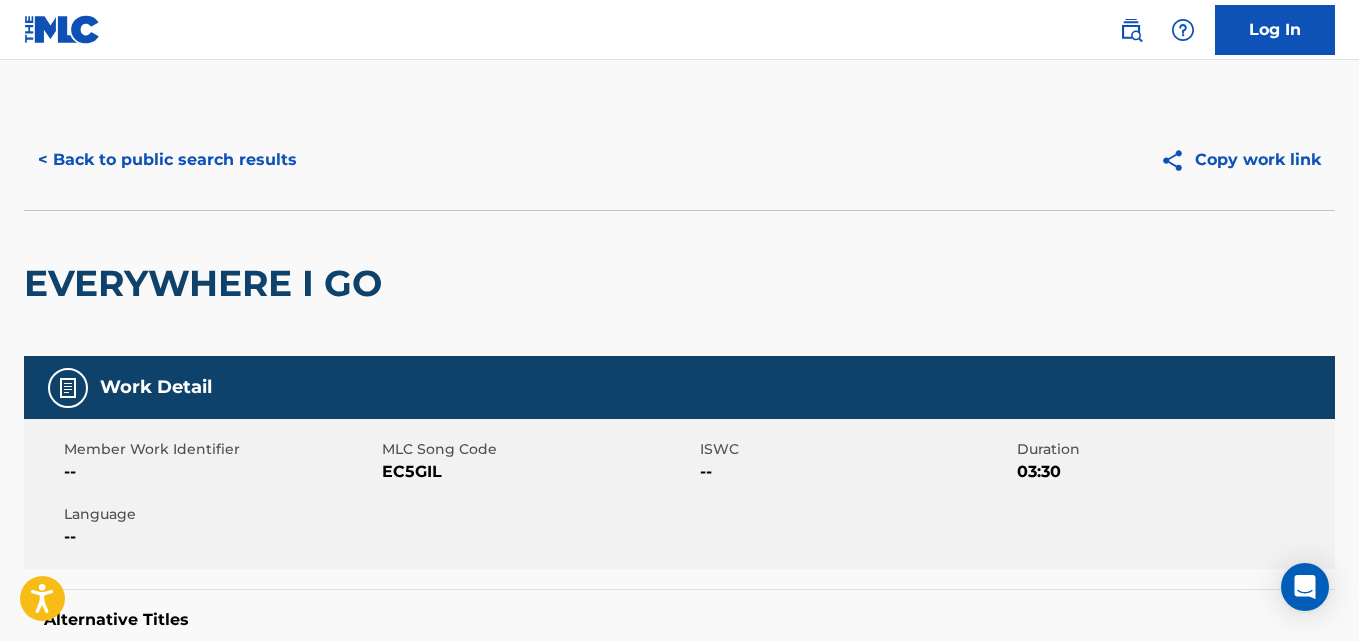 click on "< Back to public search results" at bounding box center (167, 160) 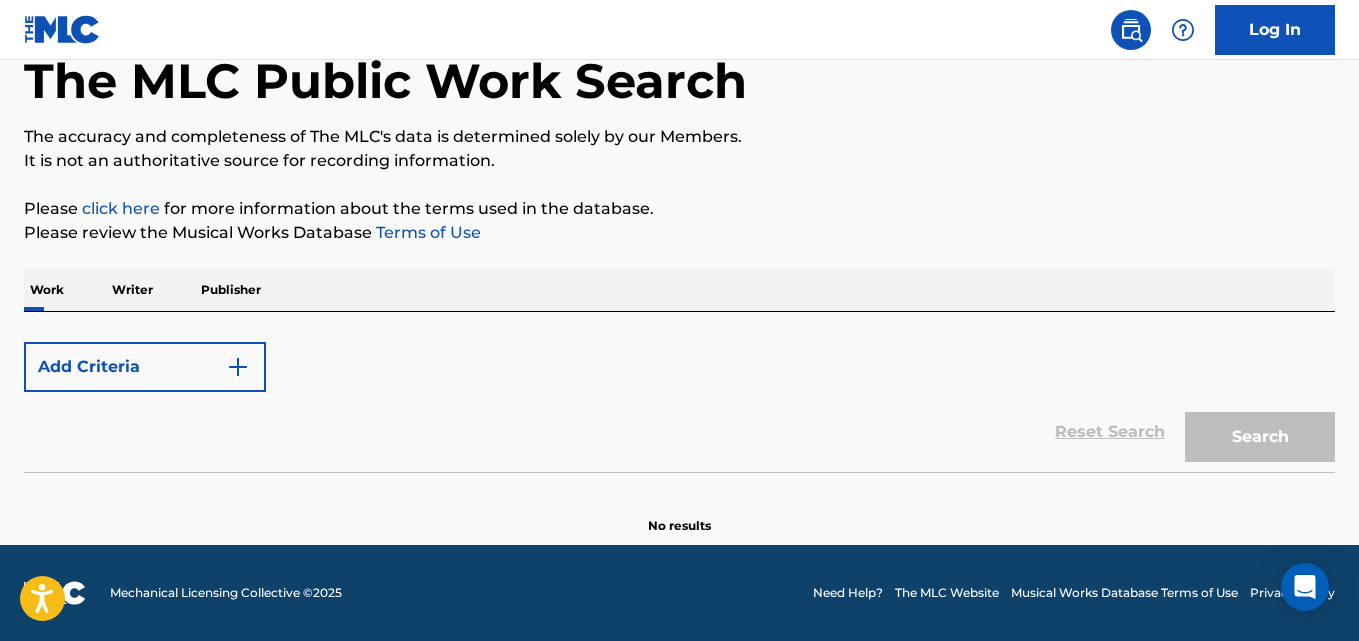 click on "It is not an authoritative source for recording information." at bounding box center (679, 161) 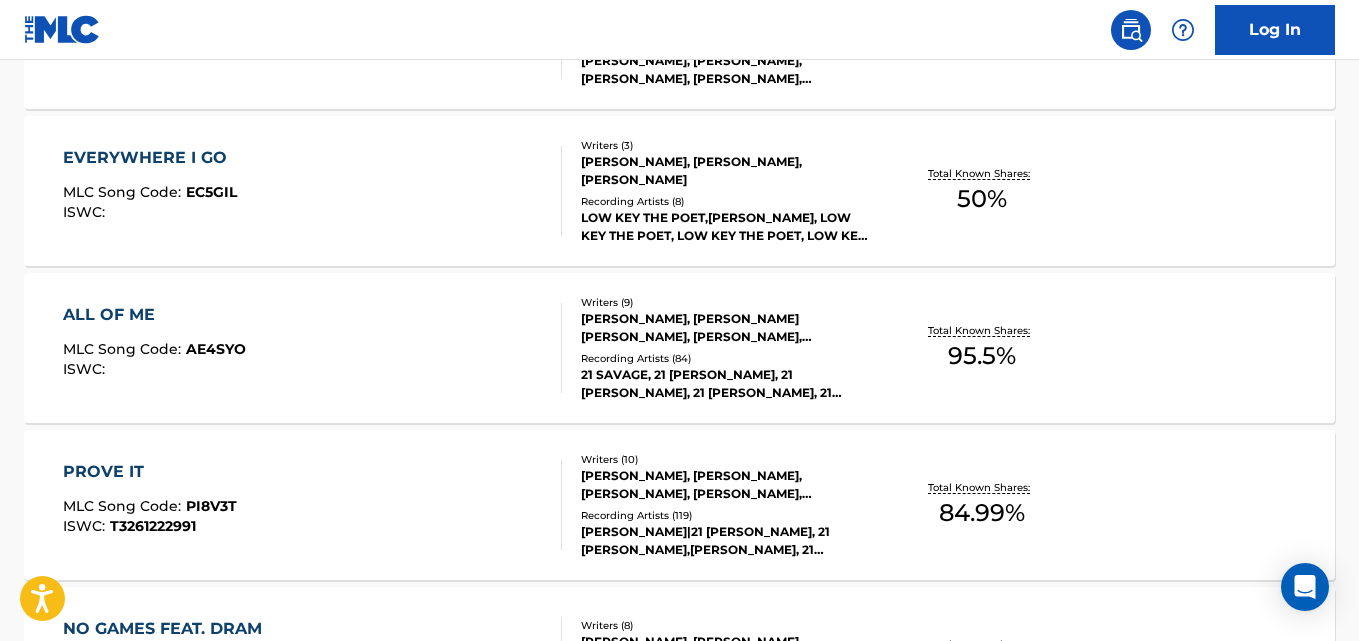 scroll, scrollTop: 1083, scrollLeft: 0, axis: vertical 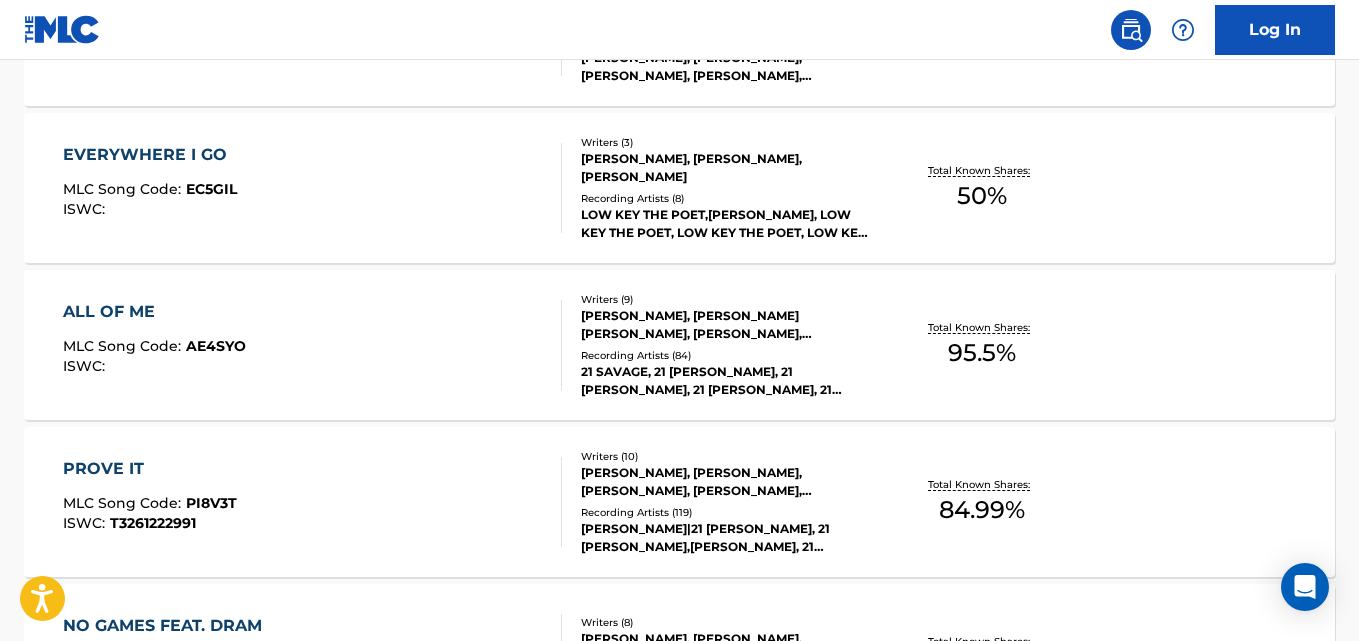 click on "ALL OF ME MLC Song Code : AE4SYO ISWC : Writers ( 9 ) JARED QUINTIN BROWN, RAPHAEL RAMOS OLIVEIRA, KHAYA GILIKA, JALEN JACKSON, ISAIAH BROWN, YAKKI MAREZ DAVIS, SHE'YAA BIN ABRAHAM-JOSEPH, STERLING WHITE, BILLIE RAE CALVIN Recording Artists ( 84 ) 21 SAVAGE, 21 SAVAGE, 21 SAVAGE, 21 SAVAGE, 21 SAVAGE Total Known Shares: 95.5 %" at bounding box center [679, 345] 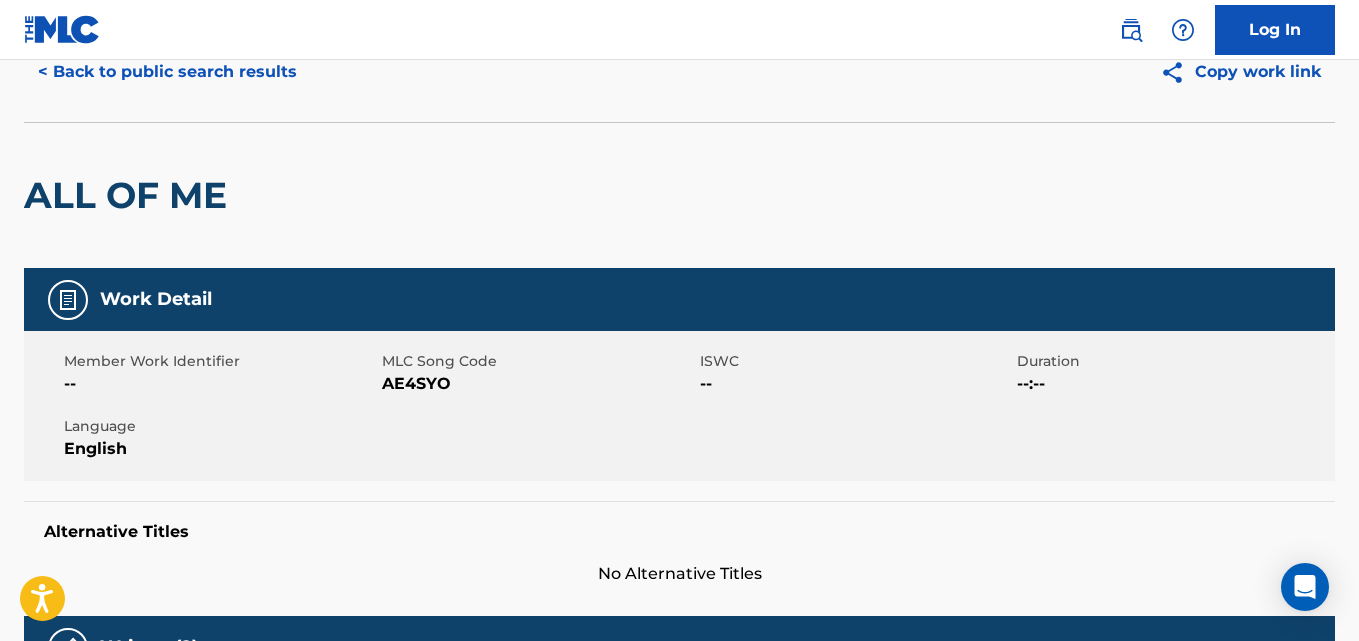 scroll, scrollTop: 0, scrollLeft: 0, axis: both 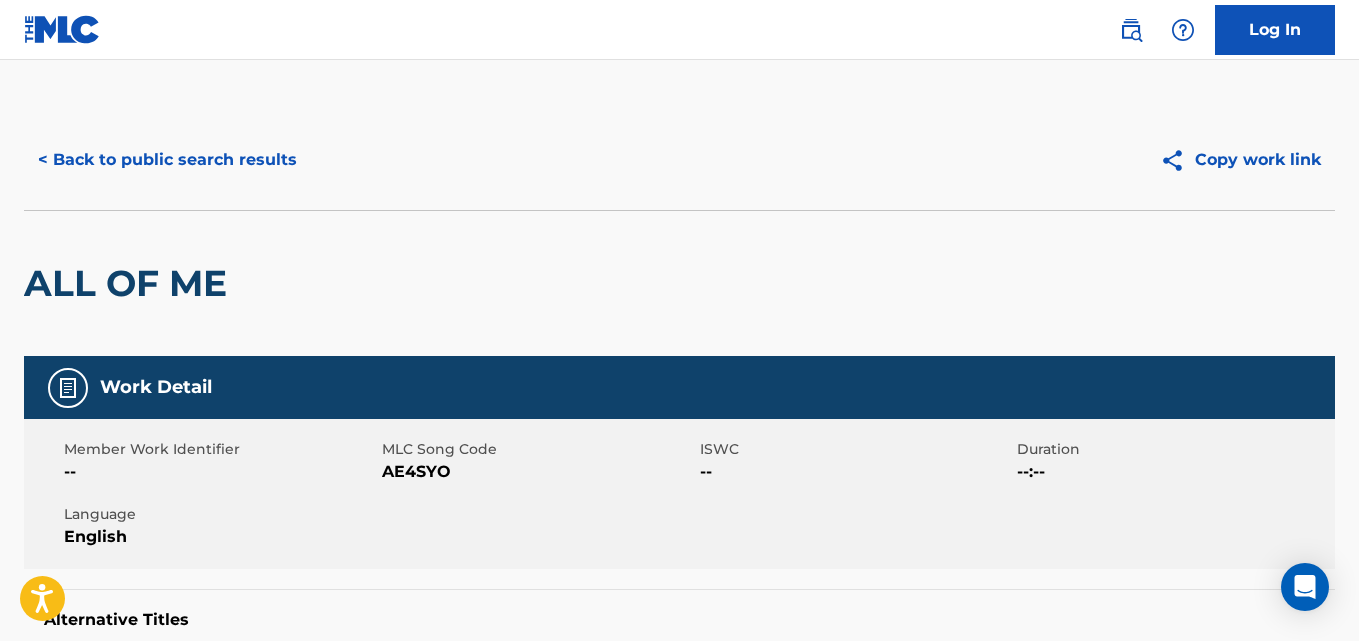 click on "< Back to public search results Copy work link" at bounding box center [679, 160] 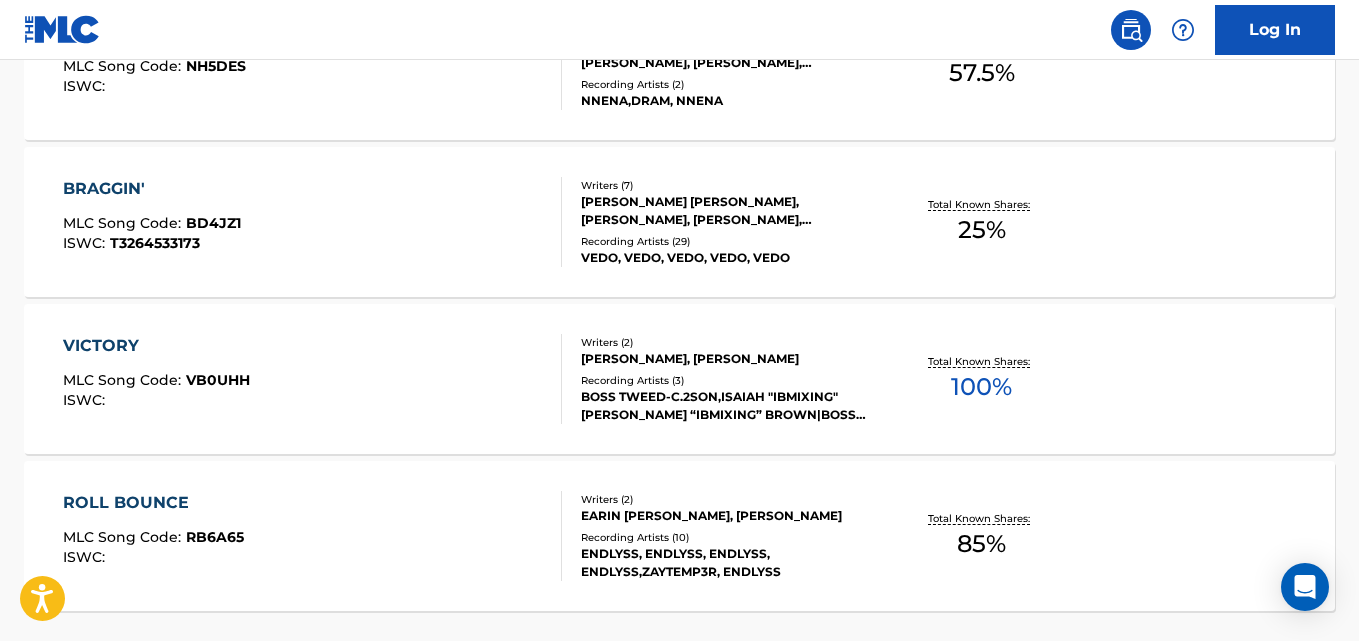 scroll, scrollTop: 1682, scrollLeft: 0, axis: vertical 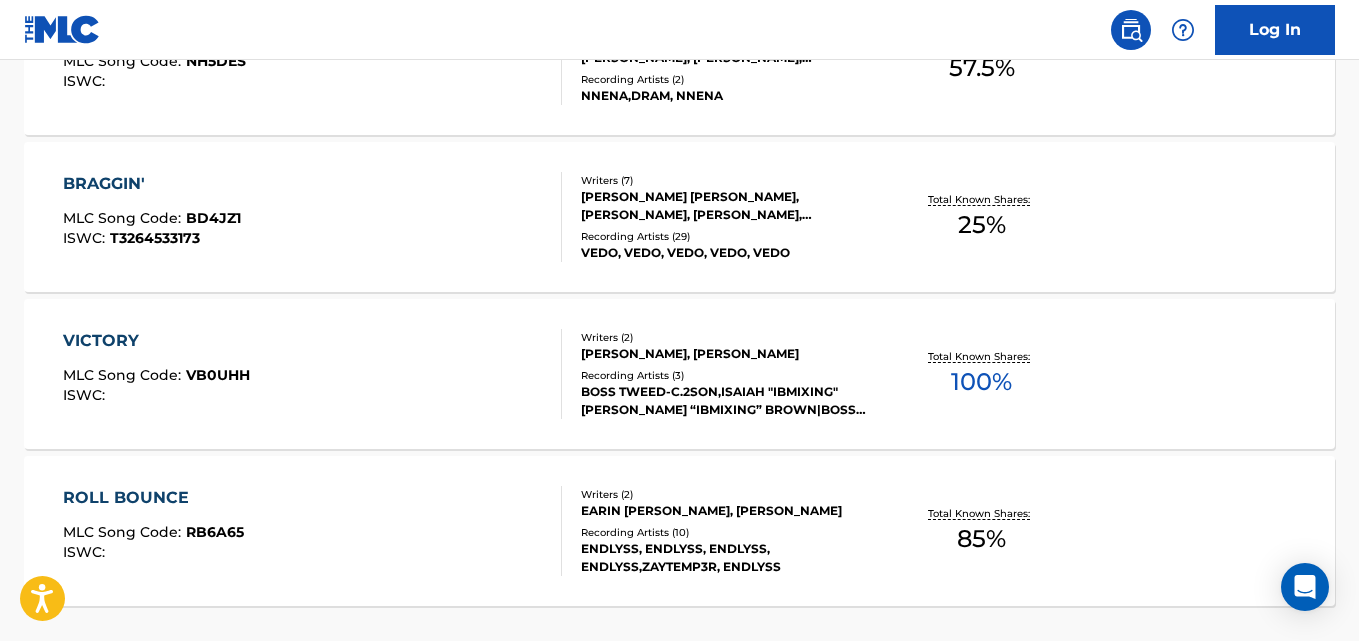 click on "VICTORY MLC Song Code : VB0UHH ISWC : Writers ( 2 ) COURTNEY CORNELIUS TOOSON, ISAIAH BROWN Recording Artists ( 3 ) BOSS TWEED-C.2SON,ISAIAH "IBMIXING" BROWN, ISAIAH “IBMIXING” BROWN|BOSS TWEED-C.2SON, BOSS TWEED-C.2SON Total Known Shares: 100 %" at bounding box center [679, 374] 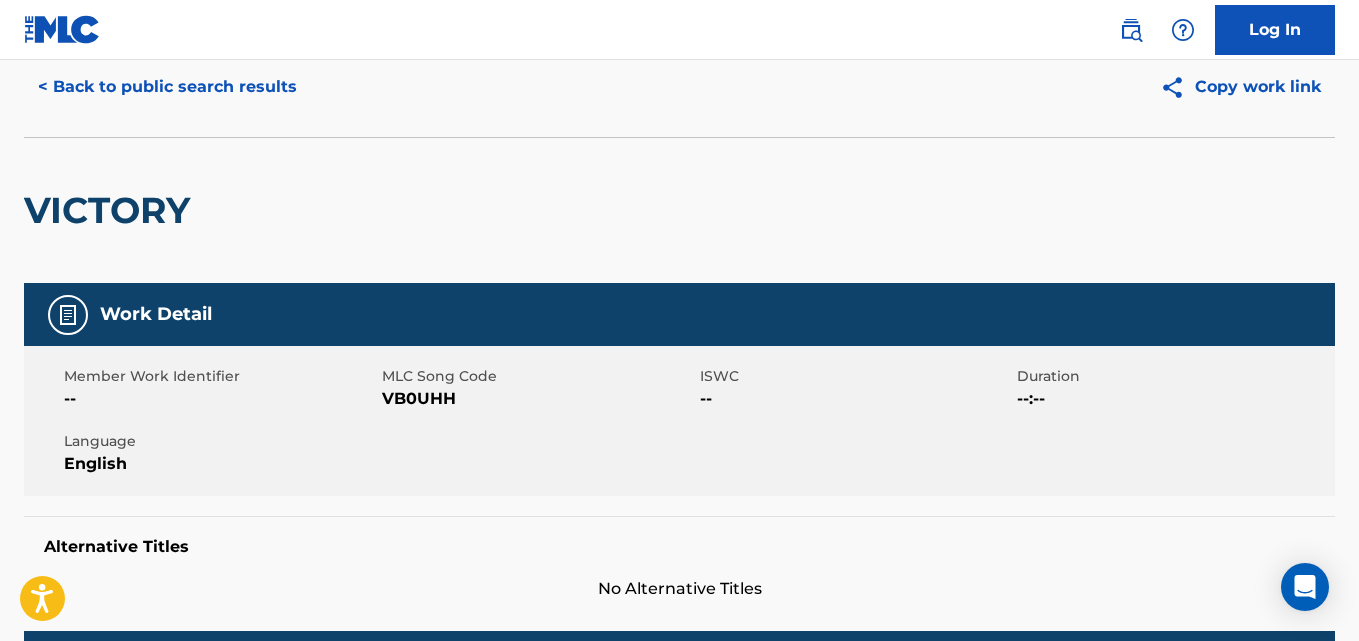 scroll, scrollTop: 0, scrollLeft: 0, axis: both 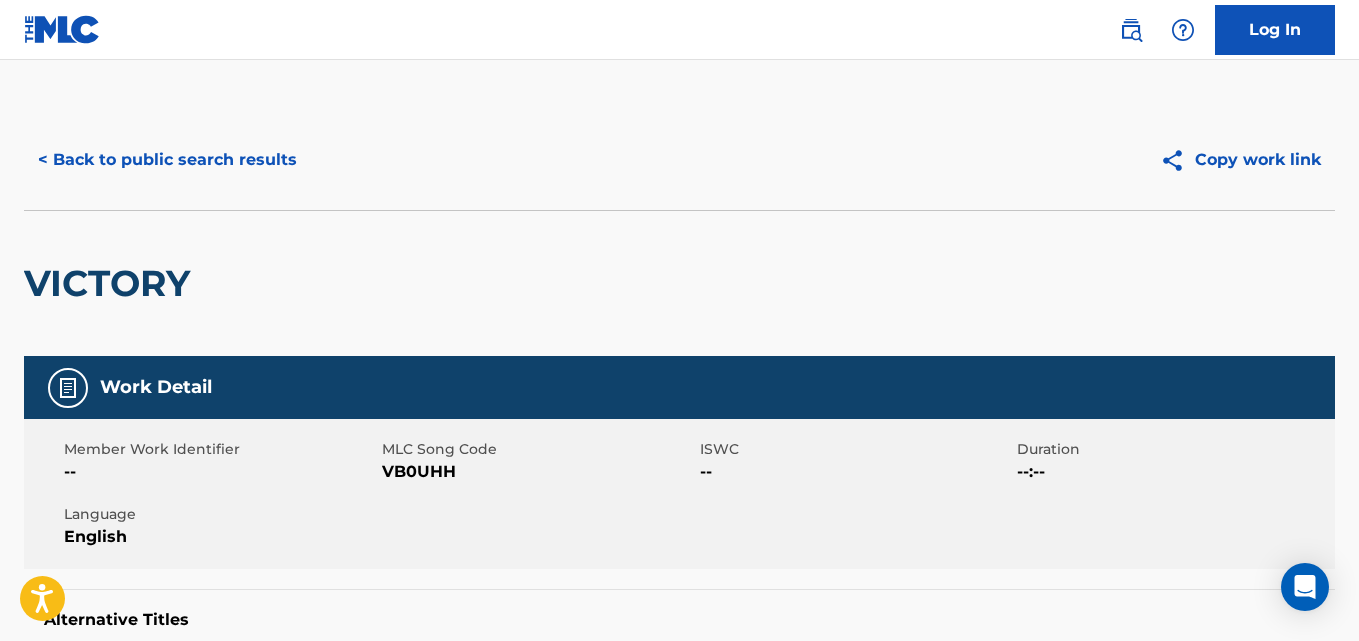 click on "< Back to public search results" at bounding box center (167, 160) 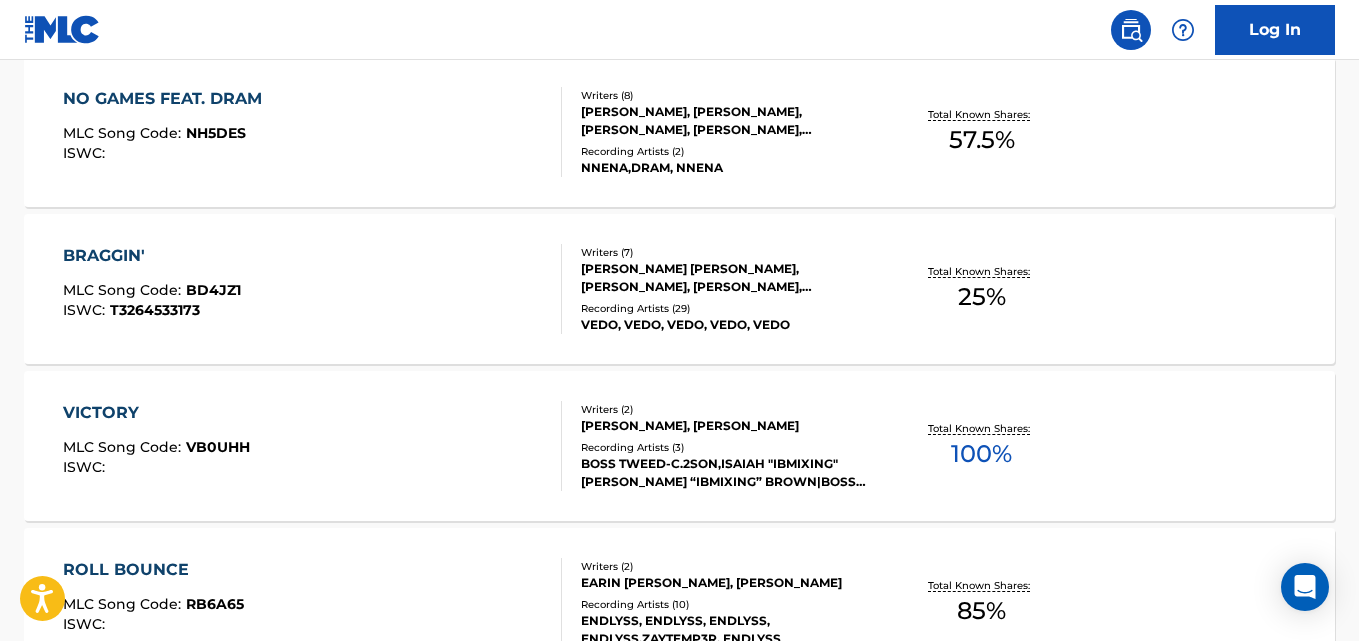 scroll, scrollTop: 1888, scrollLeft: 0, axis: vertical 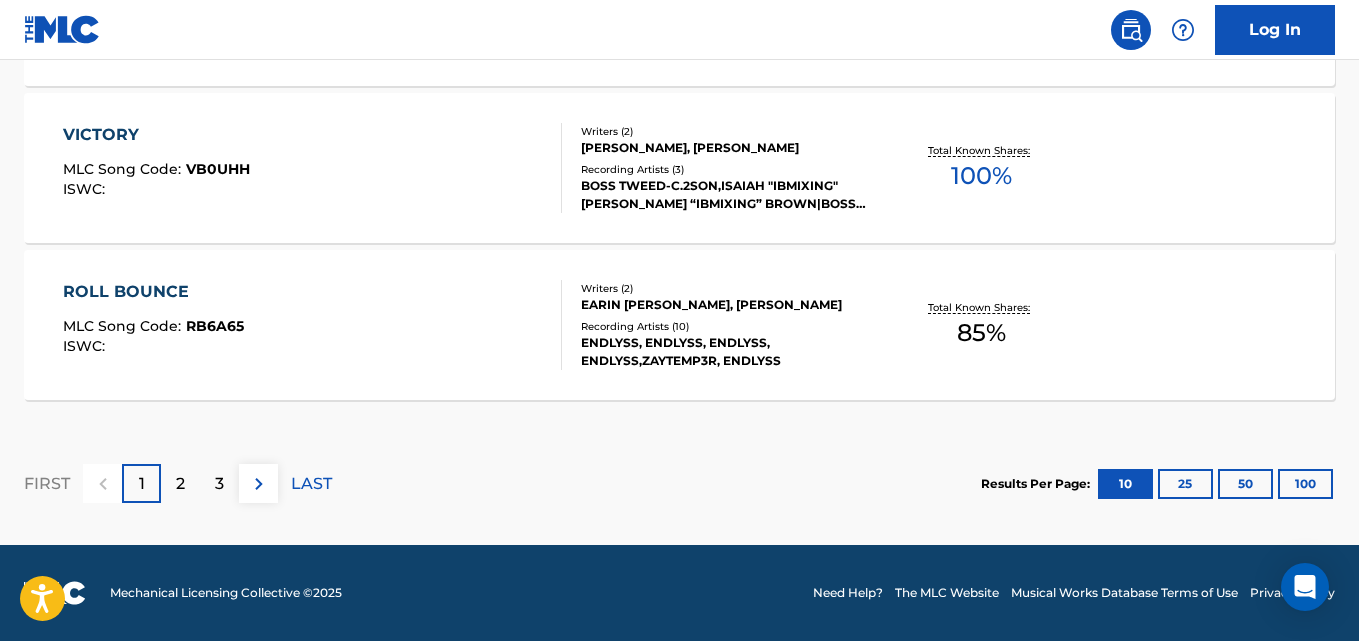 click on "ROLL BOUNCE MLC Song Code : RB6A65 ISWC : Writers ( 2 ) EARIN ELAINE HICKS, ISAIAH BROWN Recording Artists ( 10 ) ENDLYSS, ENDLYSS, ENDLYSS, ENDLYSS,ZAYTEMP3R, ENDLYSS Total Known Shares: 85 %" at bounding box center [679, 325] 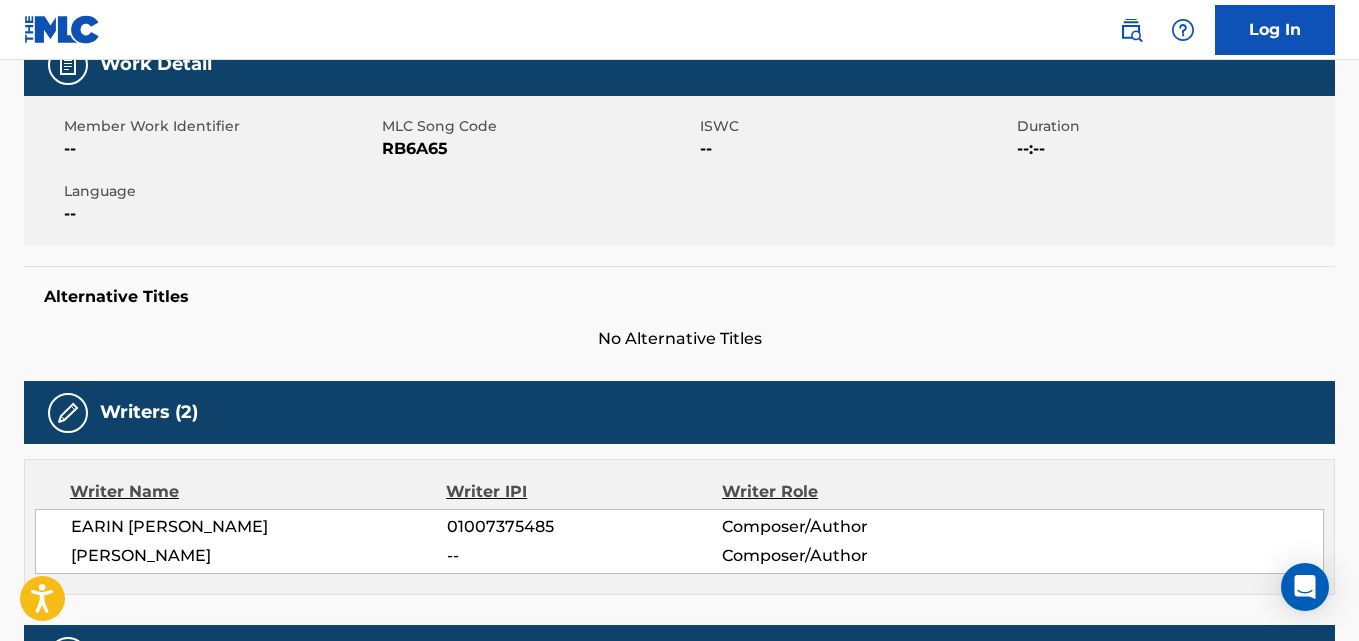 scroll, scrollTop: 0, scrollLeft: 0, axis: both 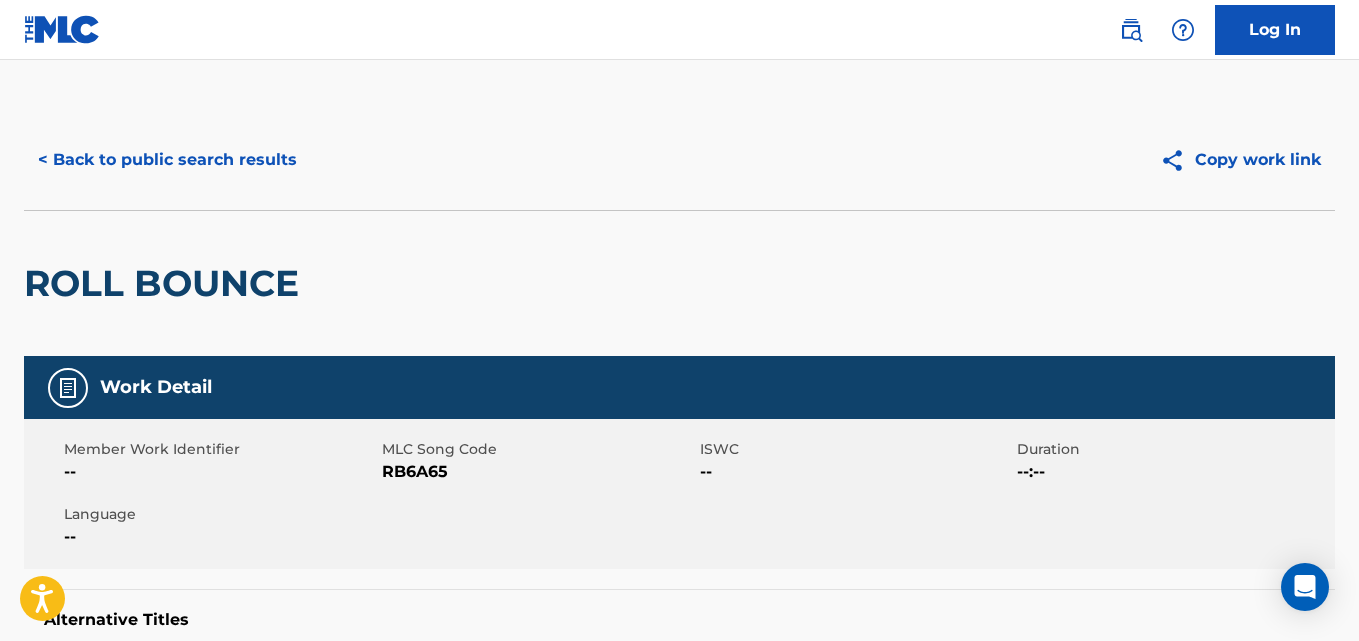 click on "< Back to public search results" at bounding box center [167, 160] 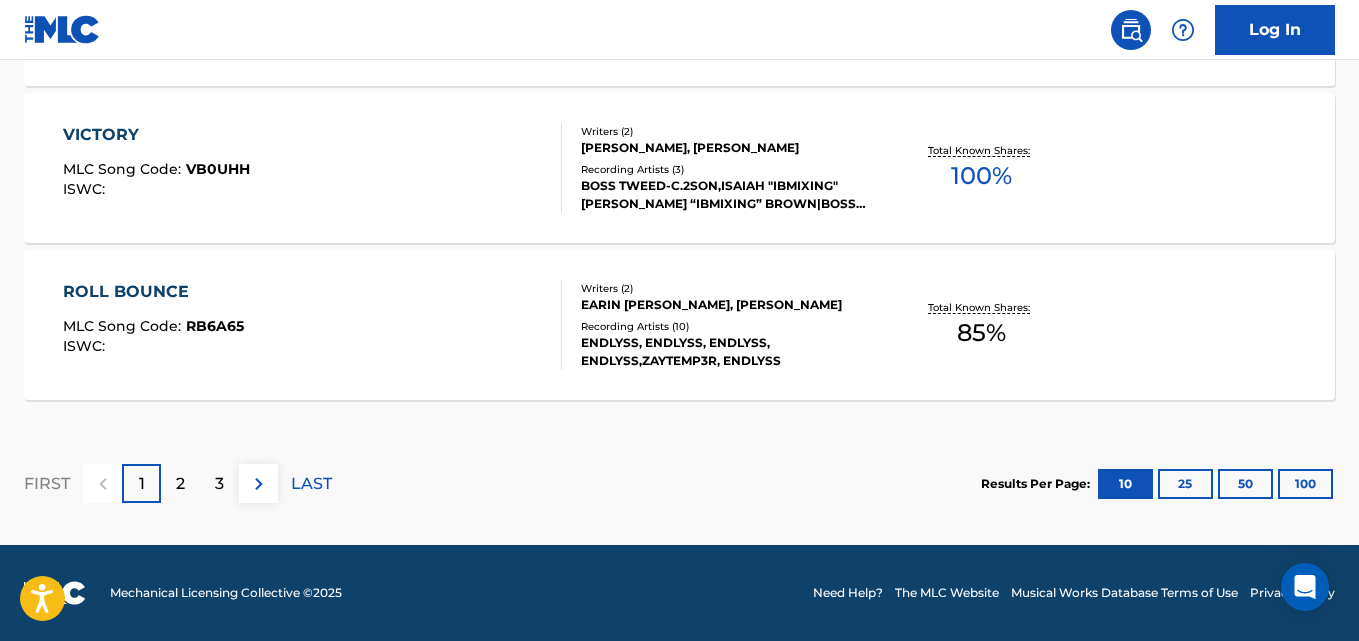 click on "2" at bounding box center [180, 484] 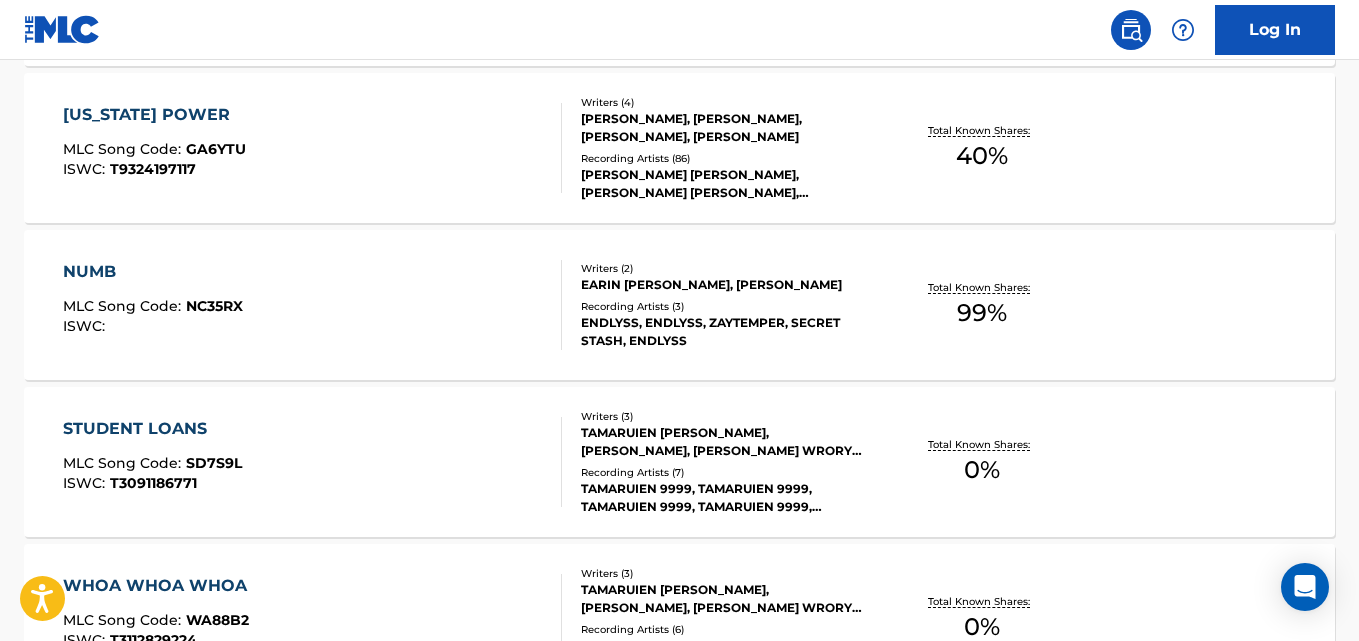 scroll, scrollTop: 1277, scrollLeft: 0, axis: vertical 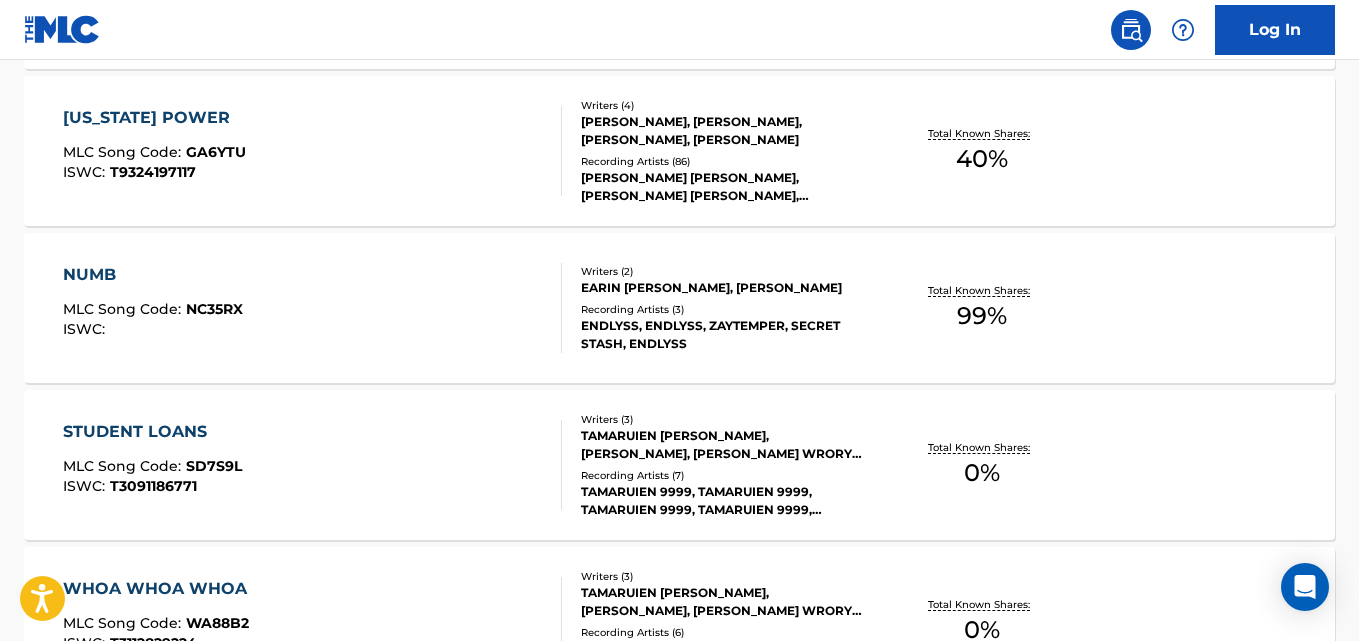click on "NUMB MLC Song Code : NC35RX ISWC : Writers ( 2 ) EARIN ELAINE HICKS, ISAIAH BROWN Recording Artists ( 3 ) ENDLYSS, ENDLYSS, ZAYTEMPER, SECRET STASH, ENDLYSS Total Known Shares: 99 %" at bounding box center [679, 308] 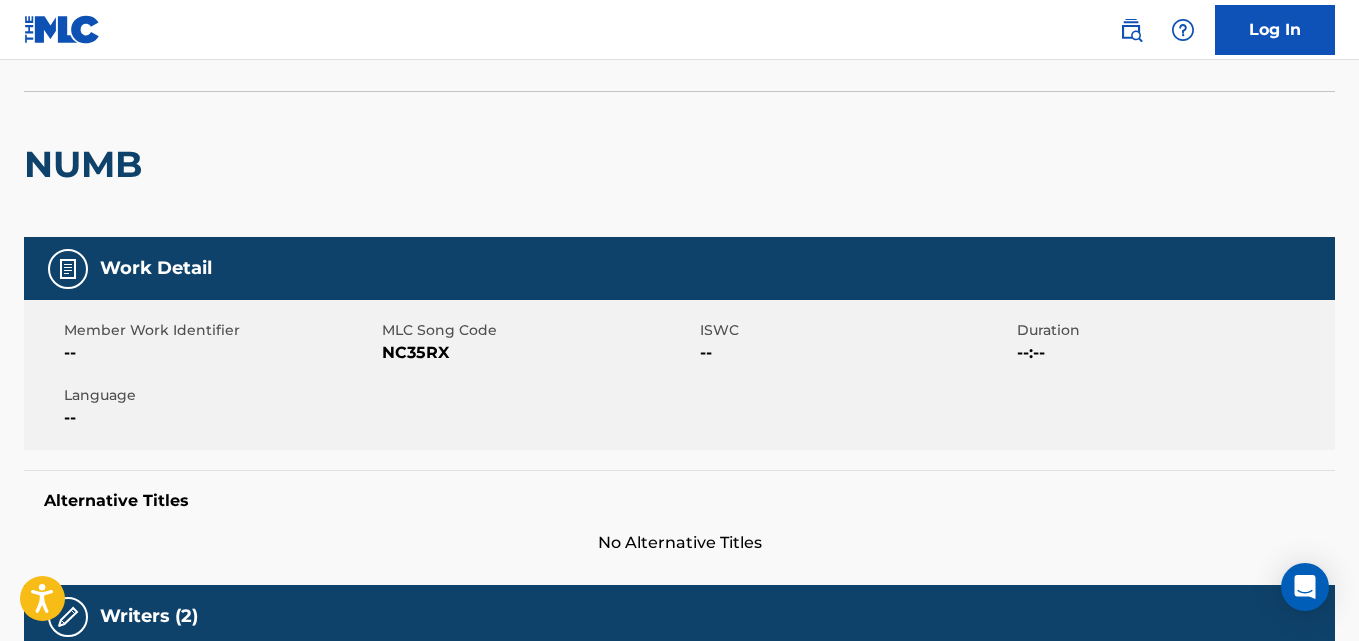 scroll, scrollTop: 0, scrollLeft: 0, axis: both 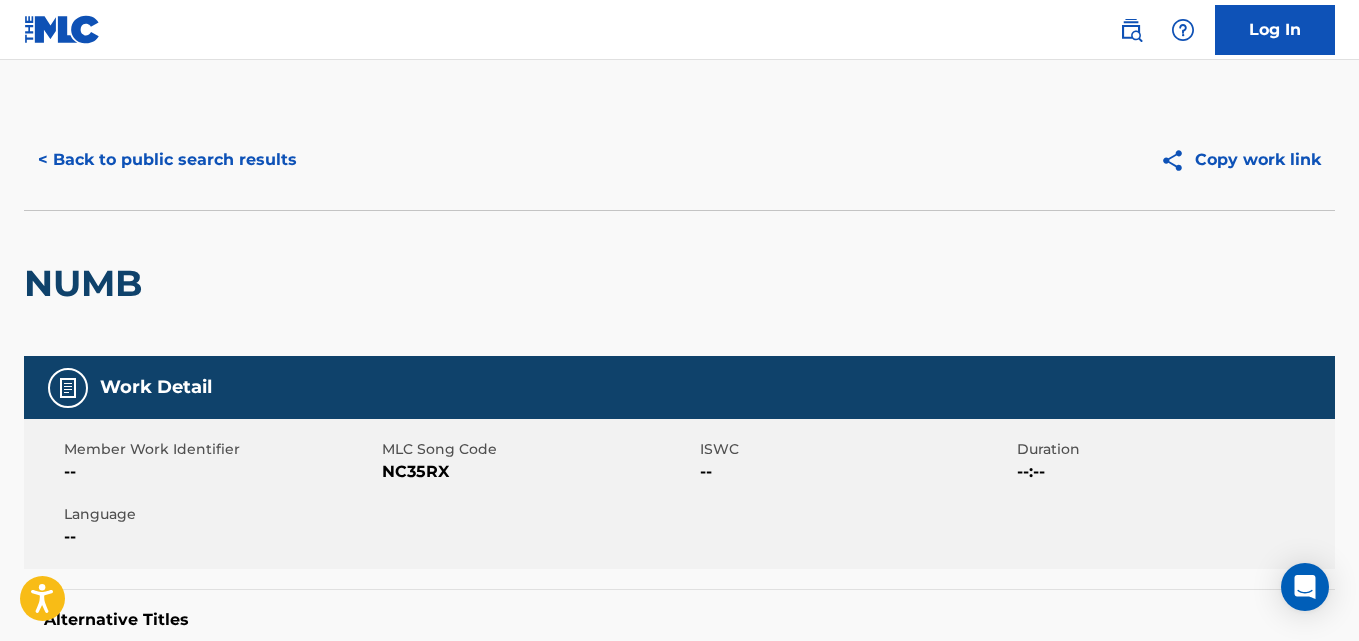 click on "< Back to public search results" at bounding box center (167, 160) 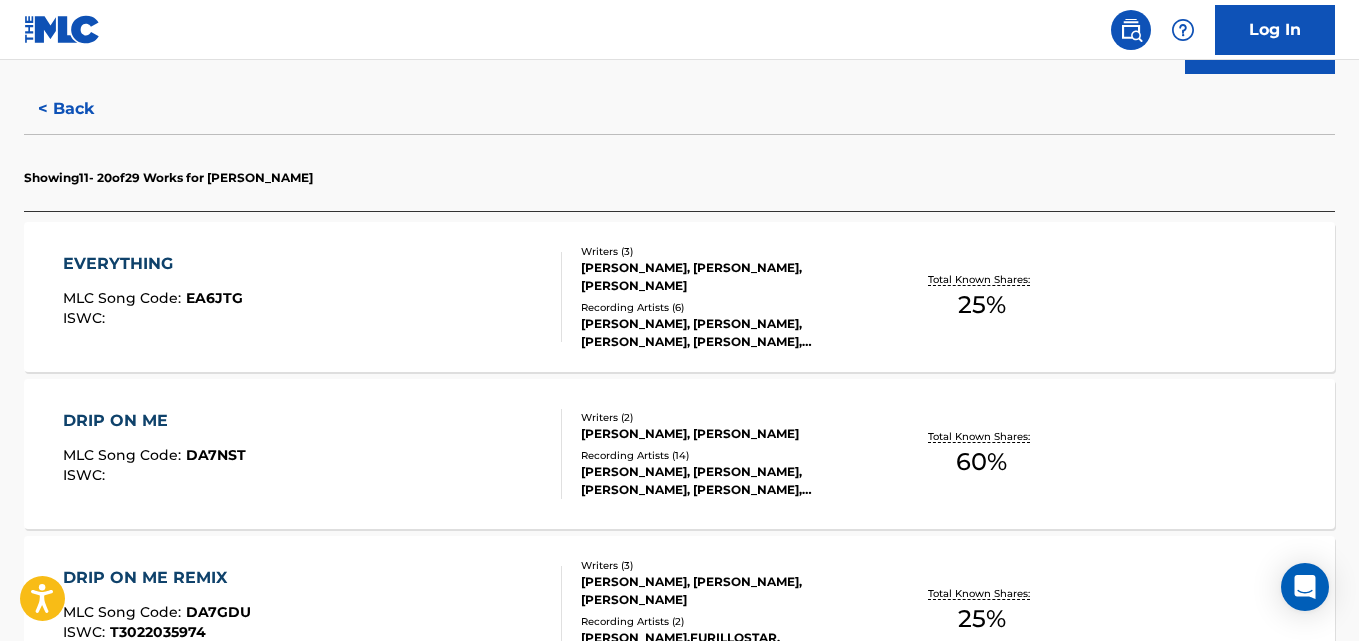 scroll, scrollTop: 504, scrollLeft: 0, axis: vertical 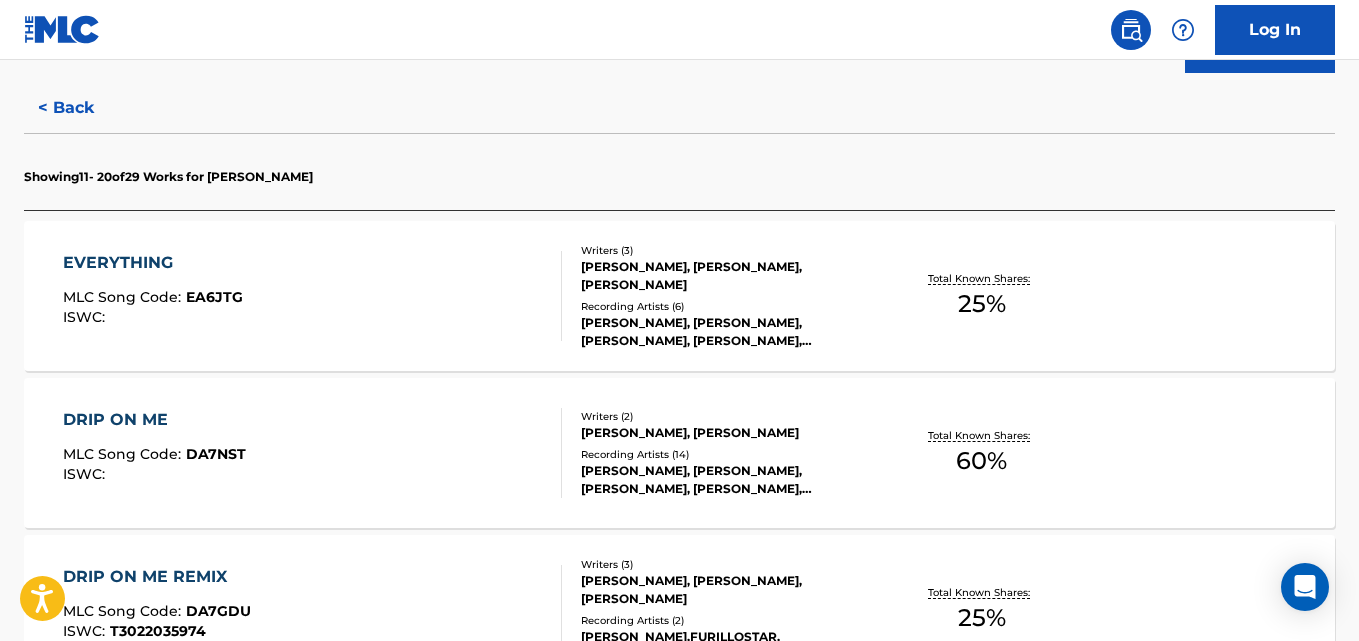 click on "DRIP ON ME MLC Song Code : DA7NST ISWC : Writers ( 2 ) SHAMAR BROWN, ISAIAH BROWN Recording Artists ( 14 ) SHAMAR BROWN, SHAMAR, SHAMAR, SHAMAR BROWN,SWAY MONTOYA, SHAMAR,SWAY MONTOYA Total Known Shares: 60 %" at bounding box center (679, 453) 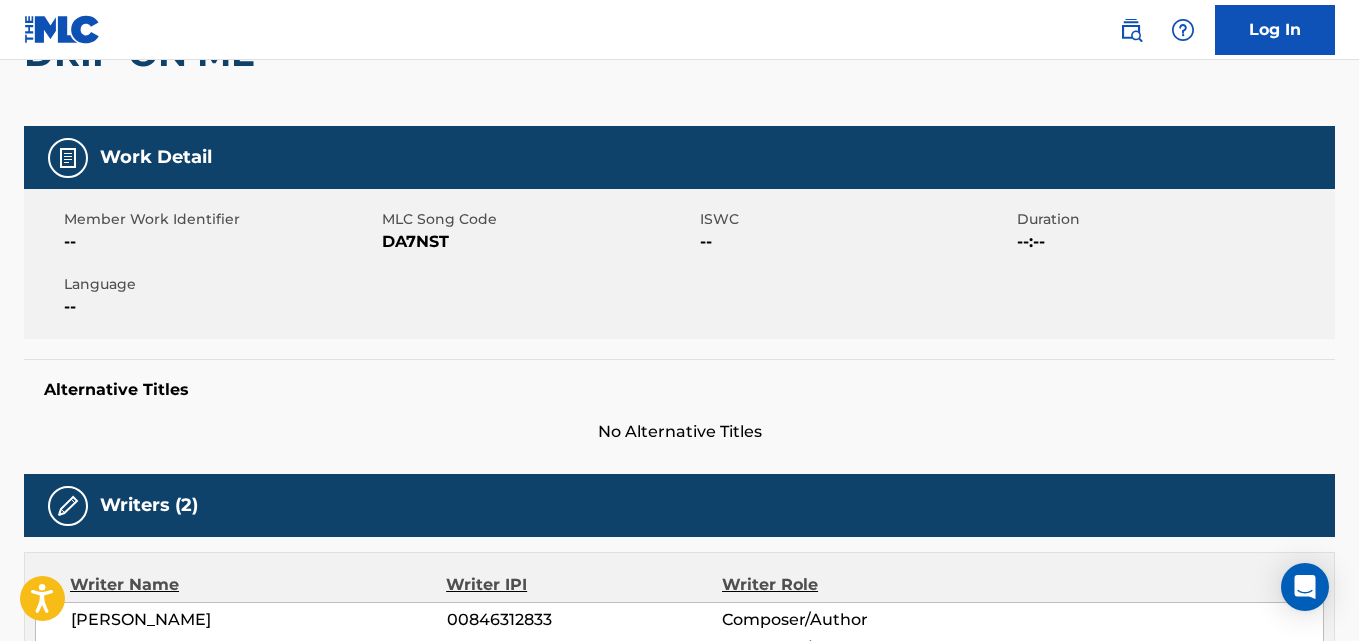 scroll, scrollTop: 0, scrollLeft: 0, axis: both 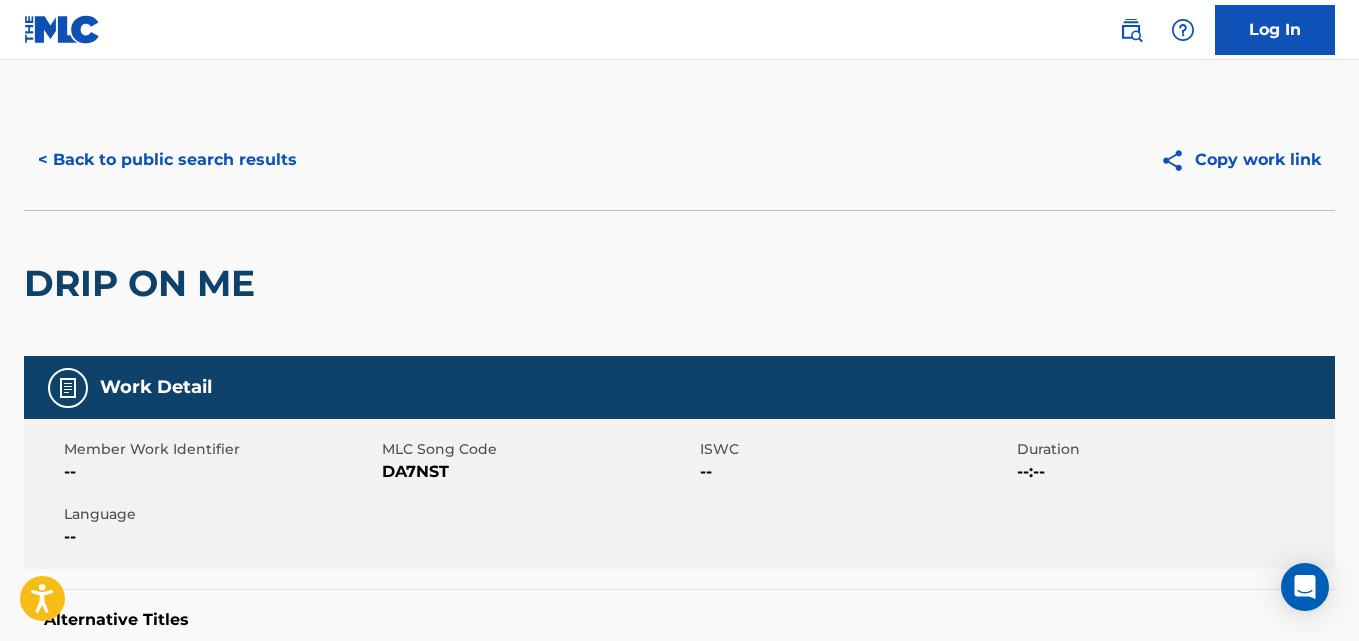 click on "< Back to public search results" at bounding box center (167, 160) 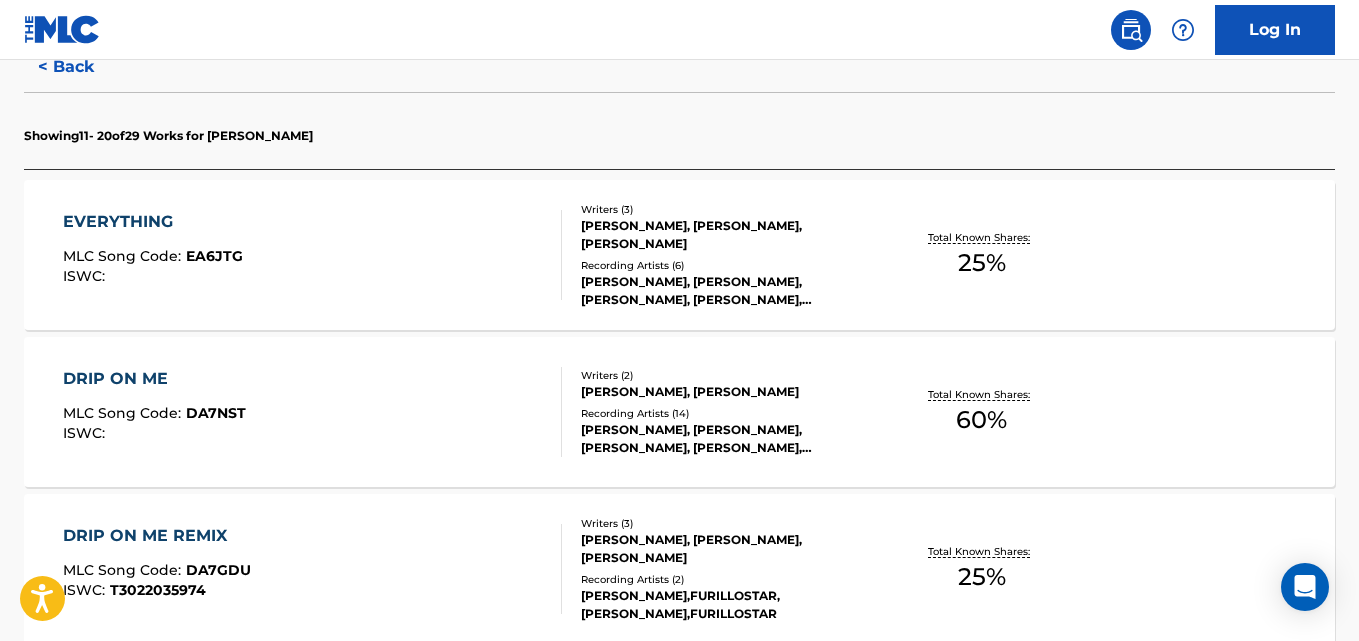scroll, scrollTop: 552, scrollLeft: 0, axis: vertical 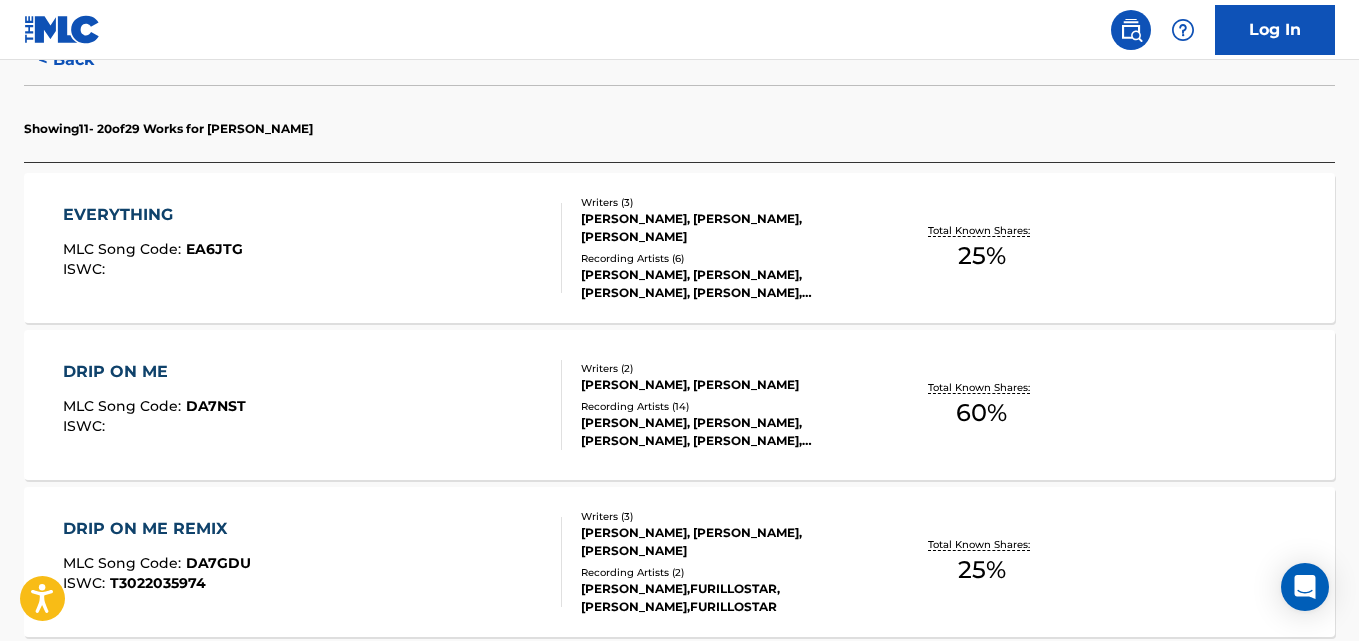 click on "EVERYTHING MLC Song Code : EA6JTG ISWC : Writers ( 3 ) SHAMAR BROWN, ISAIAH BROWN, BRELIA ALLEN Recording Artists ( 6 ) SHAMAR BROWN, SHAMAR BROWN,BRELIA RENEE, SHAMAR BROWN, SHAMAR BROWN, SHAMAR BROWN,BRELIA RENEE Total Known Shares: 25 %" at bounding box center [679, 248] 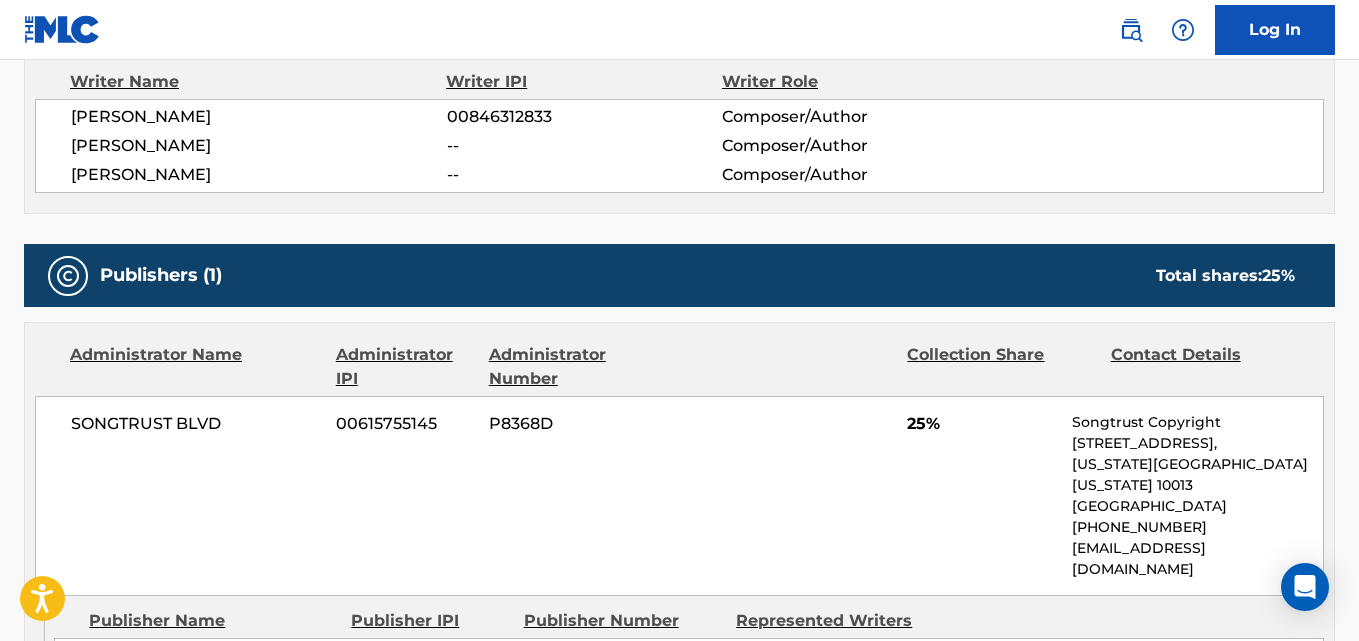 scroll, scrollTop: 574, scrollLeft: 0, axis: vertical 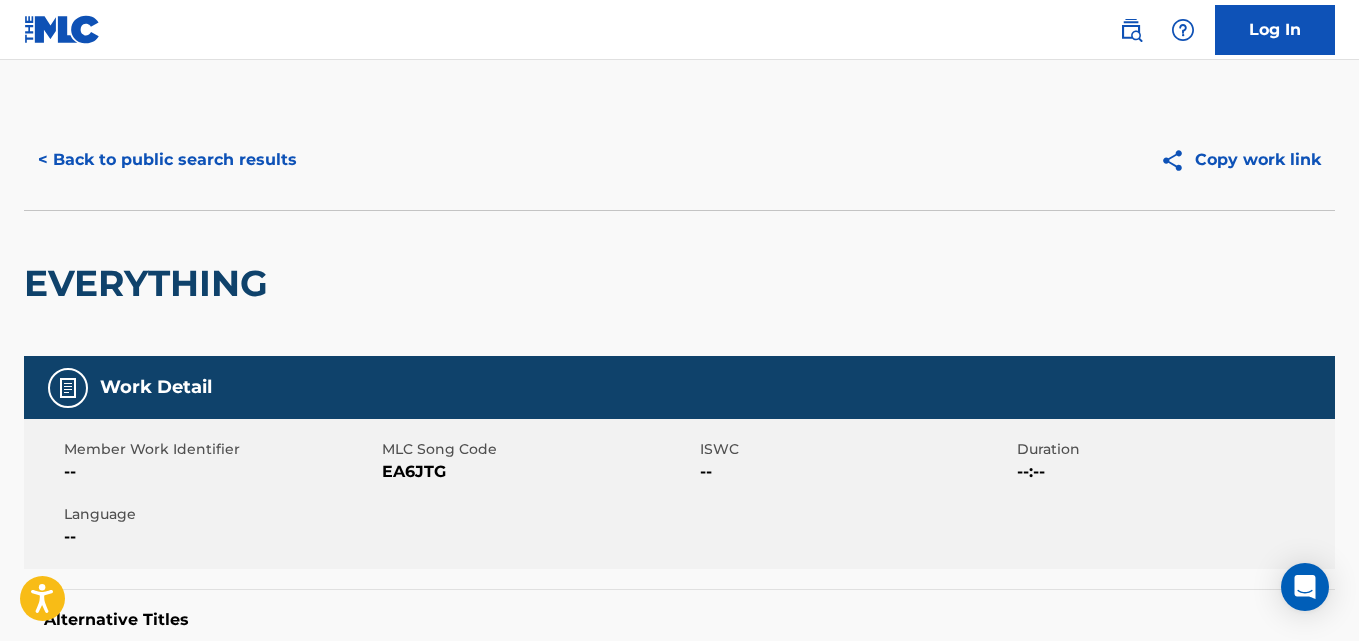 click on "< Back to public search results" at bounding box center (167, 160) 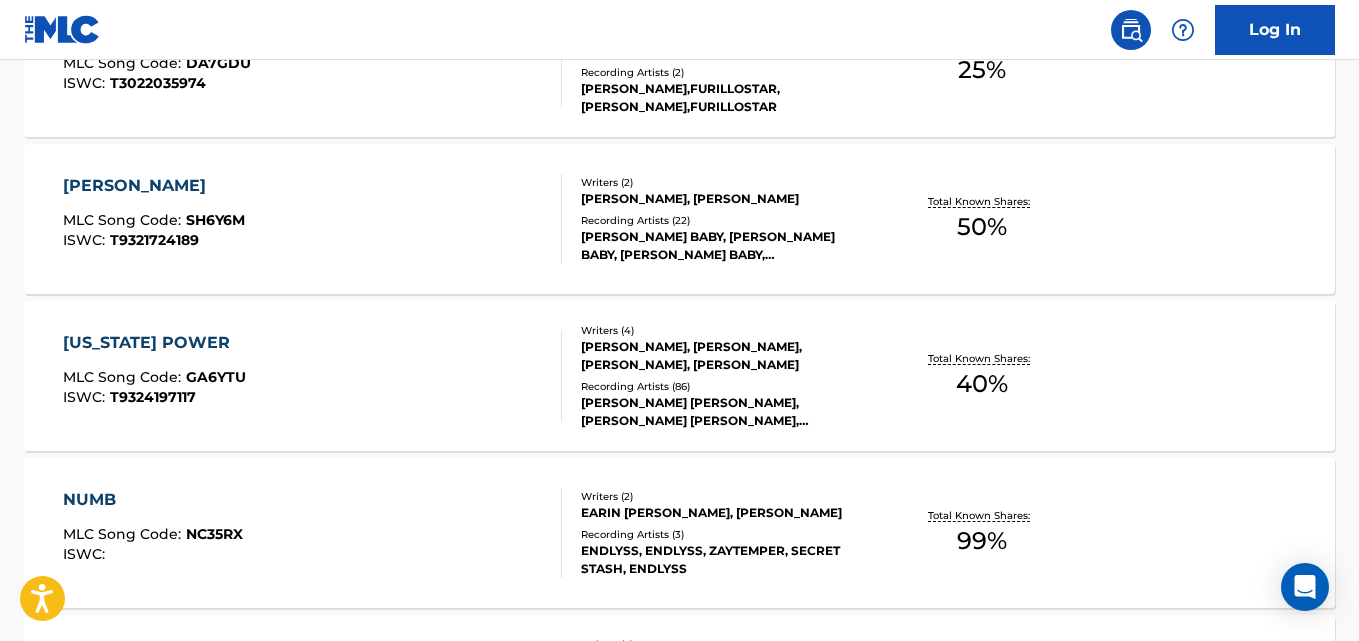 click on "GEORGIA POWER MLC Song Code : GA6YTU ISWC : T9324197117 Writers ( 4 ) JOHN WHITFIELD, BENNIE JULIUS AMEY III, ISAIAH BROWN, DOMINIC CRAWFORD Recording Artists ( 86 ) BLANCO BROWN, BLANCO BROWN, BLANCO BROWN, BLANCO BROWN, BLANCO BROWN Total Known Shares: 40 %" at bounding box center (679, 376) 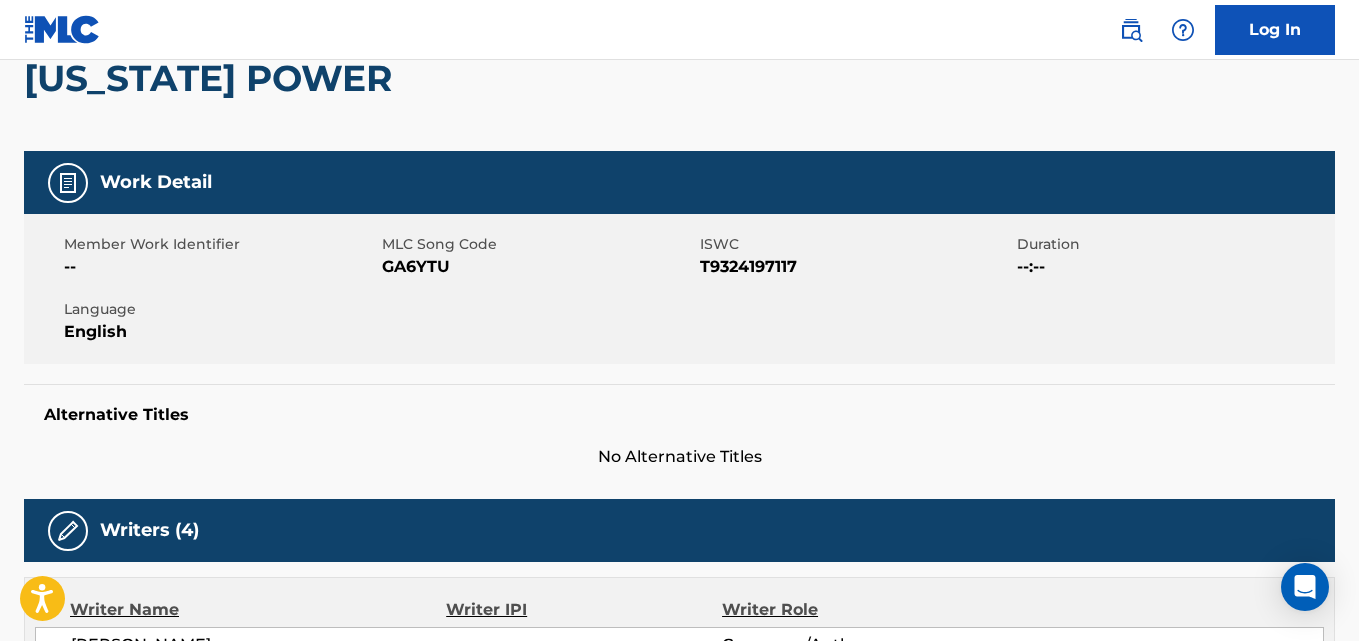 click on "Member Work Identifier -- MLC Song Code GA6YTU ISWC T9324197117 Duration --:-- Language English" at bounding box center (679, 289) 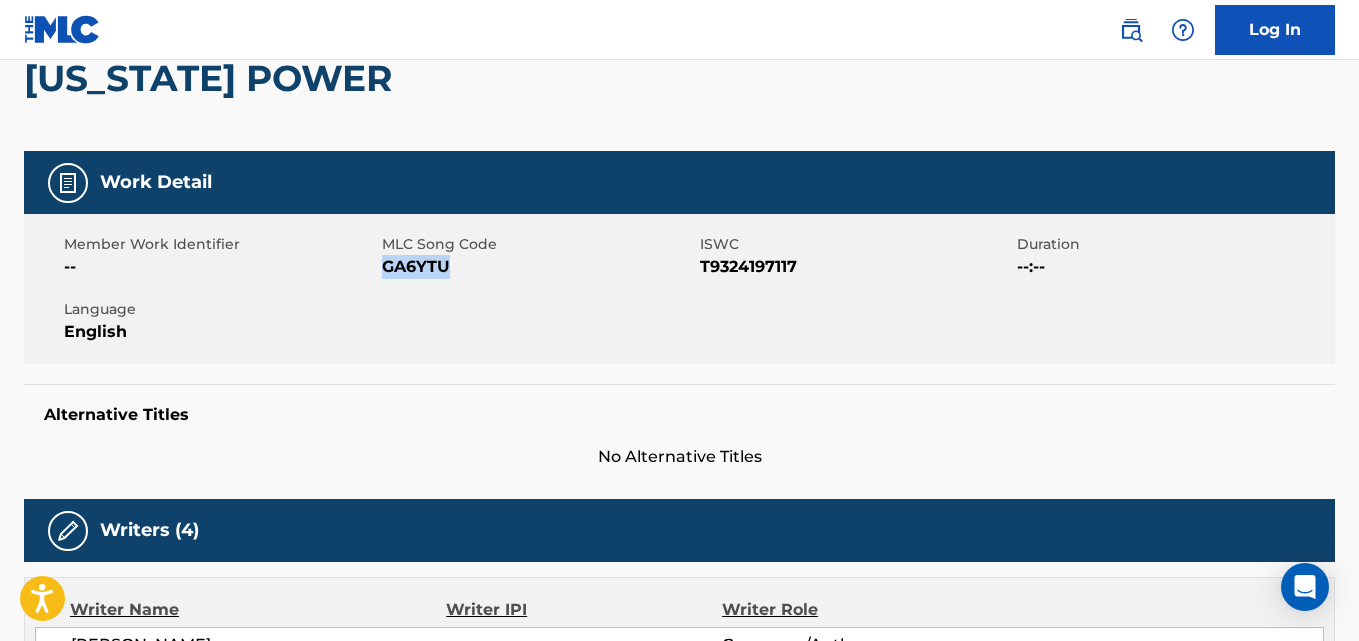 copy on "GA6YTU" 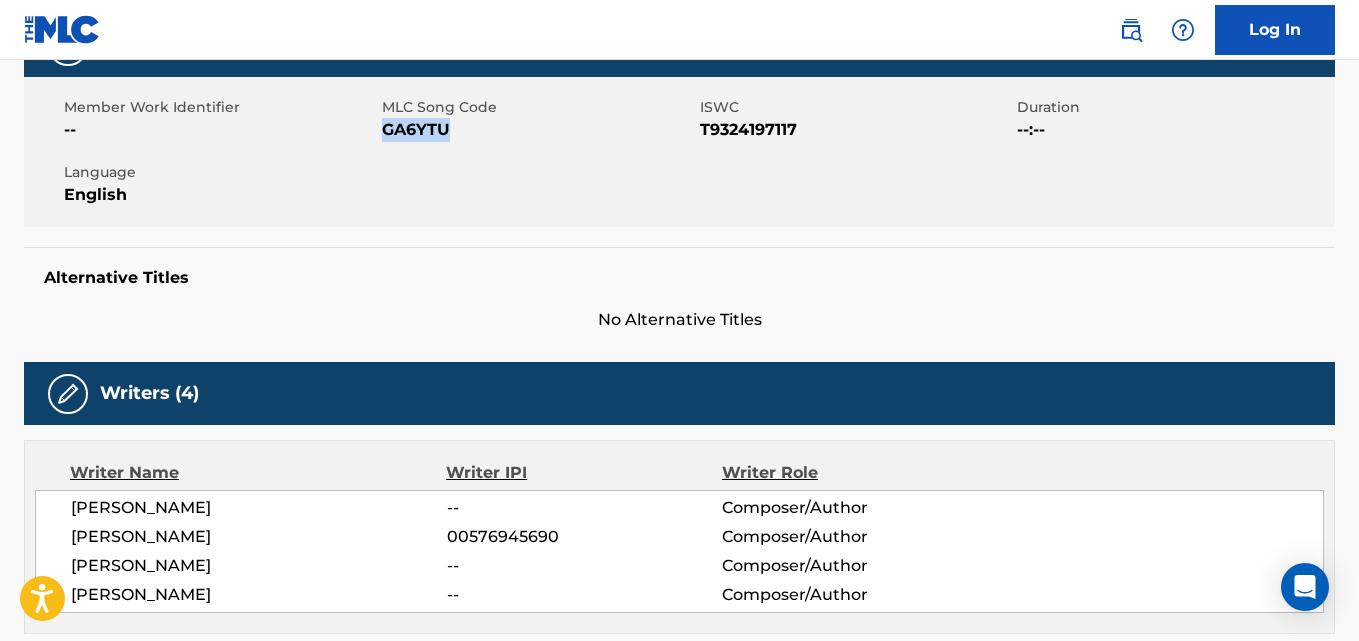 scroll, scrollTop: 0, scrollLeft: 0, axis: both 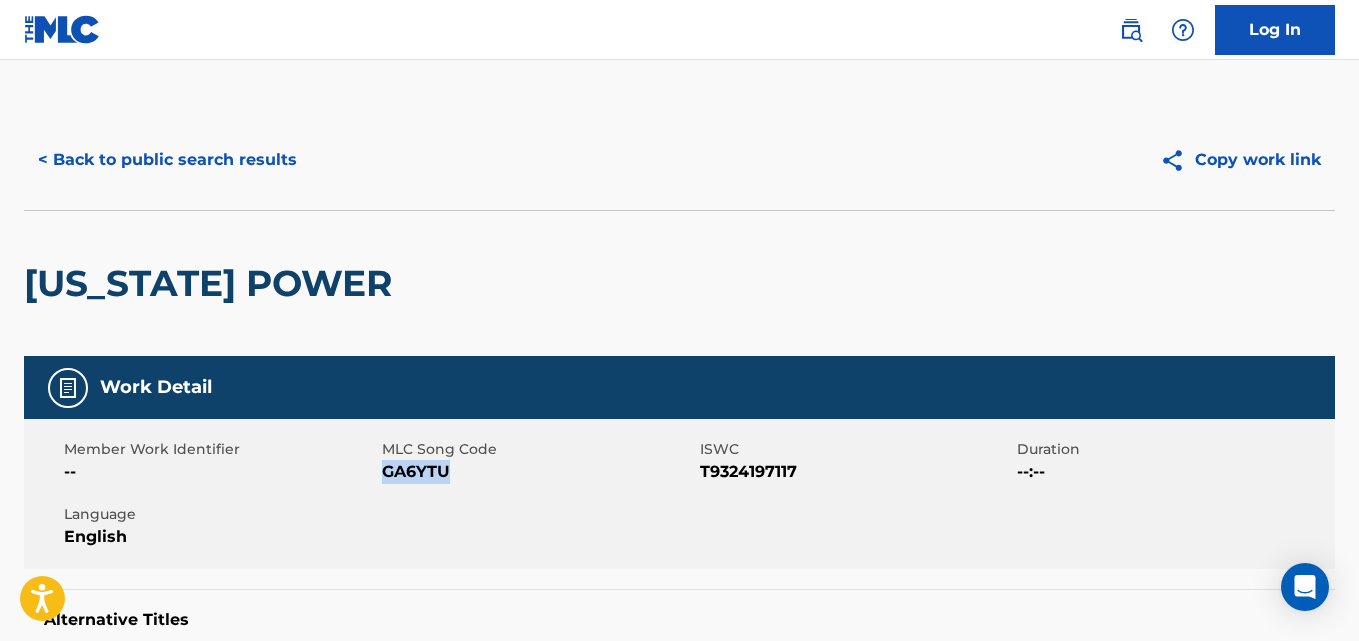 click on "< Back to public search results" at bounding box center [167, 160] 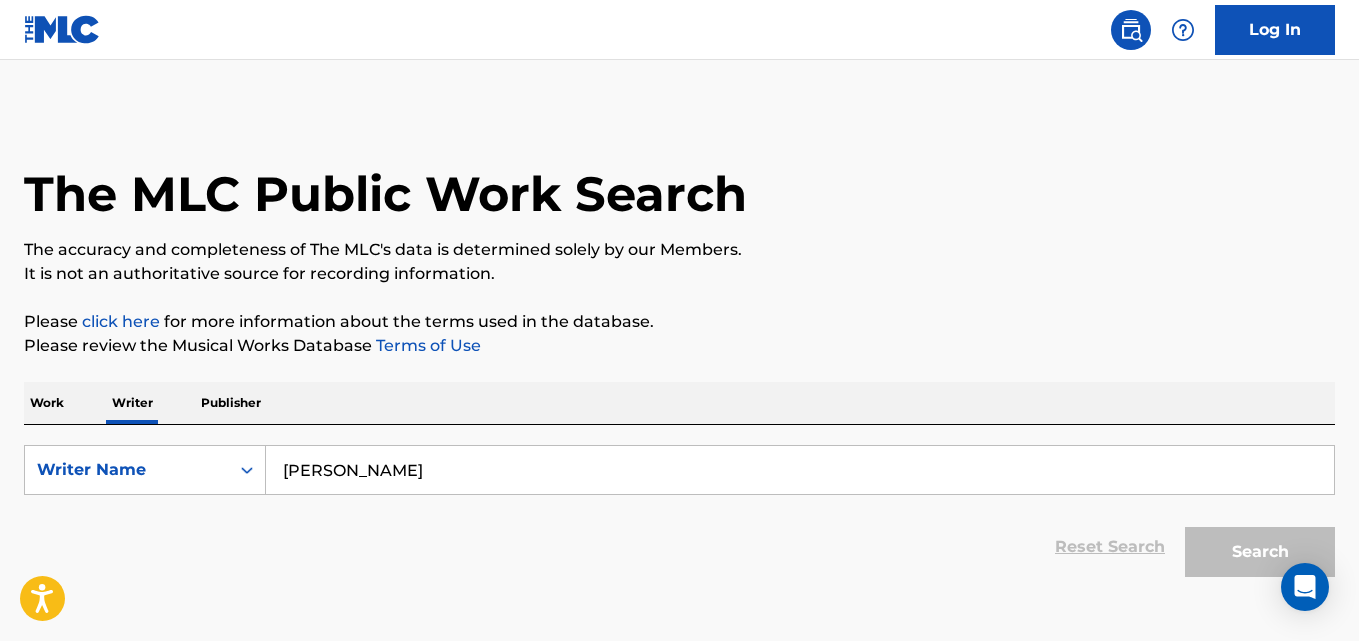 scroll, scrollTop: 113, scrollLeft: 0, axis: vertical 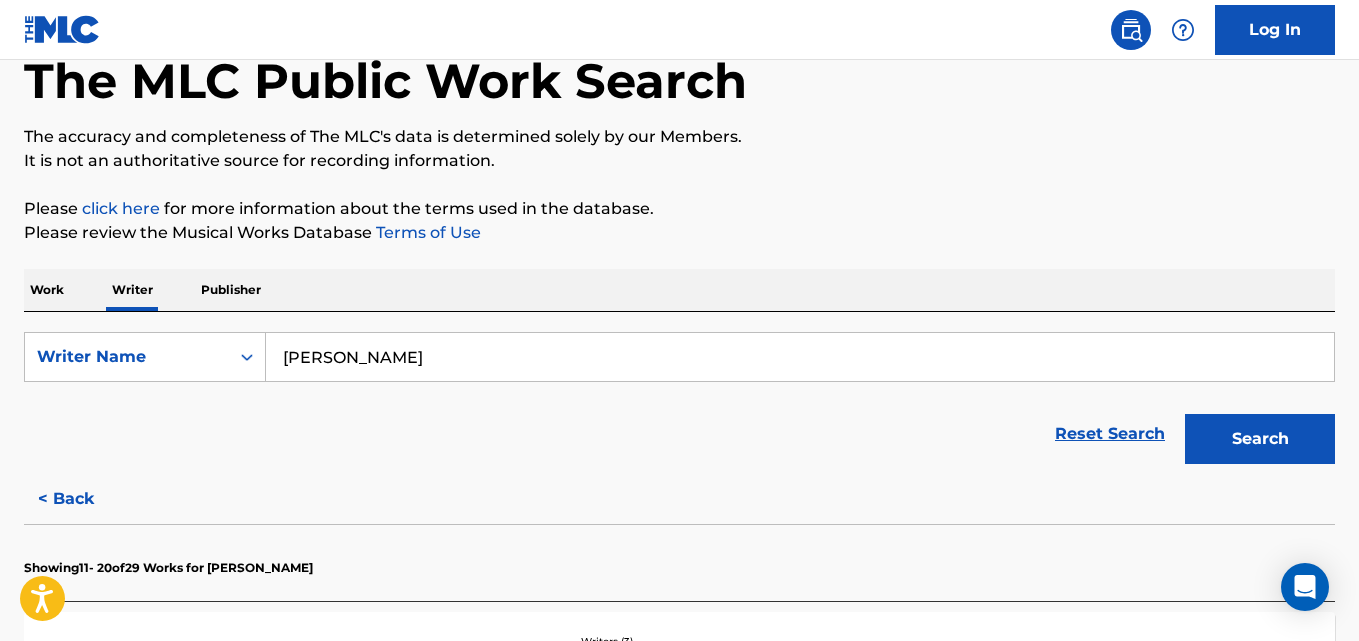 click on "Isaiah Brown" at bounding box center [800, 357] 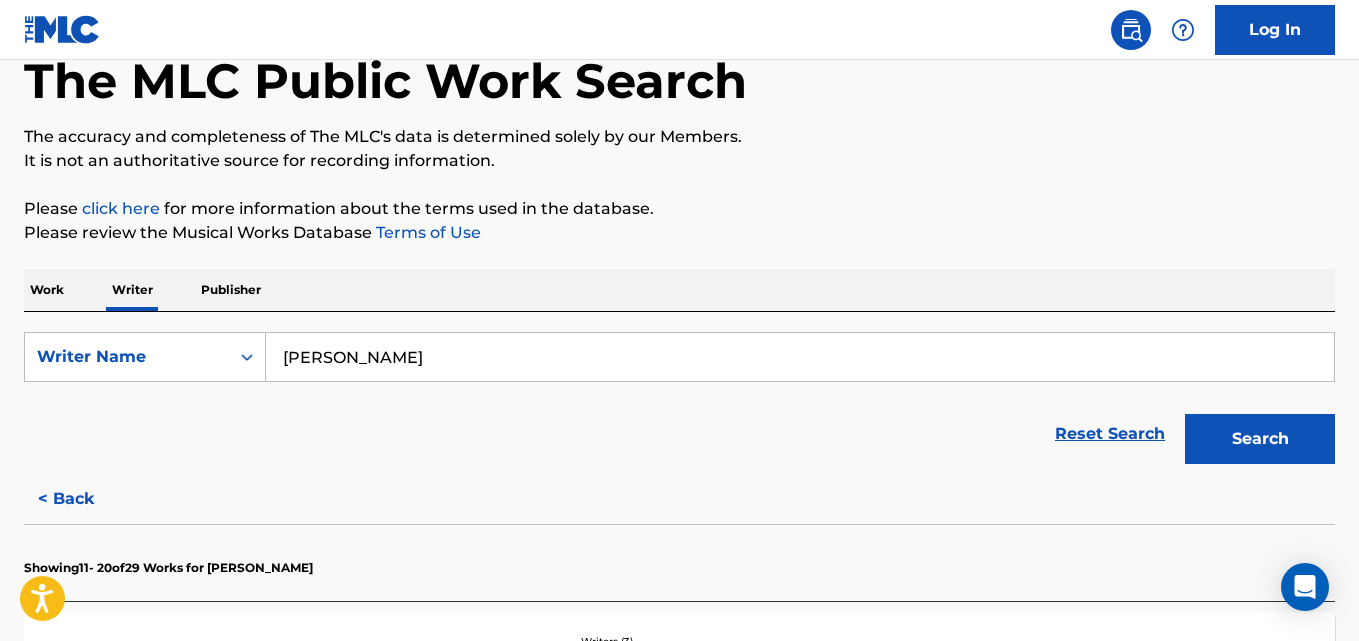 paste on "Days On 85" 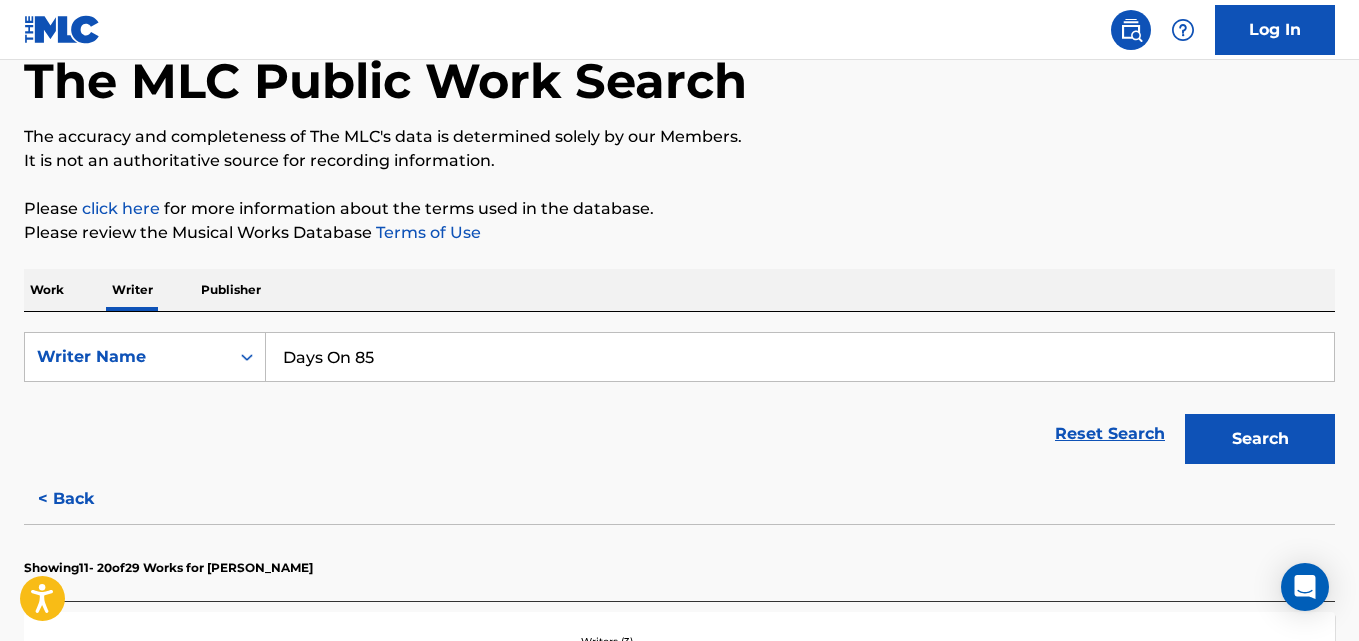 click on "Search" at bounding box center (1260, 439) 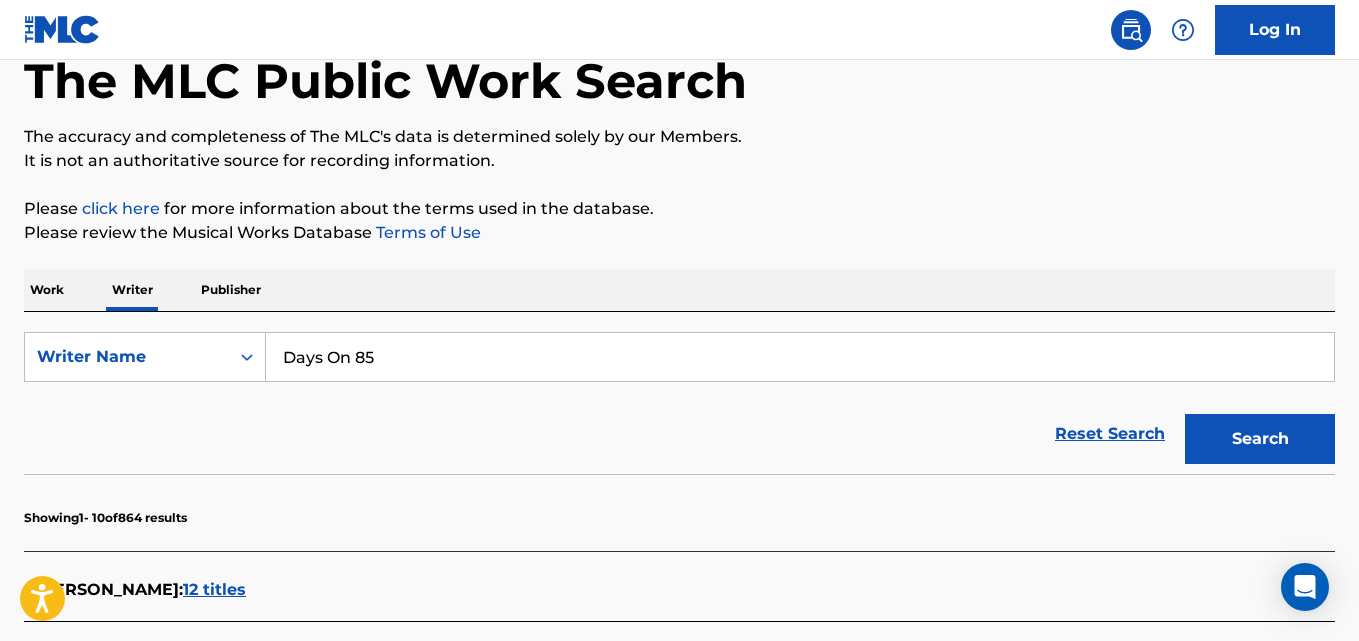 click on "Days On 85" at bounding box center [800, 357] 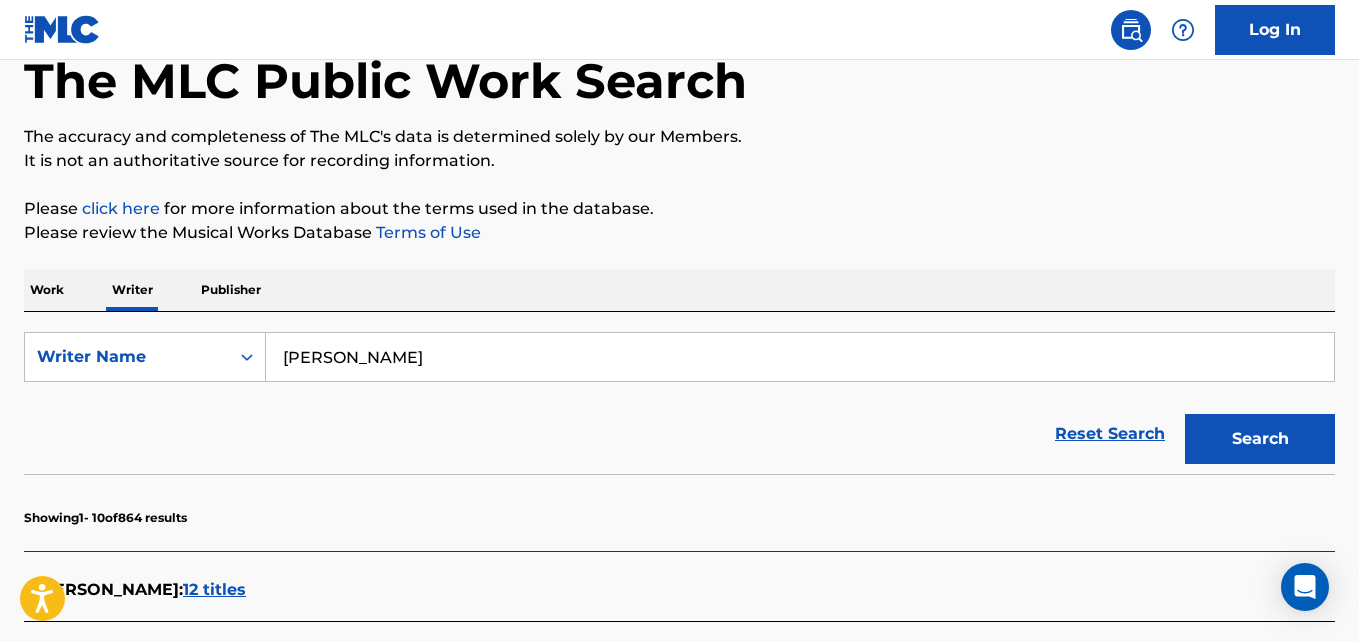 click on "Denny Yurio" at bounding box center (800, 357) 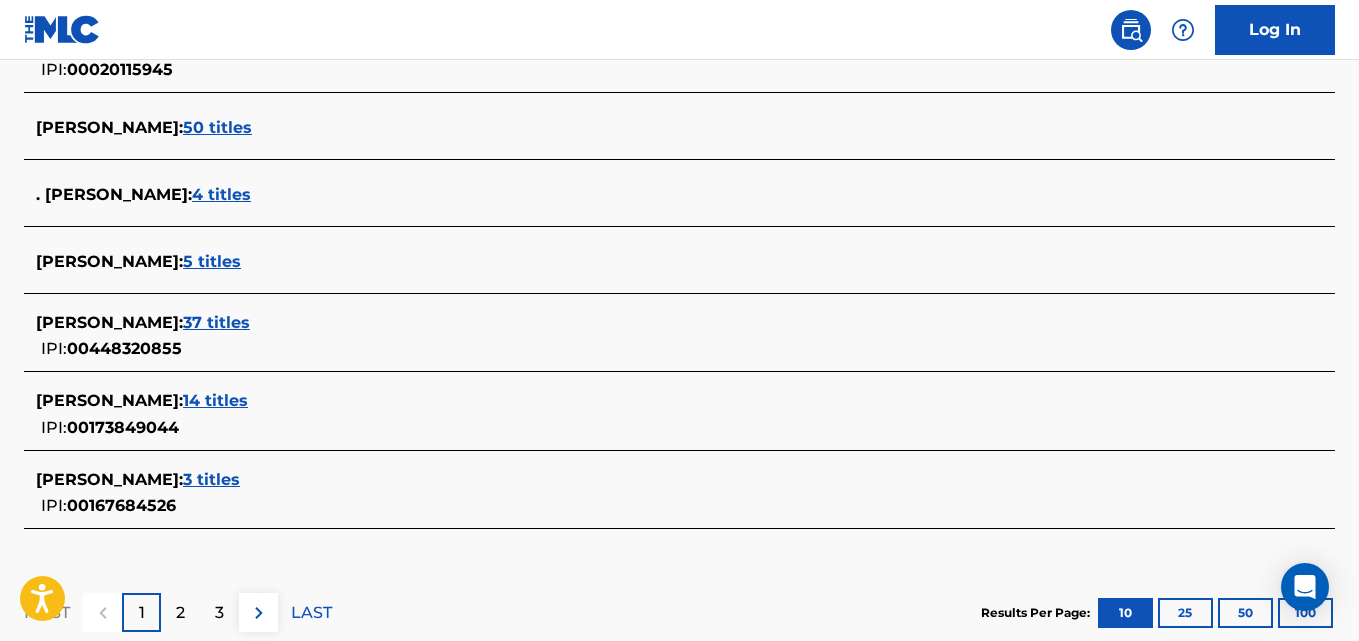 scroll, scrollTop: 878, scrollLeft: 0, axis: vertical 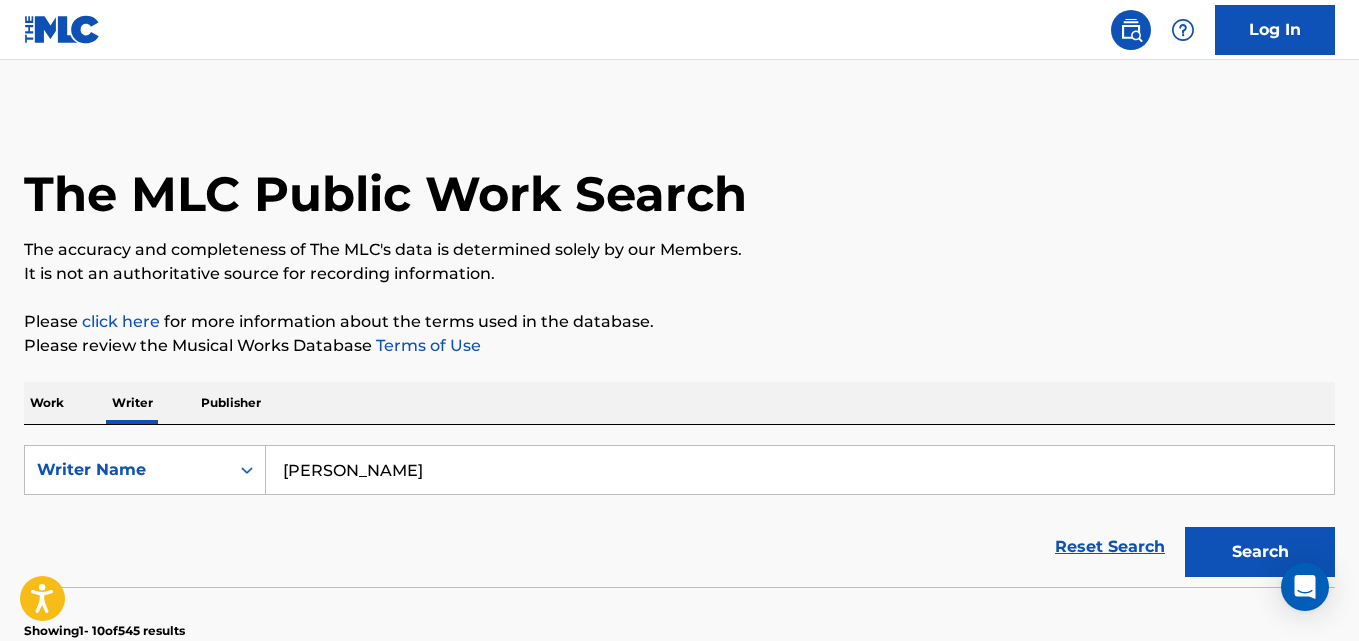 click on "Denny Yurio" at bounding box center (800, 470) 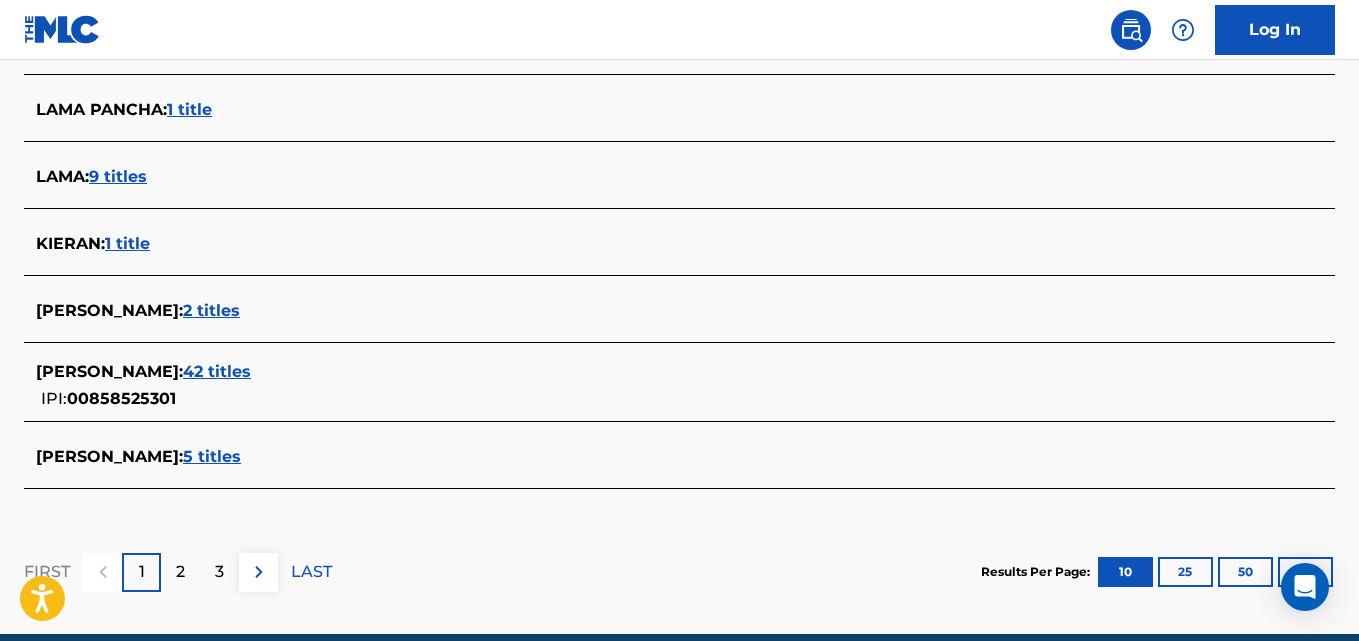 scroll, scrollTop: 893, scrollLeft: 0, axis: vertical 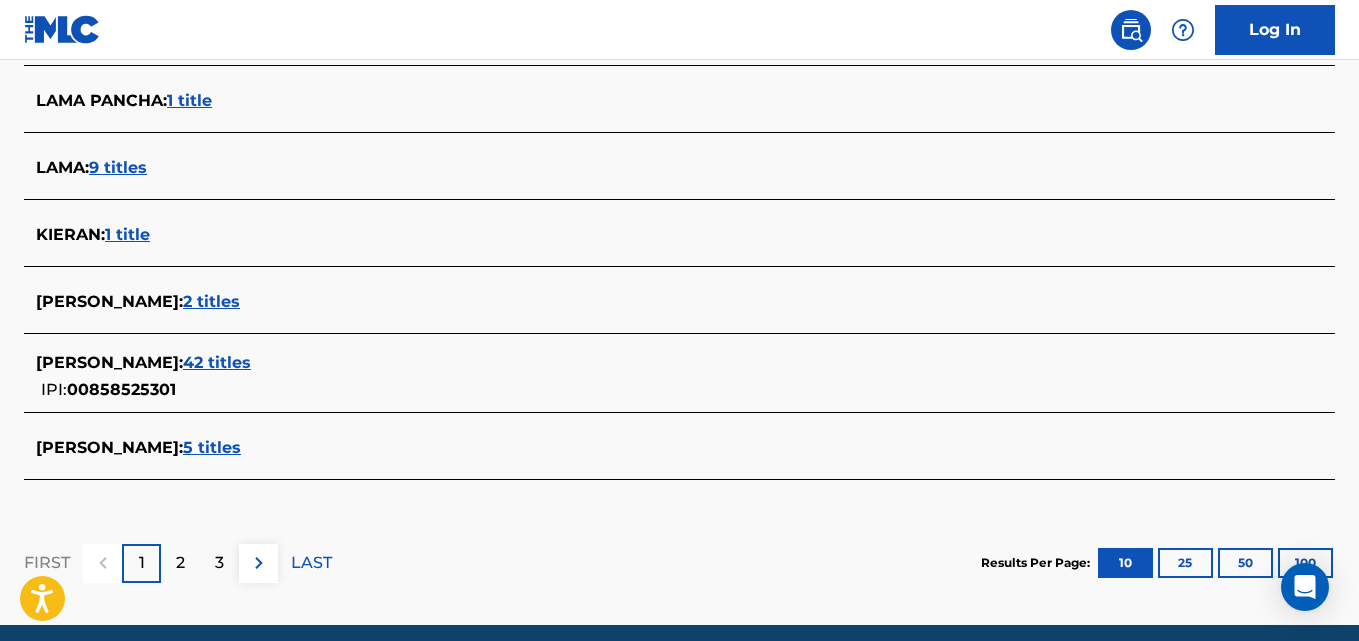 click on "KIERAN LAMA :  42 titles IPI:  00858525301" at bounding box center [653, 376] 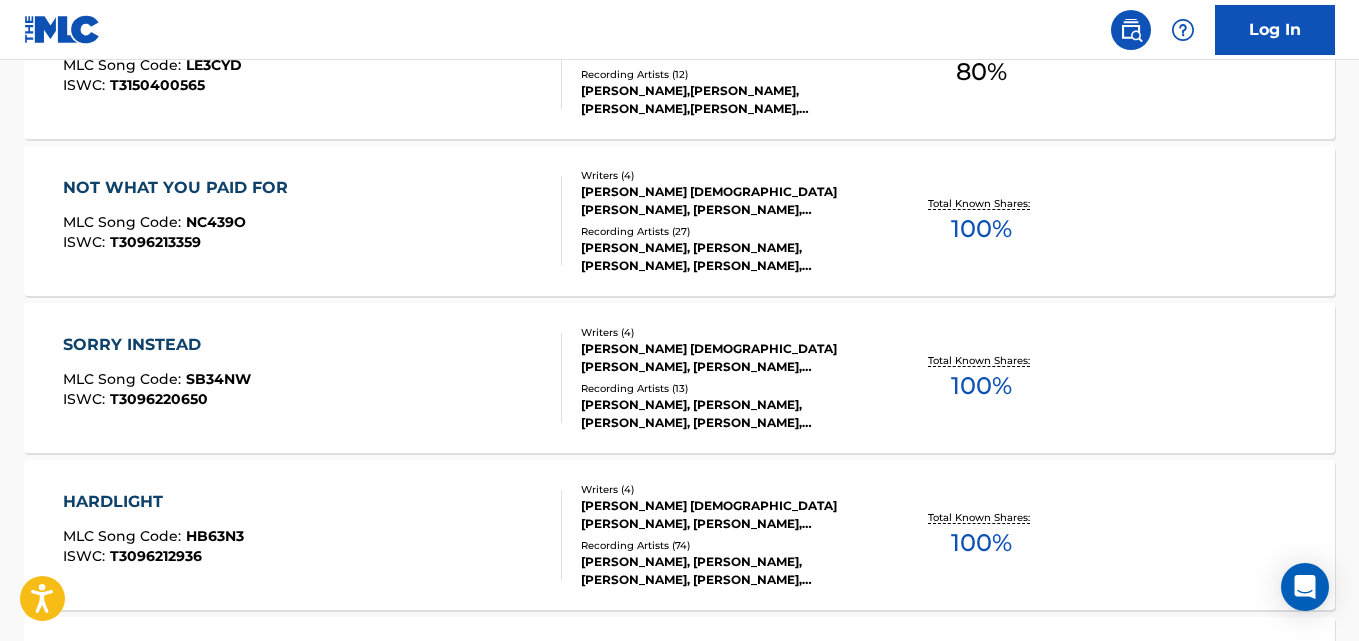 click on "NOT WHAT YOU PAID FOR MLC Song Code : NC439O ISWC : T3096213359 Writers ( 4 ) PEPPA SOPHIE VERWUSTER LANE, CALEB CHRISTIAN HARPER, KIERAN LAMA, ASHTON MICHAEL HARDMAN-LE CORNU Recording Artists ( 27 ) SPACEY JANE, SPACEY JANE, SPACEY JANE, SPACEY JANE, SPACEY JANE Total Known Shares: 100 %" at bounding box center (679, 221) 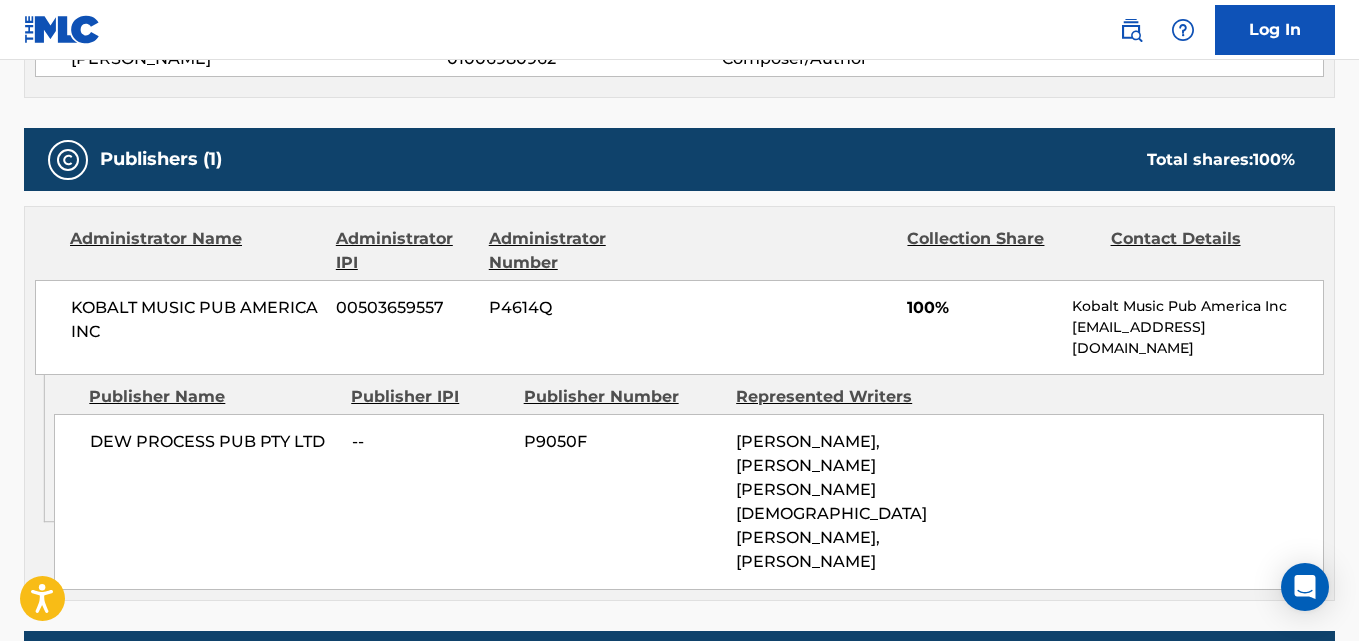 scroll, scrollTop: 908, scrollLeft: 0, axis: vertical 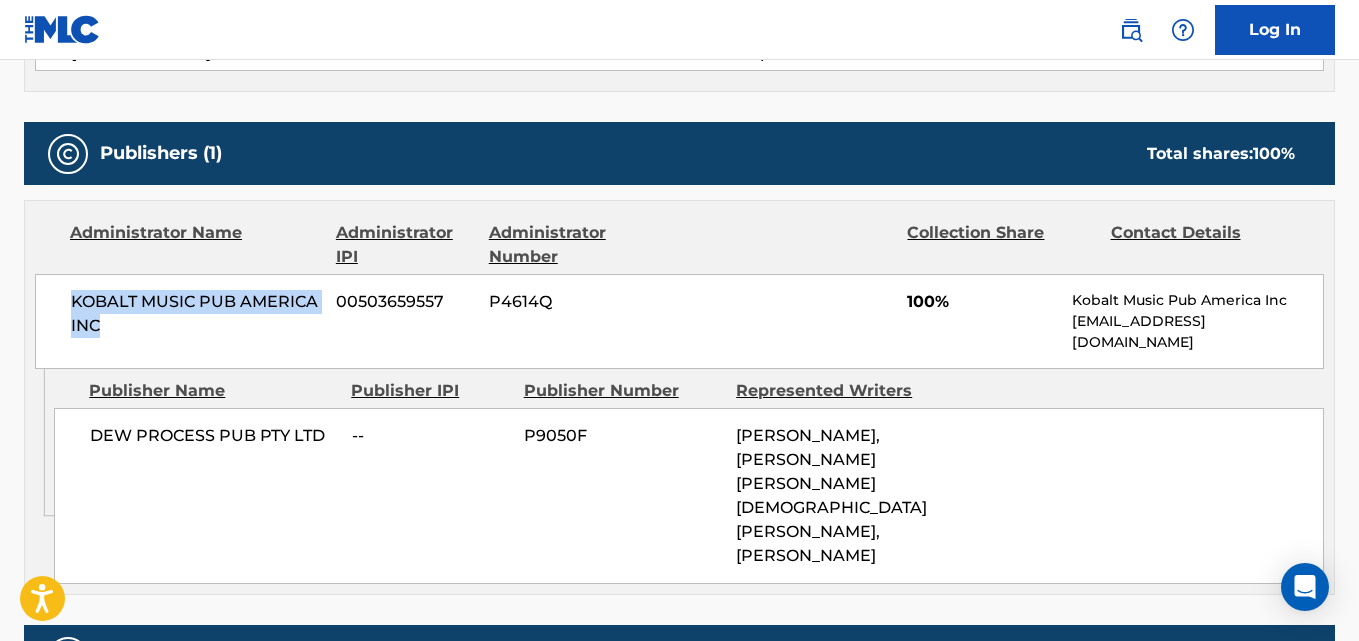 drag, startPoint x: 66, startPoint y: 275, endPoint x: 111, endPoint y: 300, distance: 51.47815 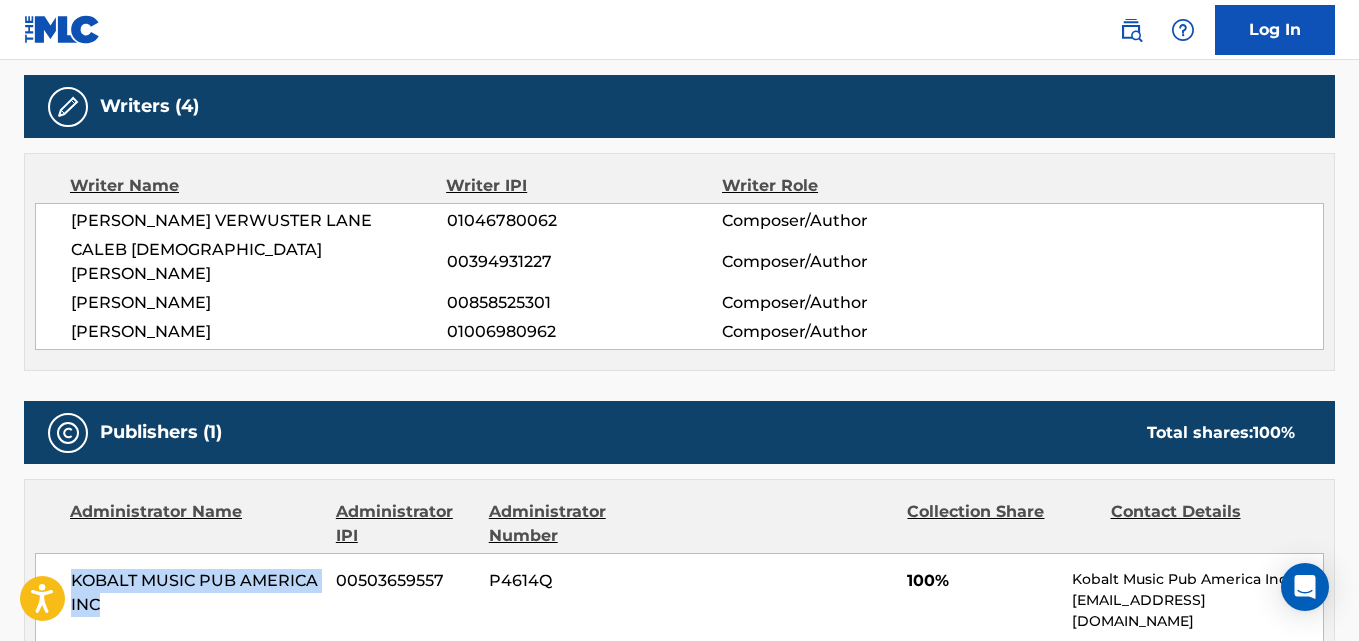 scroll, scrollTop: 601, scrollLeft: 0, axis: vertical 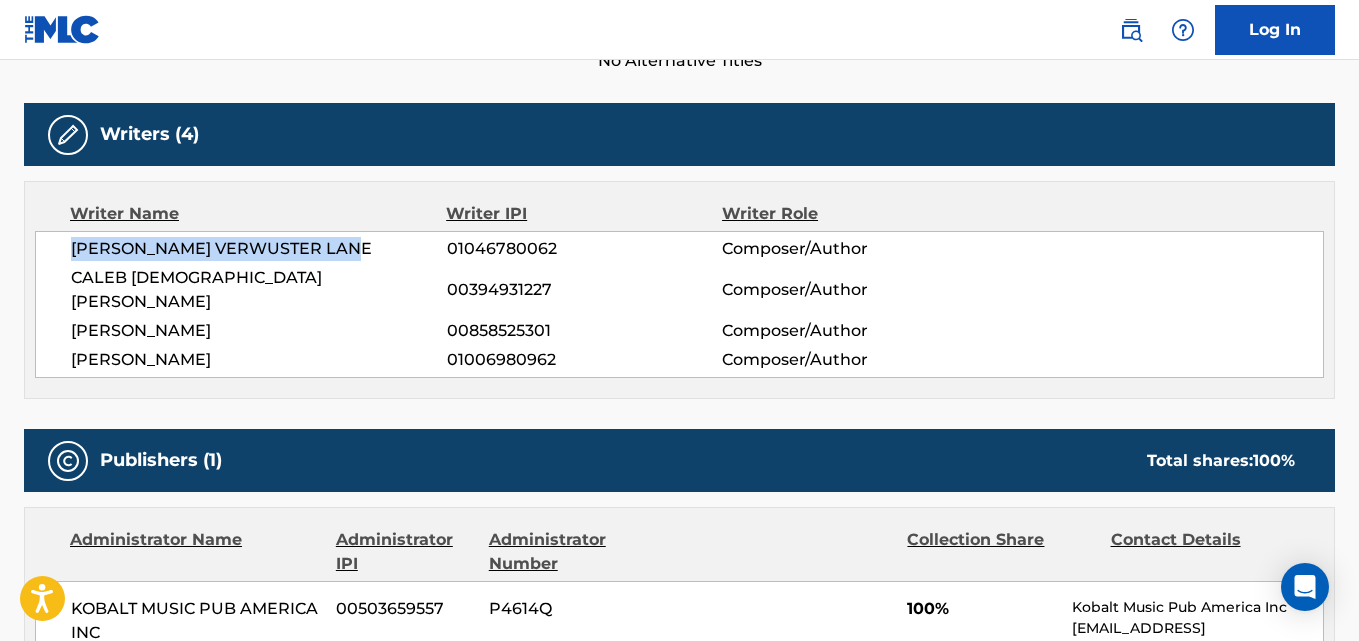 drag, startPoint x: 364, startPoint y: 236, endPoint x: 69, endPoint y: 237, distance: 295.0017 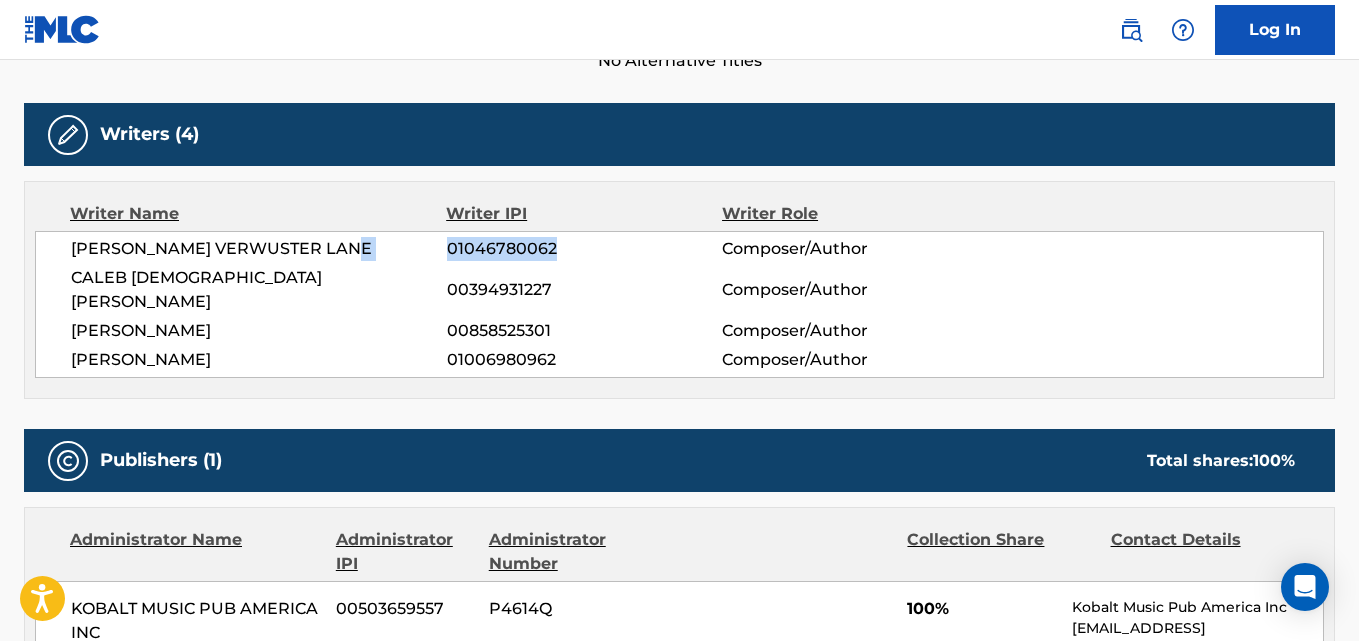 drag, startPoint x: 563, startPoint y: 248, endPoint x: 431, endPoint y: 243, distance: 132.09467 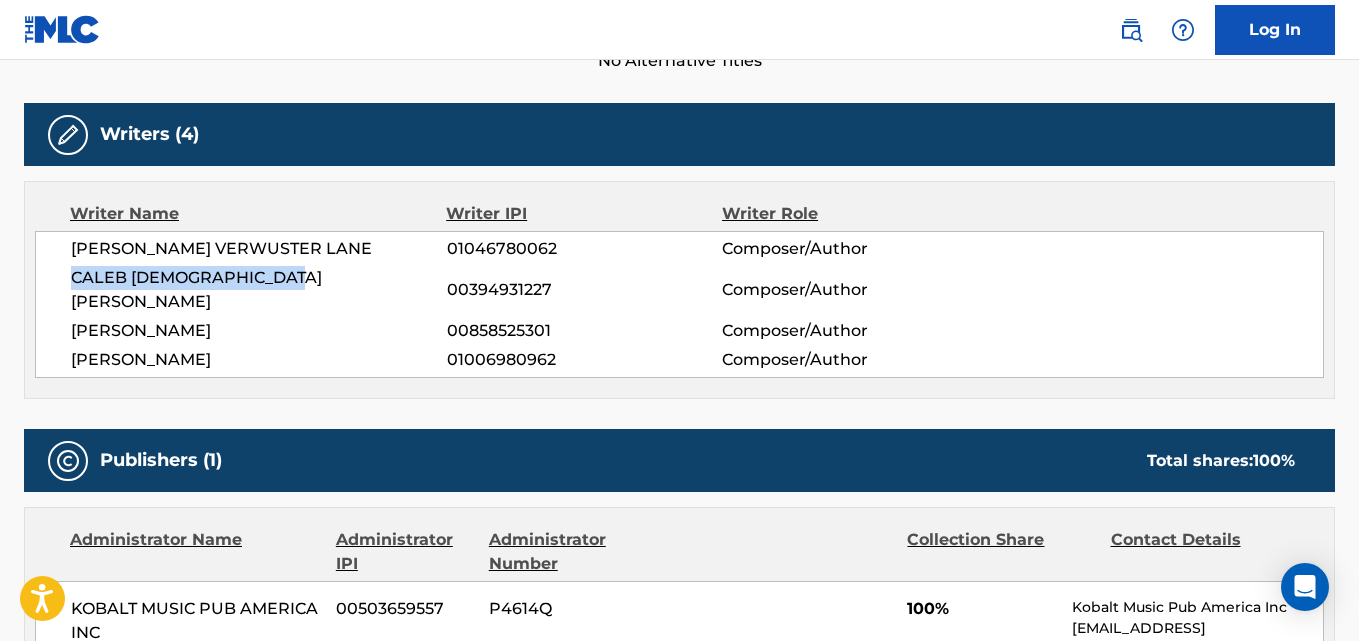 drag, startPoint x: 290, startPoint y: 272, endPoint x: 73, endPoint y: 269, distance: 217.02074 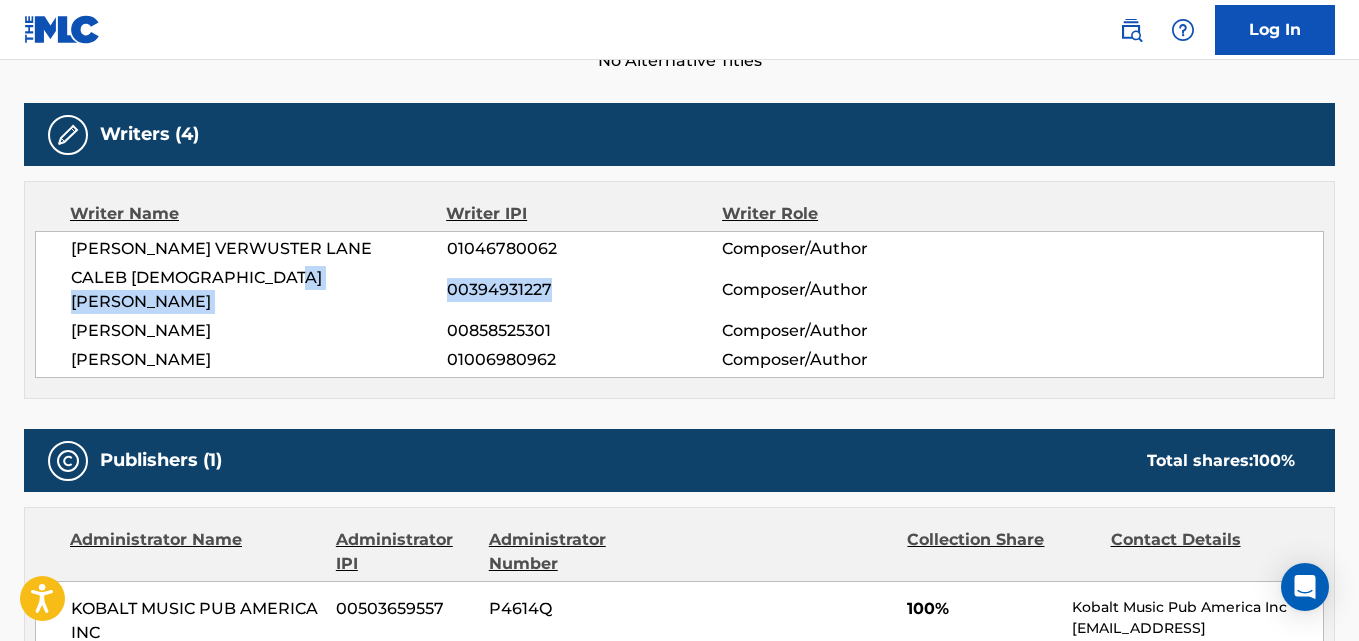 drag, startPoint x: 542, startPoint y: 276, endPoint x: 437, endPoint y: 274, distance: 105.01904 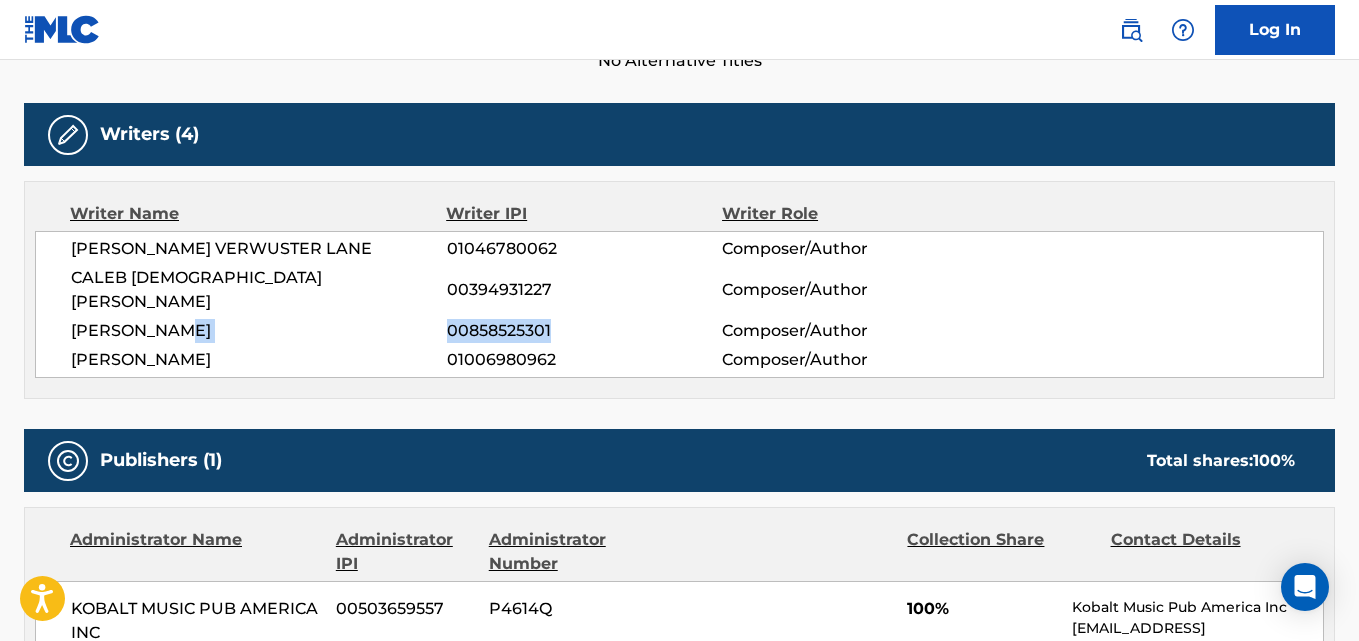 drag, startPoint x: 568, startPoint y: 299, endPoint x: 433, endPoint y: 303, distance: 135.05925 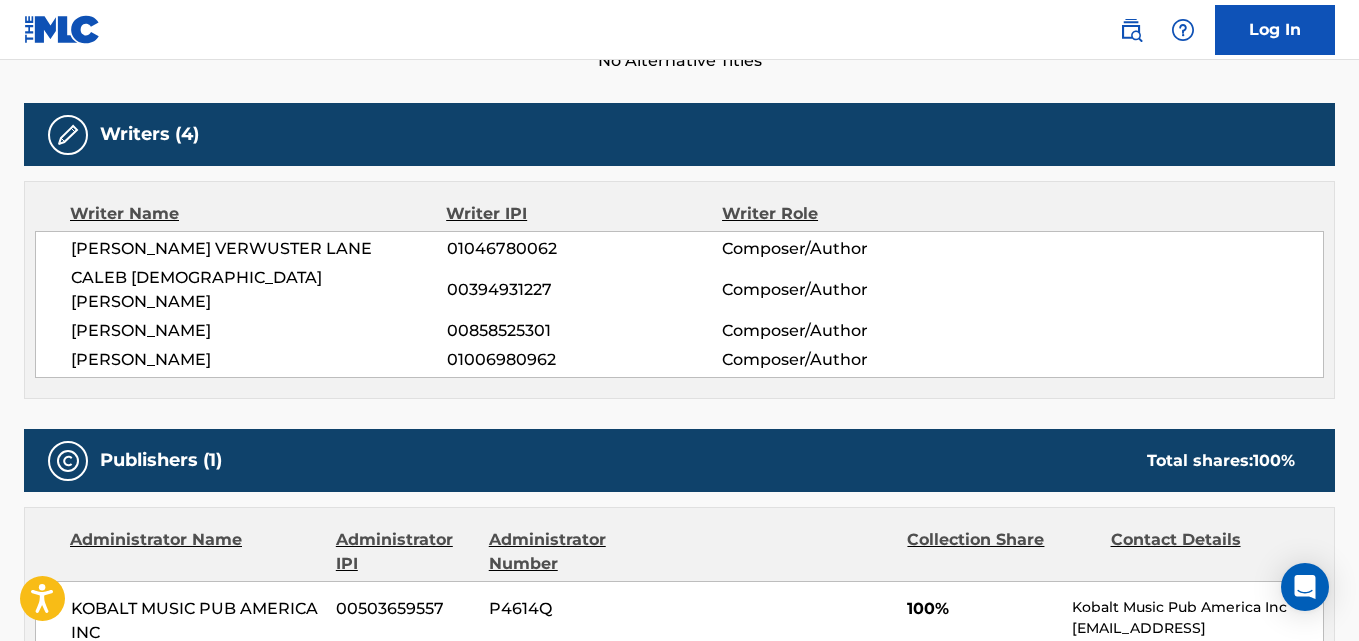 click on "01006980962" at bounding box center [584, 360] 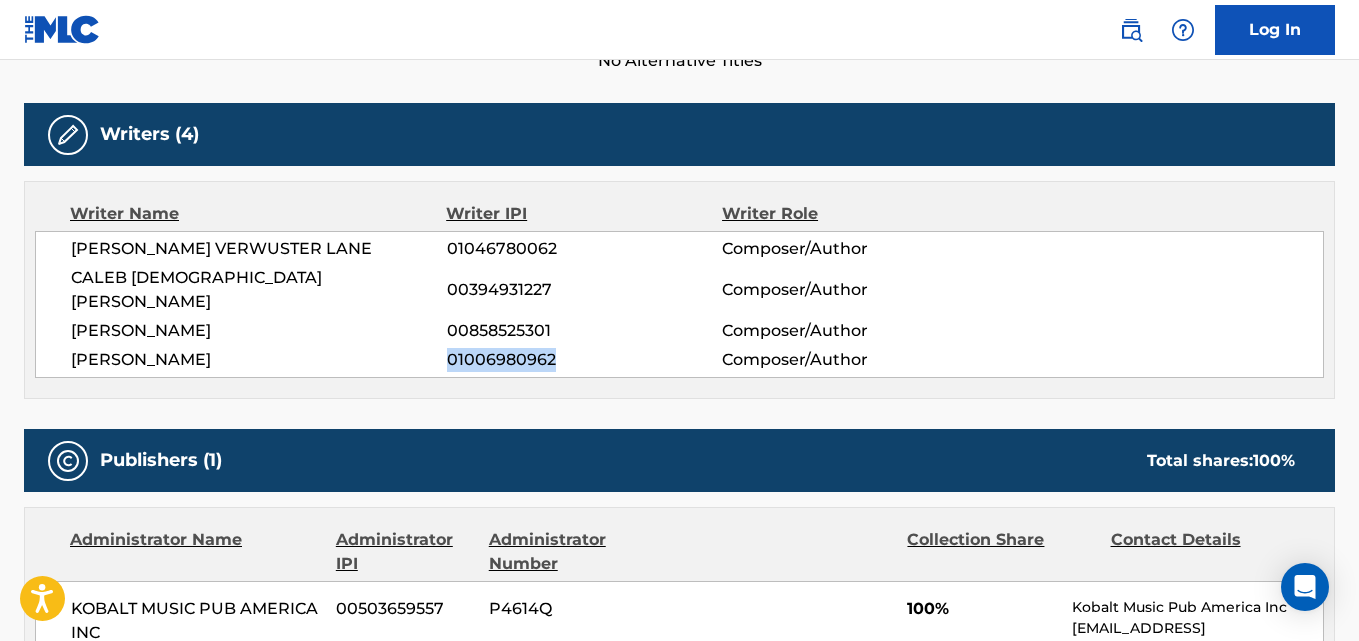 drag, startPoint x: 446, startPoint y: 334, endPoint x: 554, endPoint y: 347, distance: 108.779594 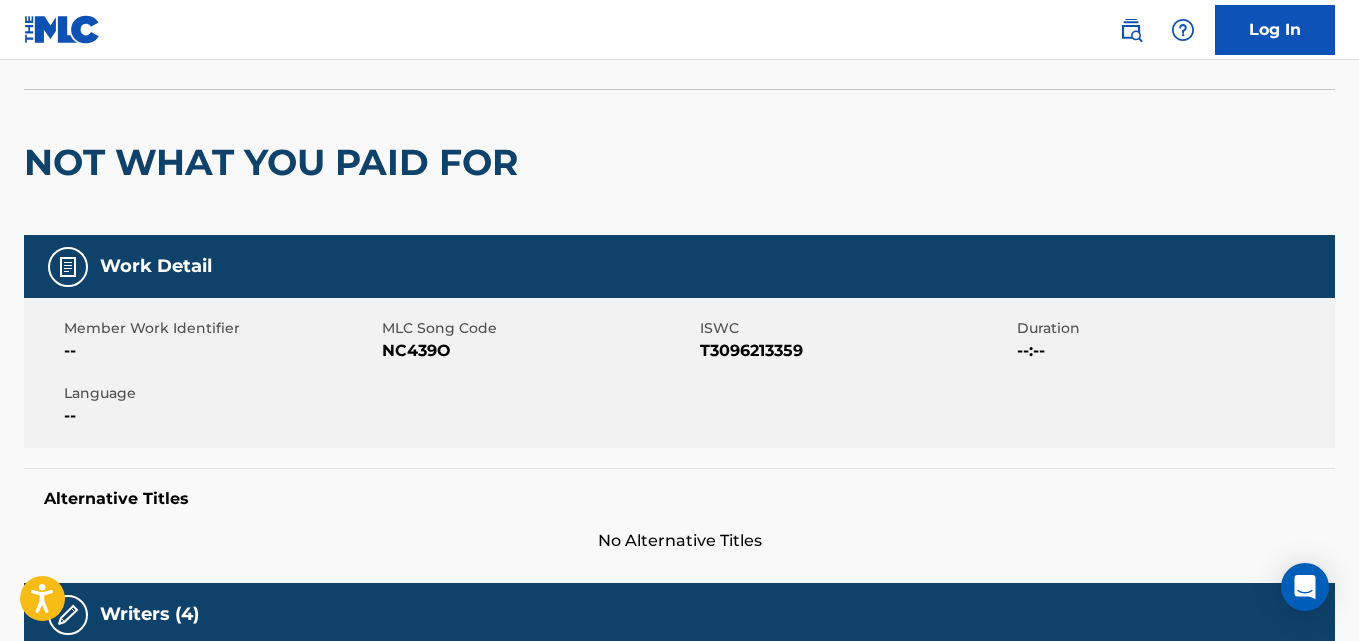 scroll, scrollTop: 0, scrollLeft: 0, axis: both 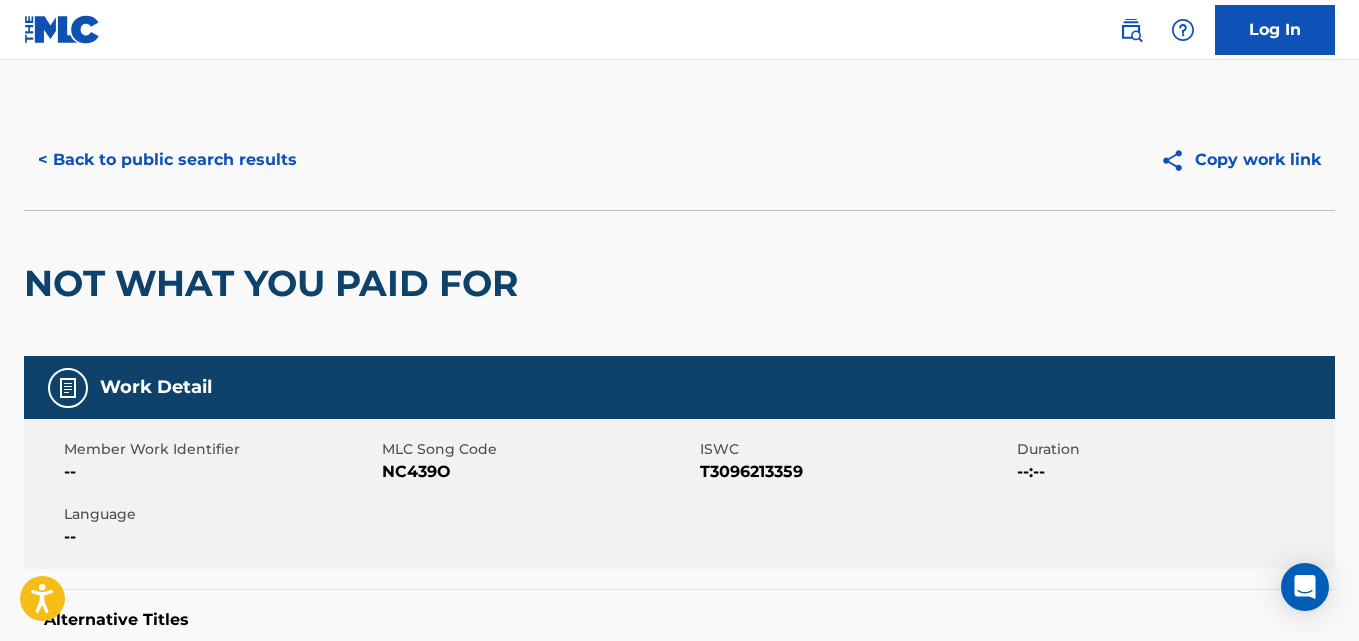 click on "< Back to public search results" at bounding box center [167, 160] 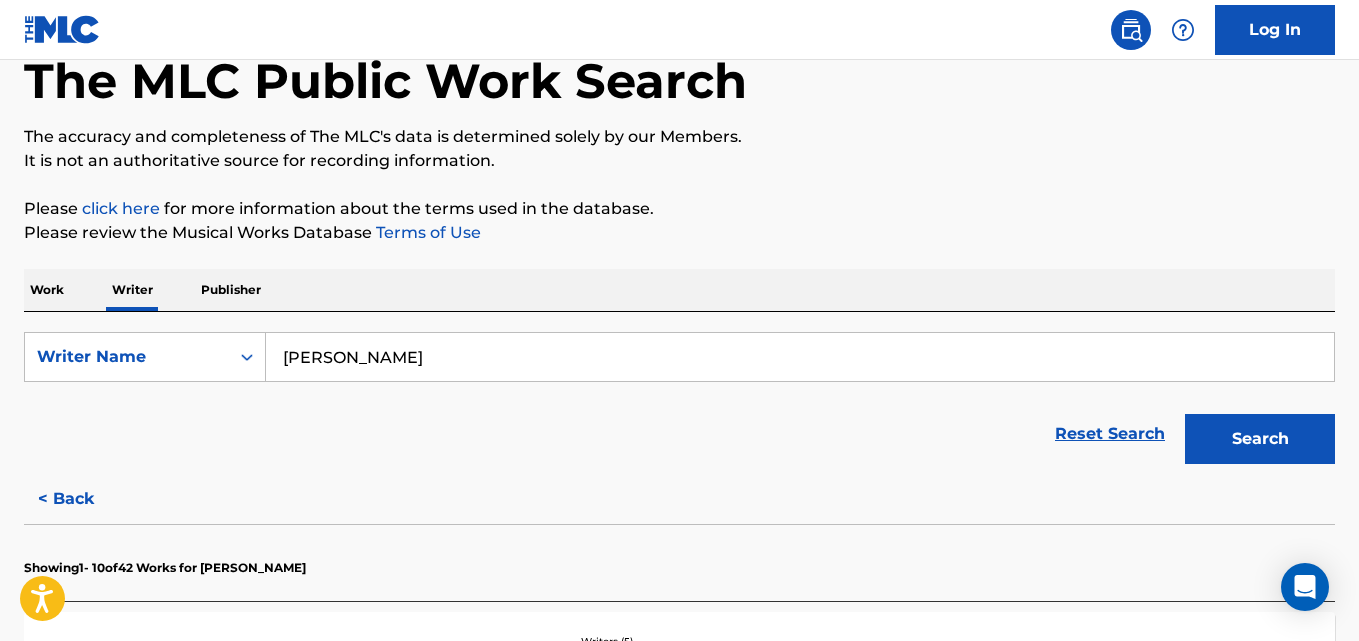 click on "Kieran Lama" at bounding box center [800, 357] 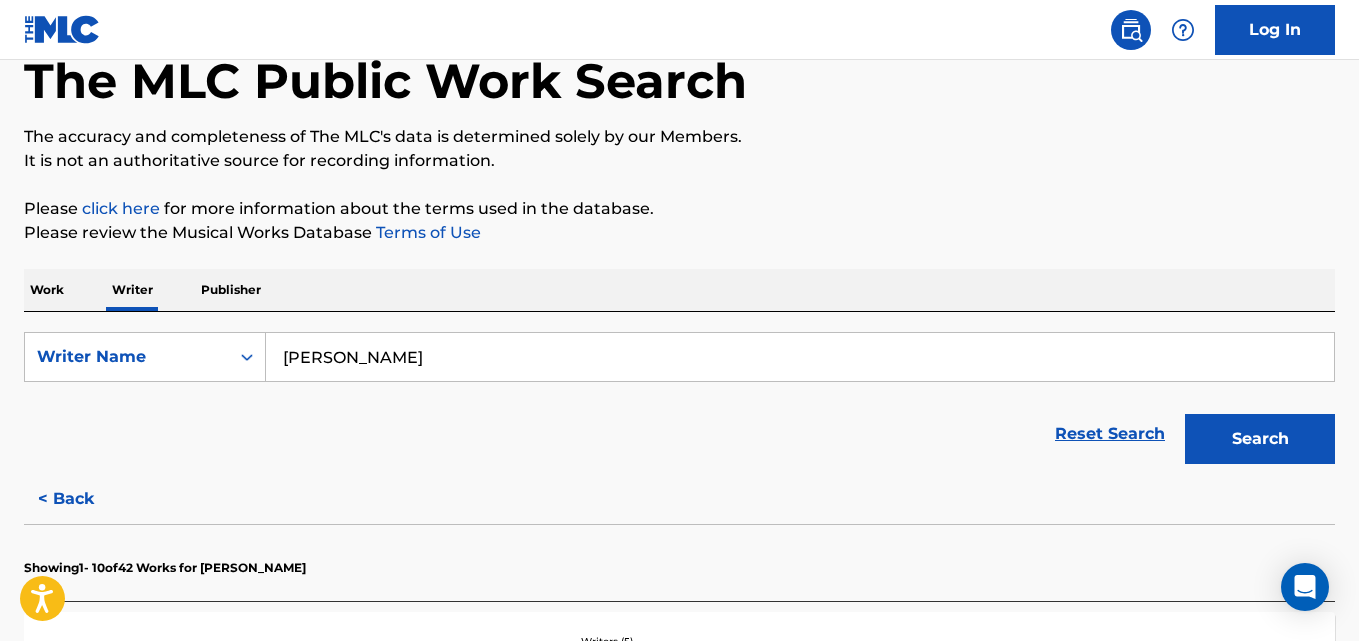 paste on "Glenn Sebastian" 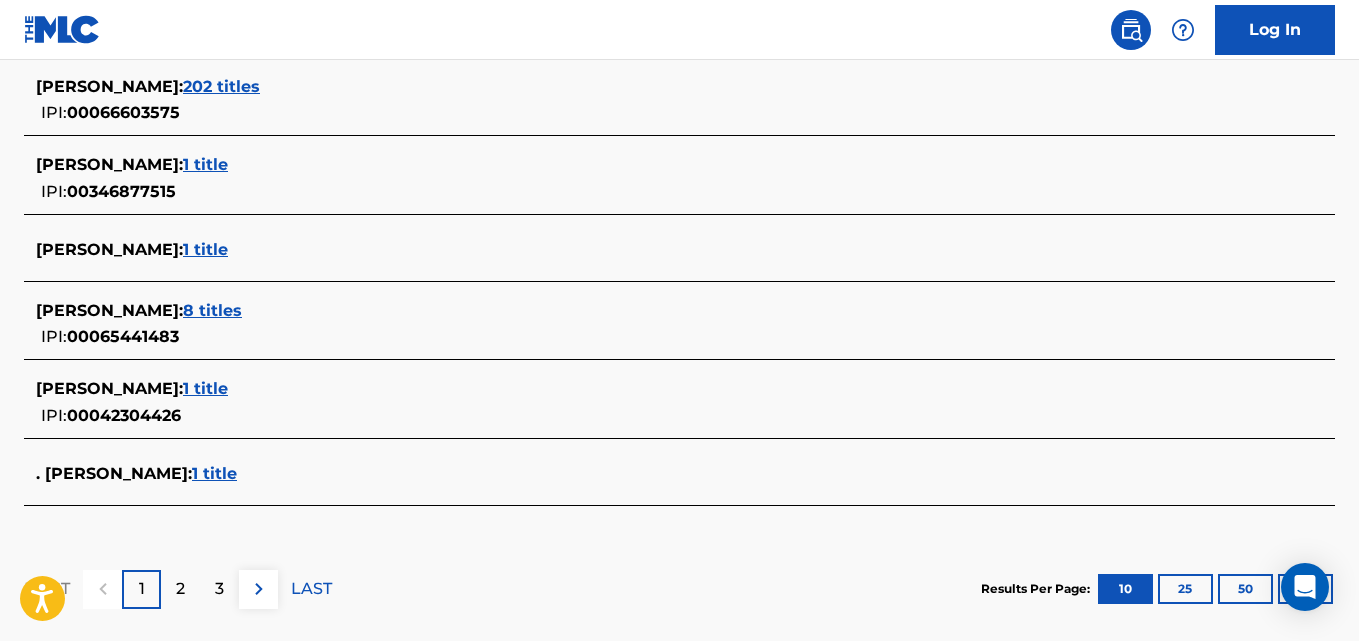 scroll, scrollTop: 909, scrollLeft: 0, axis: vertical 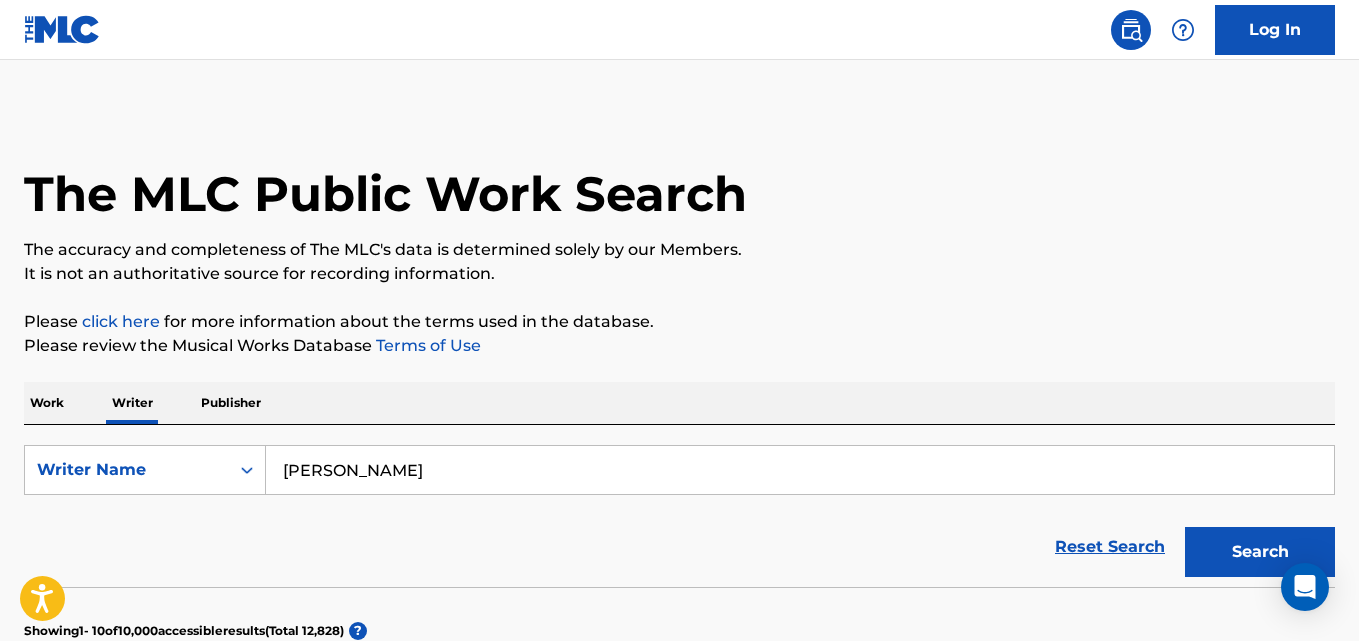 click on "Glenn Sebastian" at bounding box center (800, 470) 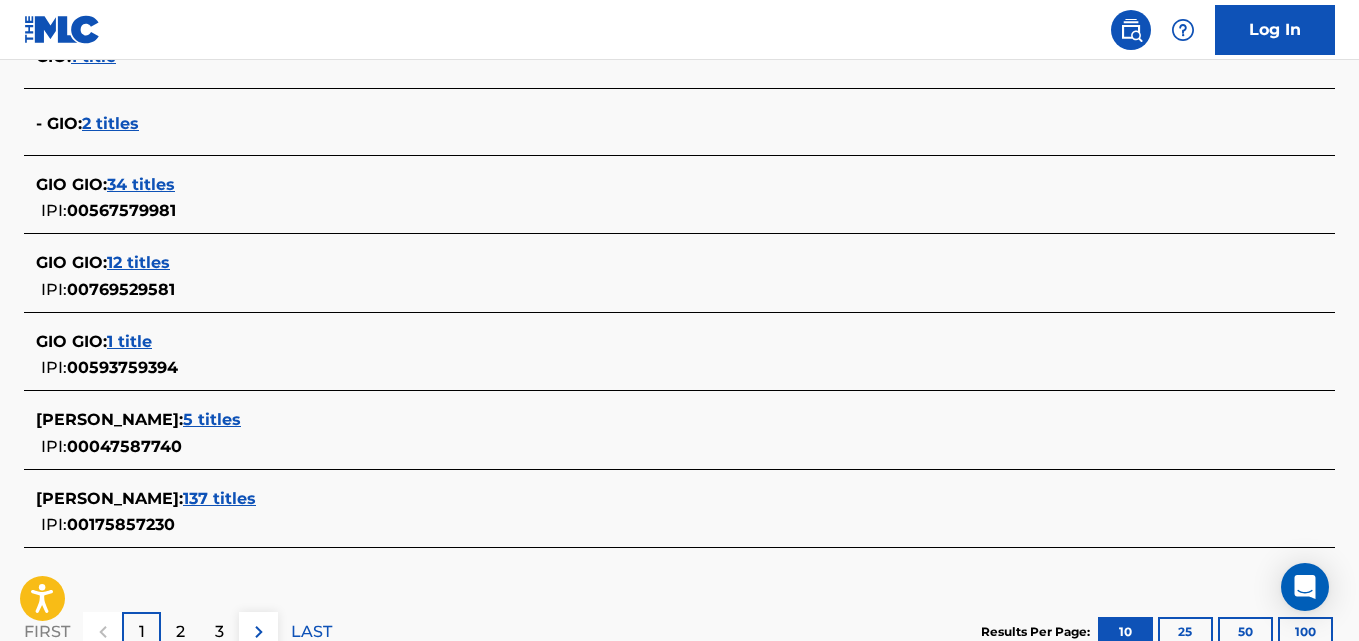 scroll, scrollTop: 872, scrollLeft: 0, axis: vertical 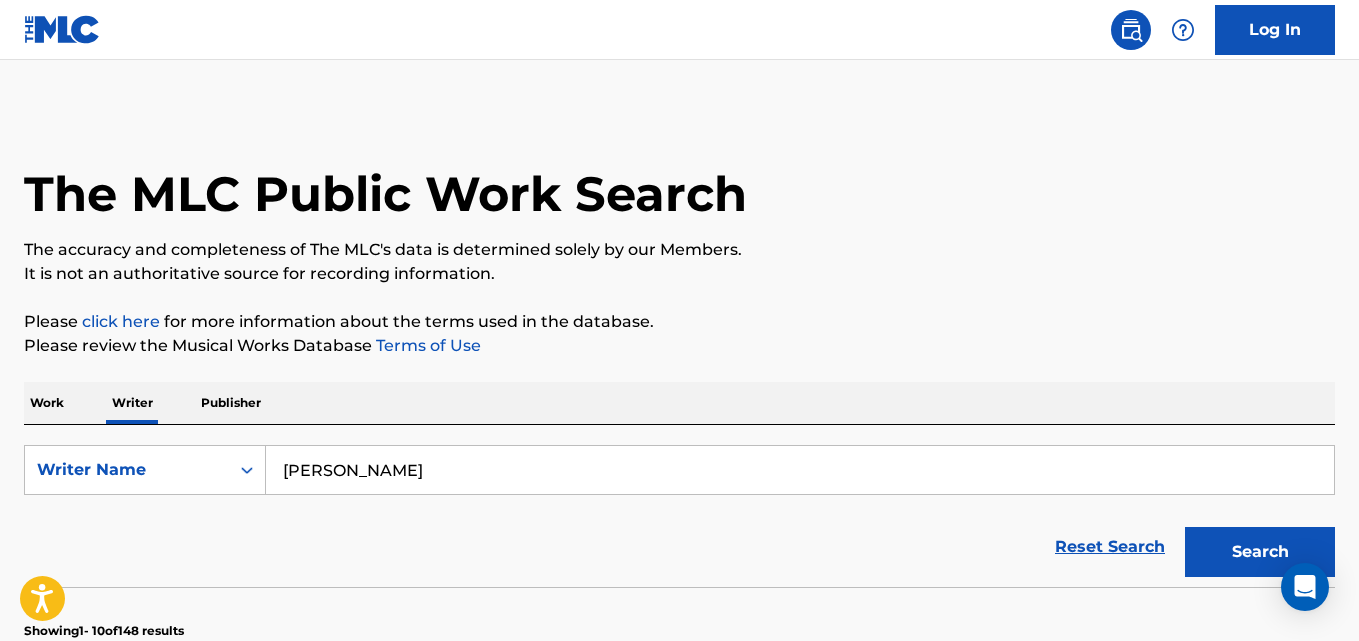 click on "Gio Manzella" at bounding box center (800, 470) 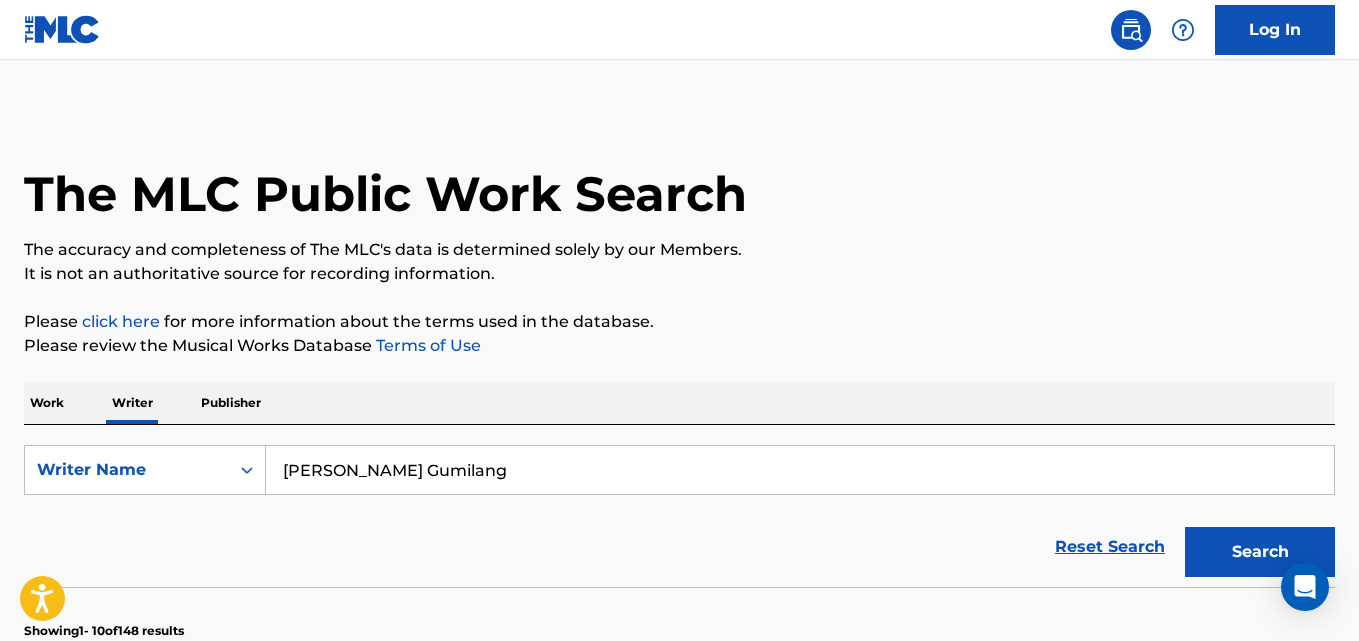 click on "Search" at bounding box center (1260, 552) 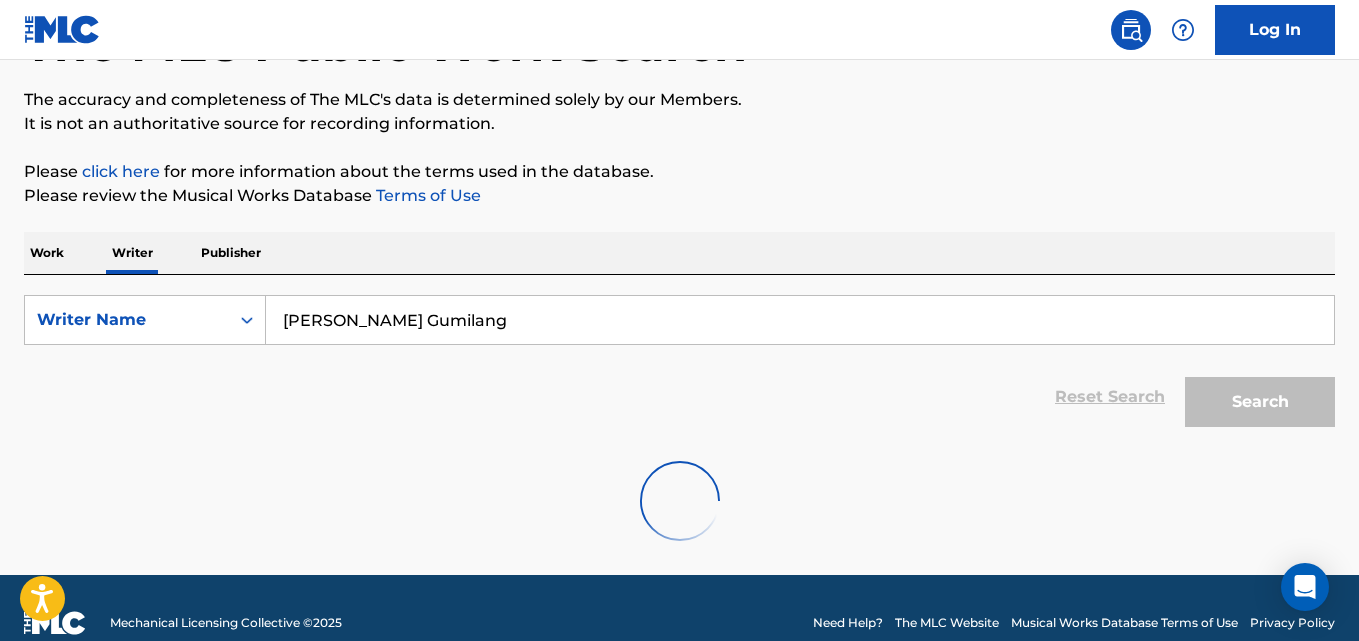 scroll, scrollTop: 180, scrollLeft: 0, axis: vertical 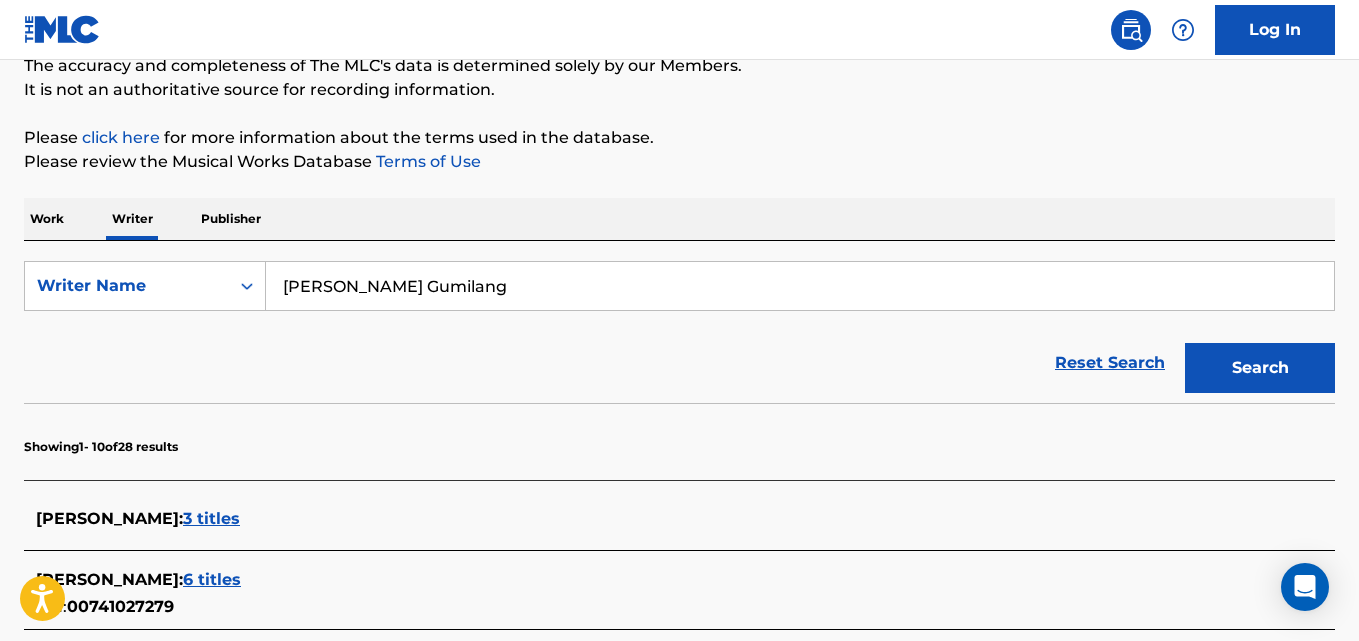 click on "Galang Gumilang" at bounding box center (800, 286) 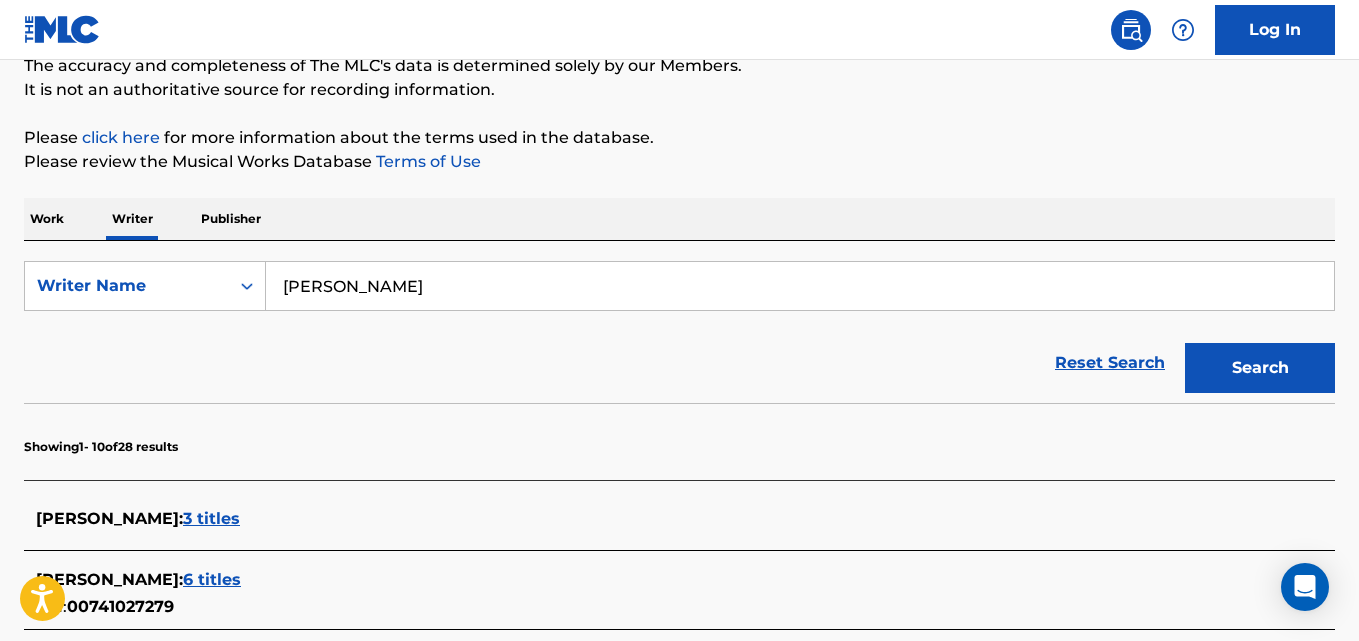 click on "Search" at bounding box center (1260, 368) 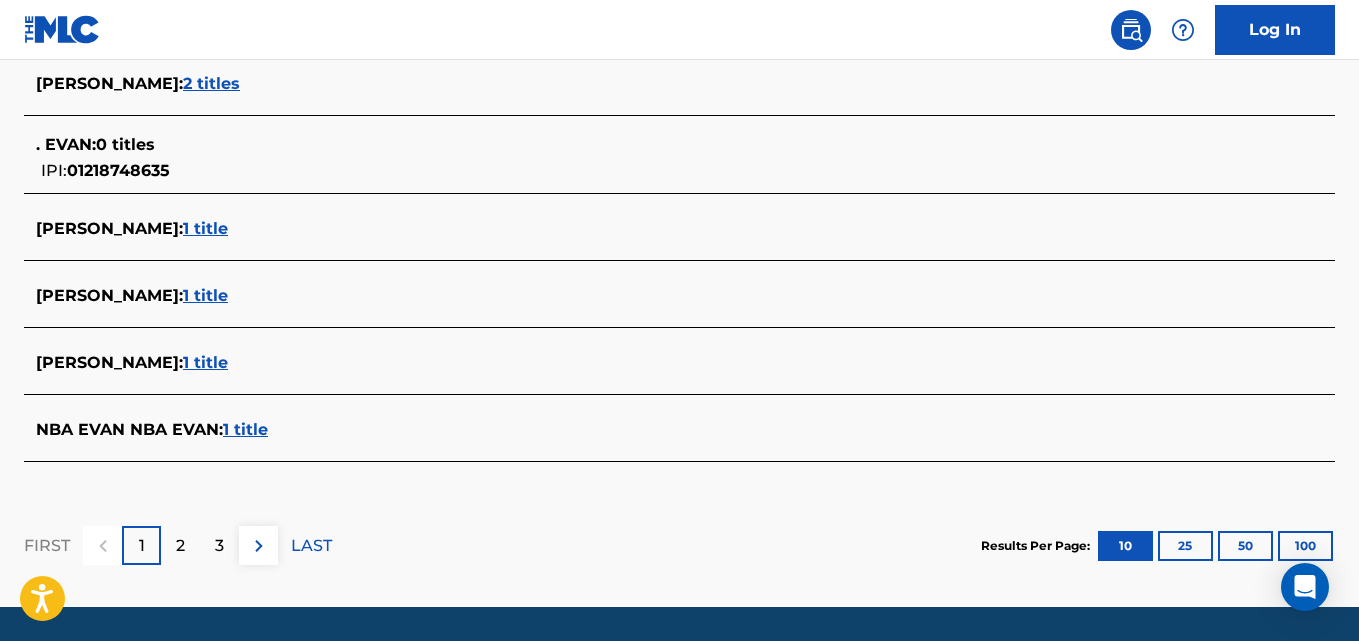 scroll, scrollTop: 901, scrollLeft: 0, axis: vertical 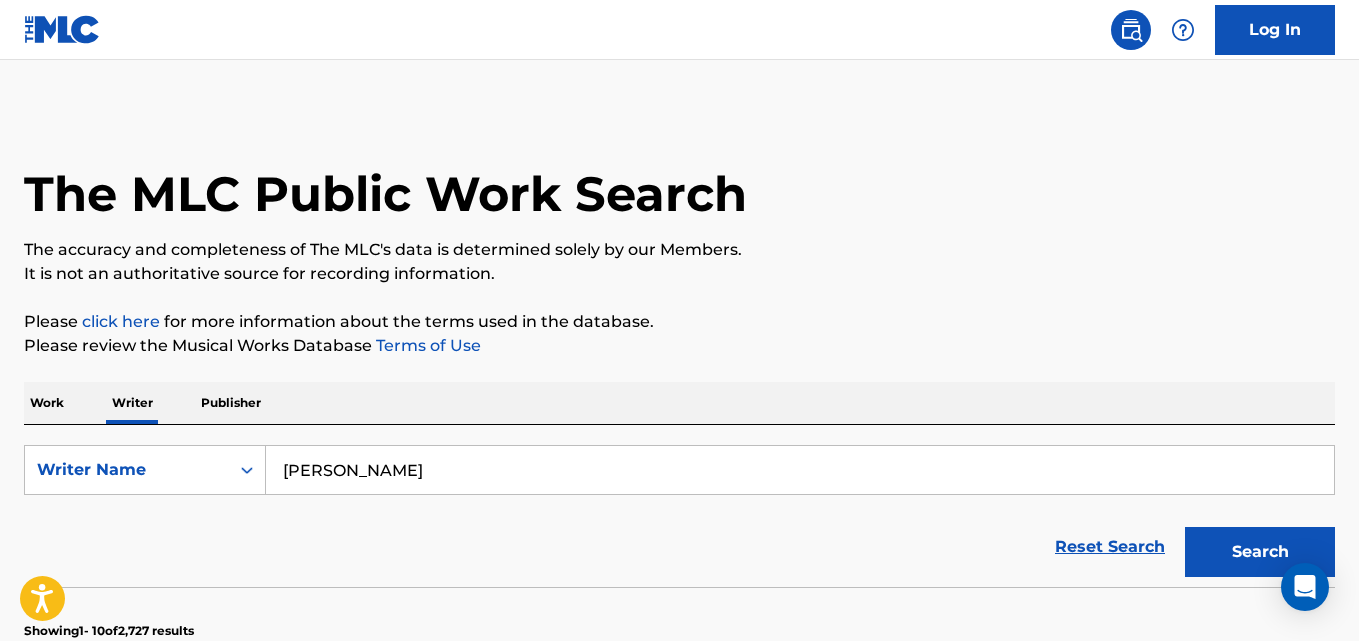 click on "Evan Mahim" at bounding box center [800, 470] 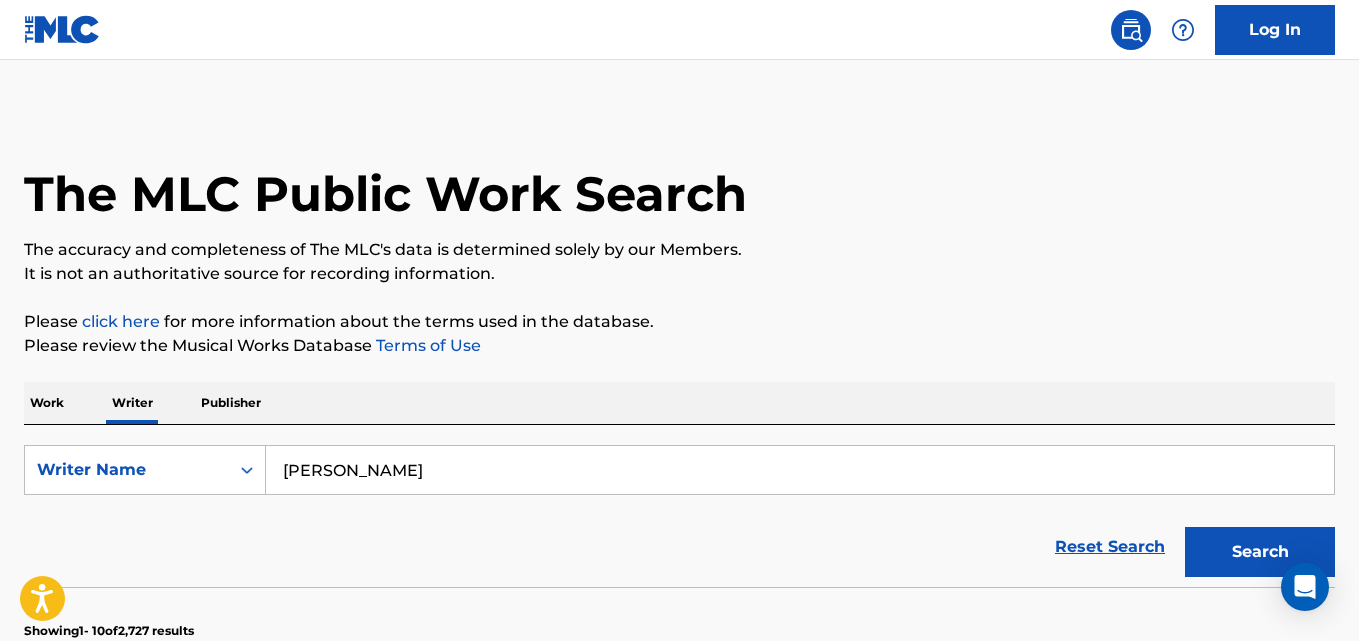 click on "Daniel Lüminism" at bounding box center (800, 470) 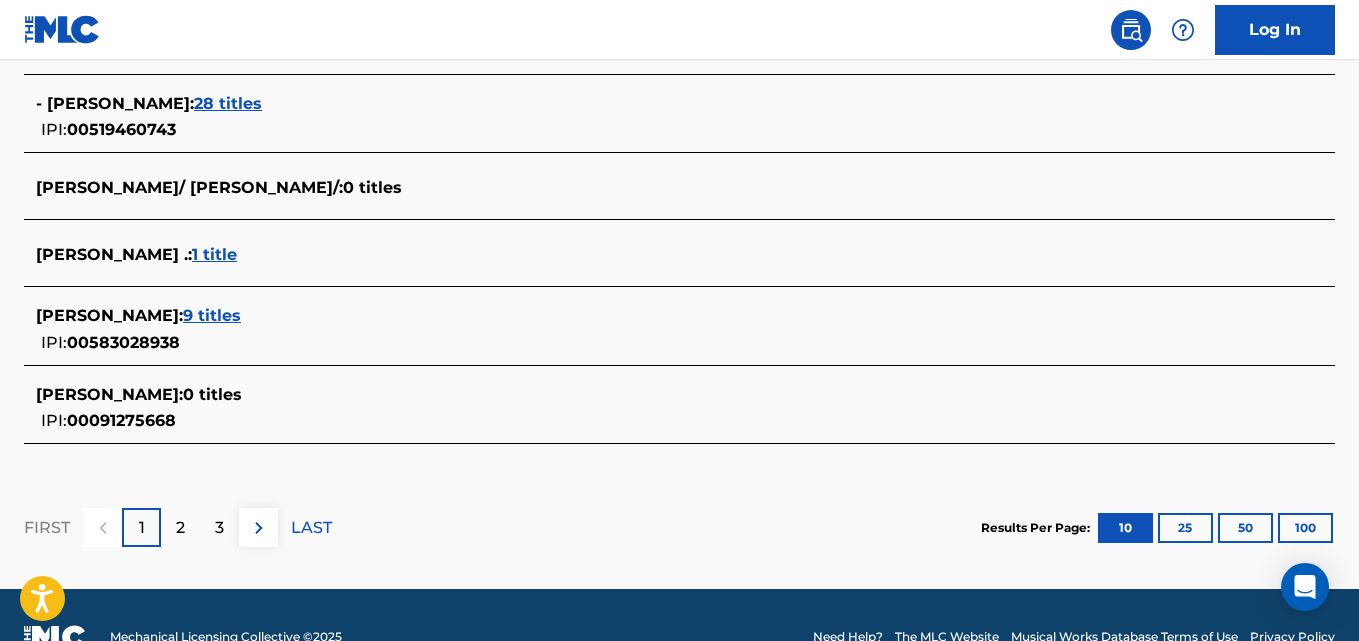 scroll, scrollTop: 941, scrollLeft: 0, axis: vertical 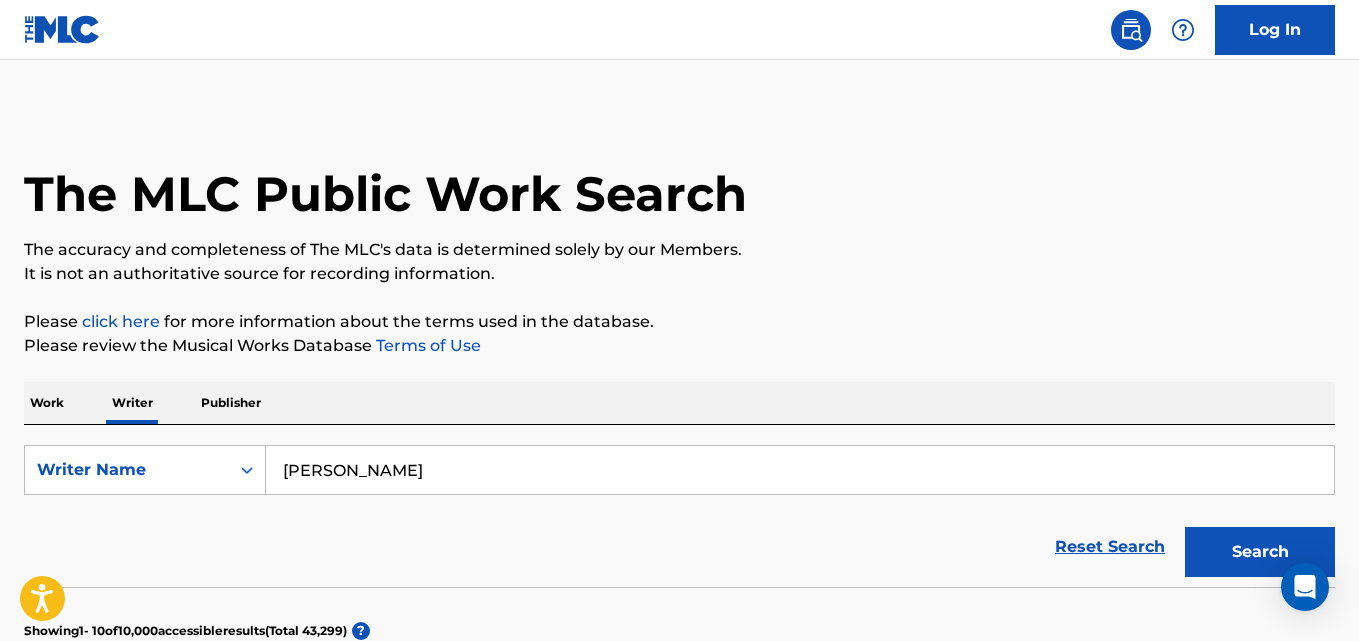 click on "Daniel Luminism" at bounding box center (800, 470) 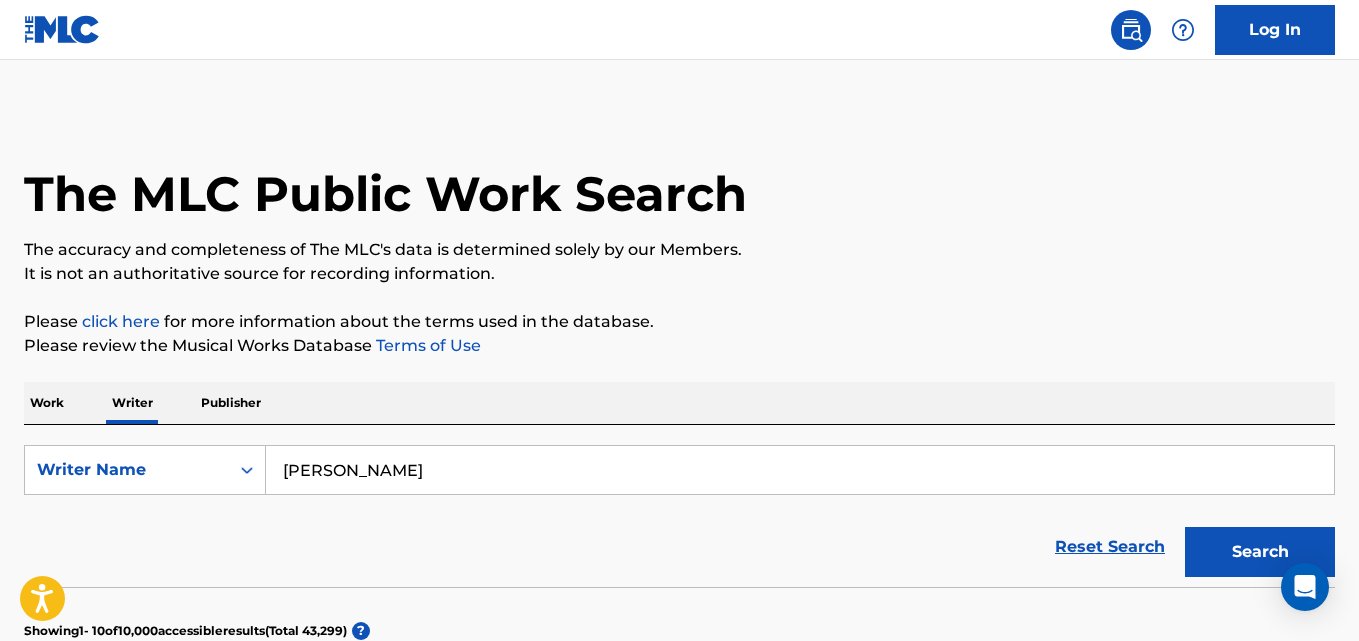 paste on "Berkeley Wasson" 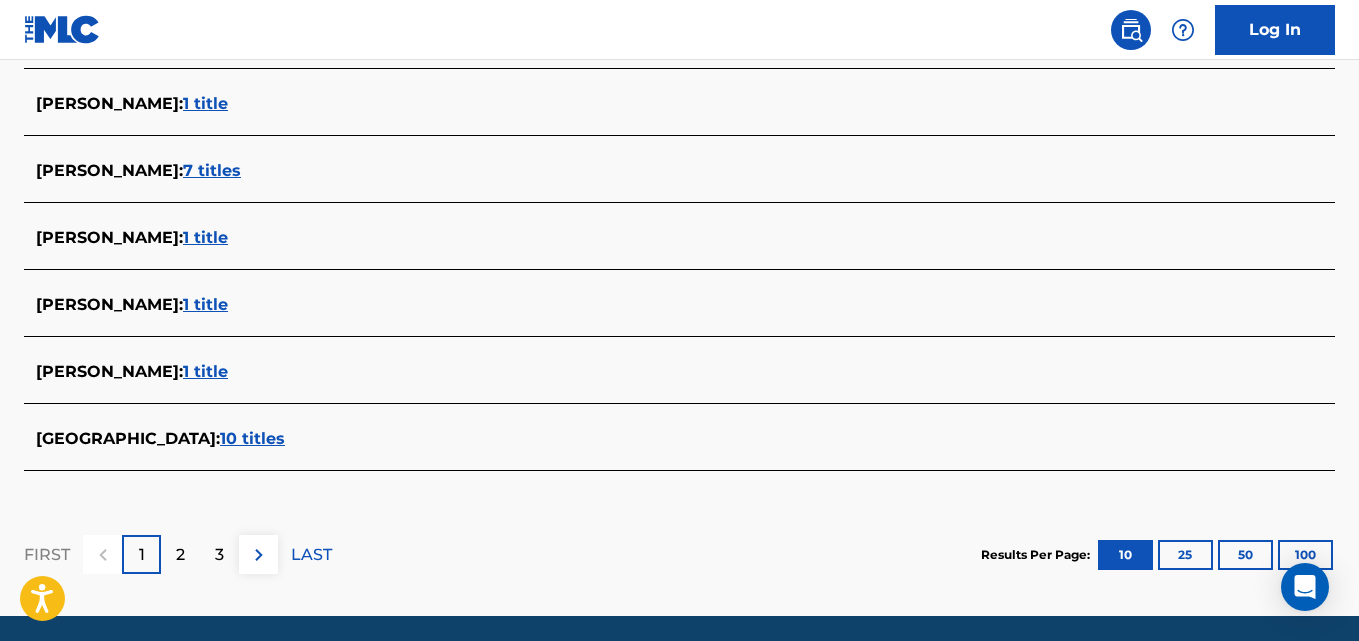 scroll, scrollTop: 873, scrollLeft: 0, axis: vertical 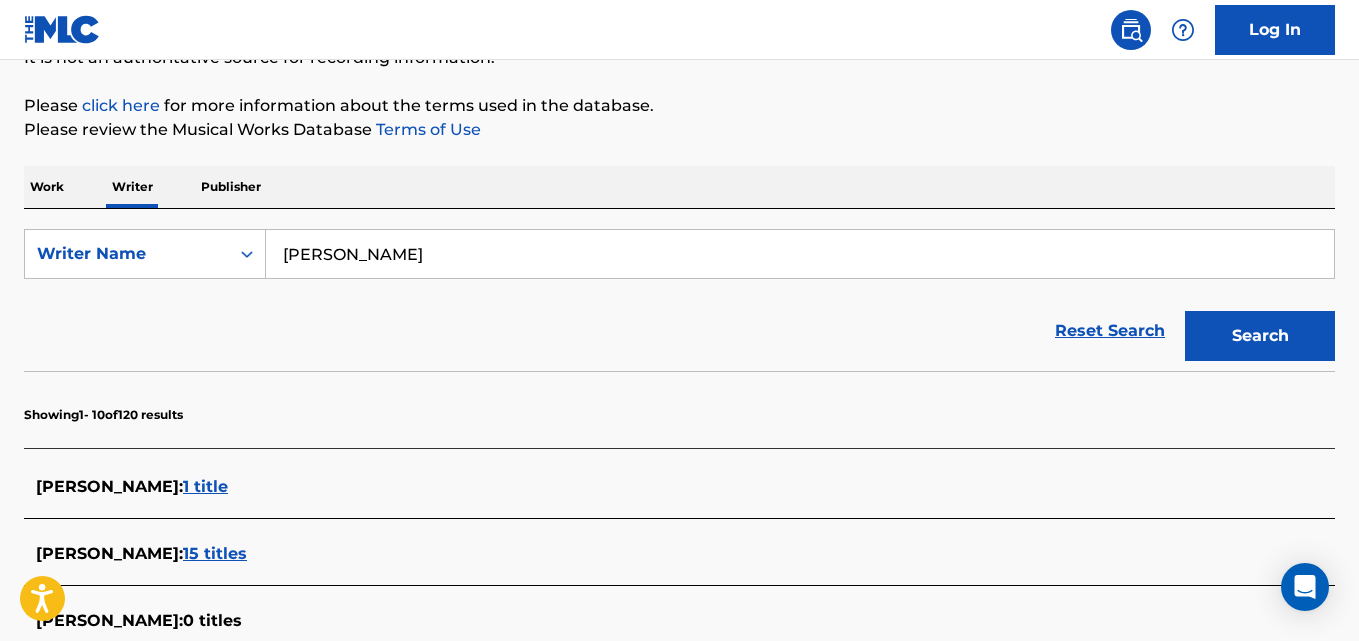 click on "Berkeley Wasson" at bounding box center [800, 254] 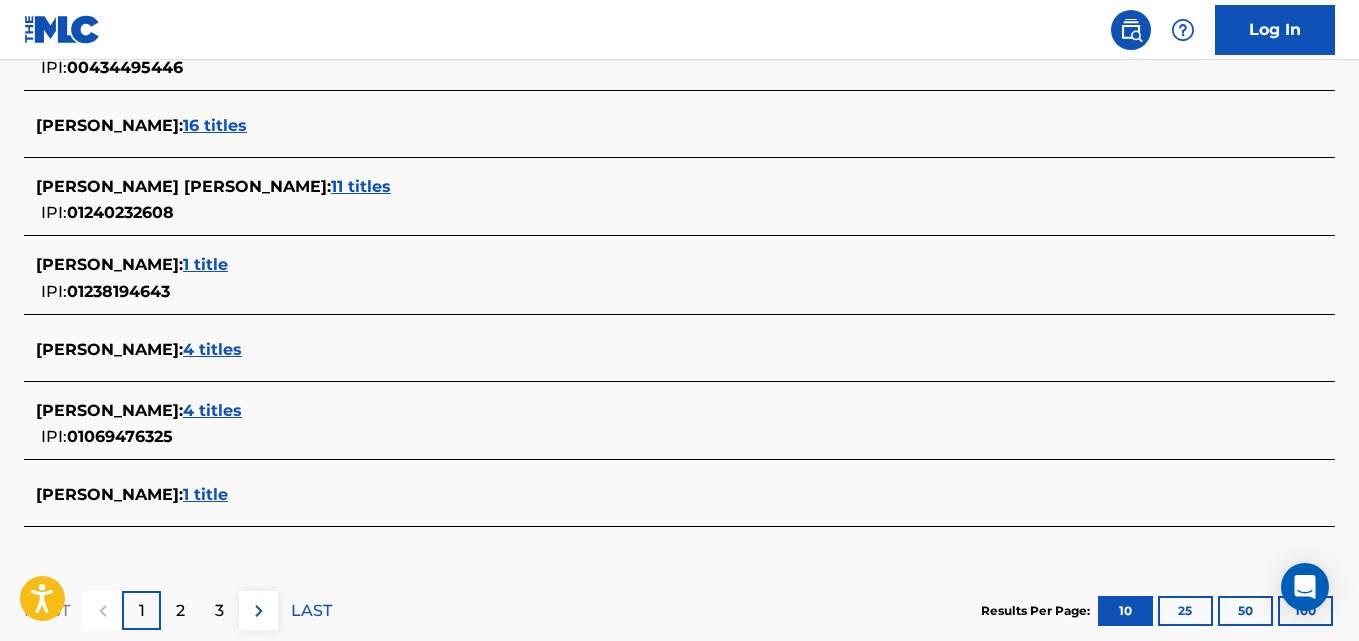 scroll, scrollTop: 873, scrollLeft: 0, axis: vertical 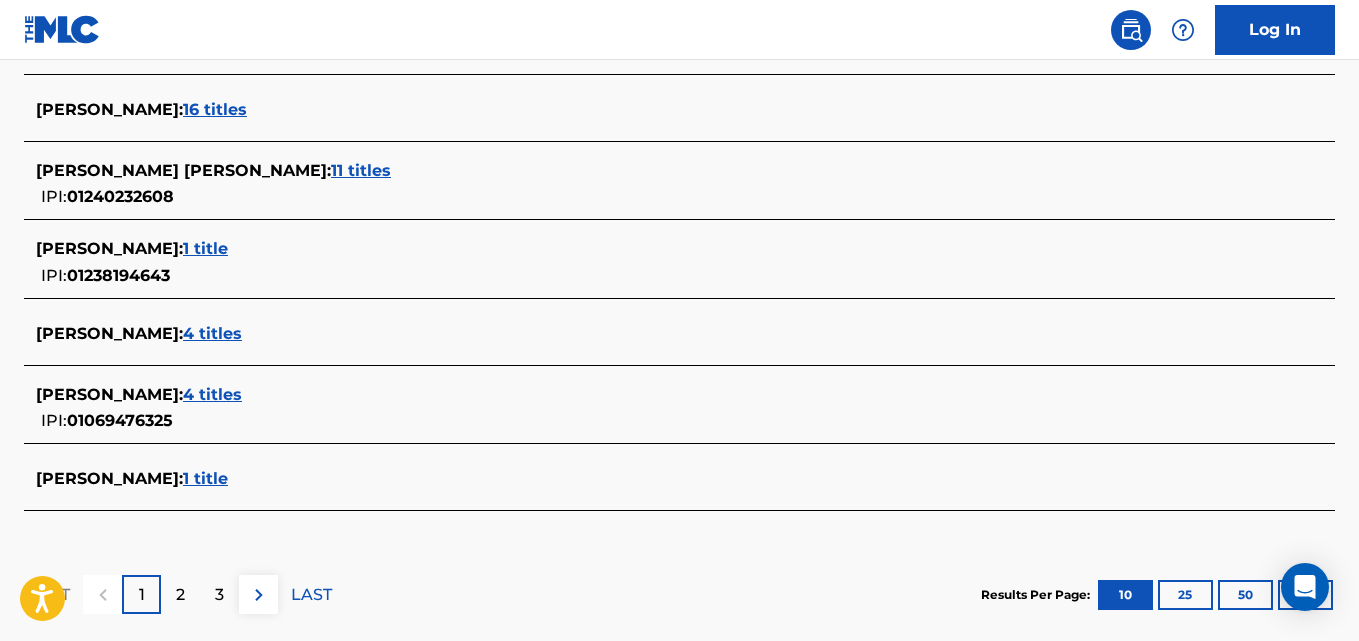 click on "4 titles" at bounding box center (212, 394) 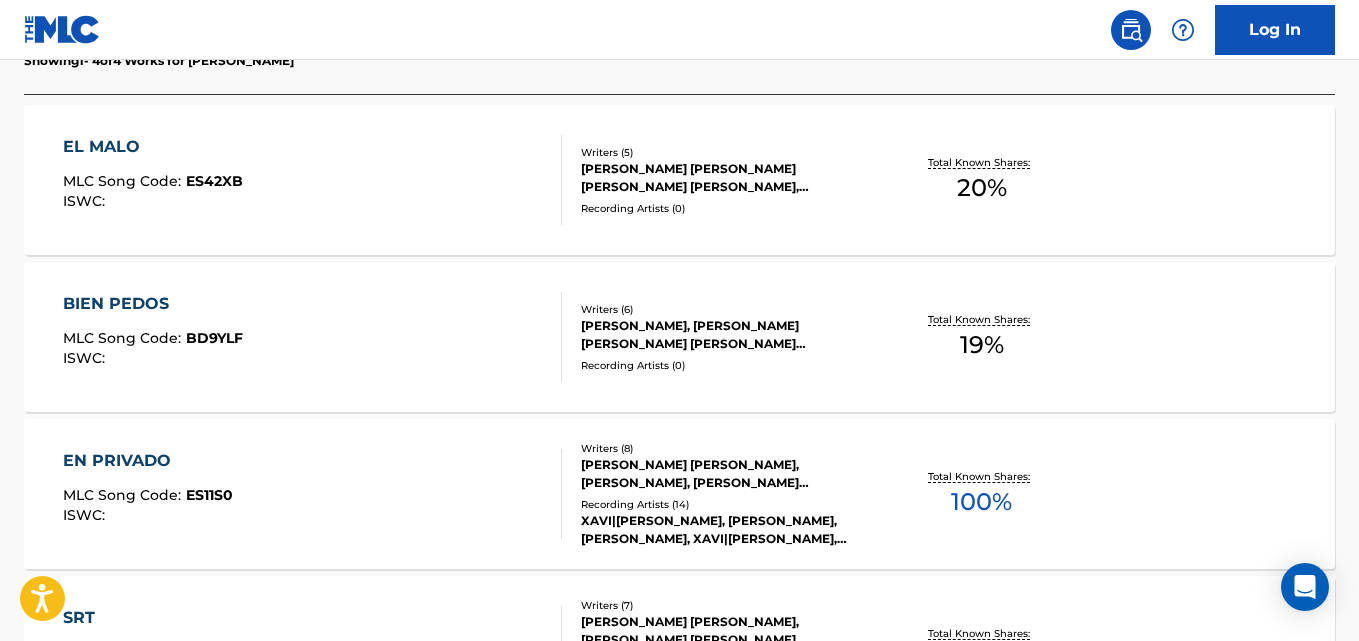 scroll, scrollTop: 619, scrollLeft: 0, axis: vertical 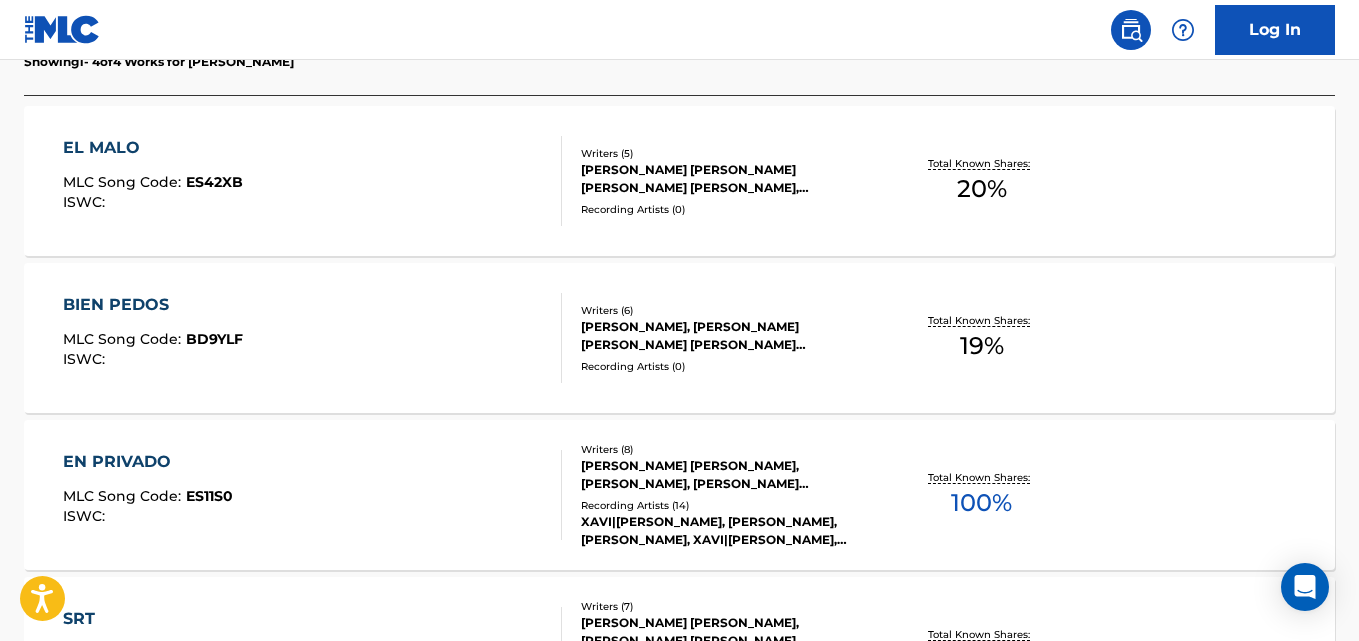 click on "Recording Artists ( 14 )" at bounding box center (727, 505) 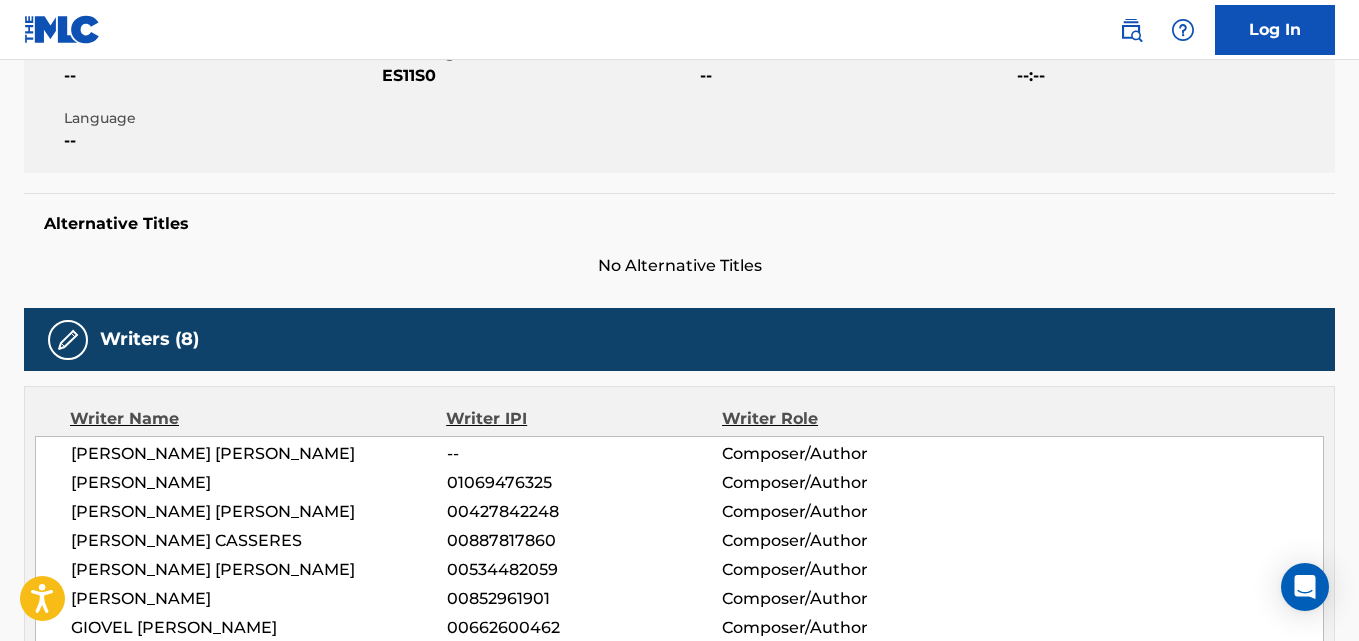 scroll, scrollTop: 442, scrollLeft: 0, axis: vertical 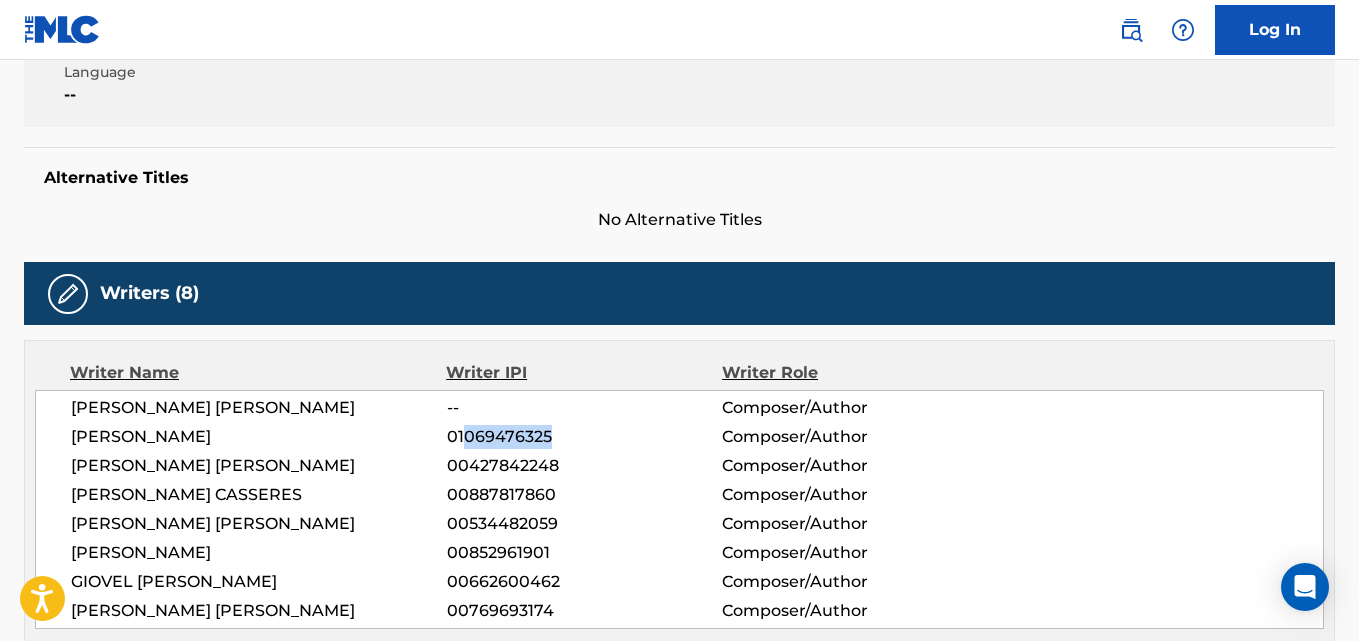 click on "01069476325" at bounding box center (584, 437) 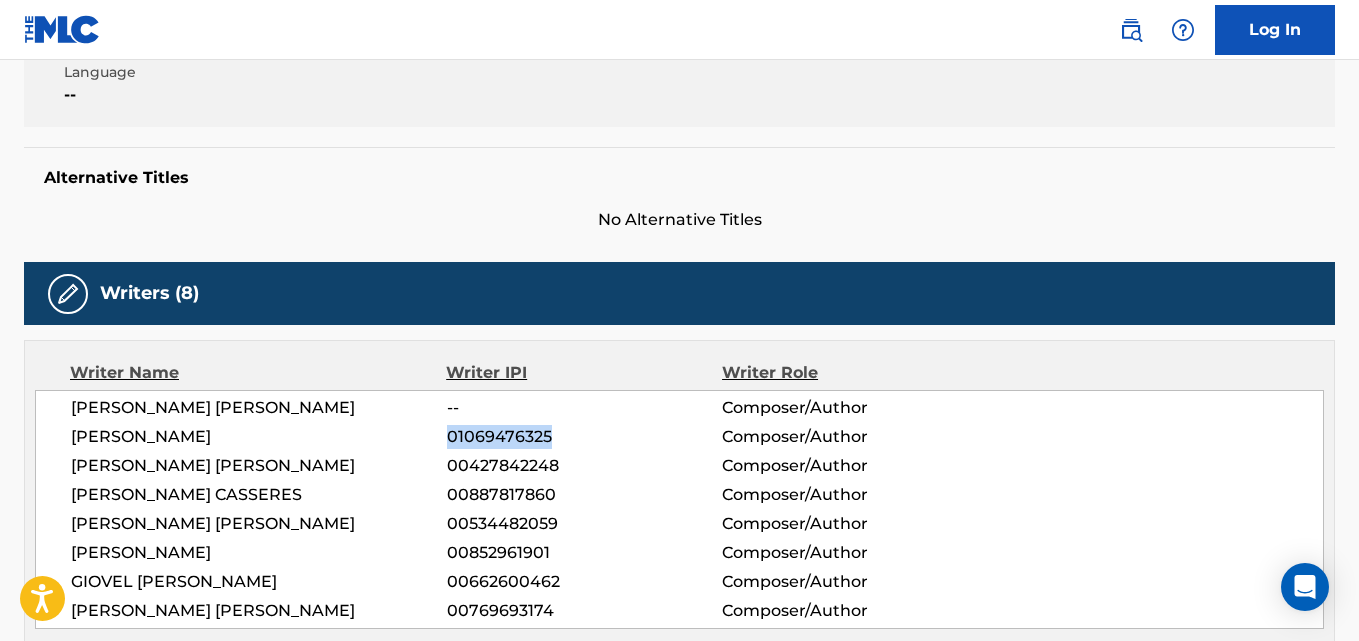 drag, startPoint x: 554, startPoint y: 439, endPoint x: 451, endPoint y: 442, distance: 103.04368 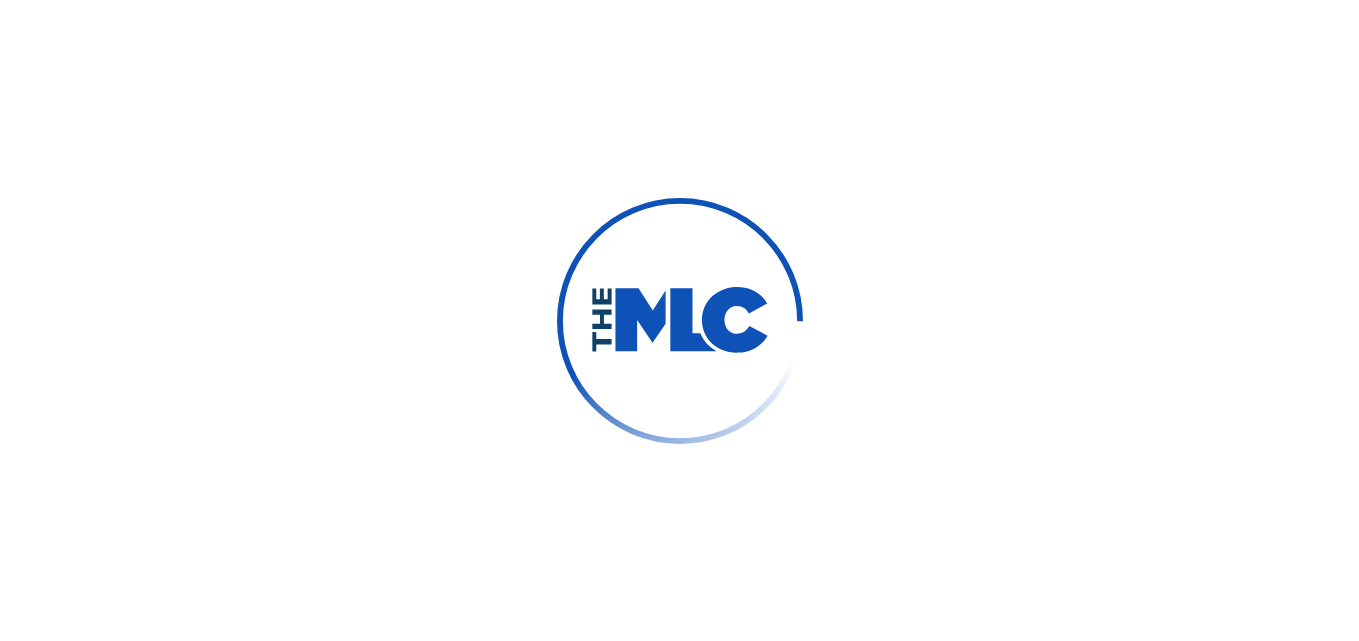 scroll, scrollTop: 0, scrollLeft: 0, axis: both 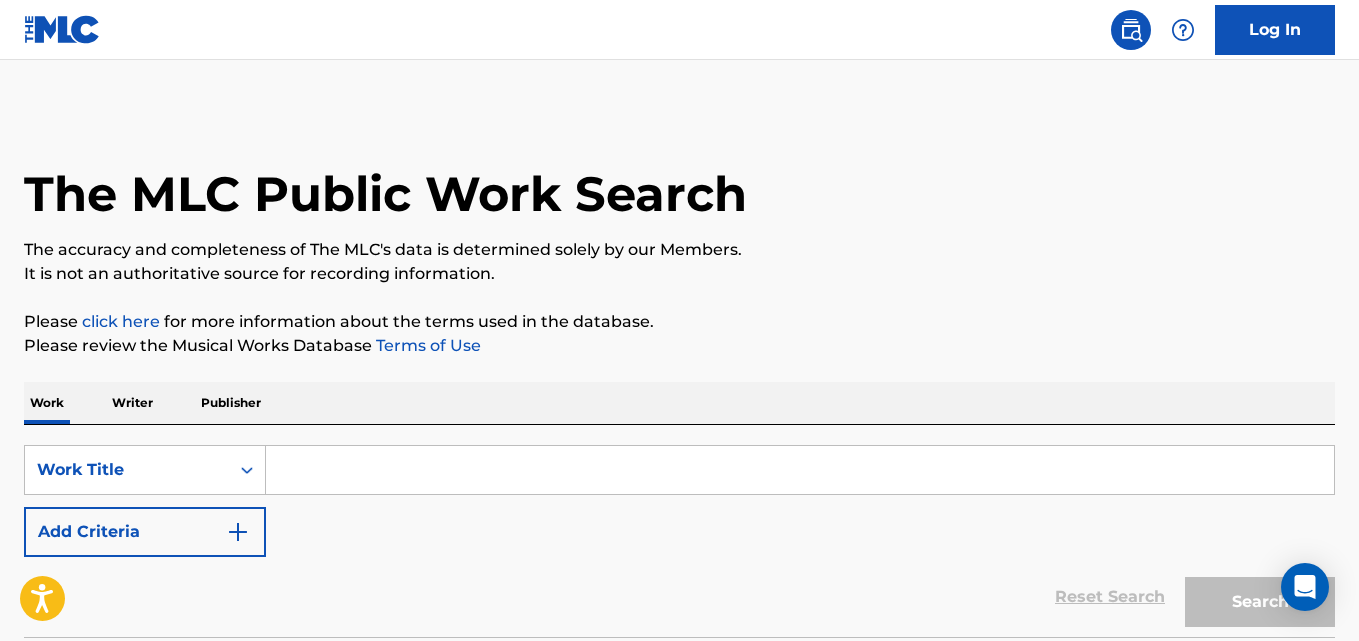 click on "Writer" at bounding box center [132, 403] 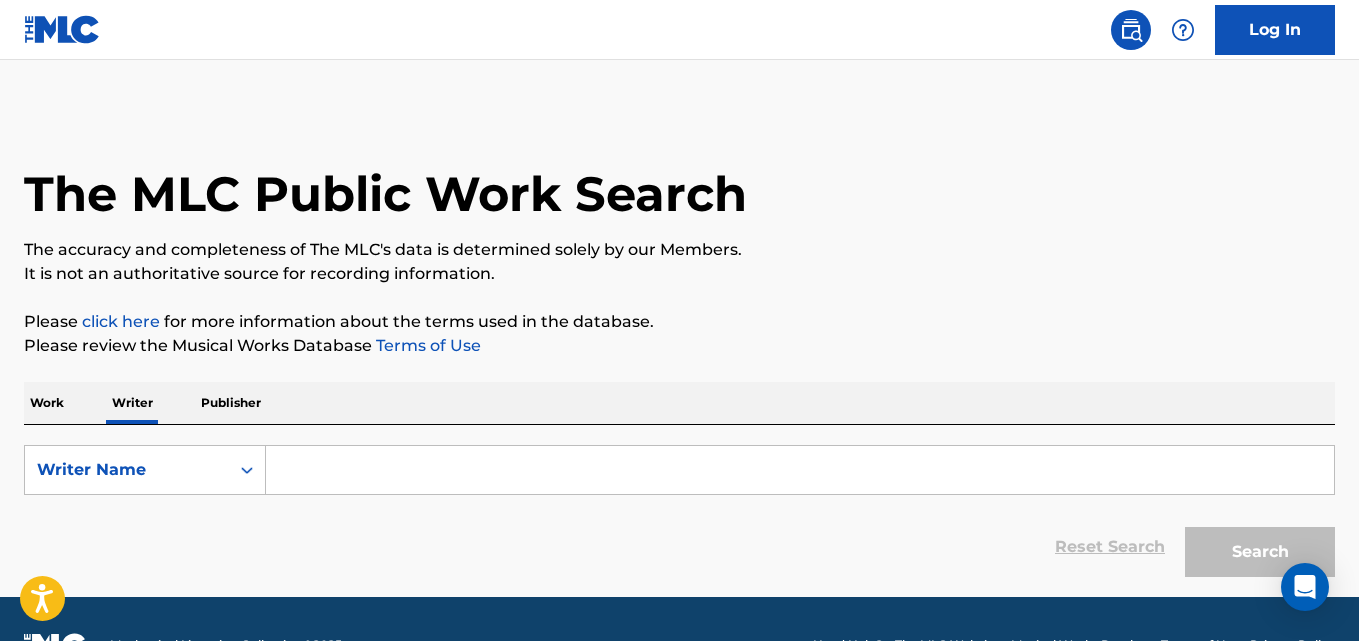 click at bounding box center (800, 470) 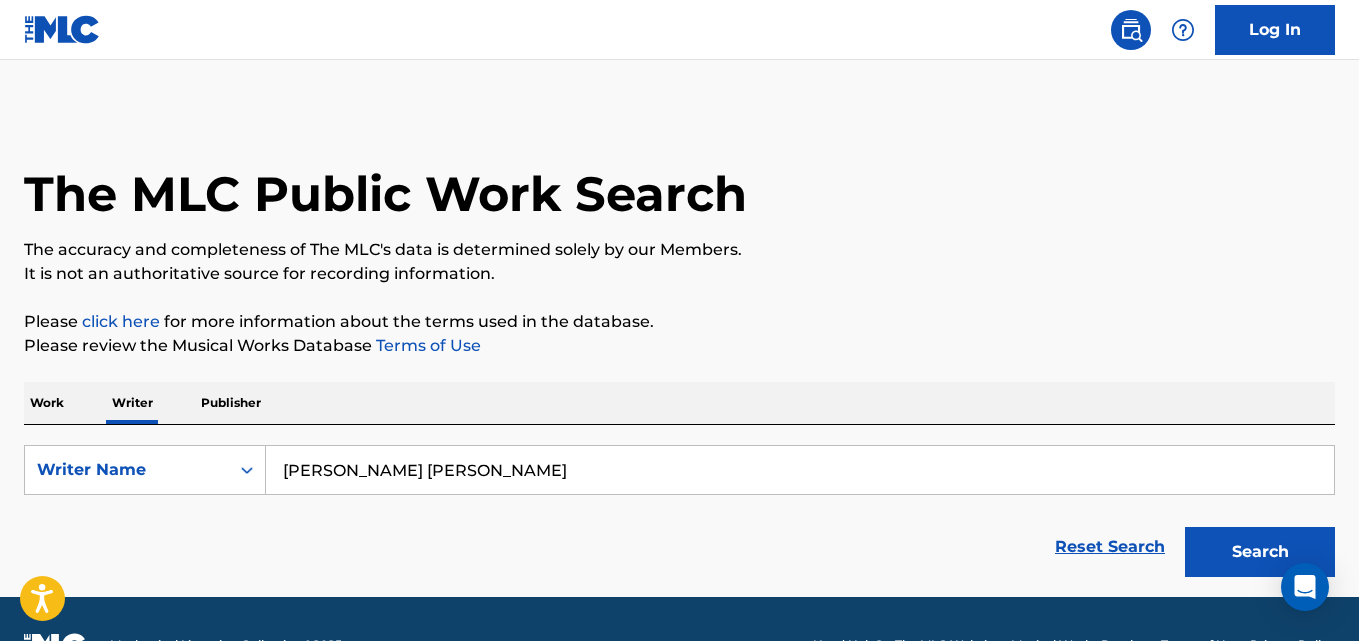 type on "[PERSON_NAME] [PERSON_NAME]" 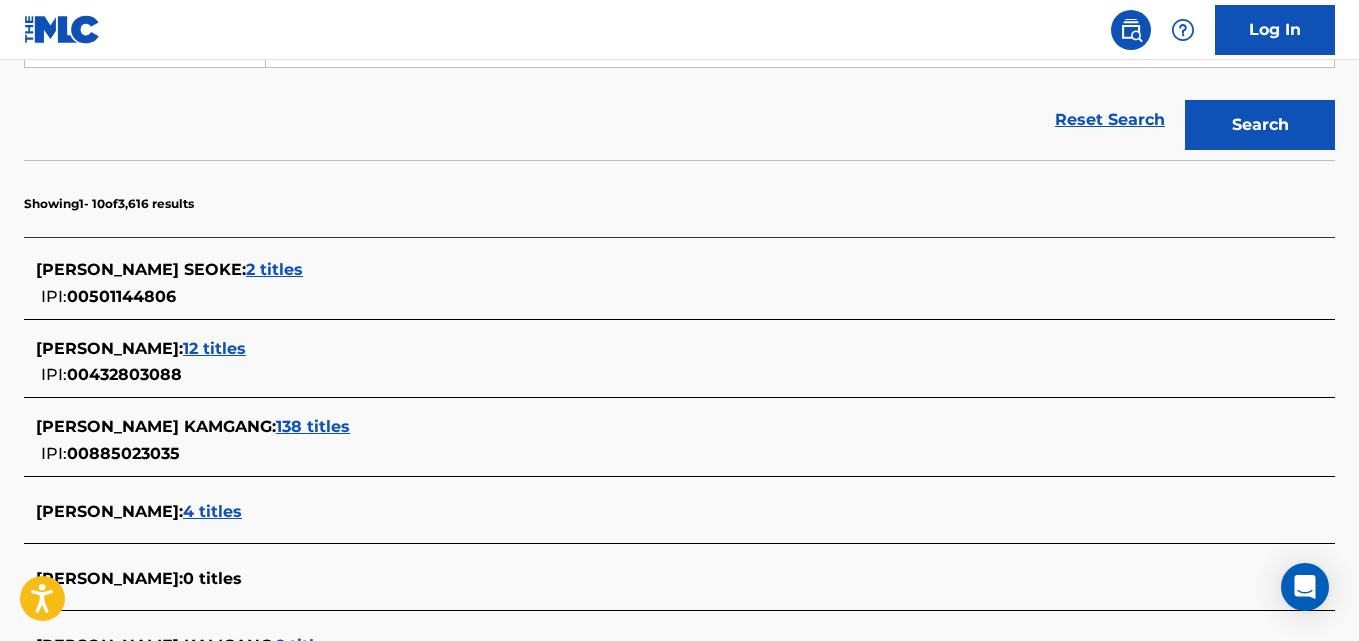 click on "138 titles" at bounding box center [313, 426] 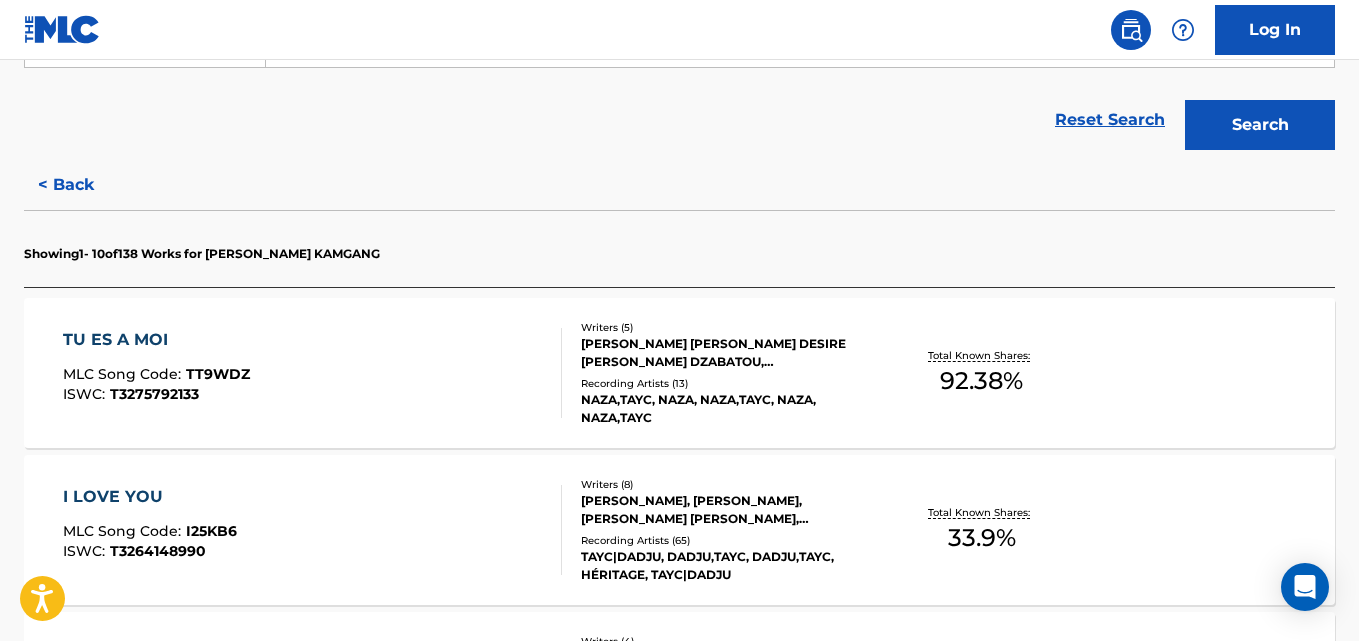 click on "TU ES A MOI MLC Song Code : TT9WDZ ISWC : T3275792133 Writers ( 5 ) [PERSON_NAME] NYAMIEN [PERSON_NAME] DESIRE [PERSON_NAME] DZABATOU, [PERSON_NAME], [PERSON_NAME], [PERSON_NAME] KAMGANG Recording Artists ( 13 ) [PERSON_NAME],[PERSON_NAME], [PERSON_NAME], [PERSON_NAME],TAYC, [PERSON_NAME], [PERSON_NAME],TAYC Total Known Shares: 92.38 %" at bounding box center [679, 373] 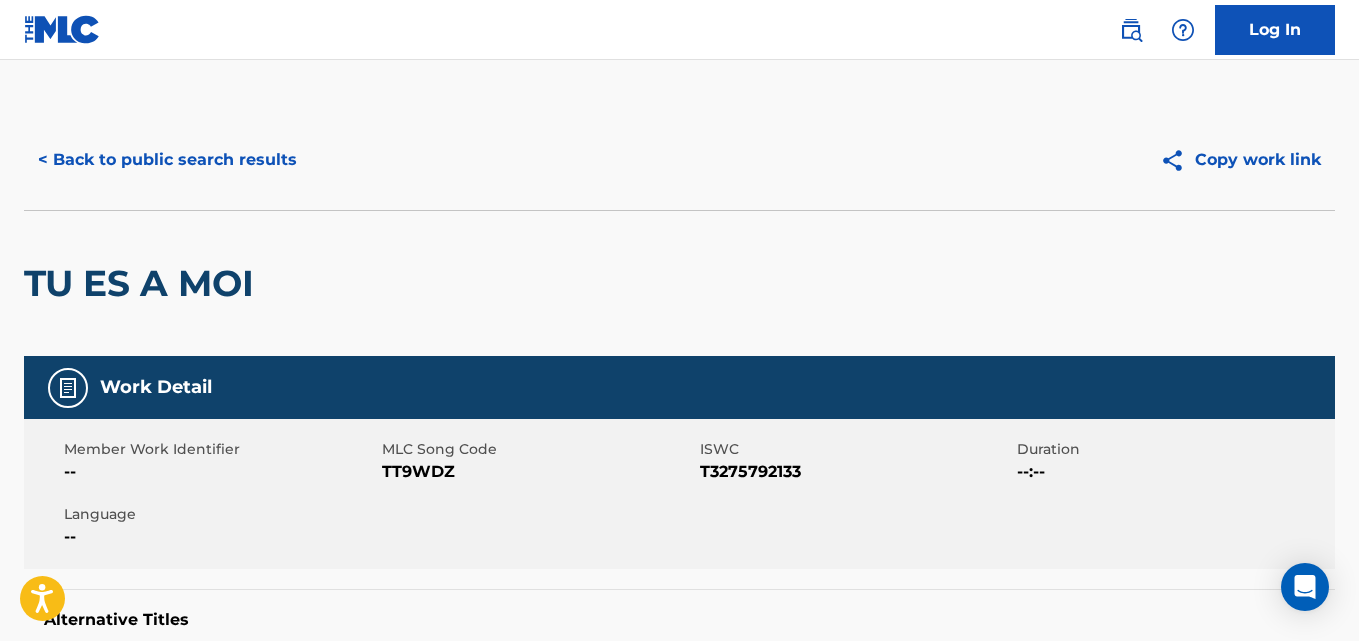 scroll, scrollTop: 1, scrollLeft: 0, axis: vertical 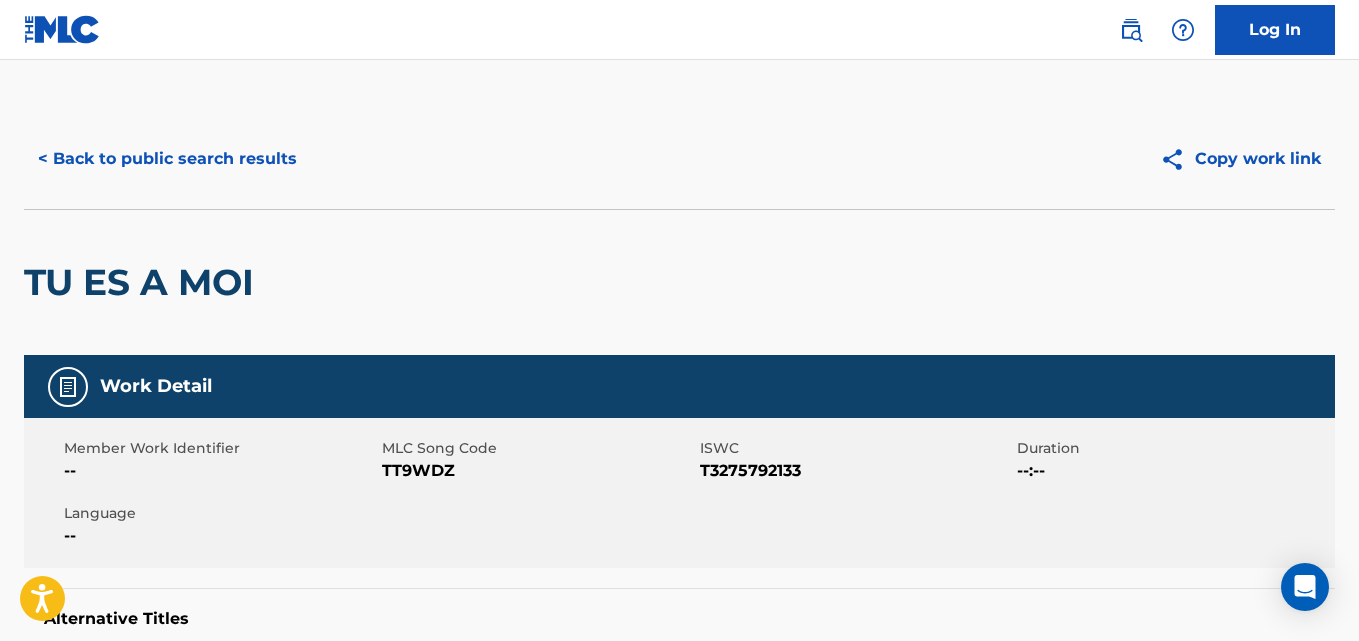 click on "Member Work Identifier -- MLC Song Code TT9WDZ ISWC T3275792133 Duration --:-- Language --" at bounding box center (679, 493) 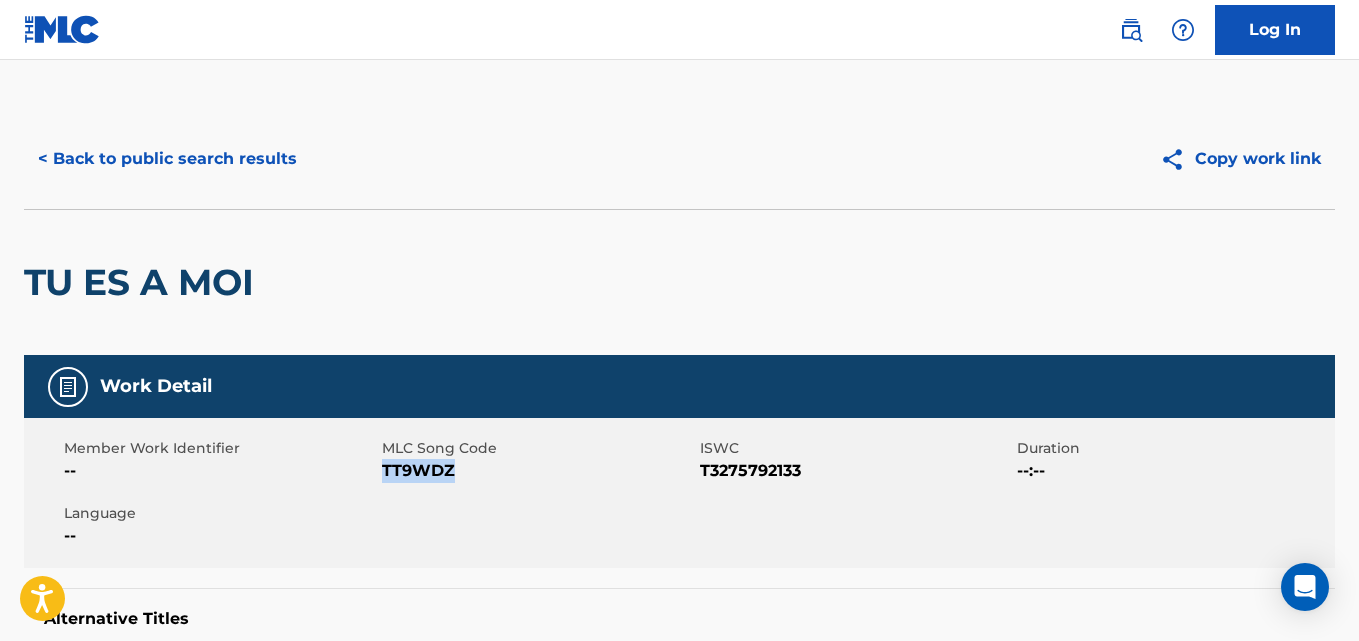 copy on "TT9WDZ" 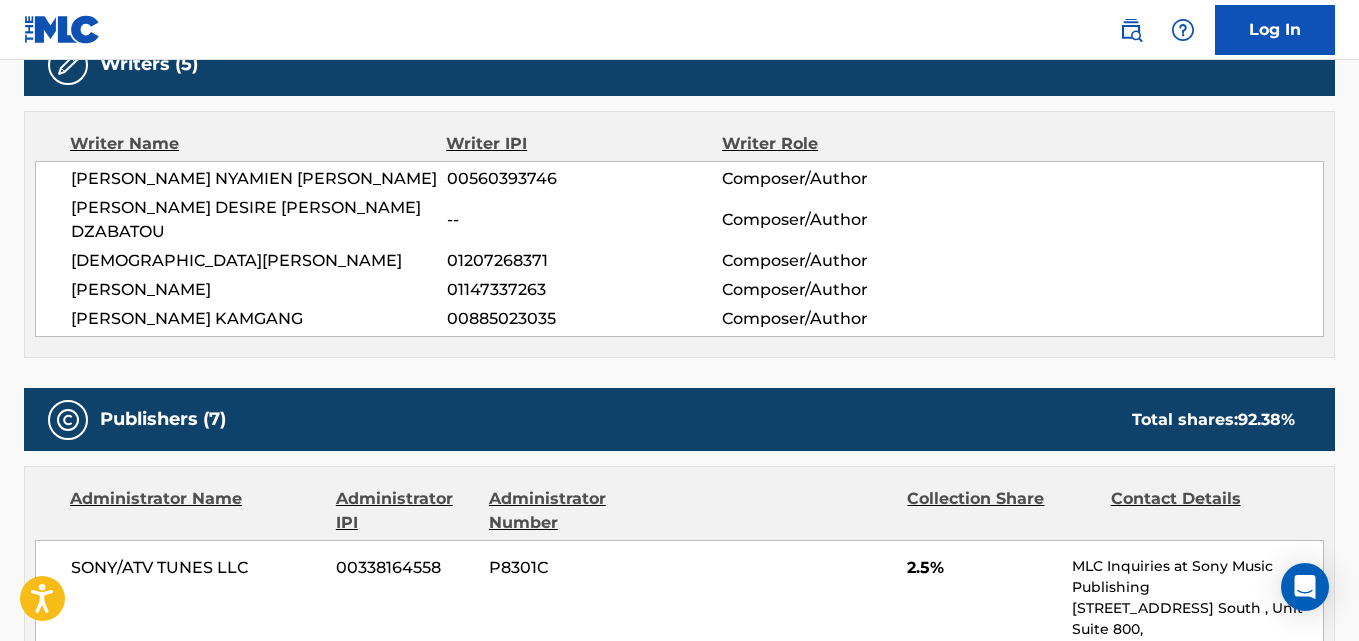 scroll, scrollTop: 704, scrollLeft: 0, axis: vertical 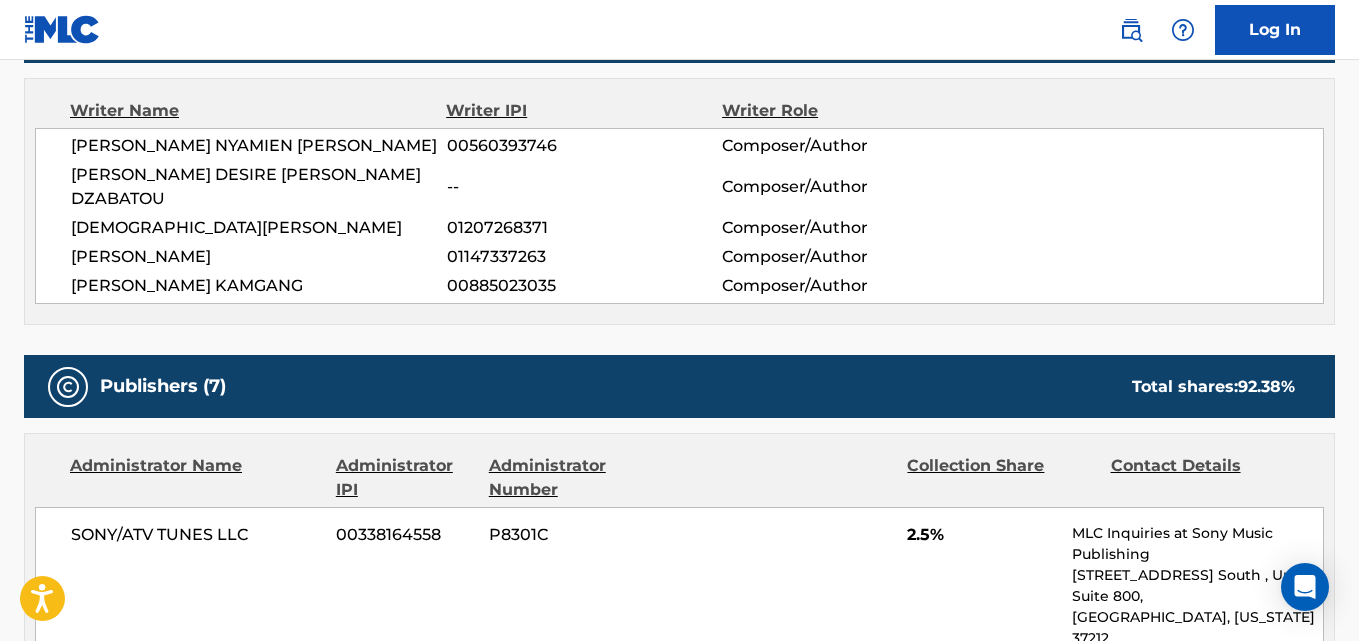 drag, startPoint x: 565, startPoint y: 262, endPoint x: 442, endPoint y: 251, distance: 123.49089 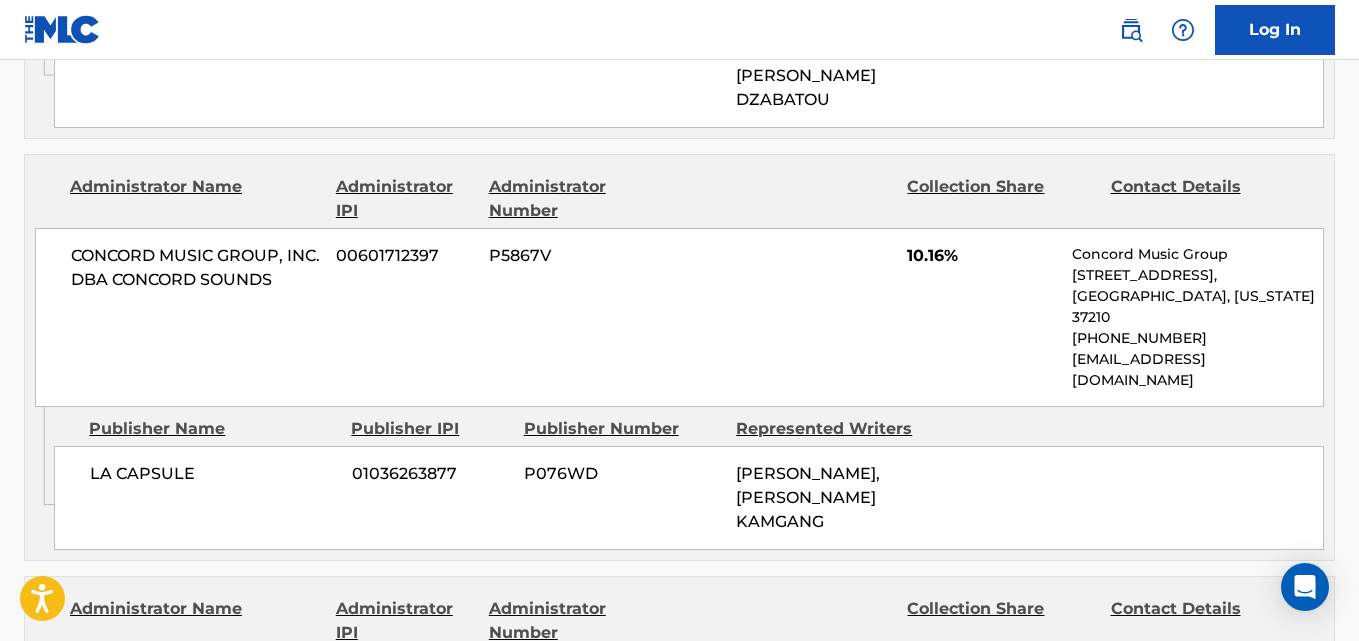 scroll, scrollTop: 2522, scrollLeft: 0, axis: vertical 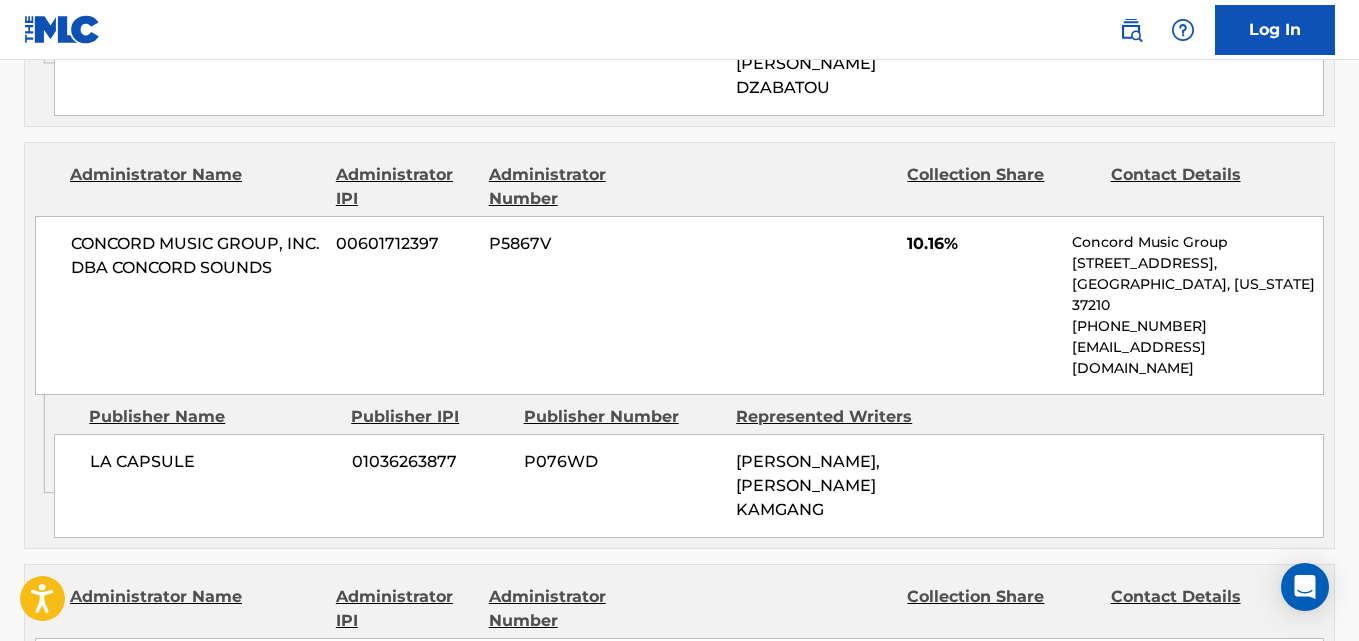 drag, startPoint x: 68, startPoint y: 325, endPoint x: 219, endPoint y: 334, distance: 151.26797 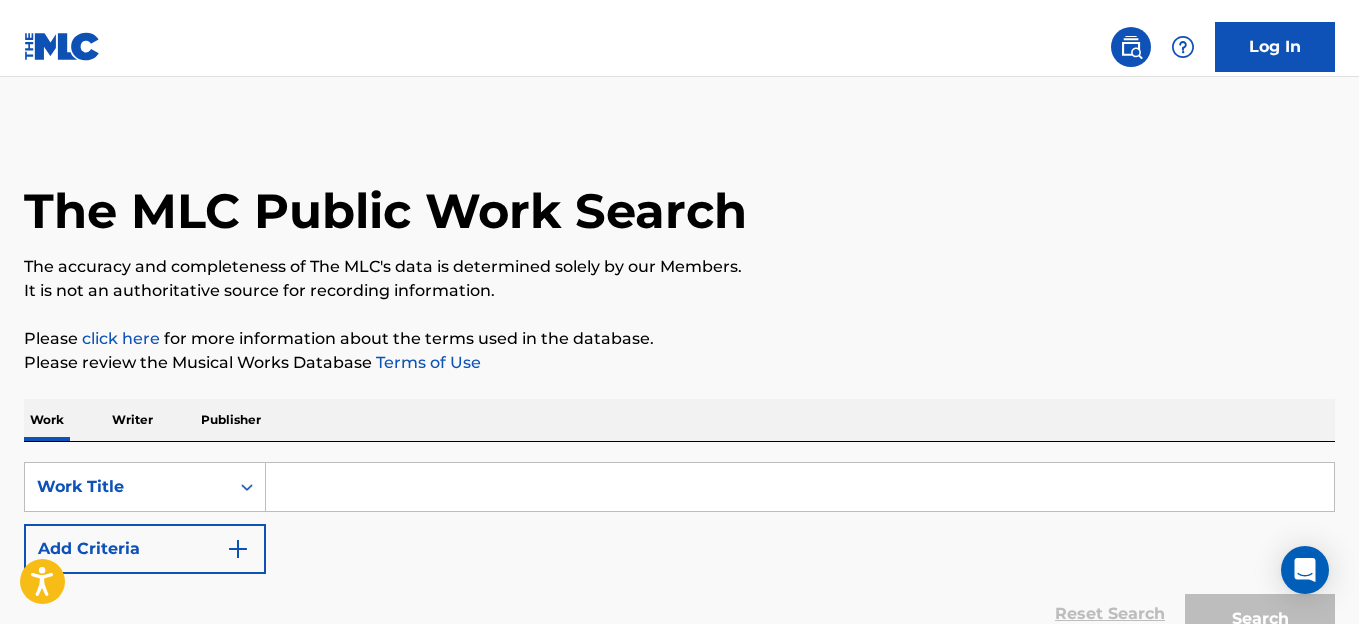 scroll, scrollTop: 0, scrollLeft: 0, axis: both 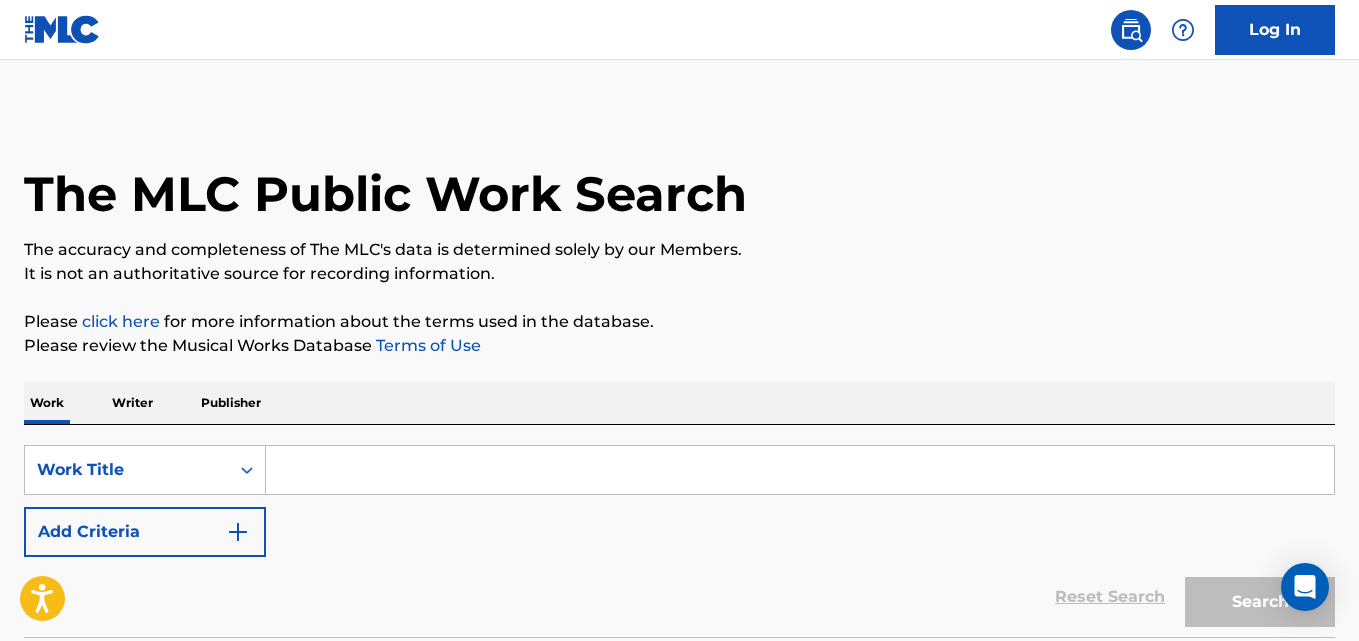click on "Writer" at bounding box center [132, 403] 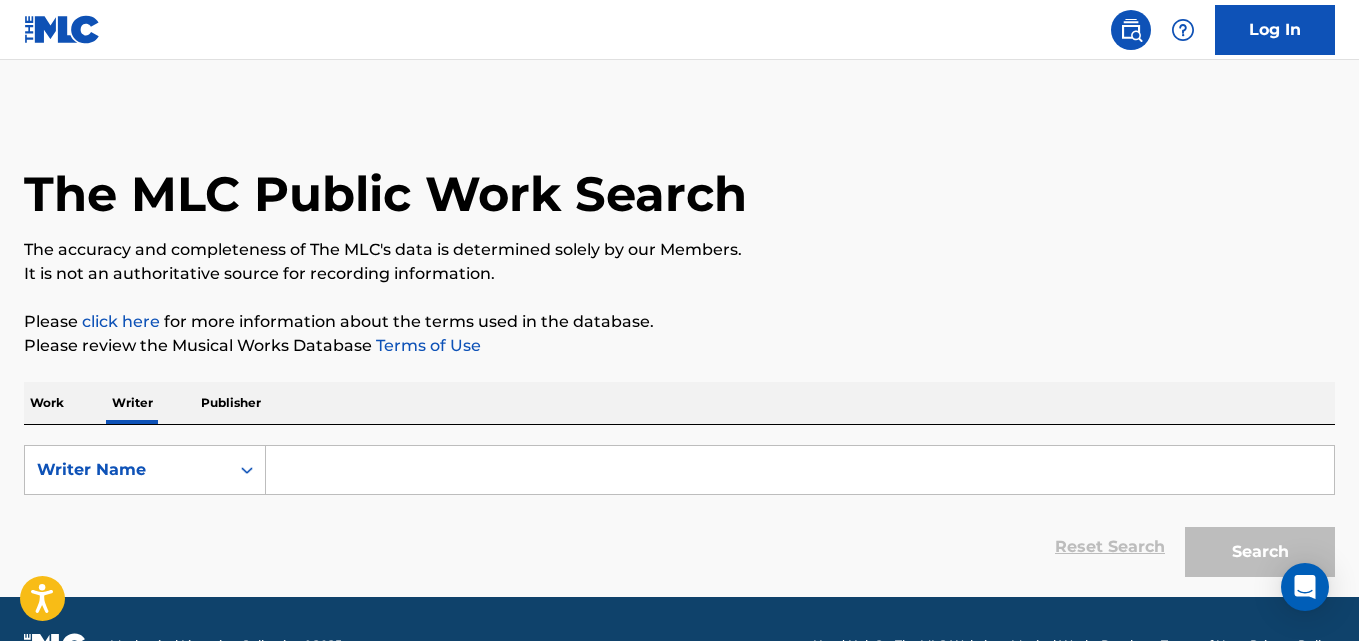click at bounding box center (800, 470) 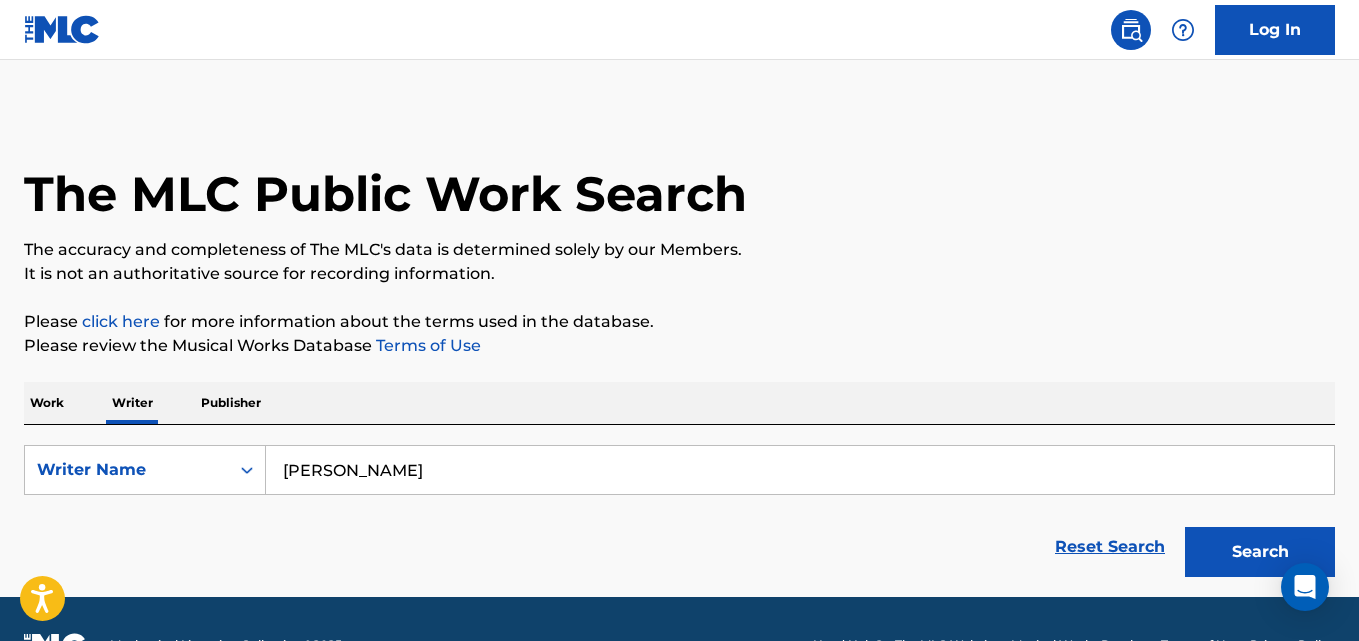 click on "[PERSON_NAME]" at bounding box center [800, 470] 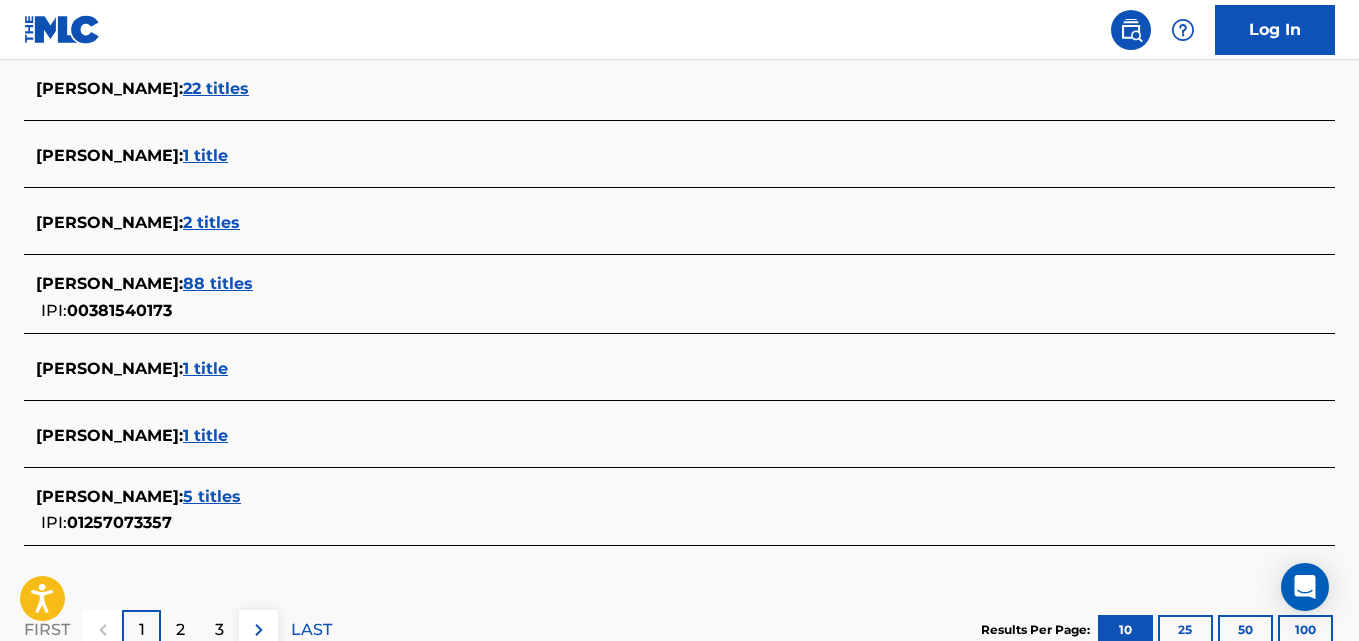 scroll, scrollTop: 816, scrollLeft: 0, axis: vertical 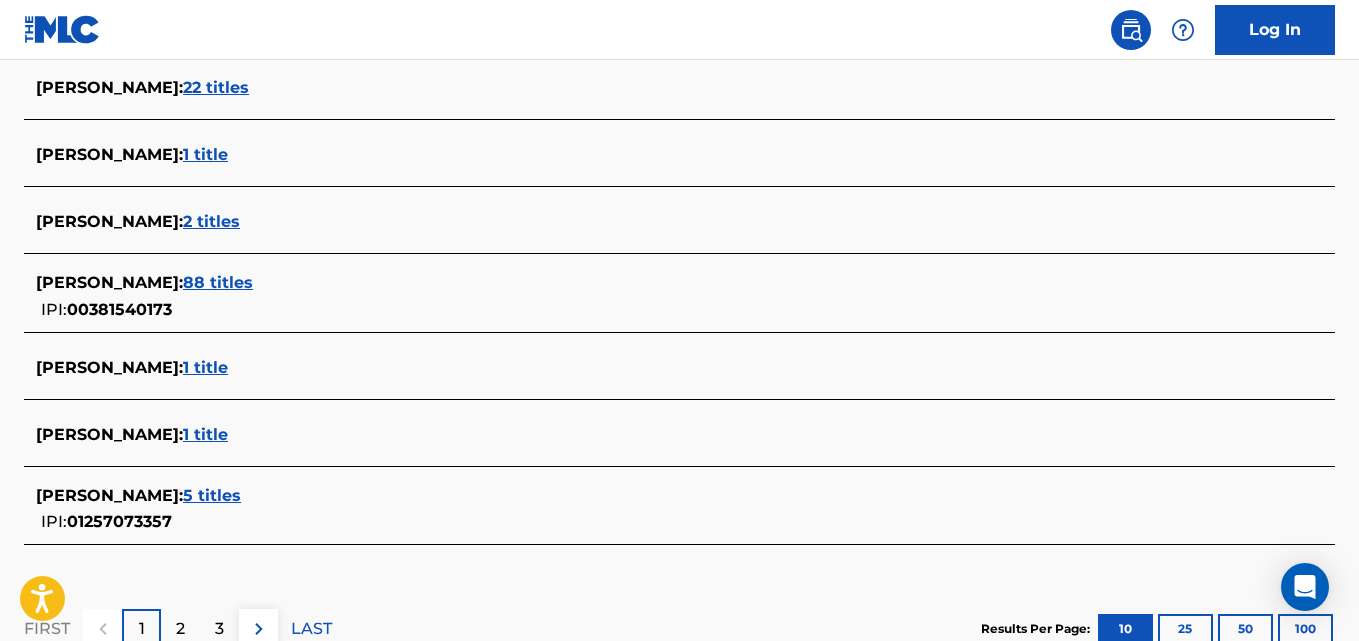 click on "5 titles" at bounding box center (212, 495) 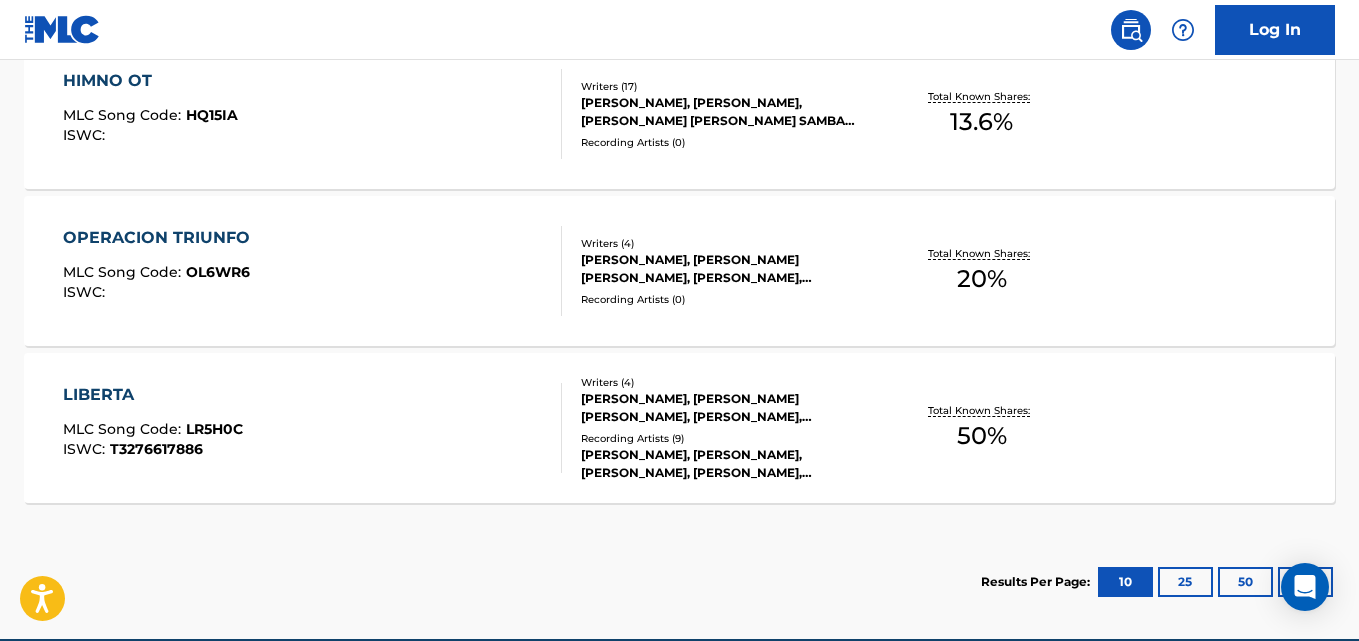 scroll, scrollTop: 1094, scrollLeft: 0, axis: vertical 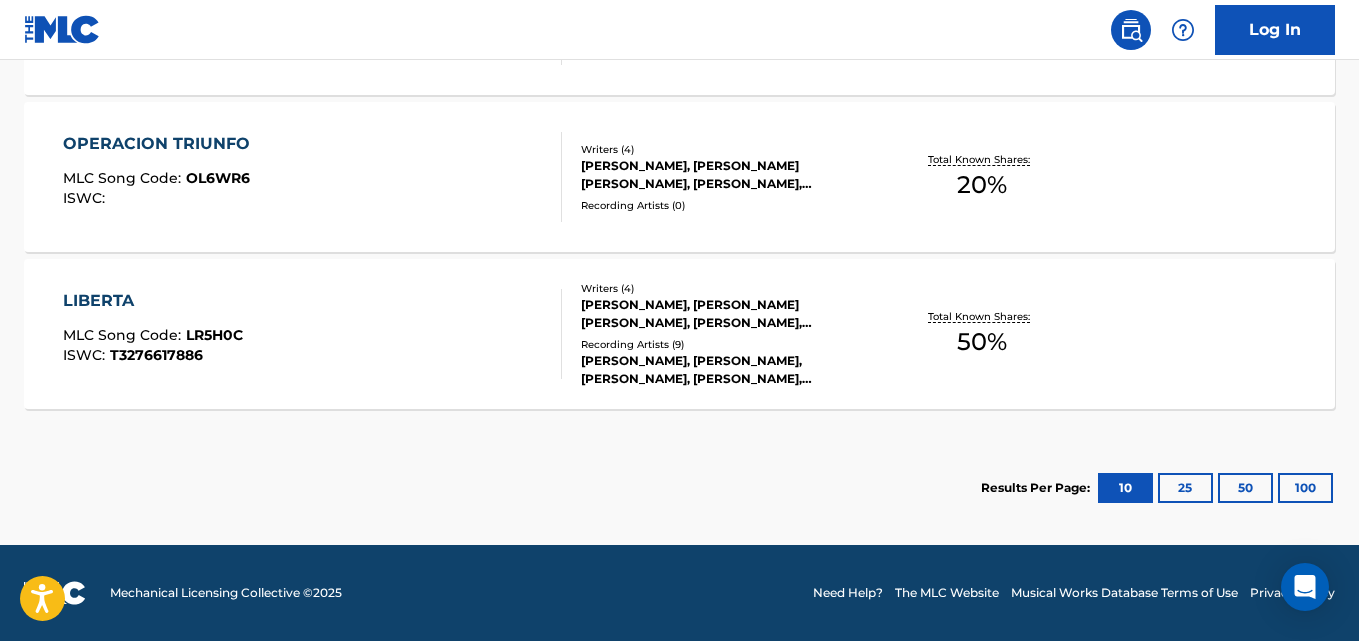 click on "LIBERTA MLC Song Code : LR5H0C ISWC : T3276617886 Writers ( 4 ) [PERSON_NAME], [PERSON_NAME] [PERSON_NAME], [PERSON_NAME], [PERSON_NAME] Recording Artists ( 9 ) [PERSON_NAME], [PERSON_NAME], [PERSON_NAME], [PERSON_NAME], [PERSON_NAME] Total Known Shares: 50 %" at bounding box center [679, 334] 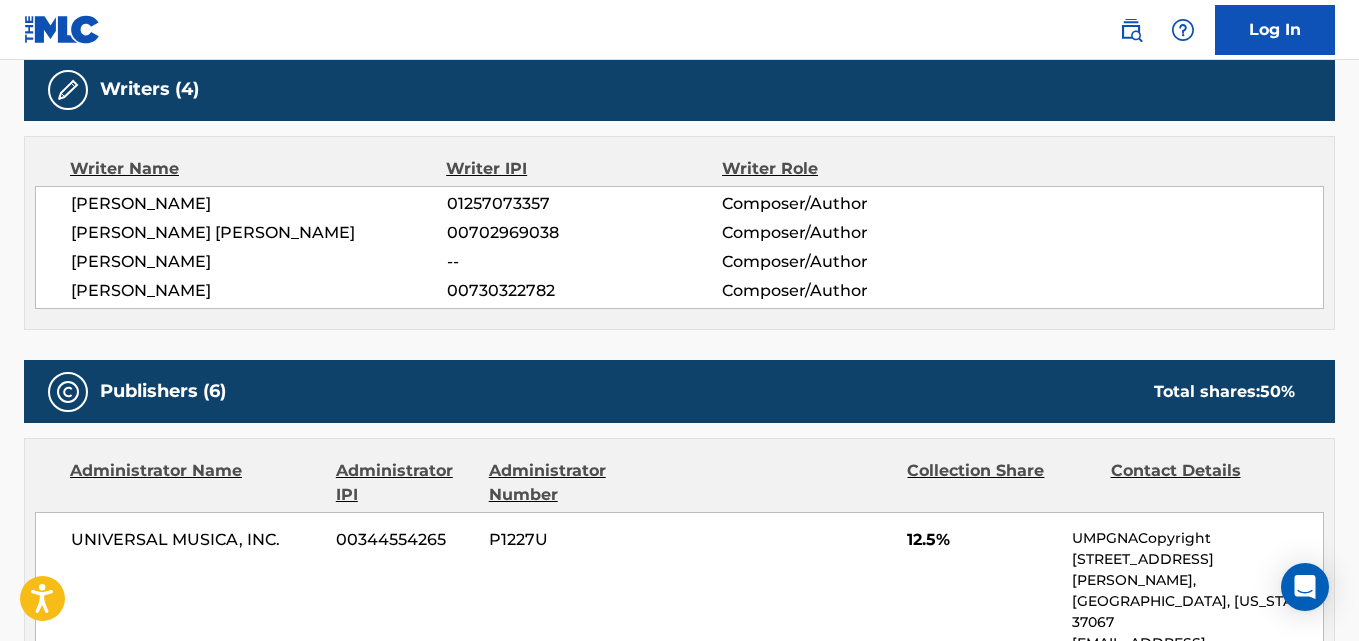 scroll, scrollTop: 650, scrollLeft: 0, axis: vertical 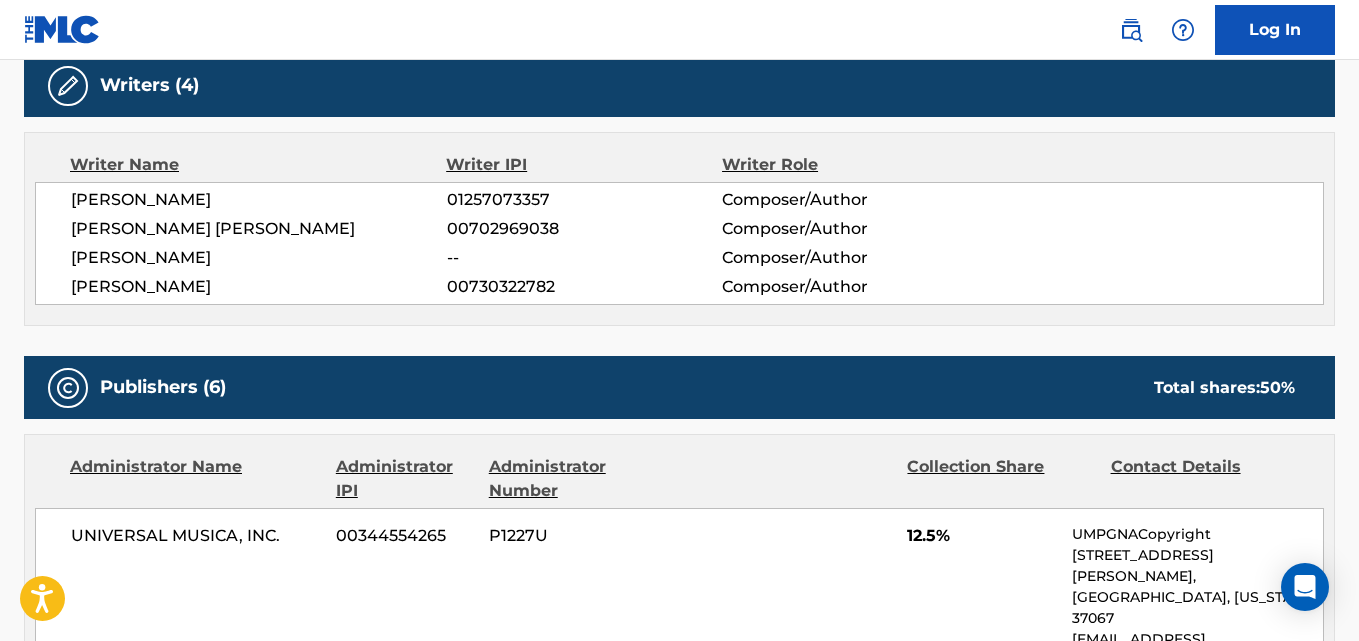 drag, startPoint x: 343, startPoint y: 203, endPoint x: 72, endPoint y: 197, distance: 271.0664 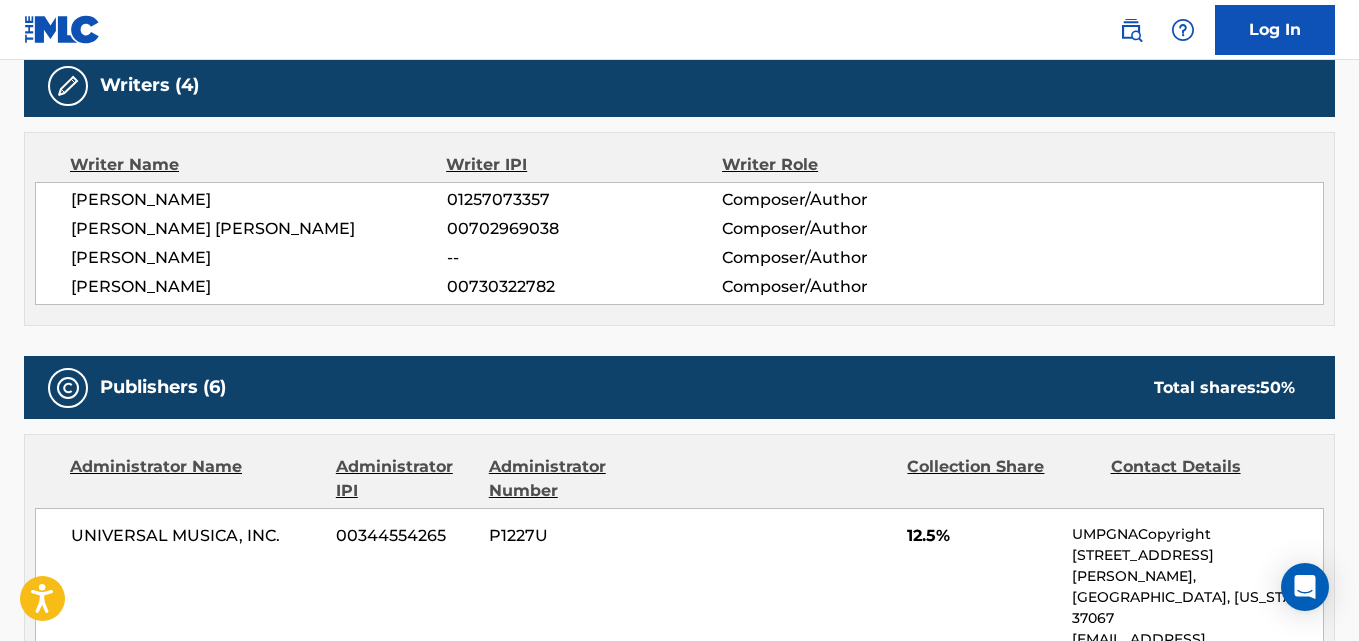 copy on "[PERSON_NAME]" 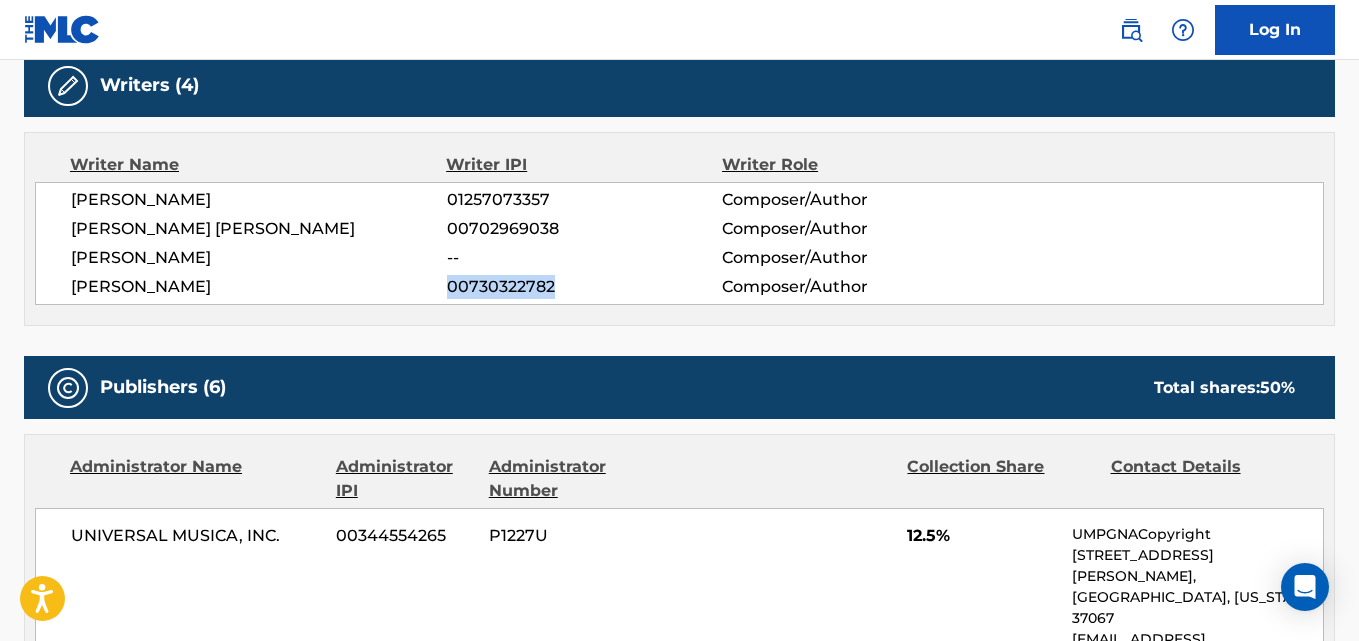 drag, startPoint x: 566, startPoint y: 286, endPoint x: 451, endPoint y: 291, distance: 115.10864 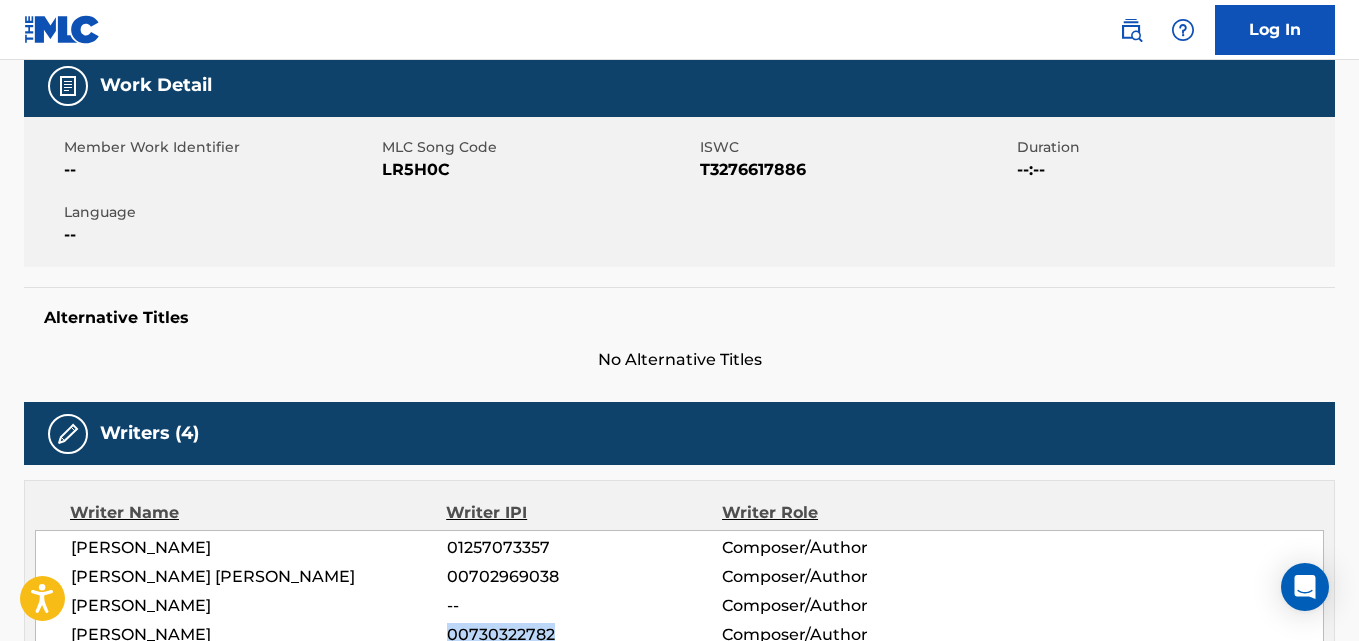 scroll, scrollTop: 0, scrollLeft: 0, axis: both 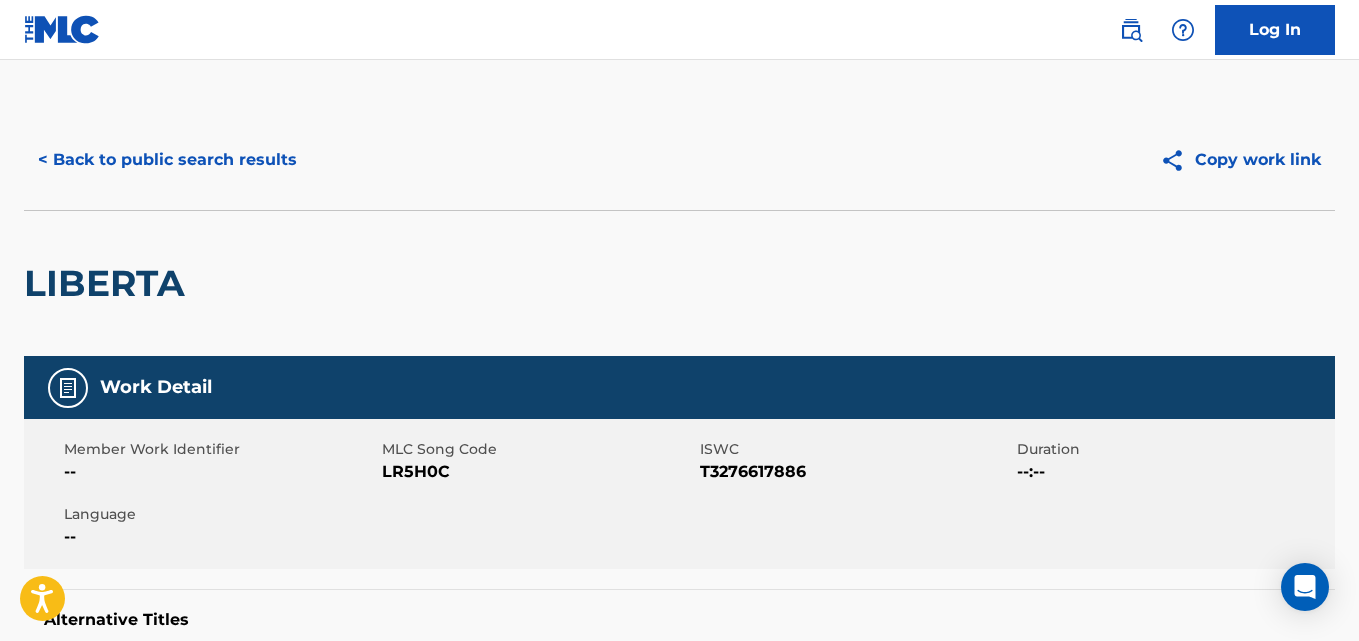 click on "< Back to public search results" at bounding box center [167, 160] 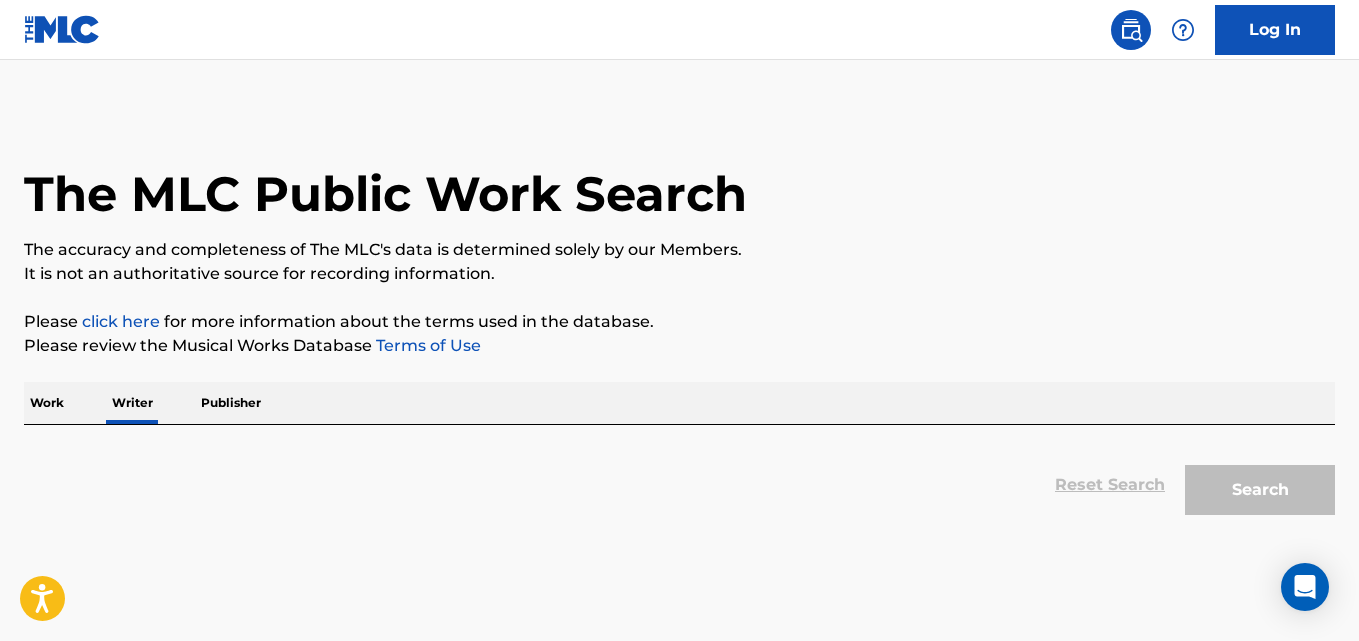 scroll, scrollTop: 113, scrollLeft: 0, axis: vertical 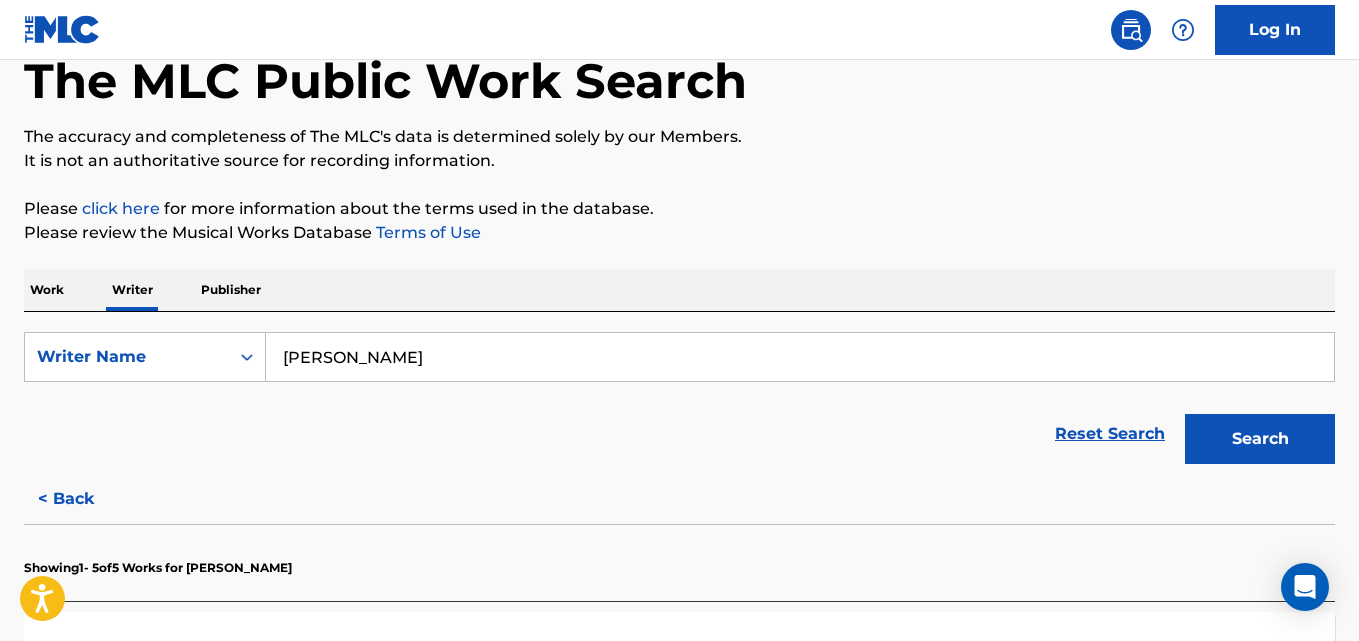 click on "[PERSON_NAME]" at bounding box center [800, 357] 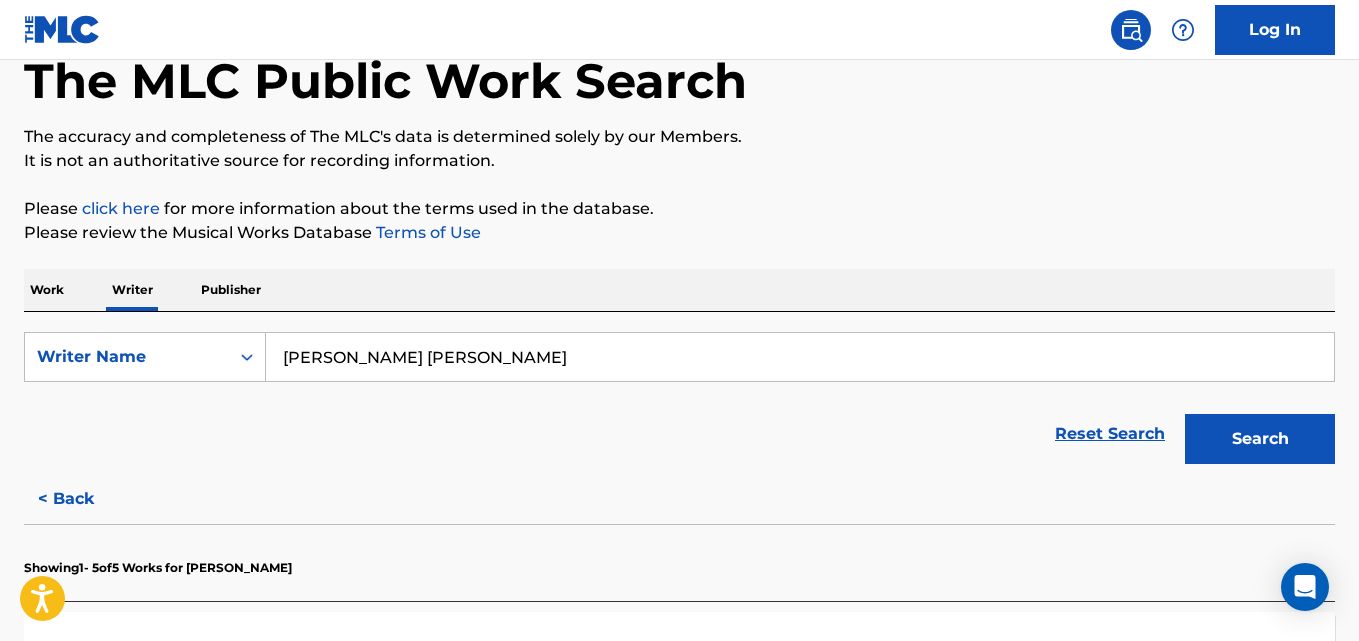 type on "[PERSON_NAME] [PERSON_NAME]" 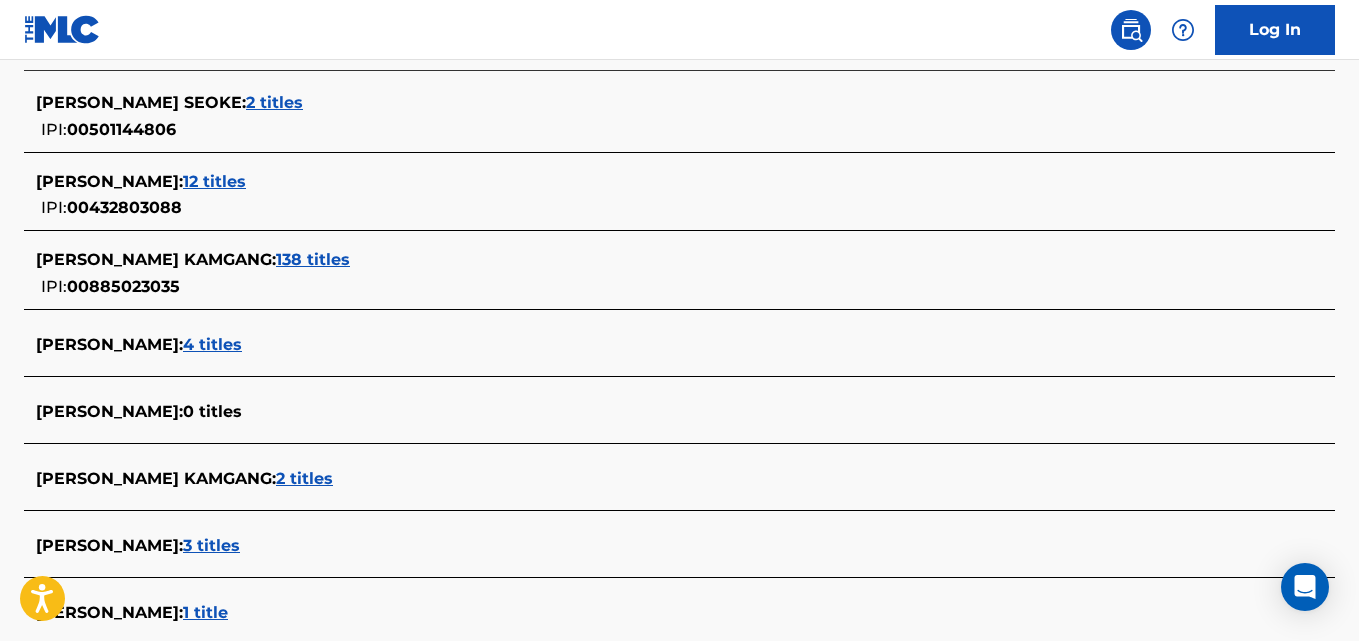 scroll, scrollTop: 602, scrollLeft: 0, axis: vertical 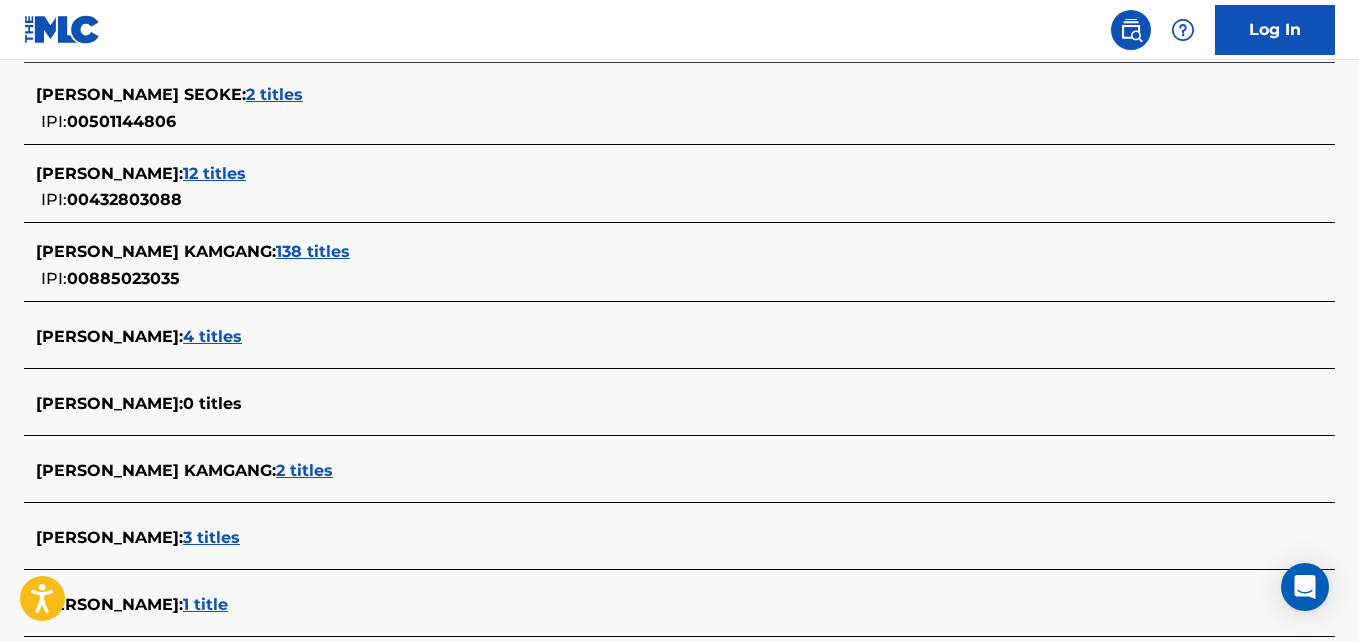 click on "138 titles" at bounding box center (313, 251) 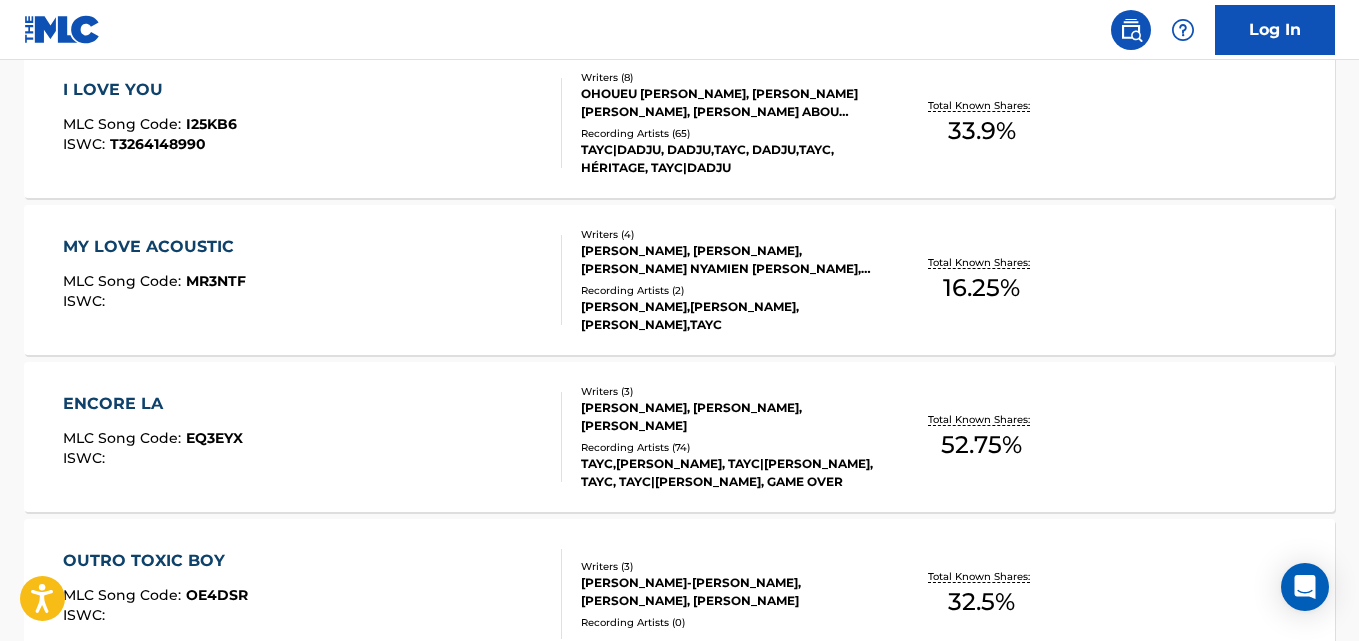 scroll, scrollTop: 836, scrollLeft: 0, axis: vertical 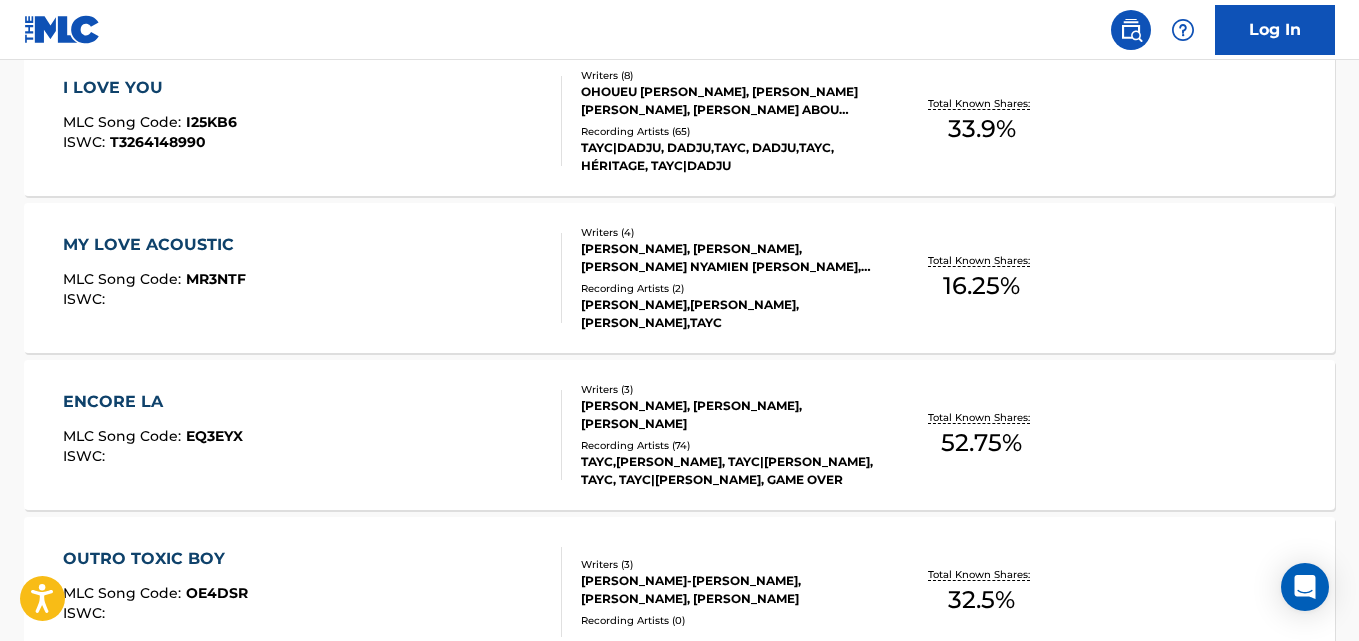 click on "[MEDICAL_DATA] LA MLC Song Code : EQ3EYX ISWC : Writers ( 3 ) [PERSON_NAME], [PERSON_NAME], [PERSON_NAME] KAMGANG Recording Artists ( 74 ) [PERSON_NAME],[PERSON_NAME], TAYC|[PERSON_NAME], [PERSON_NAME], TAYC|[PERSON_NAME], GAME OVER Total Known Shares: 52.75 %" at bounding box center (679, 435) 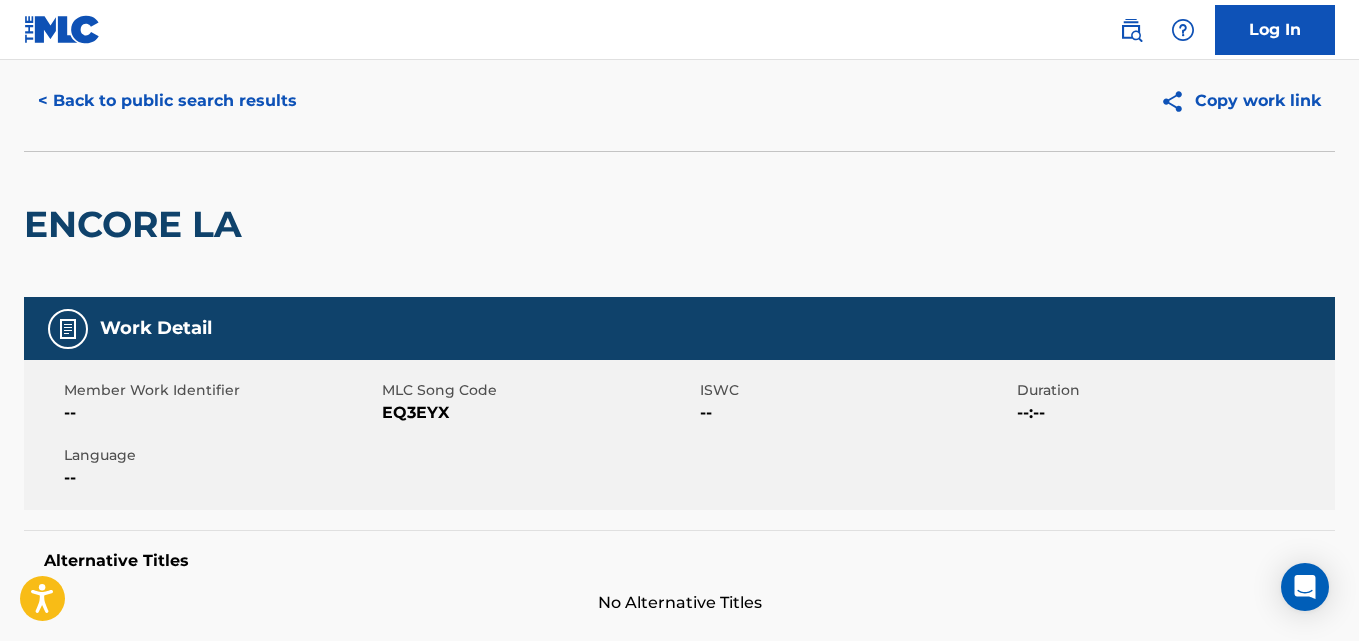 click on "< Back to public search results" at bounding box center [167, 101] 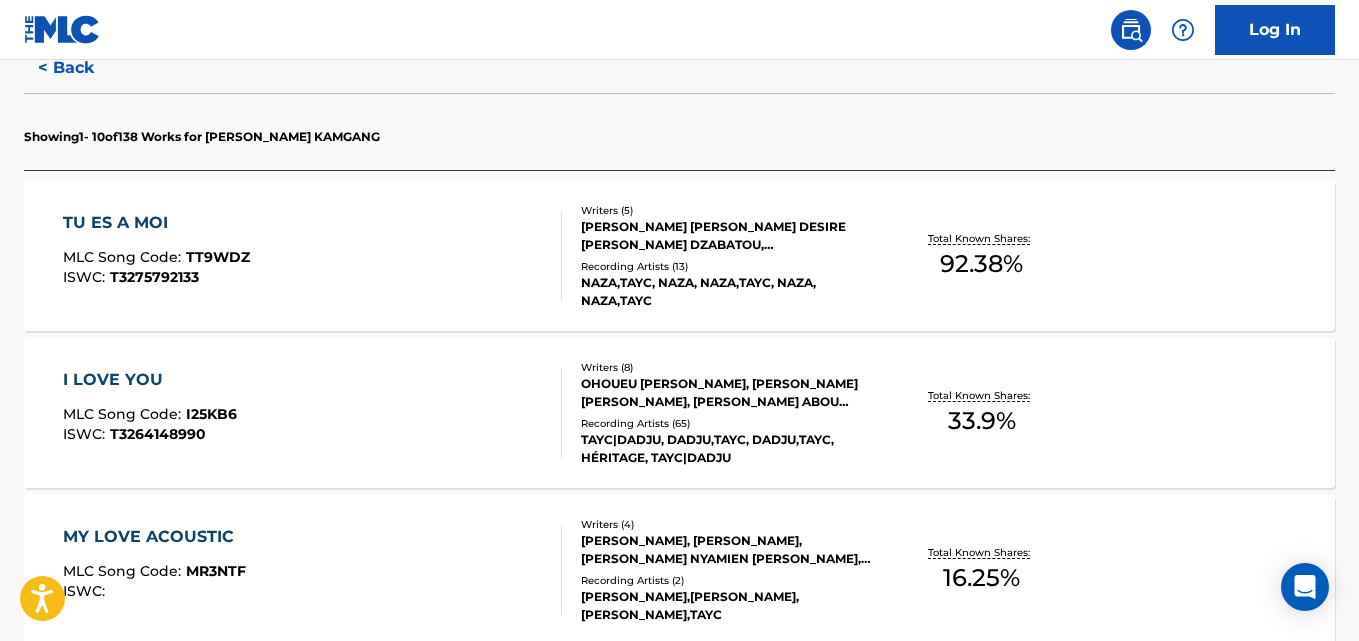 click on "TU ES A MOI MLC Song Code : TT9WDZ ISWC : T3275792133 Writers ( 5 ) [PERSON_NAME] NYAMIEN [PERSON_NAME] DESIRE [PERSON_NAME] DZABATOU, [PERSON_NAME], [PERSON_NAME], [PERSON_NAME] KAMGANG Recording Artists ( 13 ) [PERSON_NAME],[PERSON_NAME], [PERSON_NAME], [PERSON_NAME],TAYC, [PERSON_NAME], [PERSON_NAME],TAYC Total Known Shares: 92.38 %" at bounding box center [679, 256] 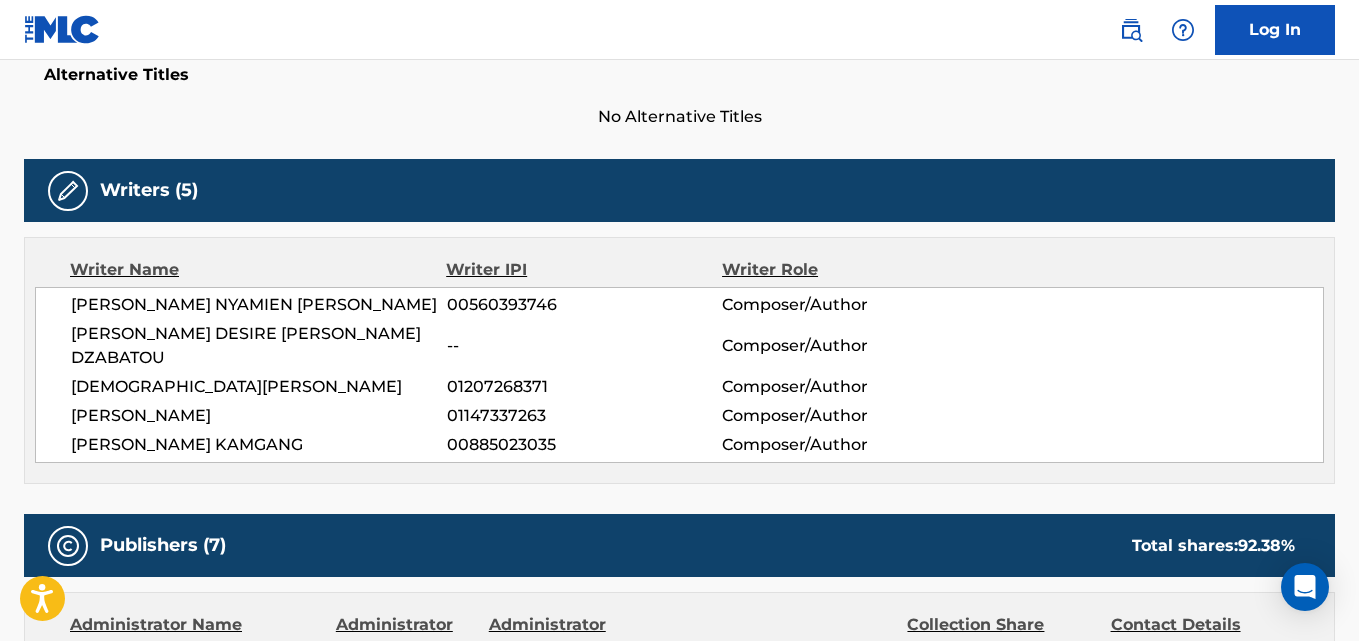 scroll, scrollTop: 548, scrollLeft: 0, axis: vertical 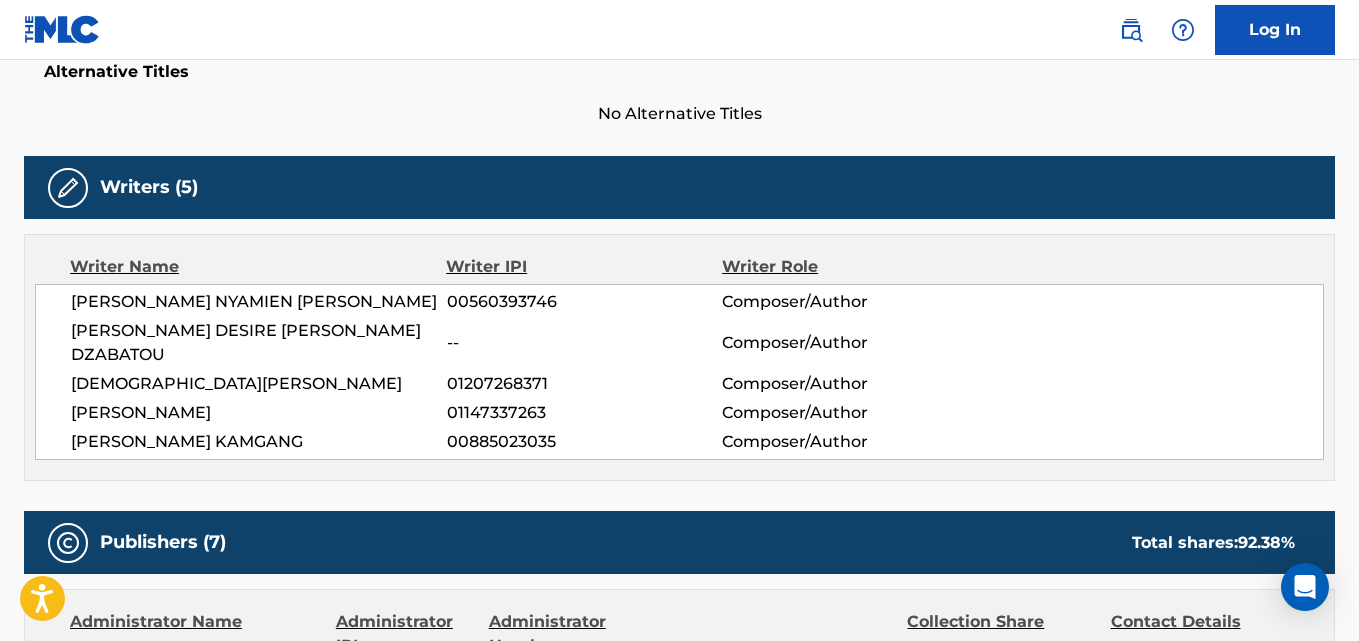 drag, startPoint x: 390, startPoint y: 415, endPoint x: 61, endPoint y: 420, distance: 329.038 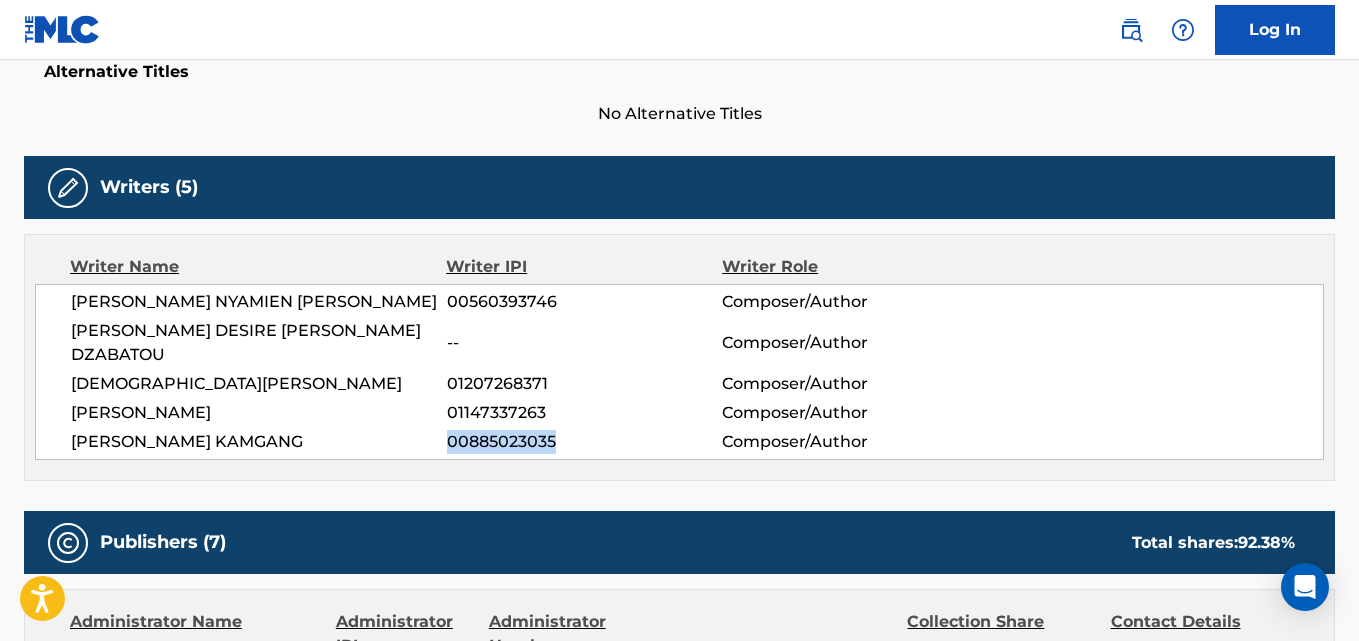 drag, startPoint x: 560, startPoint y: 417, endPoint x: 448, endPoint y: 421, distance: 112.0714 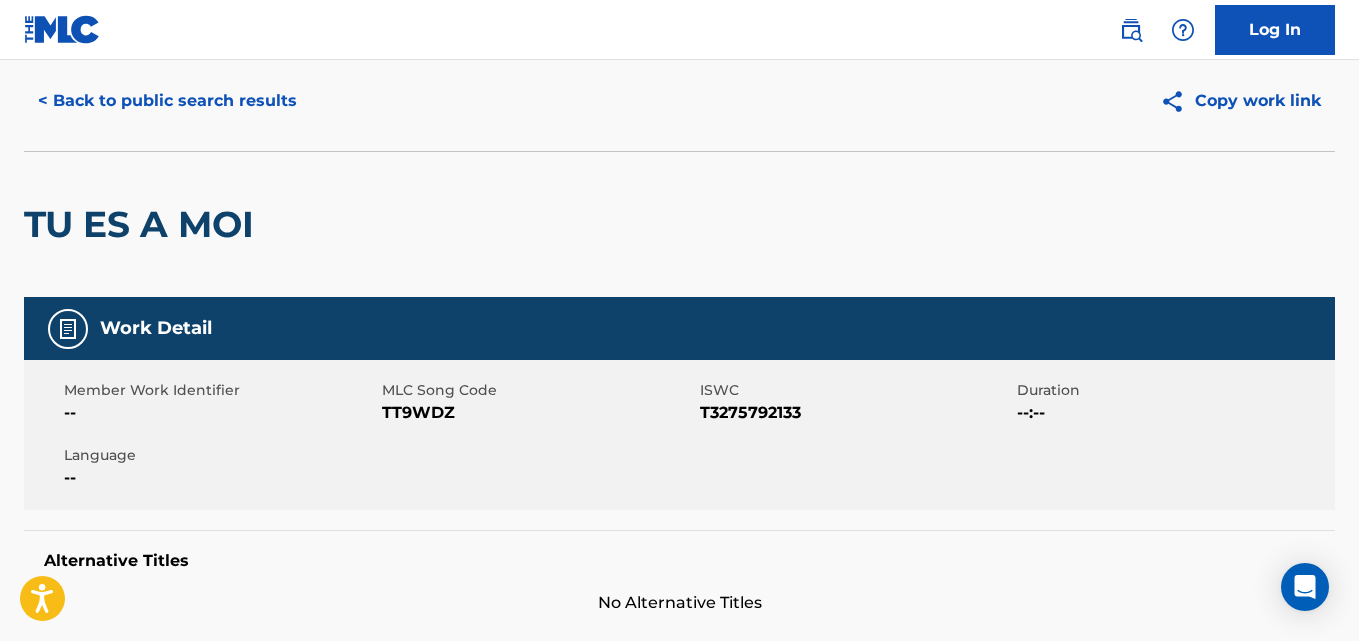 scroll, scrollTop: 0, scrollLeft: 0, axis: both 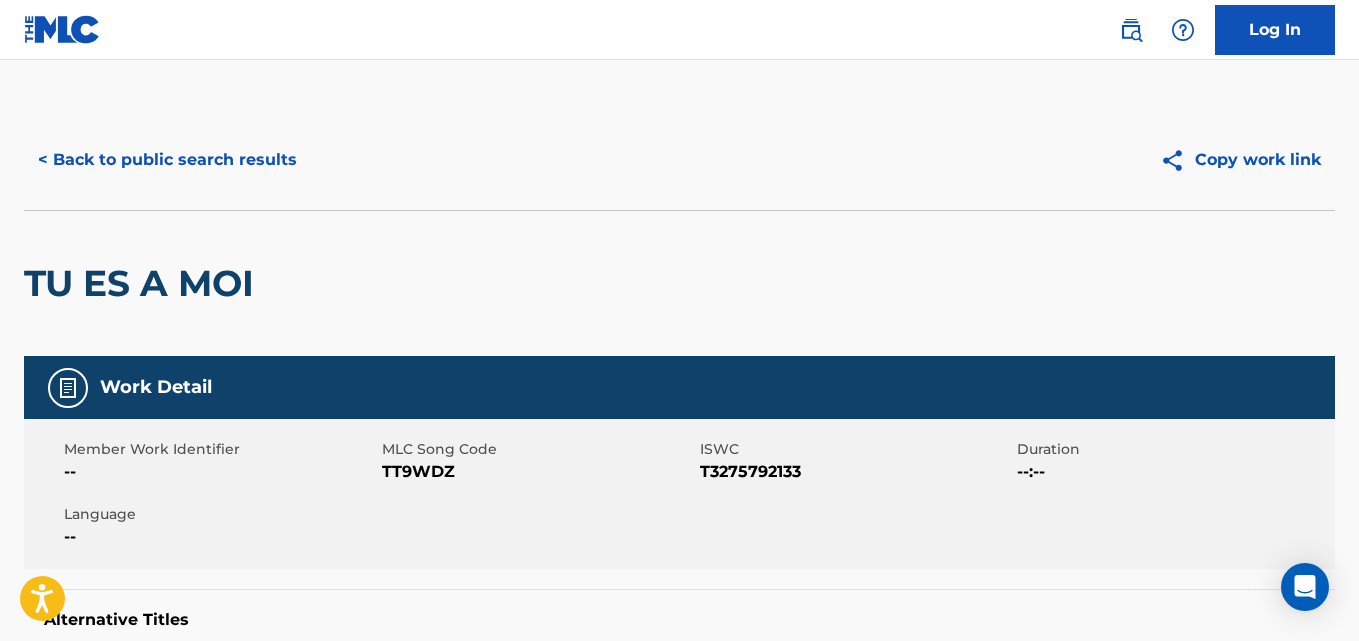 click on "< Back to public search results" at bounding box center (167, 160) 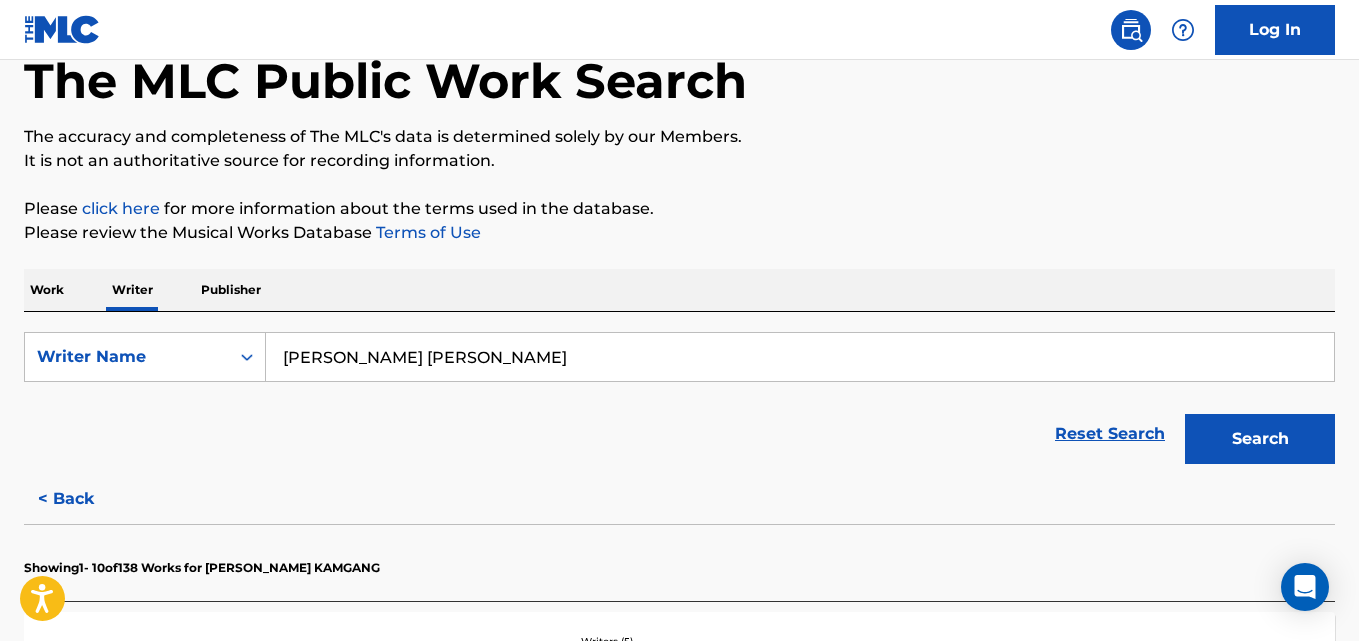 click on "[PERSON_NAME] [PERSON_NAME]" at bounding box center [800, 357] 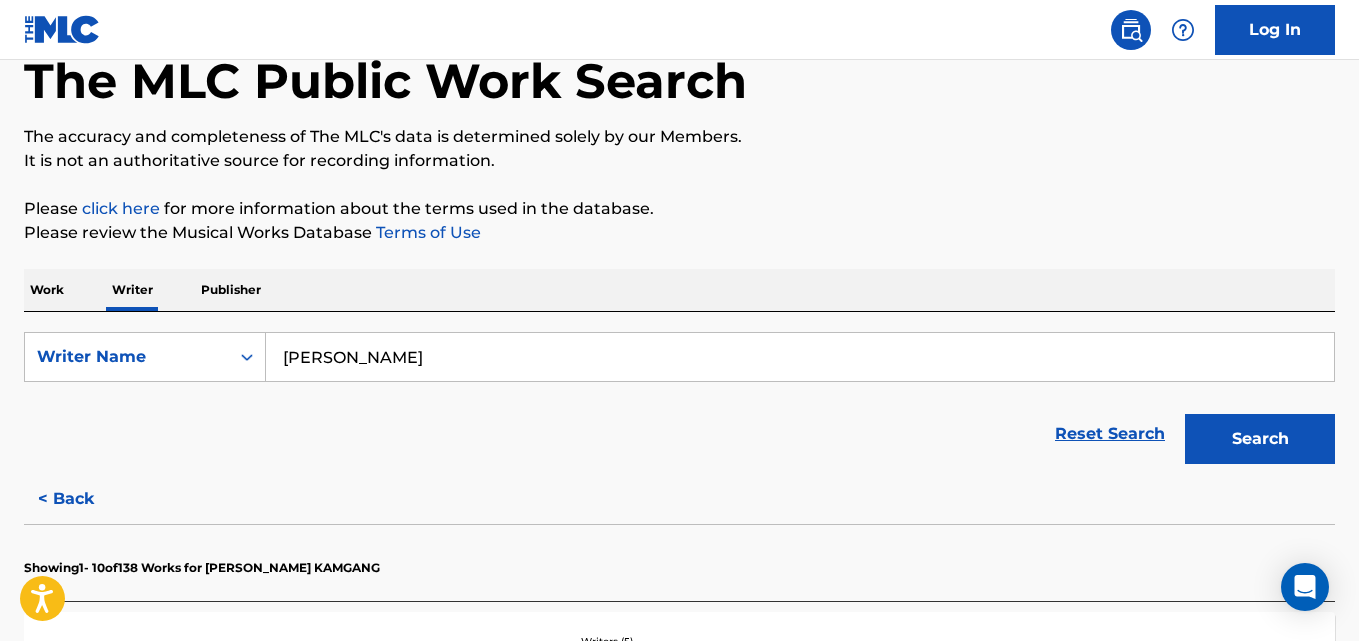 type on "[PERSON_NAME]" 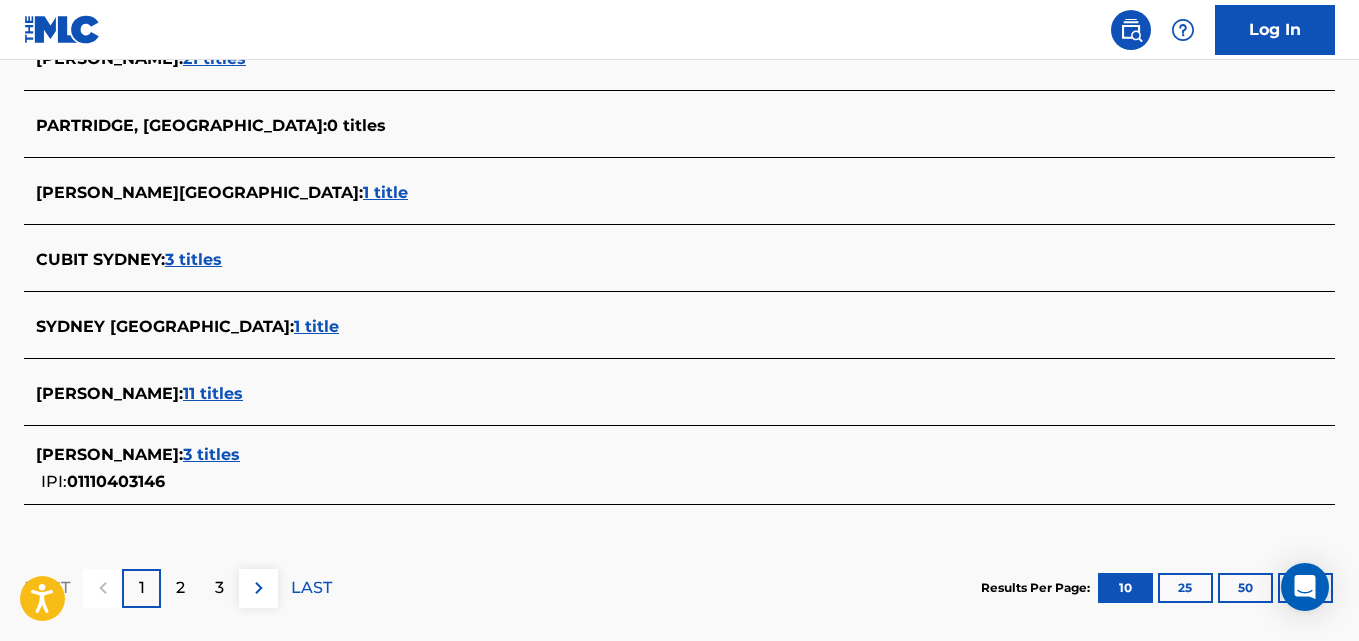 scroll, scrollTop: 847, scrollLeft: 0, axis: vertical 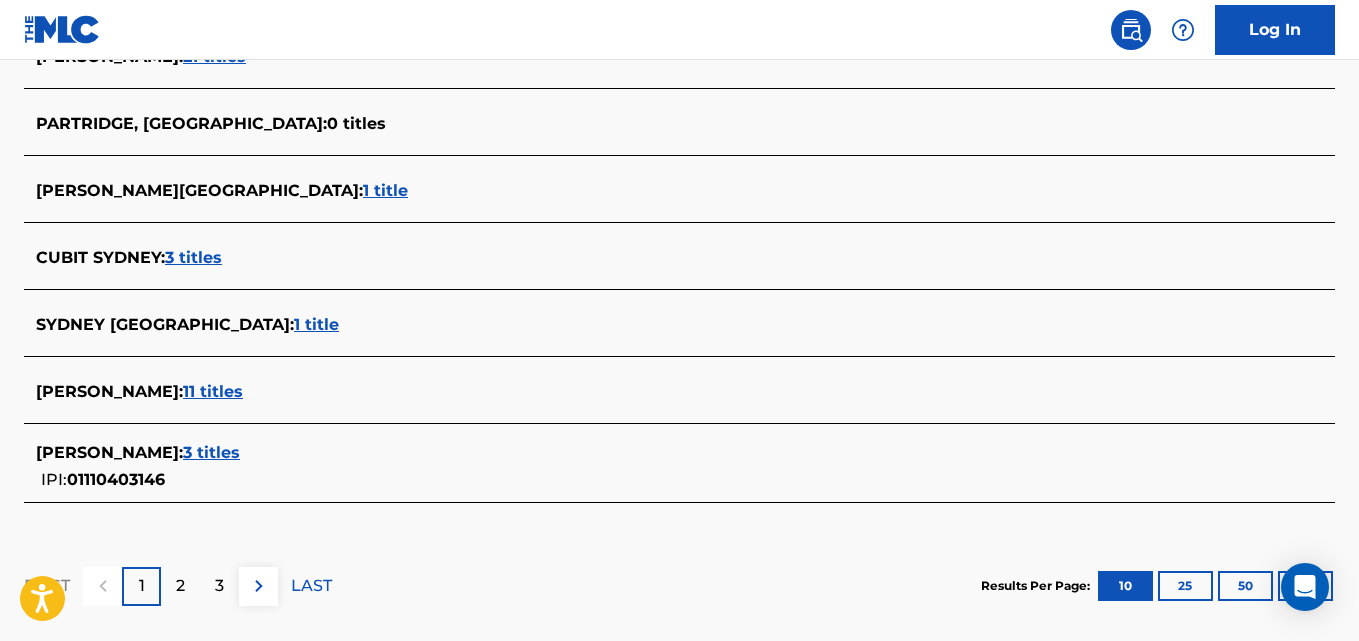 click on "3 titles" at bounding box center [211, 452] 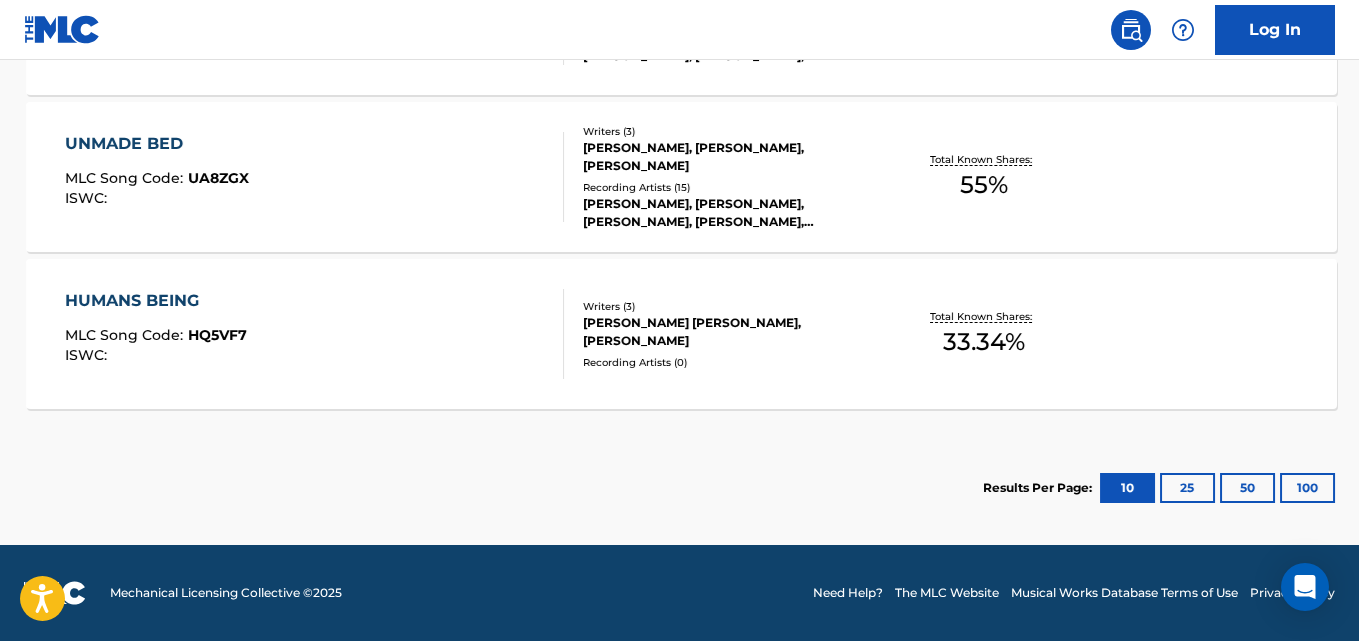 scroll, scrollTop: 780, scrollLeft: 0, axis: vertical 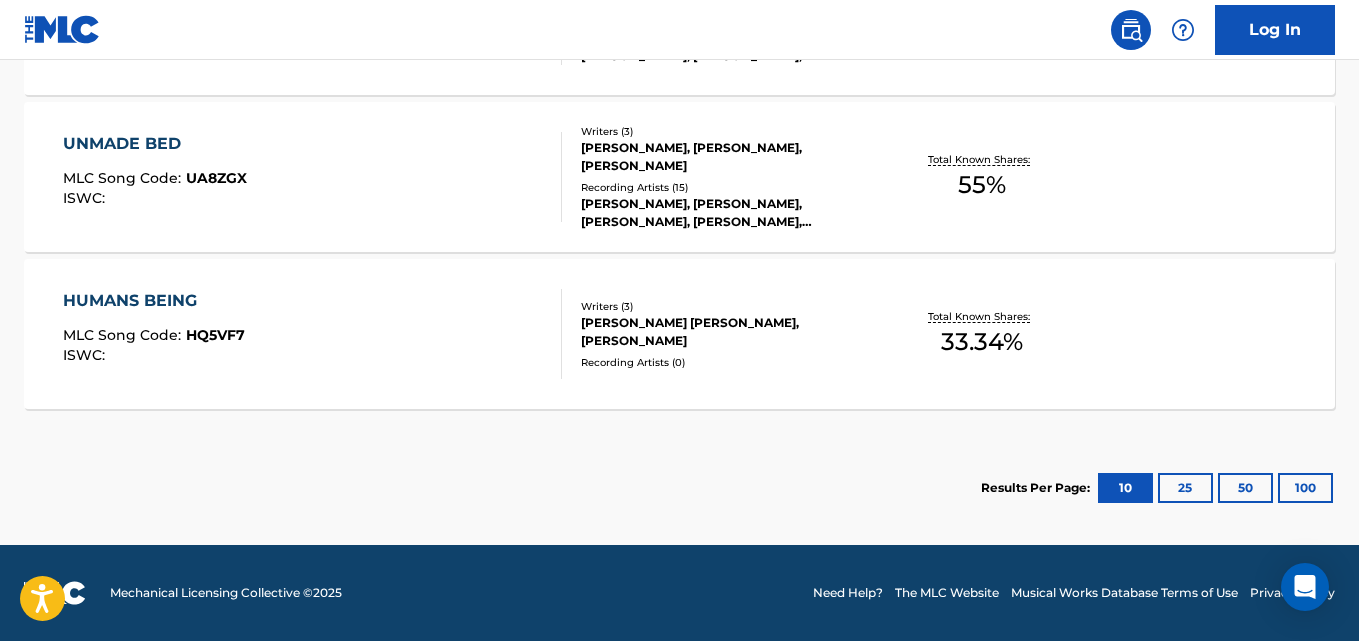 click on "UNMADE BED MLC Song Code : UA8ZGX ISWC : Writers ( 3 ) [PERSON_NAME], [PERSON_NAME], [PERSON_NAME] Recording Artists ( 15 ) [PERSON_NAME], [PERSON_NAME], [PERSON_NAME], [PERSON_NAME], [PERSON_NAME] Total Known Shares: 55 %" at bounding box center [679, 177] 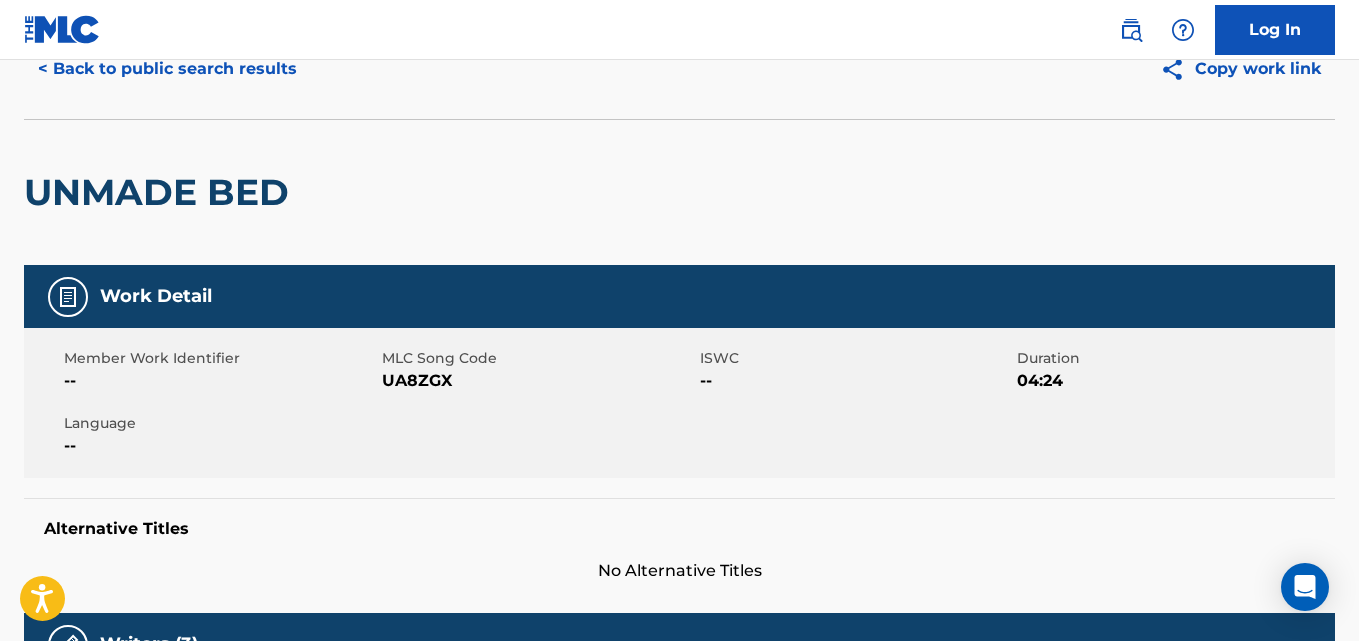 scroll, scrollTop: 0, scrollLeft: 0, axis: both 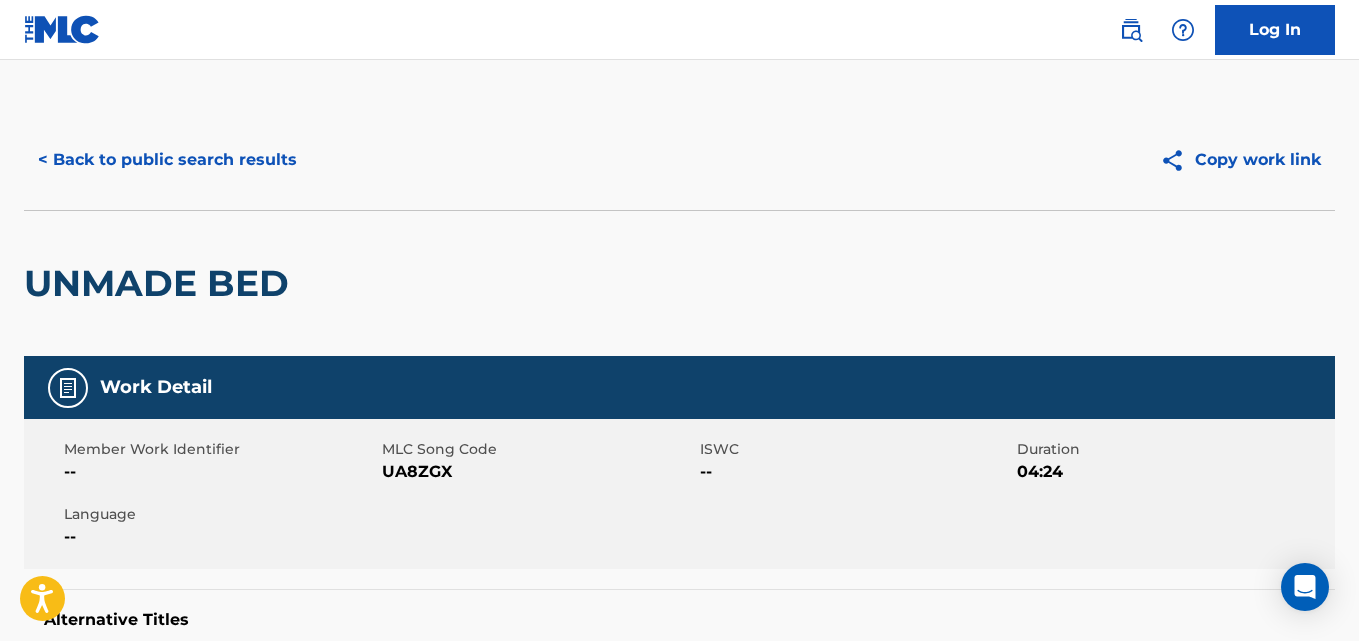 click on "< Back to public search results" at bounding box center (167, 160) 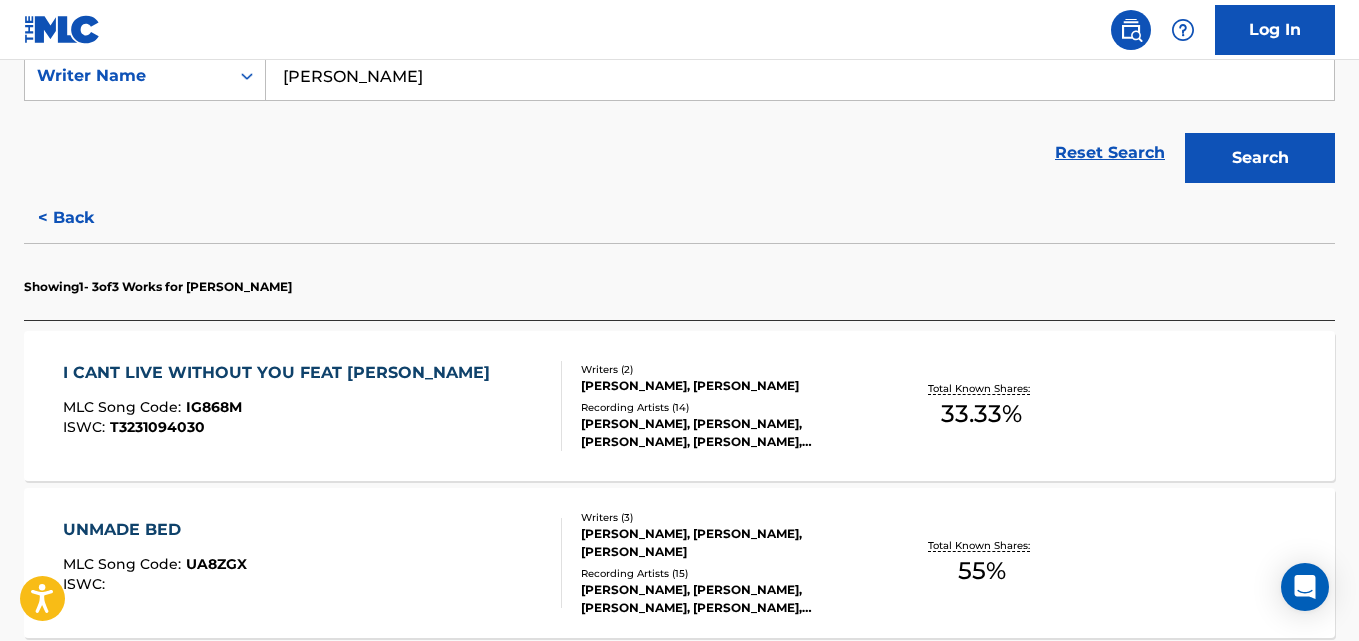 scroll, scrollTop: 398, scrollLeft: 0, axis: vertical 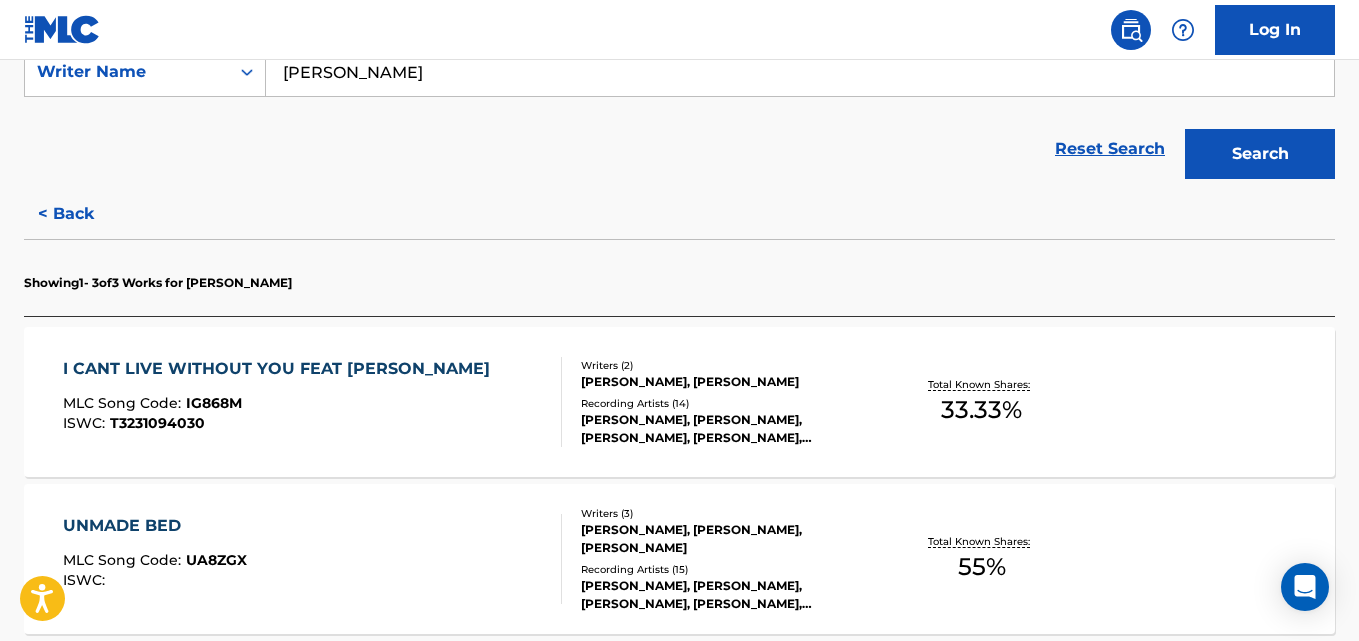 click on "Recording Artists ( 14 )" at bounding box center (727, 403) 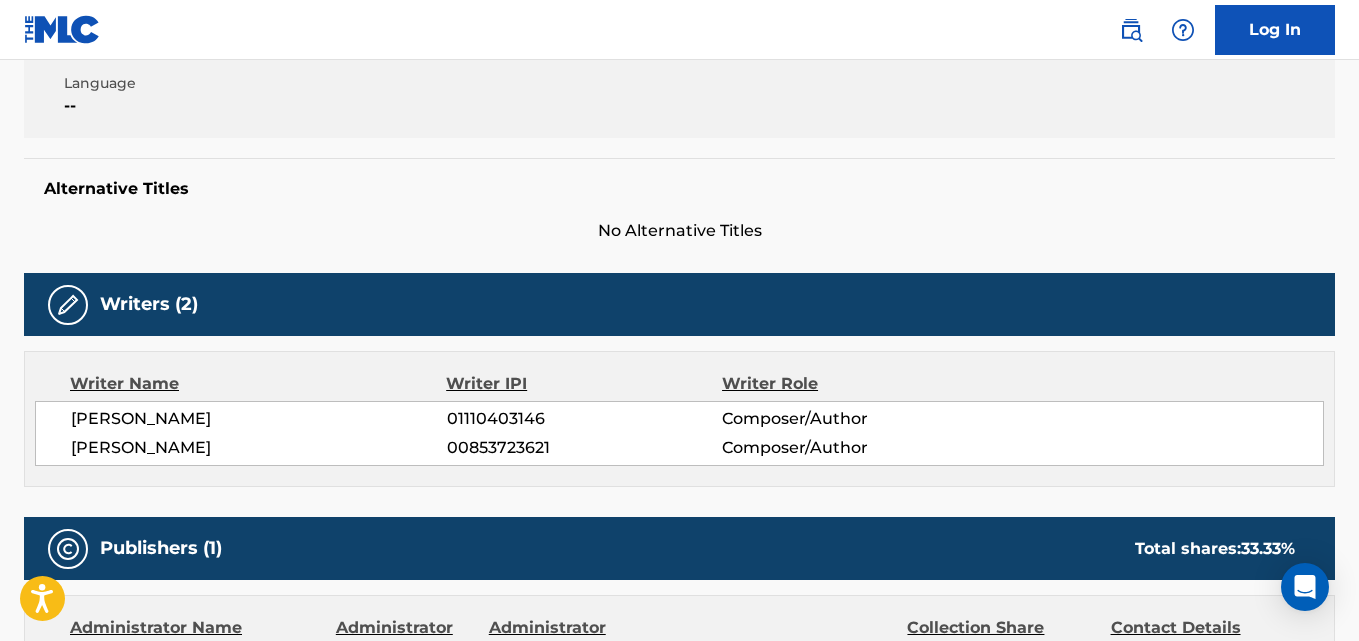 scroll, scrollTop: 0, scrollLeft: 0, axis: both 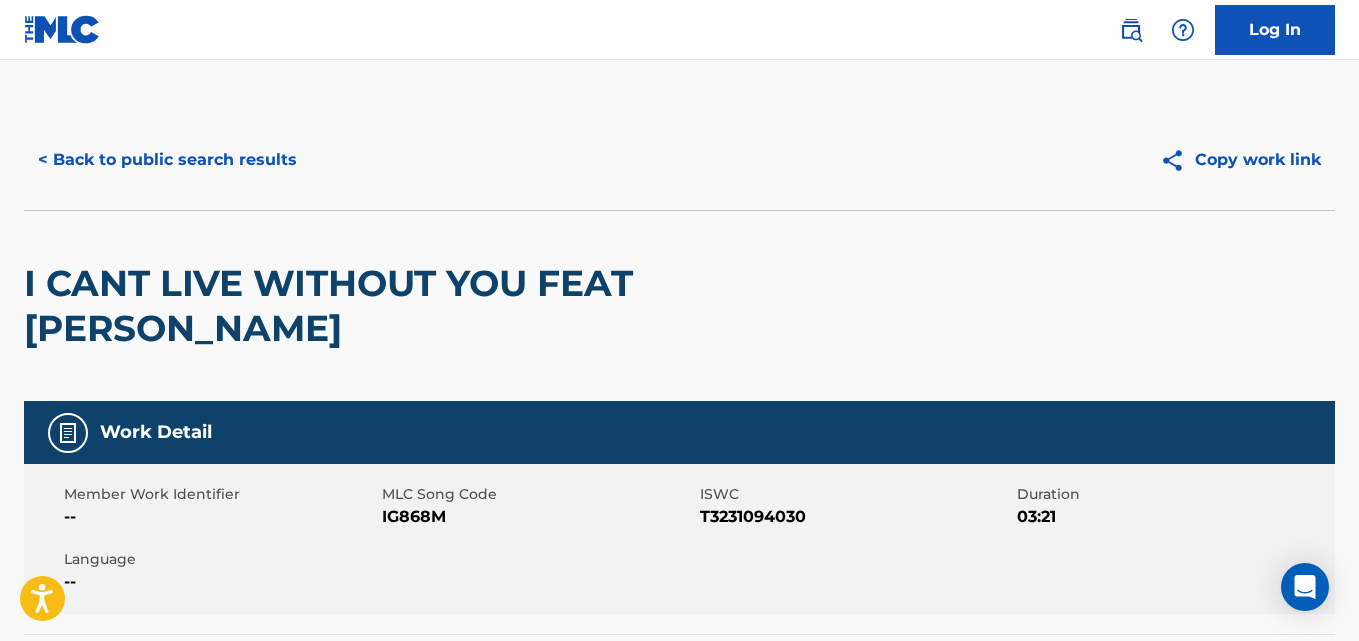 click on "< Back to public search results" at bounding box center (167, 160) 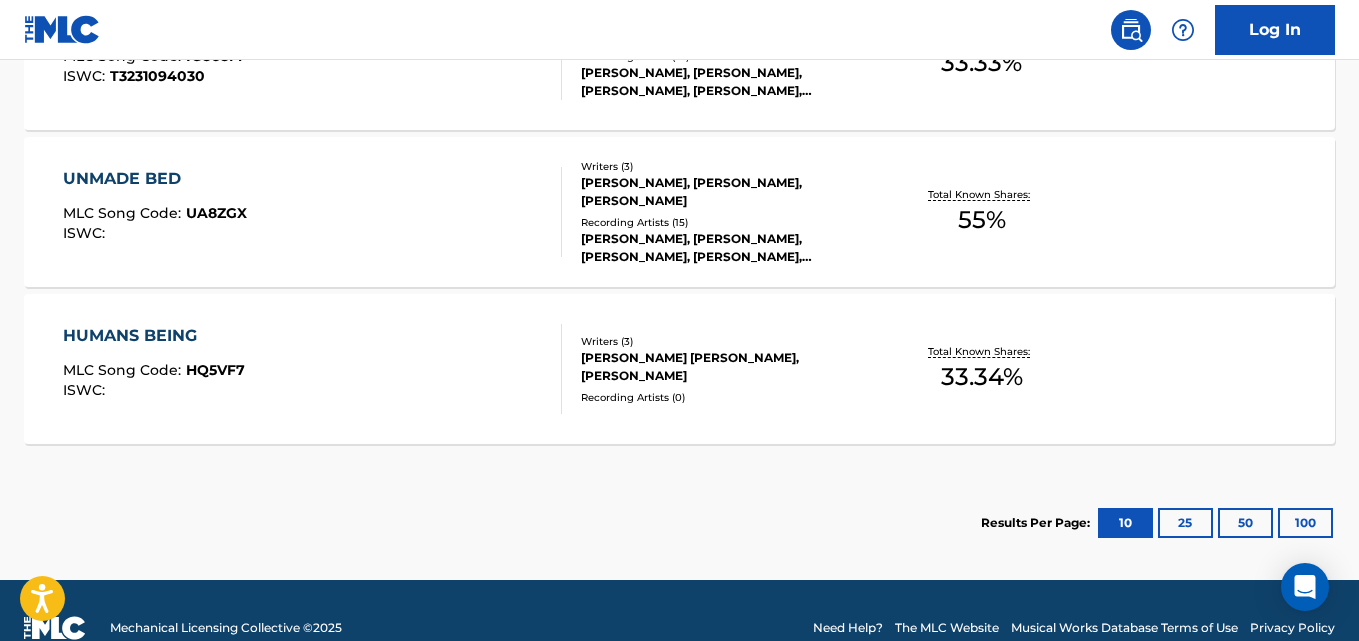 scroll, scrollTop: 780, scrollLeft: 0, axis: vertical 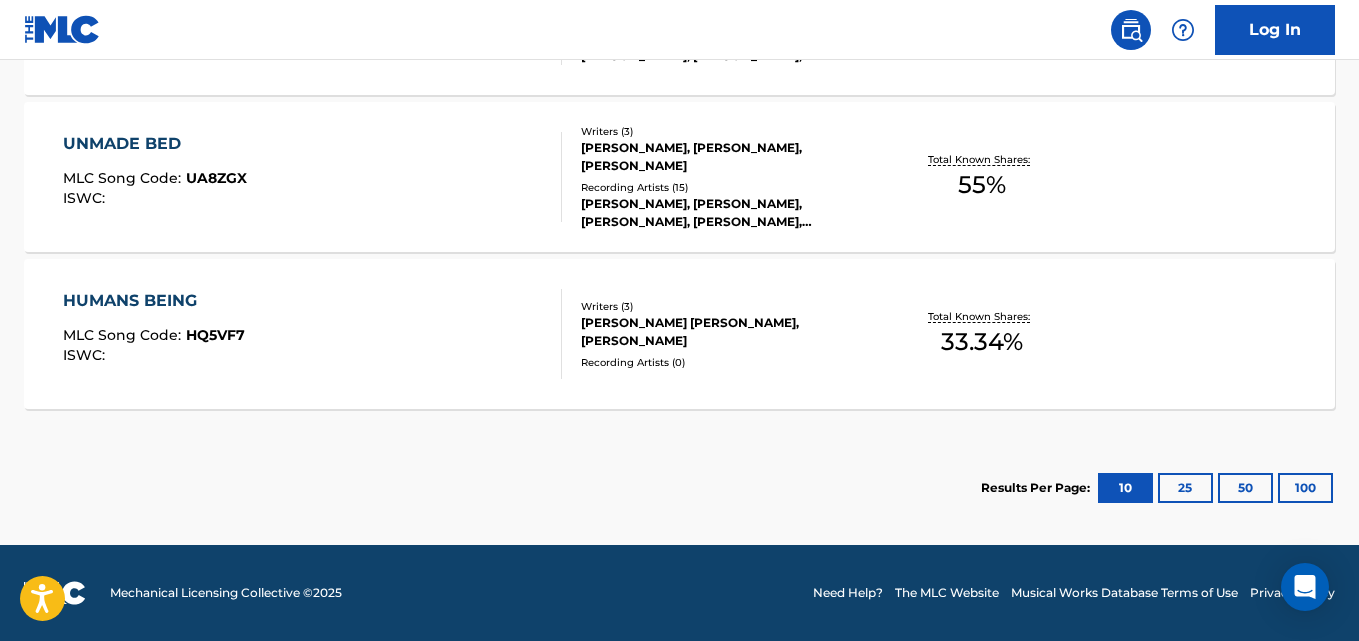 click on "Total Known Shares:" at bounding box center (981, 316) 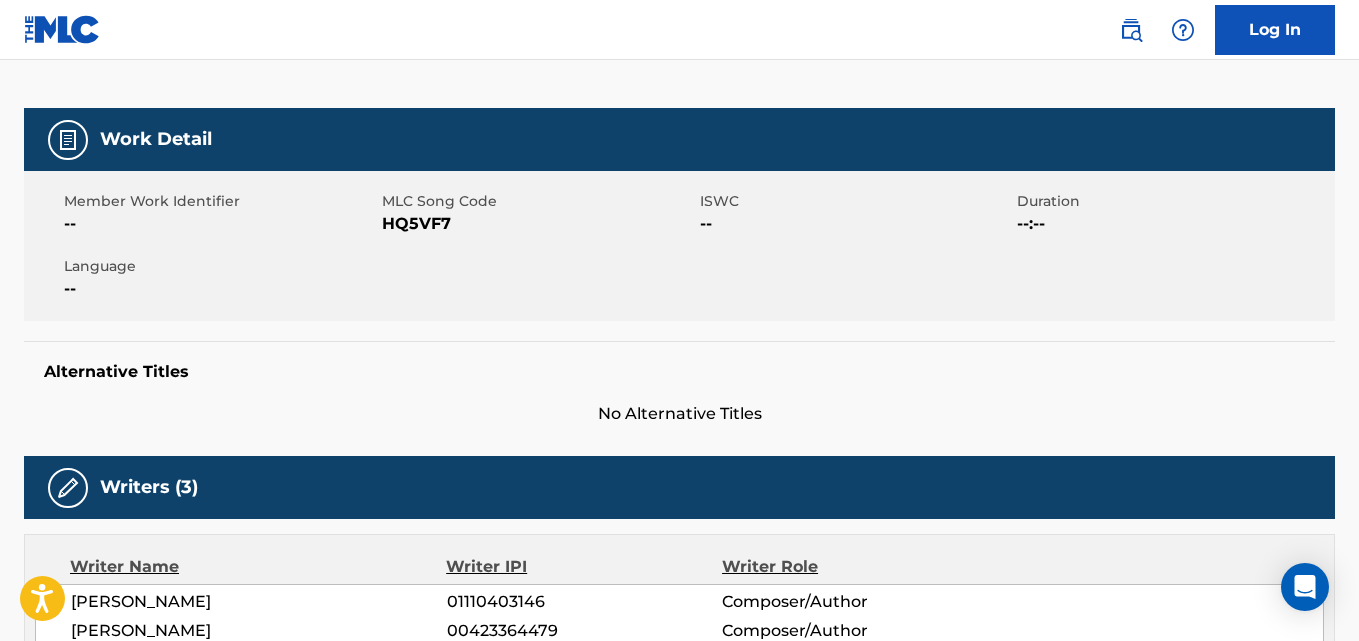 scroll, scrollTop: 0, scrollLeft: 0, axis: both 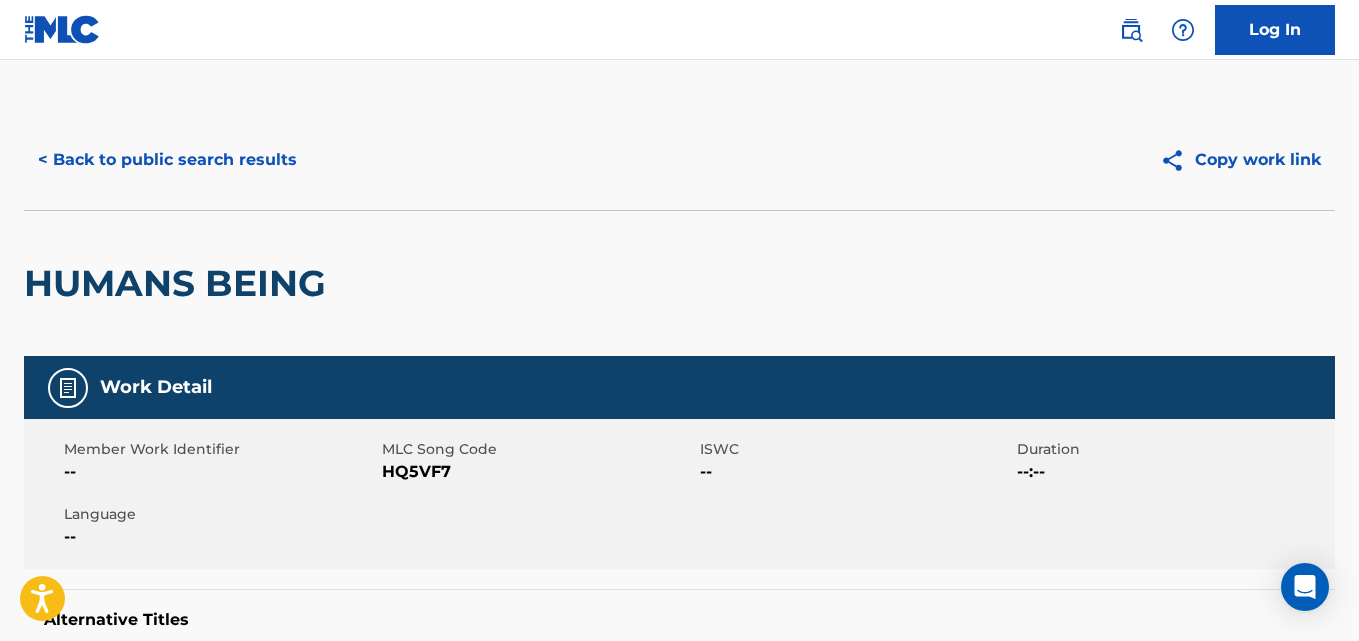 click on "< Back to public search results" at bounding box center (167, 160) 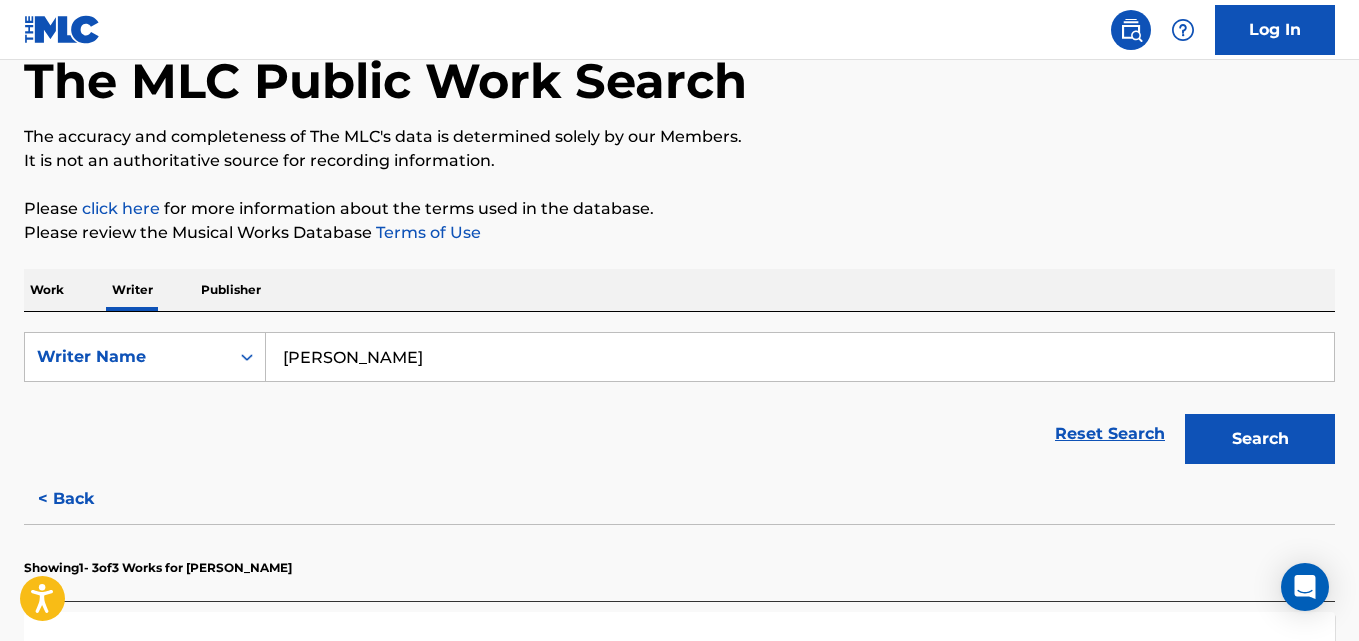 click on "< Back" at bounding box center (84, 499) 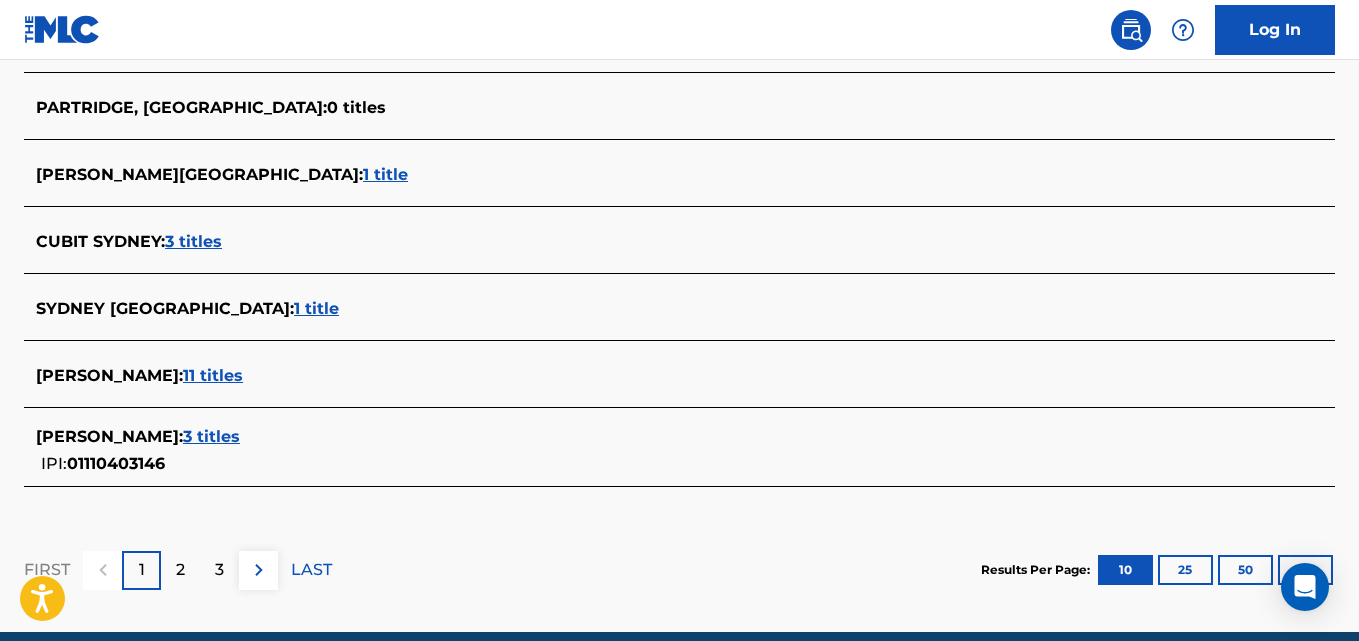 scroll, scrollTop: 870, scrollLeft: 0, axis: vertical 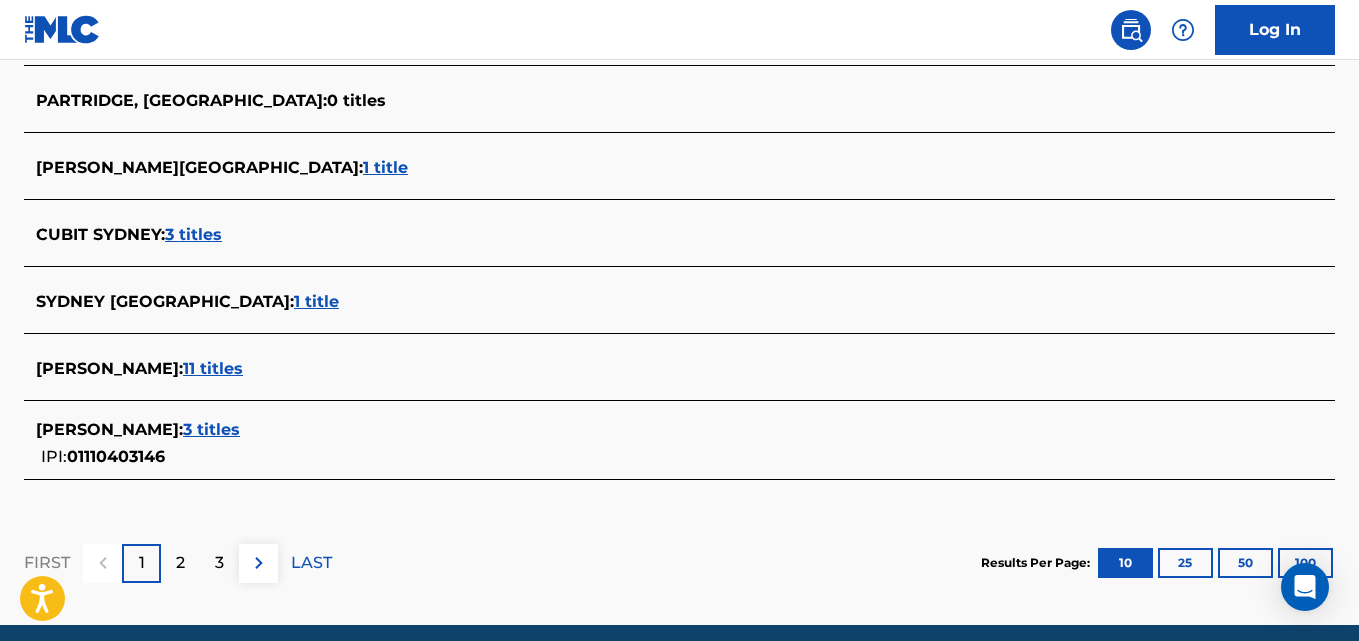 click on "11 titles" at bounding box center [213, 368] 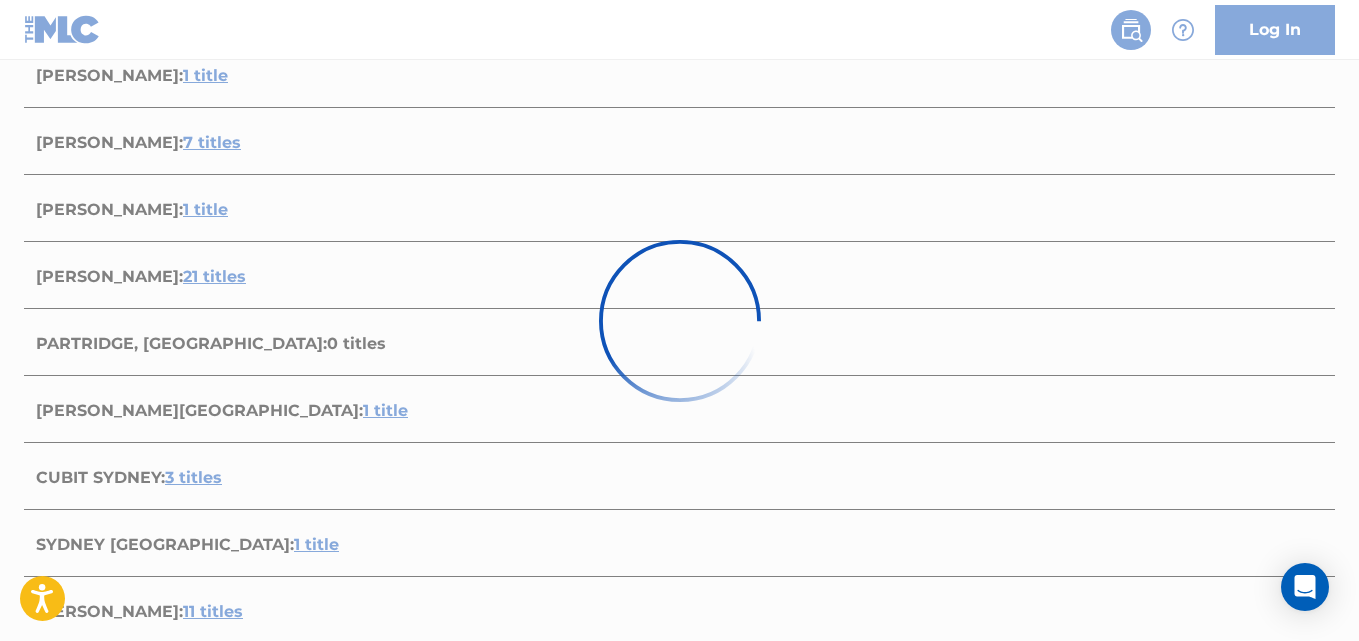 scroll, scrollTop: 608, scrollLeft: 0, axis: vertical 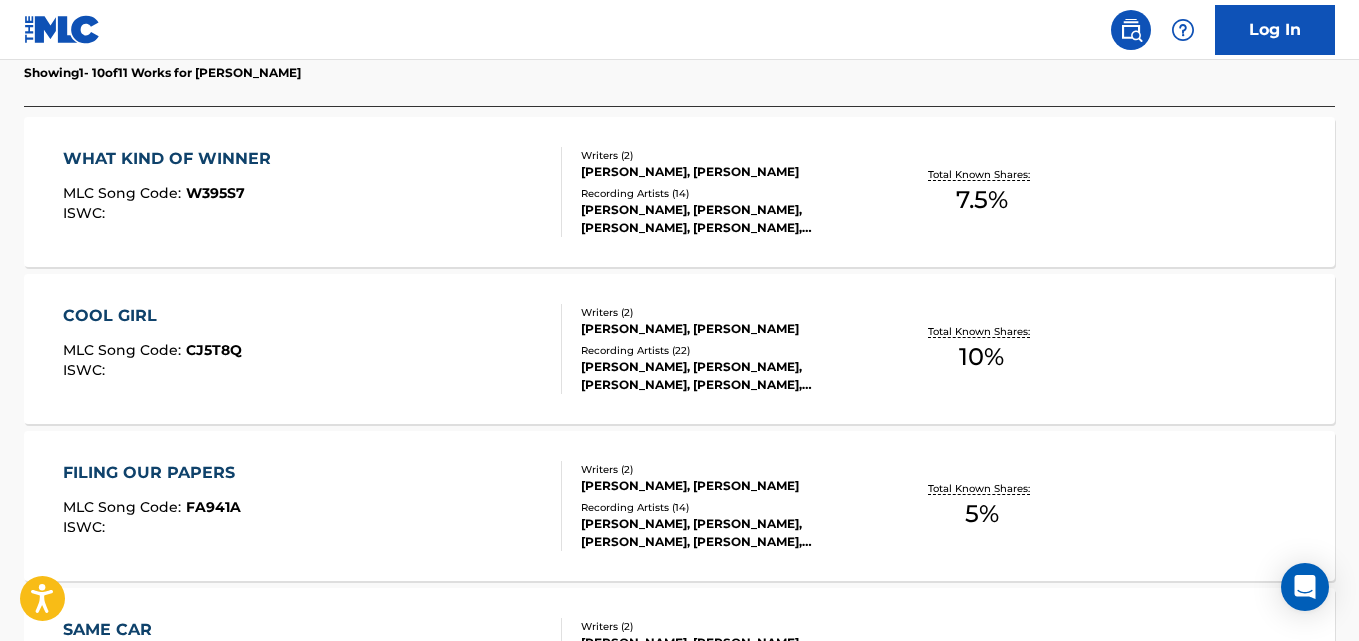 click on "WHAT KIND OF WINNER MLC Song Code : W395S7 ISWC : Writers ( 2 ) [PERSON_NAME], [PERSON_NAME] Recording Artists ( 14 ) [PERSON_NAME], [PERSON_NAME], [PERSON_NAME], [PERSON_NAME], [PERSON_NAME] Total Known Shares: 7.5 %" at bounding box center (679, 192) 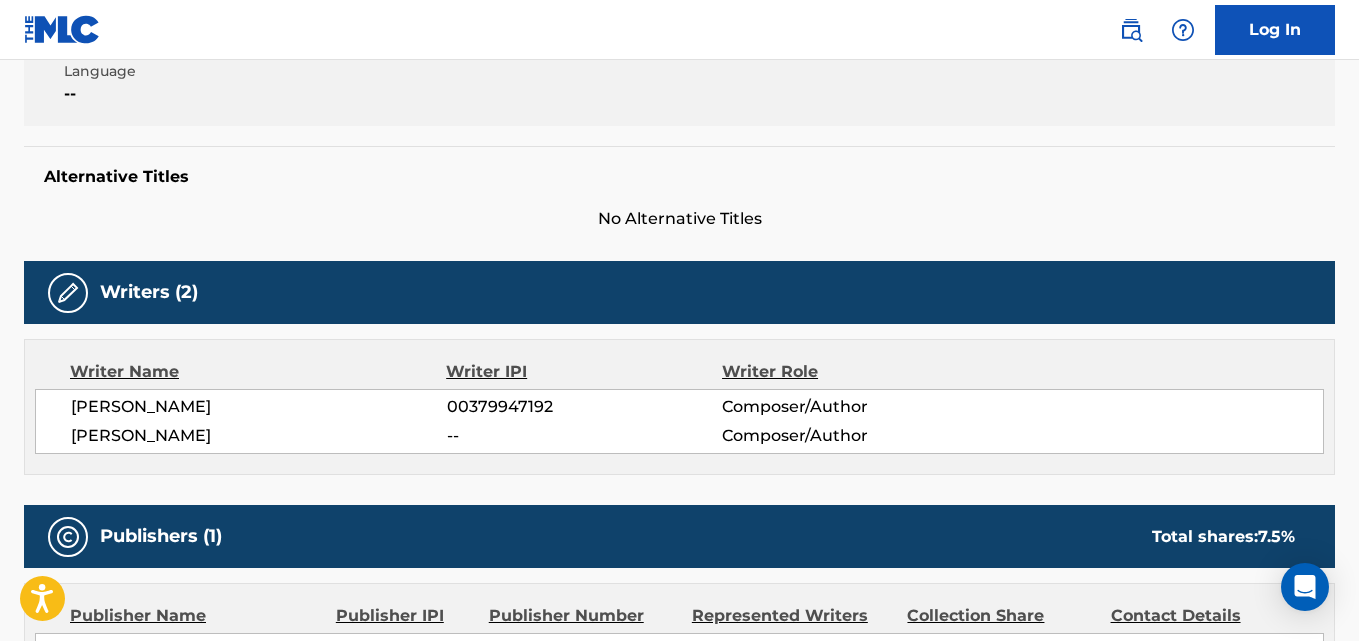 scroll, scrollTop: 0, scrollLeft: 0, axis: both 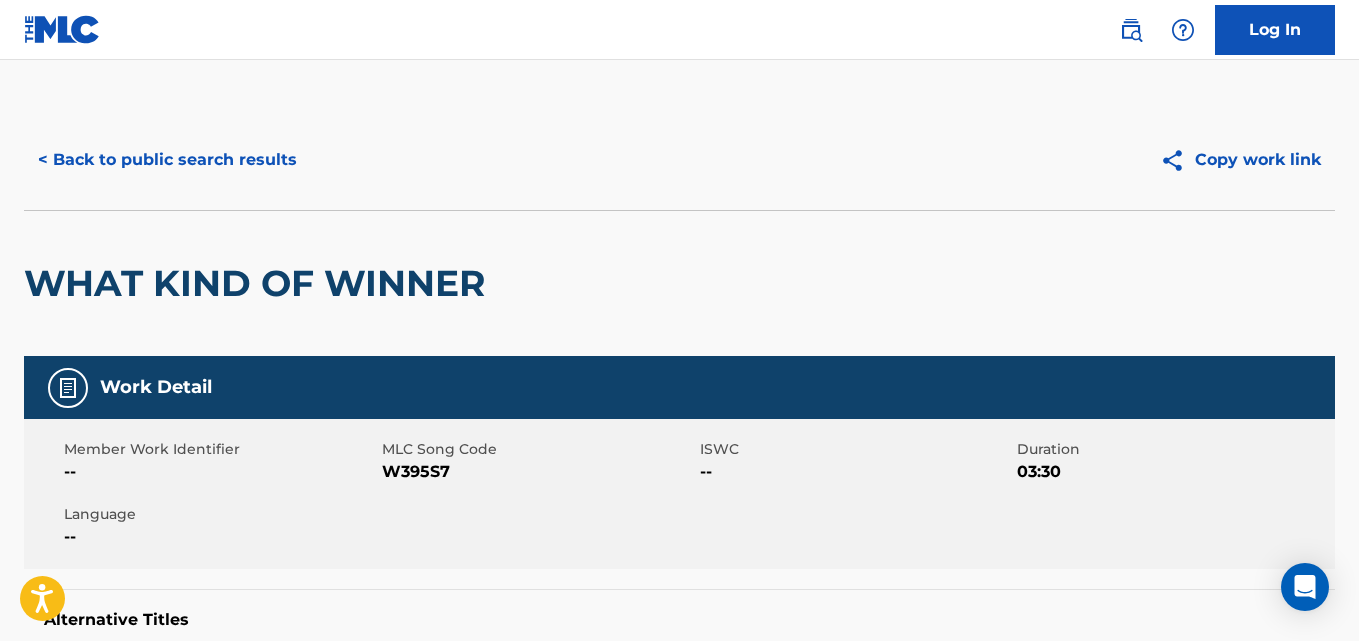 click on "< Back to public search results" at bounding box center [167, 160] 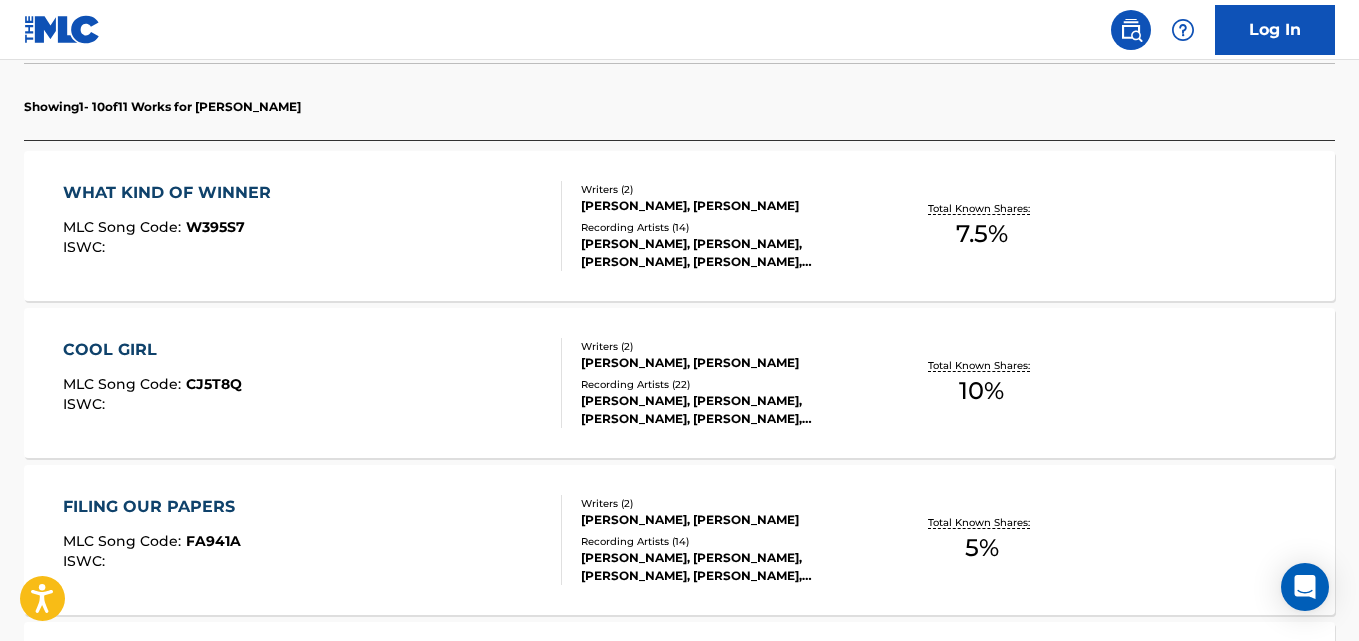 scroll, scrollTop: 576, scrollLeft: 0, axis: vertical 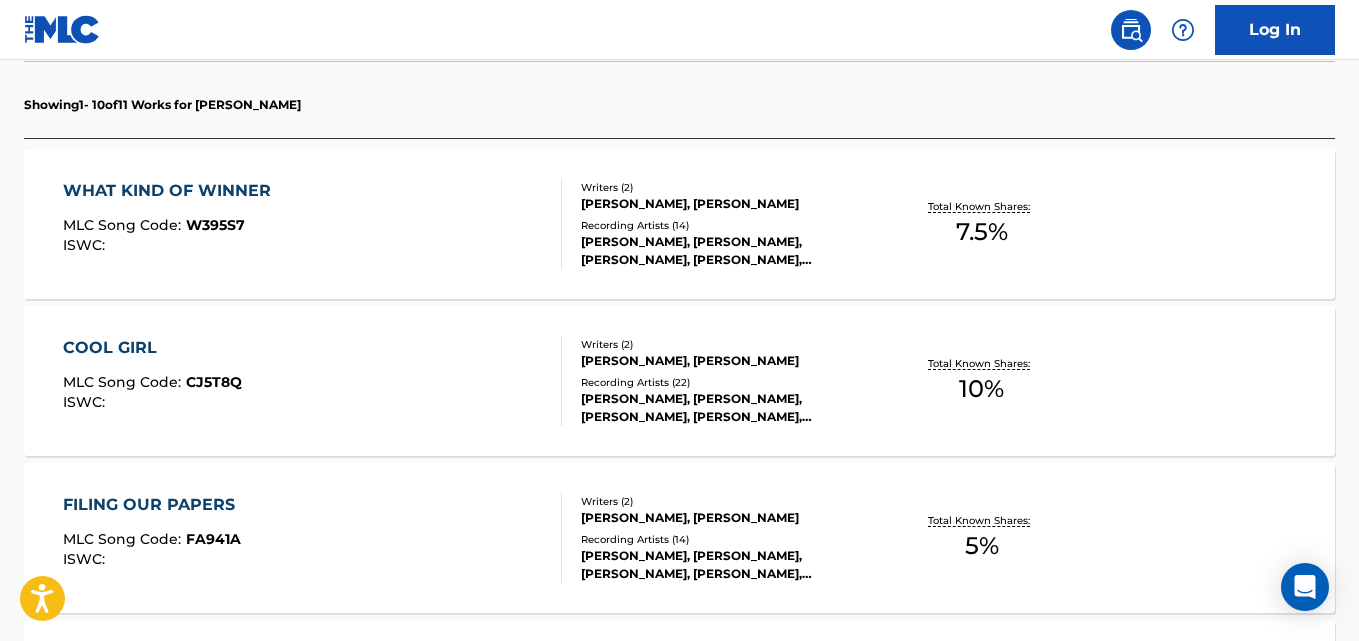 click on "COOL GIRL MLC Song Code : CJ5T8Q ISWC : Writers ( 2 ) [PERSON_NAME], [PERSON_NAME] Recording Artists ( 22 ) [PERSON_NAME], [PERSON_NAME], [PERSON_NAME], [PERSON_NAME], [PERSON_NAME] Total Known Shares: 10 %" at bounding box center [679, 381] 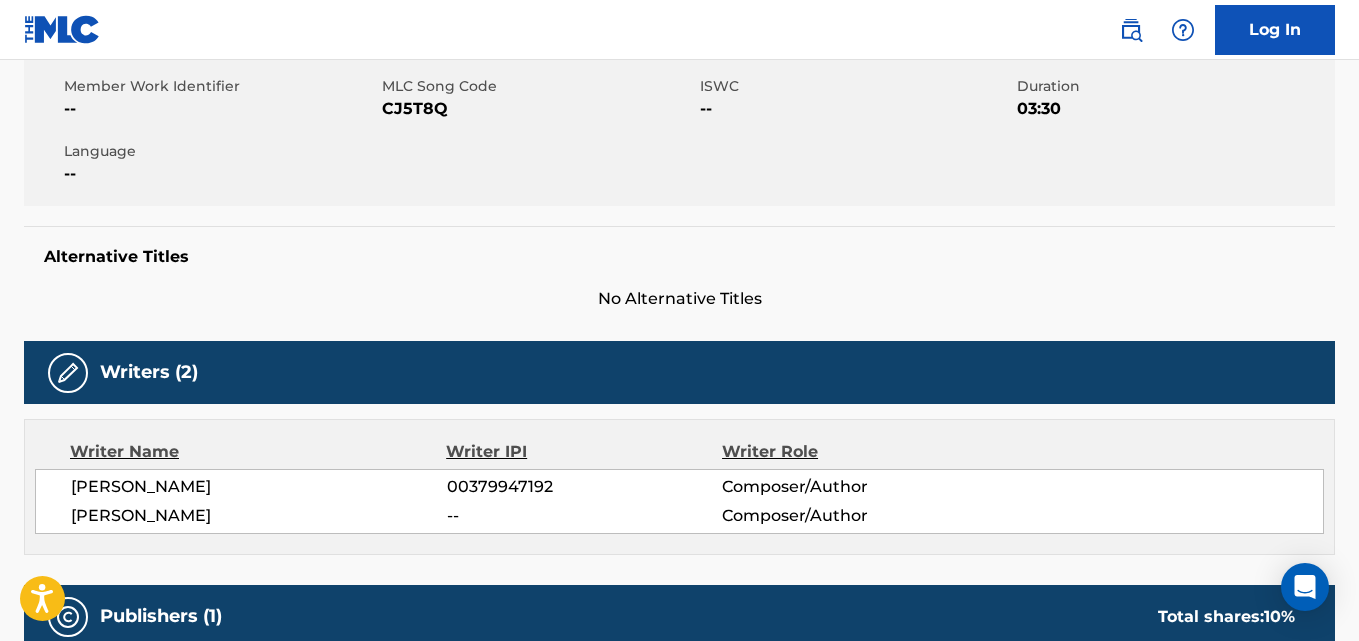 scroll, scrollTop: 0, scrollLeft: 0, axis: both 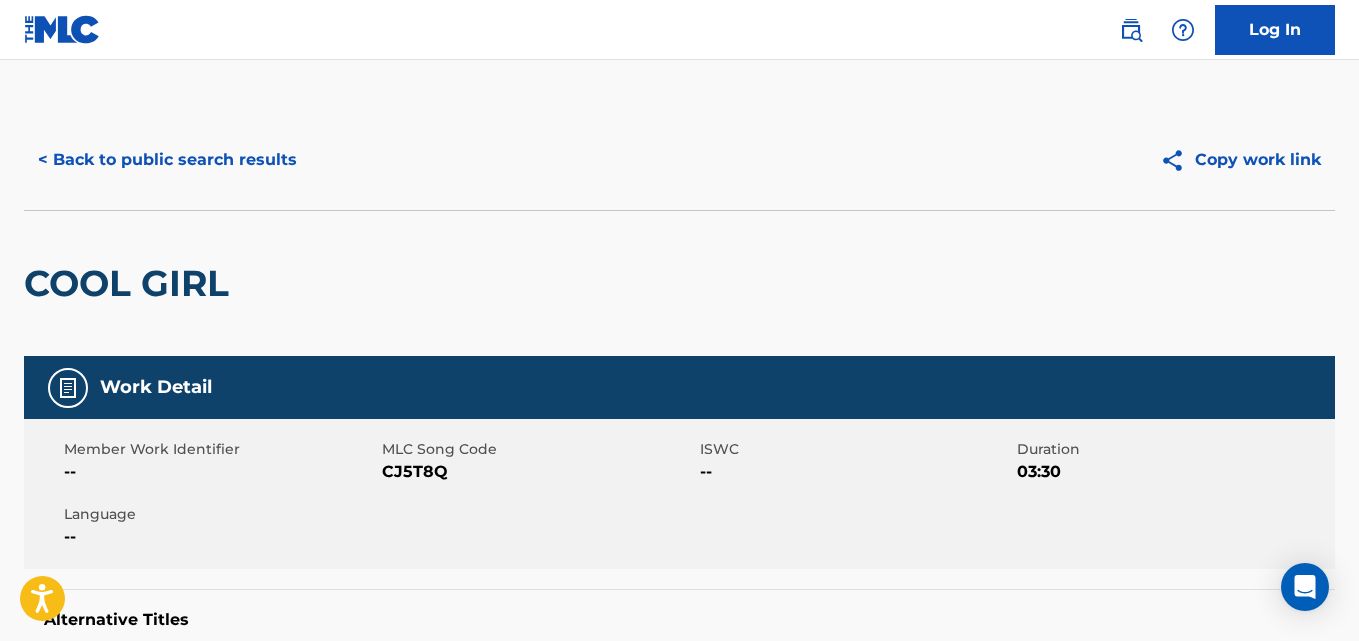 click on "< Back to public search results" at bounding box center (167, 160) 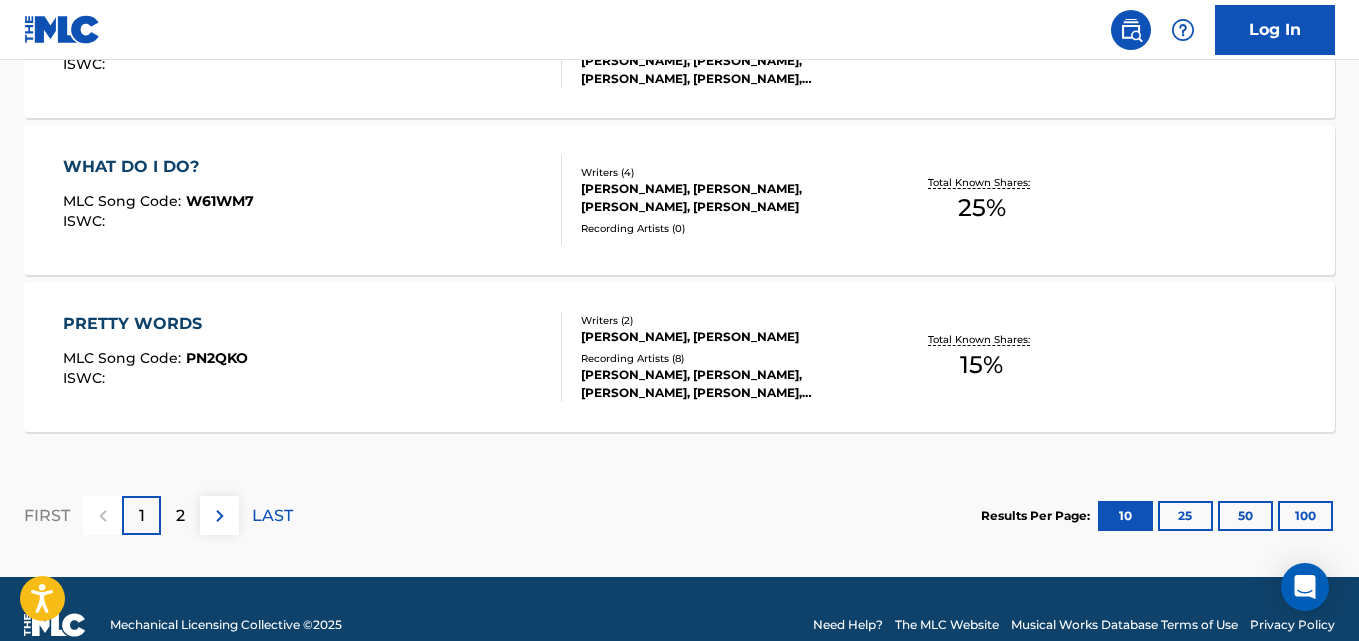 scroll, scrollTop: 1857, scrollLeft: 0, axis: vertical 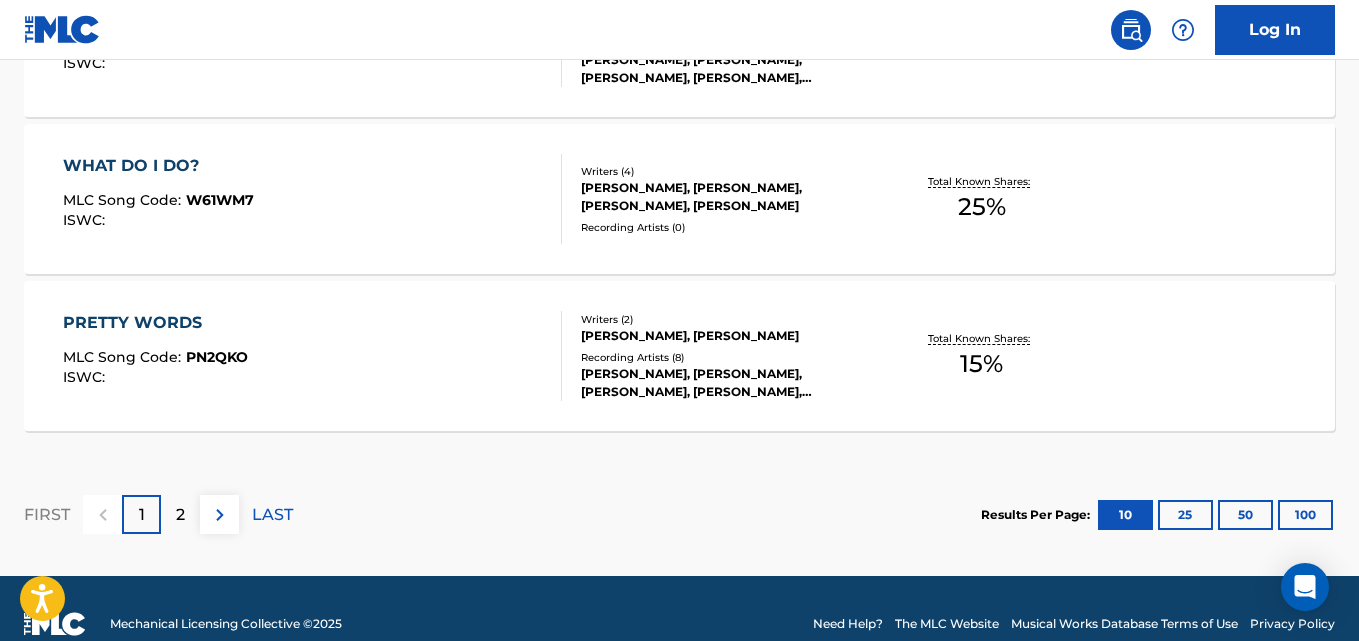 click on "WHAT DO I DO? MLC Song Code : W61WM7 ISWC : Writers ( 4 ) [PERSON_NAME], [PERSON_NAME], [PERSON_NAME], [PERSON_NAME] Recording Artists ( 0 ) Total Known Shares: 25 %" at bounding box center (679, 199) 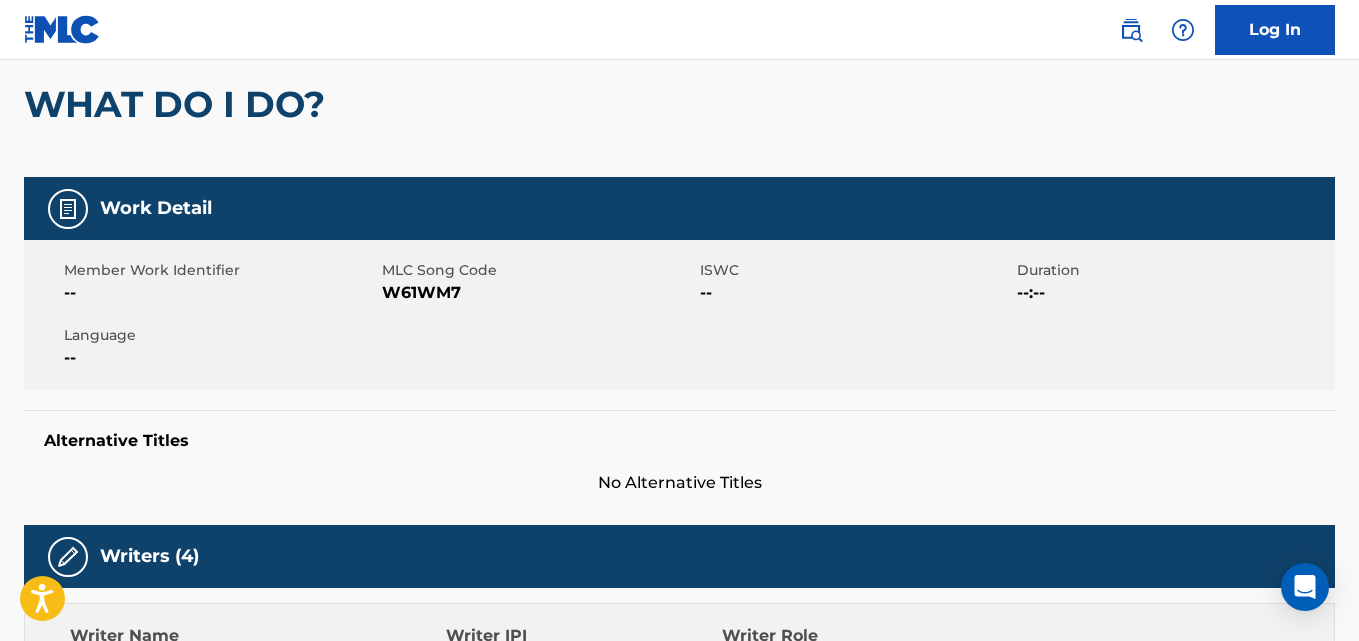 scroll, scrollTop: 0, scrollLeft: 0, axis: both 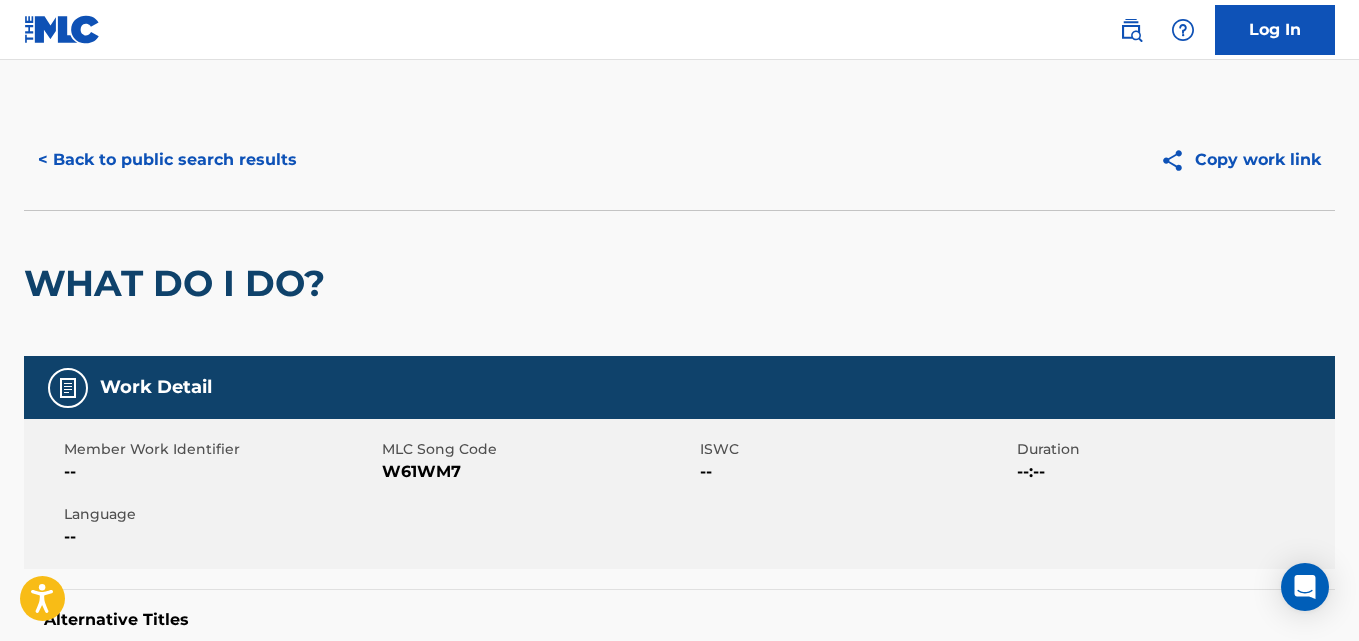 click on "< Back to public search results" at bounding box center (167, 160) 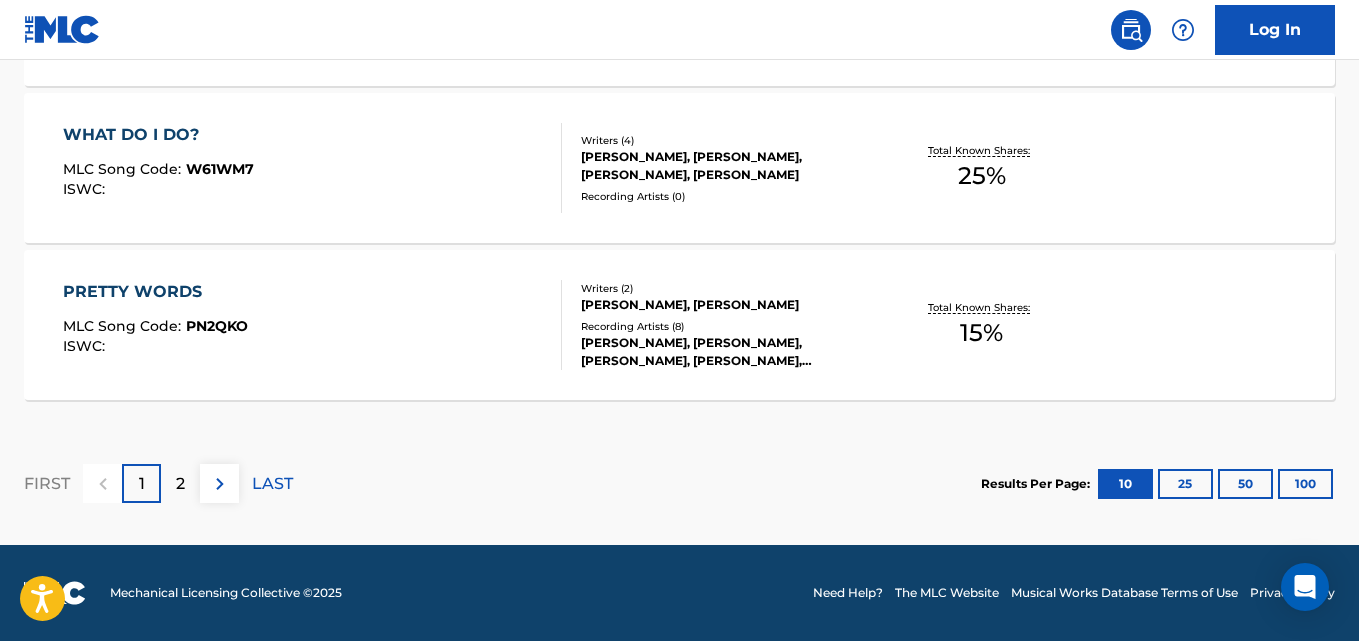click on "2" at bounding box center [180, 484] 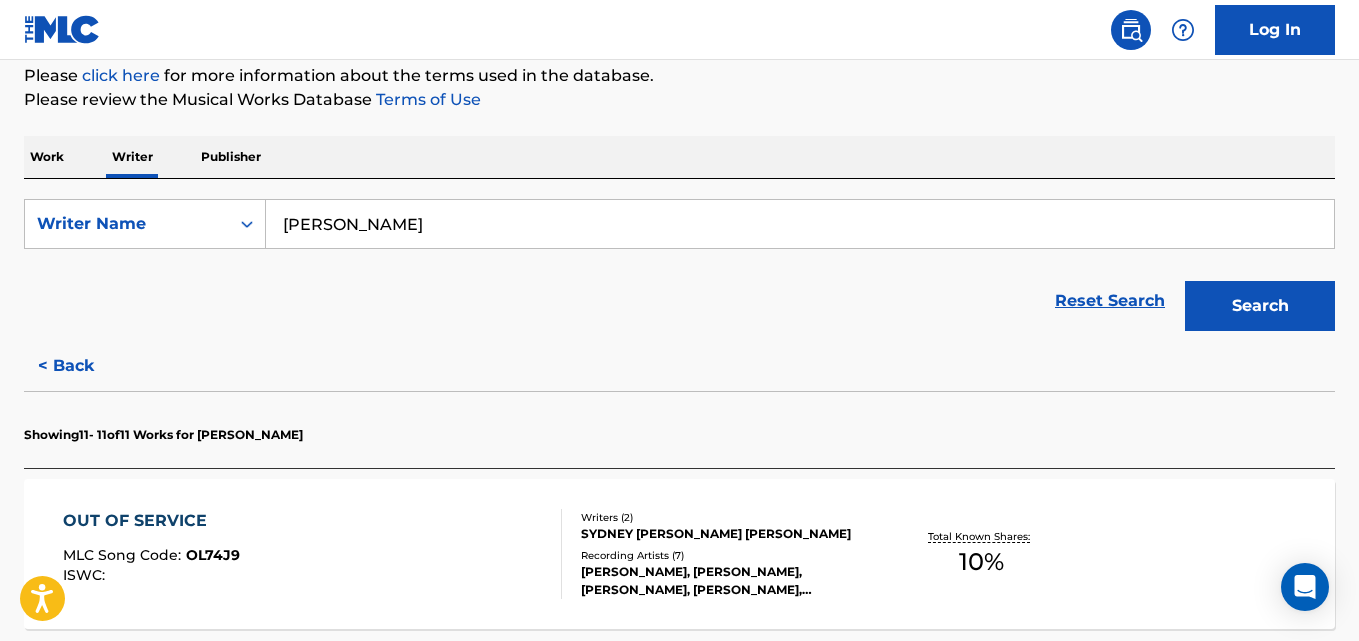 scroll 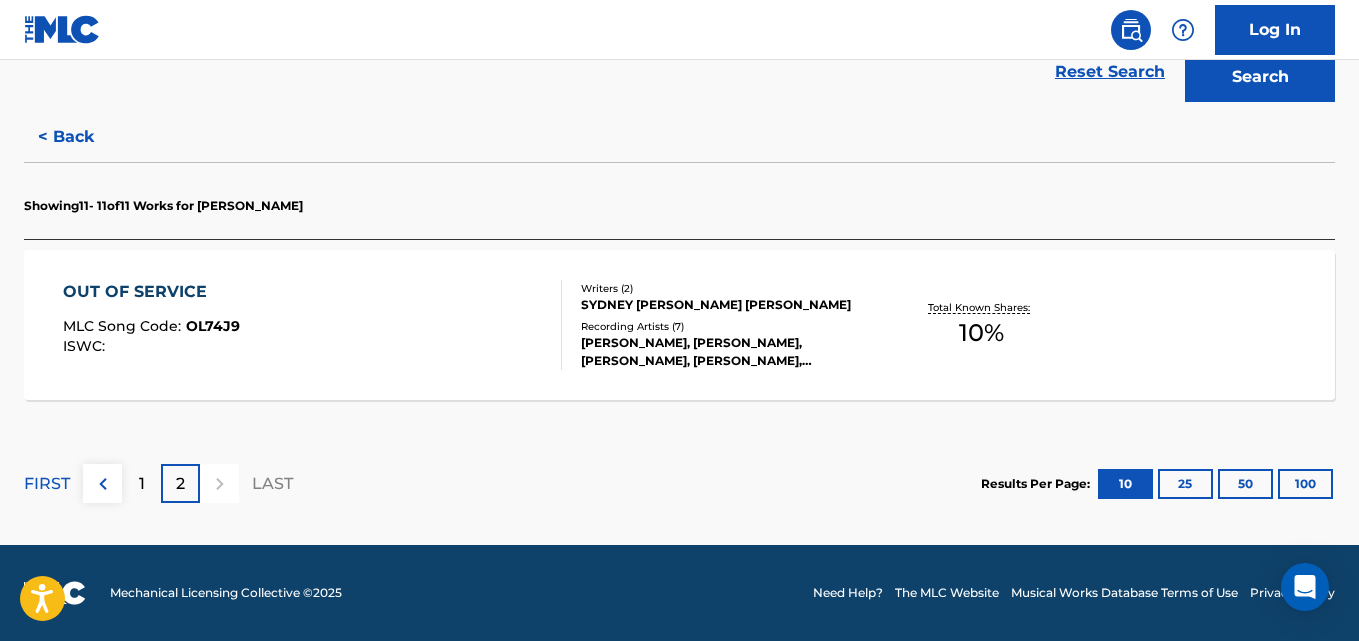click on "OUT OF SERVICE MLC Song Code : OL74J9 ISWC : Writers ( 2 ) [PERSON_NAME] [PERSON_NAME] Recording Artists ( 7 ) [PERSON_NAME], [PERSON_NAME], [PERSON_NAME], [PERSON_NAME], [PERSON_NAME] Total Known Shares: 10 %" at bounding box center (679, 325) 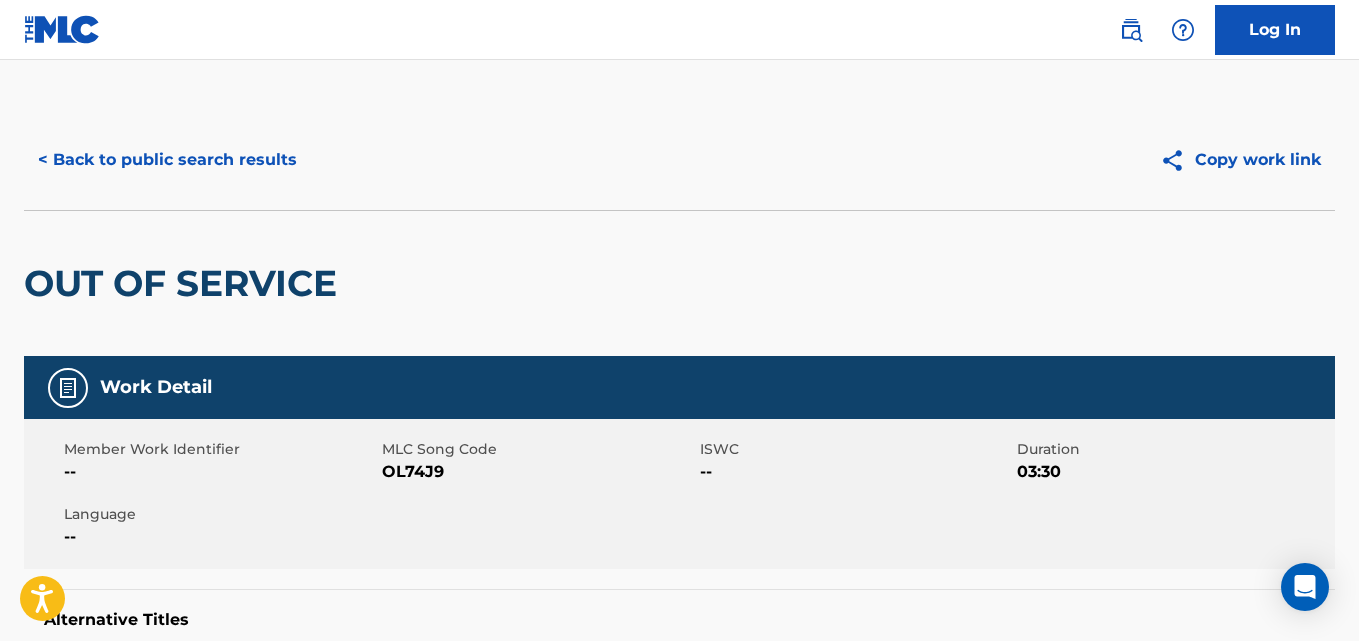 click on "< Back to public search results" at bounding box center [167, 160] 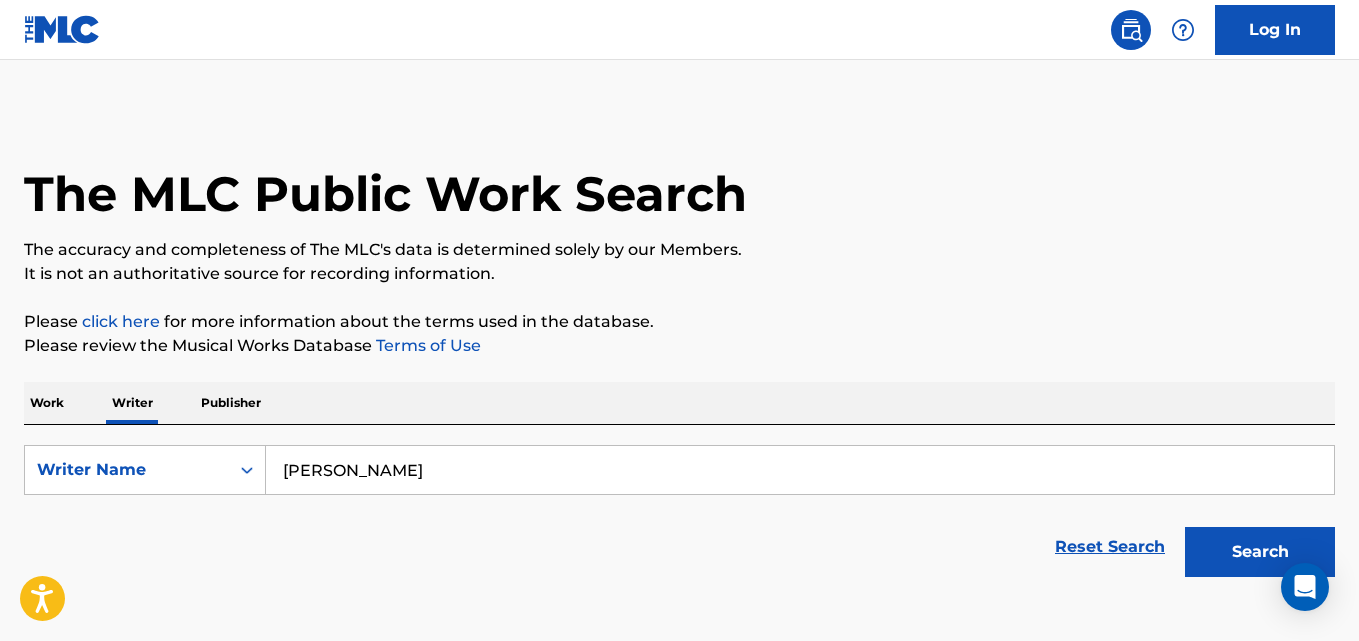 scroll, scrollTop: 113, scrollLeft: 0, axis: vertical 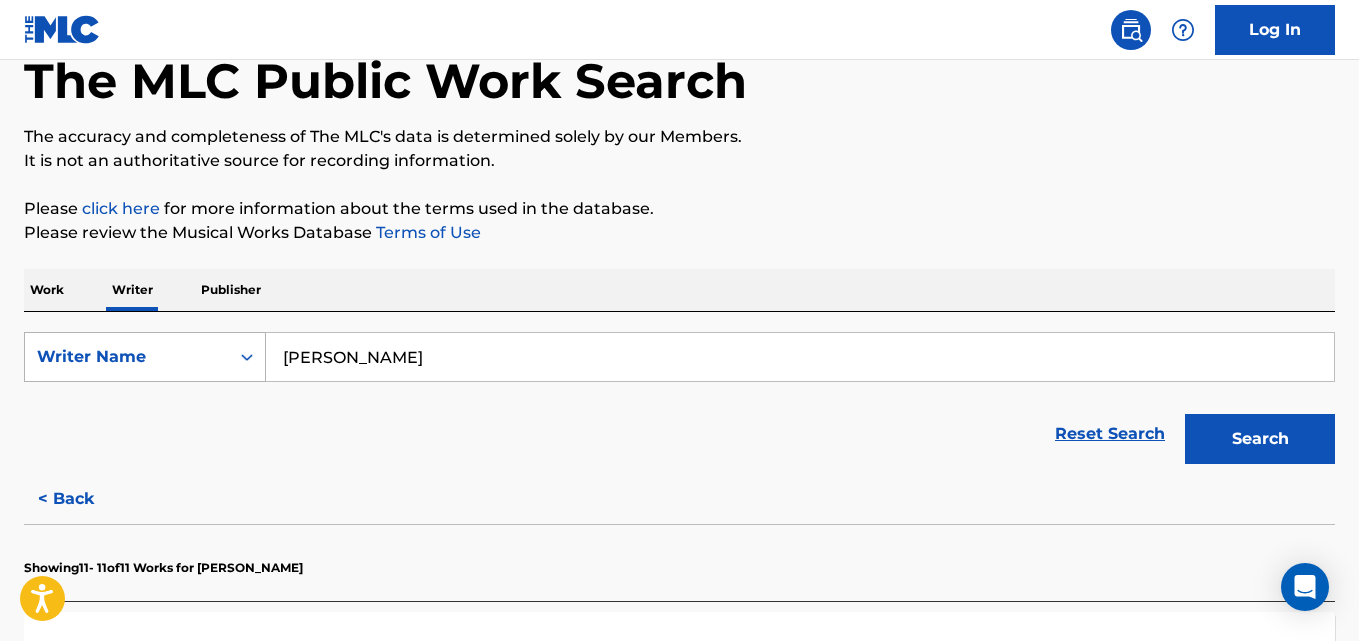 drag, startPoint x: 457, startPoint y: 341, endPoint x: 113, endPoint y: 363, distance: 344.70276 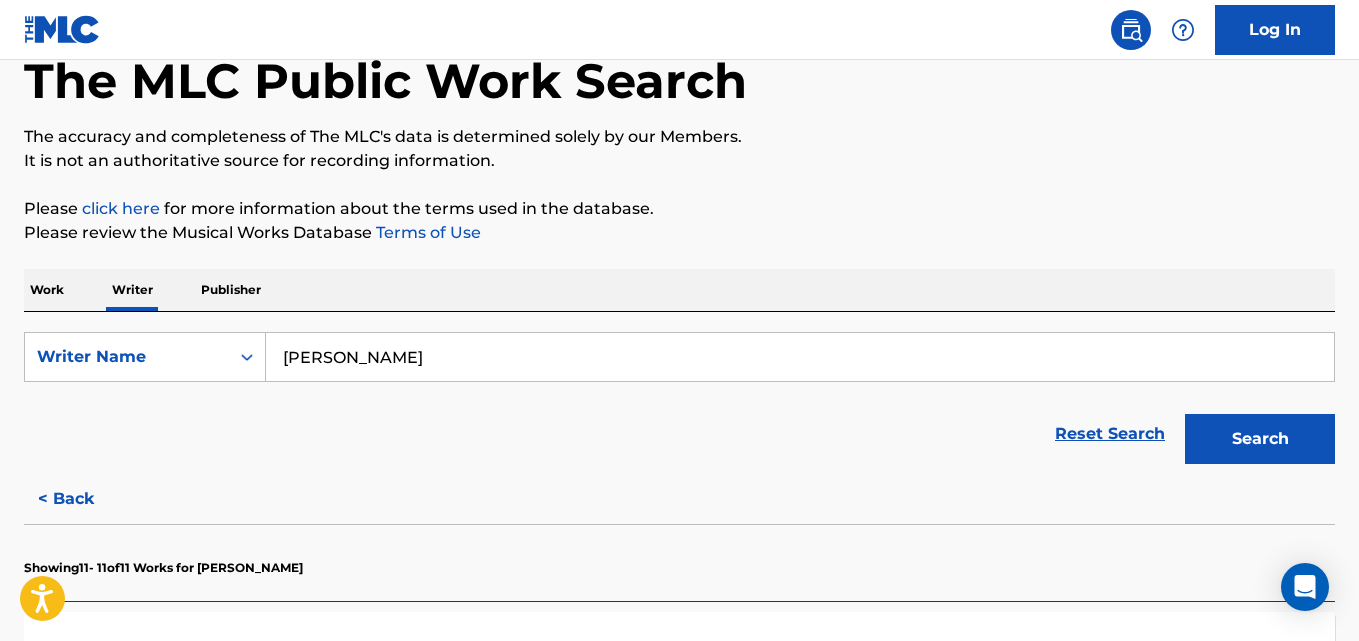 type on "[PERSON_NAME]" 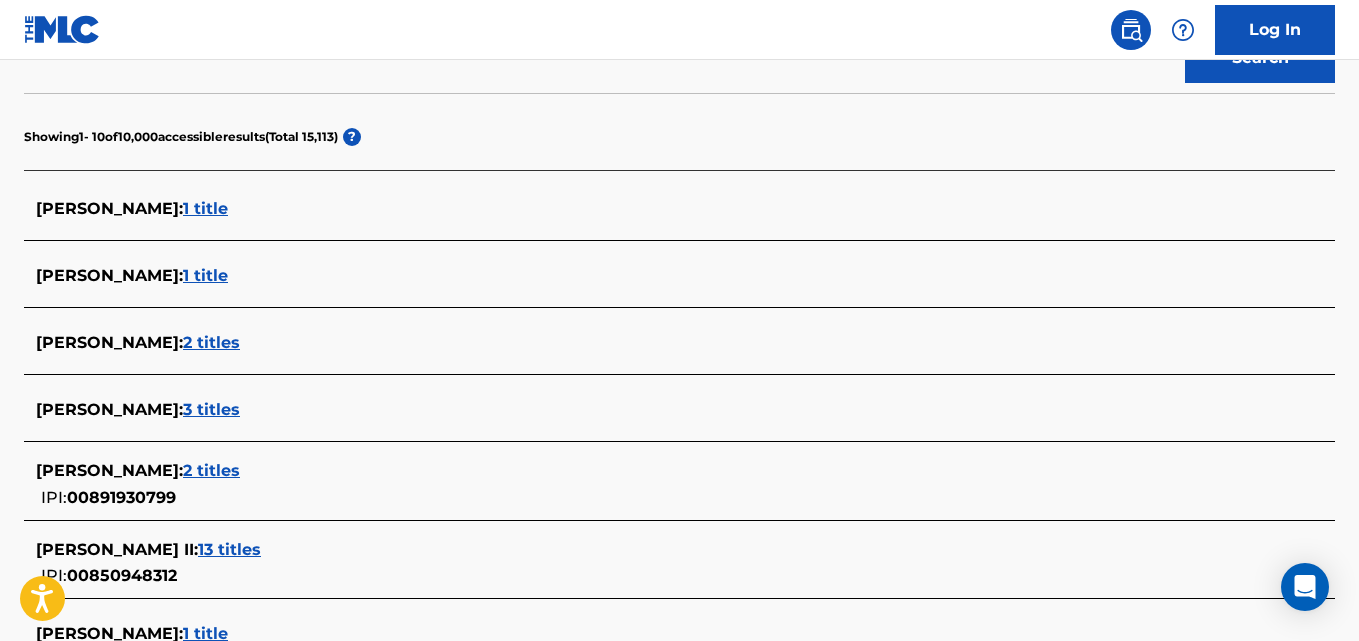 scroll, scrollTop: 468, scrollLeft: 0, axis: vertical 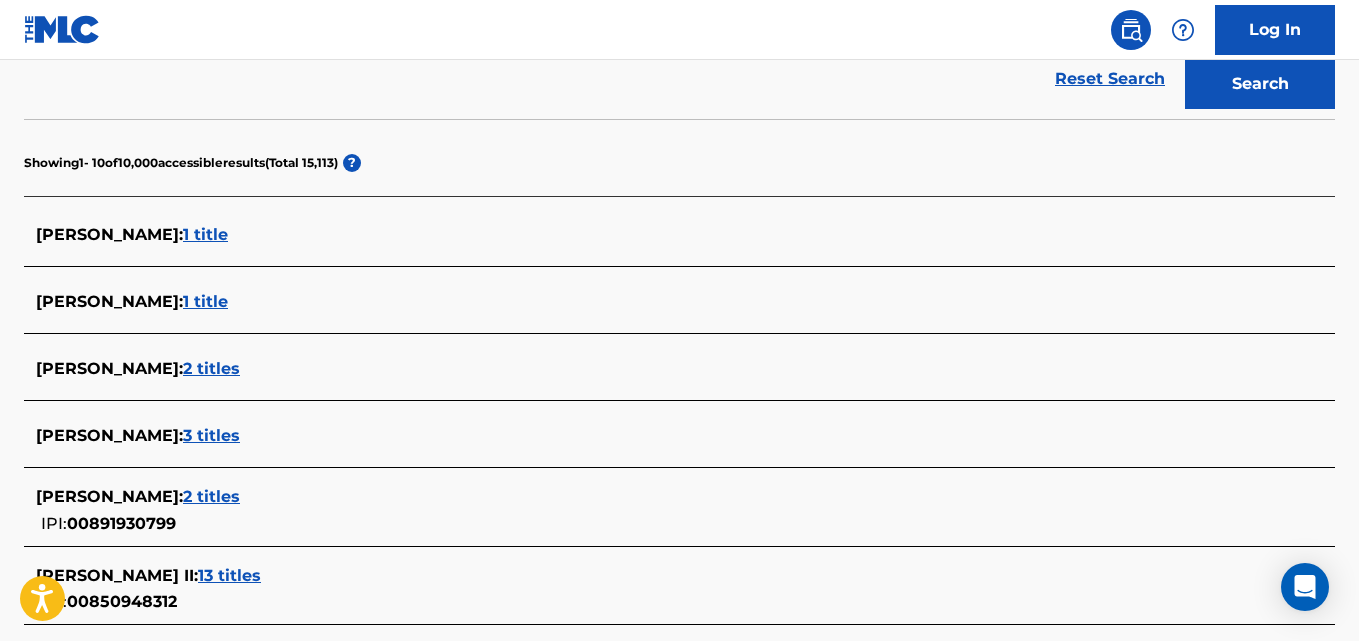click on "1 title" at bounding box center (205, 301) 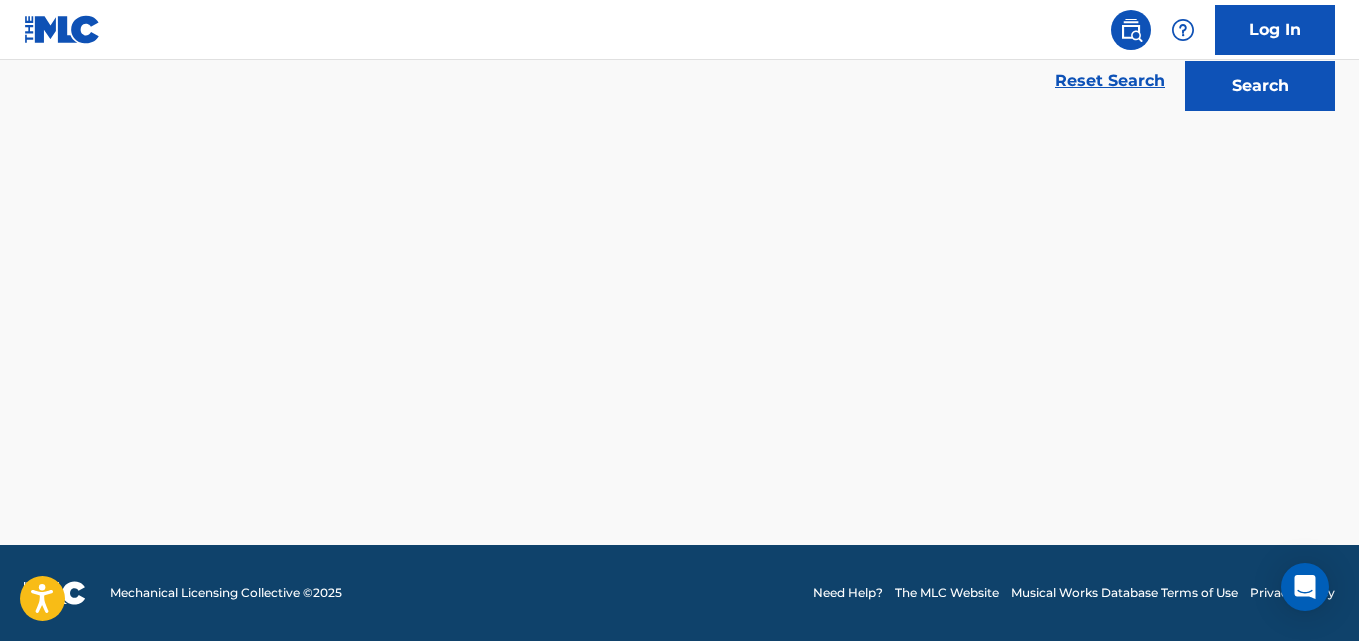 scroll, scrollTop: 466, scrollLeft: 0, axis: vertical 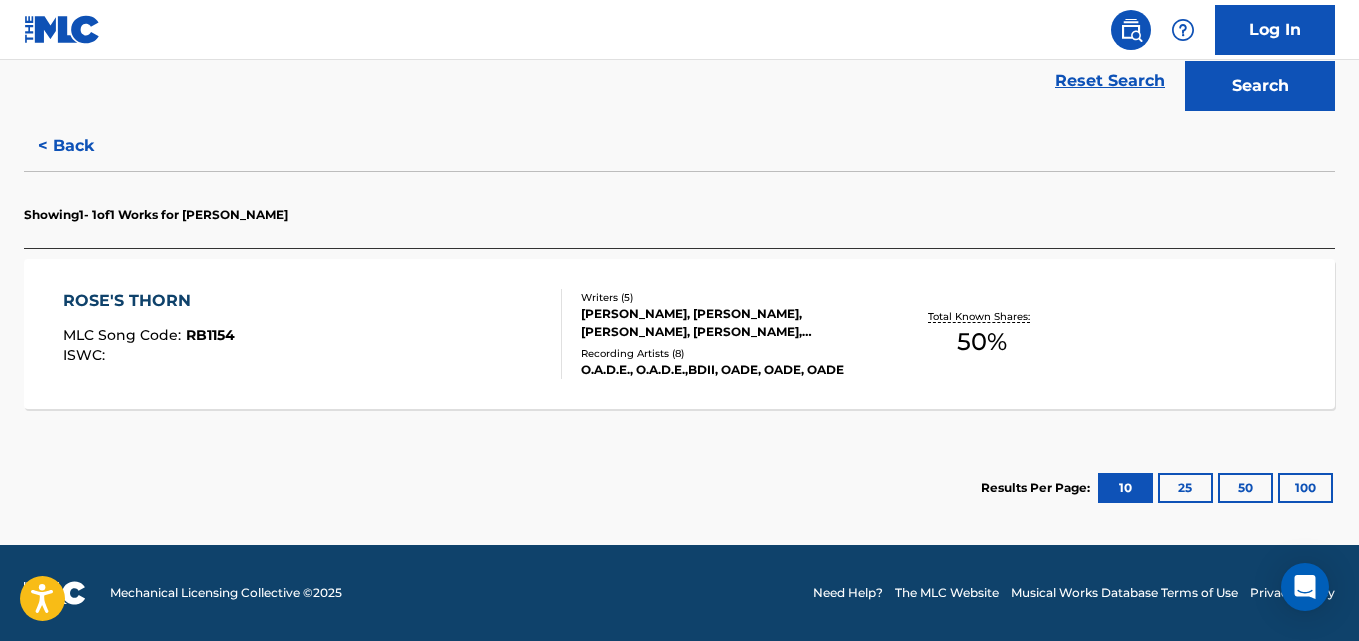 click on "ROSE'S THORN MLC Song Code : RB1154 ISWC : Writers ( 5 ) [PERSON_NAME], [PERSON_NAME], [PERSON_NAME], [PERSON_NAME], [PERSON_NAME] Recording Artists ( 8 ) O.A.D.E., O.A.D.E.,BDII, OADE, OADE, OADE Total Known Shares: 50 %" at bounding box center (679, 334) 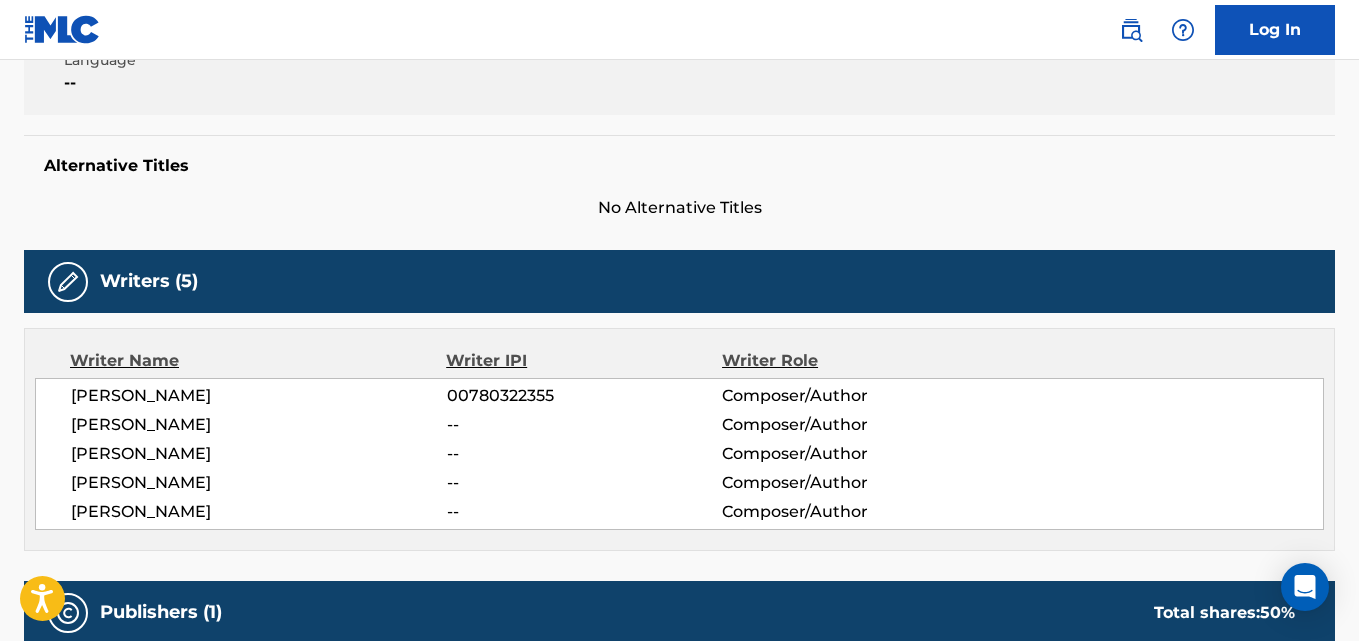 scroll, scrollTop: 368, scrollLeft: 0, axis: vertical 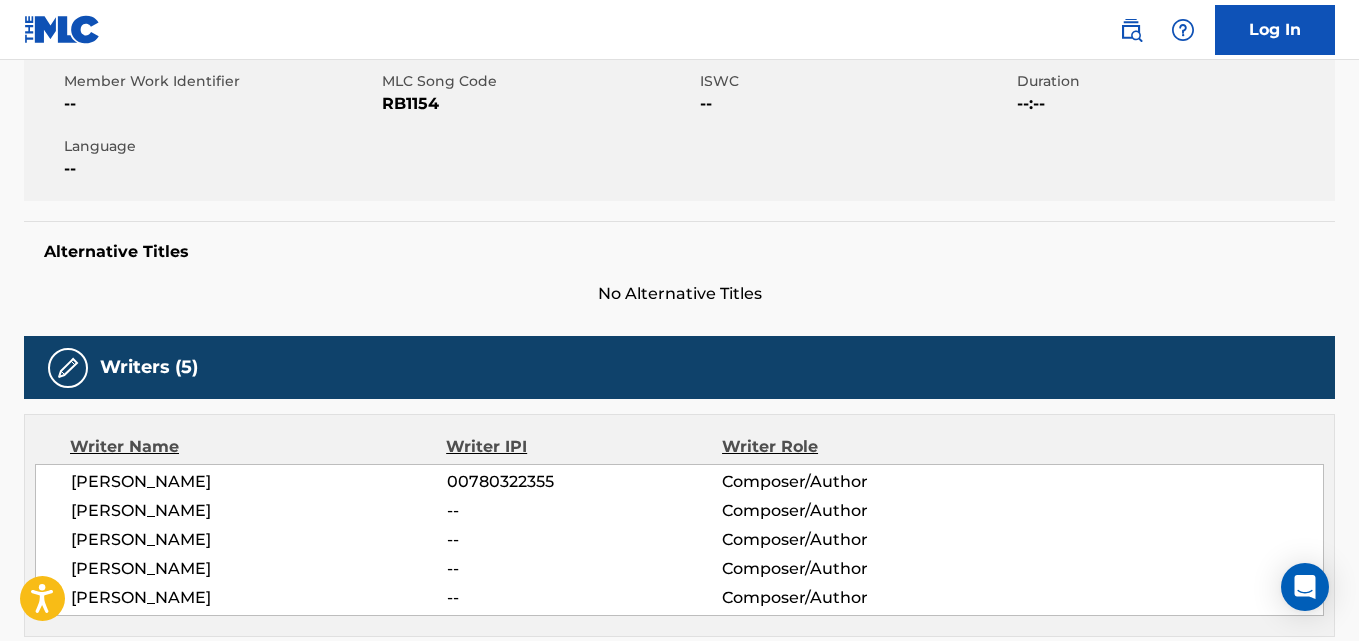 click on "RB1154" at bounding box center (538, 104) 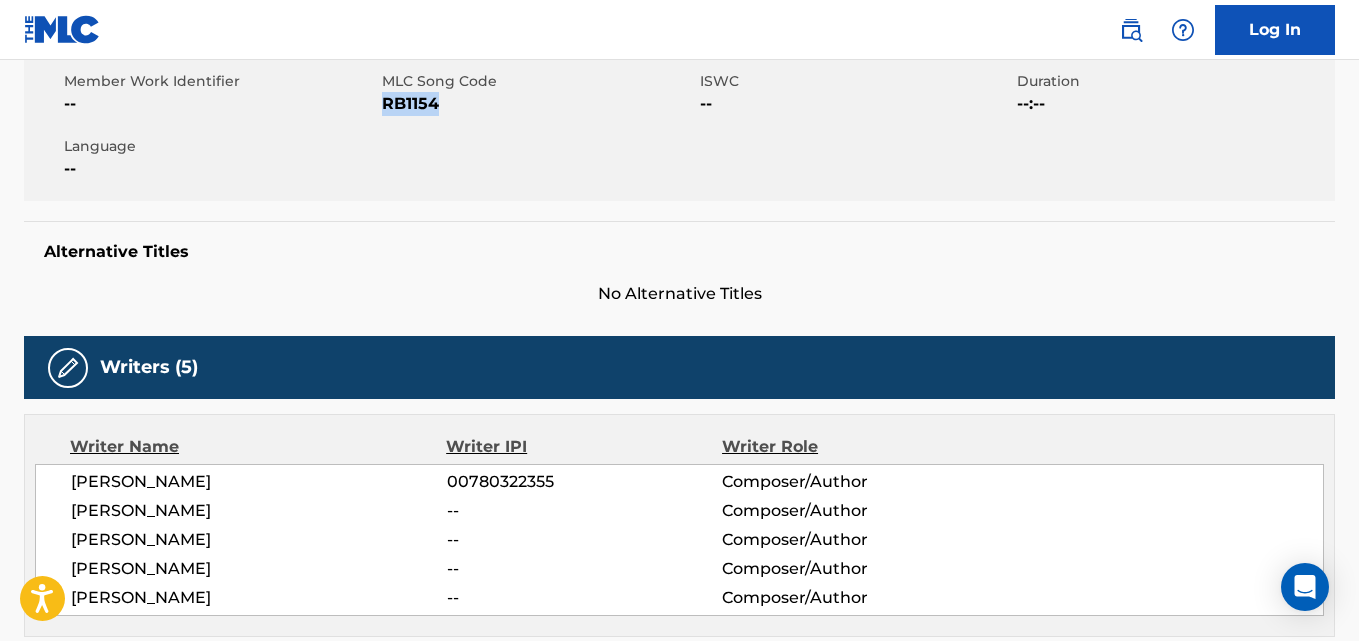 copy on "RB1154" 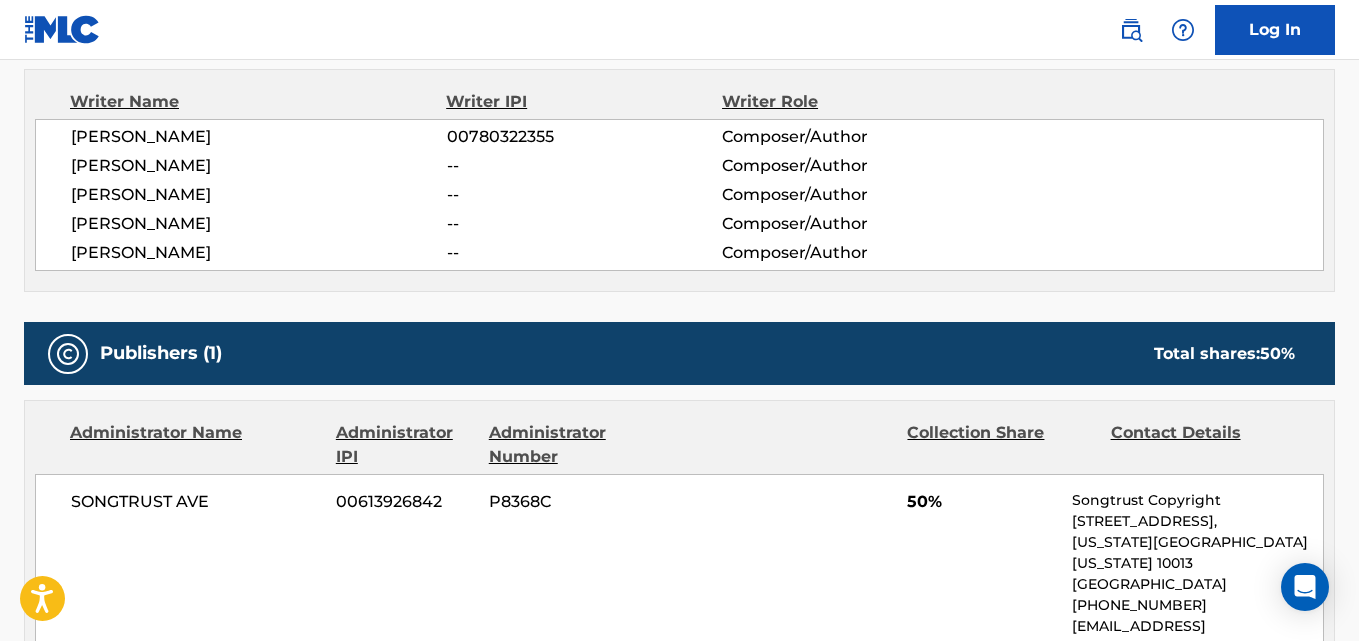 scroll, scrollTop: 737, scrollLeft: 0, axis: vertical 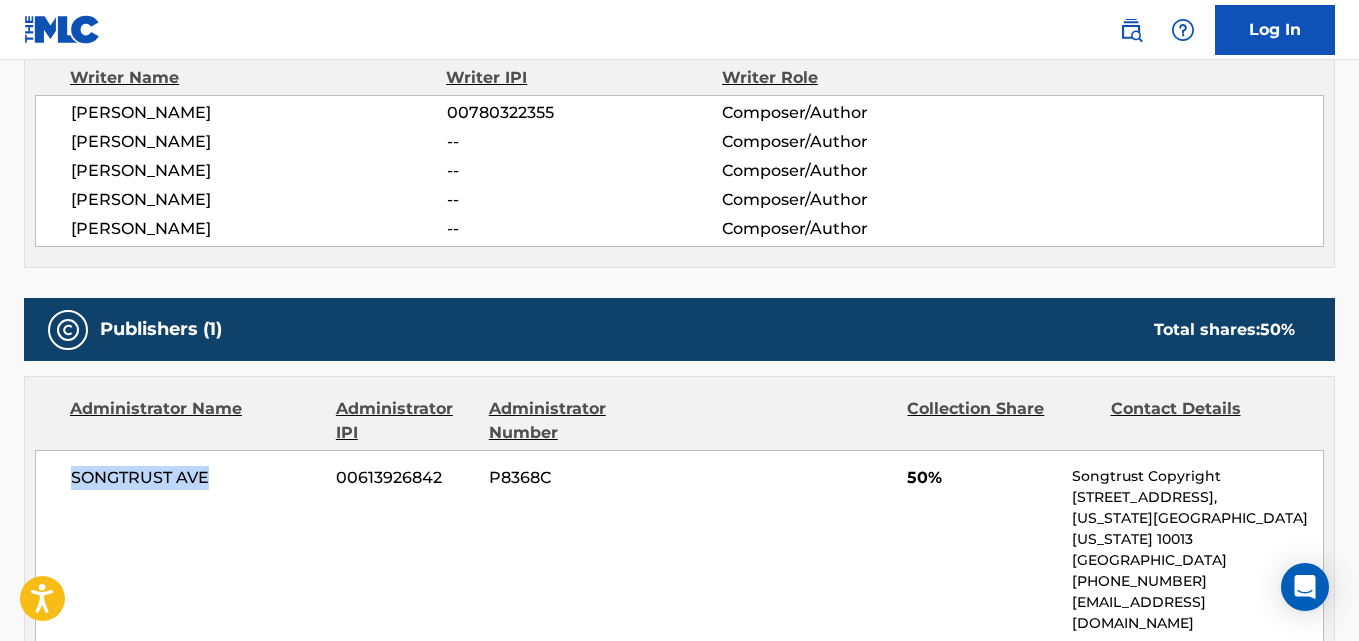 drag, startPoint x: 211, startPoint y: 475, endPoint x: 68, endPoint y: 467, distance: 143.2236 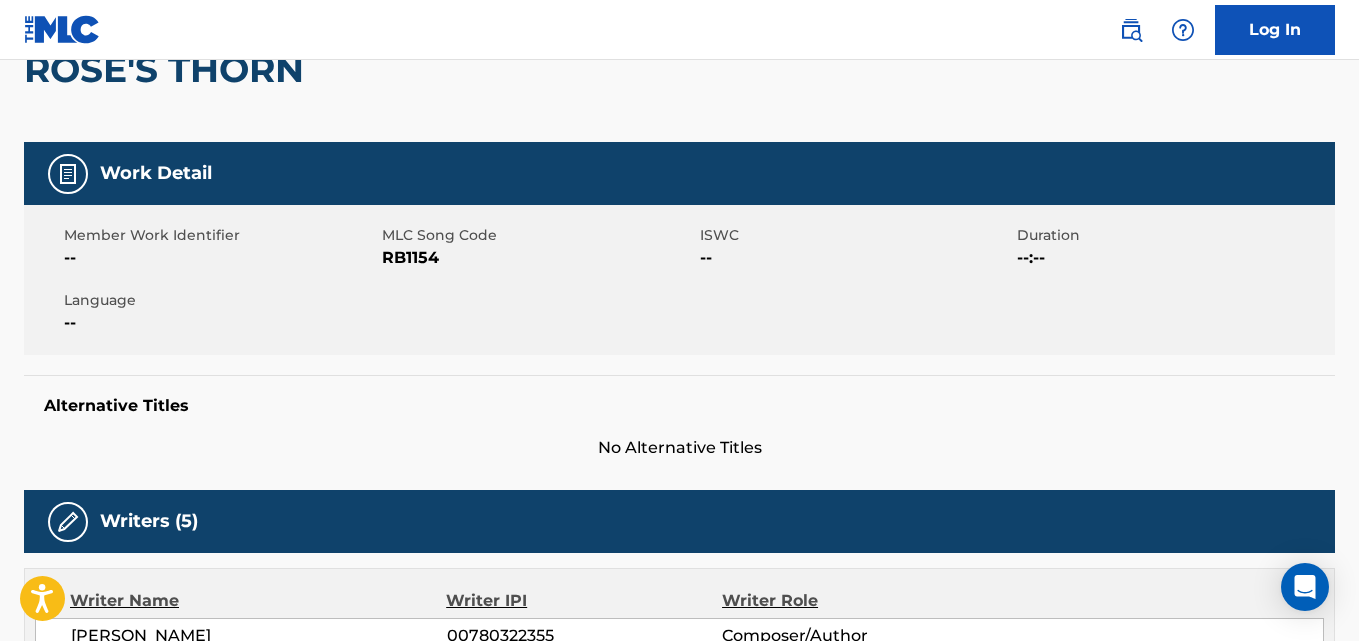 scroll, scrollTop: 0, scrollLeft: 0, axis: both 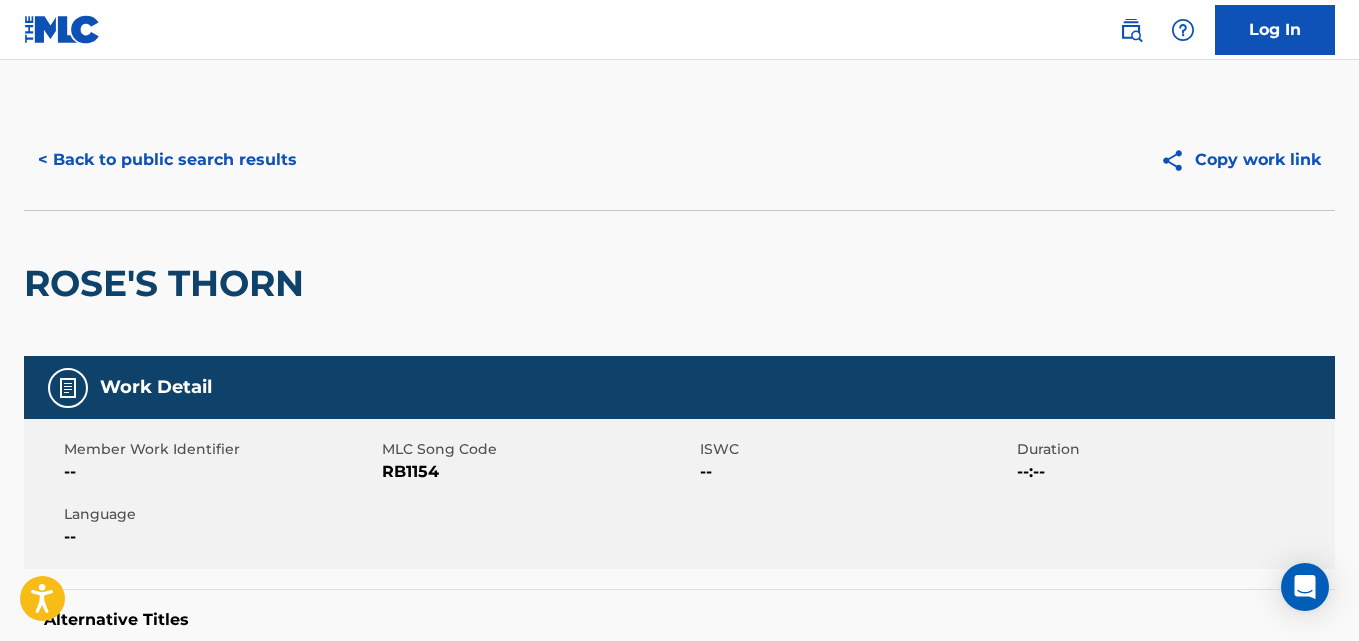 click on "< Back to public search results" at bounding box center [167, 160] 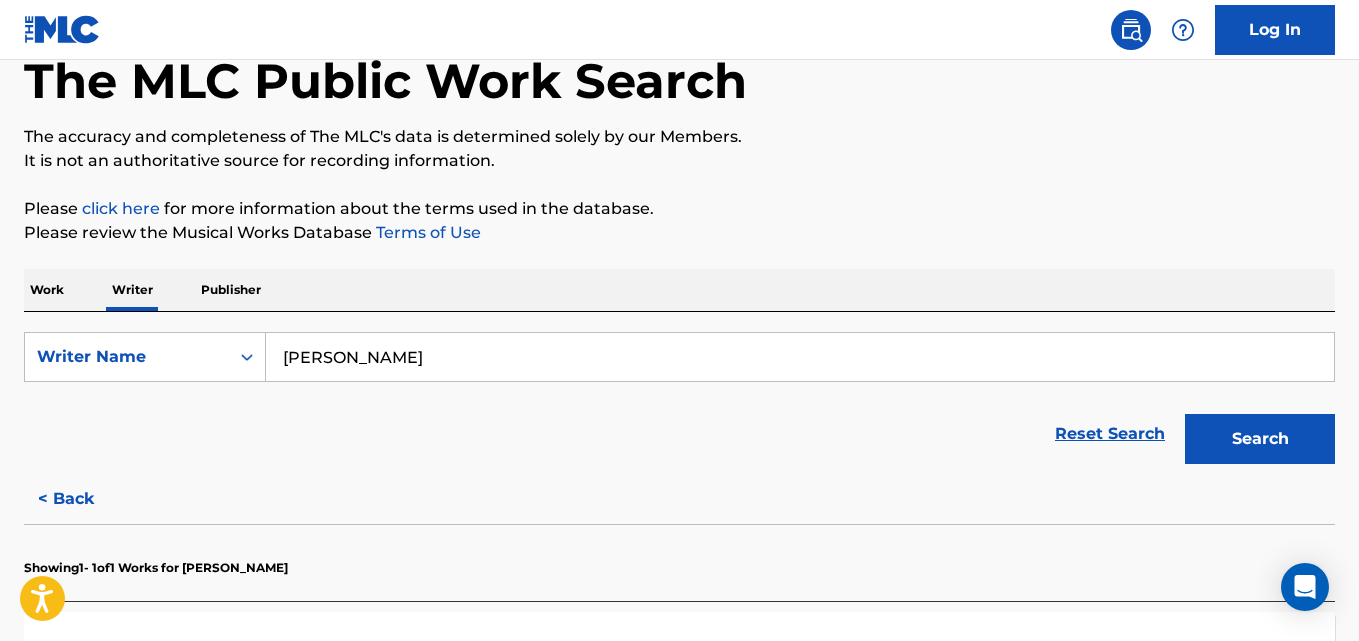 click on "[PERSON_NAME]" at bounding box center (800, 357) 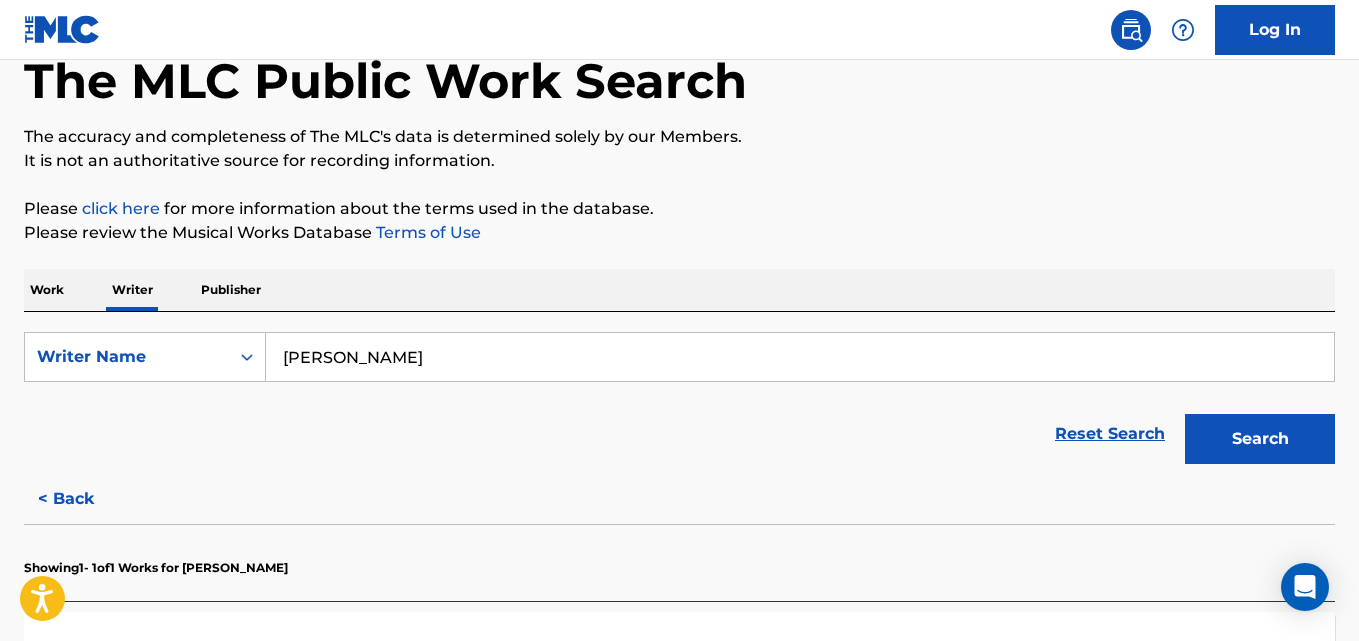 type on "[PERSON_NAME]" 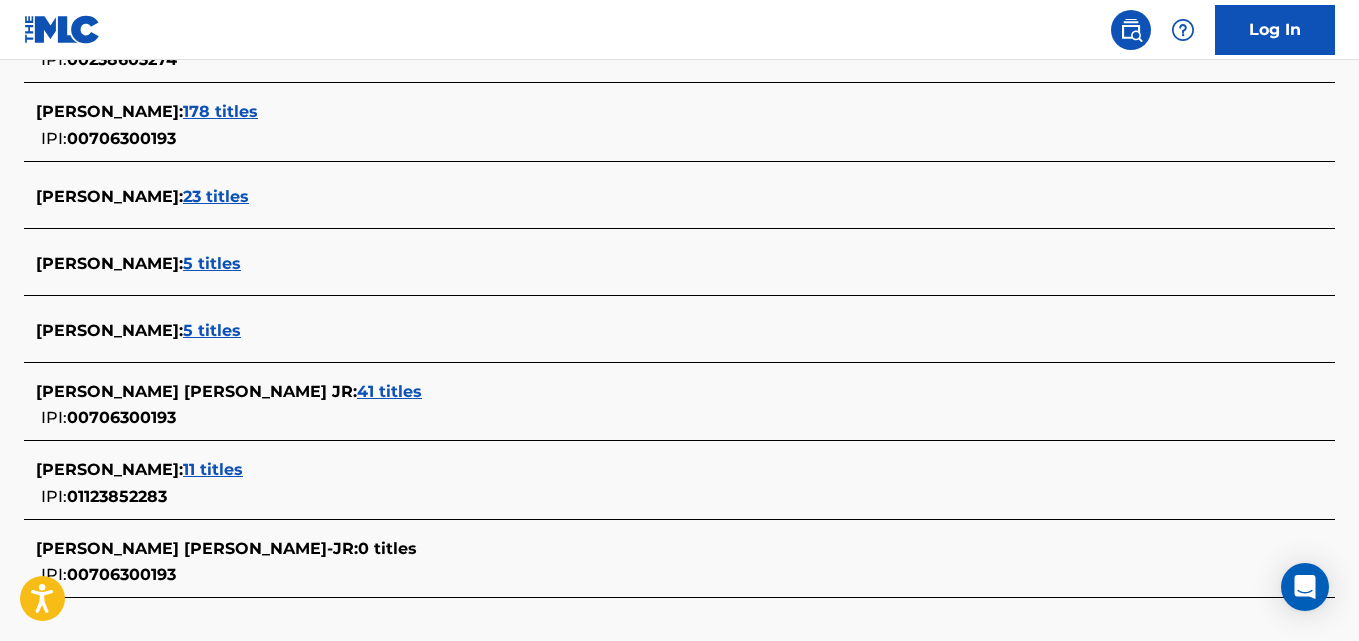 scroll, scrollTop: 806, scrollLeft: 0, axis: vertical 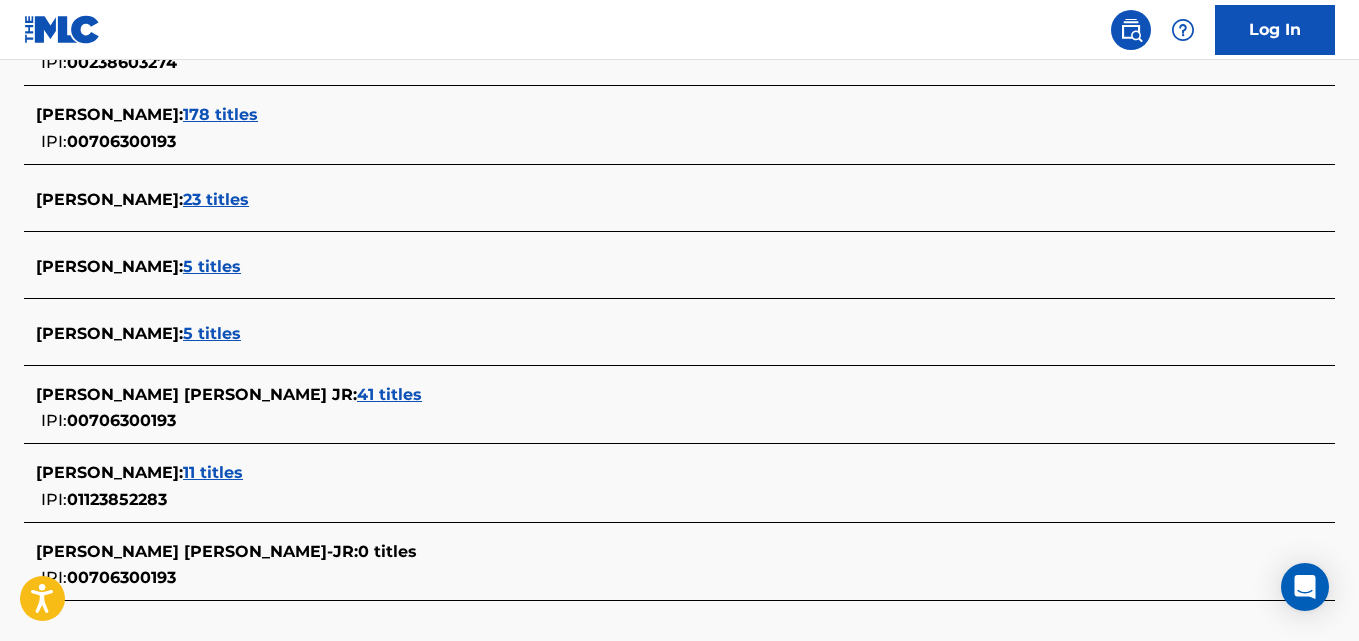 click on "[PERSON_NAME] [PERSON_NAME] JR :  41 titles IPI:  00706300193" at bounding box center [653, 408] 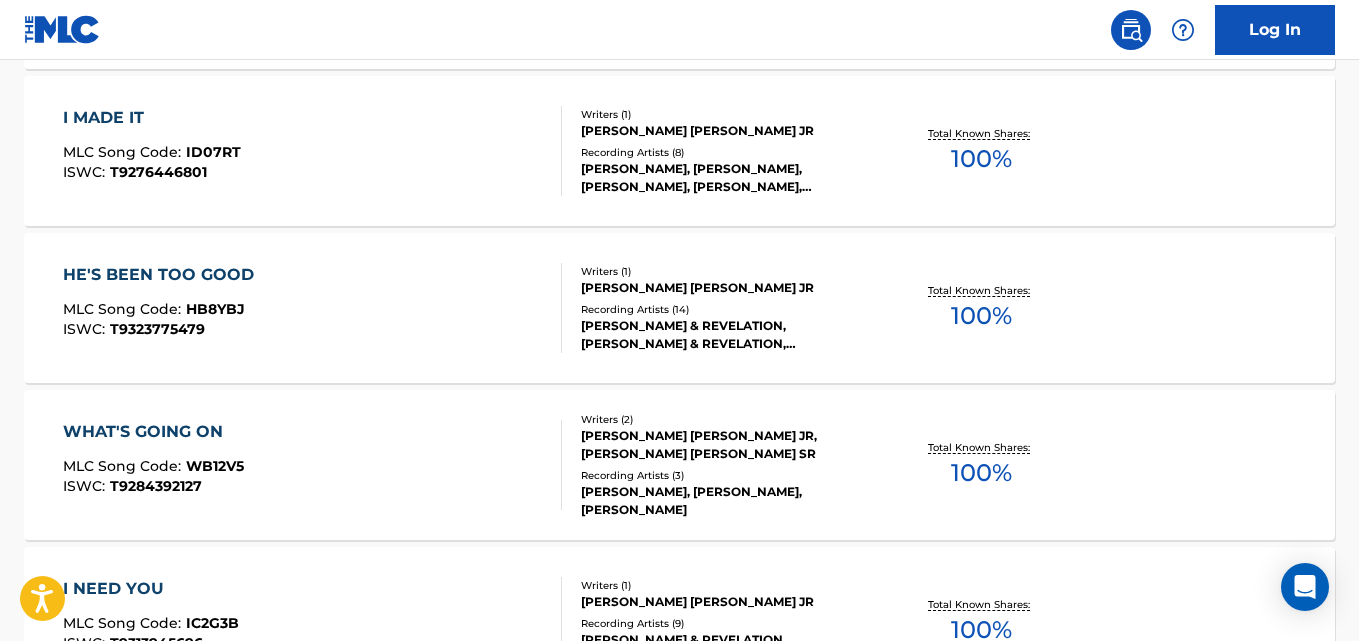 click on "I MADE IT MLC Song Code : ID07RT ISWC : T9276446801 Writers ( 1 ) [PERSON_NAME] [PERSON_NAME] JR Recording Artists ( 8 ) [PERSON_NAME], [PERSON_NAME], [PERSON_NAME], [PERSON_NAME], [PERSON_NAME] Total Known Shares: 100 %" at bounding box center [679, 151] 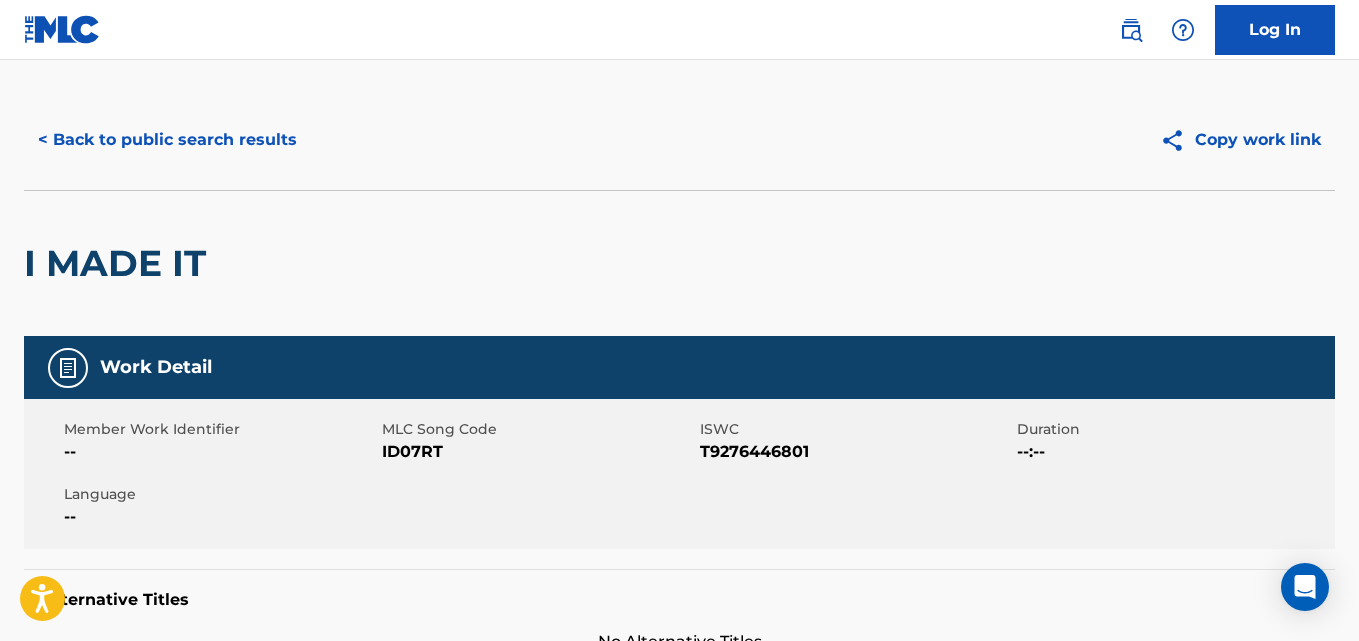 scroll, scrollTop: 0, scrollLeft: 0, axis: both 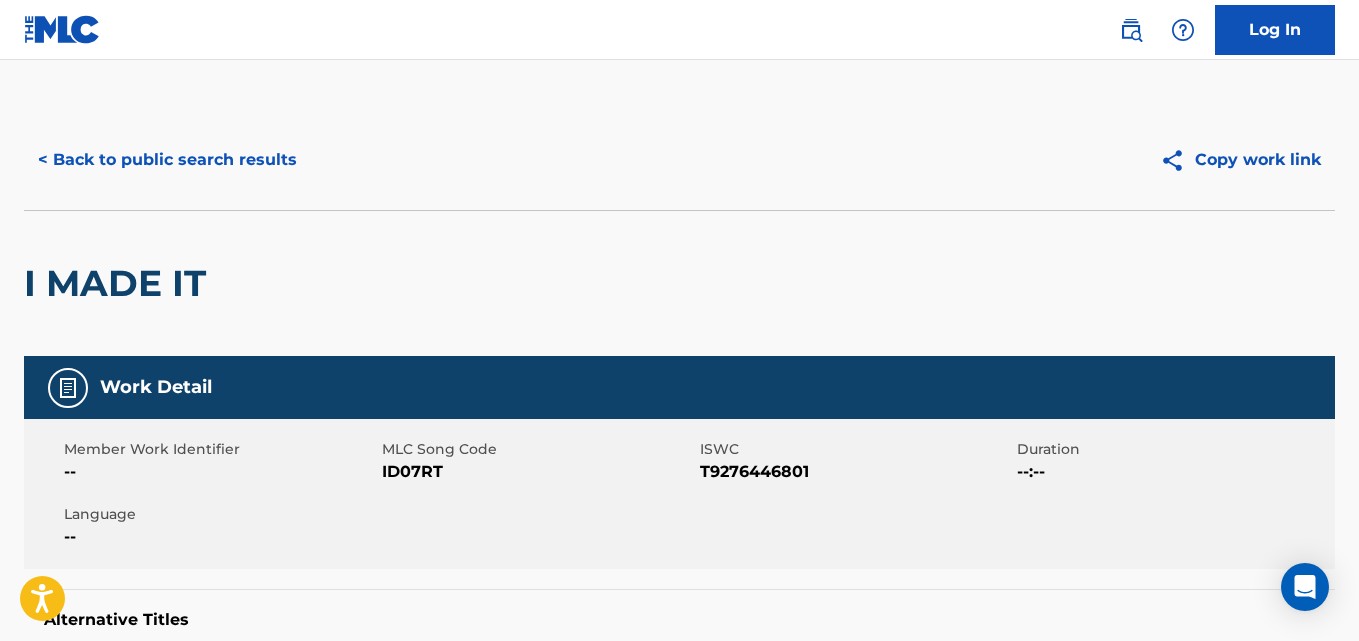 click on "< Back to public search results" at bounding box center [167, 160] 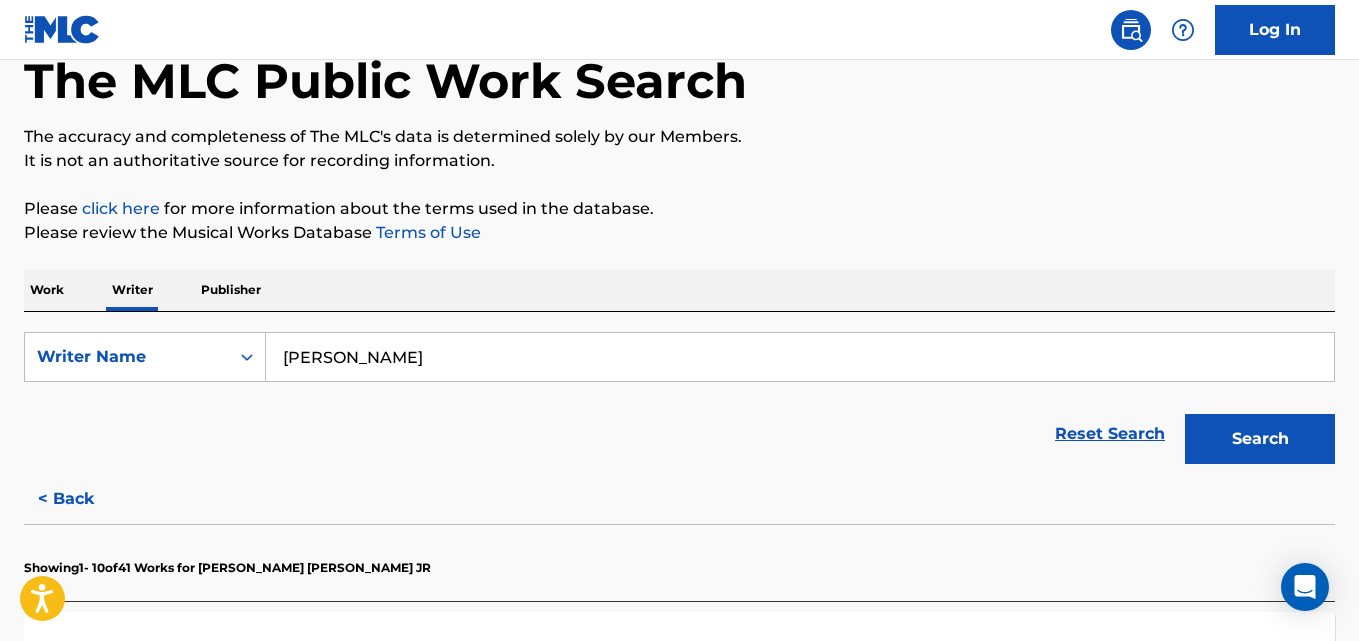 click on "< Back" at bounding box center (84, 499) 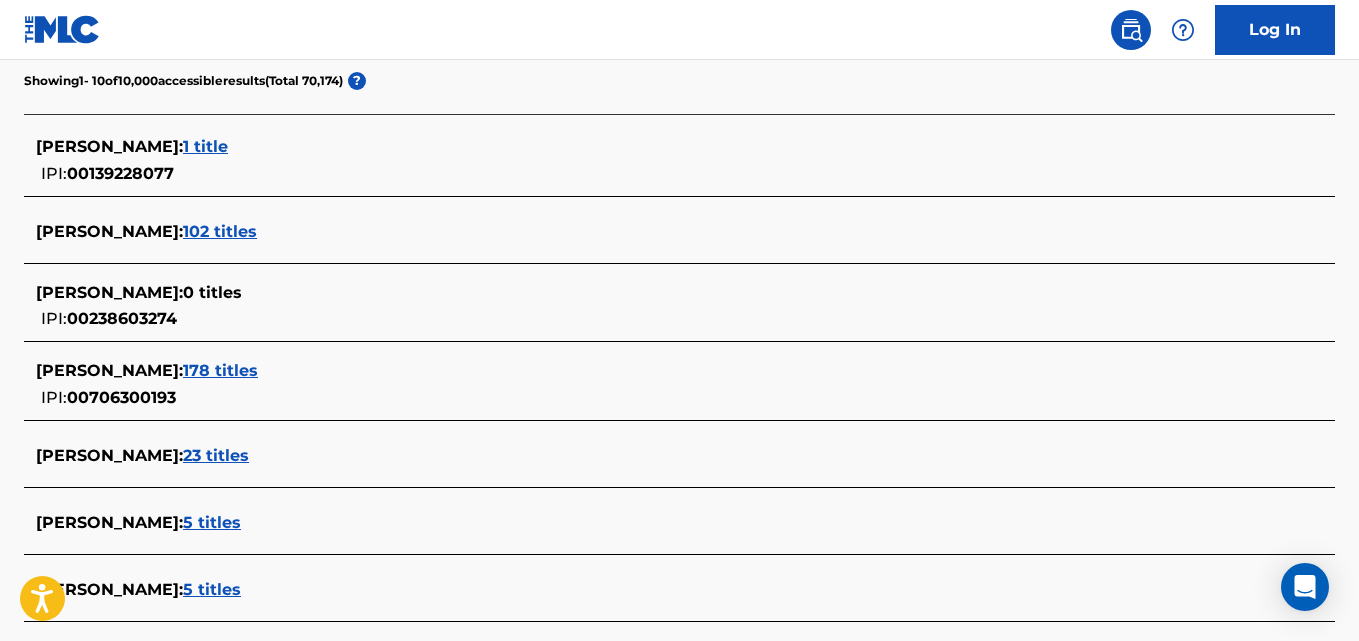 scroll, scrollTop: 581, scrollLeft: 0, axis: vertical 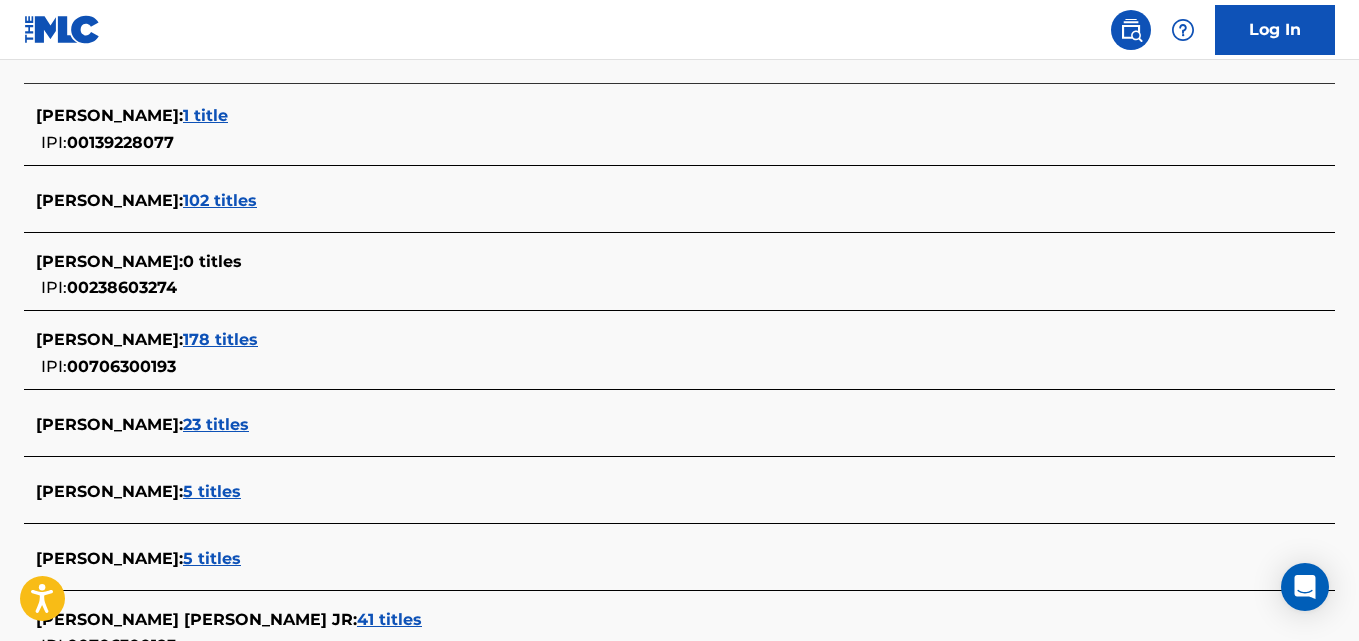 click on "[PERSON_NAME] :  178 titles" at bounding box center (653, 340) 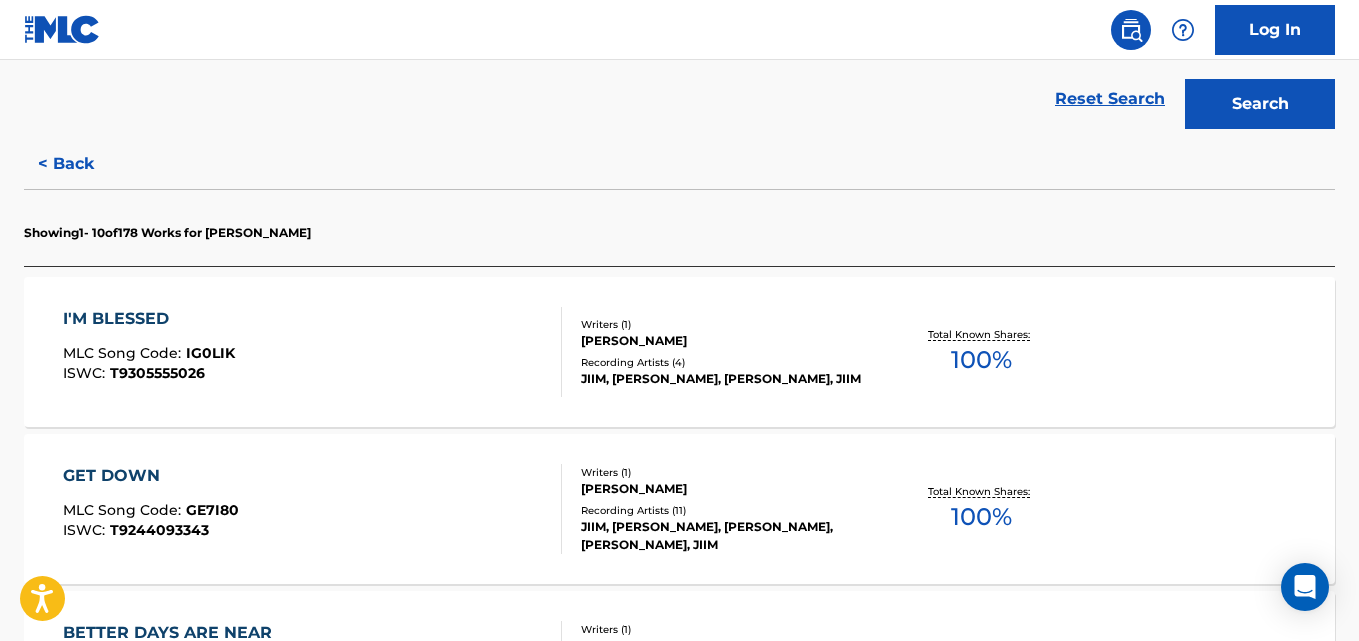 scroll, scrollTop: 447, scrollLeft: 0, axis: vertical 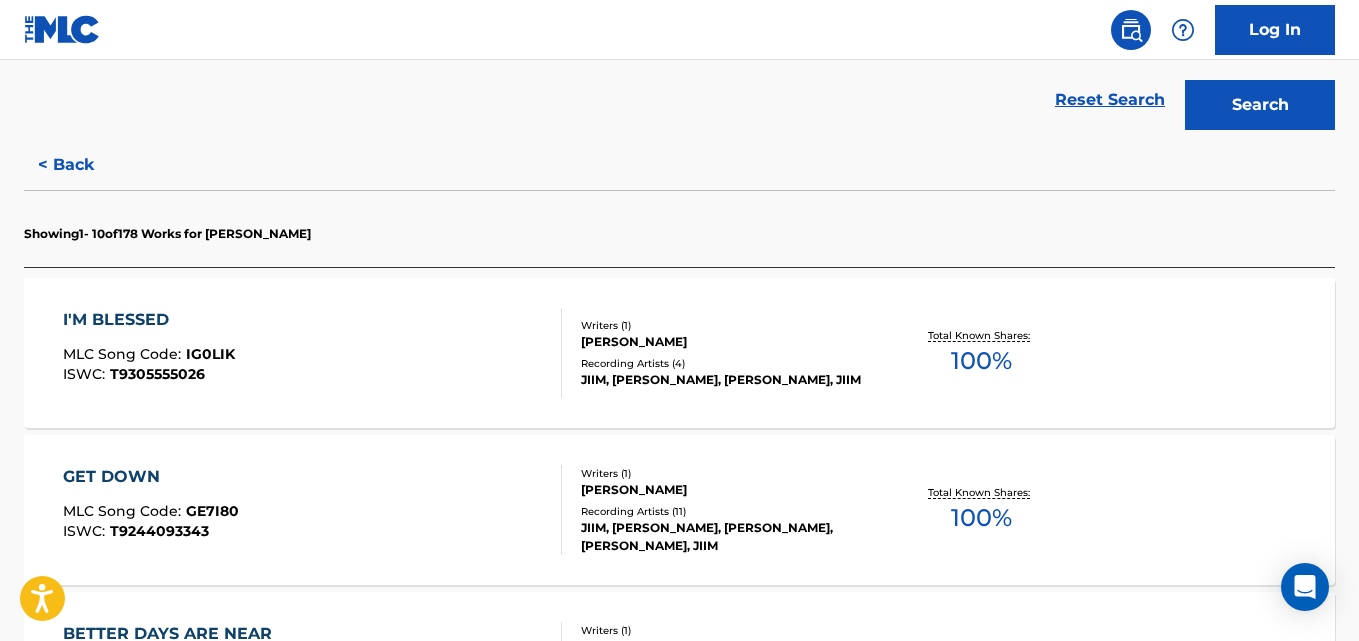 click on "I'M BLESSED MLC Song Code : IG0LIK ISWC : T9305555026 Writers ( 1 ) [PERSON_NAME] Recording Artists ( 4 ) [PERSON_NAME], [PERSON_NAME], [PERSON_NAME], JIIM Total Known Shares: 100 %" at bounding box center [679, 353] 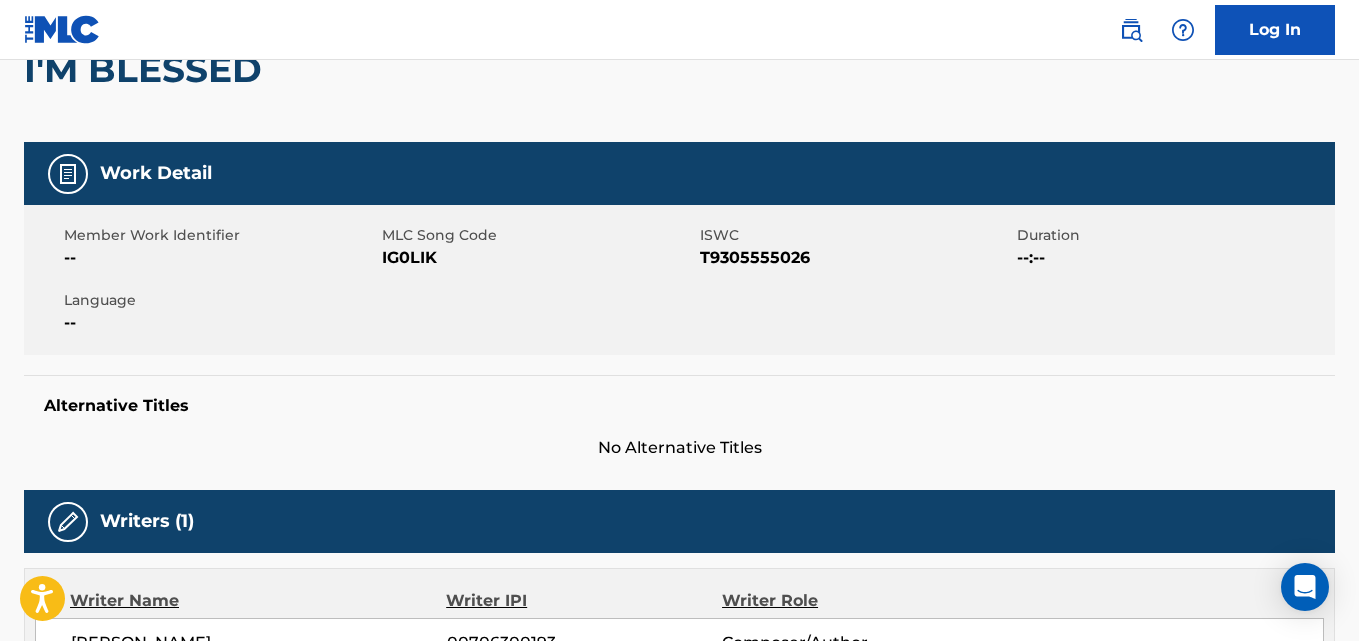 scroll, scrollTop: 207, scrollLeft: 0, axis: vertical 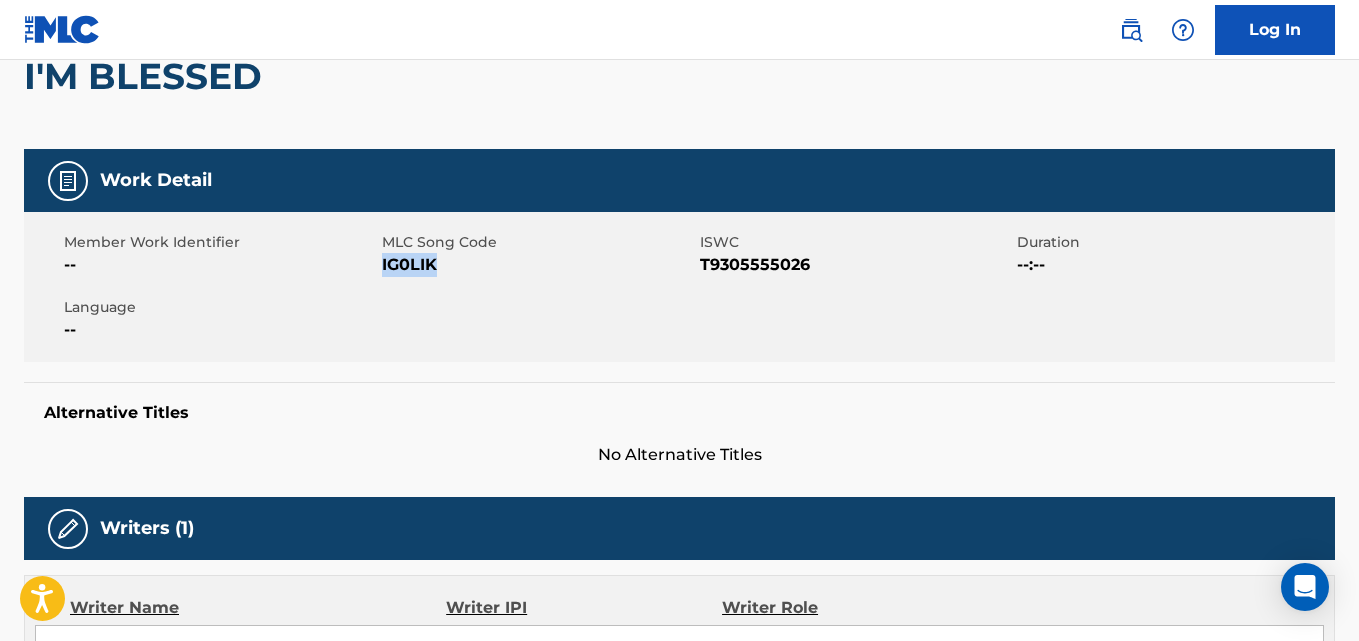 drag, startPoint x: 439, startPoint y: 266, endPoint x: 381, endPoint y: 270, distance: 58.137768 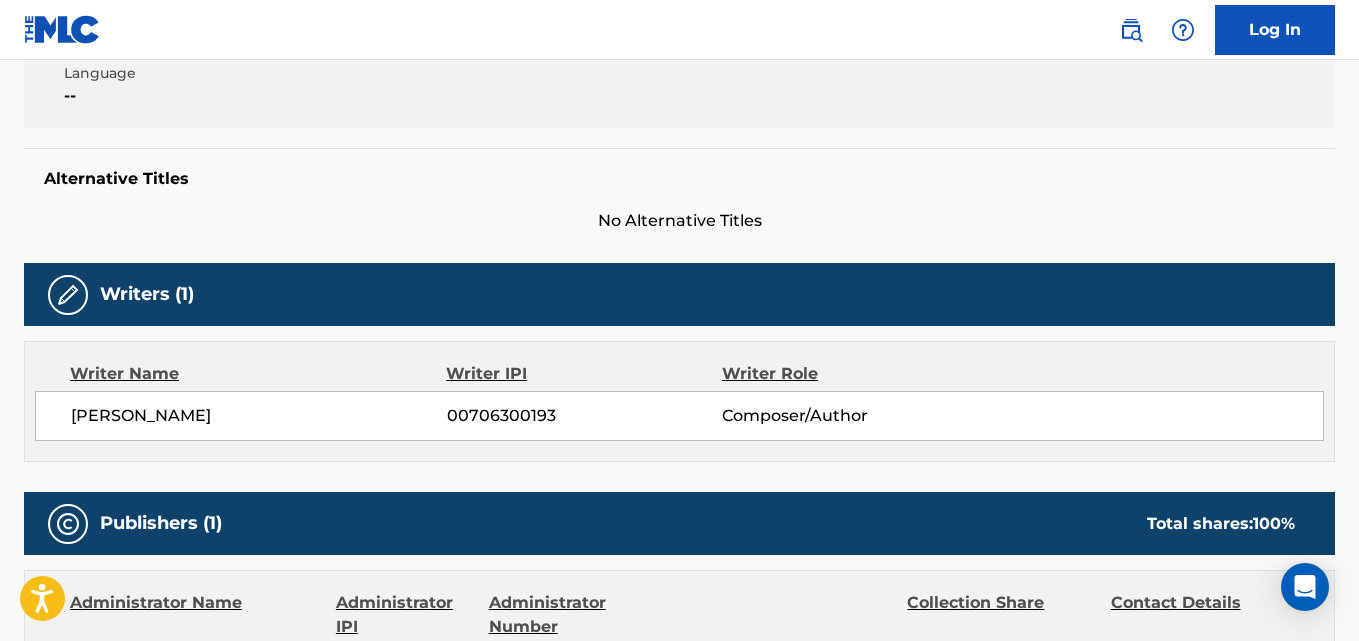 scroll, scrollTop: 452, scrollLeft: 0, axis: vertical 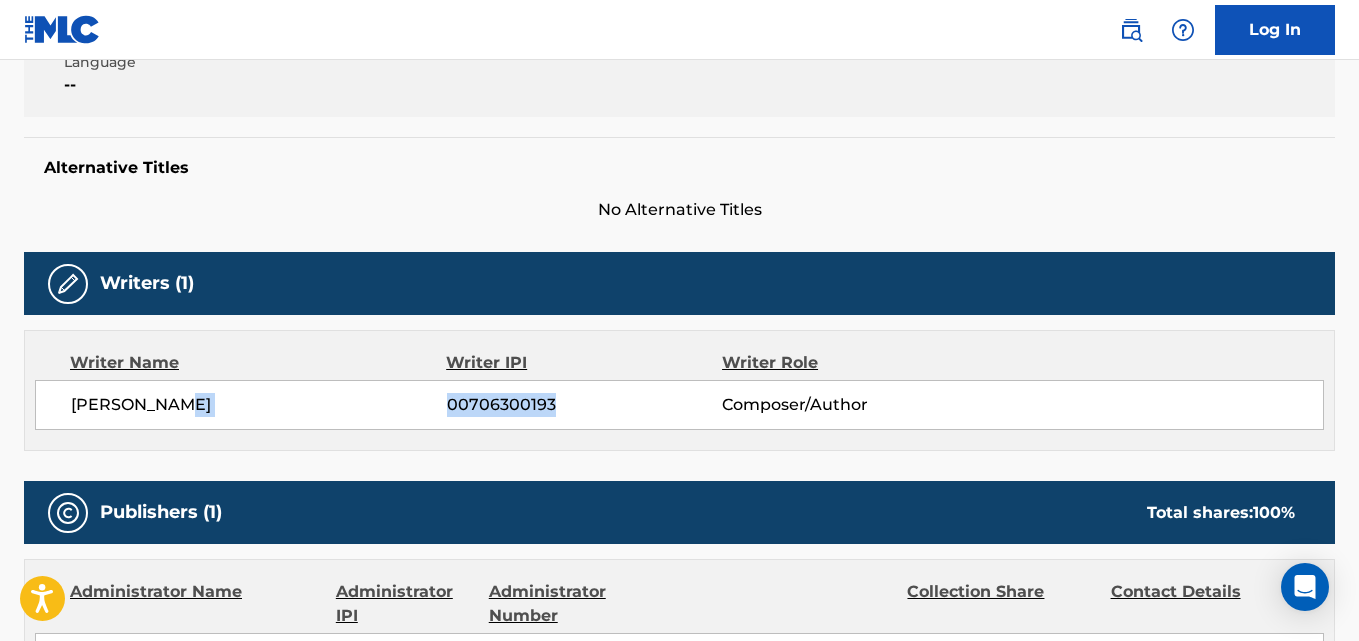 drag, startPoint x: 564, startPoint y: 413, endPoint x: 440, endPoint y: 420, distance: 124.197426 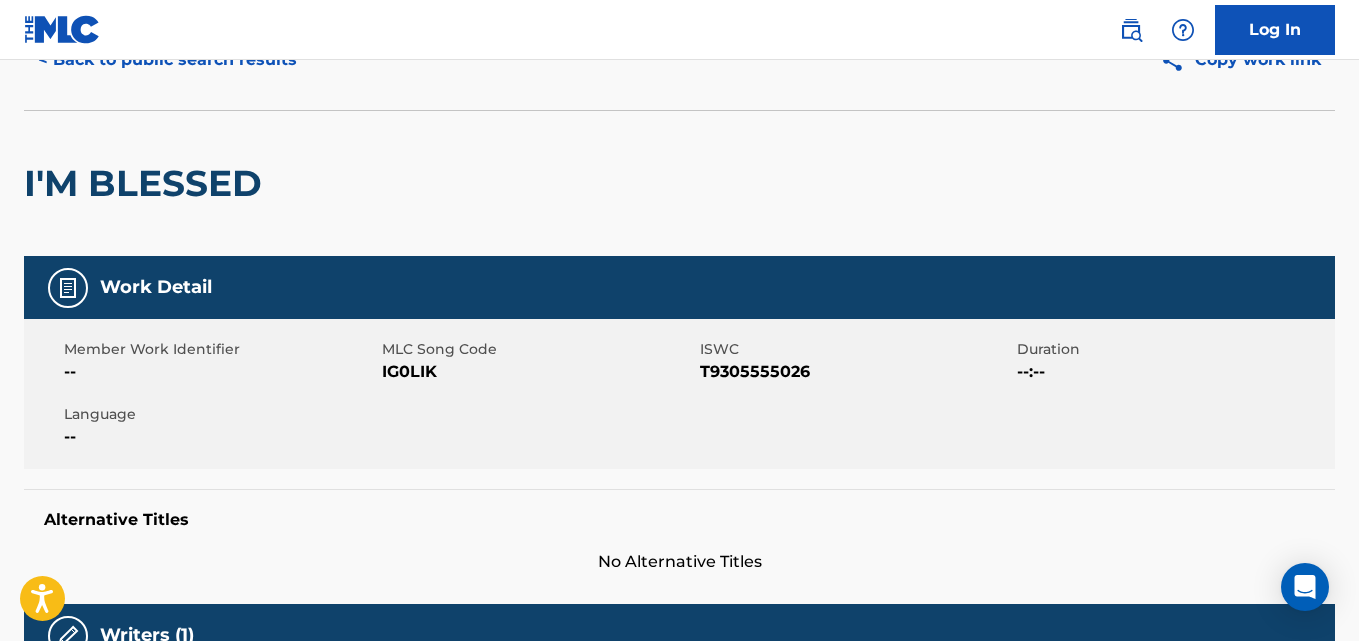 scroll, scrollTop: 0, scrollLeft: 0, axis: both 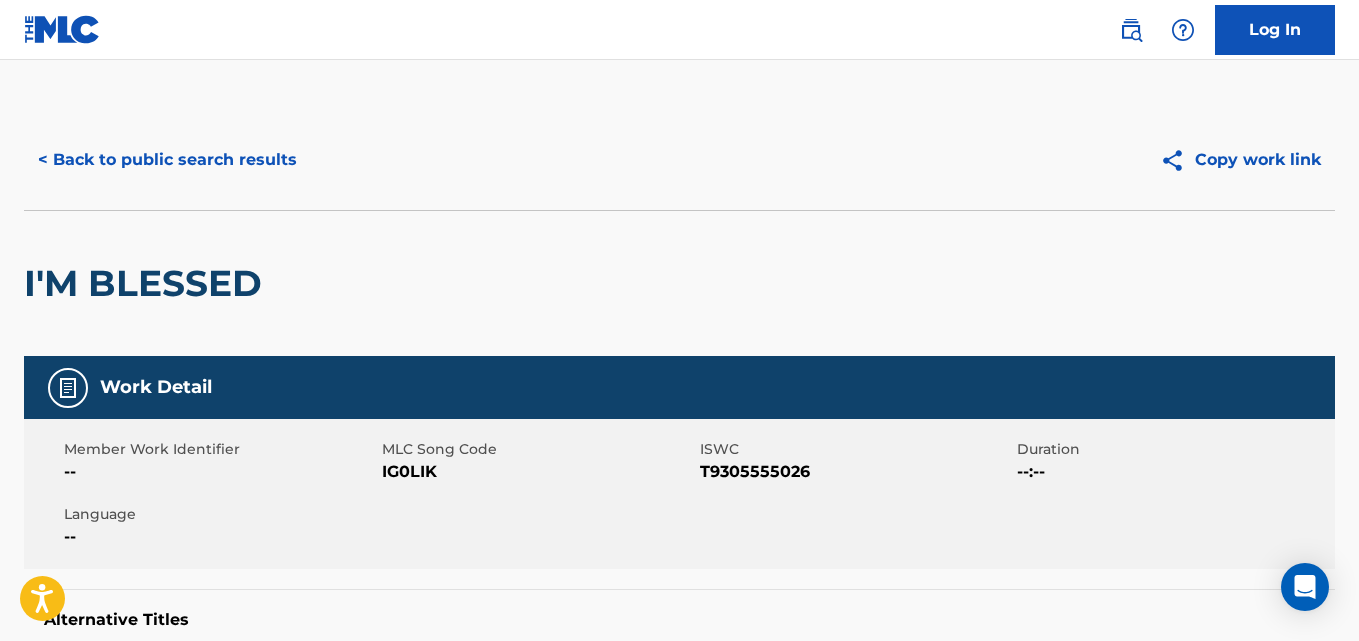 click on "< Back to public search results" at bounding box center (167, 160) 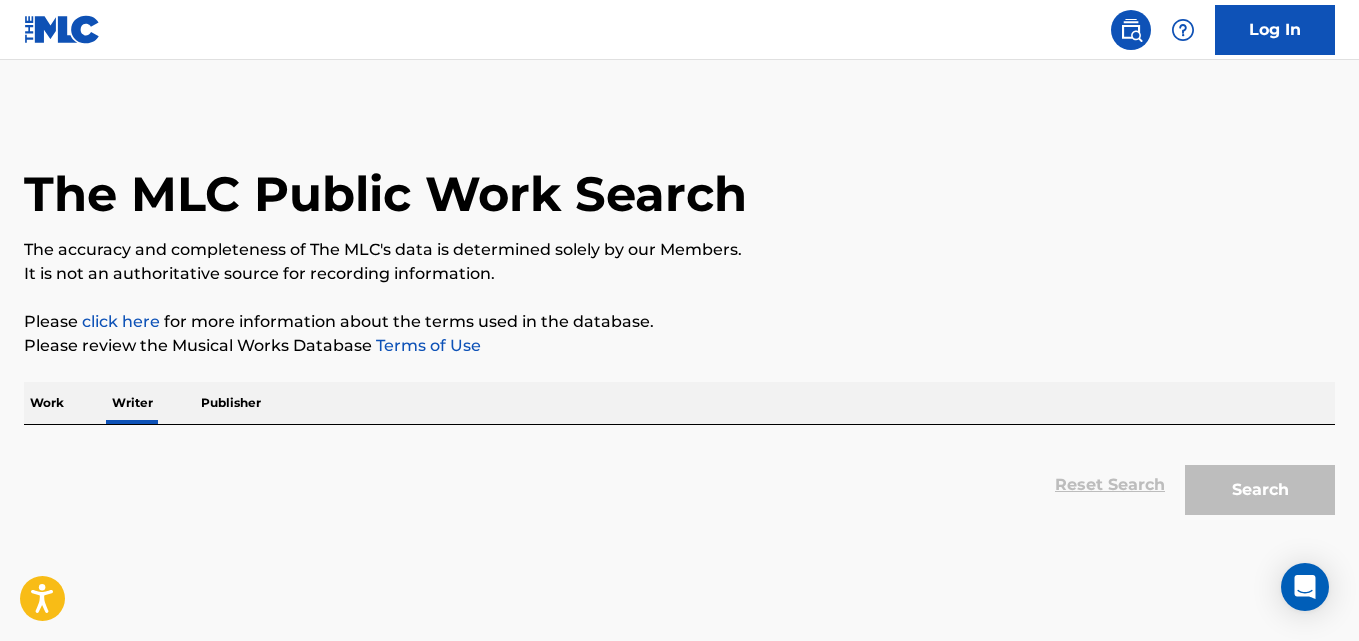 scroll, scrollTop: 113, scrollLeft: 0, axis: vertical 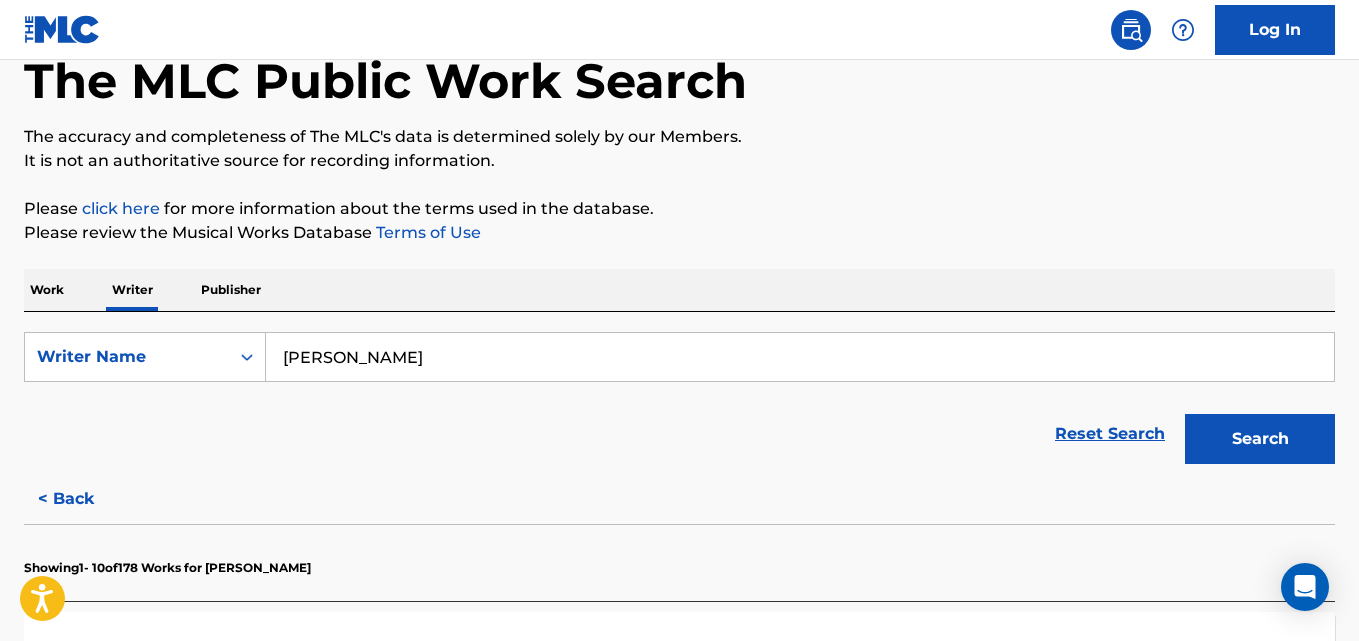 click on "[PERSON_NAME]" at bounding box center (800, 357) 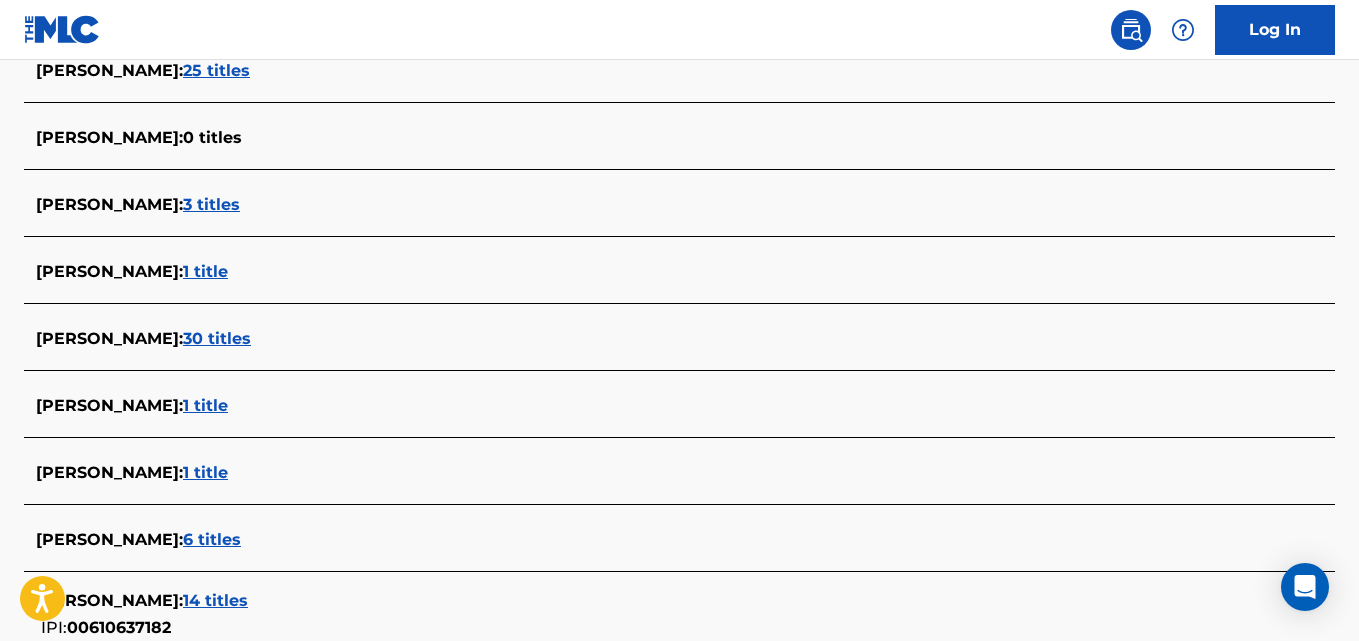 scroll, scrollTop: 634, scrollLeft: 0, axis: vertical 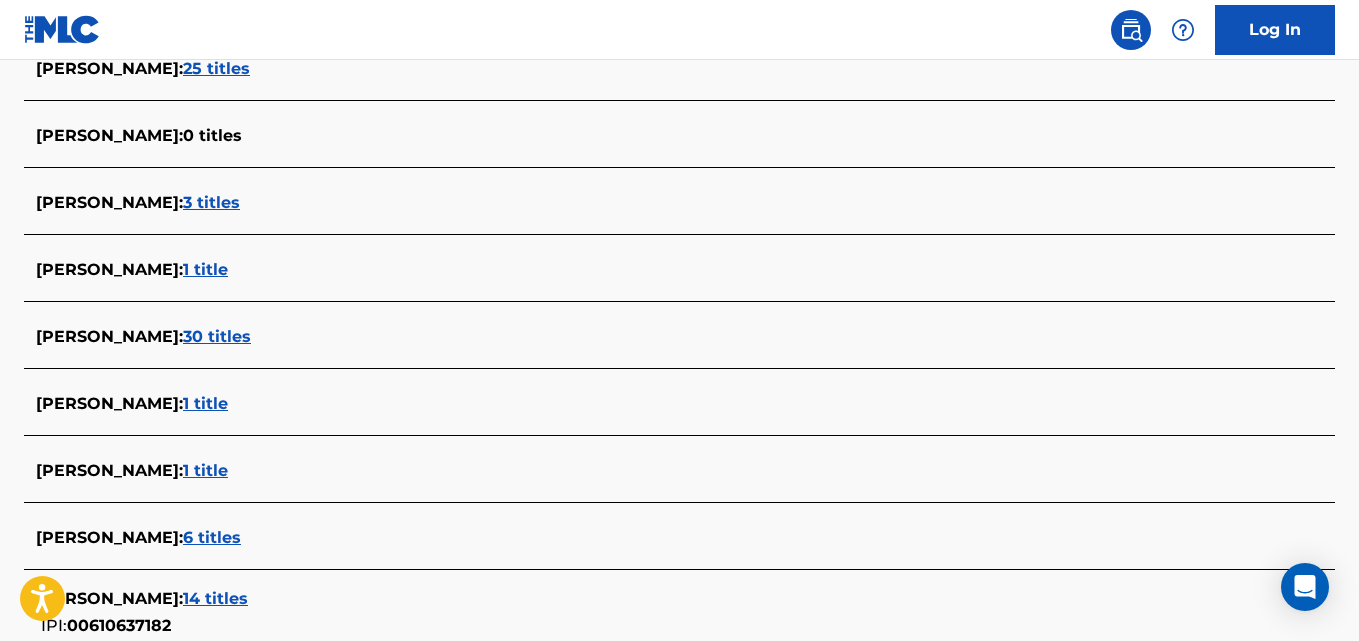 click on "30 titles" at bounding box center (217, 336) 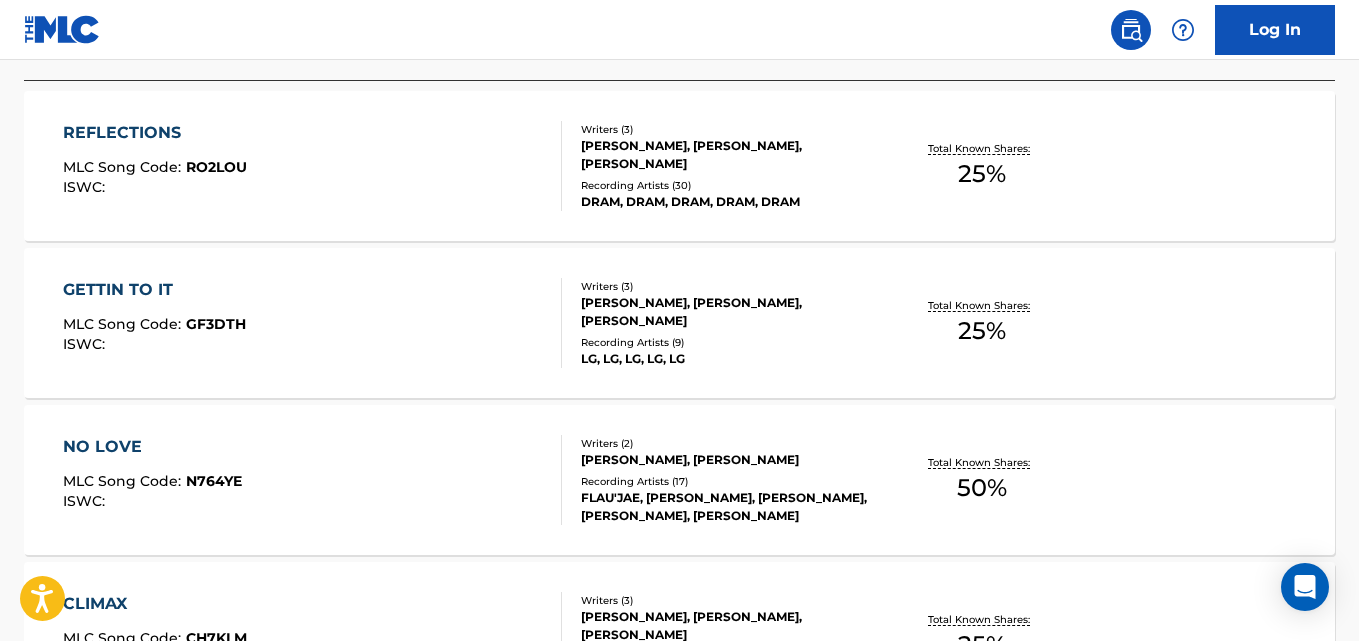 click on "[PERSON_NAME], [PERSON_NAME]" at bounding box center (727, 460) 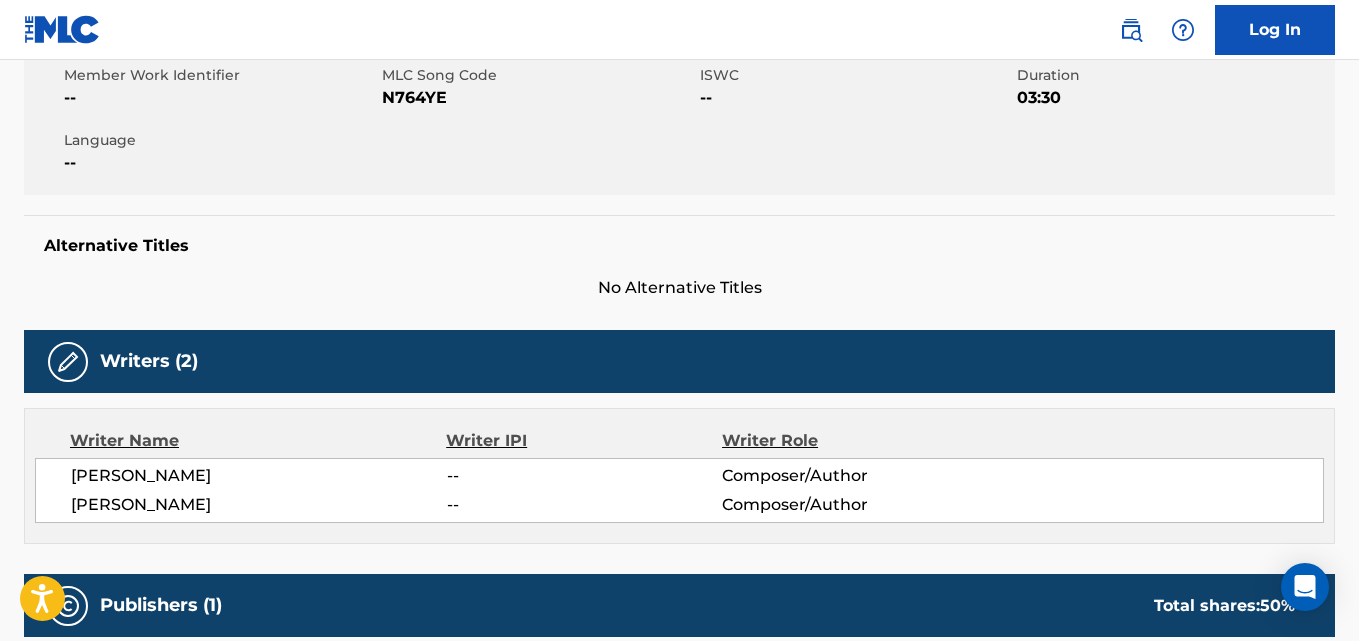scroll, scrollTop: 313, scrollLeft: 0, axis: vertical 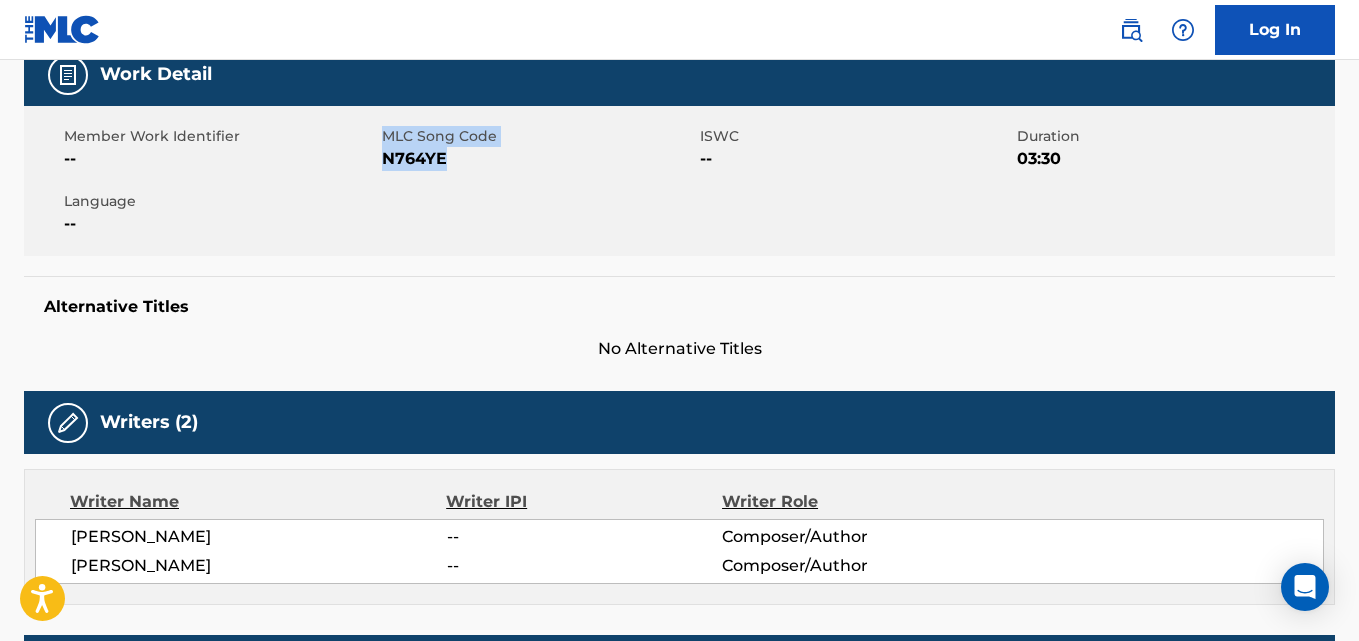drag, startPoint x: 461, startPoint y: 157, endPoint x: 378, endPoint y: 159, distance: 83.02409 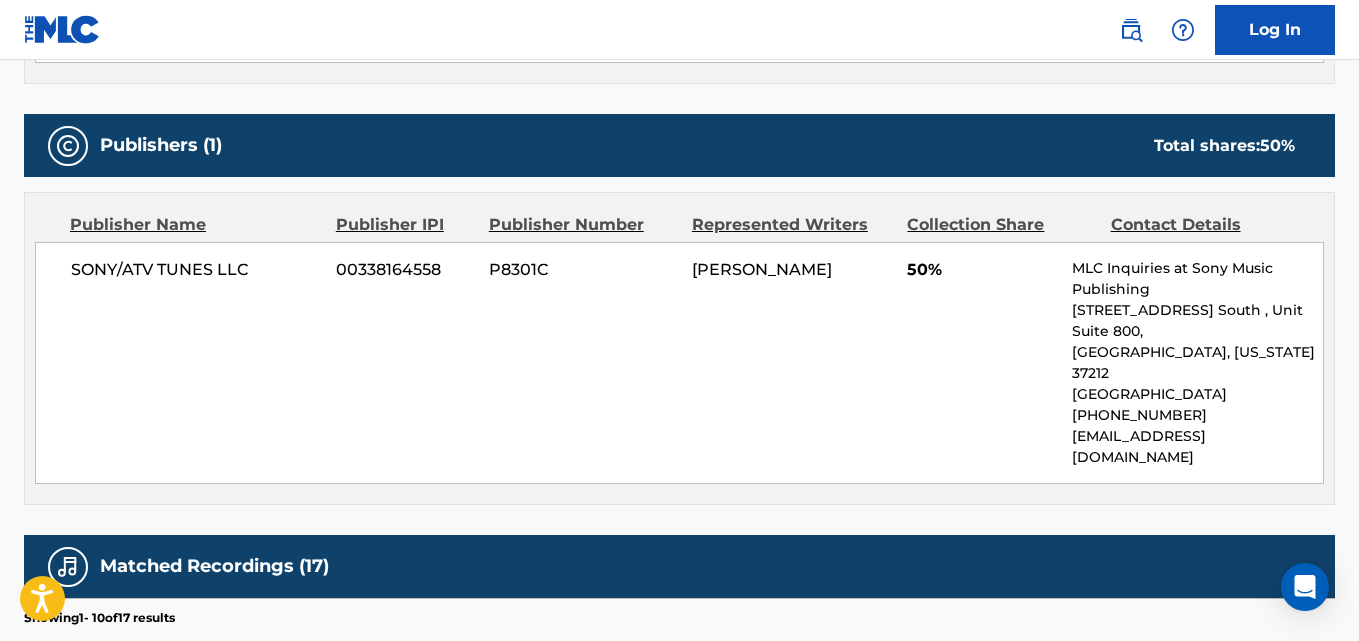 scroll, scrollTop: 847, scrollLeft: 0, axis: vertical 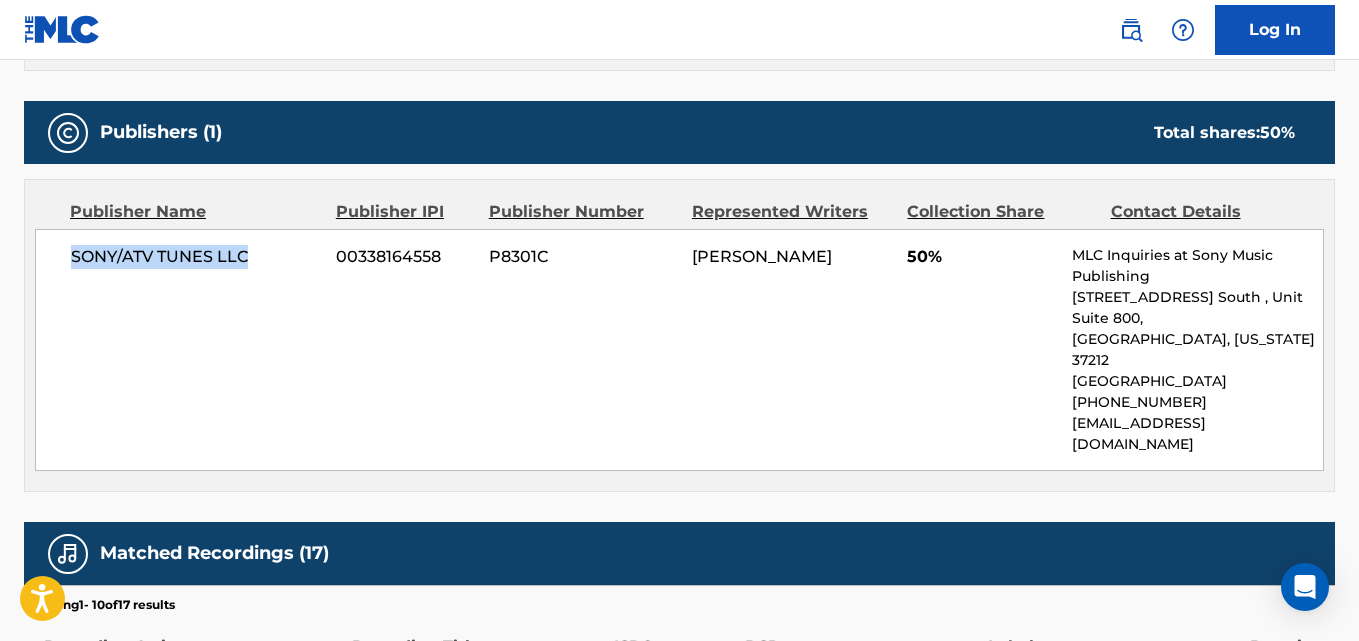 drag, startPoint x: 276, startPoint y: 252, endPoint x: 75, endPoint y: 264, distance: 201.3579 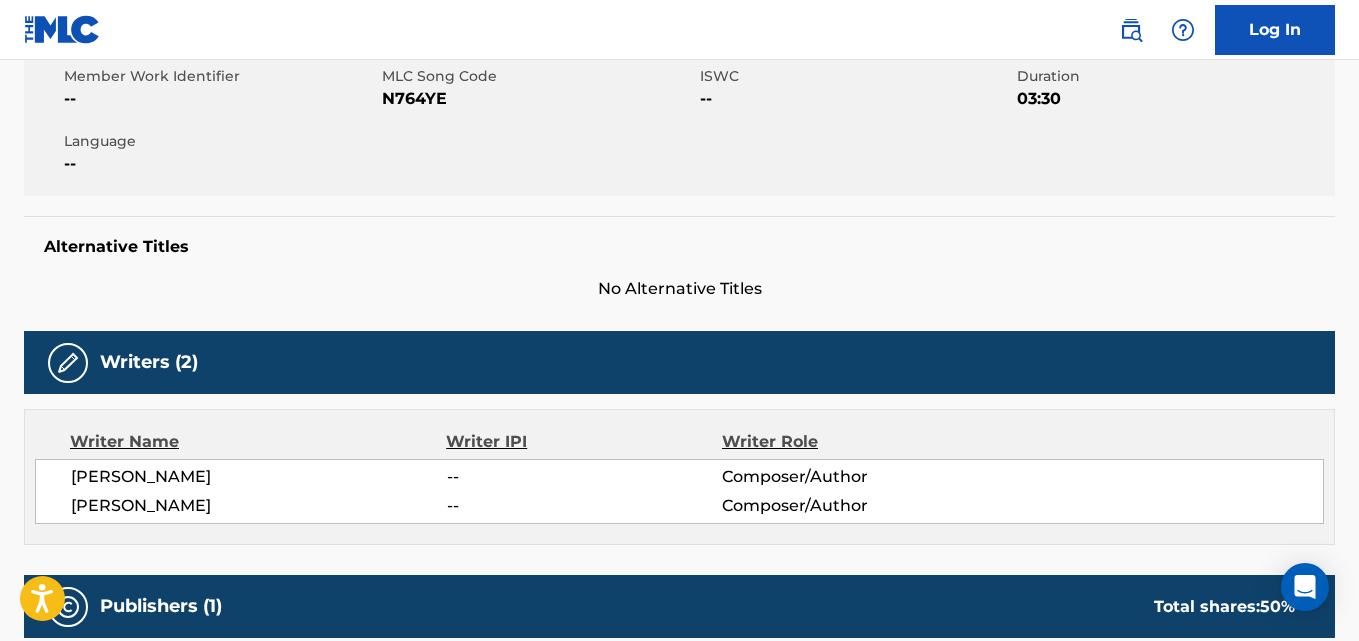 scroll, scrollTop: 0, scrollLeft: 0, axis: both 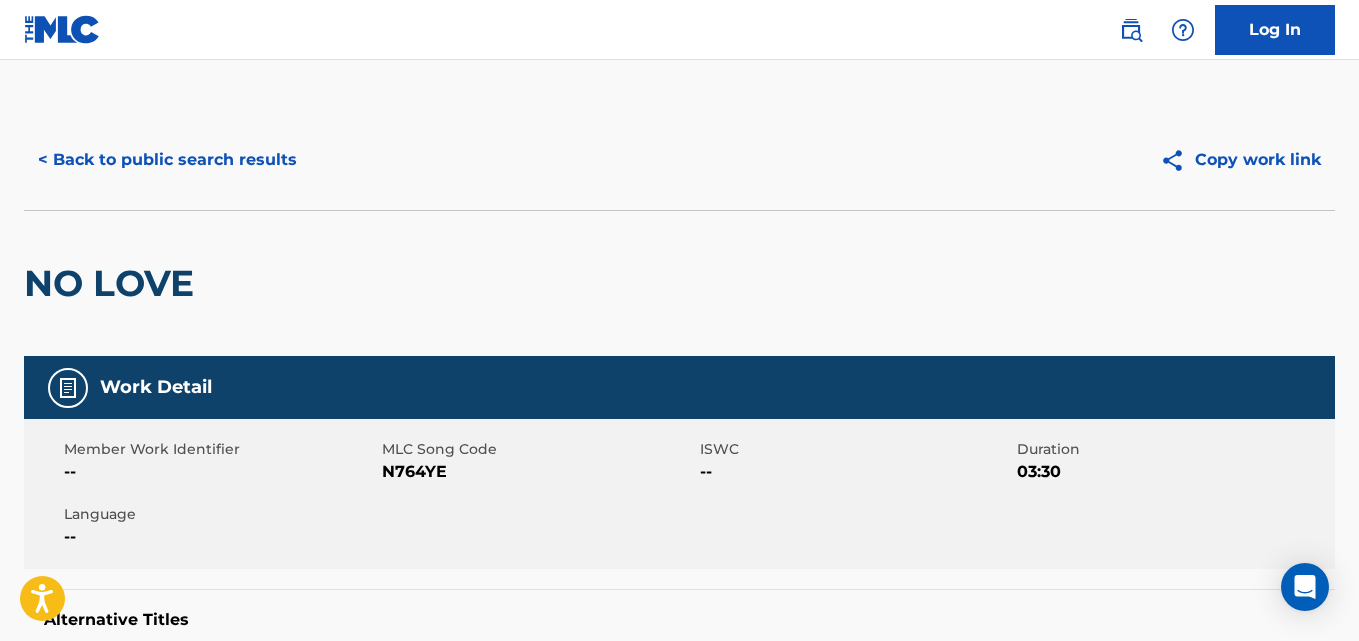 click on "< Back to public search results" at bounding box center [167, 160] 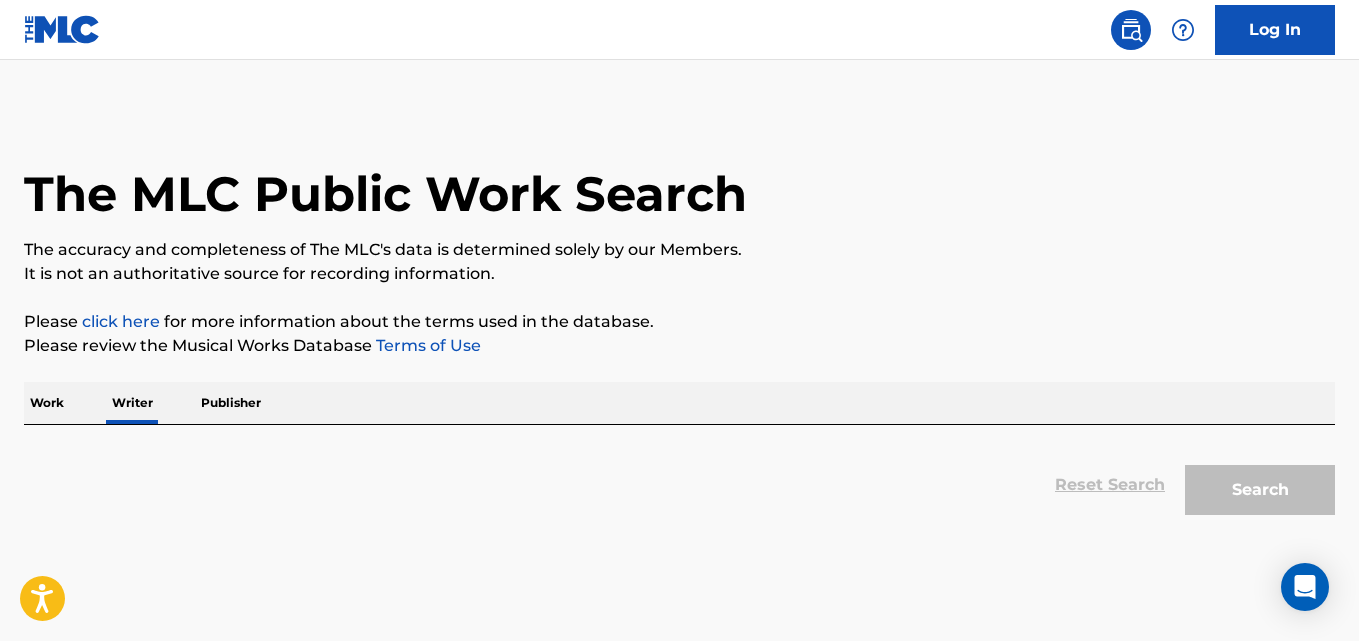 scroll, scrollTop: 113, scrollLeft: 0, axis: vertical 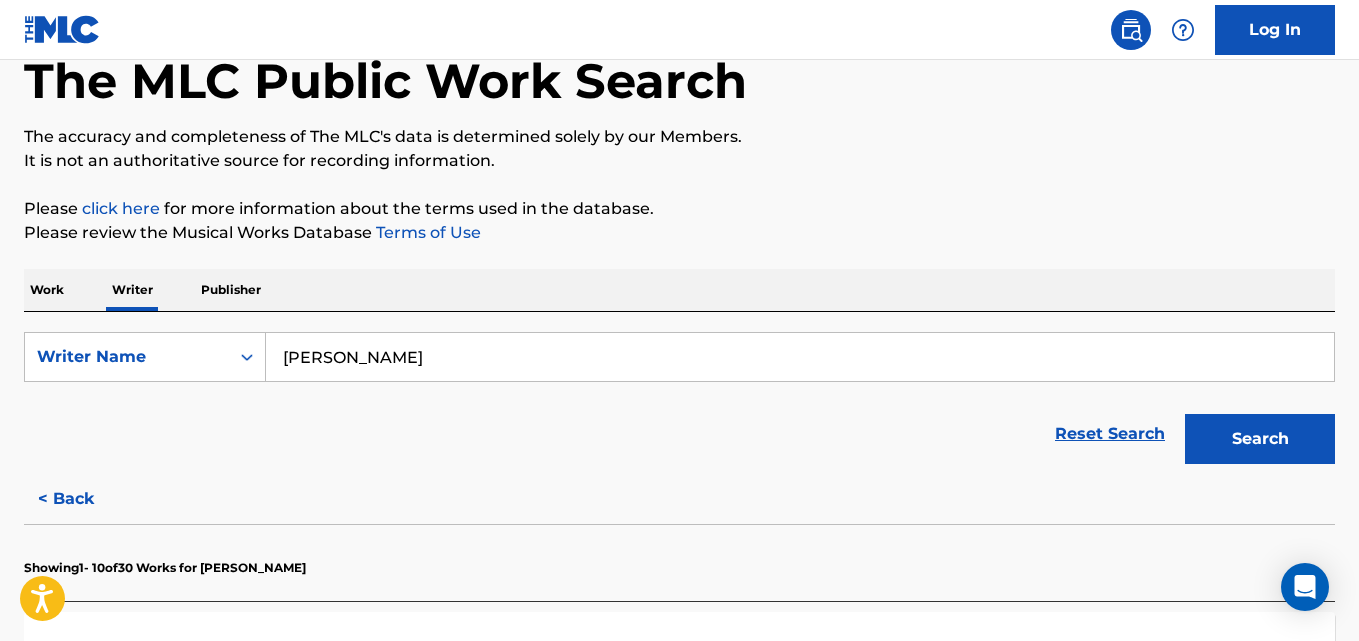 click on "[PERSON_NAME]" at bounding box center (800, 357) 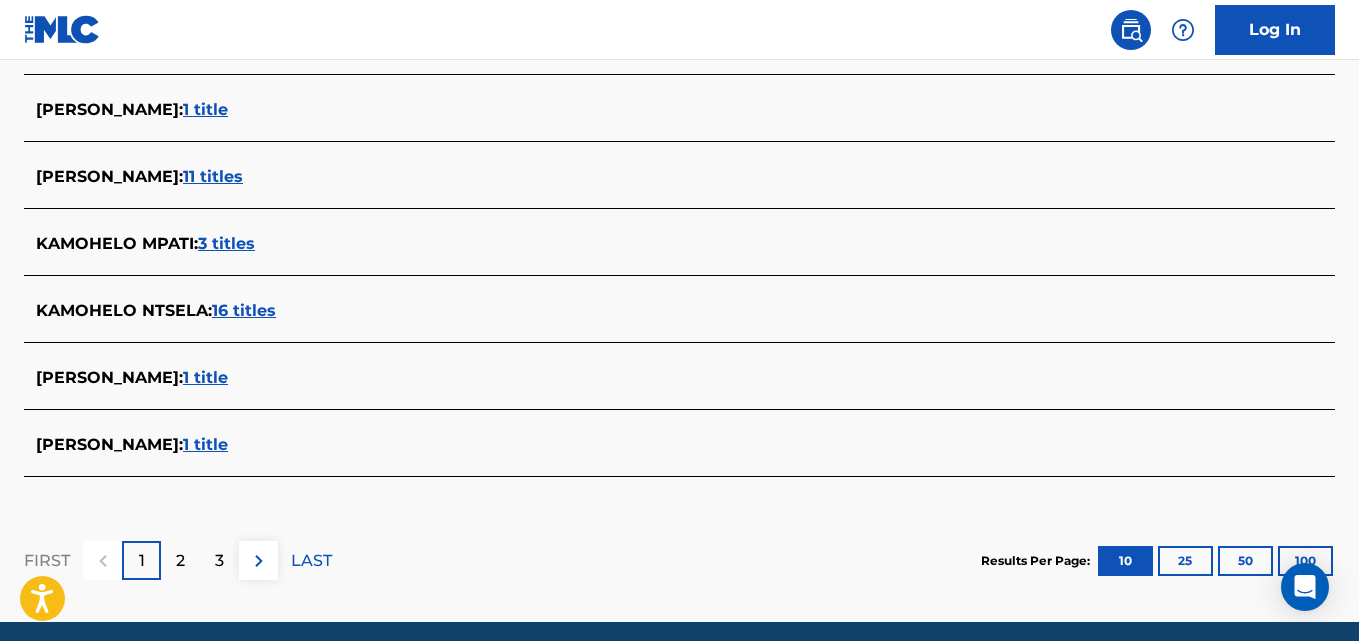 scroll, scrollTop: 873, scrollLeft: 0, axis: vertical 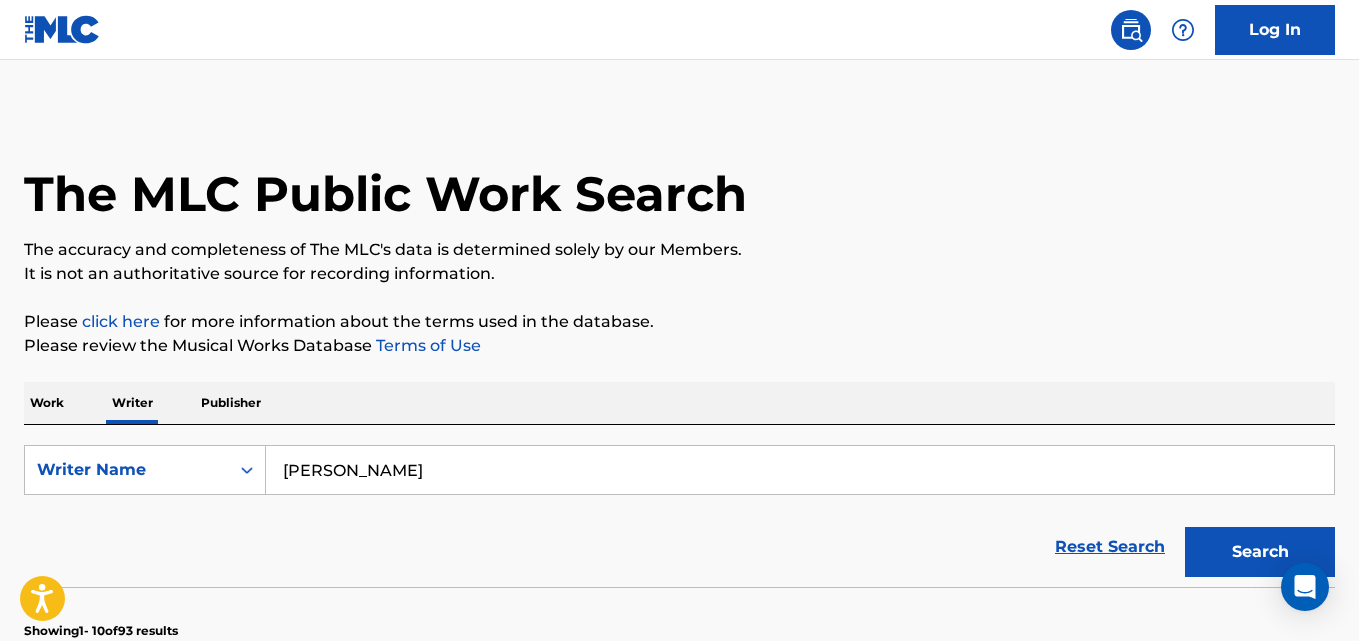 click on "Work Writer Publisher" at bounding box center (679, 403) 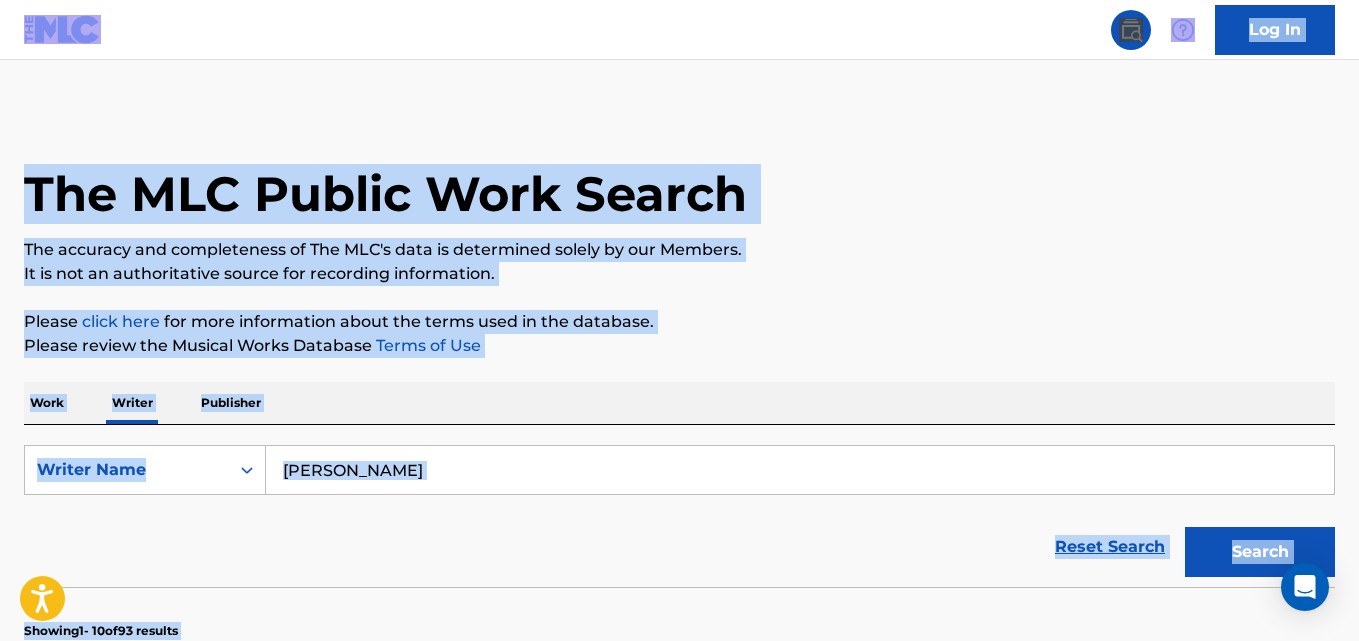 click on "[PERSON_NAME]" at bounding box center (800, 470) 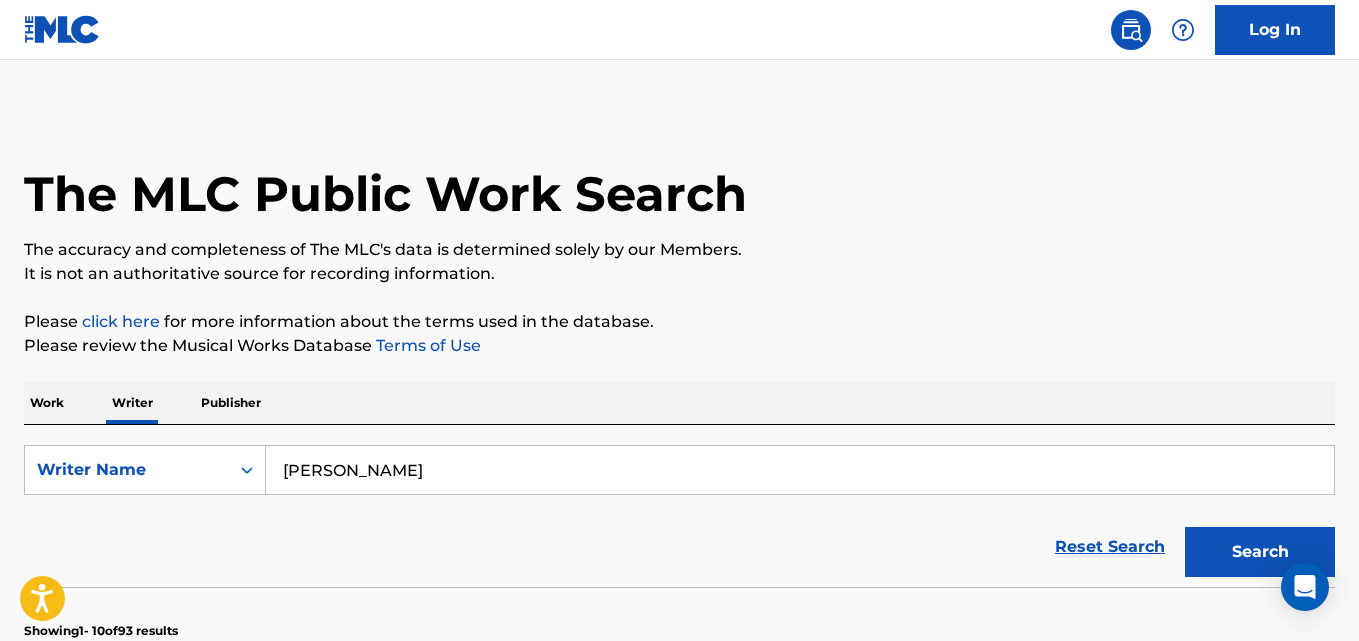 click on "[PERSON_NAME]" at bounding box center (800, 470) 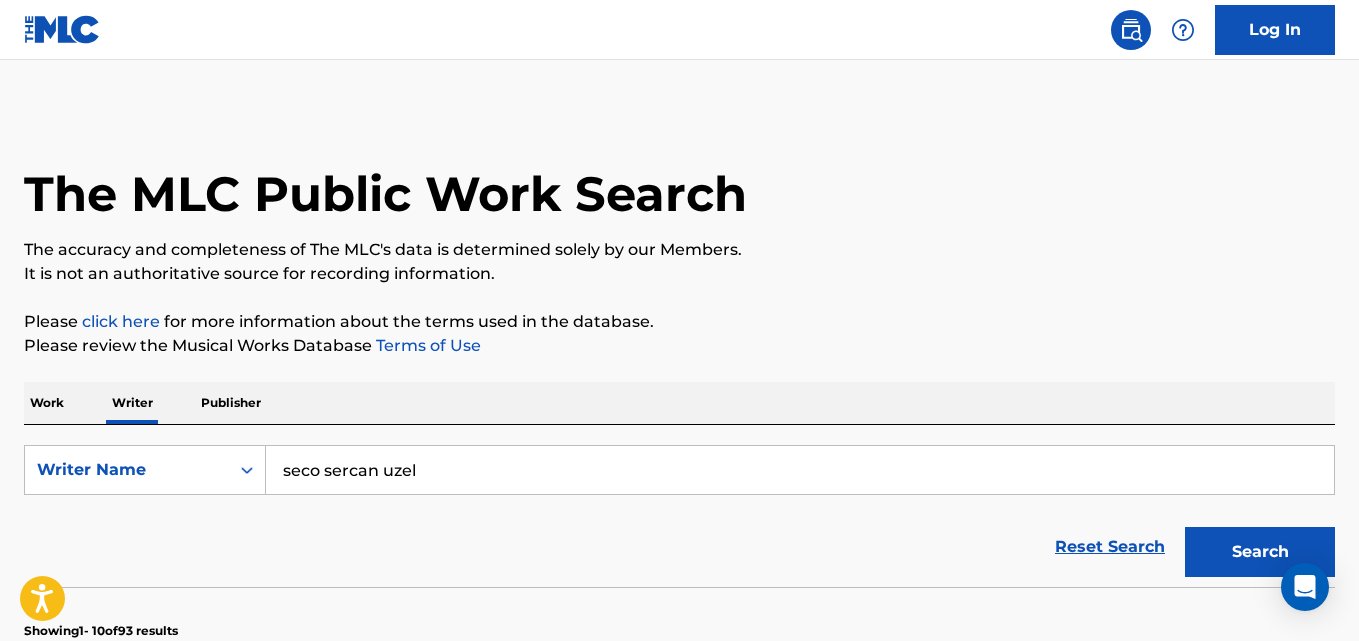 type on "seco sercan uzel" 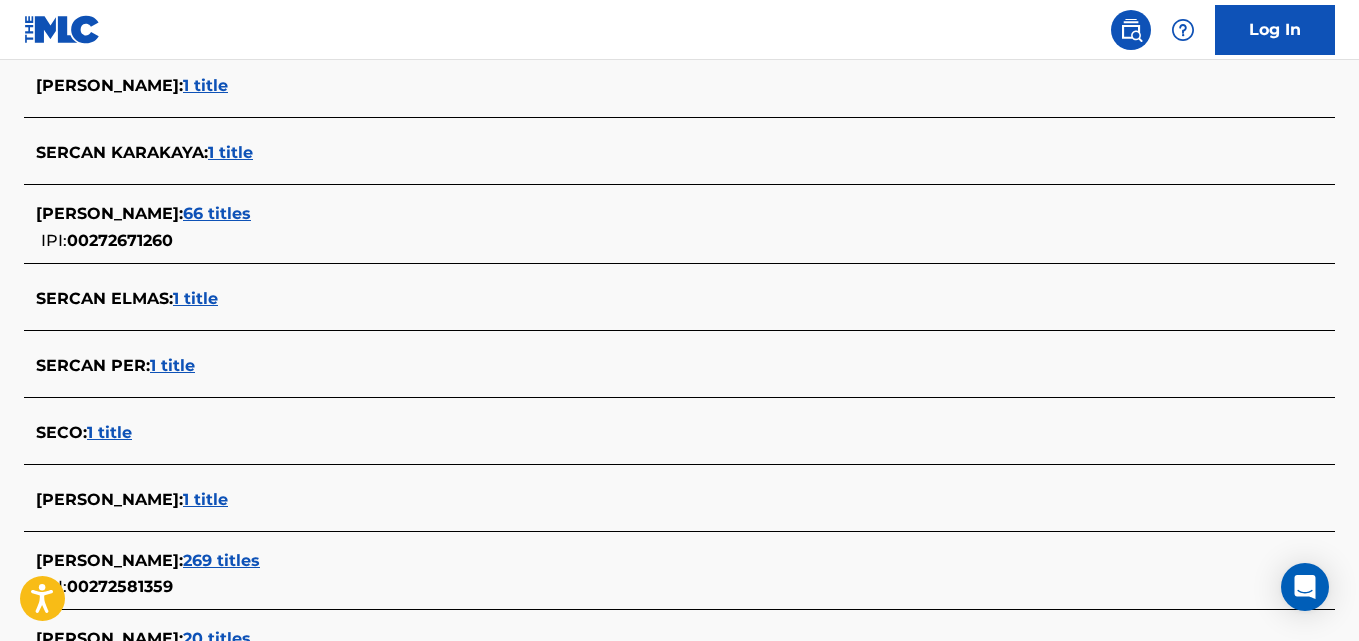 scroll, scrollTop: 618, scrollLeft: 0, axis: vertical 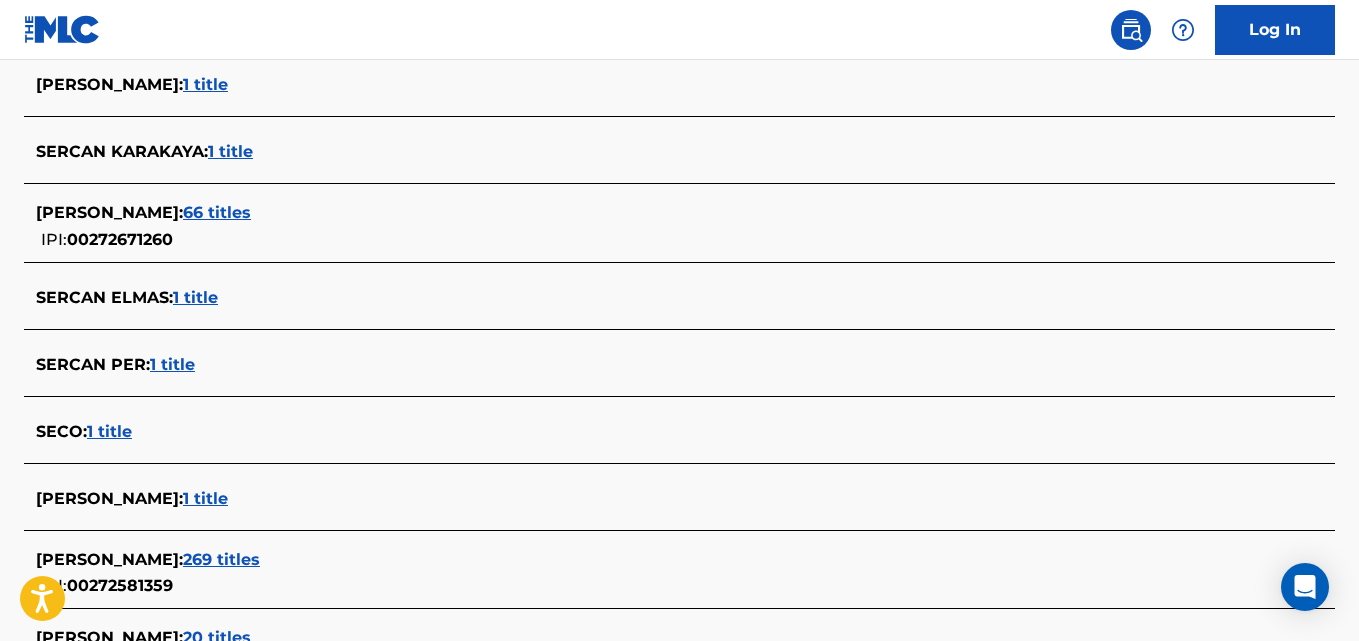 click on "1 title" at bounding box center [109, 431] 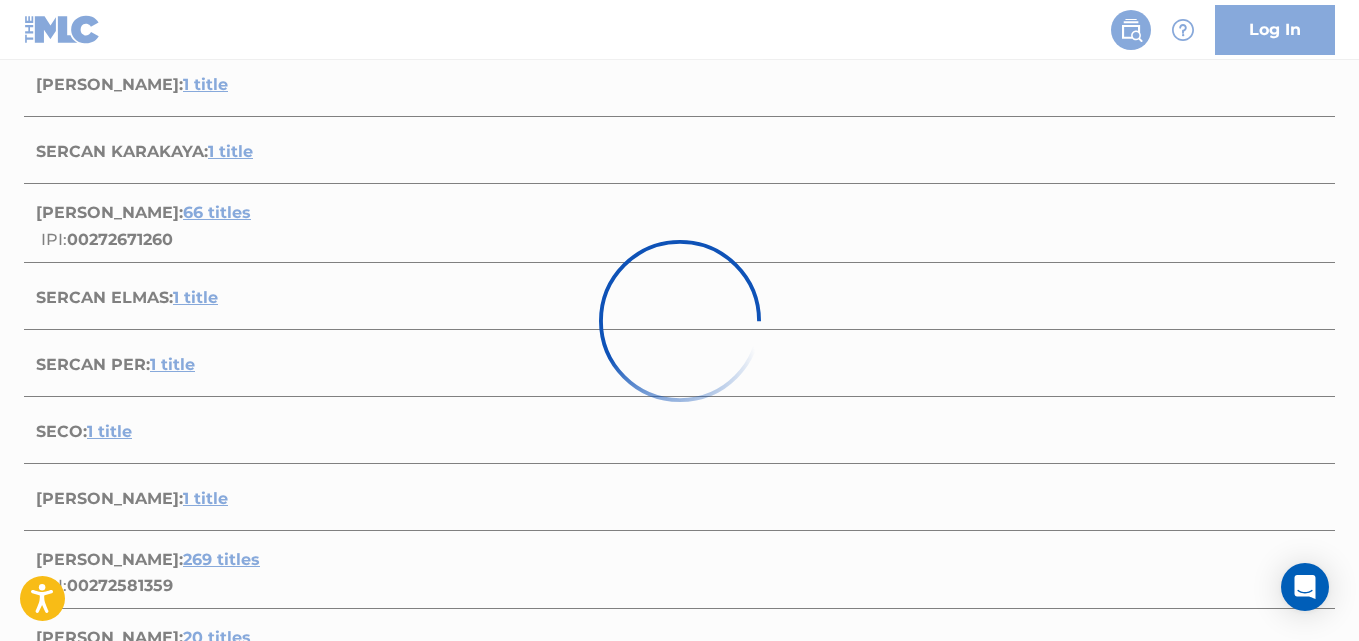 scroll, scrollTop: 466, scrollLeft: 0, axis: vertical 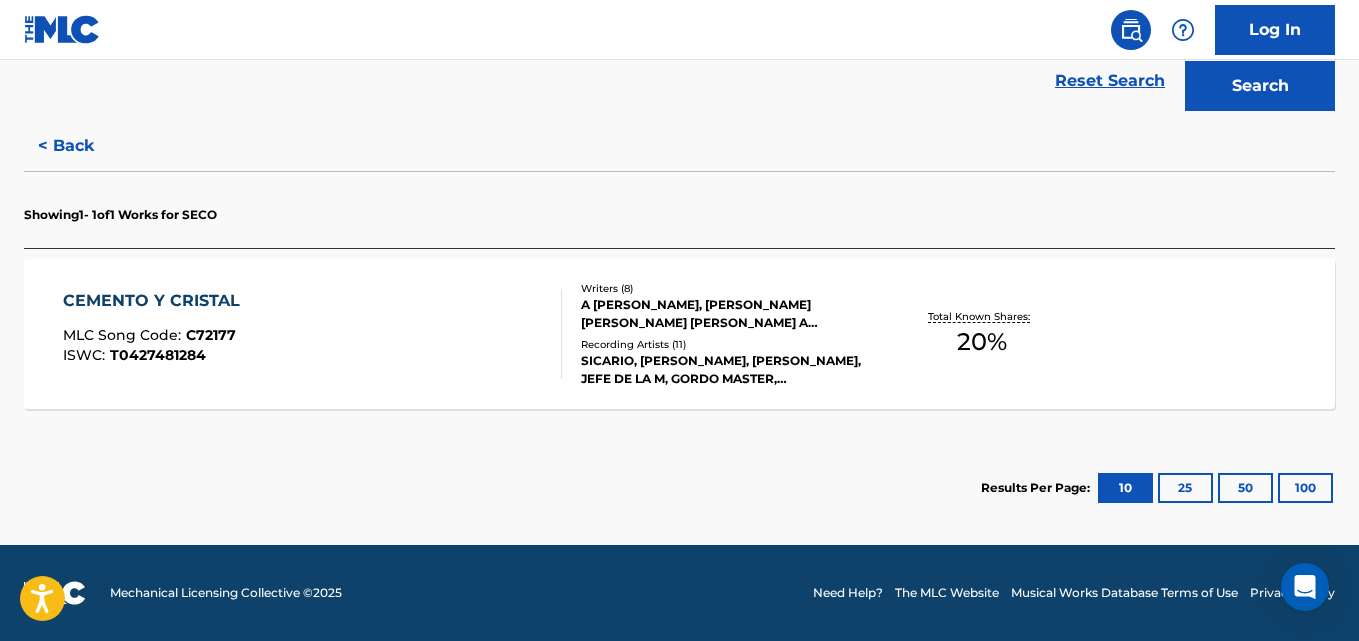 click on "A [PERSON_NAME], [PERSON_NAME] [PERSON_NAME] [PERSON_NAME] A [PERSON_NAME], [PERSON_NAME], [PERSON_NAME], A [PERSON_NAME]" at bounding box center [727, 314] 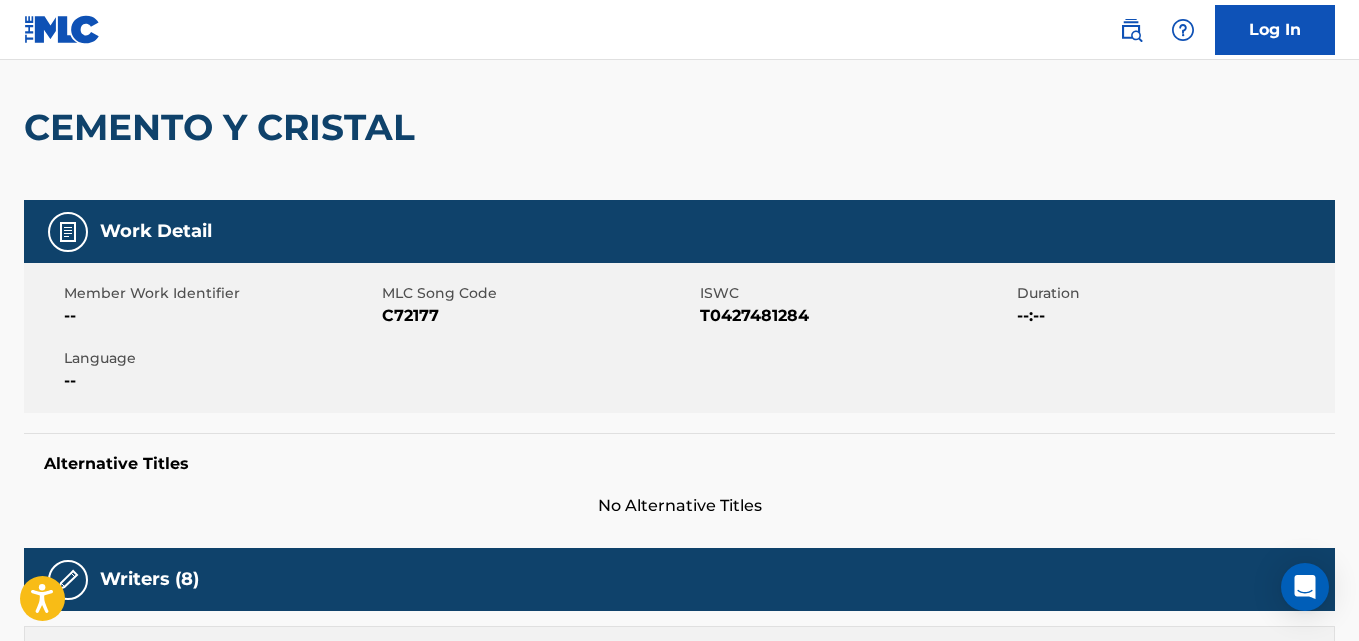 scroll, scrollTop: 0, scrollLeft: 0, axis: both 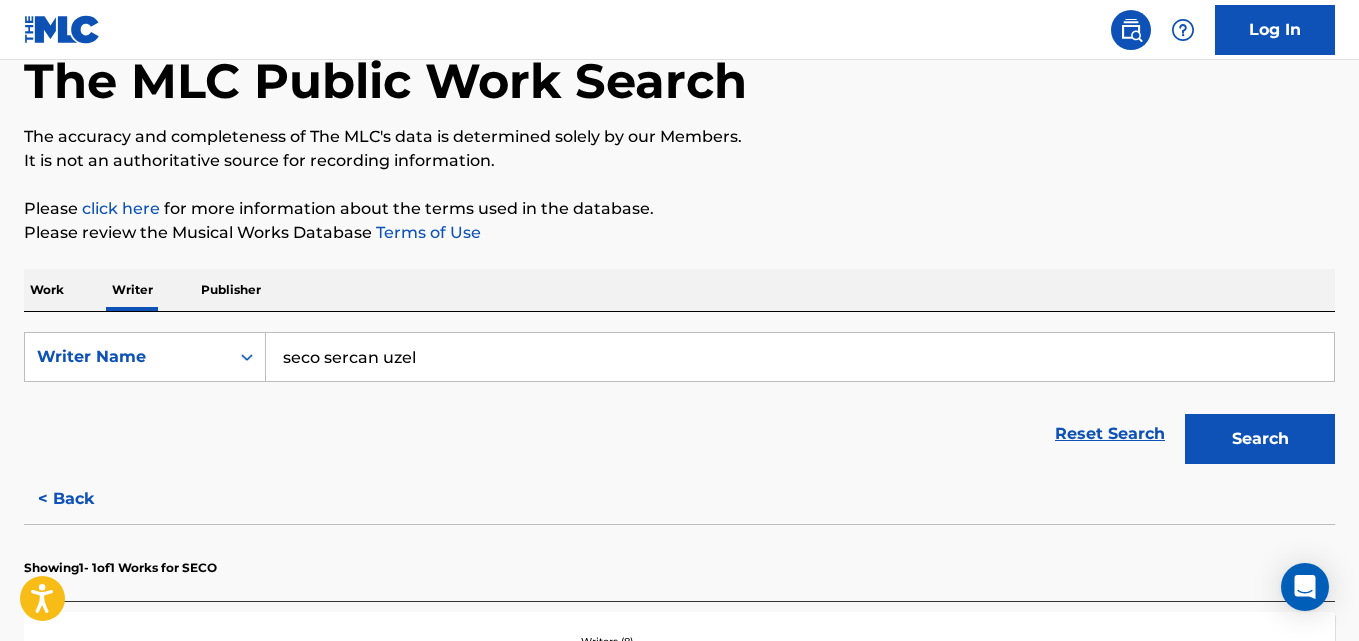 click on "seco sercan uzel" at bounding box center (800, 357) 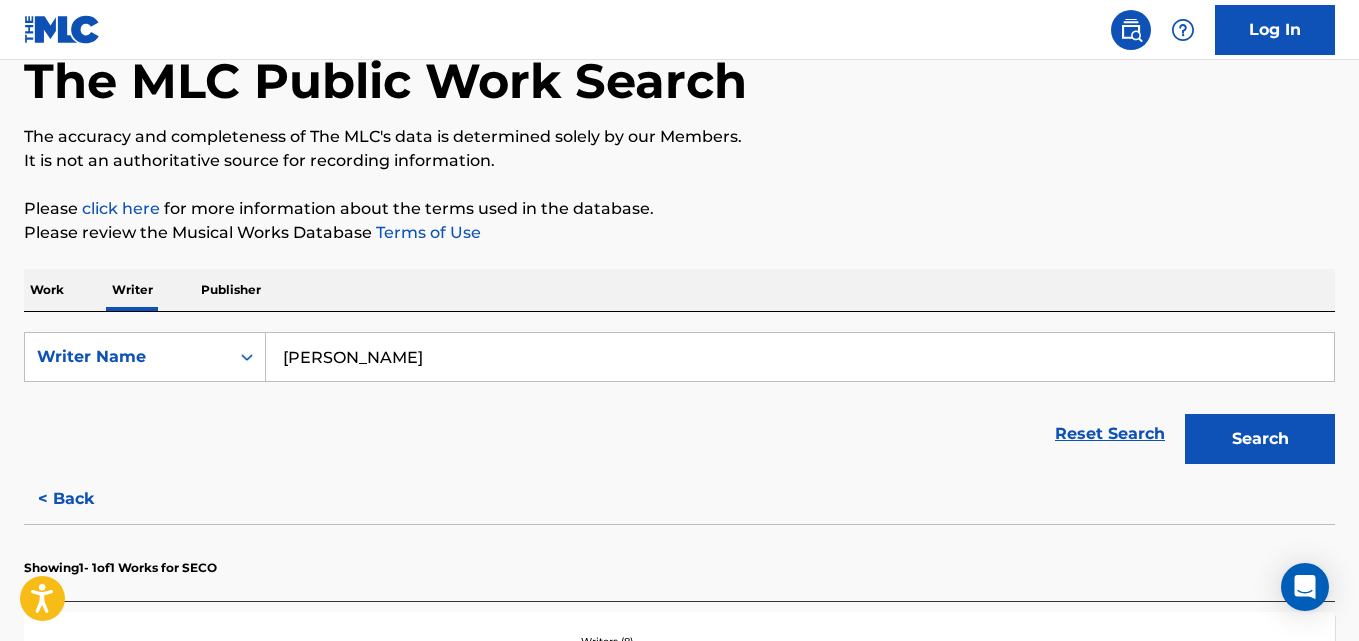 click on "Search" at bounding box center (1260, 439) 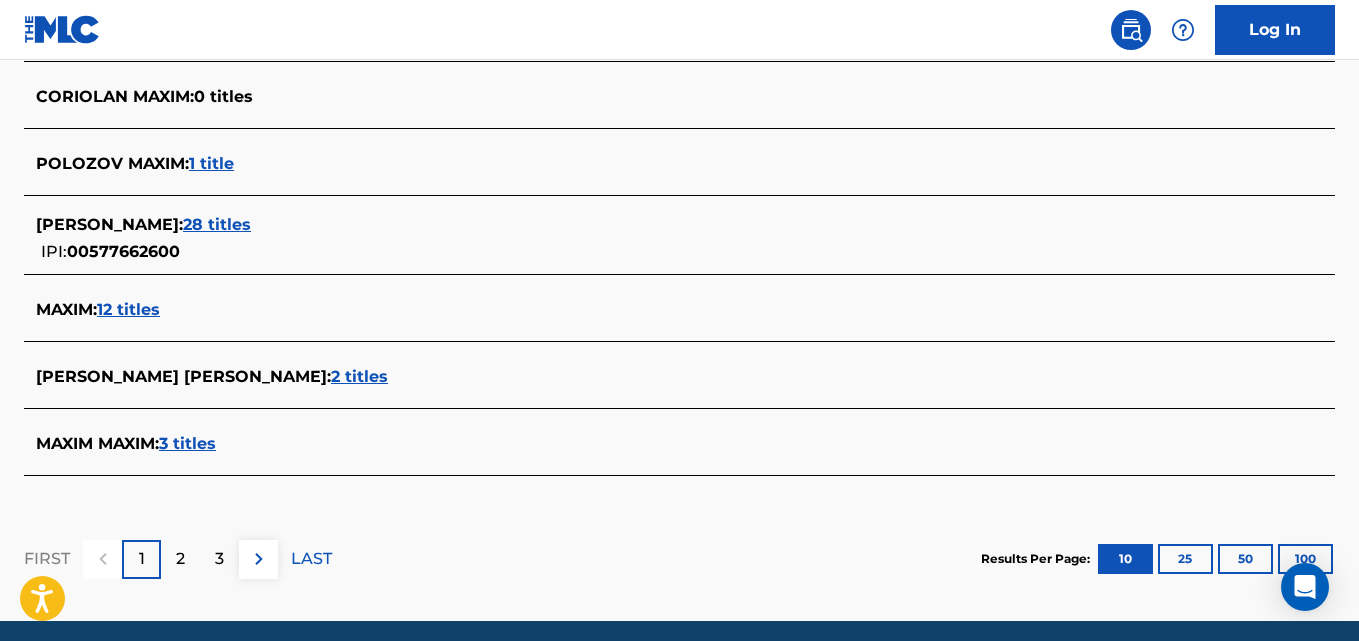 scroll, scrollTop: 902, scrollLeft: 0, axis: vertical 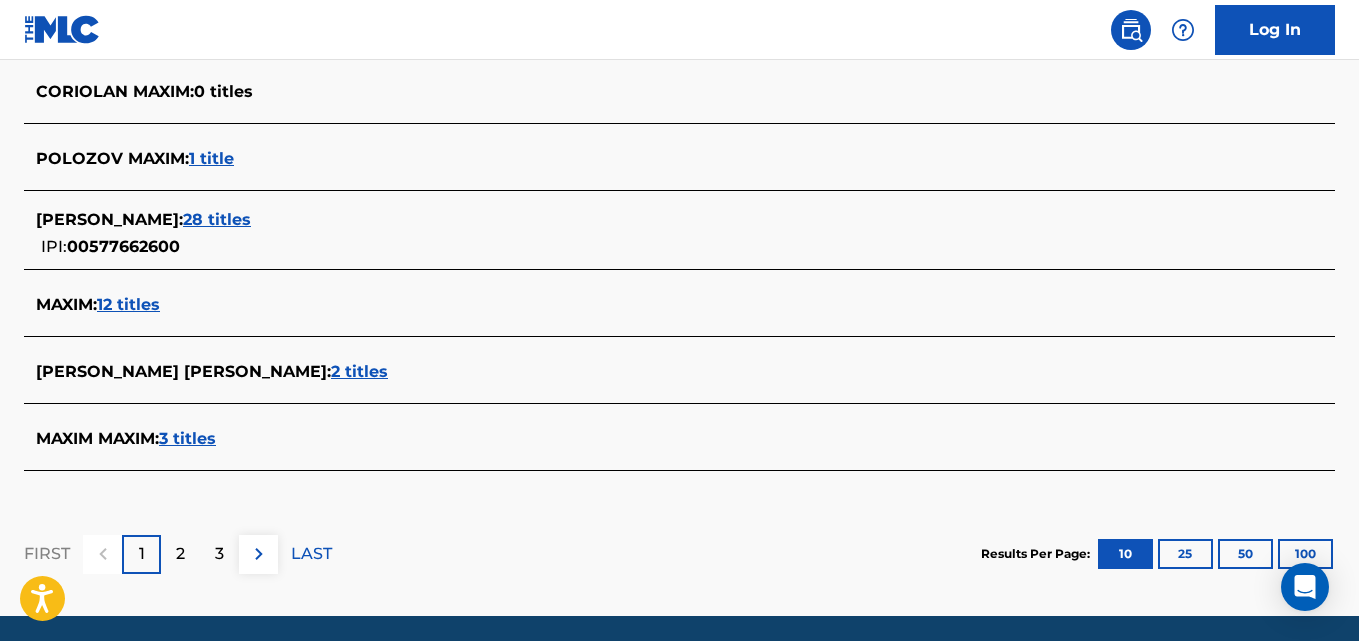 click on "2" at bounding box center [180, 554] 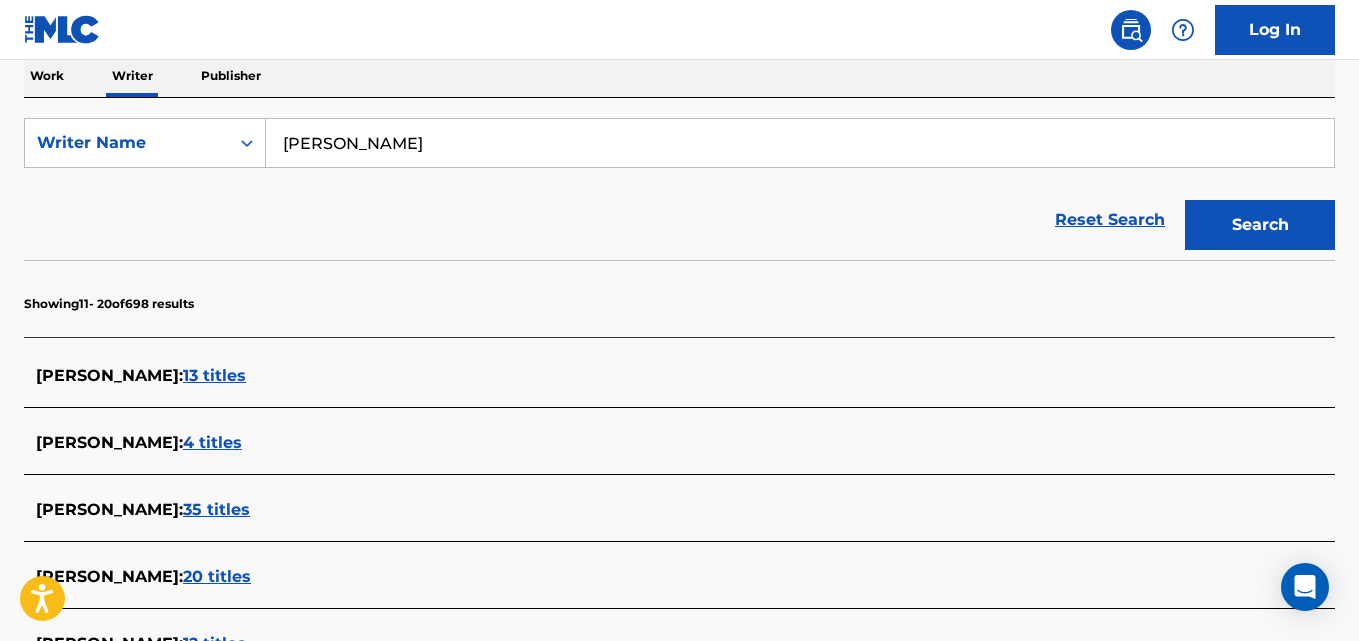 scroll, scrollTop: 249, scrollLeft: 0, axis: vertical 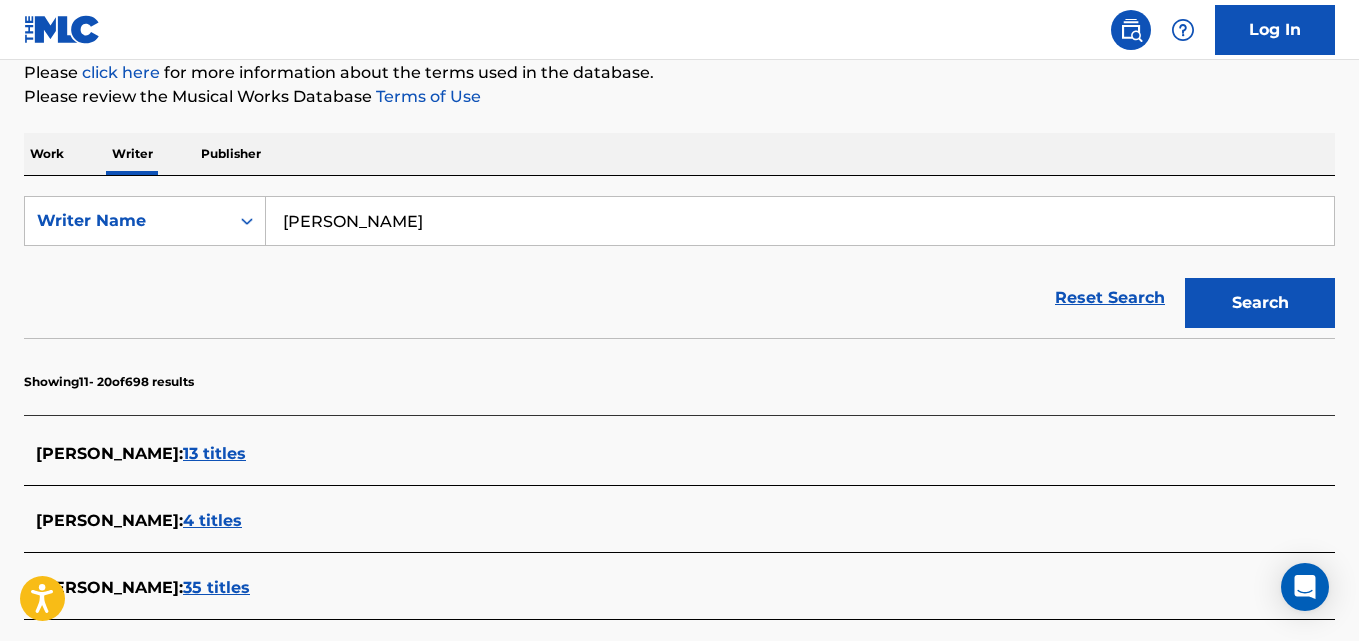 click on "[PERSON_NAME]" at bounding box center (800, 221) 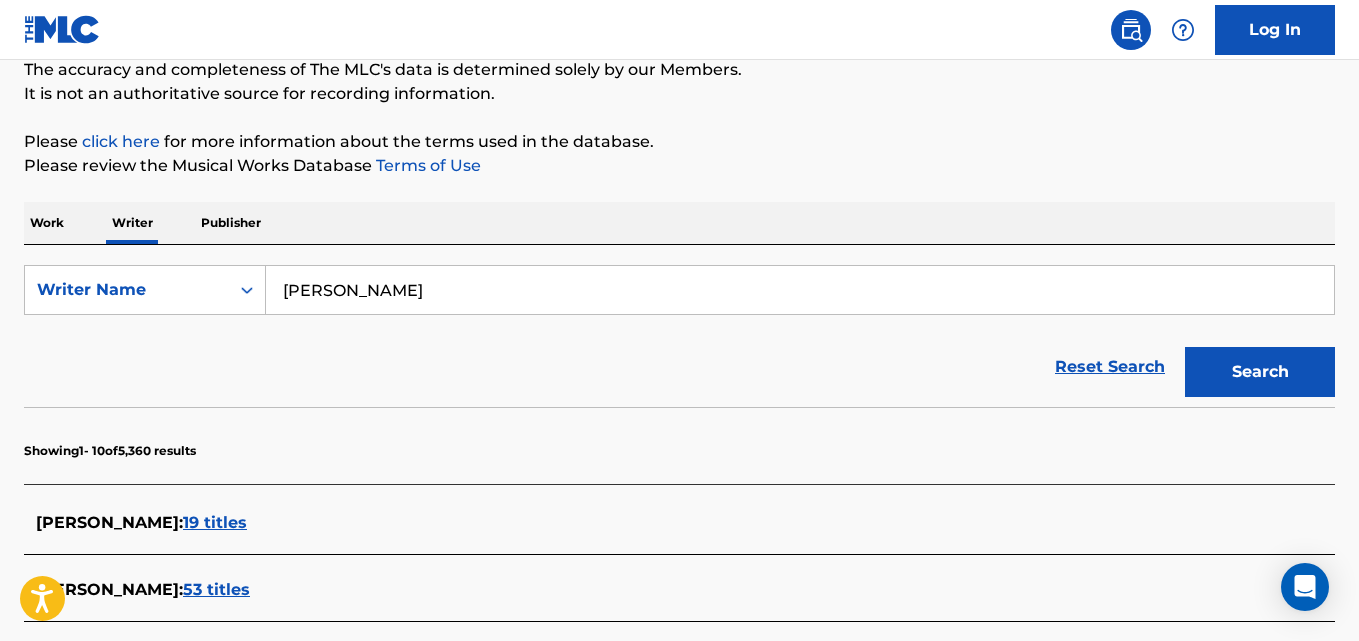 scroll, scrollTop: 249, scrollLeft: 0, axis: vertical 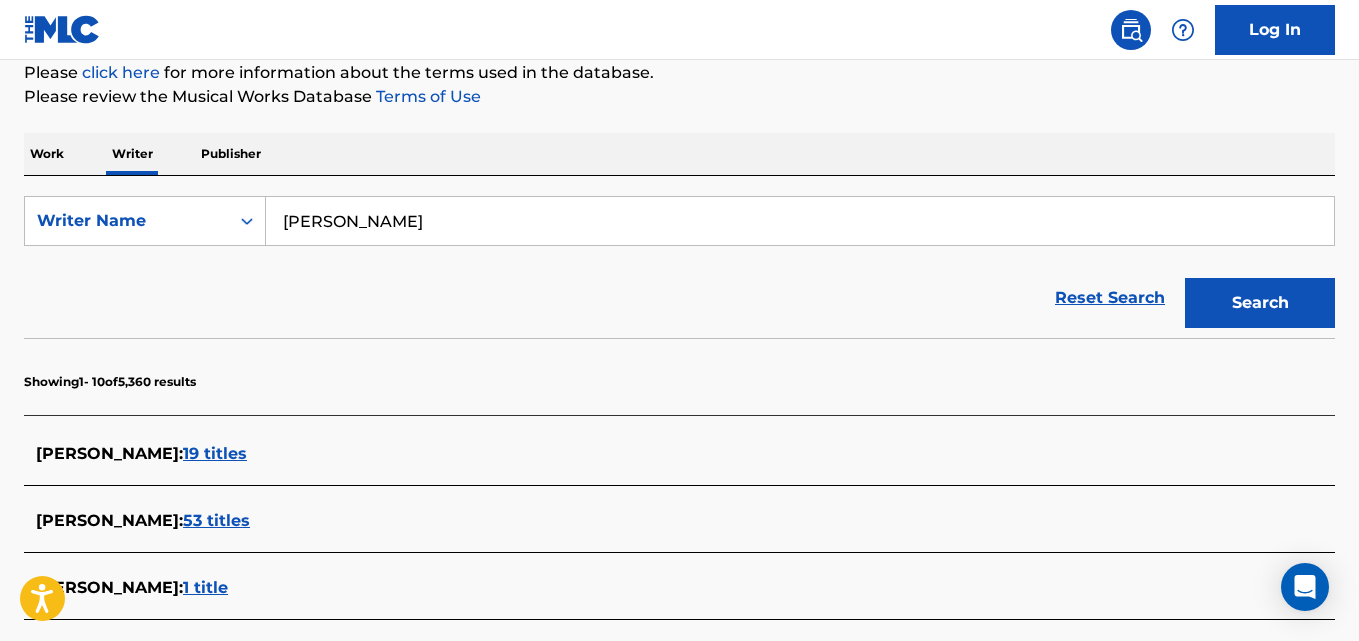 click on "19 titles" at bounding box center (215, 453) 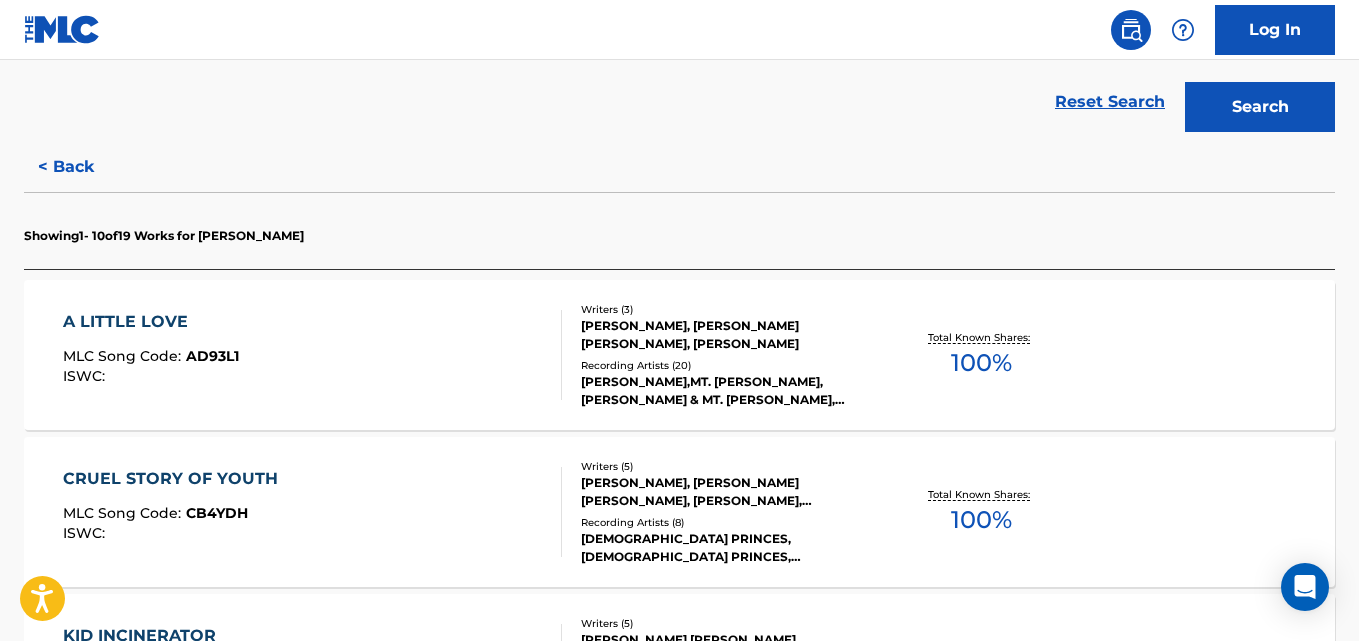 scroll, scrollTop: 447, scrollLeft: 0, axis: vertical 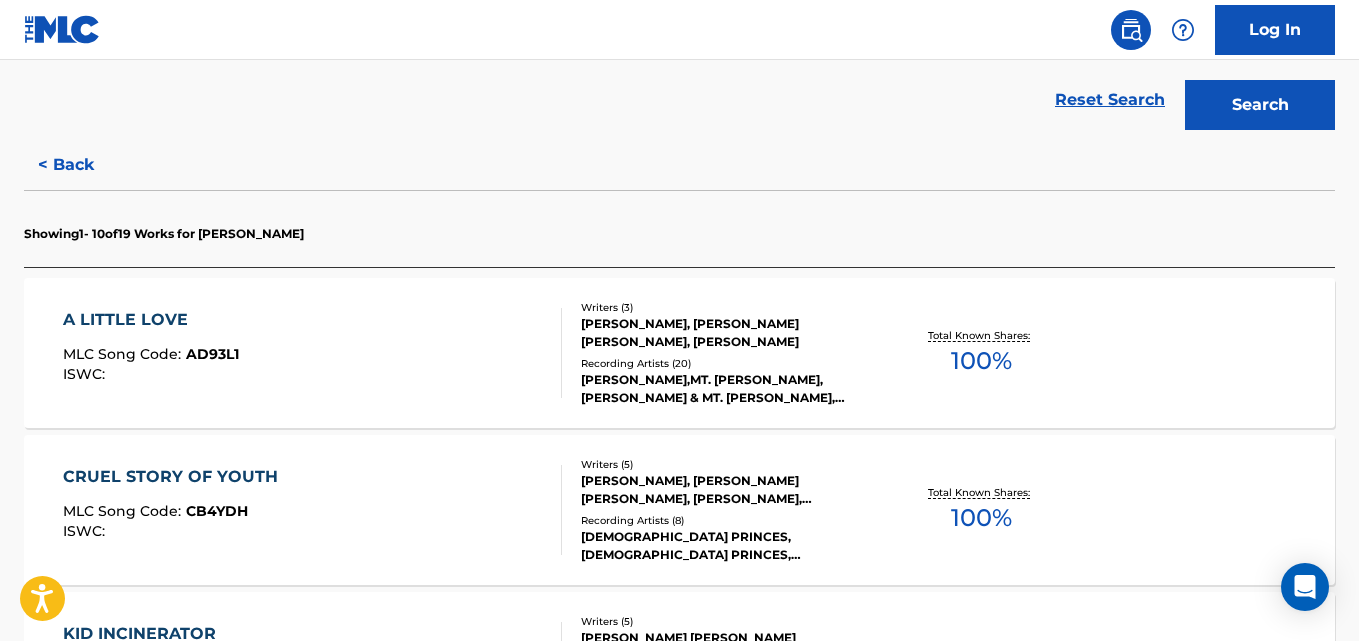click on "Total Known Shares:" at bounding box center (981, 335) 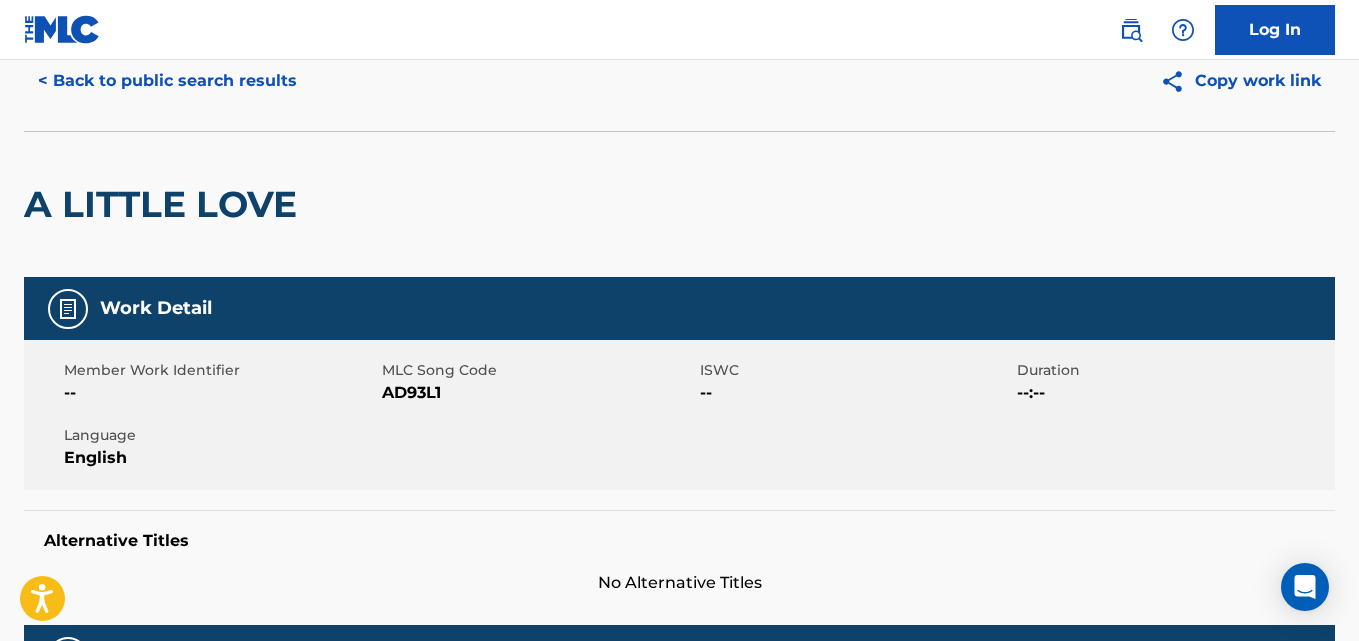 scroll, scrollTop: 0, scrollLeft: 0, axis: both 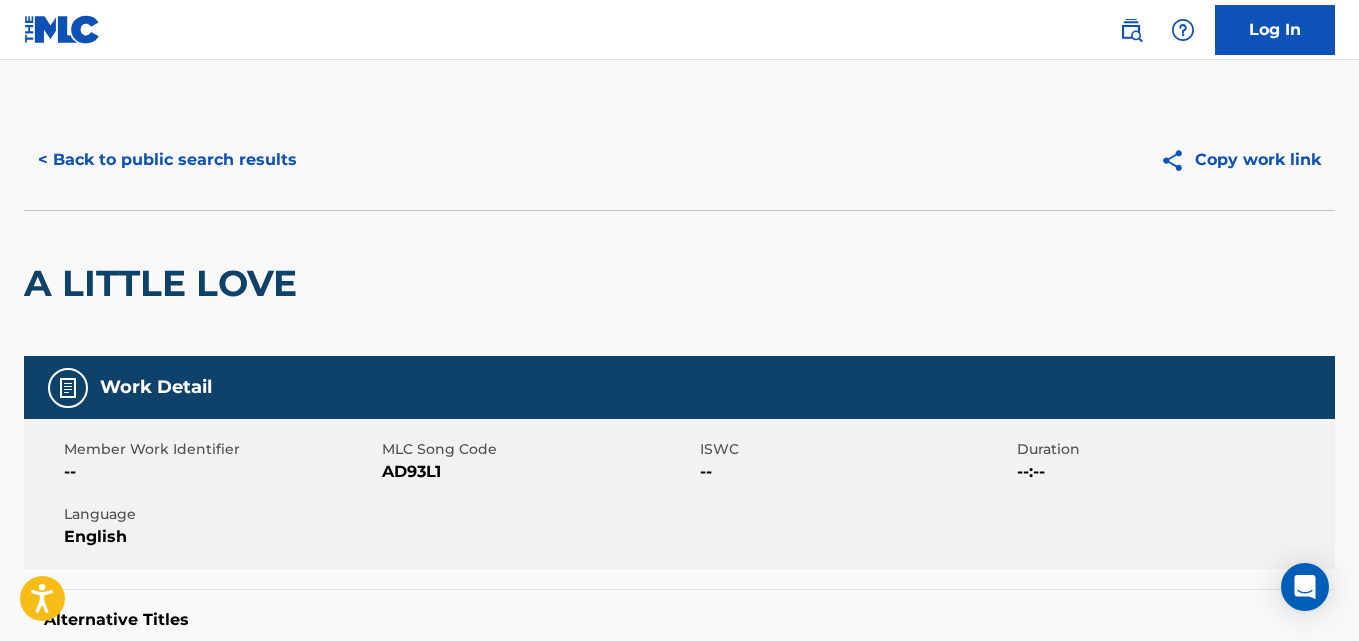 click on "< Back to public search results" at bounding box center [167, 160] 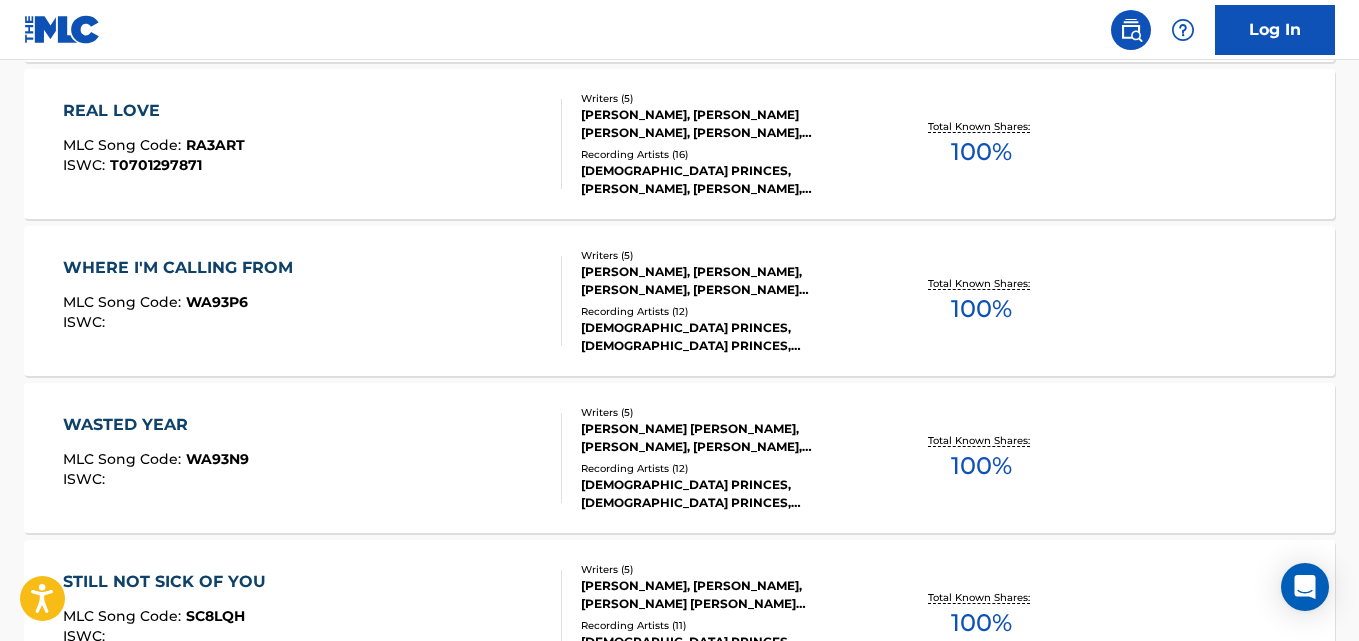 scroll, scrollTop: 1600, scrollLeft: 0, axis: vertical 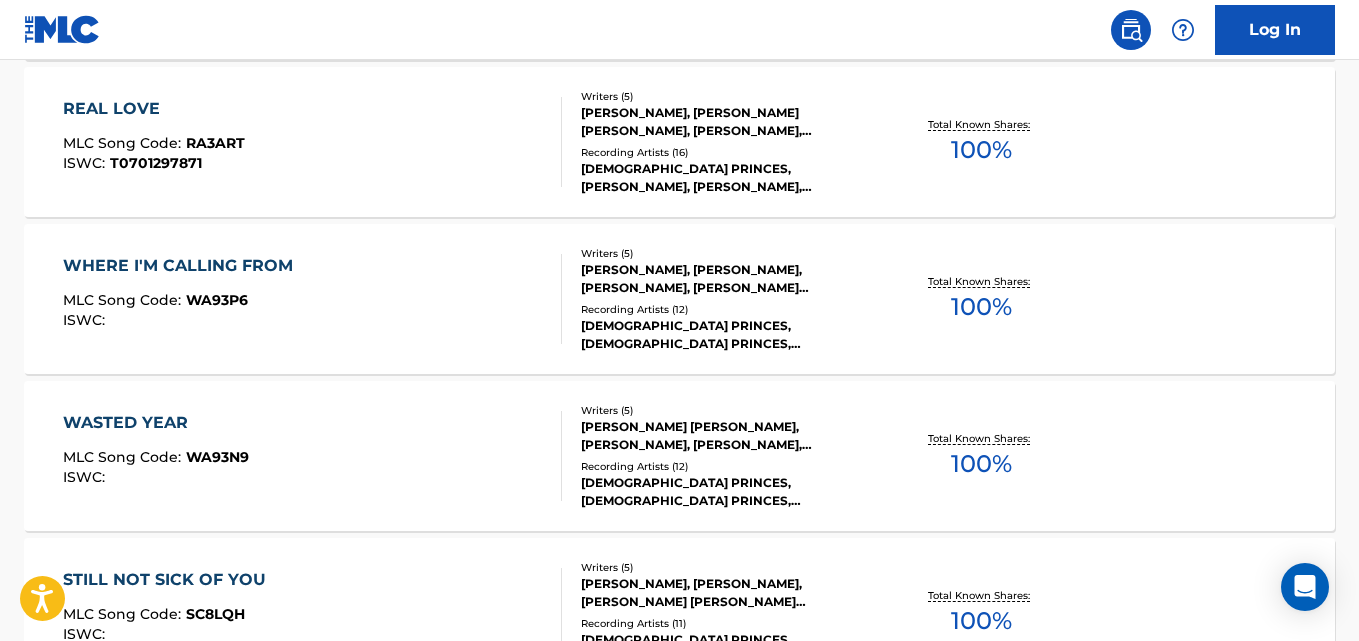 click on "WHERE I'M CALLING FROM MLC Song Code : WA93P6 ISWC : Writers ( 5 ) [PERSON_NAME], [PERSON_NAME], [PERSON_NAME], [PERSON_NAME] [PERSON_NAME], [PERSON_NAME] [PERSON_NAME] Recording Artists ( 12 ) [DEMOGRAPHIC_DATA] PRINCES, [DEMOGRAPHIC_DATA] PRINCES, [DEMOGRAPHIC_DATA] PRINCES, [DEMOGRAPHIC_DATA] PRINCES, [DEMOGRAPHIC_DATA] PRINCES Total Known Shares: 100 %" at bounding box center [679, 299] 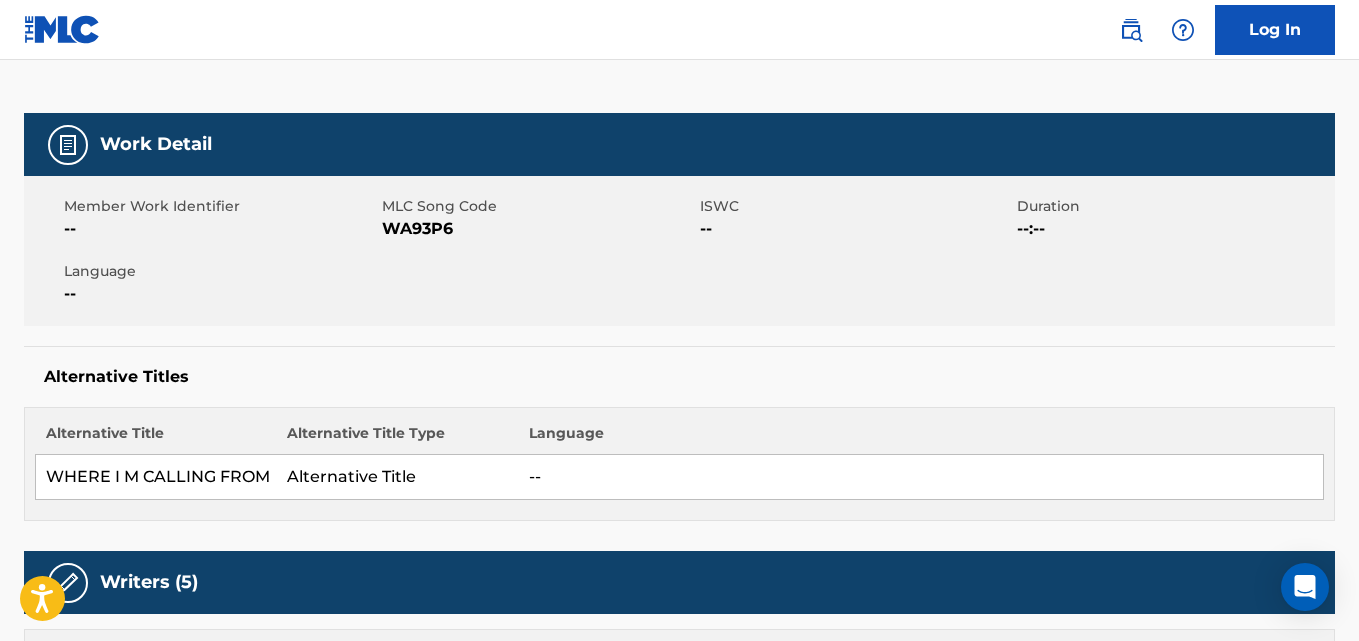 scroll, scrollTop: 0, scrollLeft: 0, axis: both 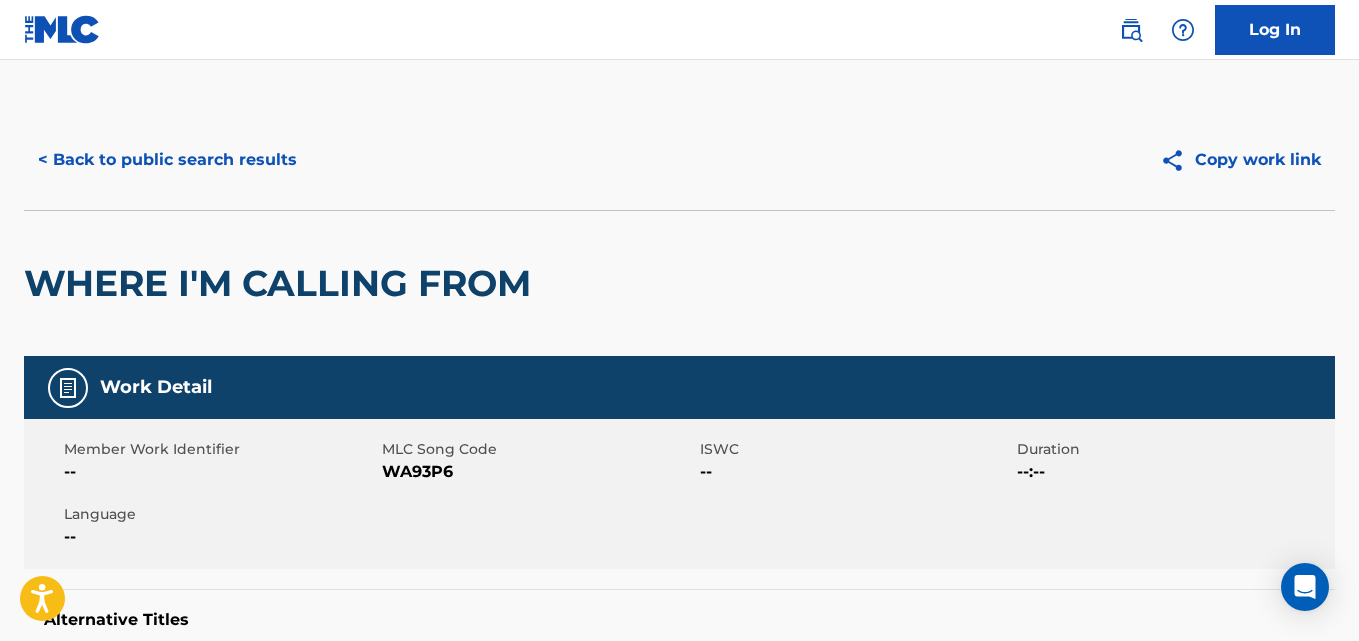 click on "< Back to public search results" at bounding box center (167, 160) 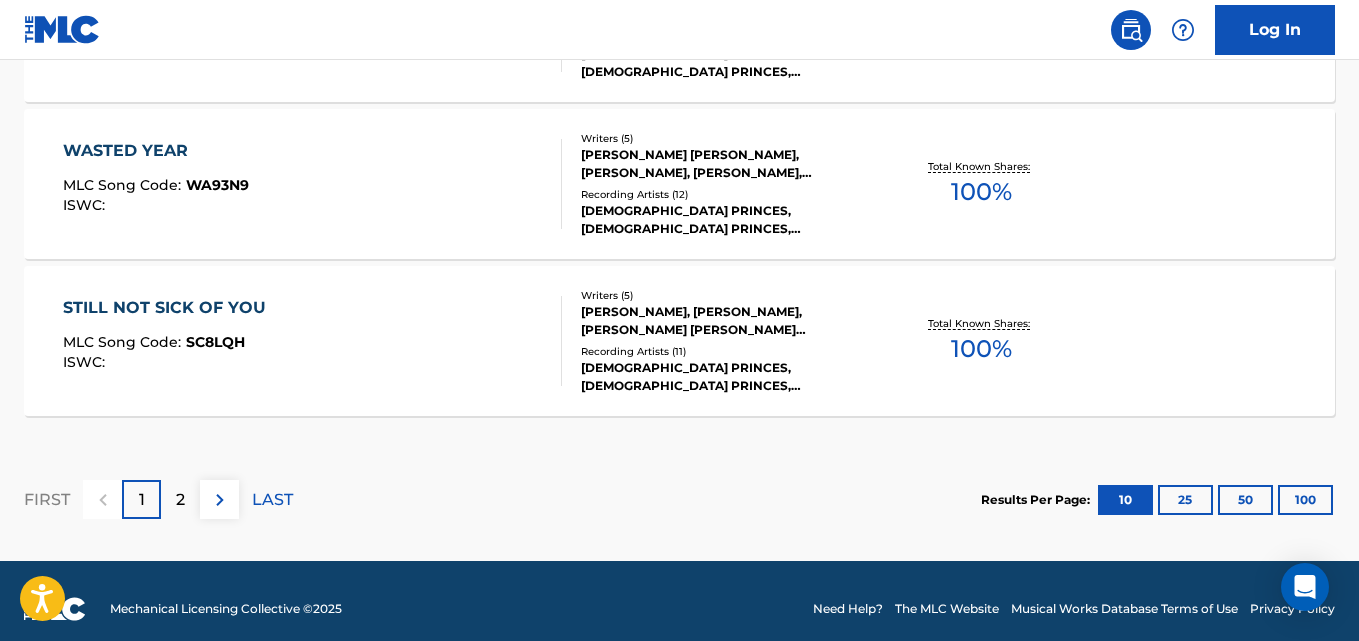scroll, scrollTop: 1874, scrollLeft: 0, axis: vertical 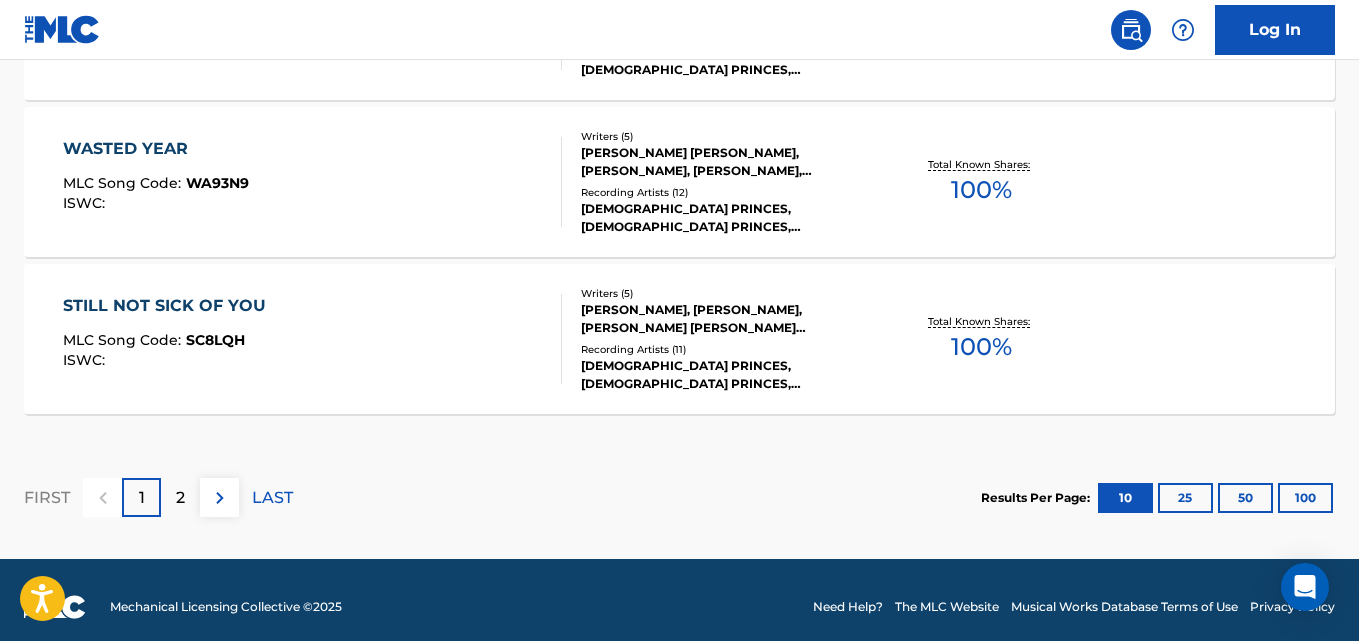click on "Total Known Shares:" at bounding box center (981, 321) 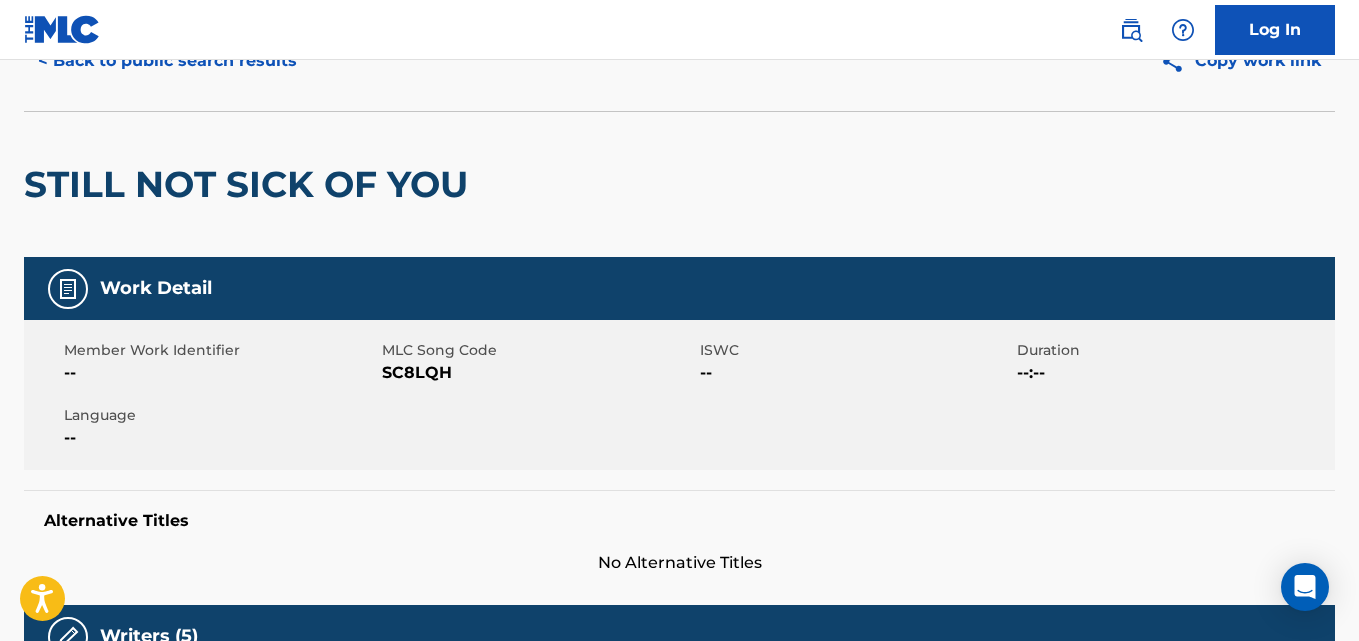 scroll, scrollTop: 0, scrollLeft: 0, axis: both 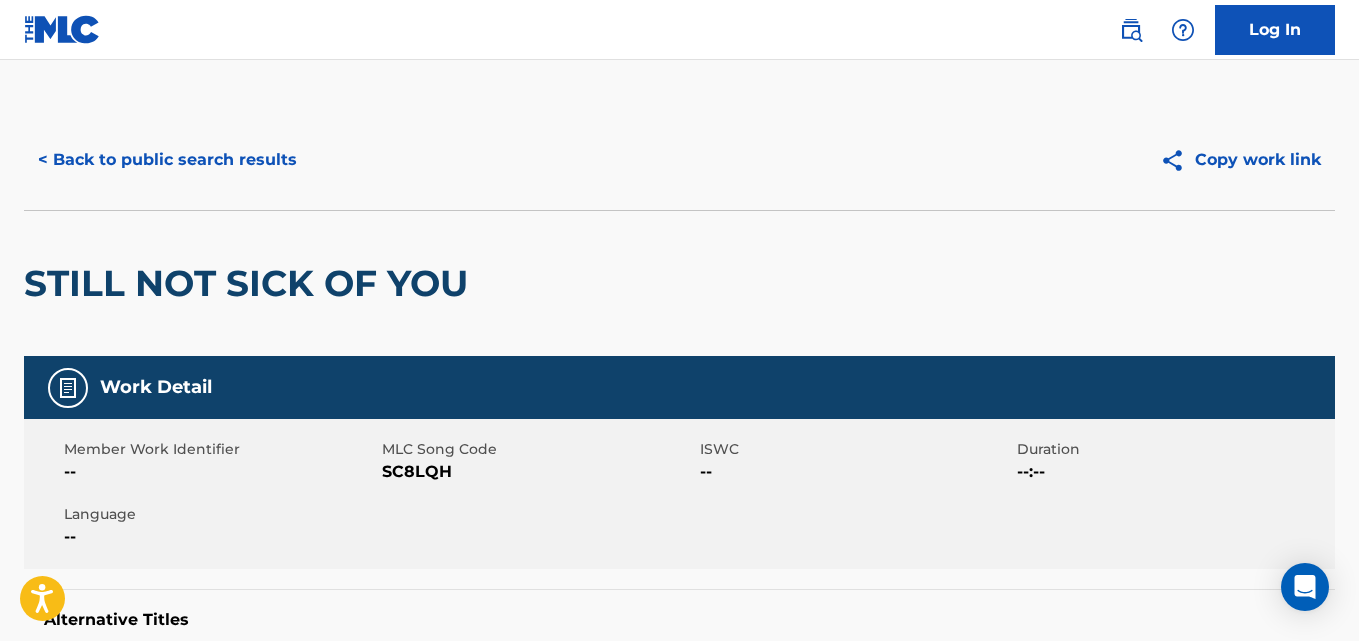 click on "< Back to public search results" at bounding box center (167, 160) 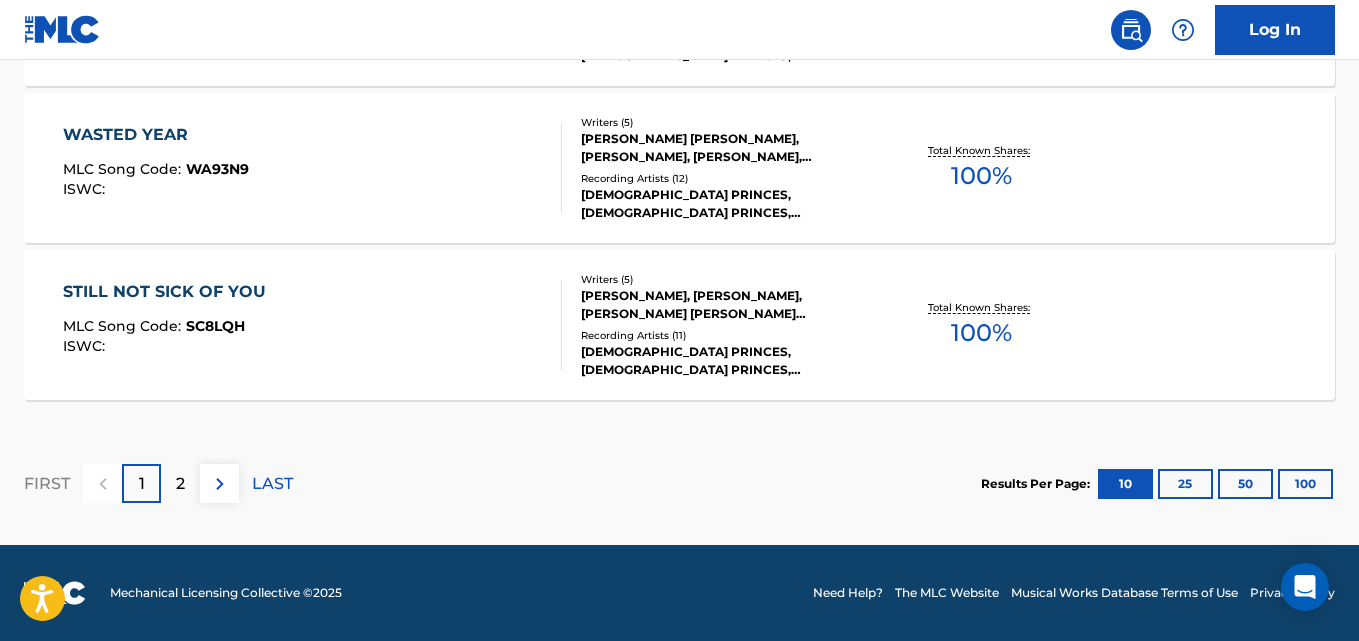 click on "2" at bounding box center [180, 484] 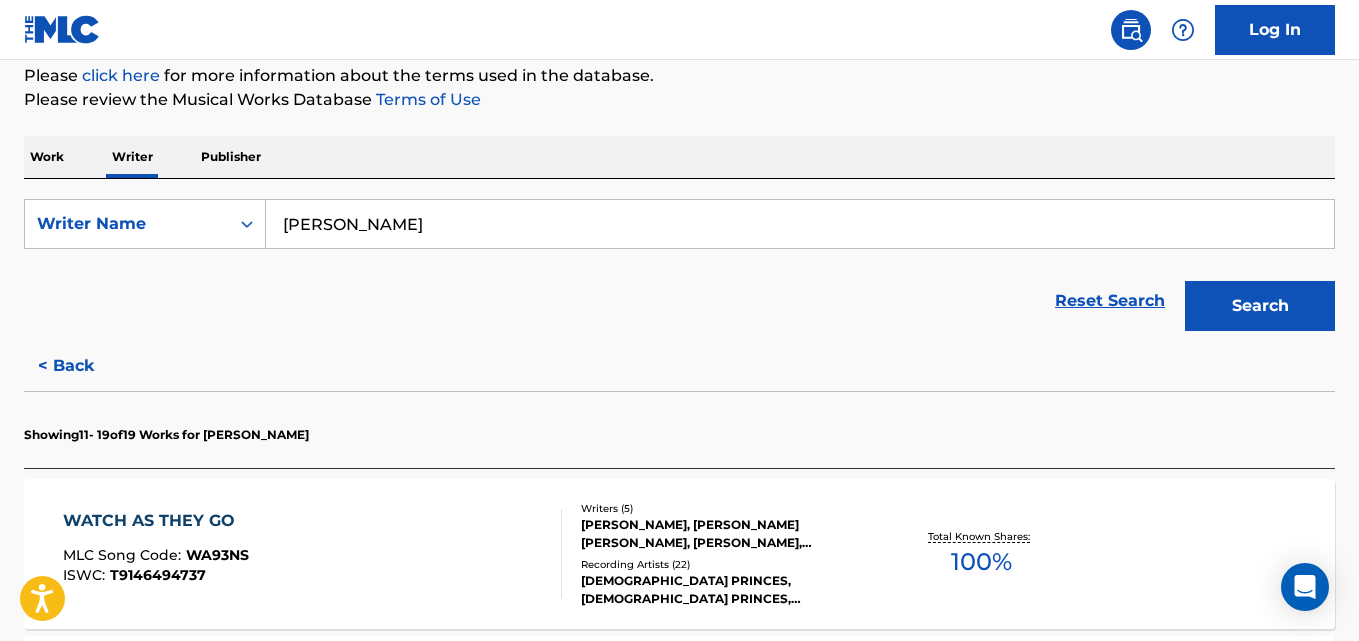 scroll, scrollTop: 1731, scrollLeft: 0, axis: vertical 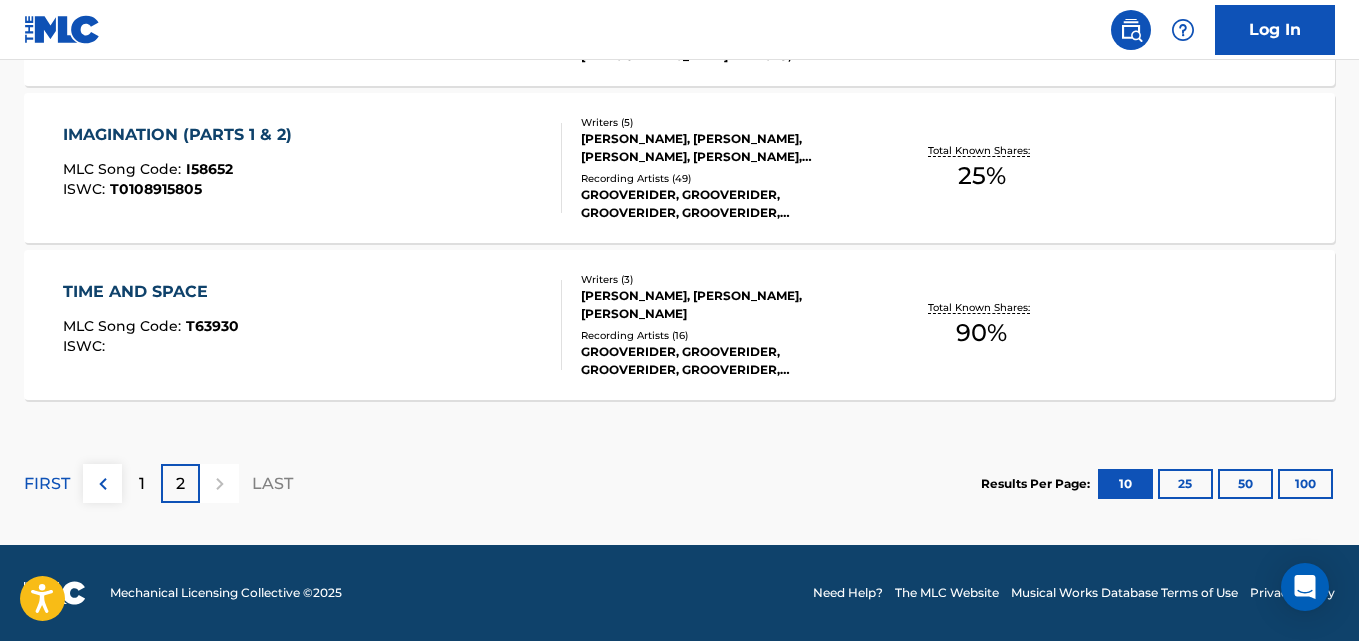 click on "TIME AND SPACE MLC Song Code : T63930 ISWC : Writers ( 3 ) [PERSON_NAME], [PERSON_NAME], [PERSON_NAME] Recording Artists ( 16 ) GROOVERIDER, GROOVERIDER, GROOVERIDER, GROOVERIDER, GROOVERIDER Total Known Shares: 90 %" at bounding box center [679, 325] 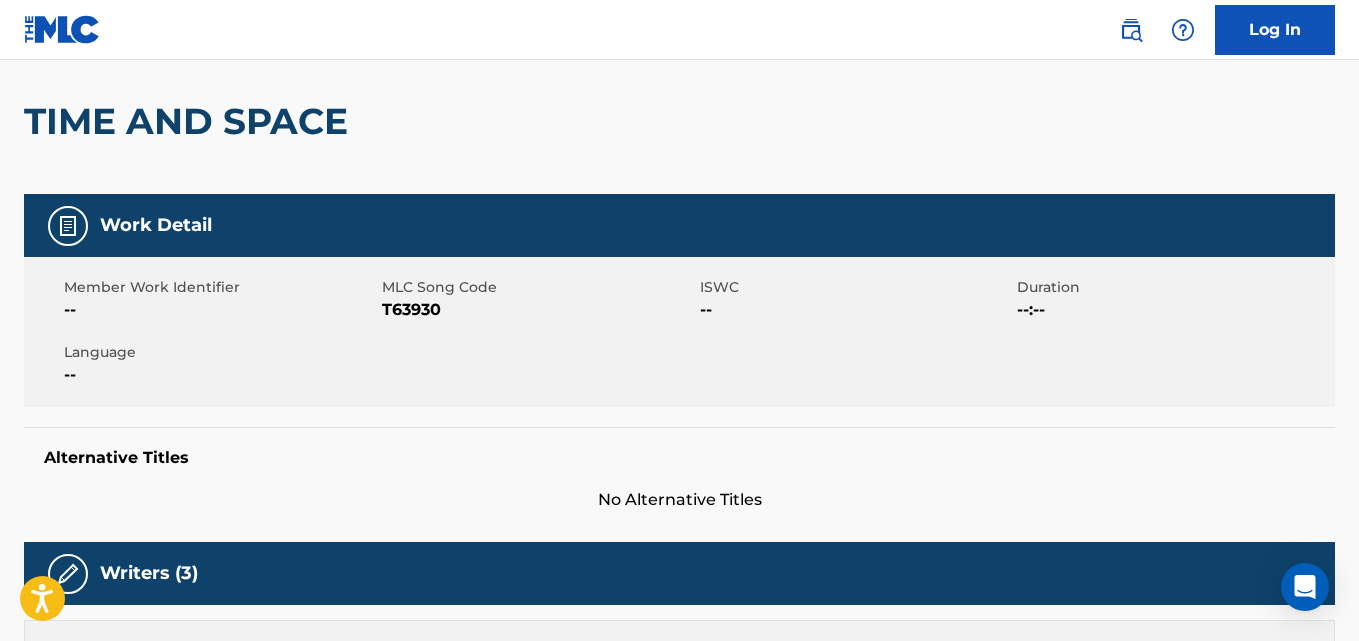 scroll, scrollTop: 0, scrollLeft: 0, axis: both 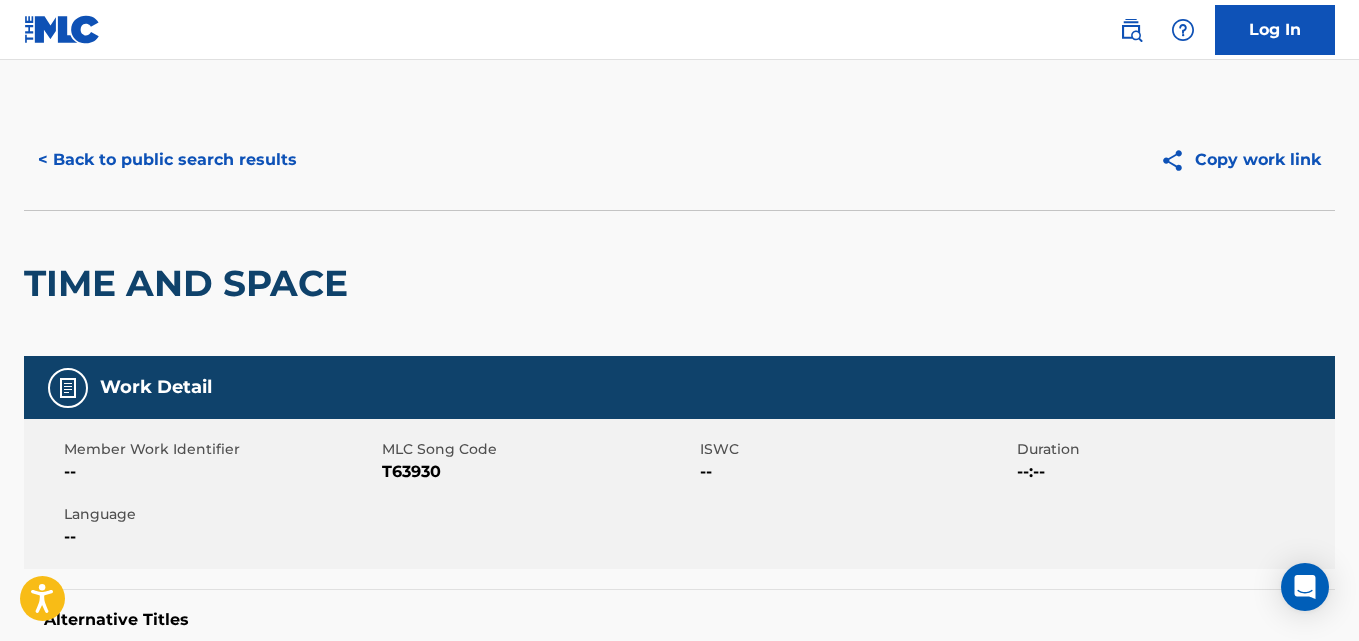 click on "< Back to public search results" at bounding box center [167, 160] 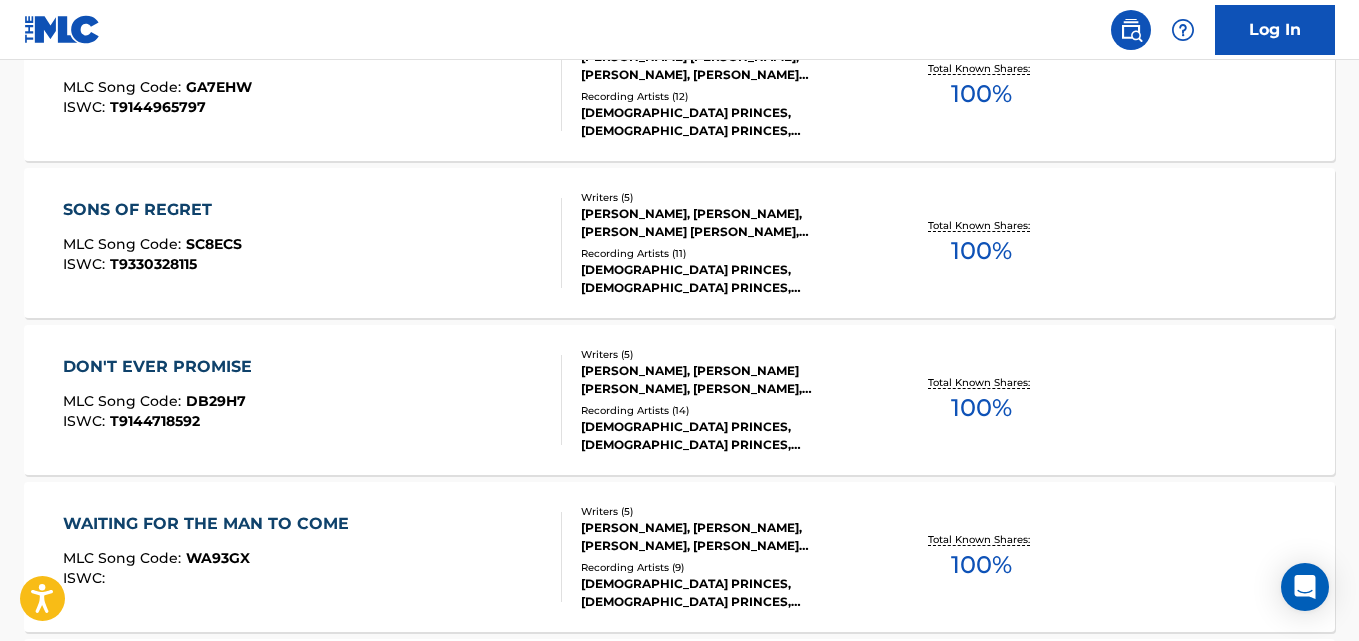scroll, scrollTop: 873, scrollLeft: 0, axis: vertical 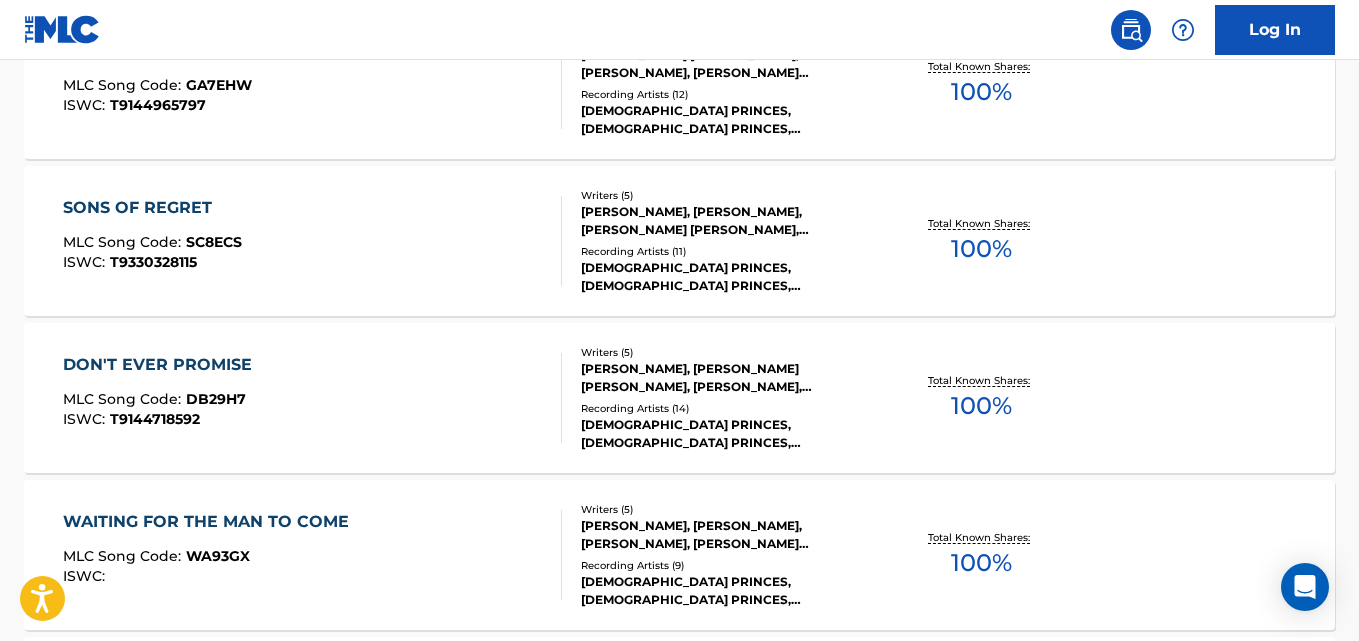 click on "DON'T EVER PROMISE MLC Song Code : DB29H7 ISWC : T9144718592 Writers ( 5 ) [PERSON_NAME], [PERSON_NAME] [PERSON_NAME], [PERSON_NAME], [PERSON_NAME], [PERSON_NAME] [PERSON_NAME] Recording Artists ( 14 ) [DEMOGRAPHIC_DATA] PRINCES, [DEMOGRAPHIC_DATA] PRINCES, [DEMOGRAPHIC_DATA] PRINCES, [DEMOGRAPHIC_DATA] PRINCES, [DEMOGRAPHIC_DATA] PRINCES Total Known Shares: 100 %" at bounding box center [679, 398] 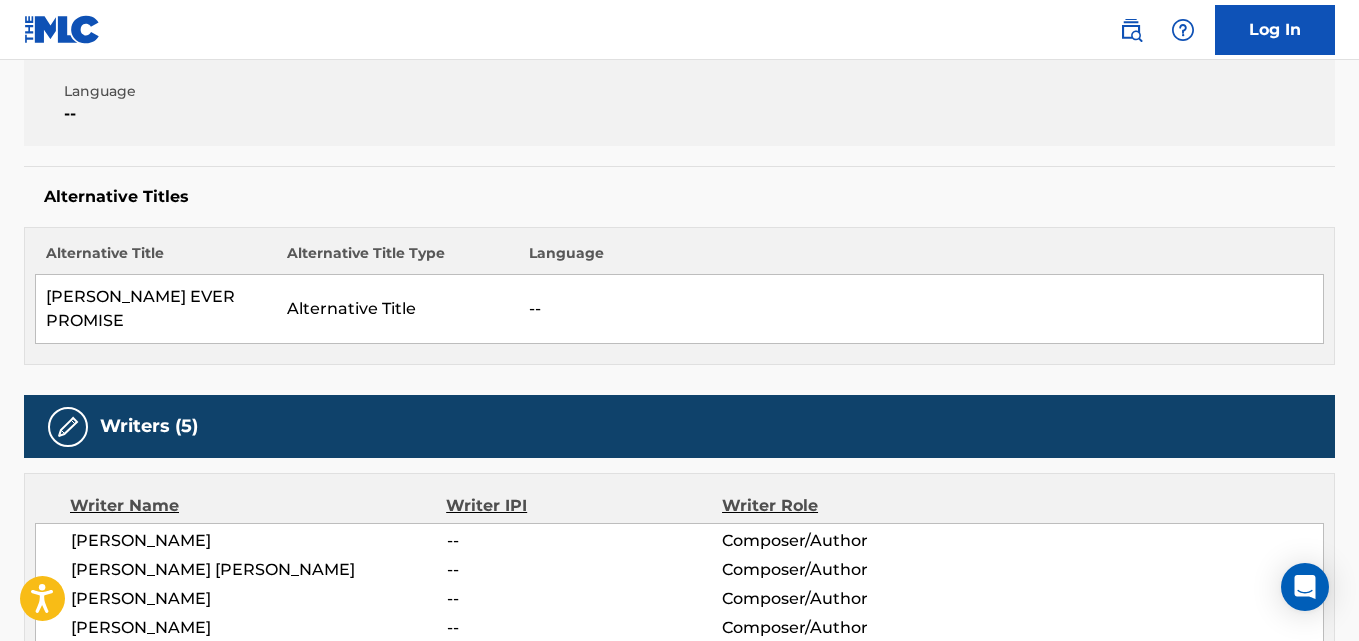 scroll, scrollTop: 0, scrollLeft: 0, axis: both 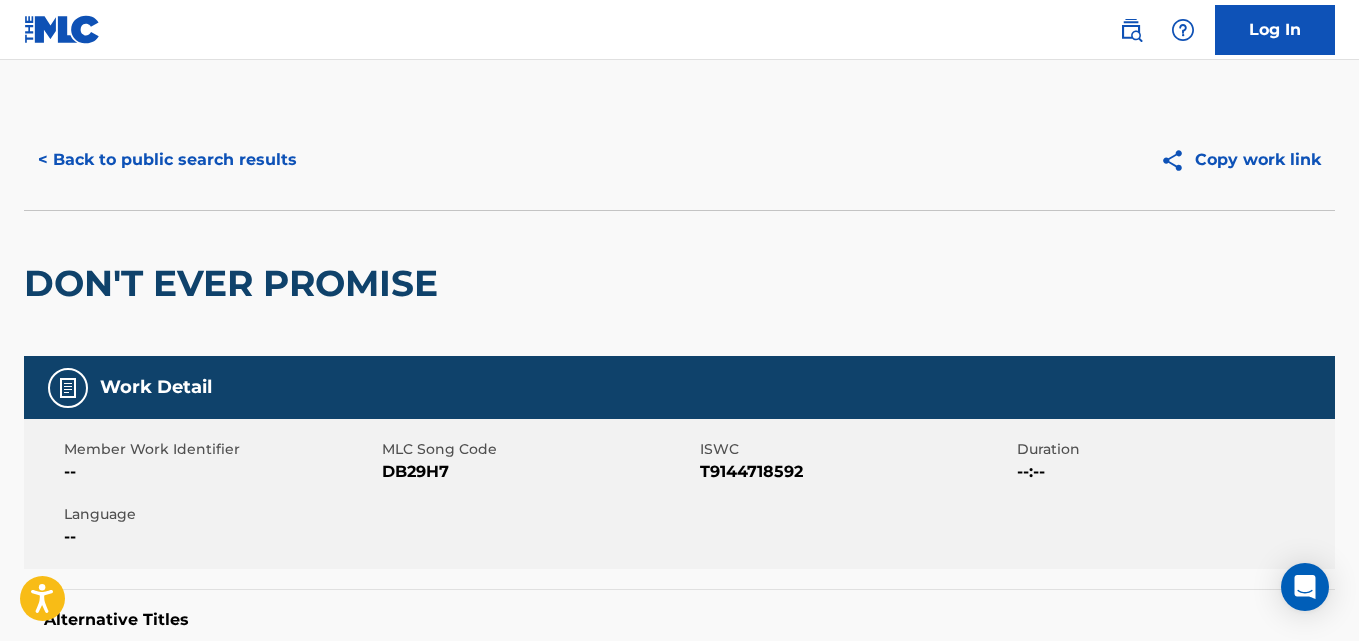 click on "< Back to public search results" at bounding box center [167, 160] 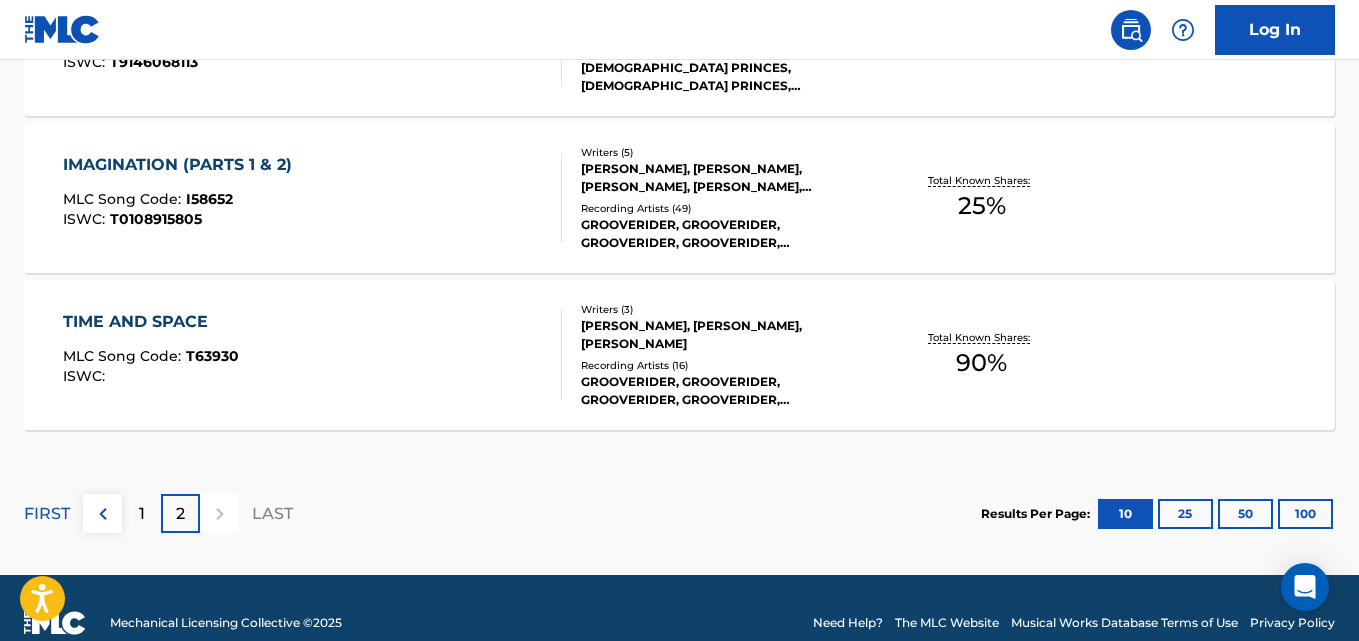 scroll, scrollTop: 1703, scrollLeft: 0, axis: vertical 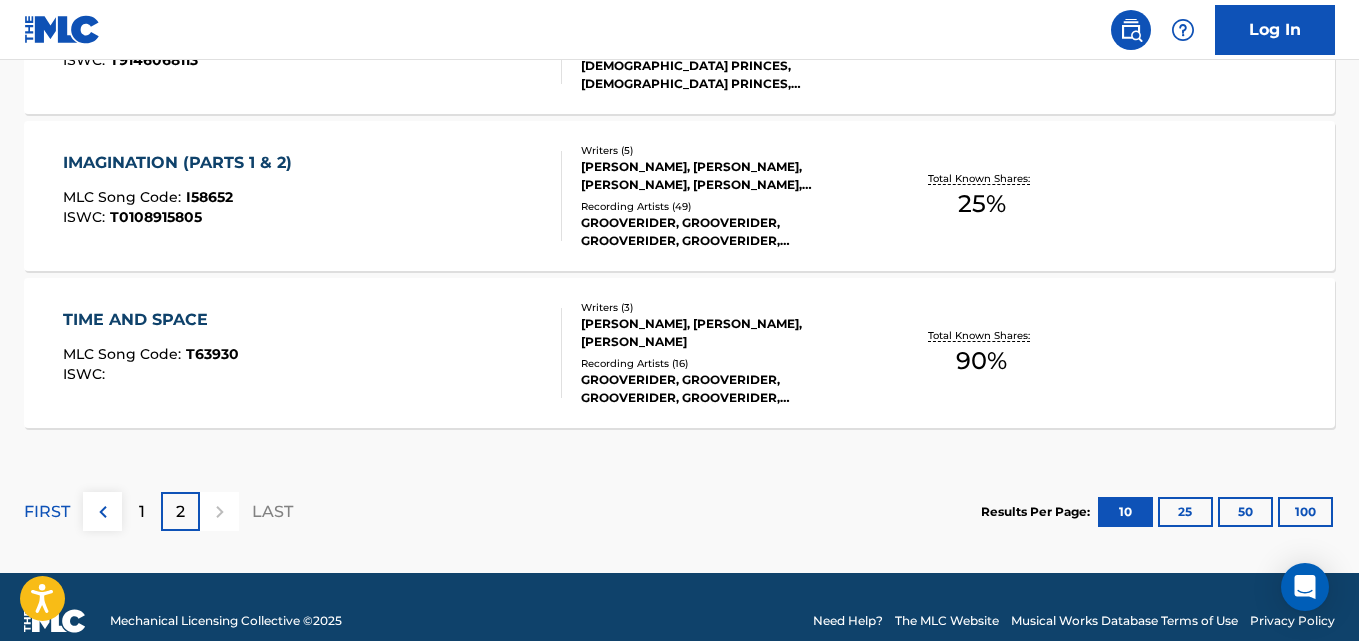 click on "GROOVERIDER, GROOVERIDER, GROOVERIDER, GROOVERIDER, GROOVERIDER" at bounding box center [727, 232] 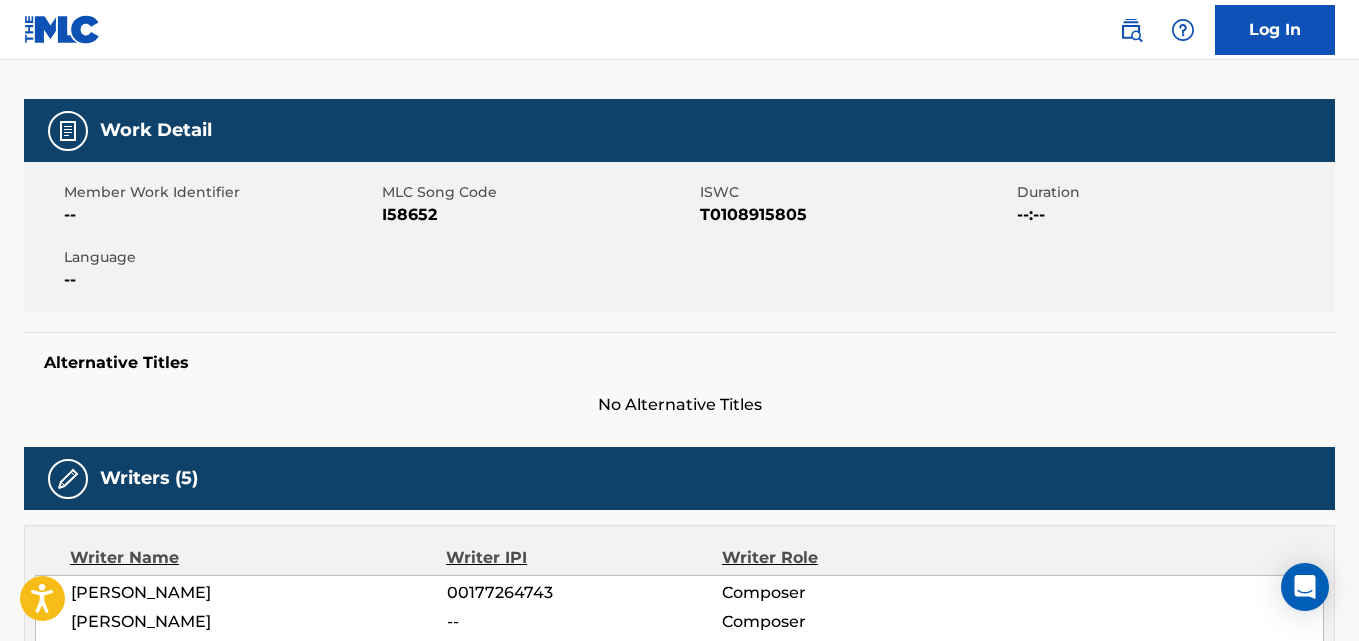 scroll, scrollTop: 928, scrollLeft: 0, axis: vertical 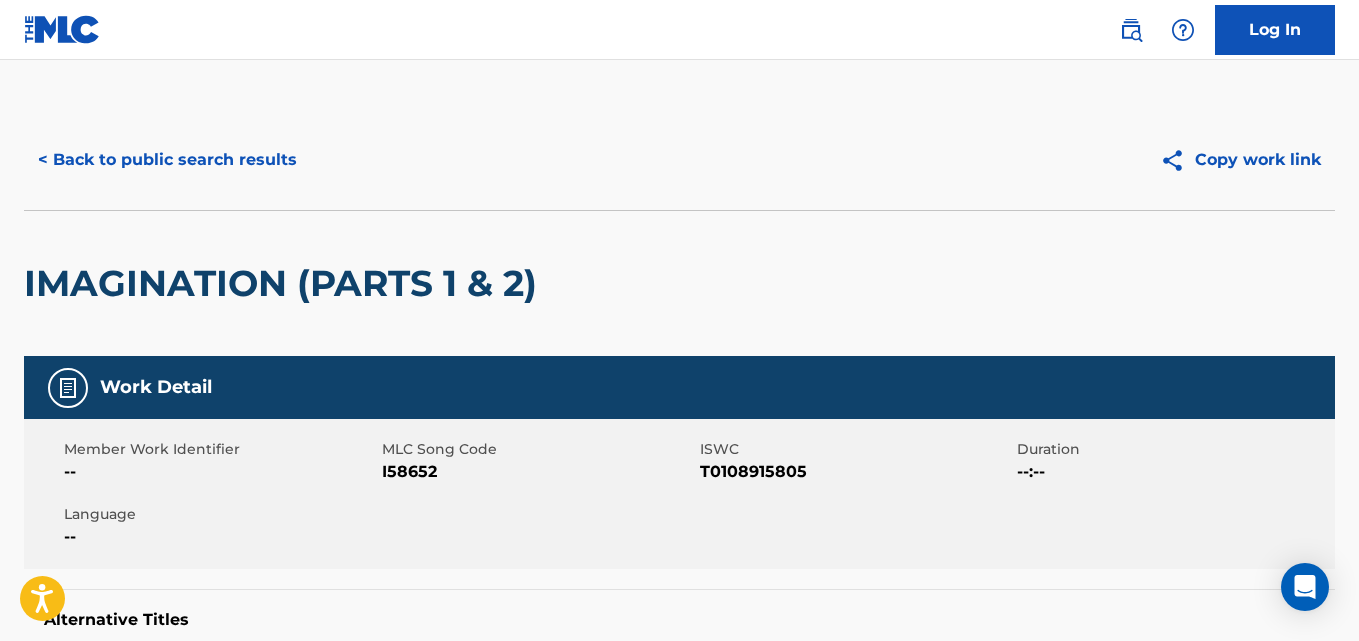 click on "< Back to public search results" at bounding box center (167, 160) 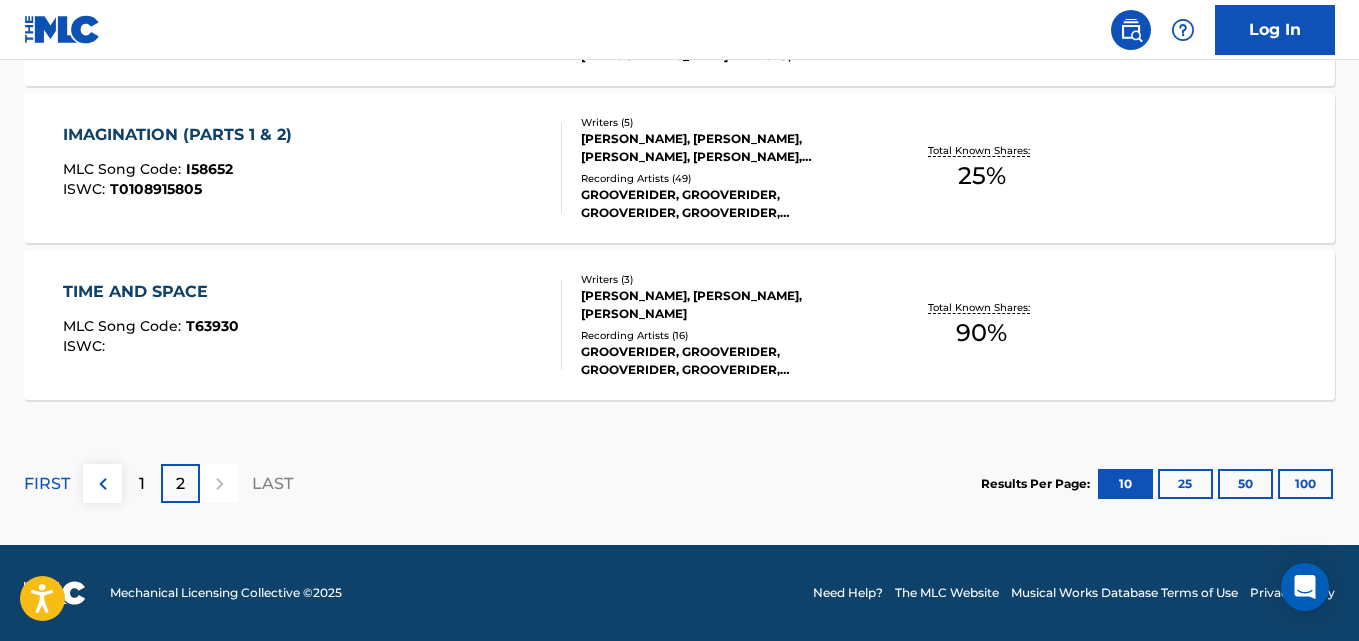 click on "1" at bounding box center [142, 484] 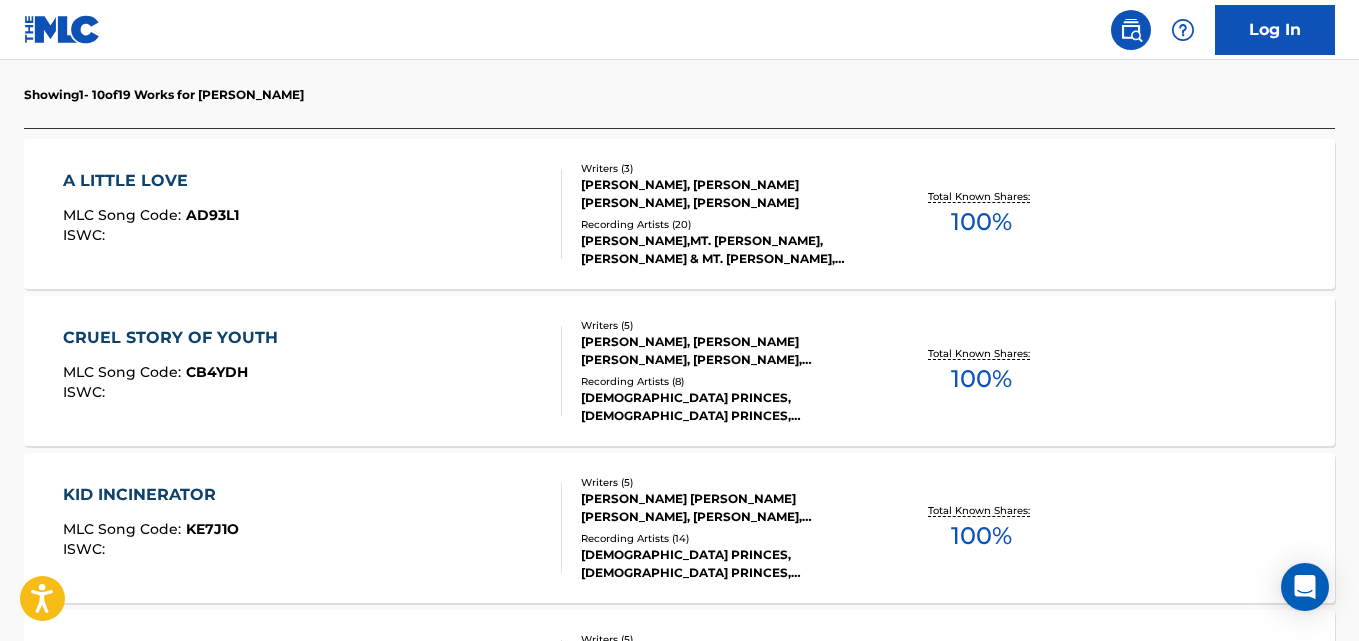scroll, scrollTop: 585, scrollLeft: 0, axis: vertical 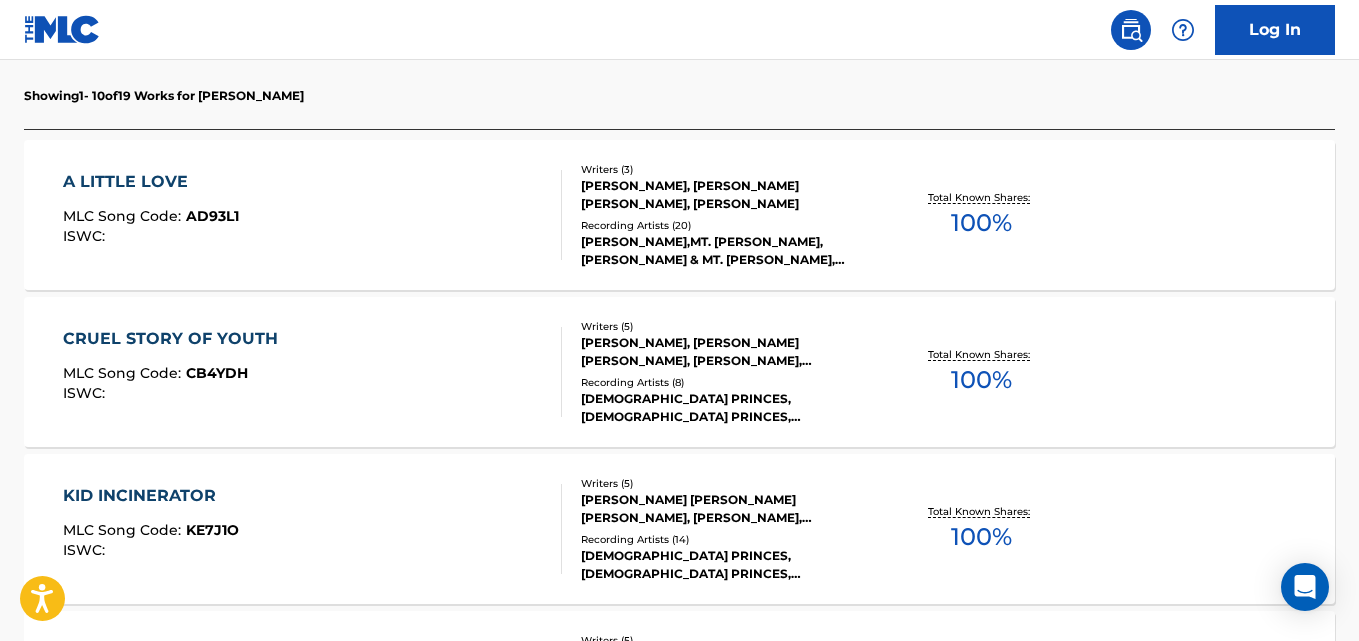 click on "A LITTLE LOVE MLC Song Code : AD93L1 ISWC : Writers ( 3 ) [PERSON_NAME], [PERSON_NAME] [PERSON_NAME], [PERSON_NAME] Recording Artists ( 20 ) [PERSON_NAME],MT. [PERSON_NAME], [PERSON_NAME] & MT. [PERSON_NAME], [PERSON_NAME]|MT. [PERSON_NAME], [PERSON_NAME] & MT. [PERSON_NAME], [PERSON_NAME]|MT. [PERSON_NAME] Total Known Shares: 100 %" at bounding box center [679, 215] 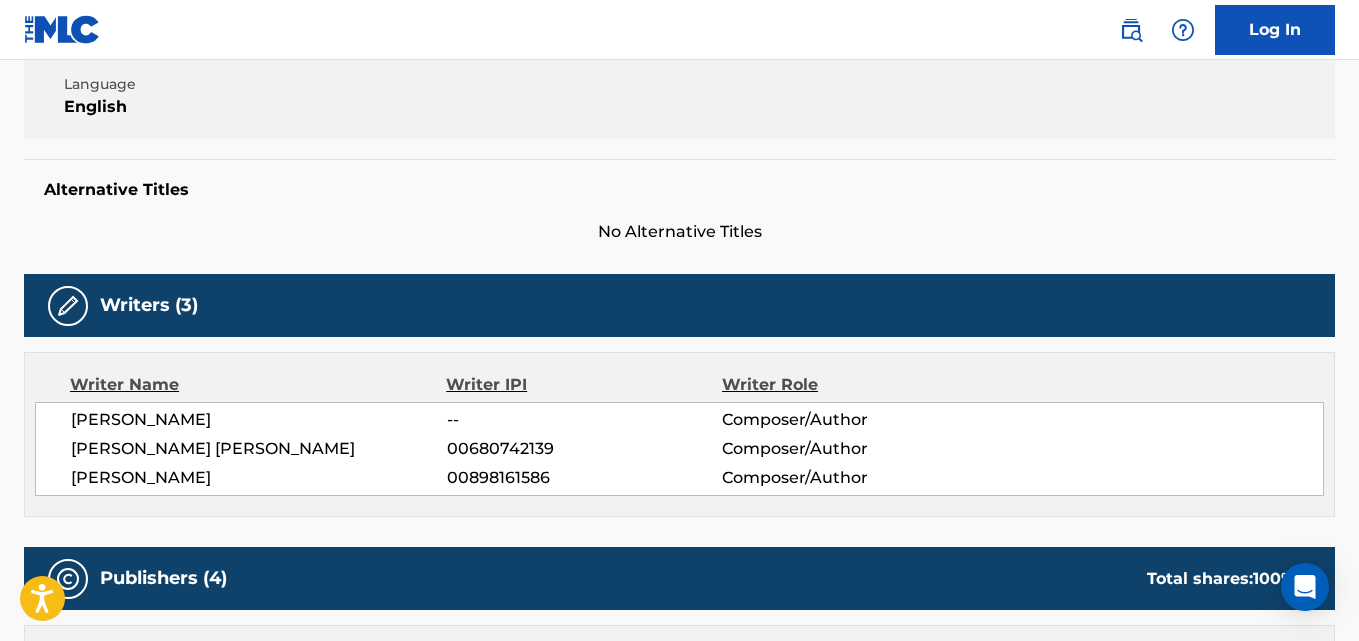 scroll, scrollTop: 0, scrollLeft: 0, axis: both 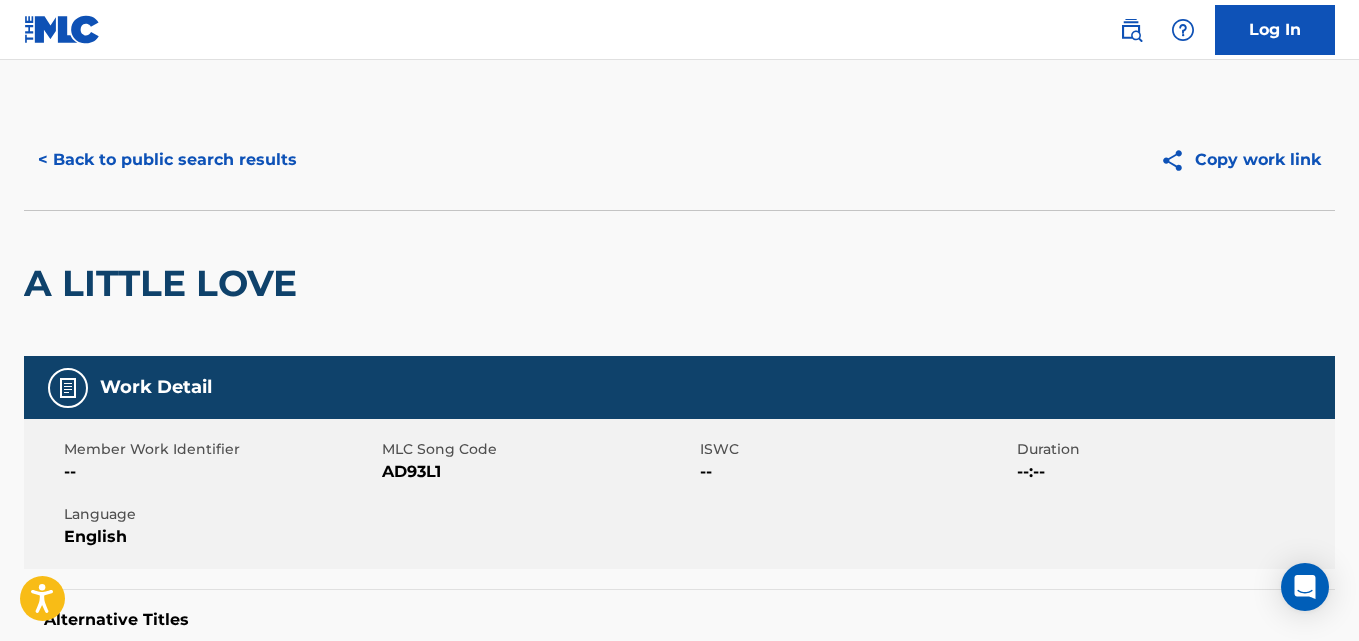 click on "< Back to public search results" at bounding box center (167, 160) 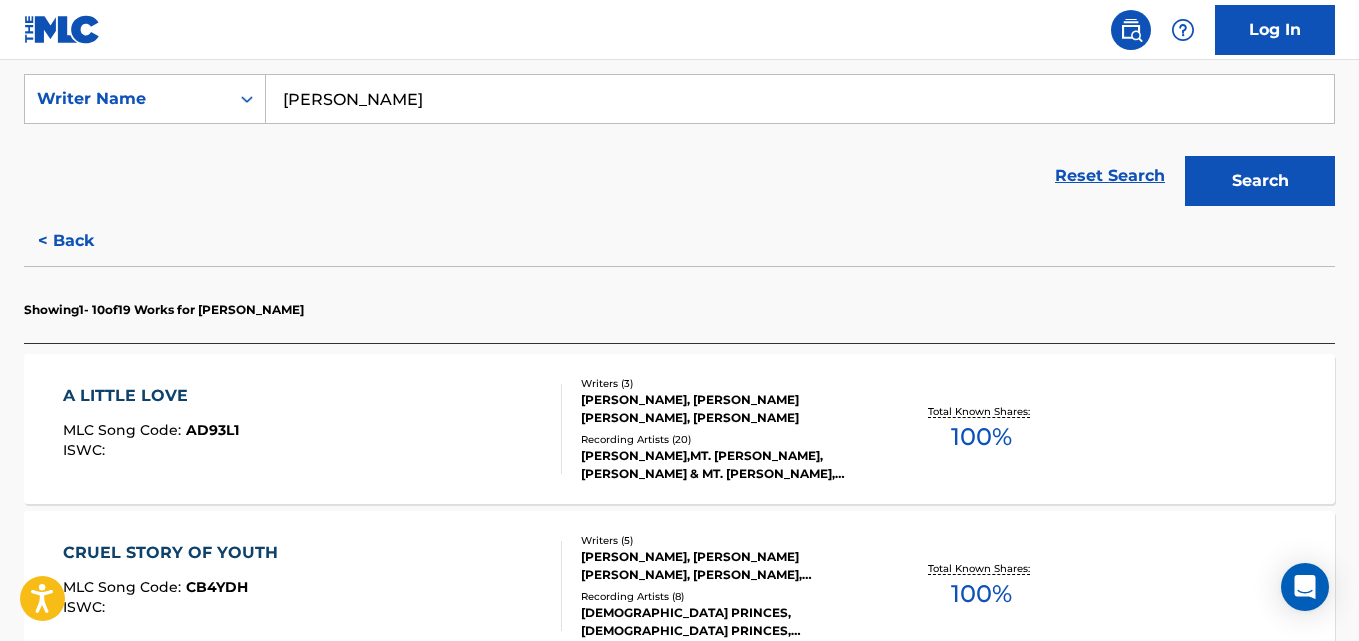 scroll, scrollTop: 387, scrollLeft: 0, axis: vertical 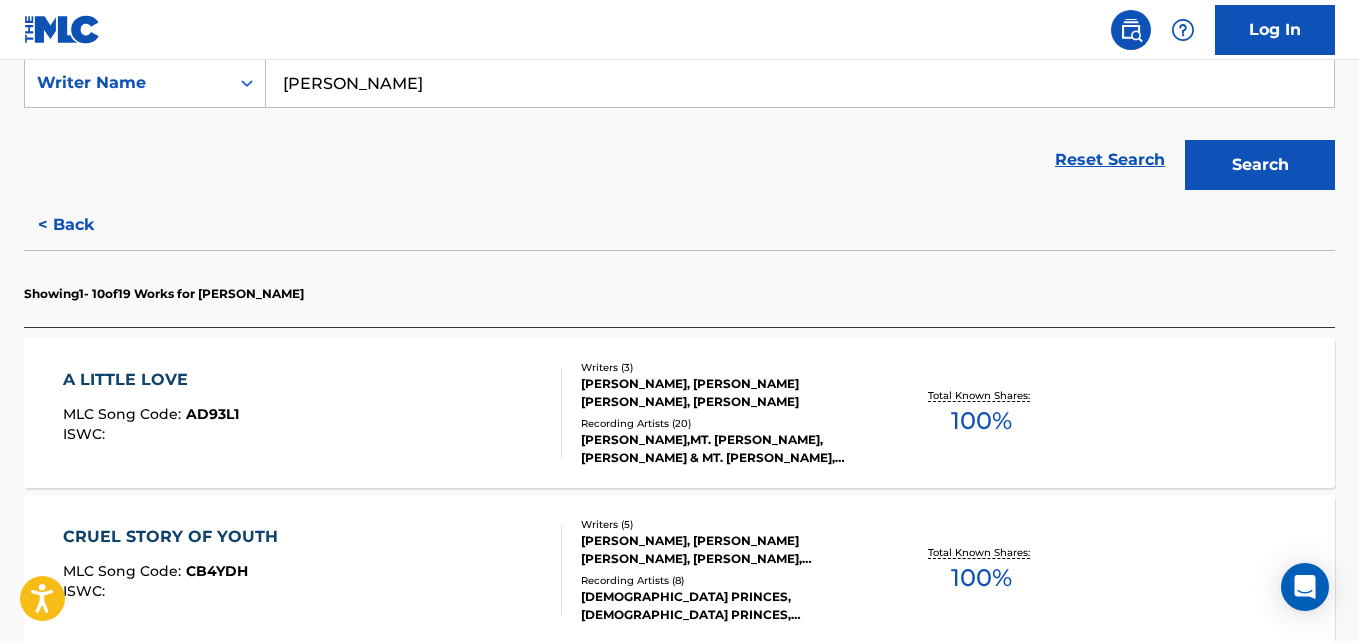 click on "< Back" at bounding box center (84, 225) 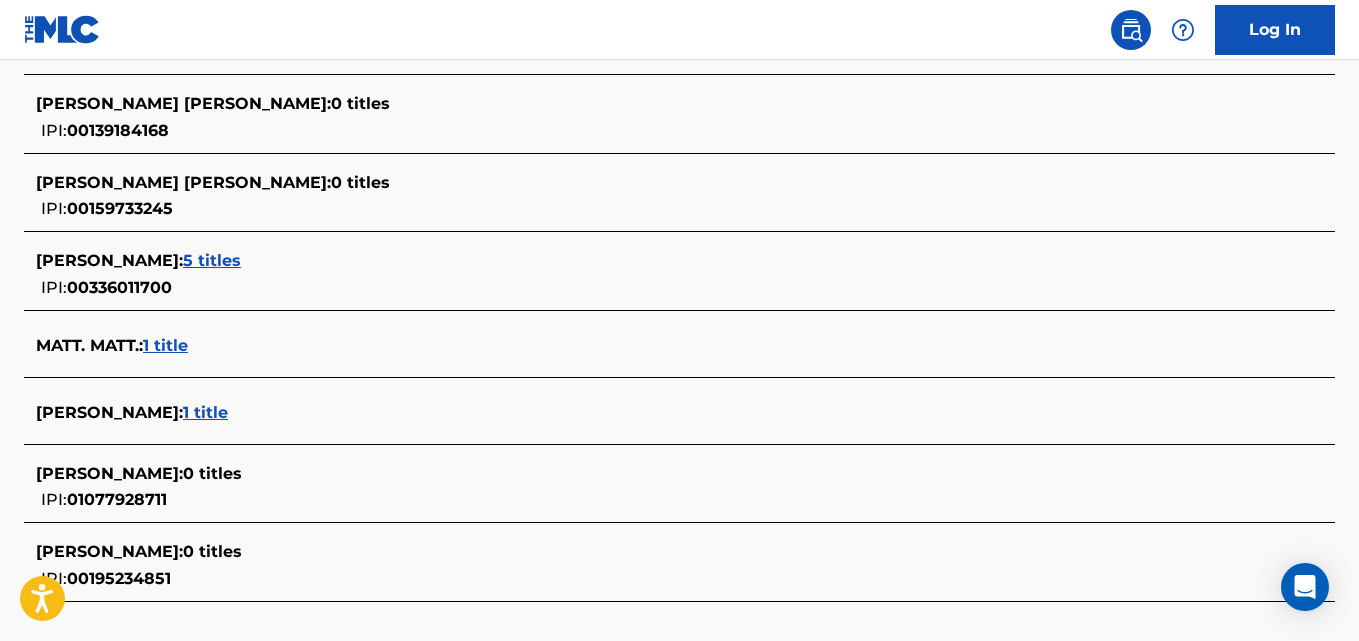 scroll, scrollTop: 0, scrollLeft: 0, axis: both 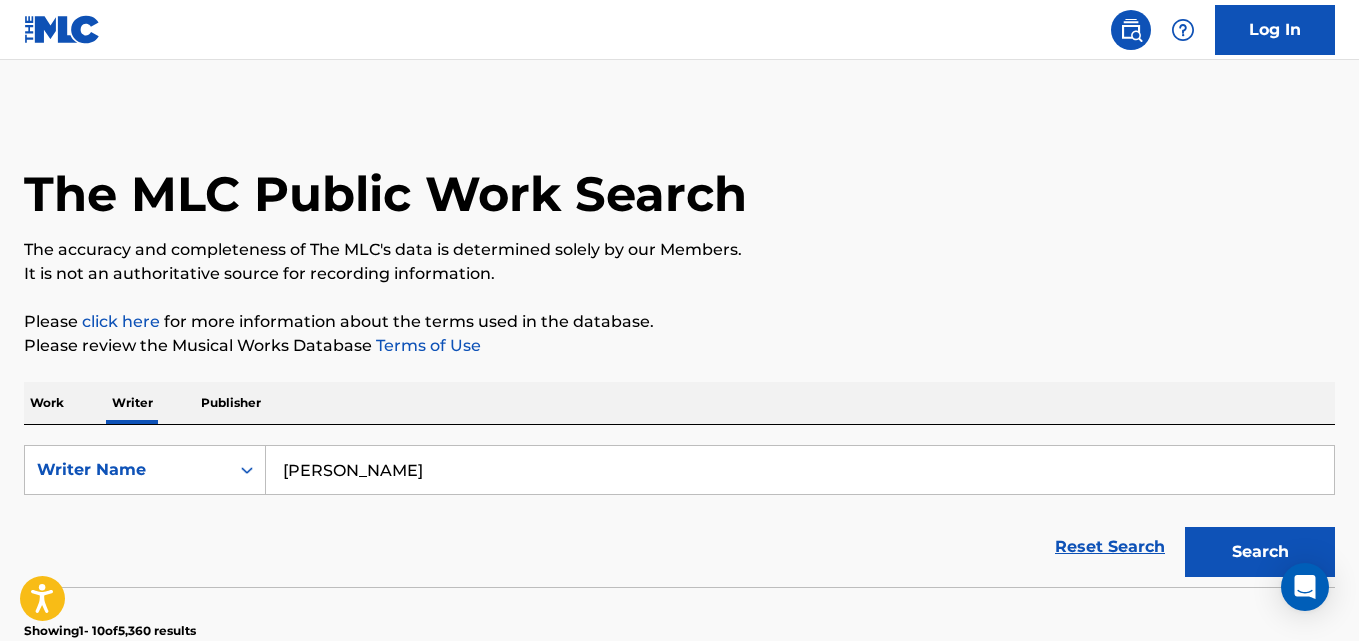 click on "[PERSON_NAME]" at bounding box center [800, 470] 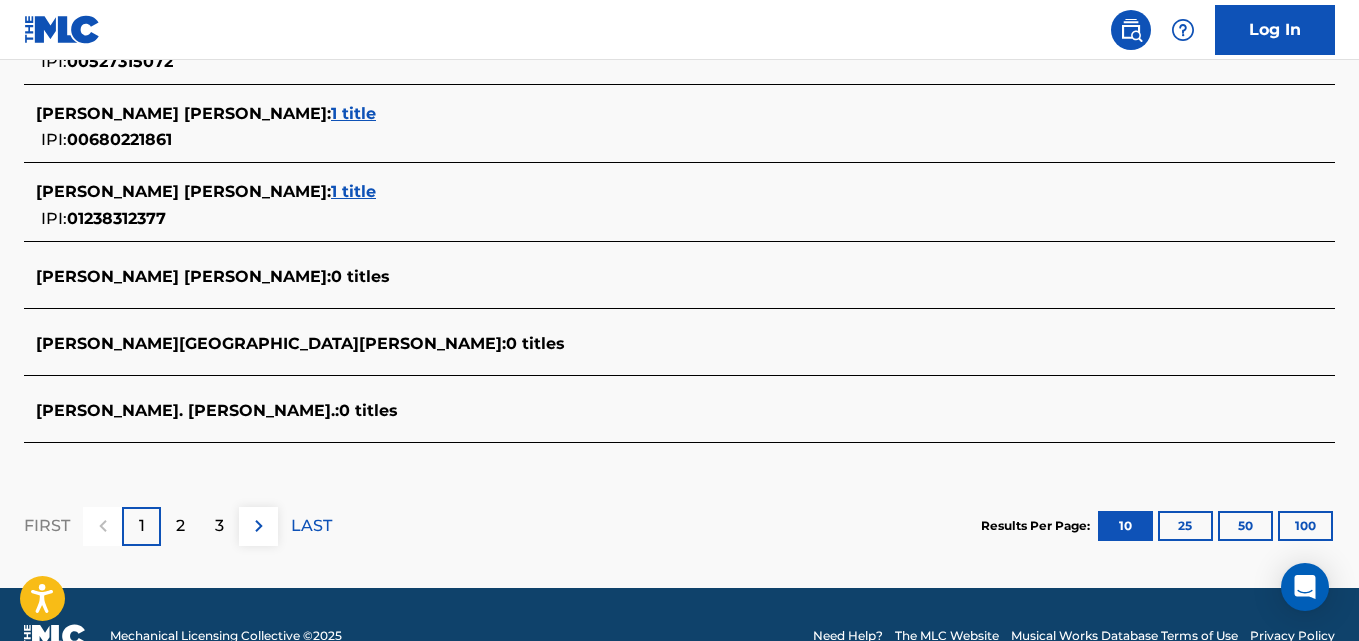 scroll, scrollTop: 957, scrollLeft: 0, axis: vertical 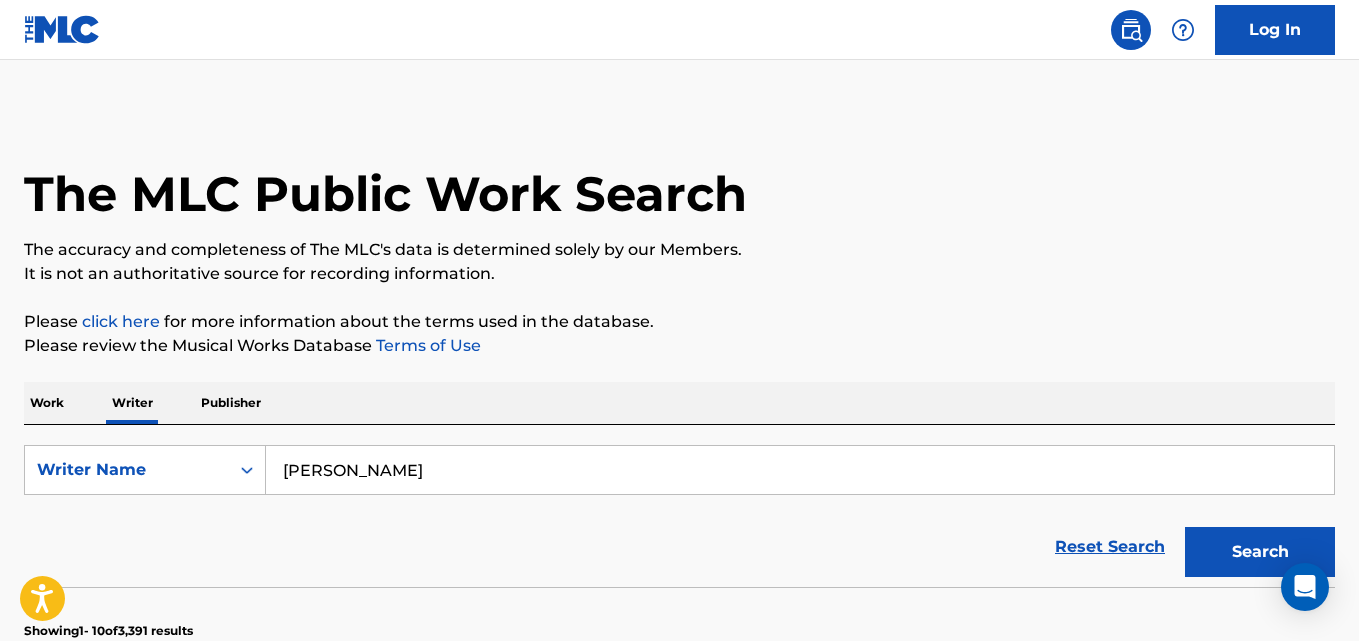 click on "[PERSON_NAME]" at bounding box center (800, 470) 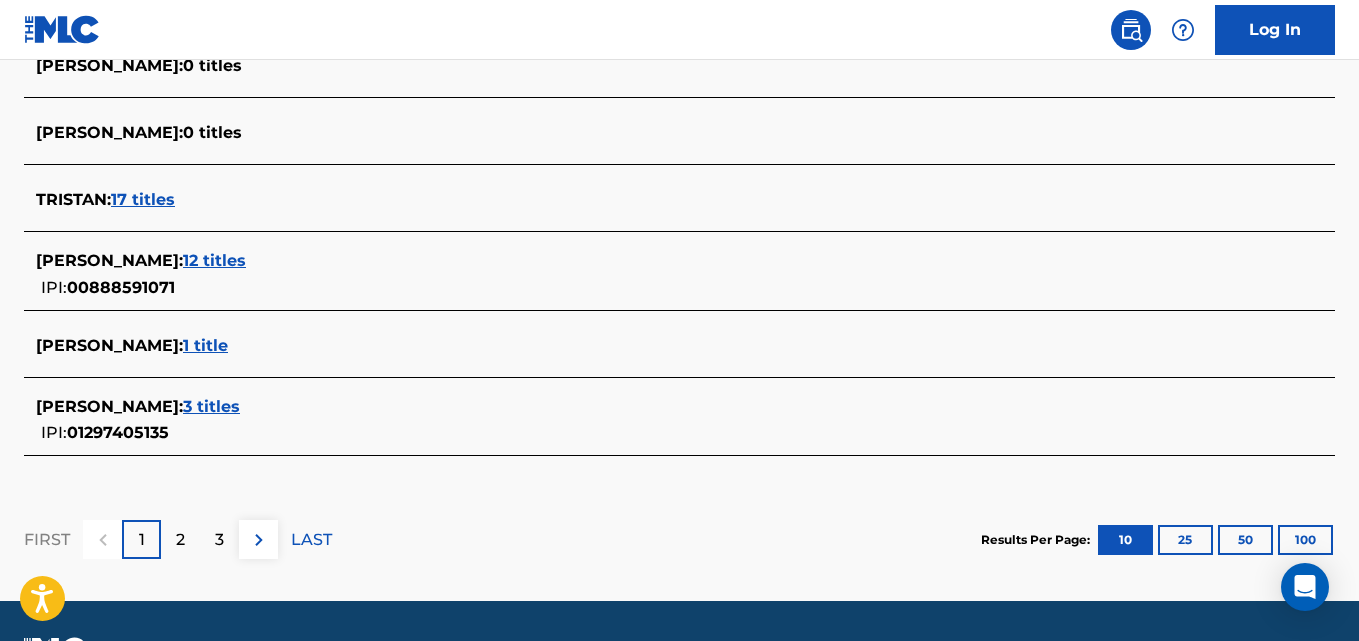 scroll, scrollTop: 907, scrollLeft: 0, axis: vertical 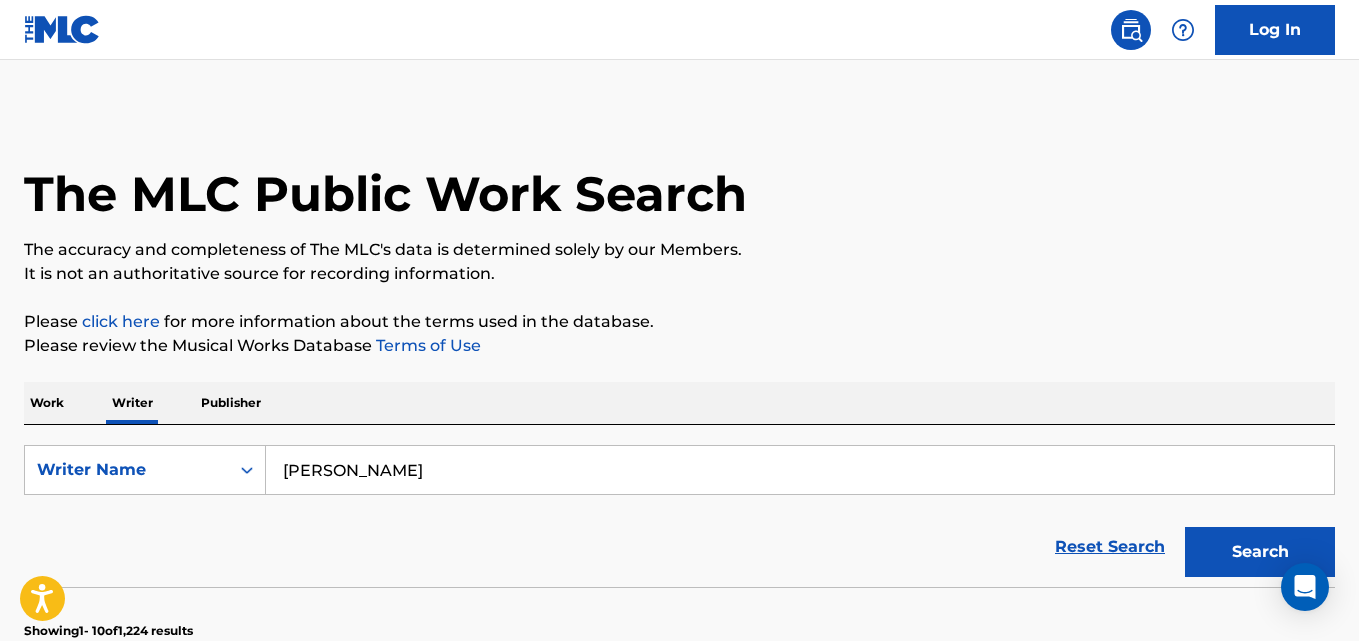 click on "[PERSON_NAME]" at bounding box center [800, 470] 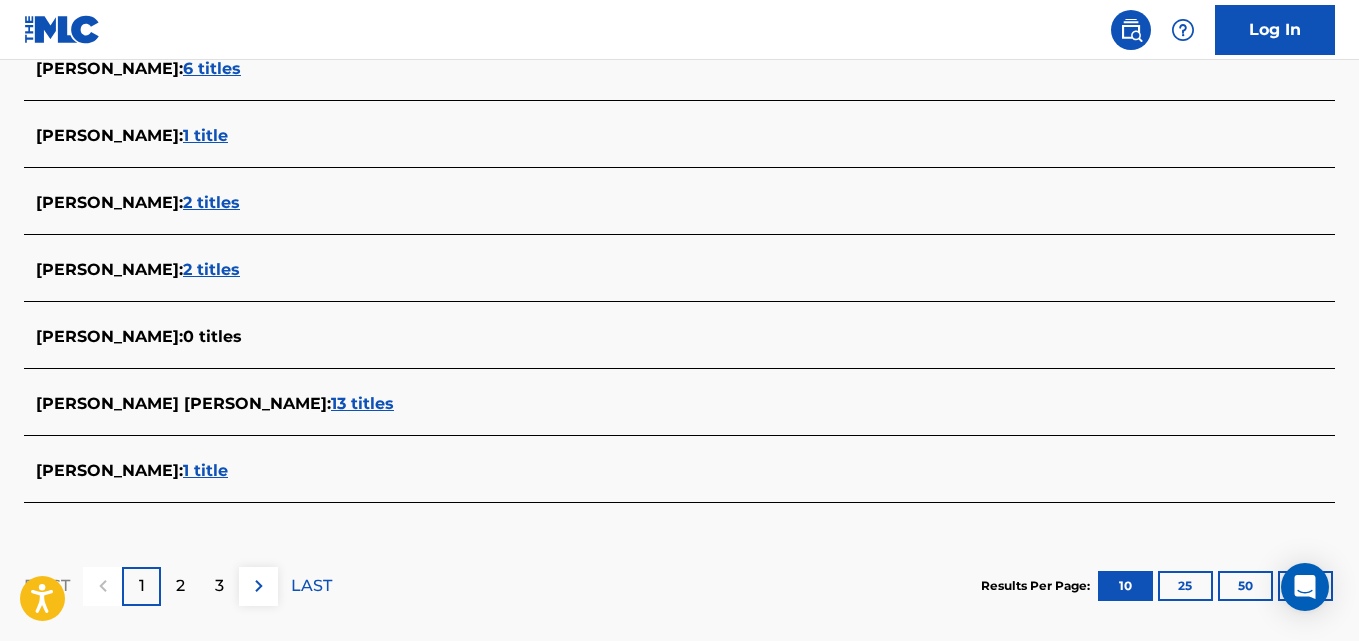 scroll, scrollTop: 856, scrollLeft: 0, axis: vertical 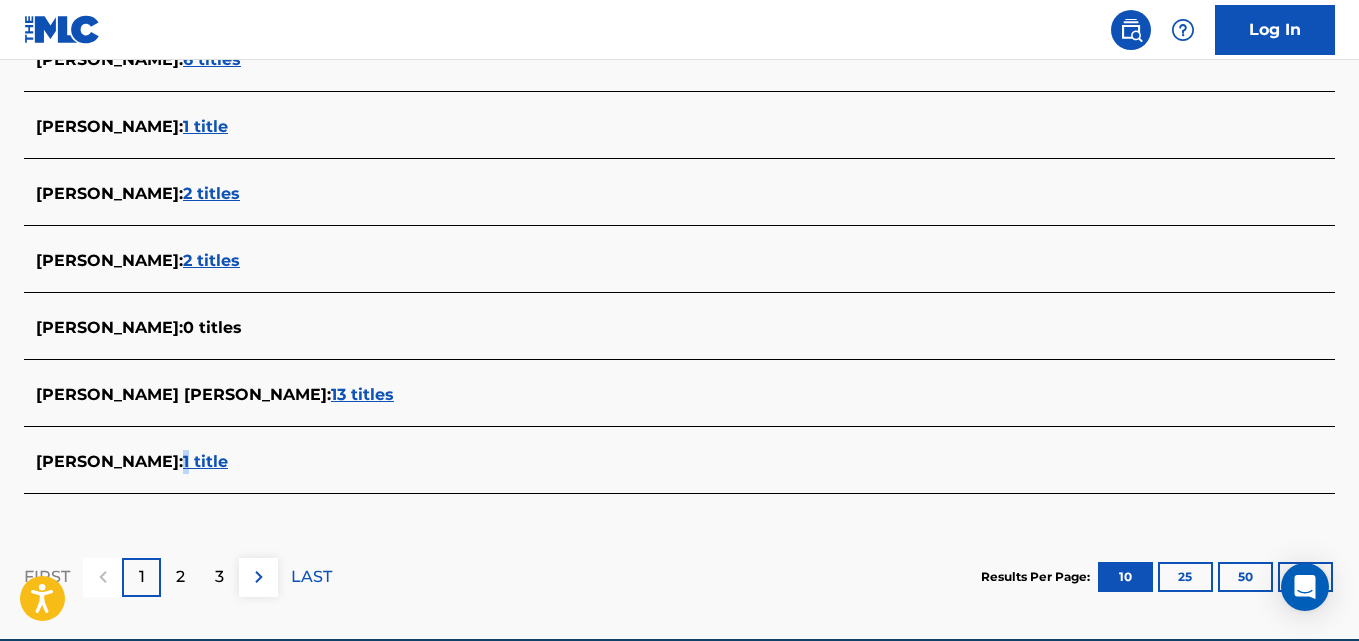 click on "[PERSON_NAME] :  1 title" at bounding box center (653, 462) 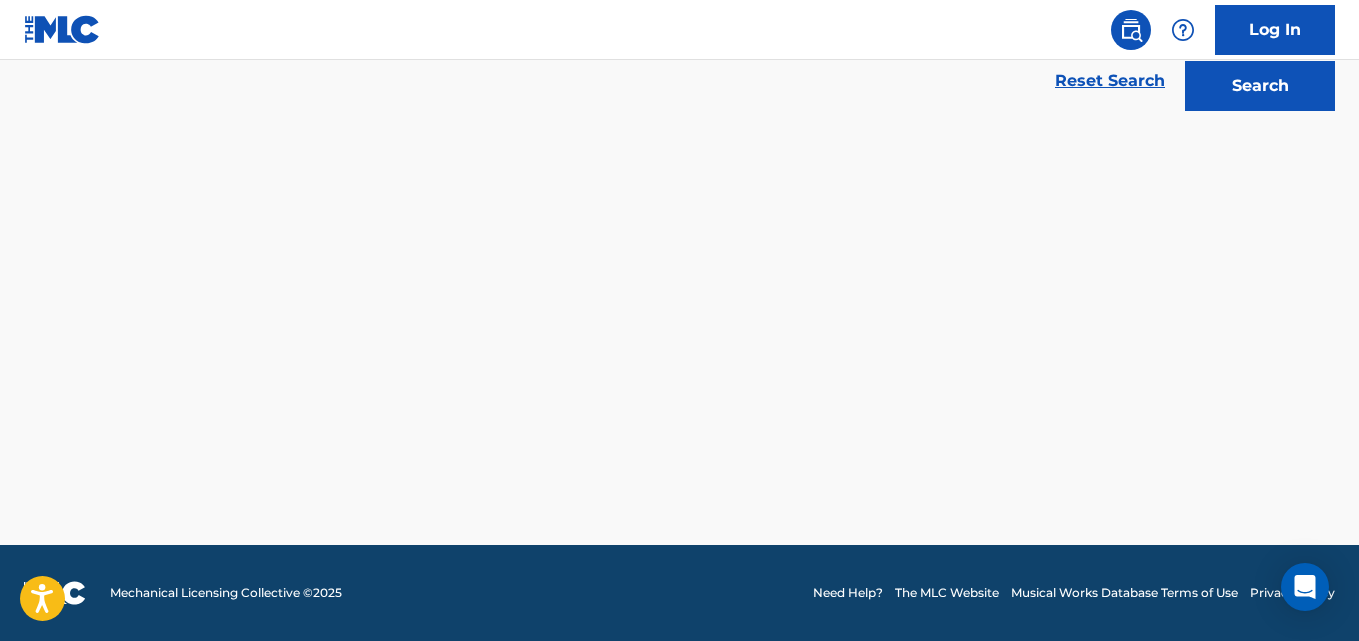 scroll, scrollTop: 466, scrollLeft: 0, axis: vertical 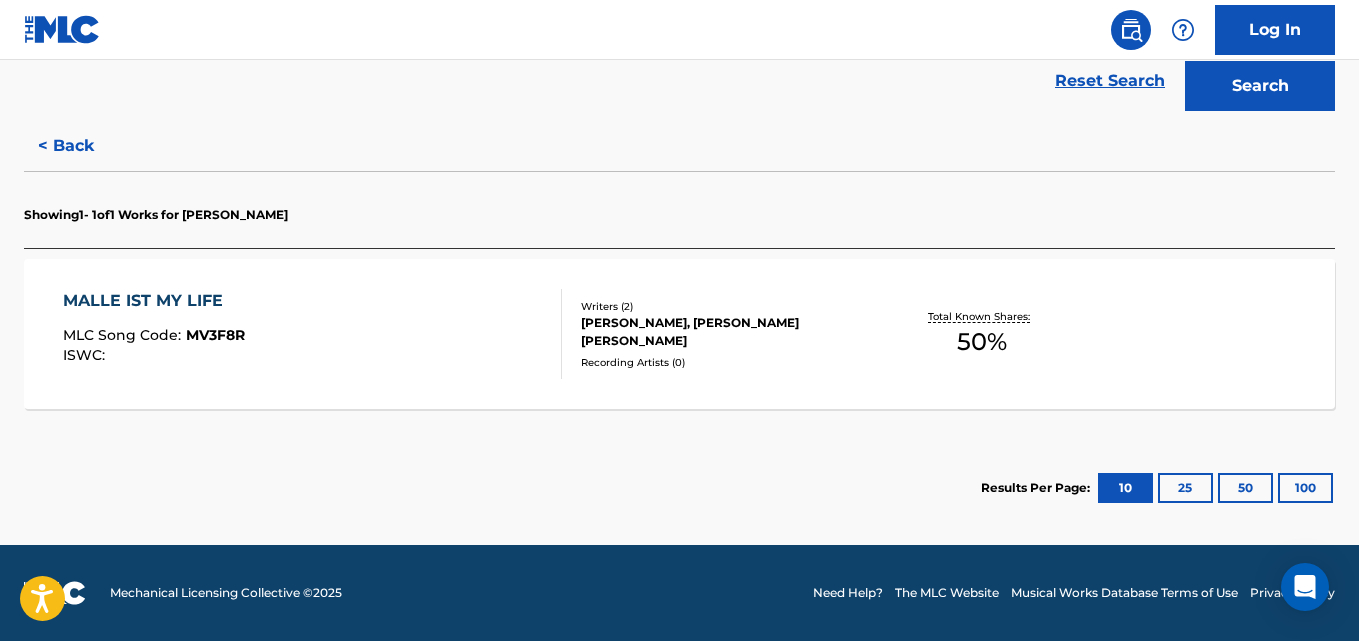 click on "MALLE IST MY LIFE MLC Song Code : MV3F8R ISWC : Writers ( 2 ) [PERSON_NAME], [PERSON_NAME] [PERSON_NAME] Recording Artists ( 0 ) Total Known Shares: 50 %" at bounding box center [679, 334] 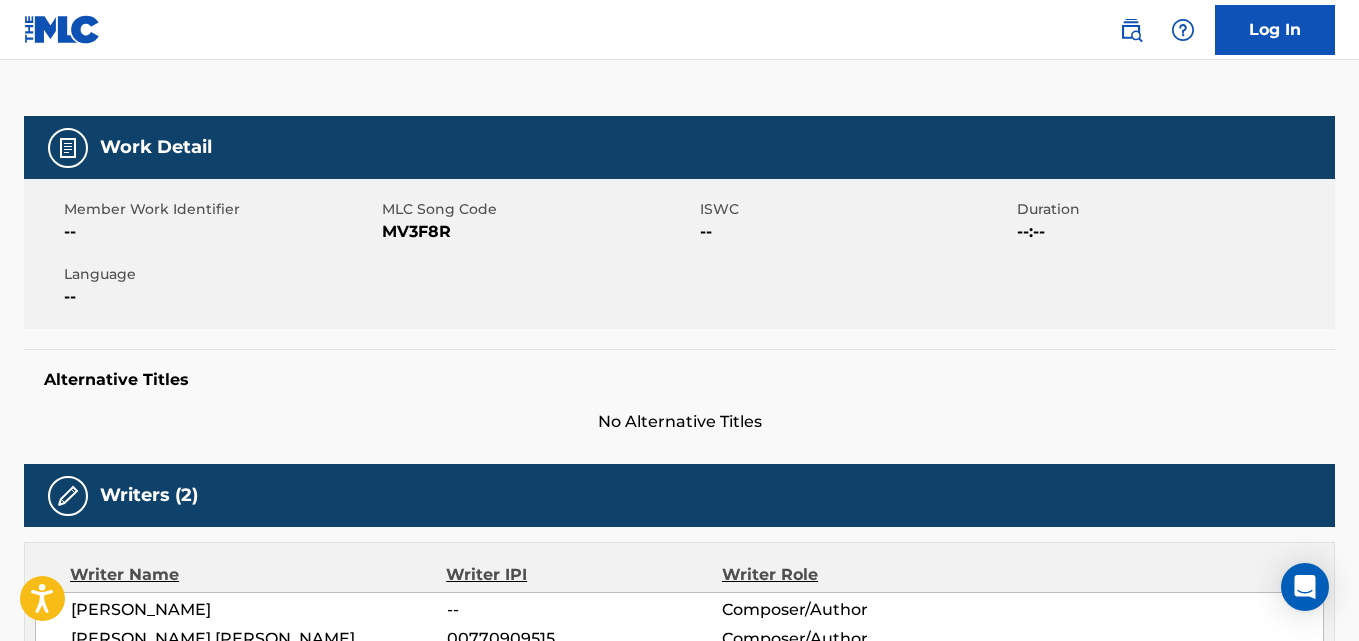 scroll, scrollTop: 0, scrollLeft: 0, axis: both 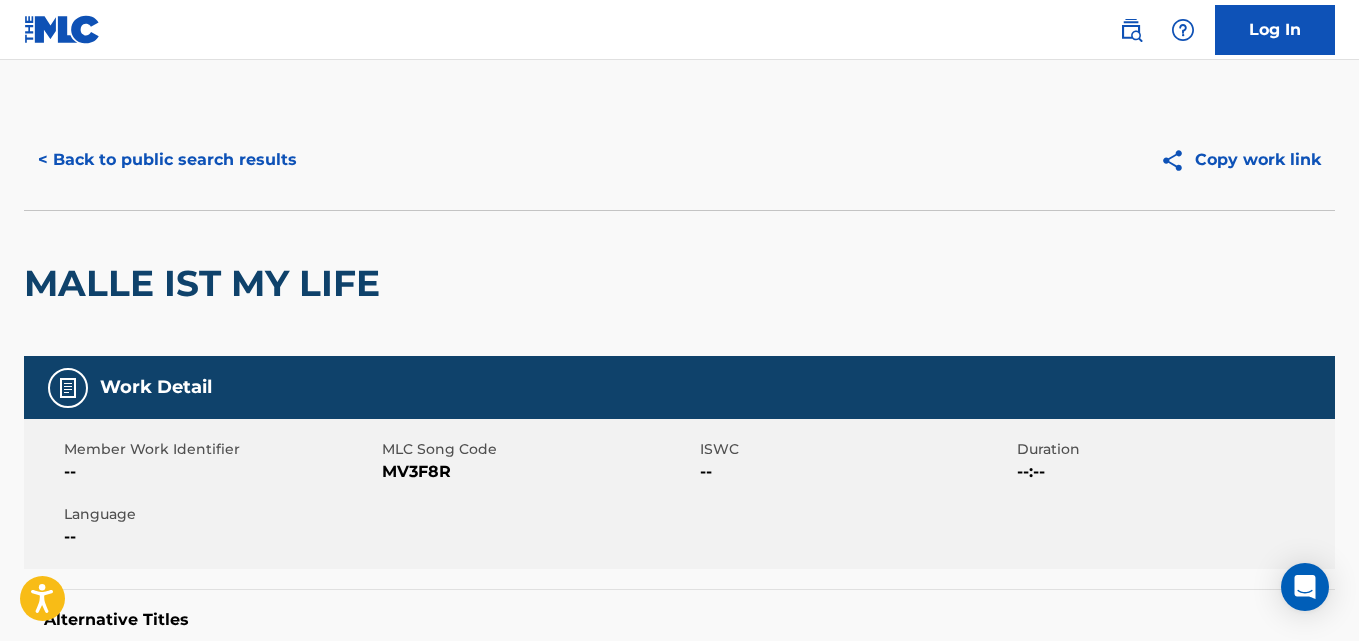 click on "< Back to public search results Copy work link" at bounding box center [679, 160] 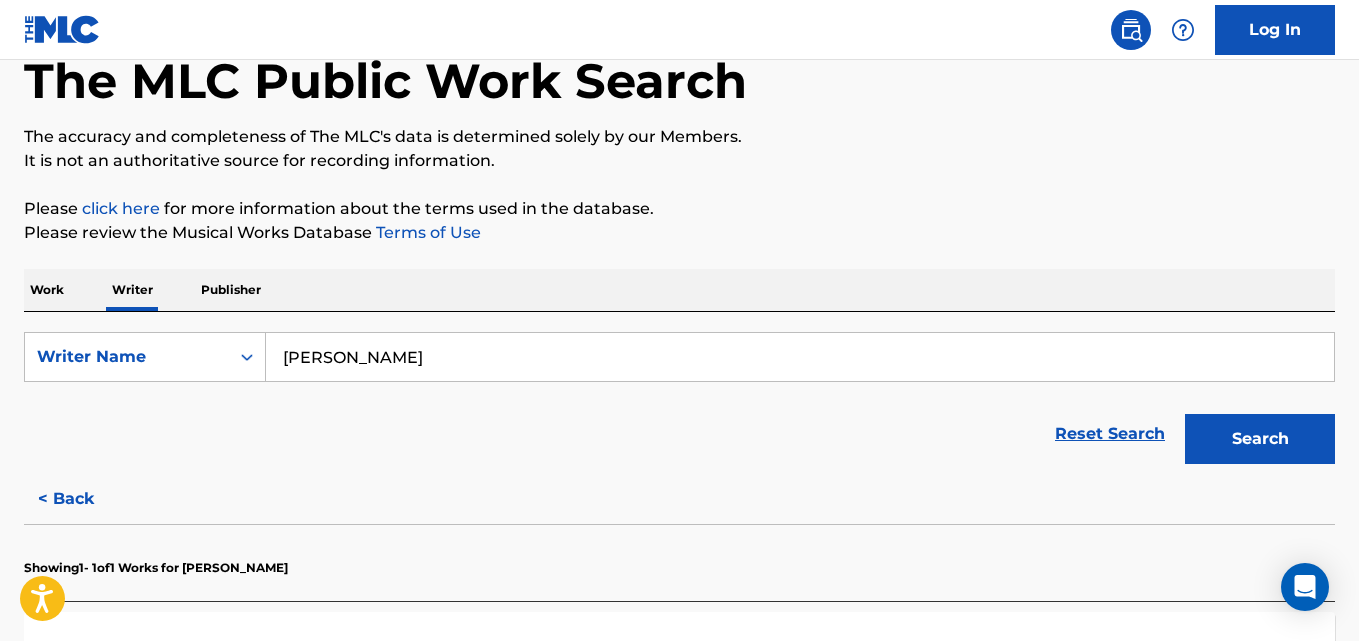 click on "[PERSON_NAME]" at bounding box center [800, 357] 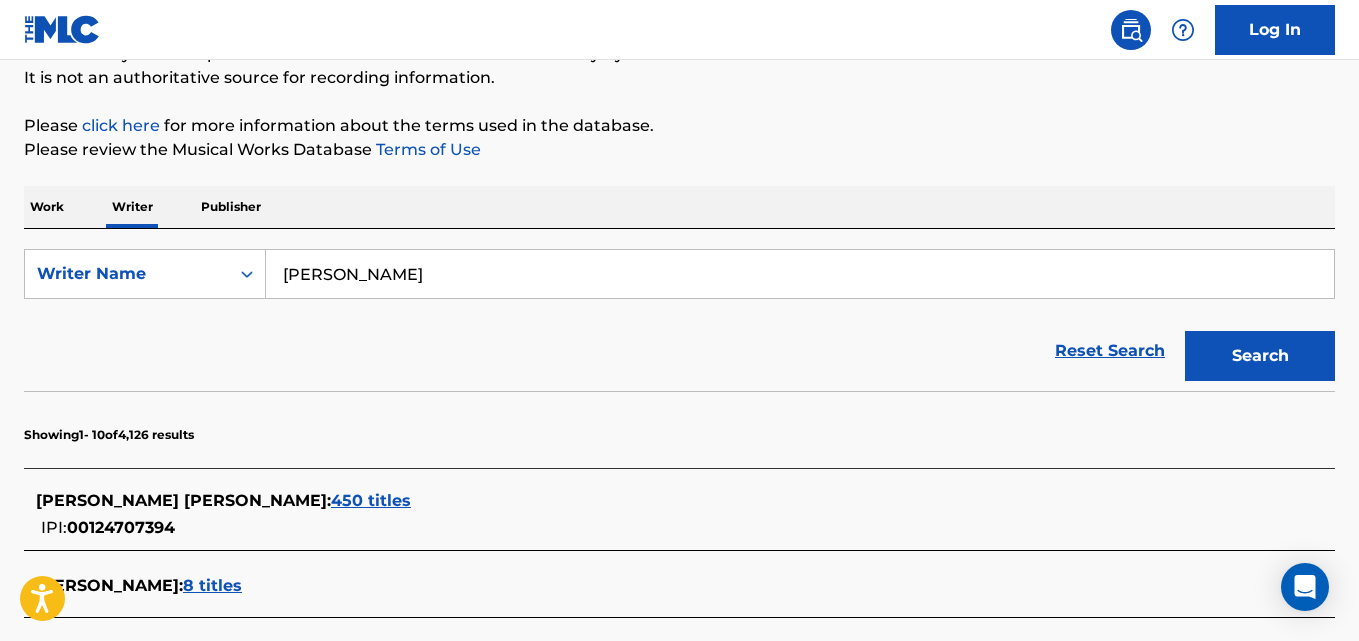 scroll, scrollTop: 195, scrollLeft: 0, axis: vertical 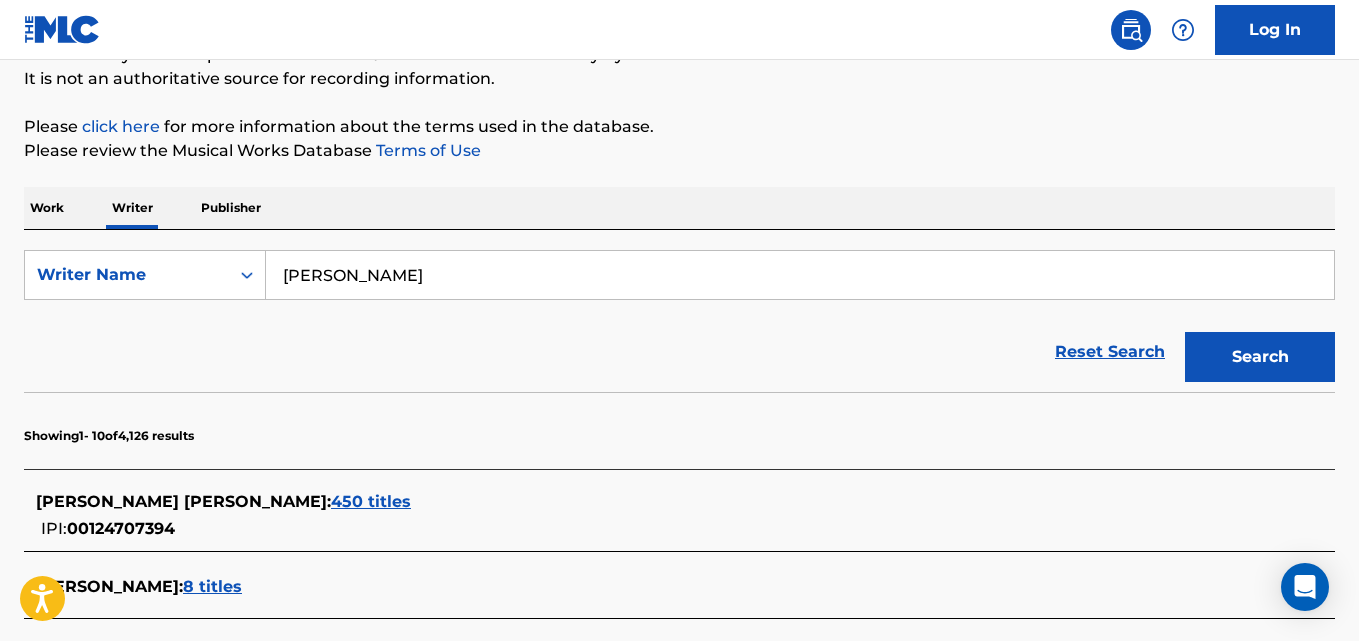 click on "450 titles" at bounding box center [371, 501] 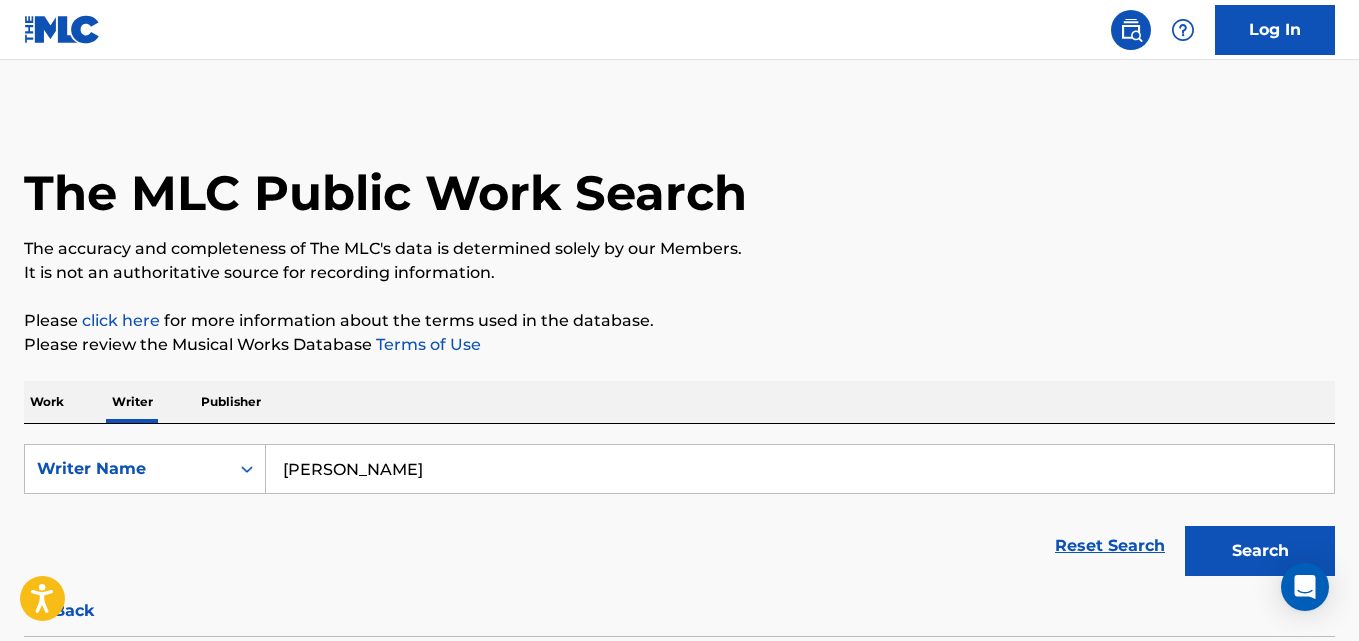 scroll, scrollTop: 47, scrollLeft: 0, axis: vertical 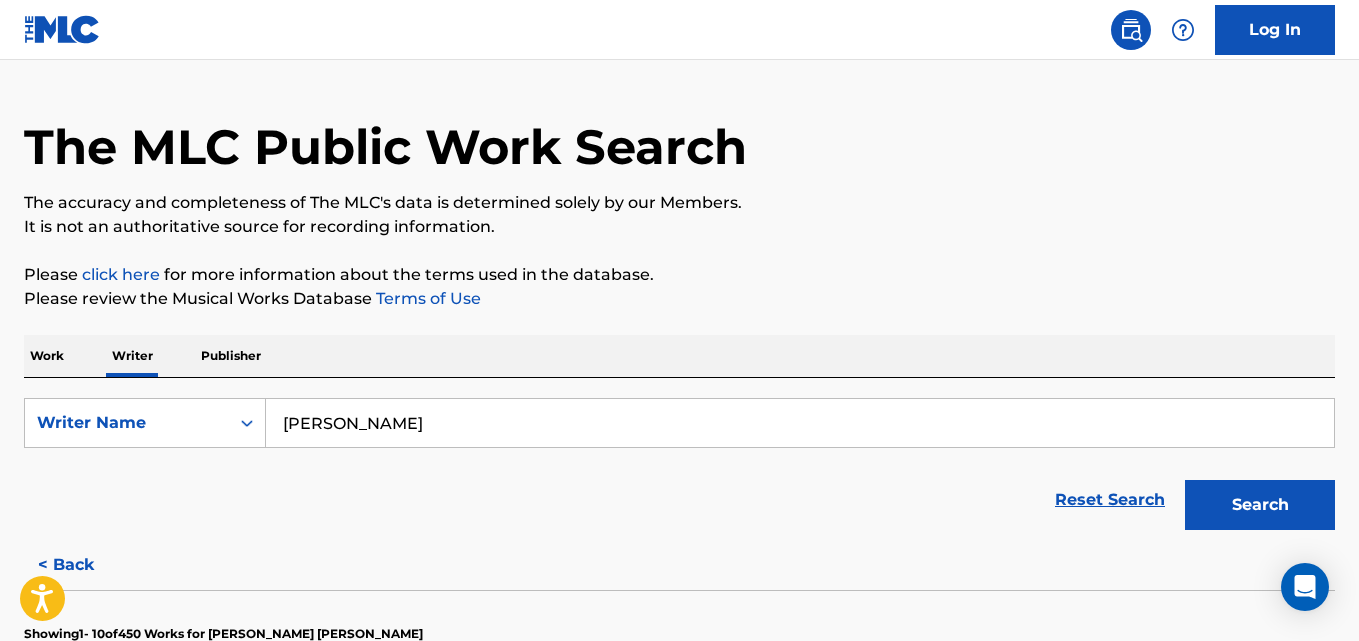 click on "[PERSON_NAME]" at bounding box center (800, 423) 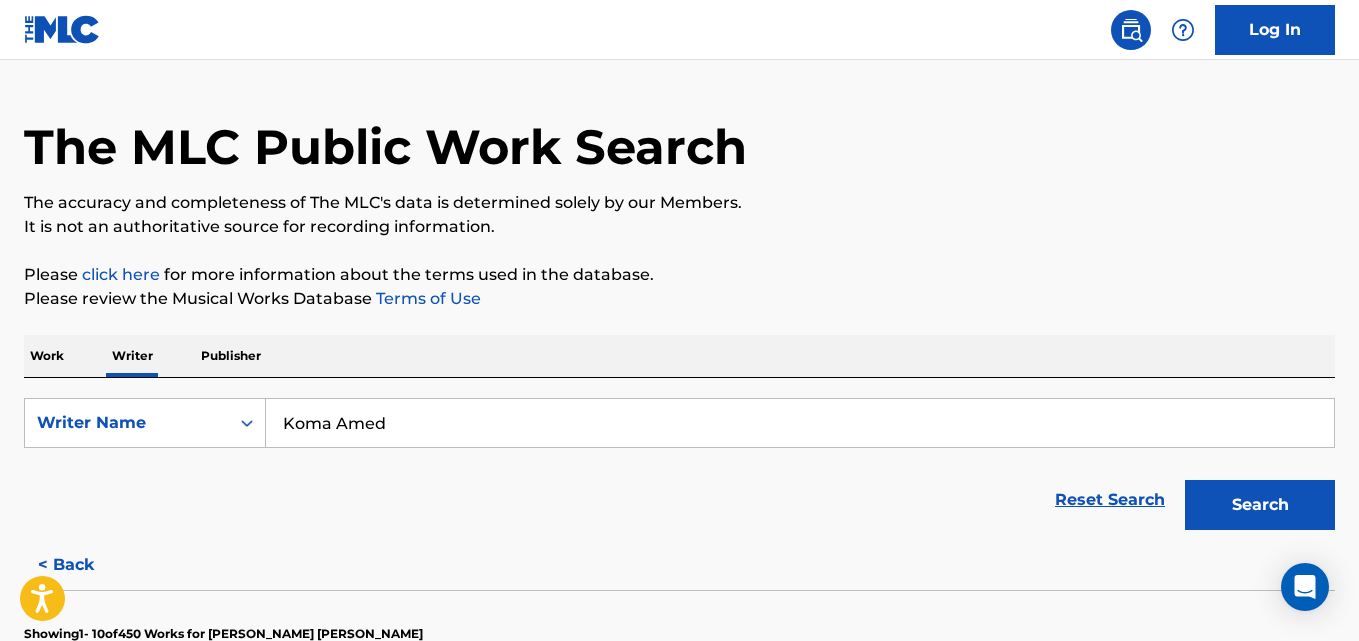click on "Search" at bounding box center (1260, 505) 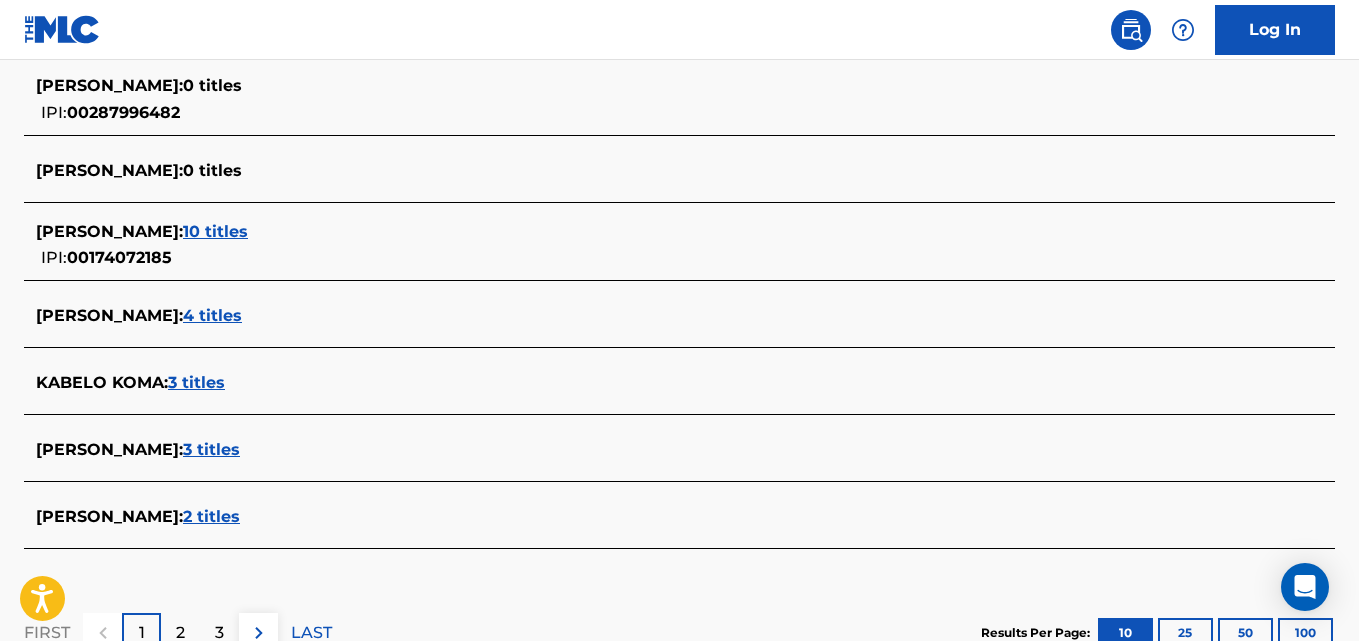 scroll, scrollTop: 818, scrollLeft: 0, axis: vertical 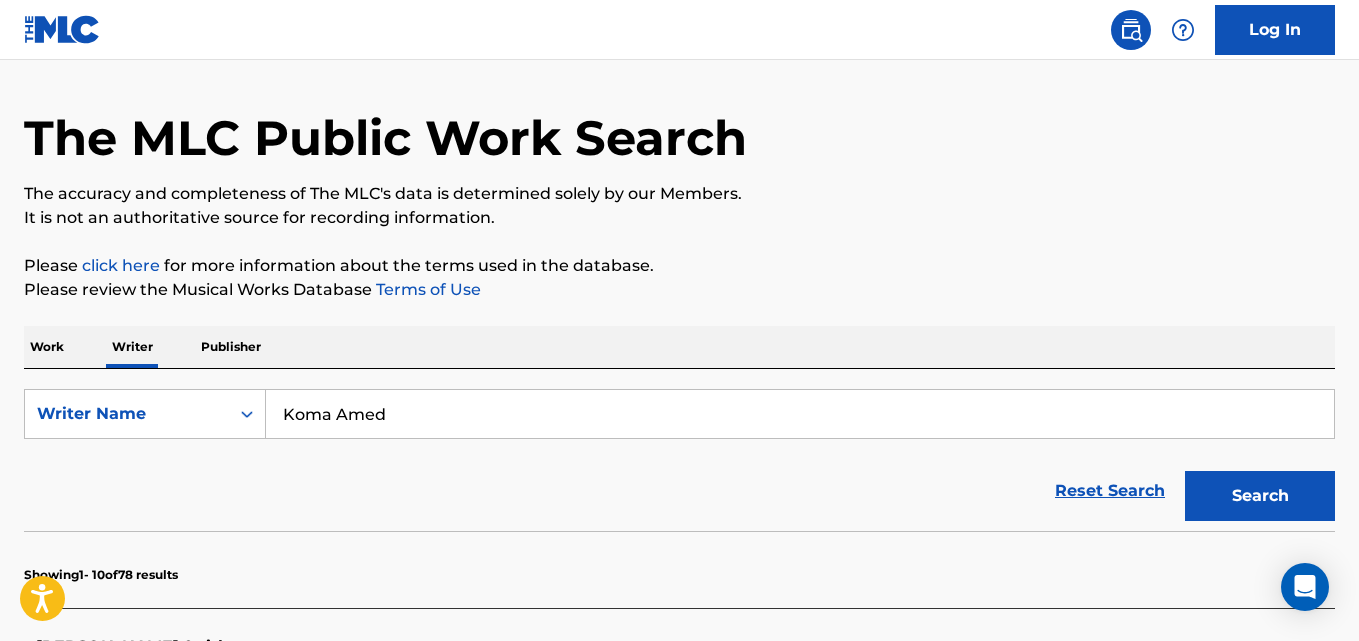 click on "Koma Amed" at bounding box center (800, 414) 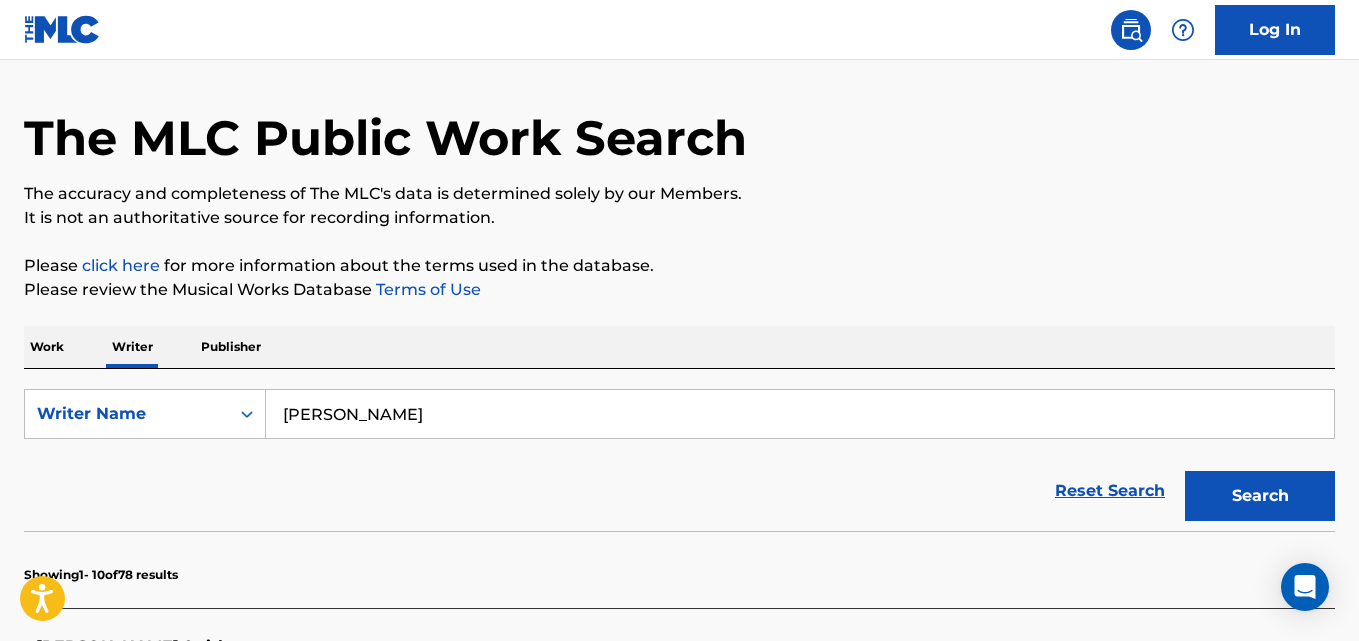 click on "Search" at bounding box center [1260, 496] 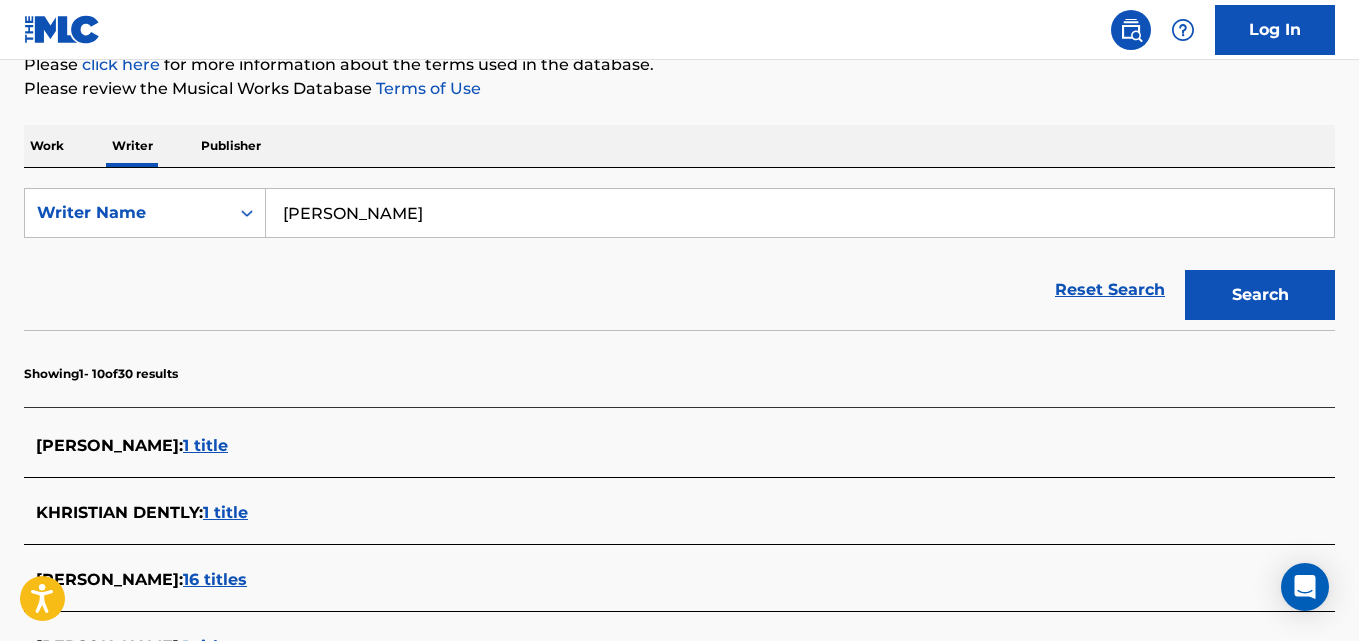 scroll, scrollTop: 0, scrollLeft: 0, axis: both 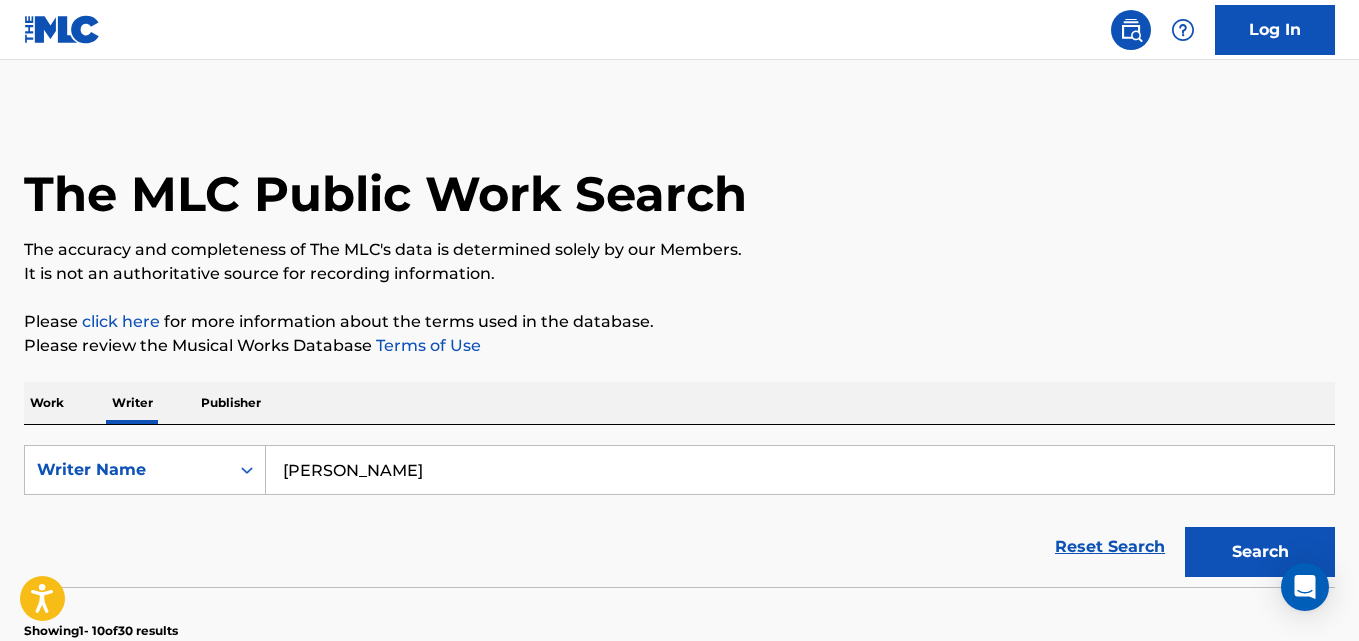 click on "[PERSON_NAME]" at bounding box center (800, 470) 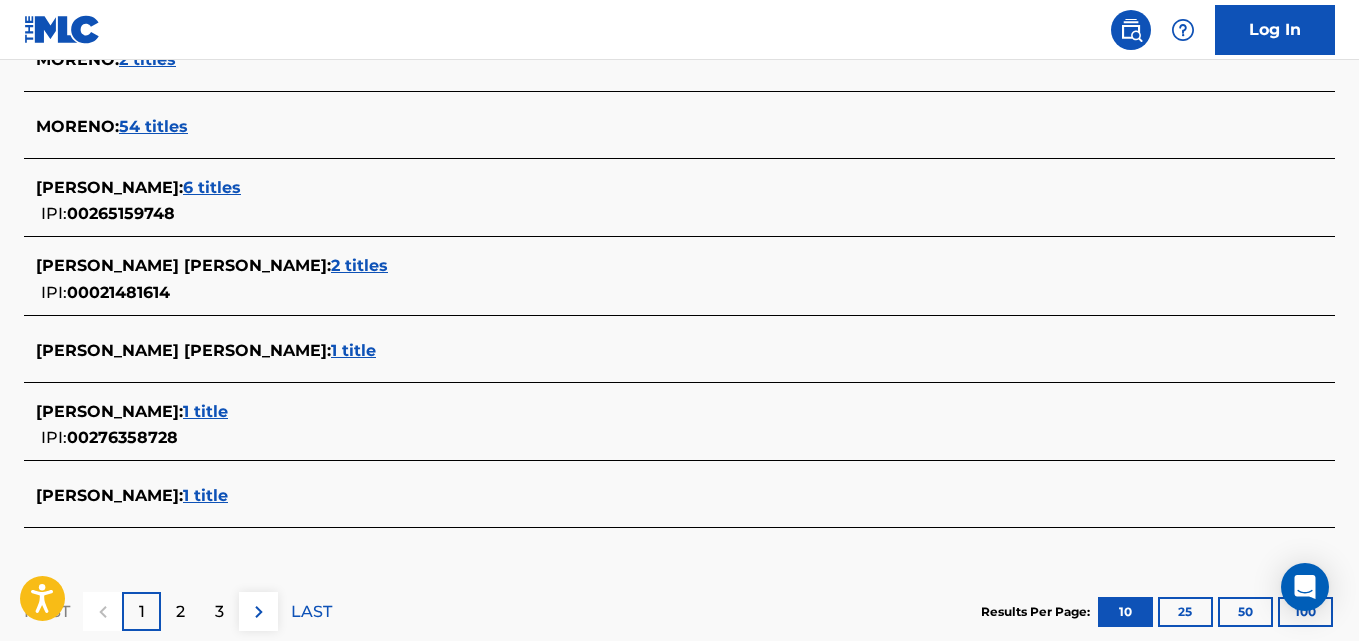 scroll, scrollTop: 859, scrollLeft: 0, axis: vertical 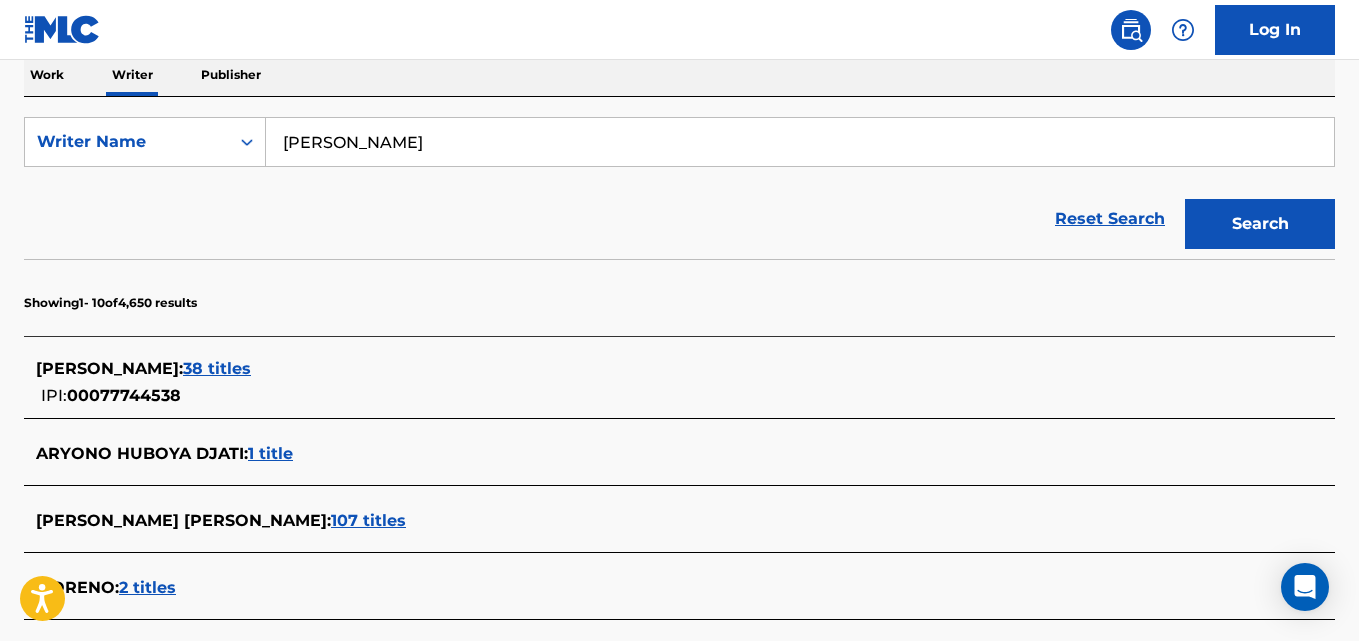 click on "[PERSON_NAME]" at bounding box center (800, 142) 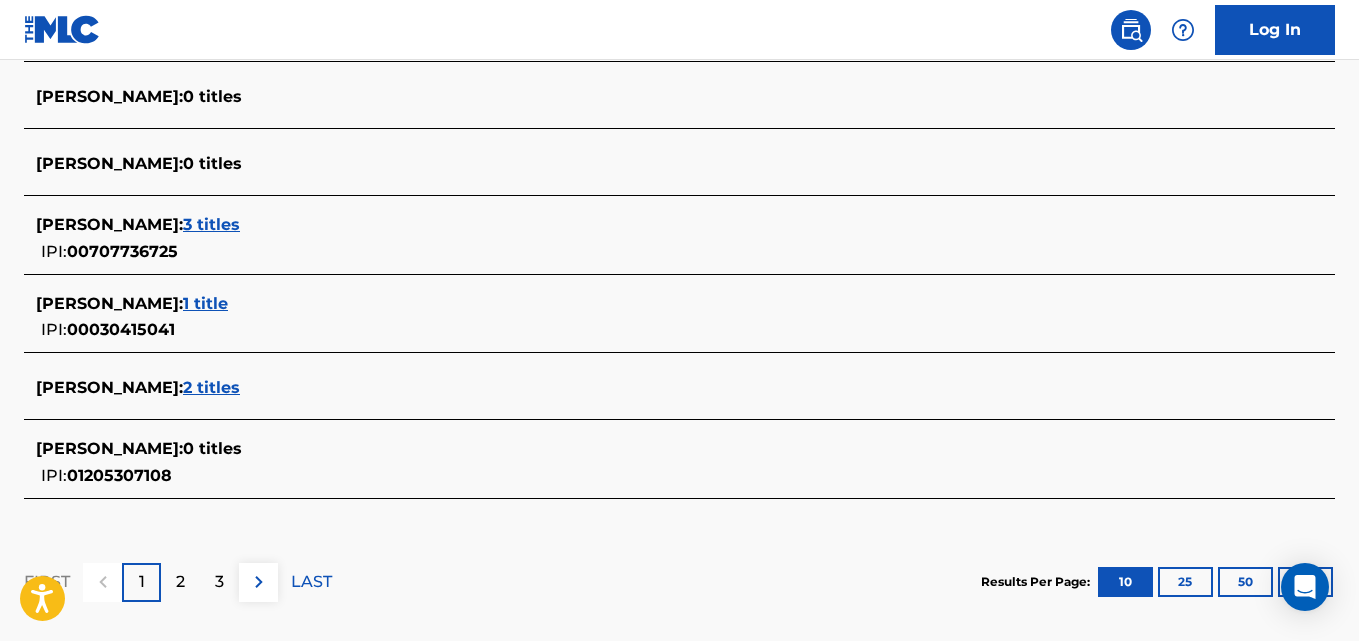 scroll, scrollTop: 930, scrollLeft: 0, axis: vertical 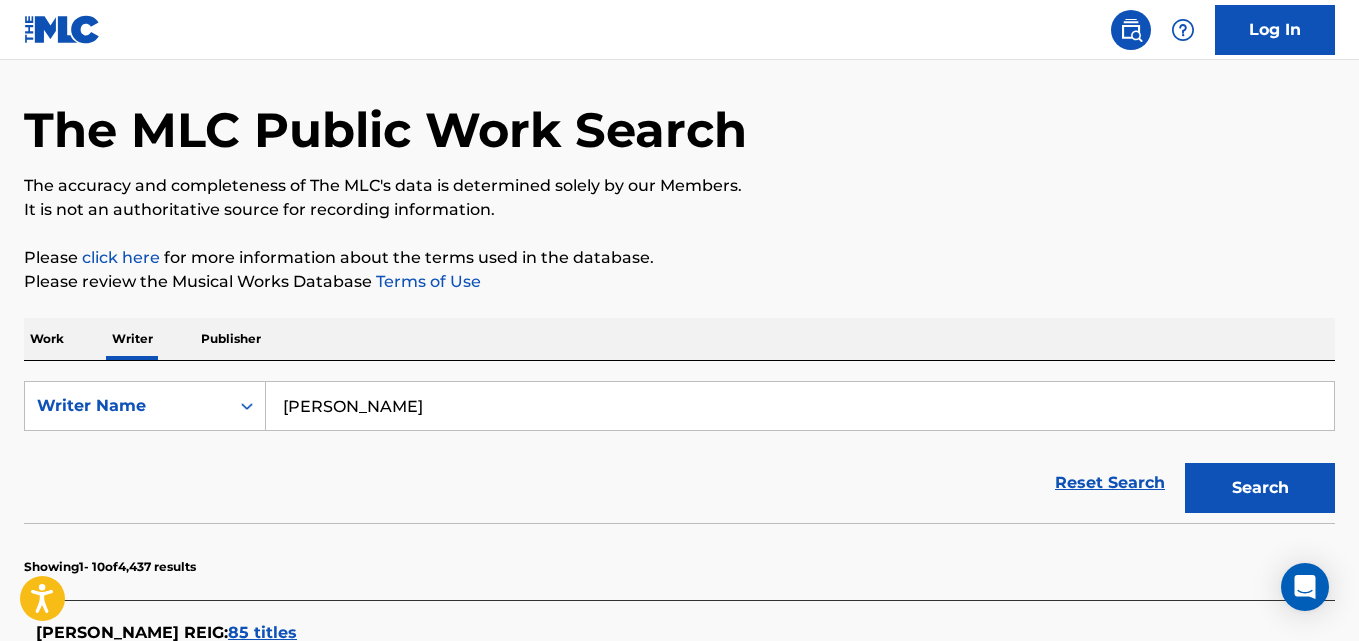 click on "[PERSON_NAME]" at bounding box center (800, 406) 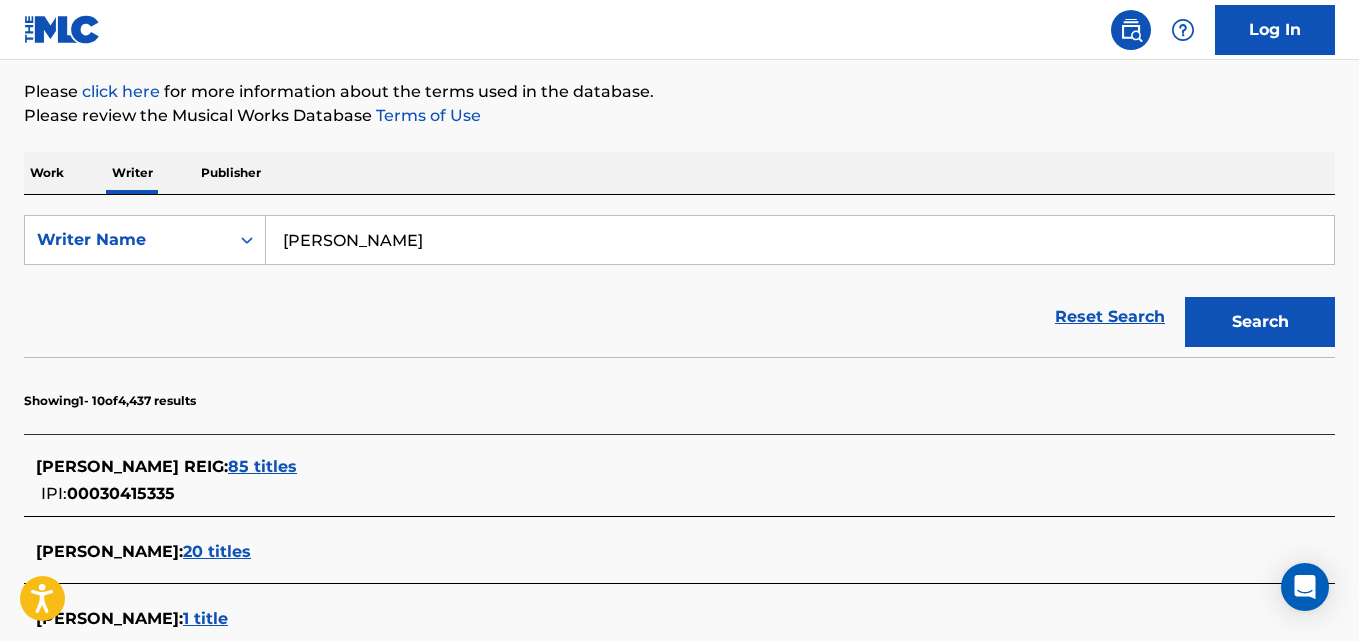 click on "Search" at bounding box center [1260, 322] 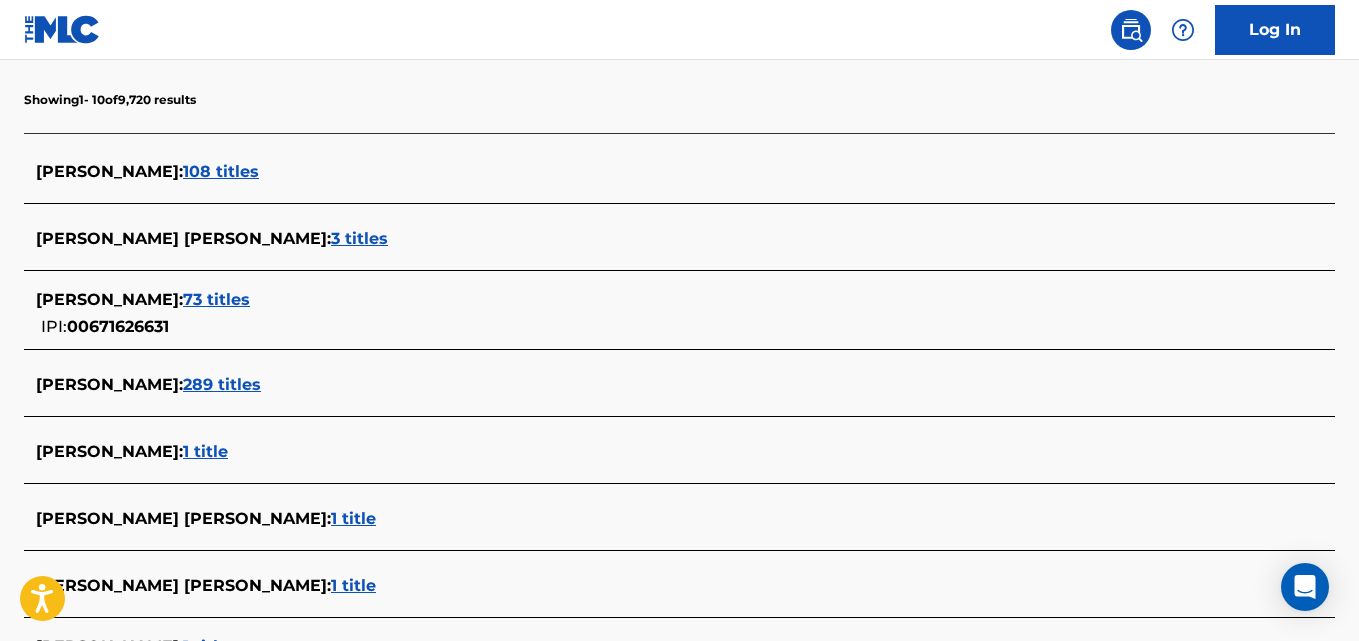 scroll, scrollTop: 516, scrollLeft: 0, axis: vertical 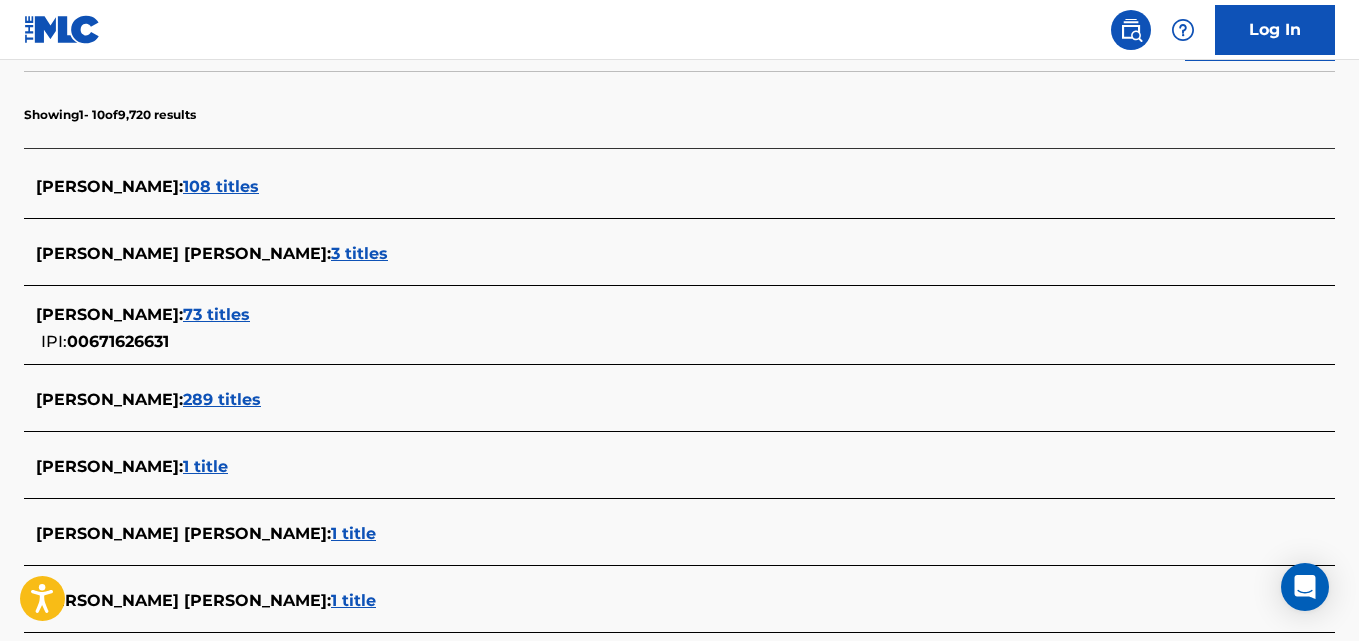 click on "73 titles" at bounding box center [216, 314] 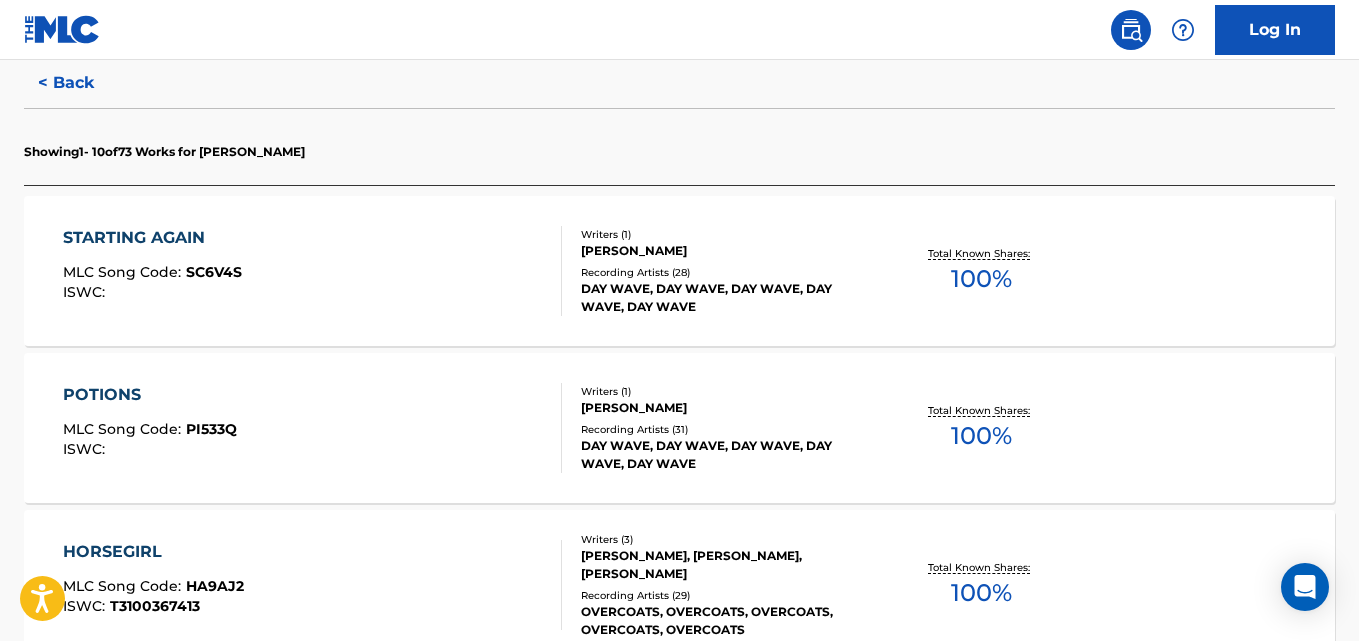 scroll, scrollTop: 523, scrollLeft: 0, axis: vertical 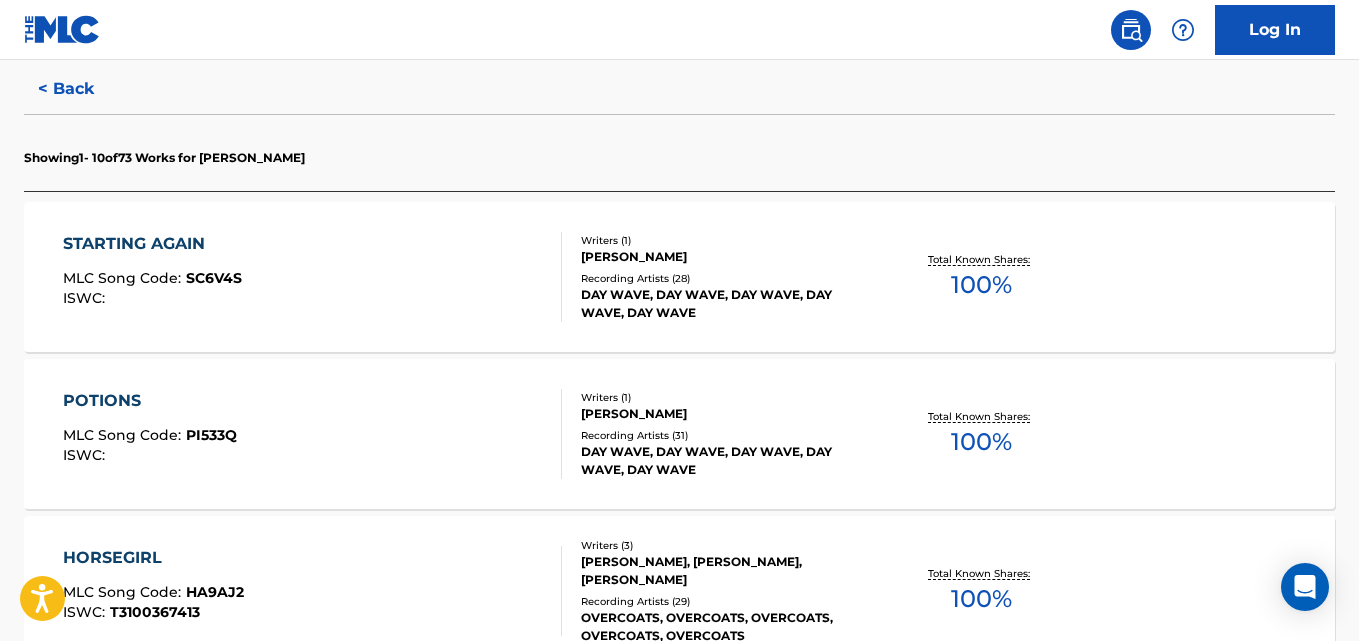 click on "STARTING AGAIN MLC Song Code : SC6V4S ISWC : Writers ( 1 ) [PERSON_NAME] Recording Artists ( 28 ) DAY WAVE, DAY WAVE, DAY WAVE, DAY WAVE, DAY WAVE Total Known Shares: 100 %" at bounding box center (679, 277) 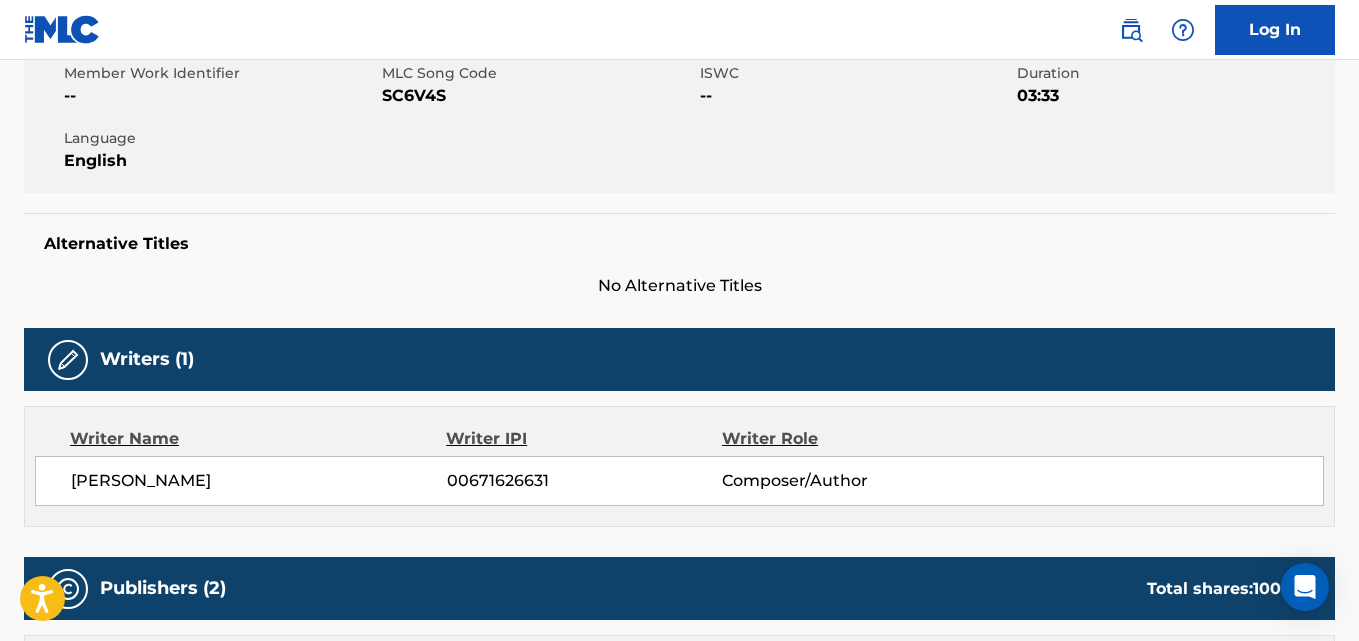 scroll, scrollTop: 356, scrollLeft: 0, axis: vertical 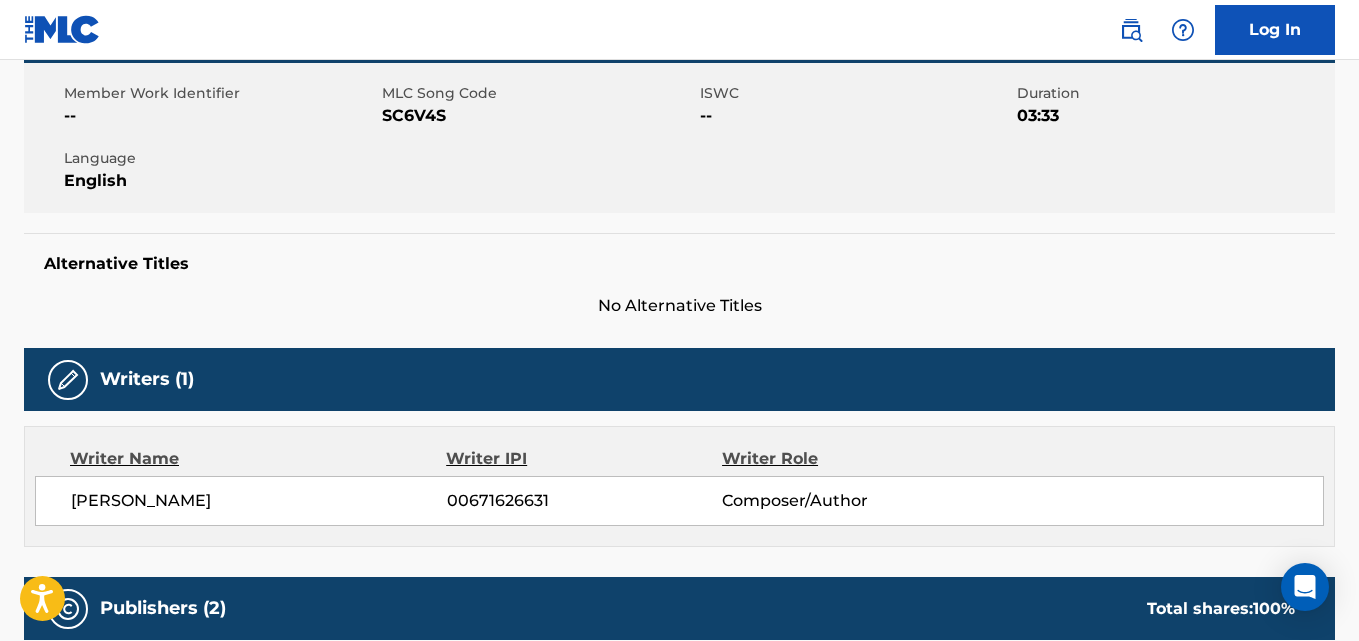 click on "English" at bounding box center [220, 181] 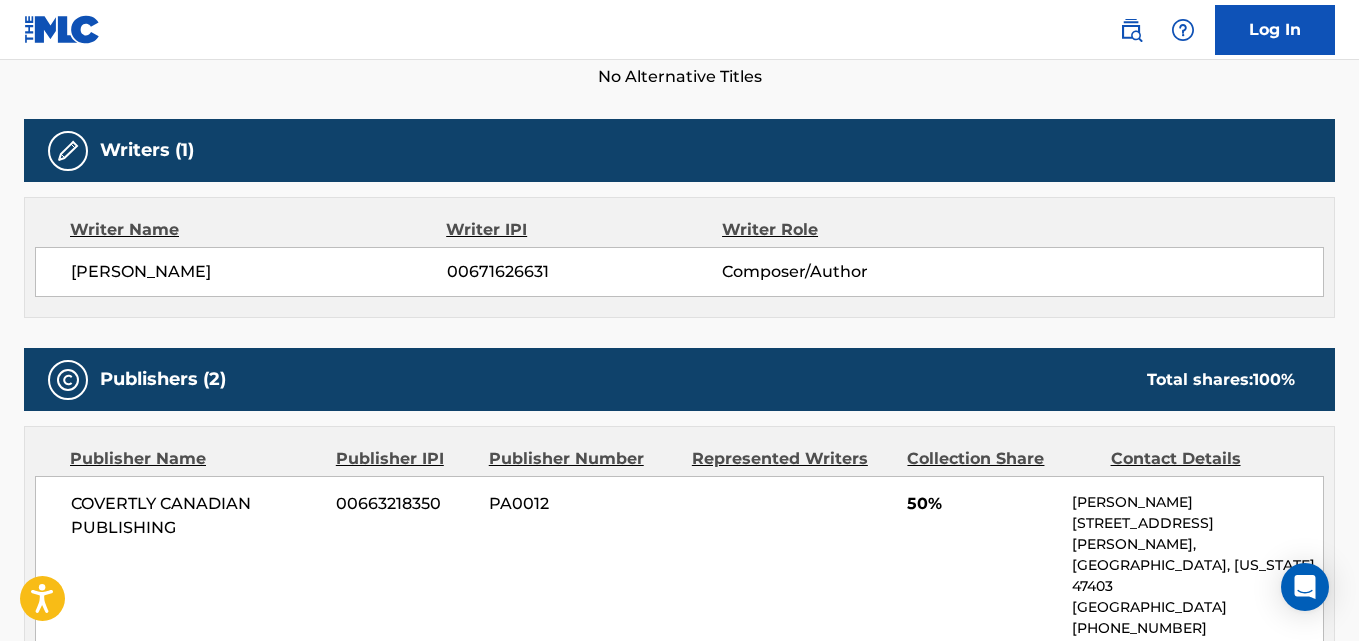 scroll, scrollTop: 606, scrollLeft: 0, axis: vertical 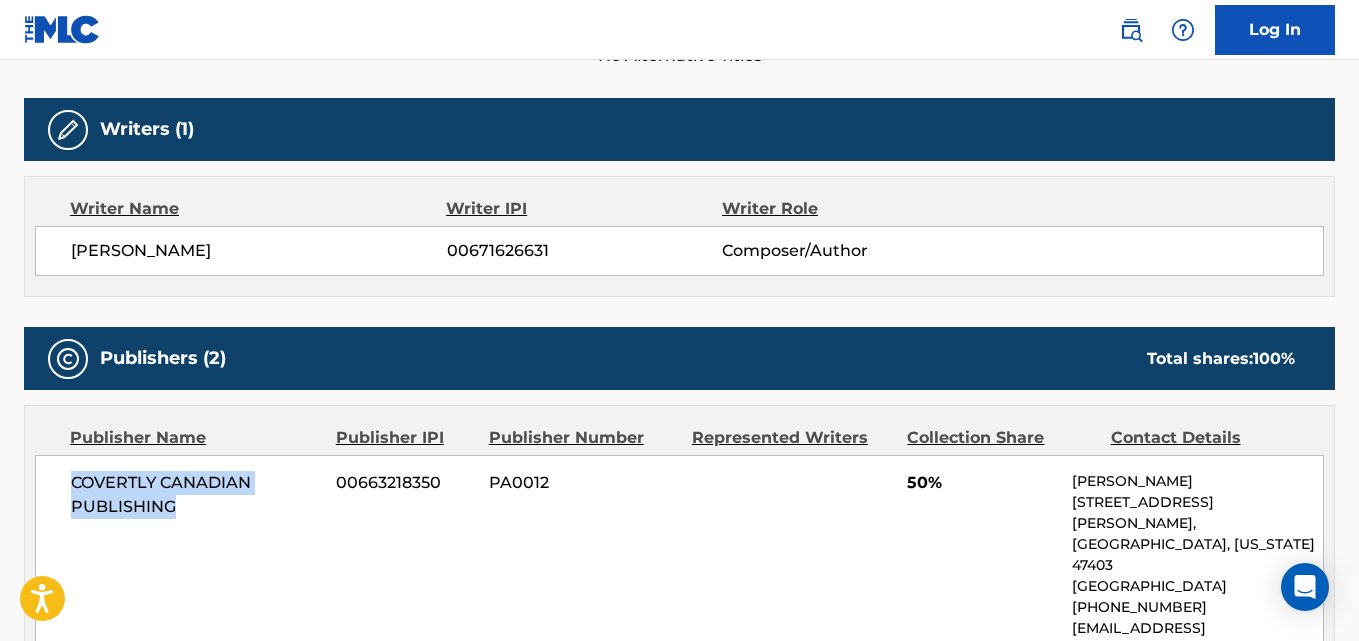 drag, startPoint x: 62, startPoint y: 476, endPoint x: 199, endPoint y: 508, distance: 140.68759 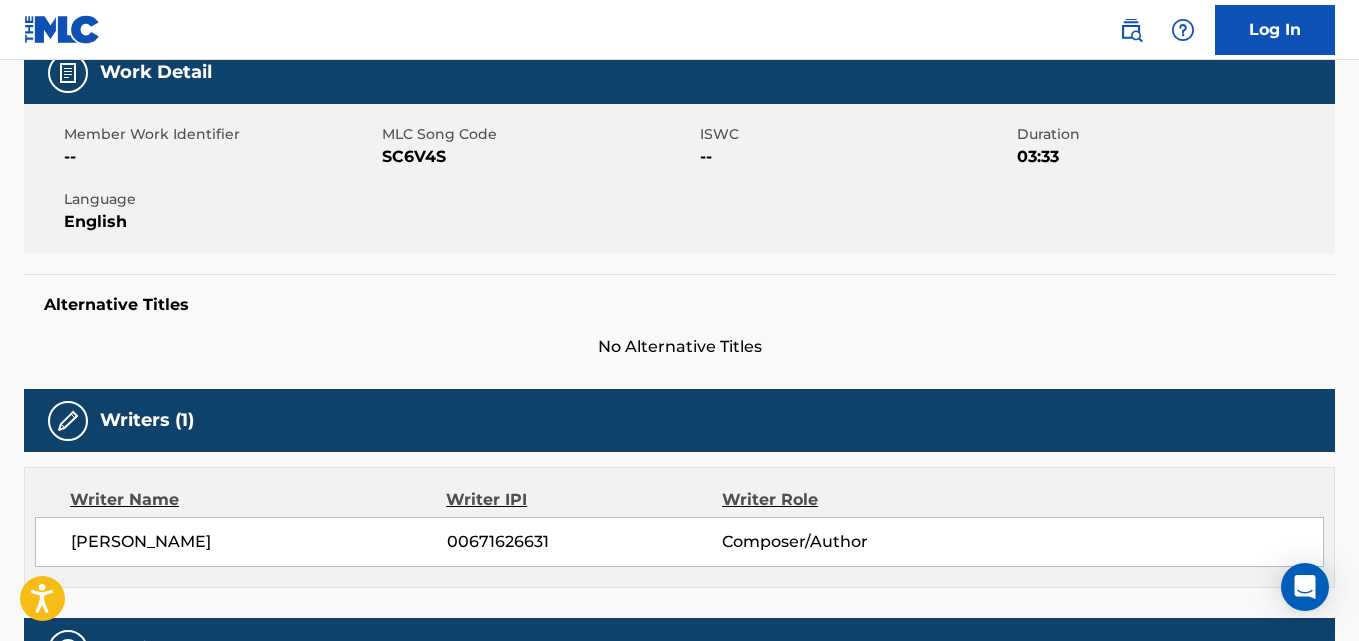 scroll, scrollTop: 0, scrollLeft: 0, axis: both 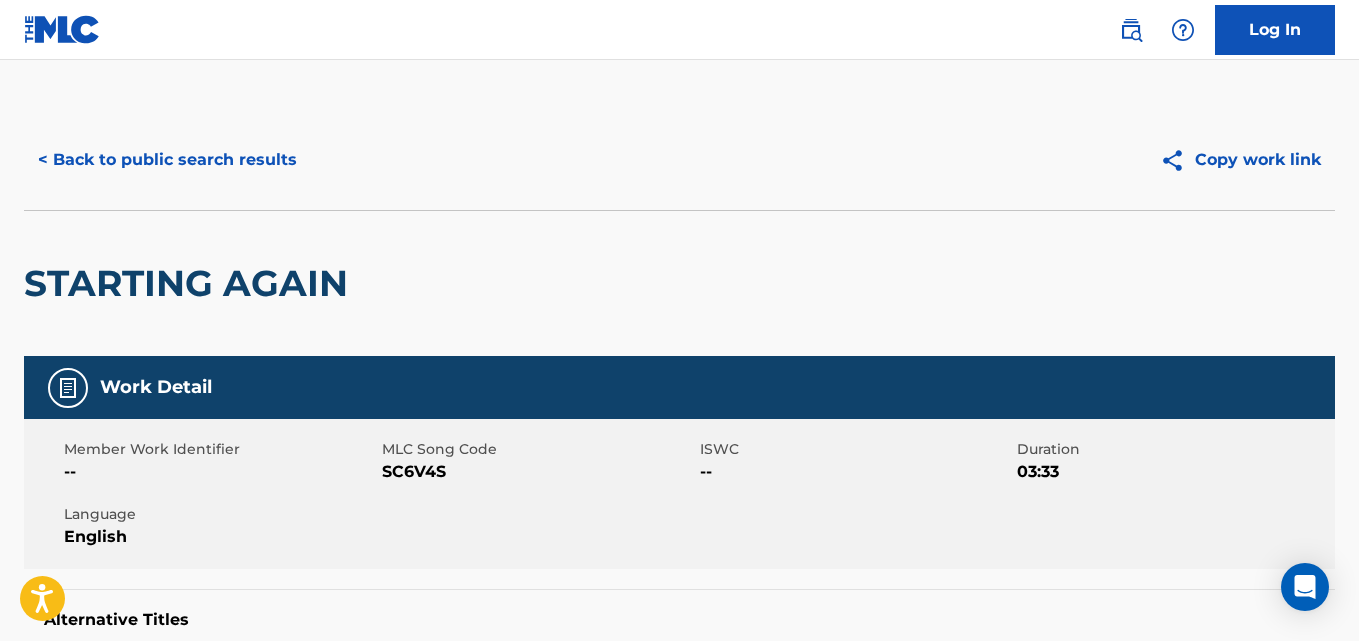 click on "< Back to public search results Copy work link" at bounding box center [679, 160] 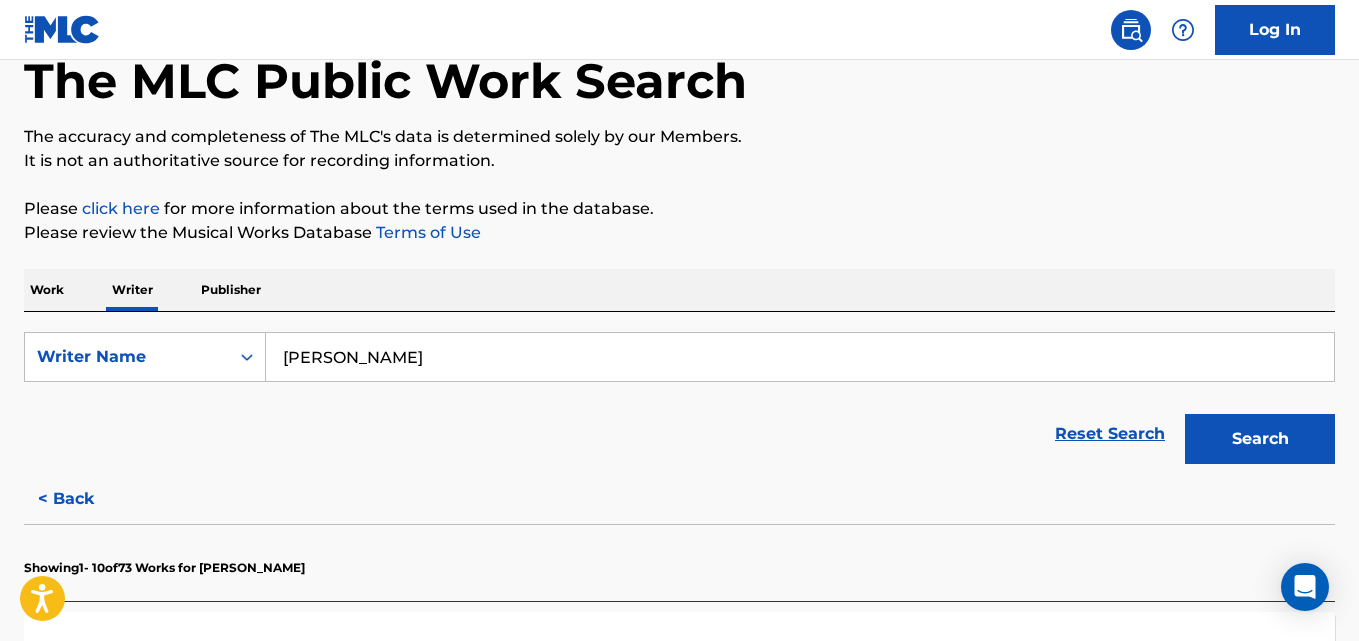 click on "[PERSON_NAME]" at bounding box center [800, 357] 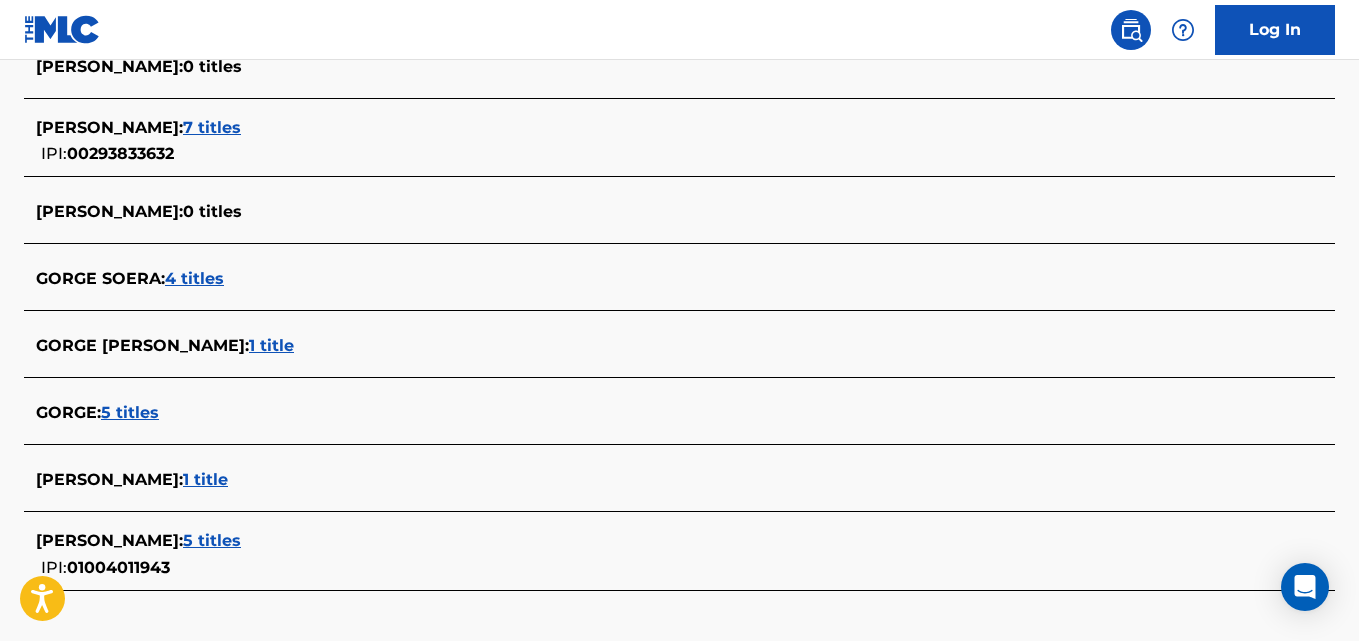 scroll, scrollTop: 804, scrollLeft: 0, axis: vertical 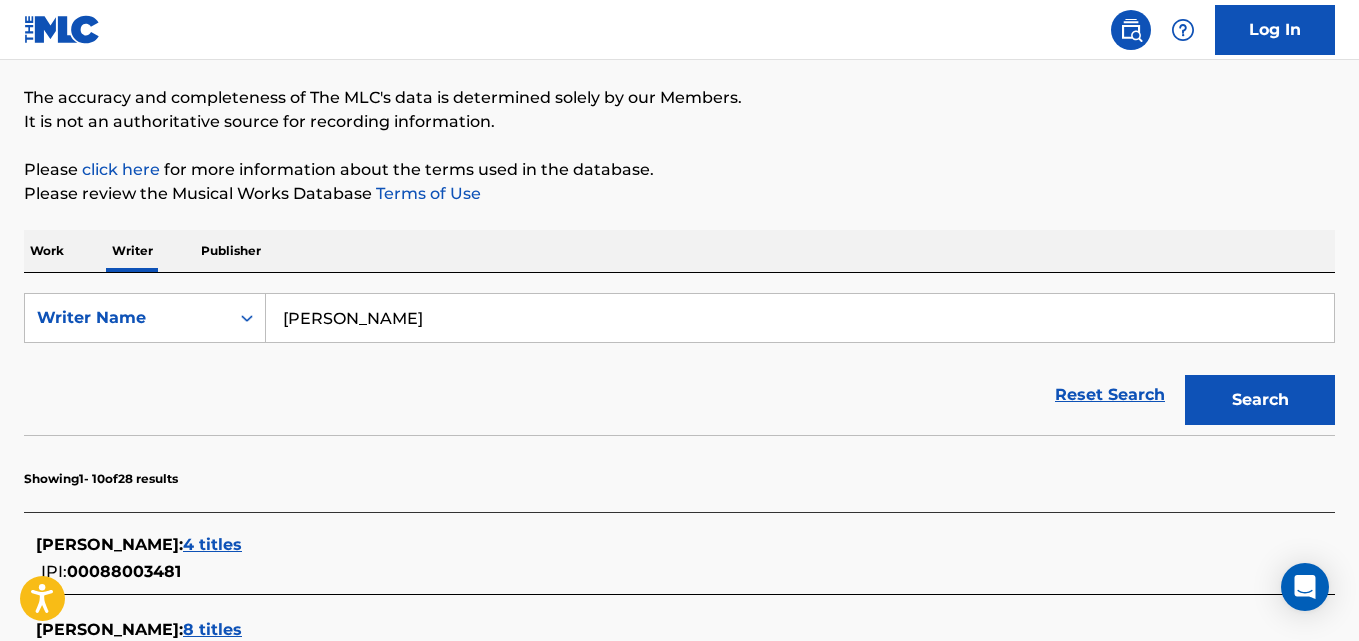 click on "[PERSON_NAME]" at bounding box center (800, 318) 